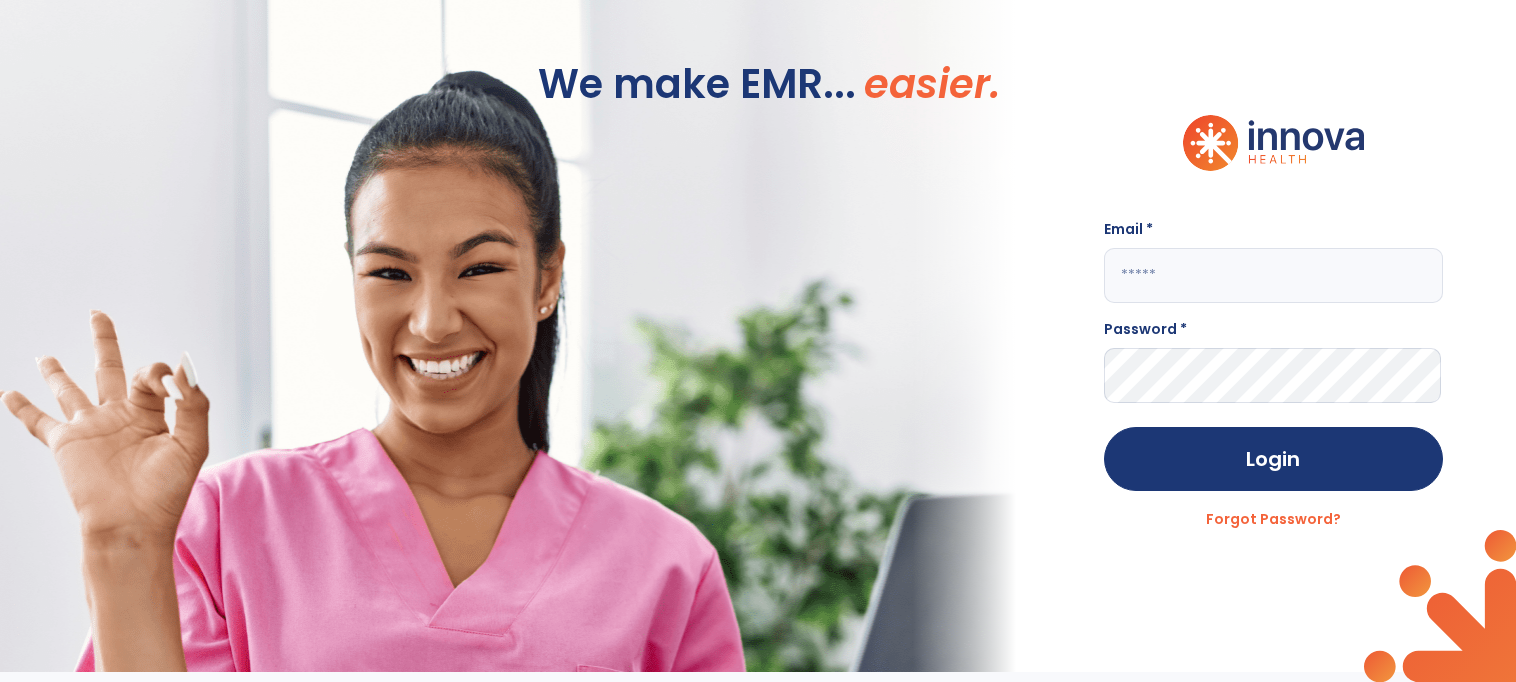 scroll, scrollTop: 0, scrollLeft: 0, axis: both 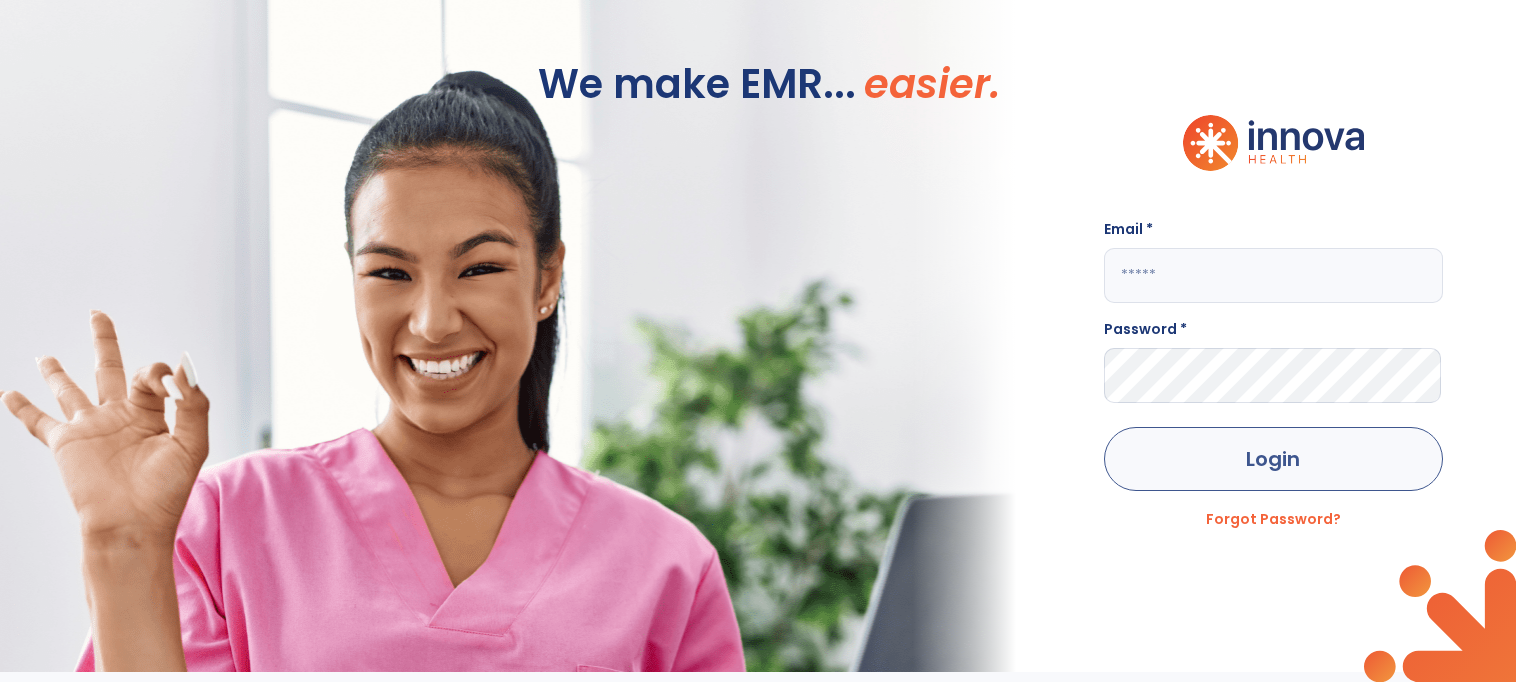 type on "**********" 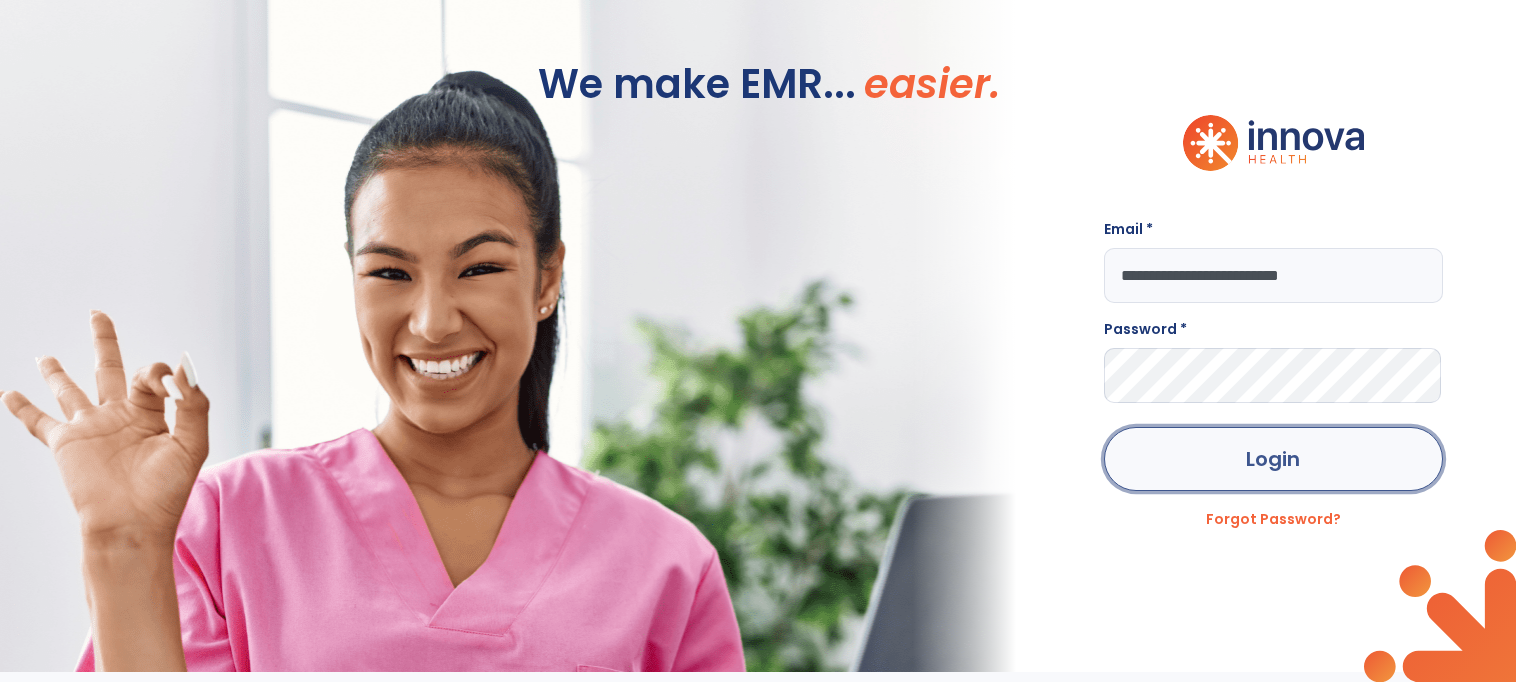 click on "Login" 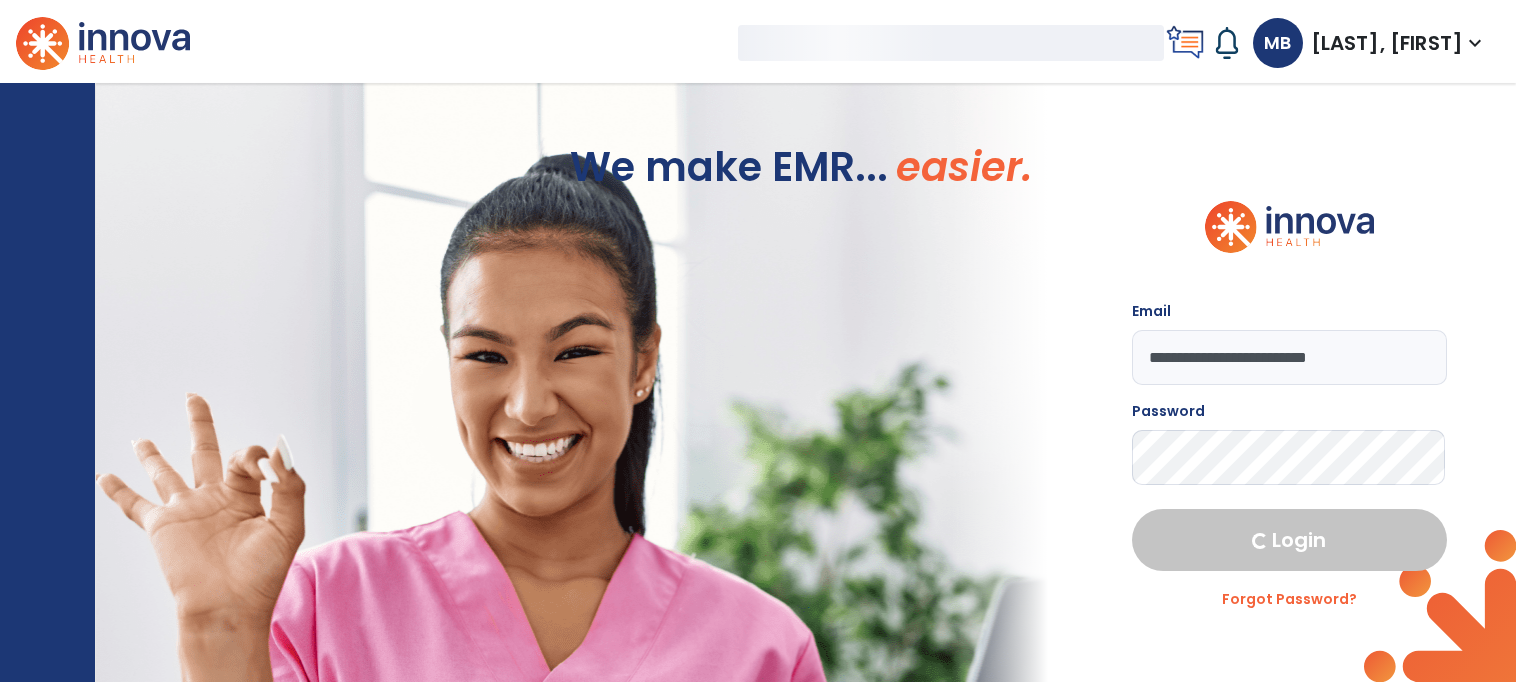 select on "****" 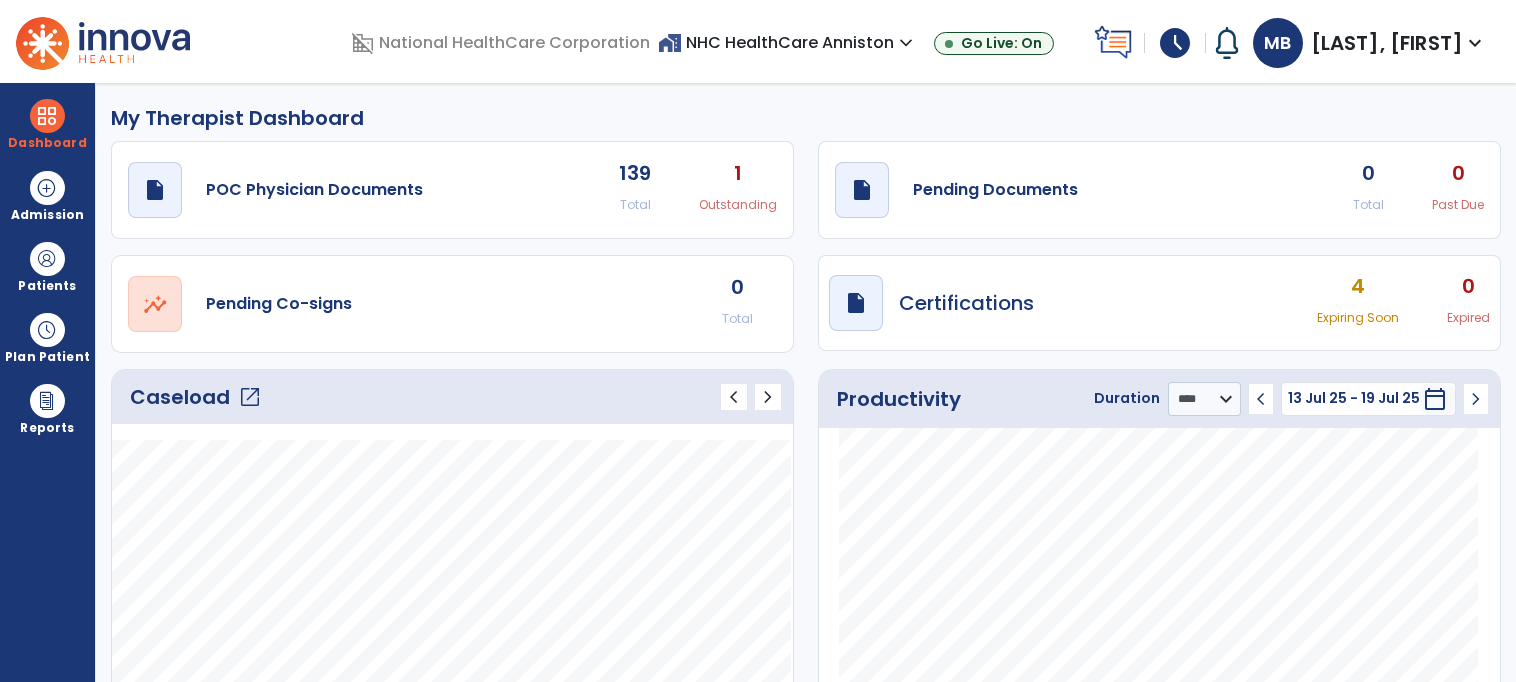 click on "Caseload   open_in_new" 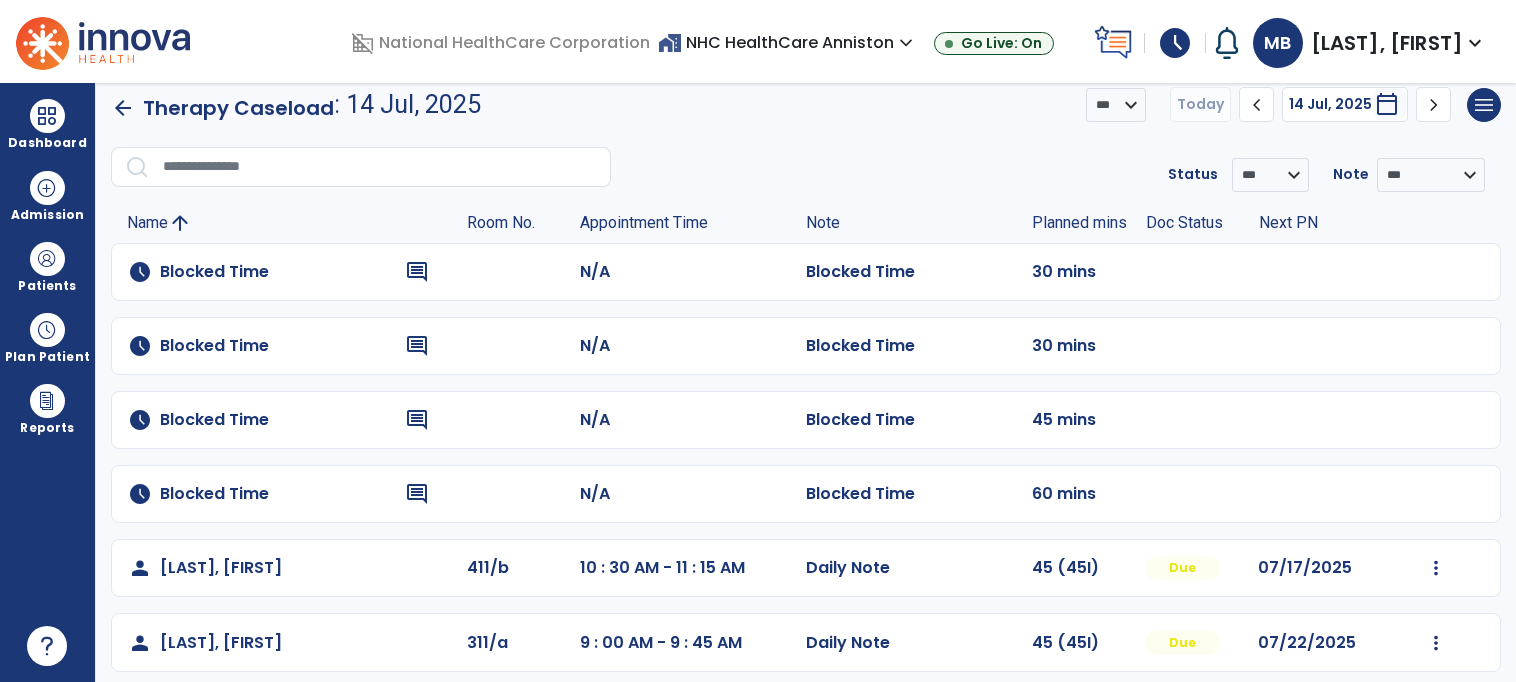 scroll, scrollTop: 0, scrollLeft: 0, axis: both 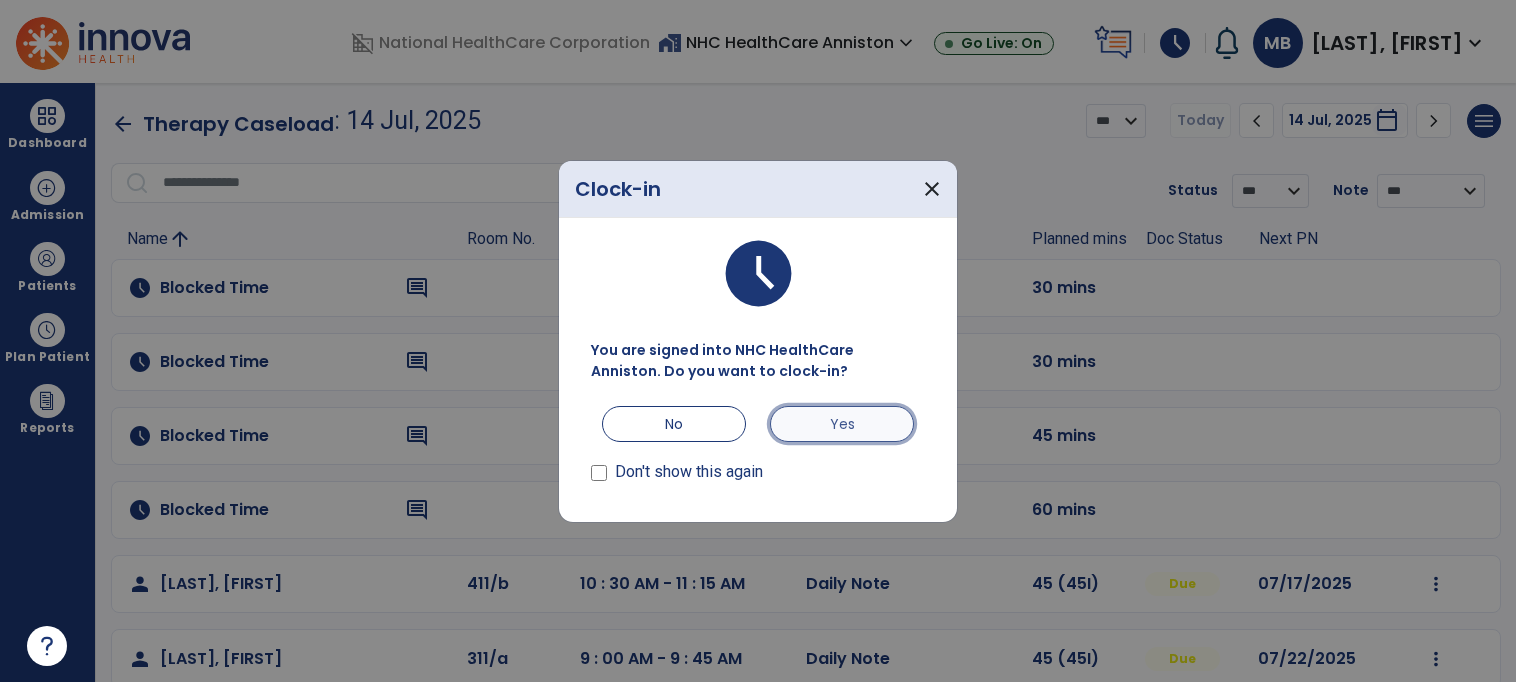 click on "Yes" at bounding box center [842, 424] 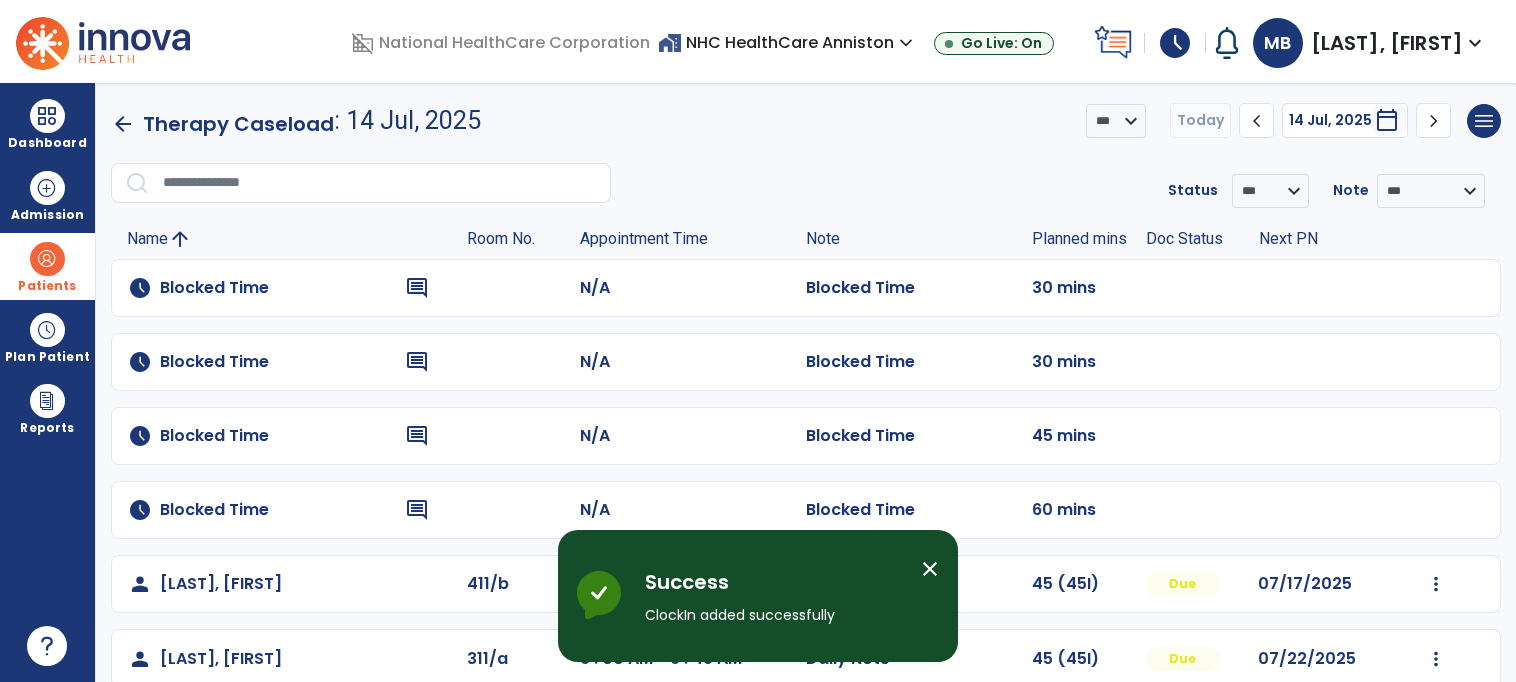 click on "Patients" at bounding box center (47, 266) 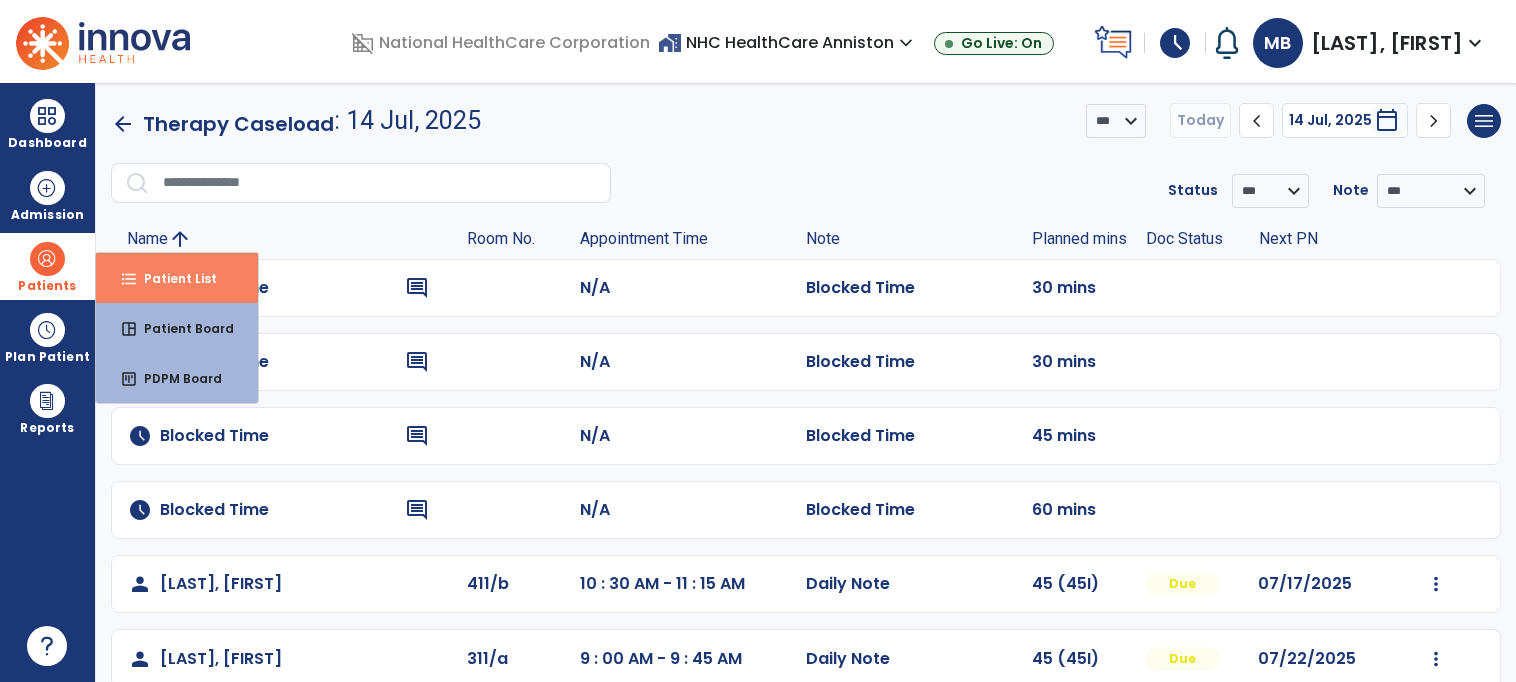 click on "Patient List" at bounding box center (172, 278) 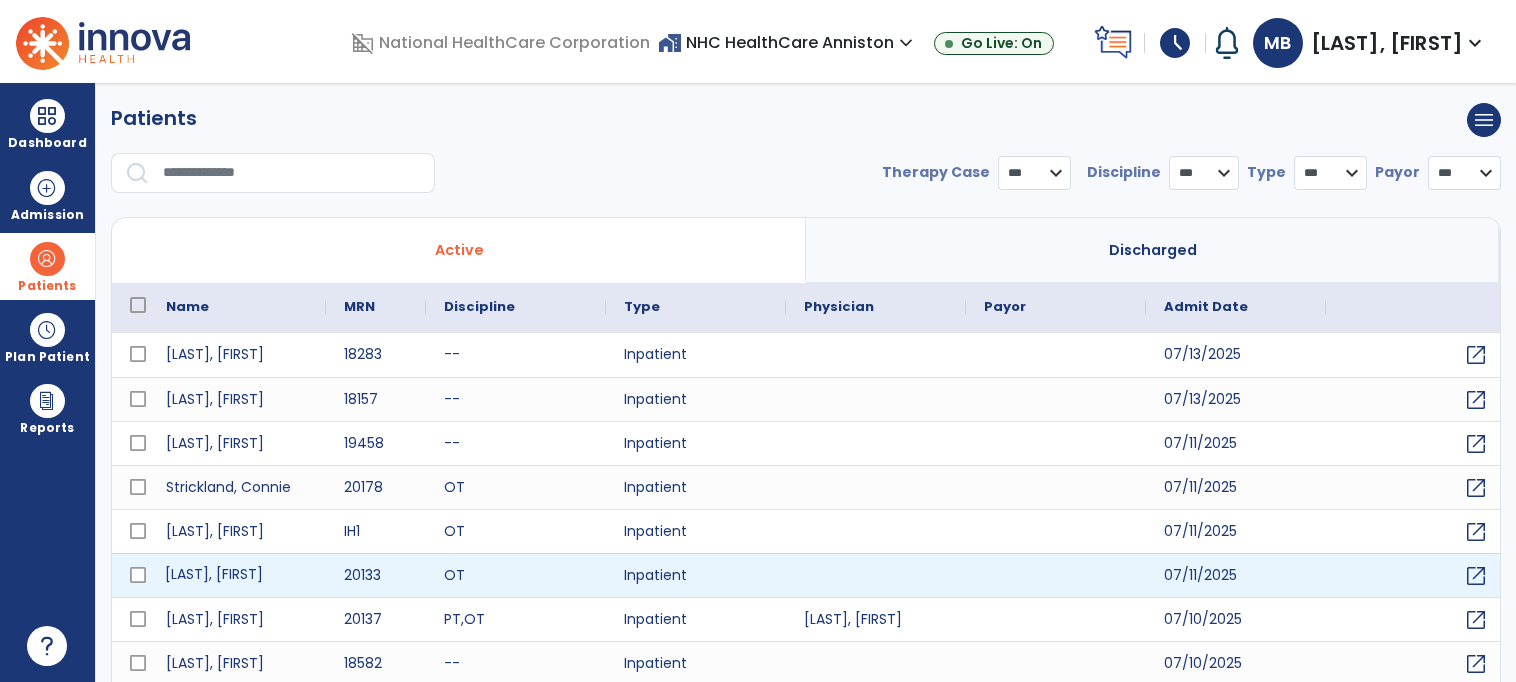 click on "[LAST], [FIRST]" at bounding box center [237, 575] 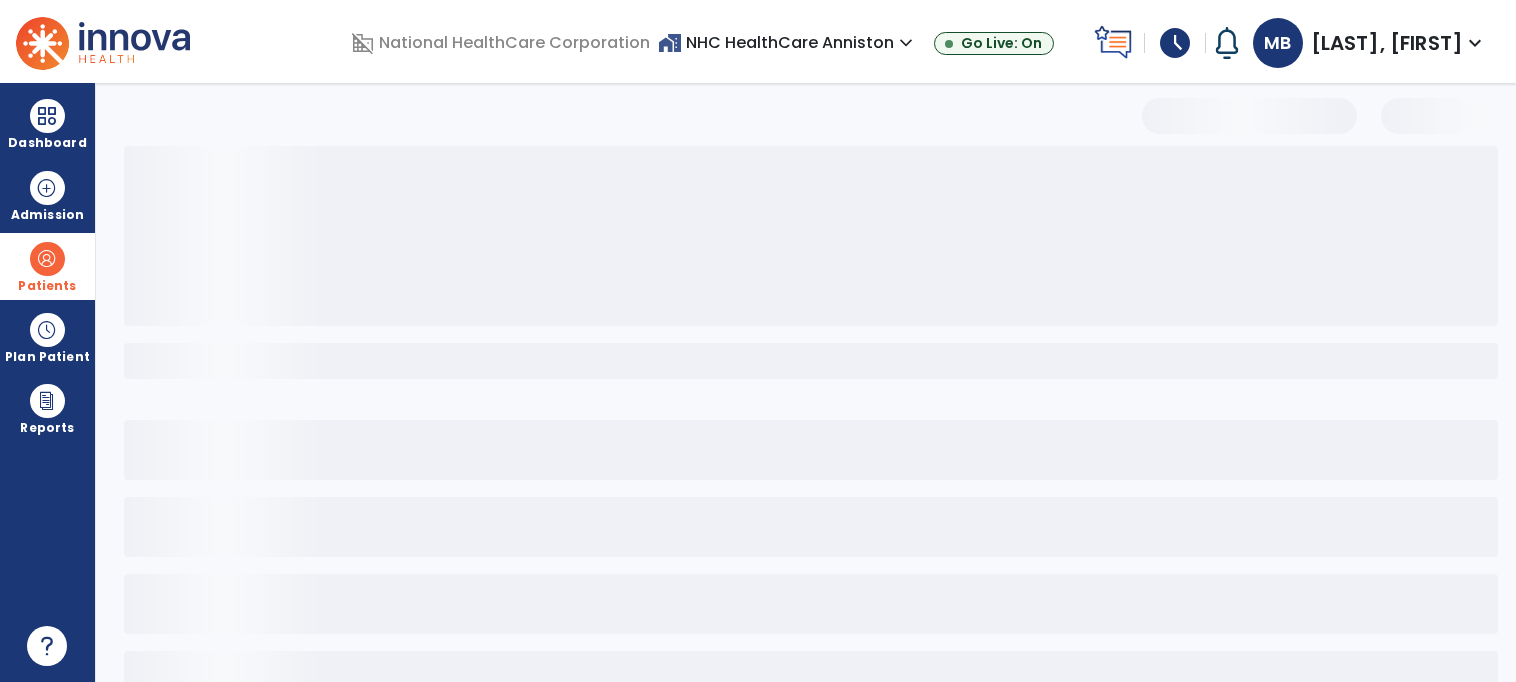 select on "***" 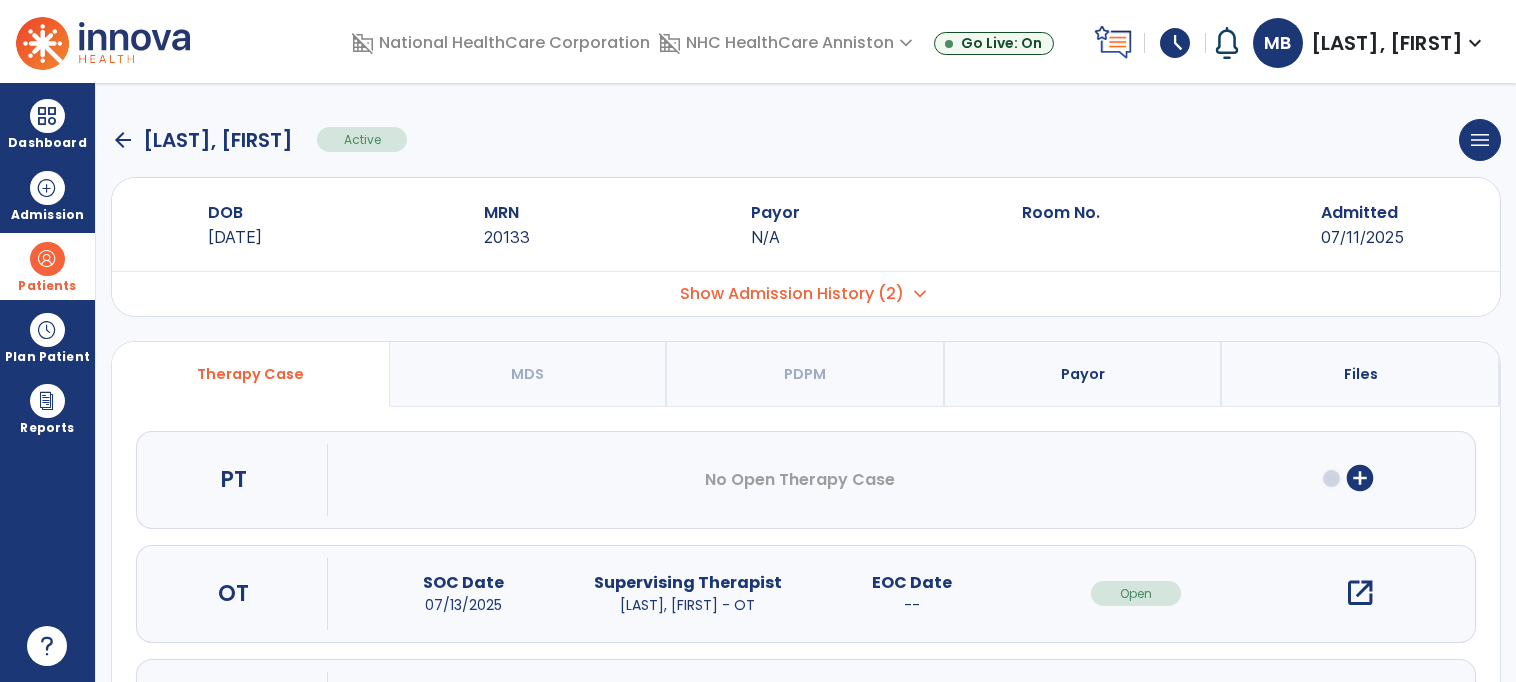 click on "add_circle" at bounding box center [1360, 478] 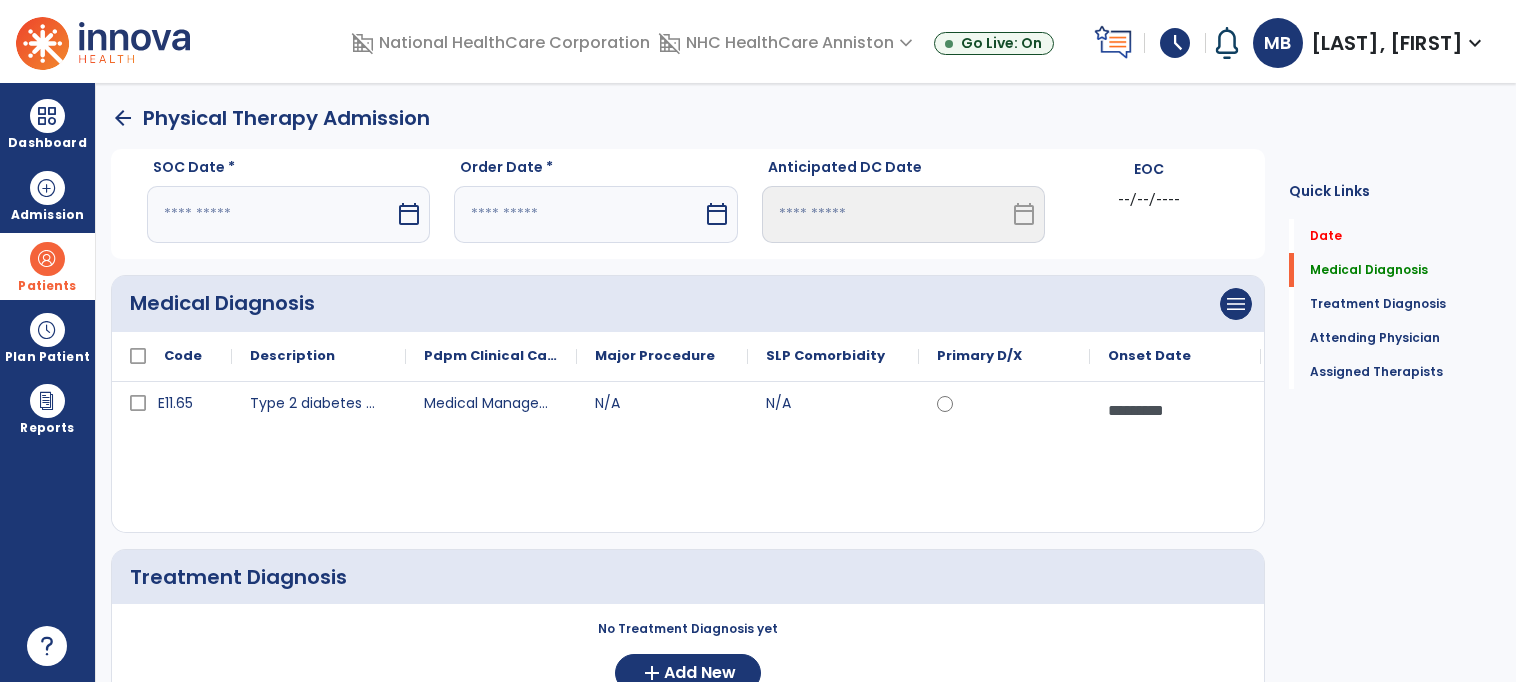 click at bounding box center [271, 214] 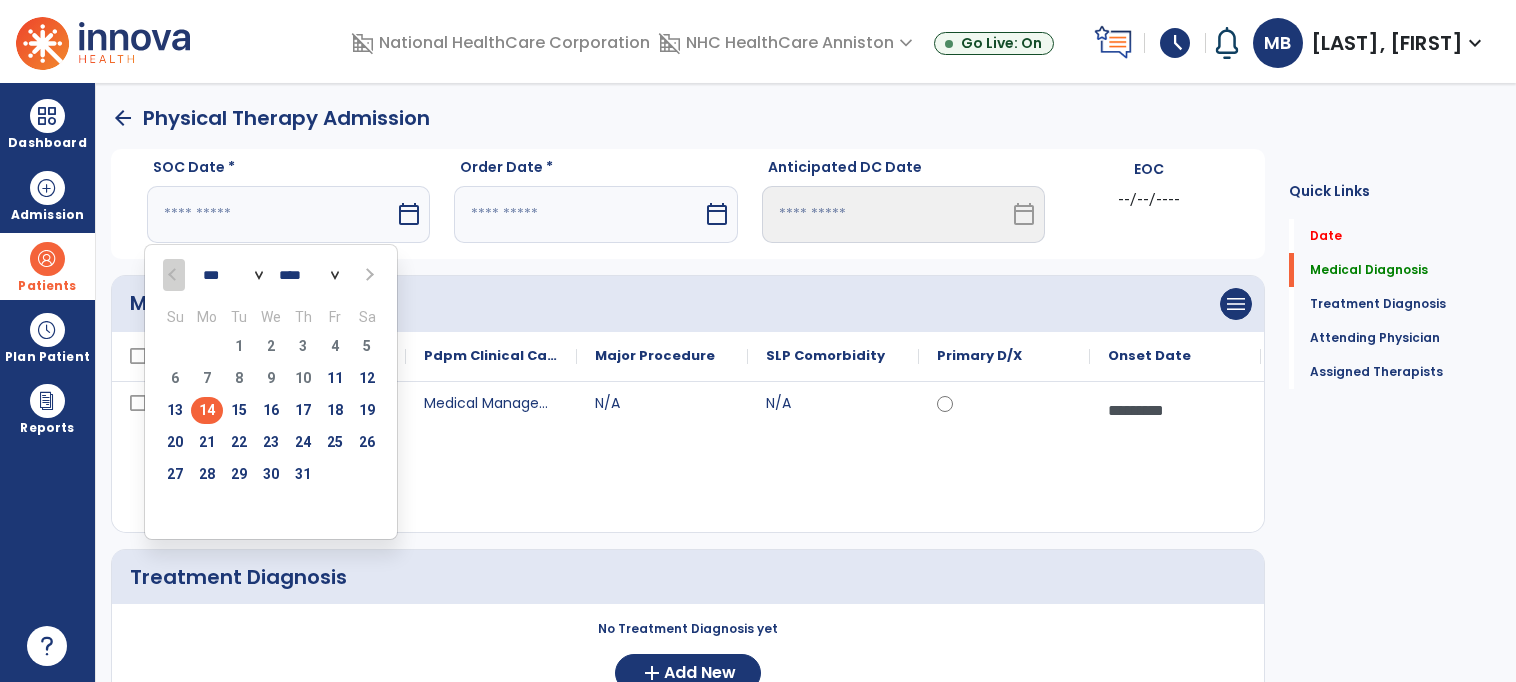click on "14" at bounding box center (207, 410) 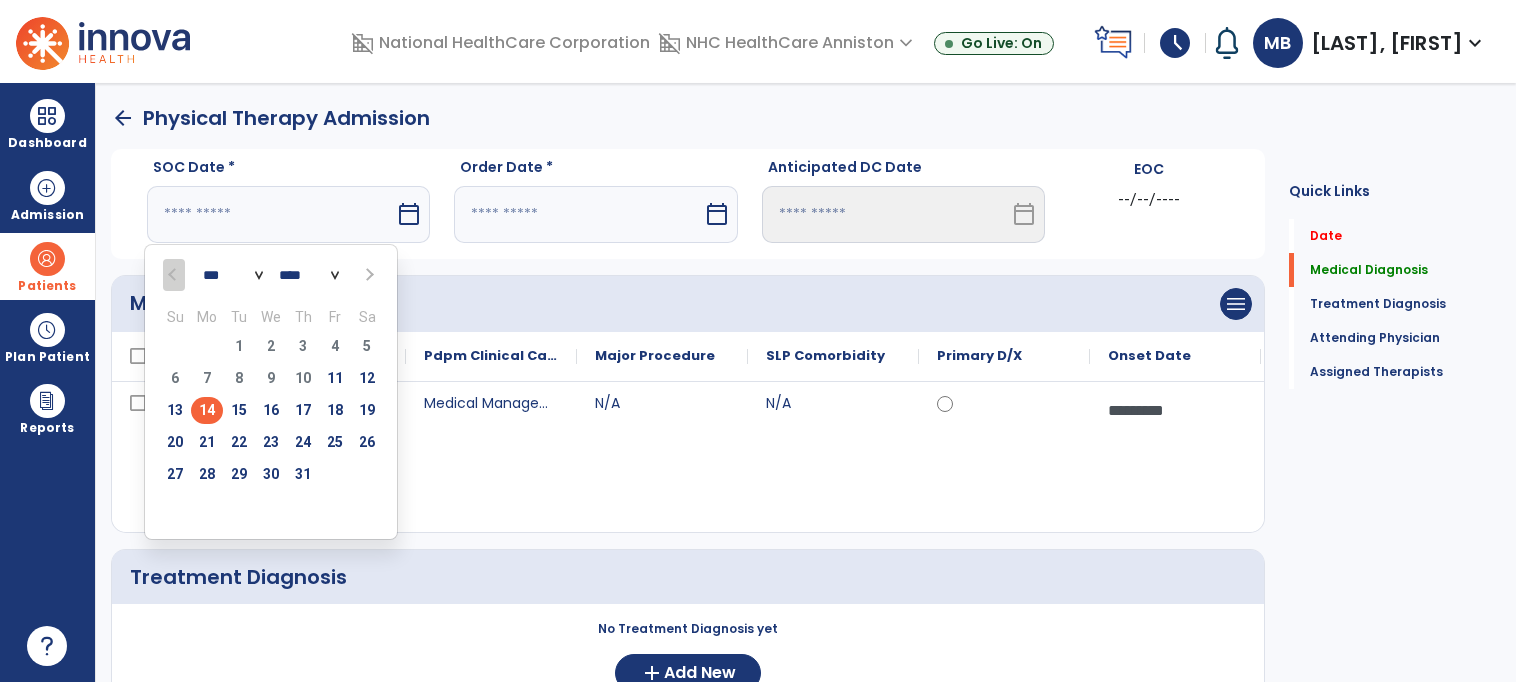 type on "*********" 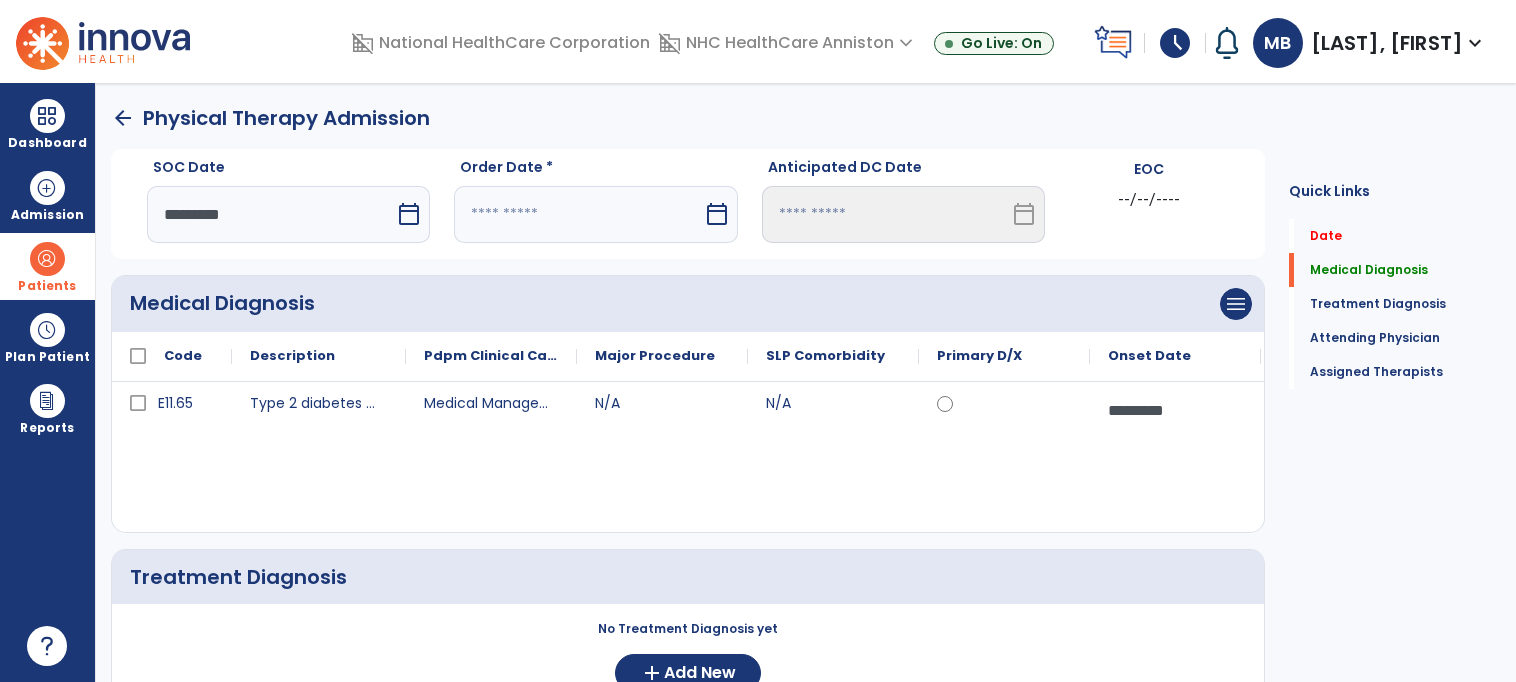 click at bounding box center [578, 214] 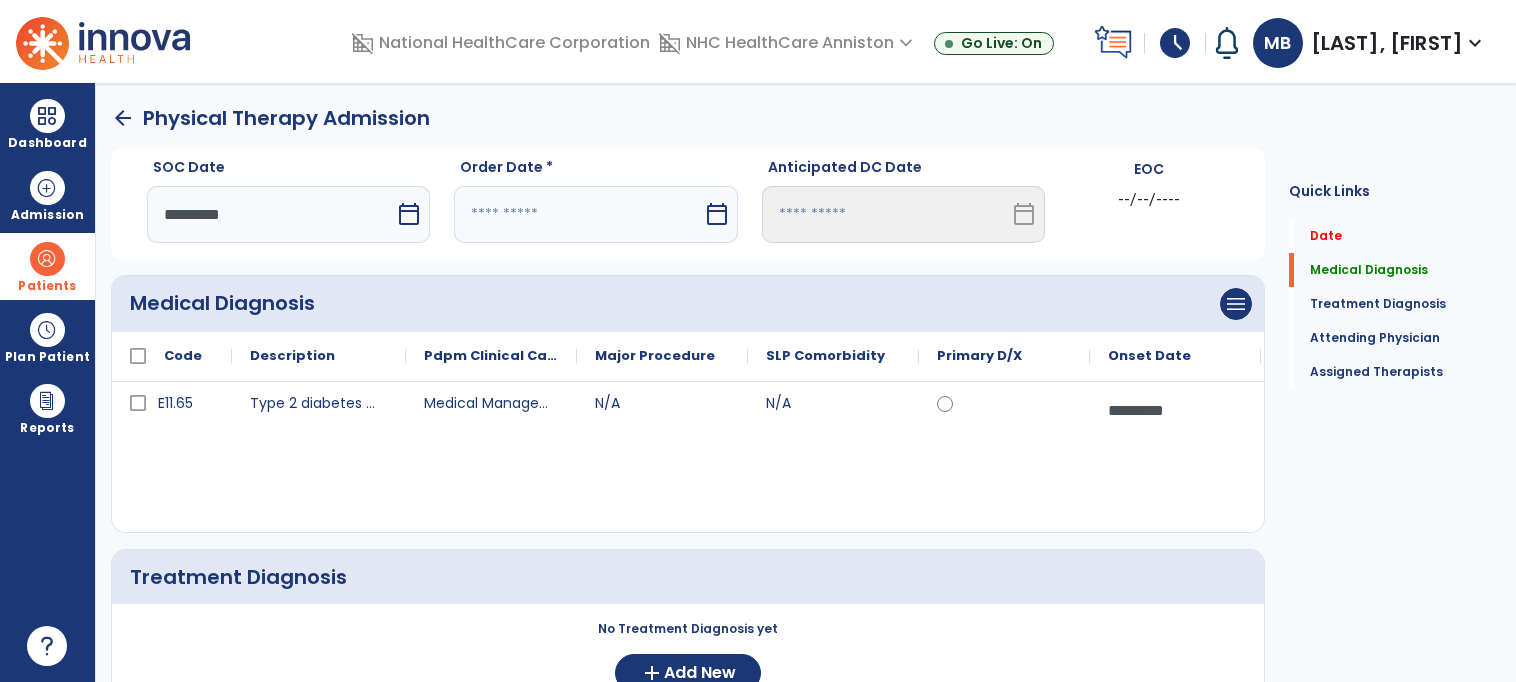 select on "*" 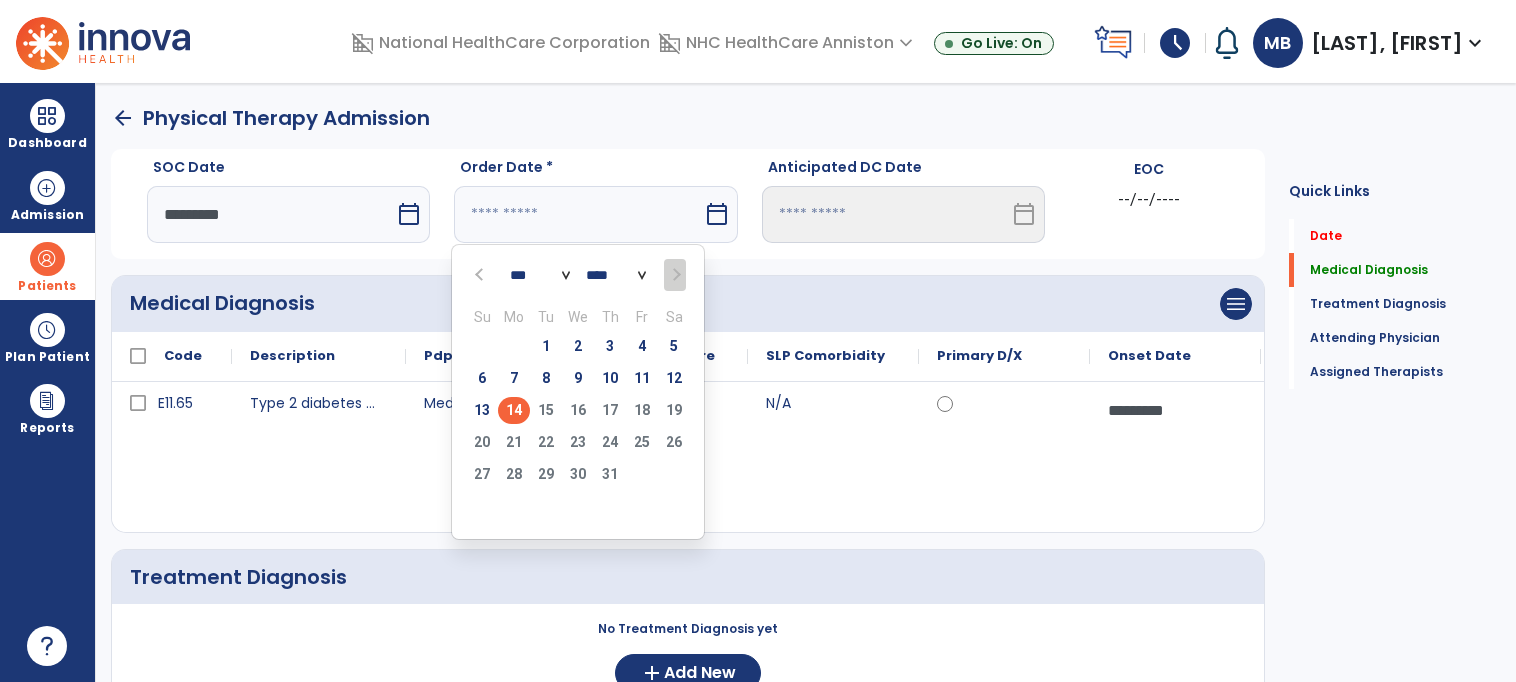 click on "14" at bounding box center [514, 410] 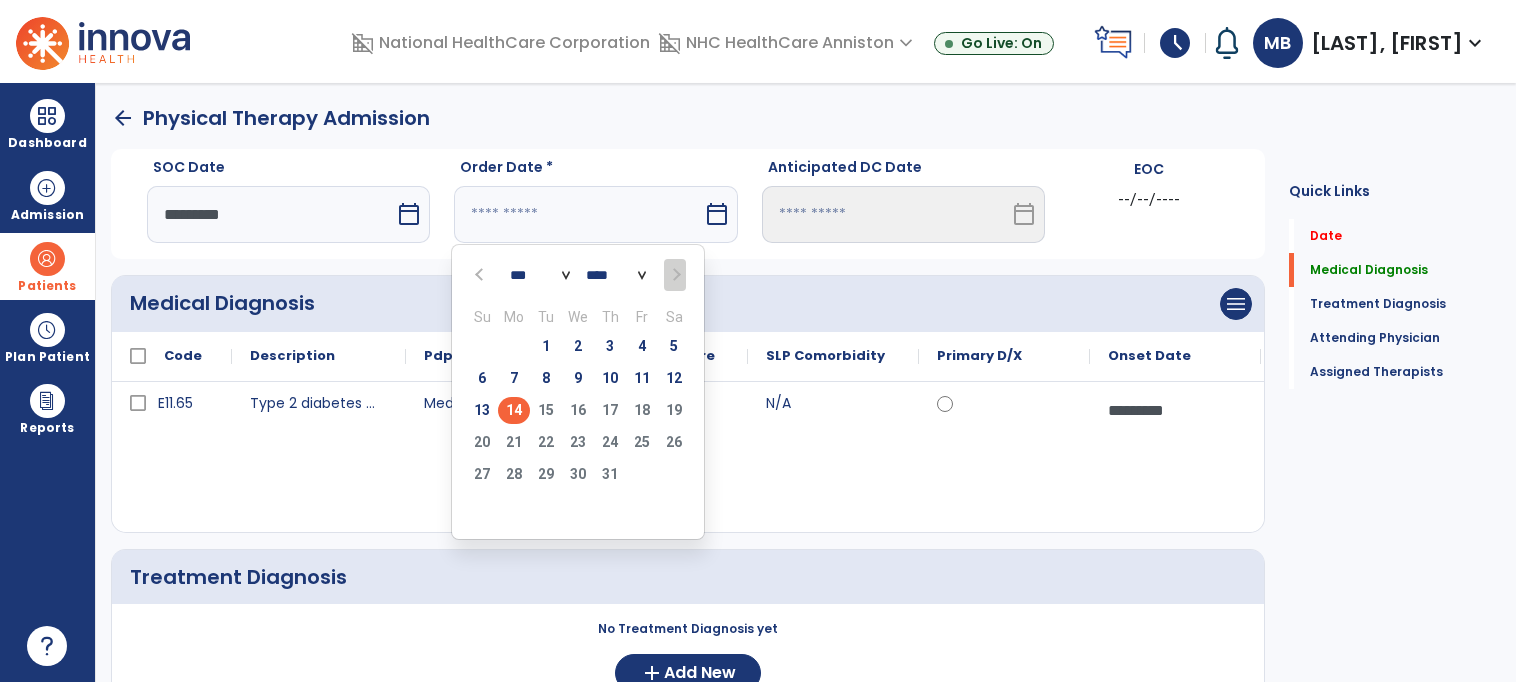 type on "*********" 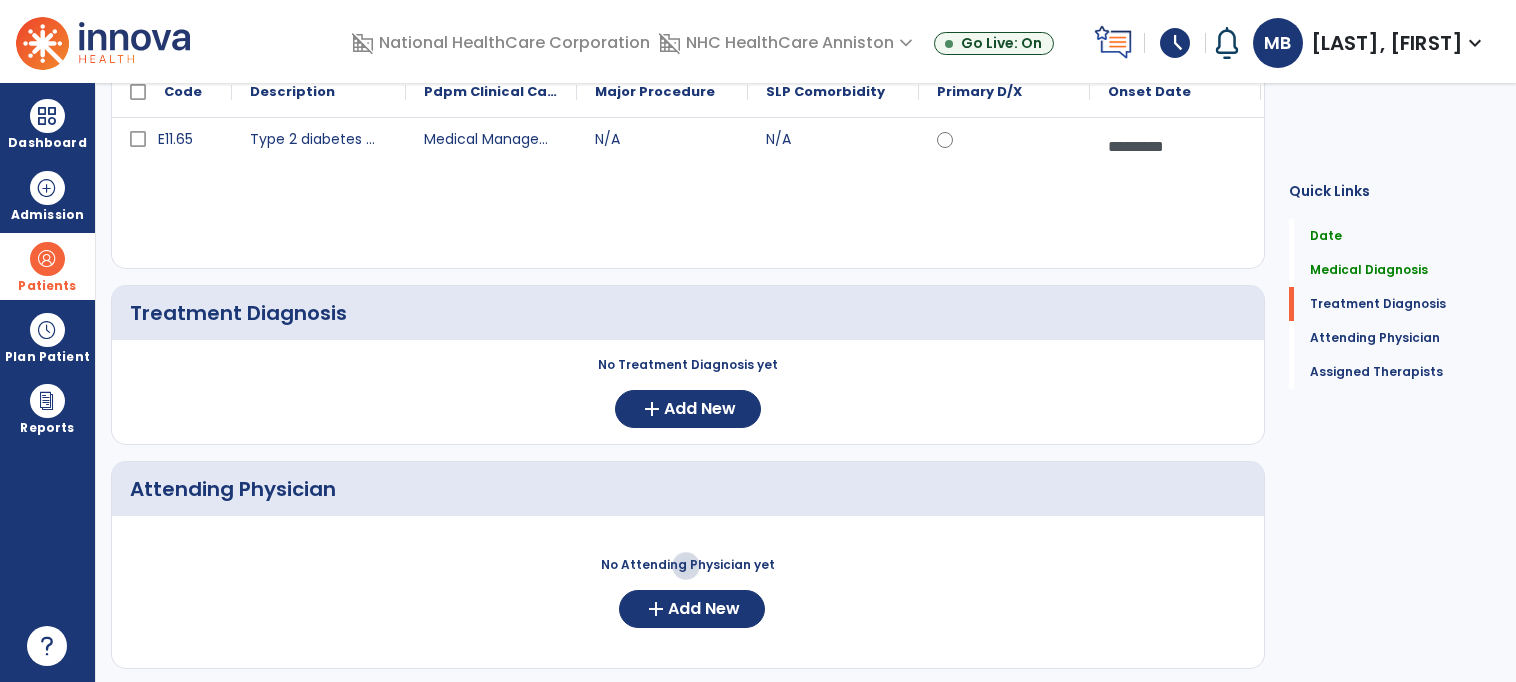 scroll, scrollTop: 267, scrollLeft: 0, axis: vertical 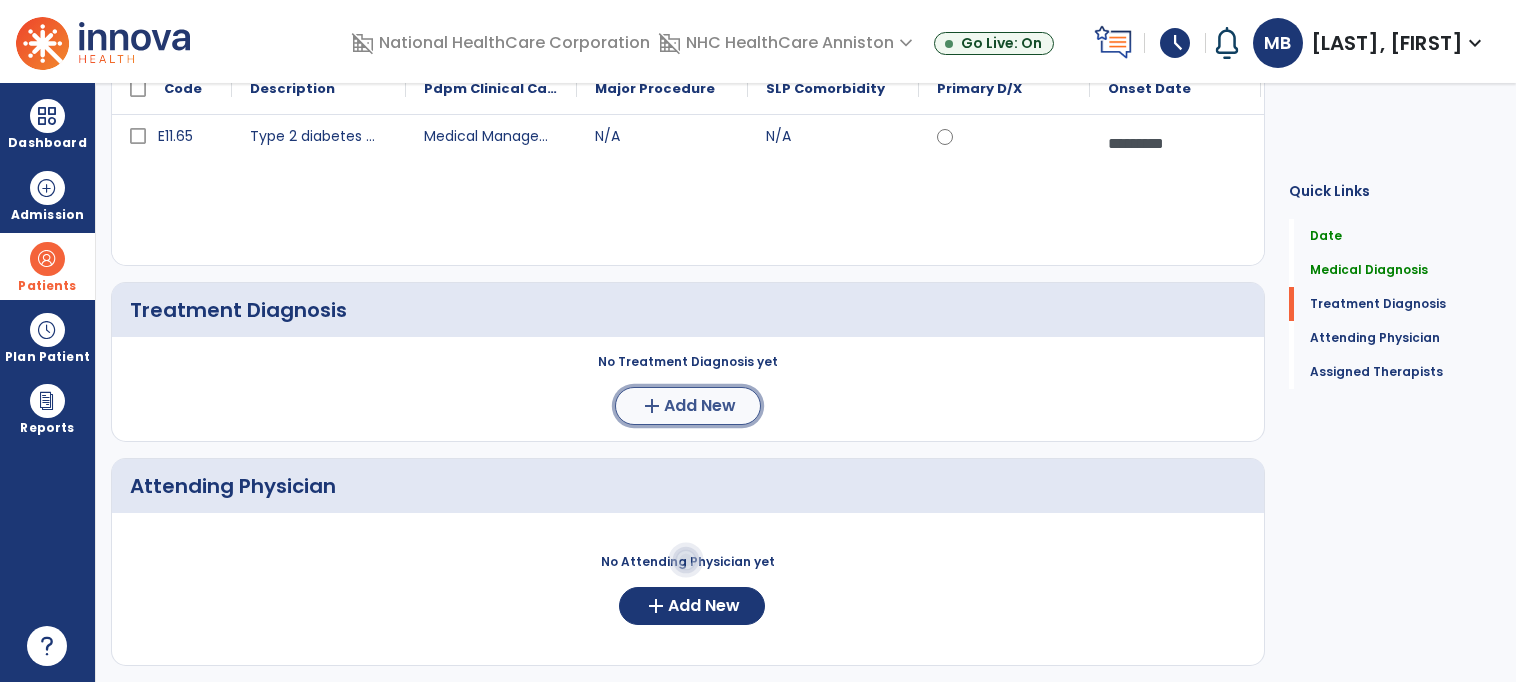click on "Add New" 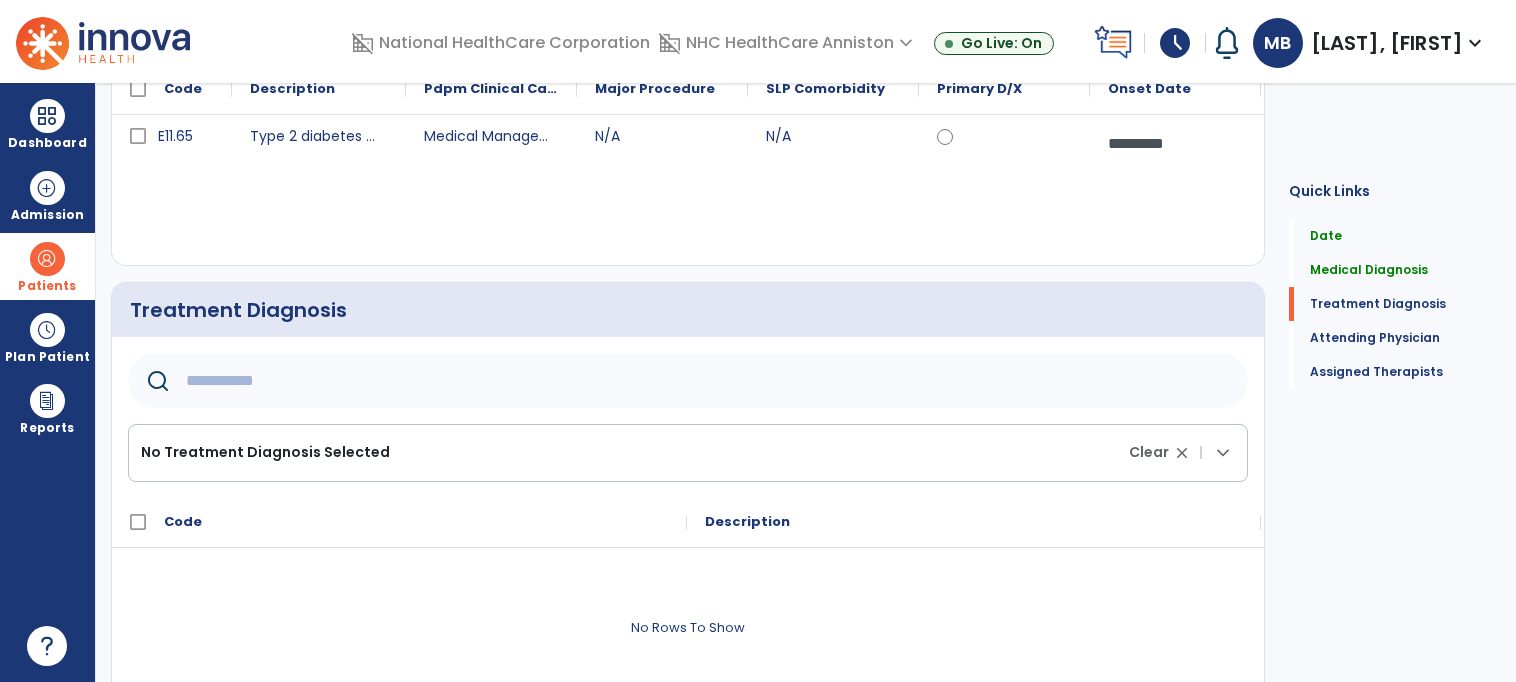 click 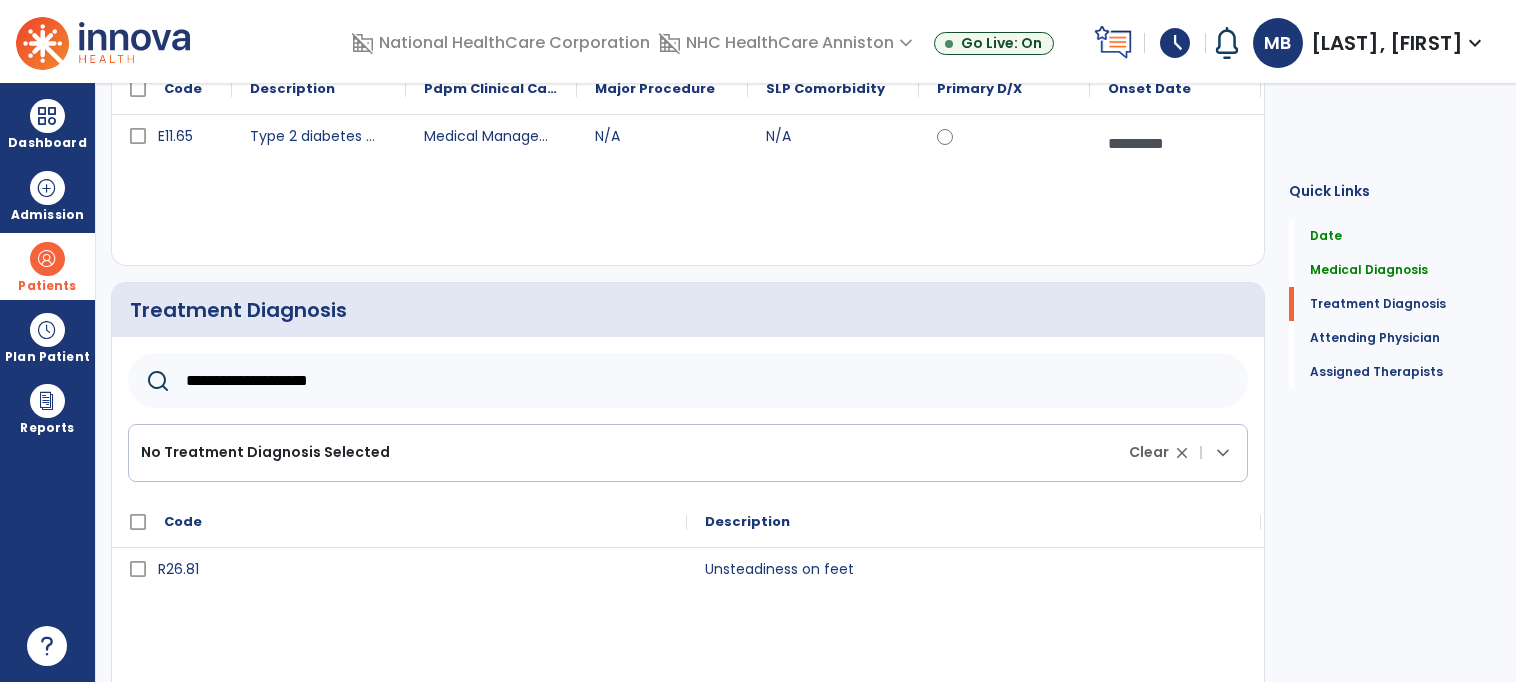 scroll, scrollTop: 308, scrollLeft: 0, axis: vertical 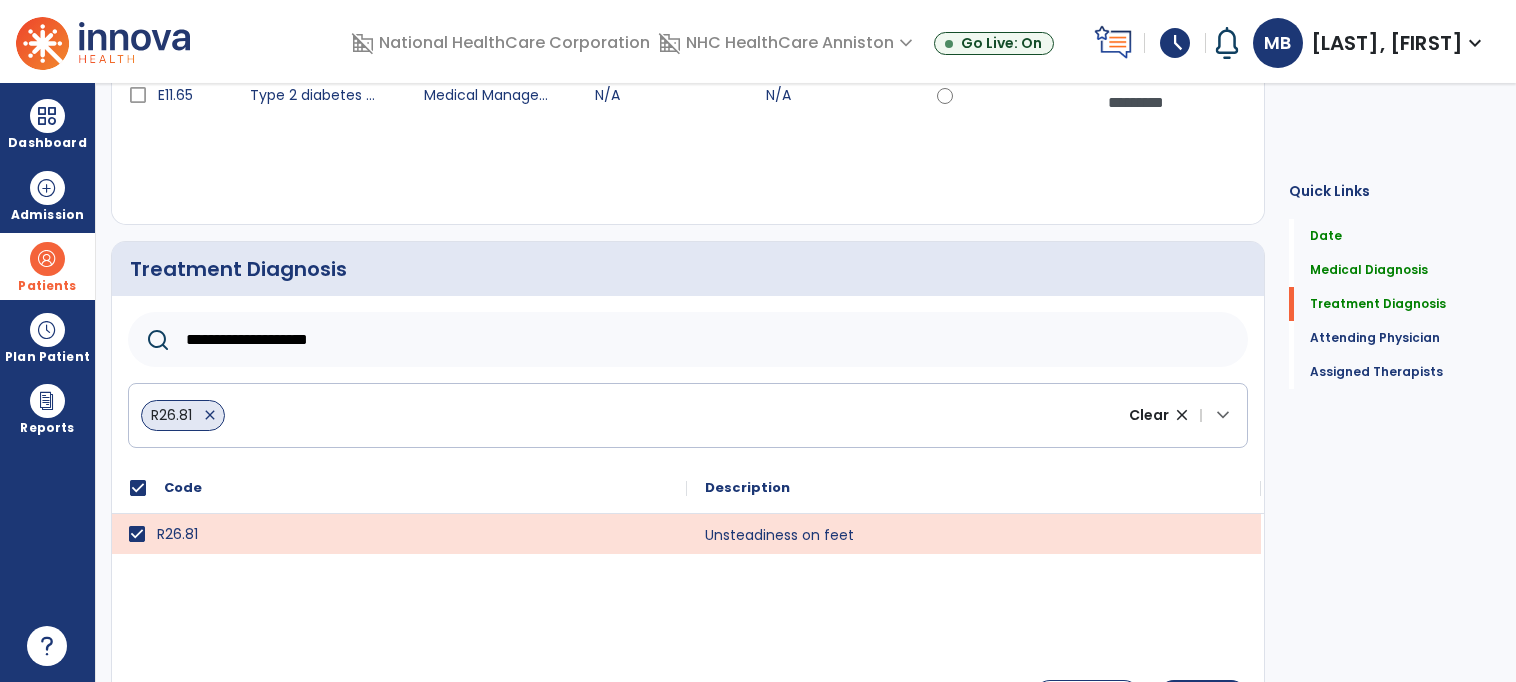 click on "**********" 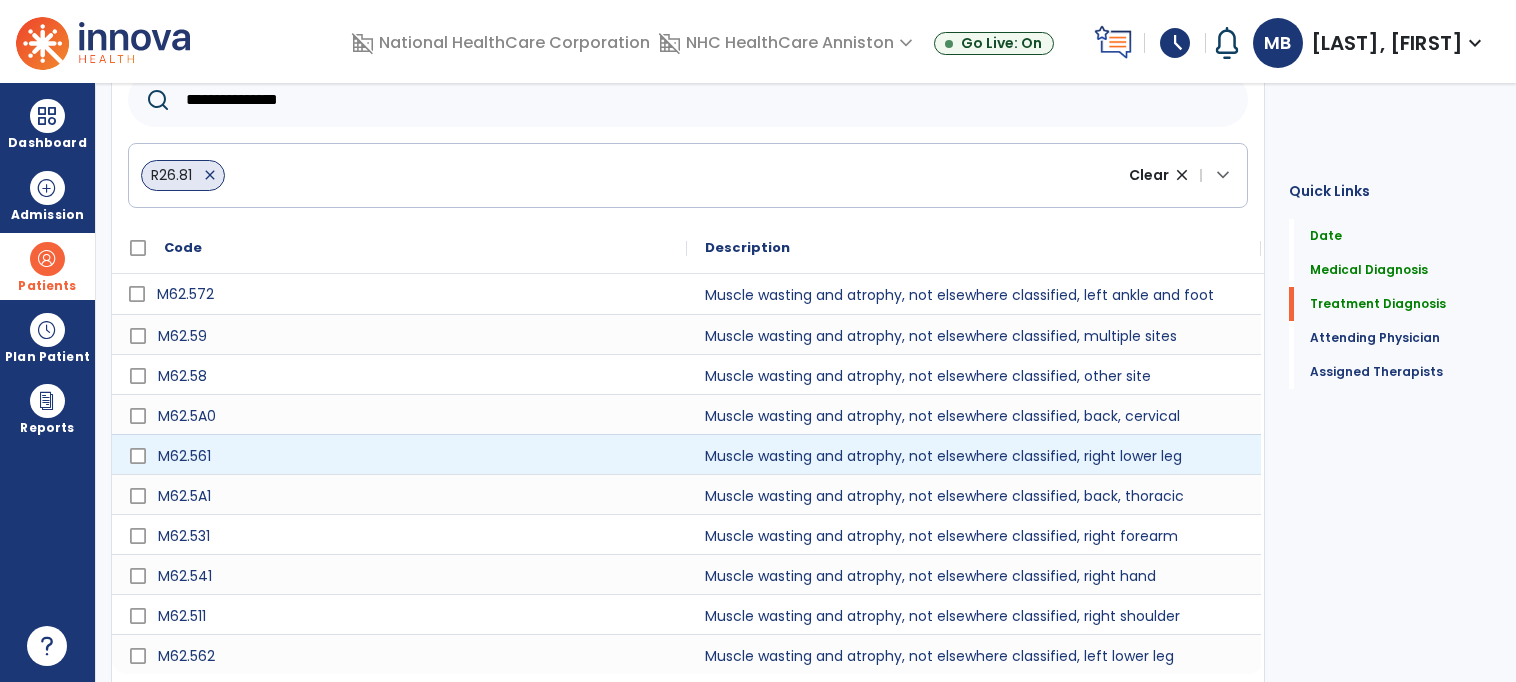 scroll, scrollTop: 583, scrollLeft: 0, axis: vertical 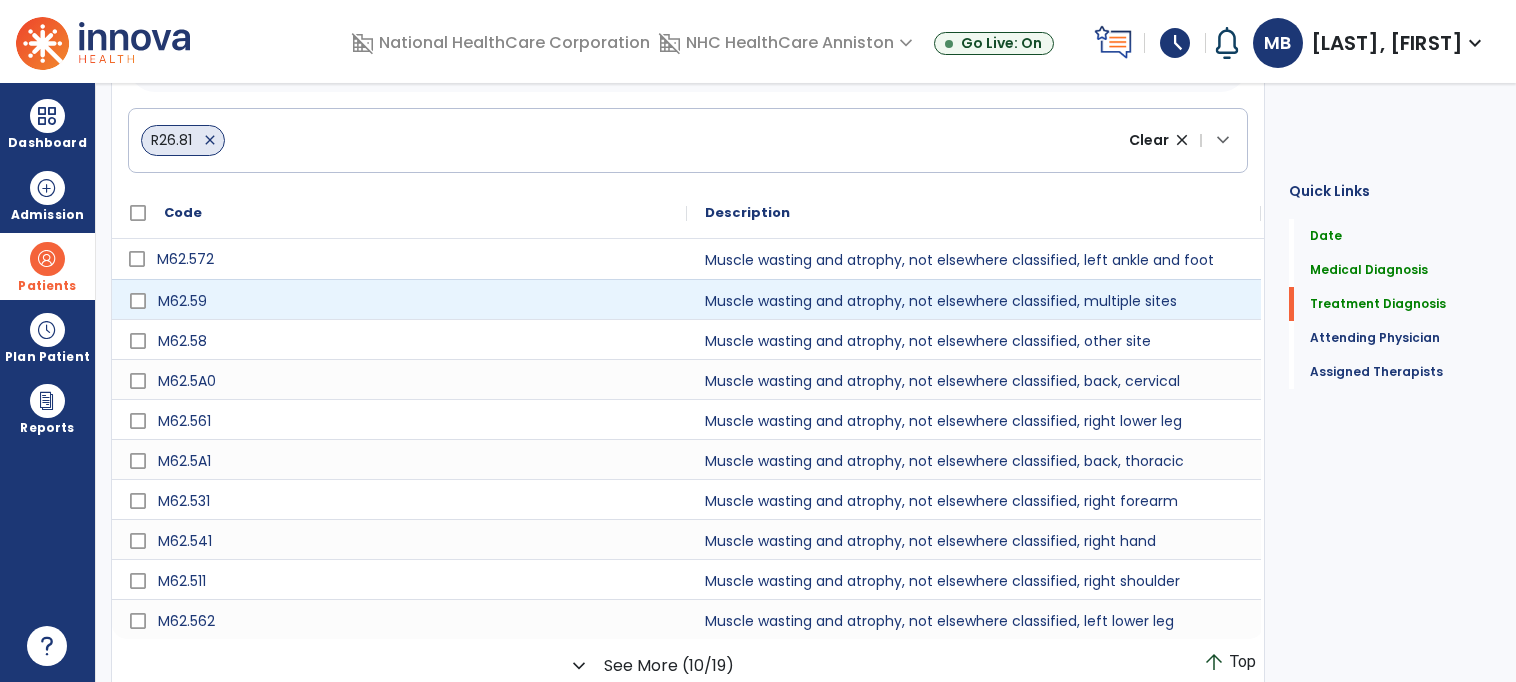 type on "**********" 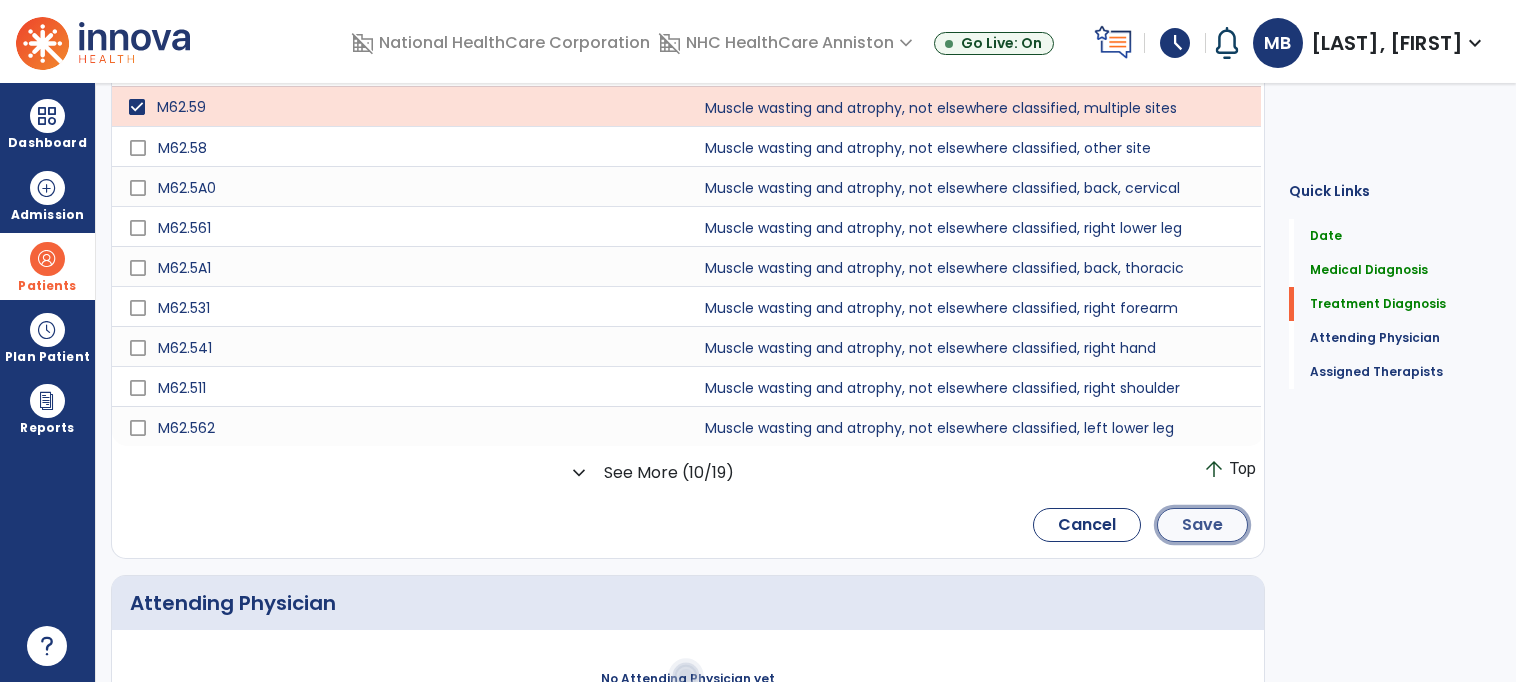 click on "Save" 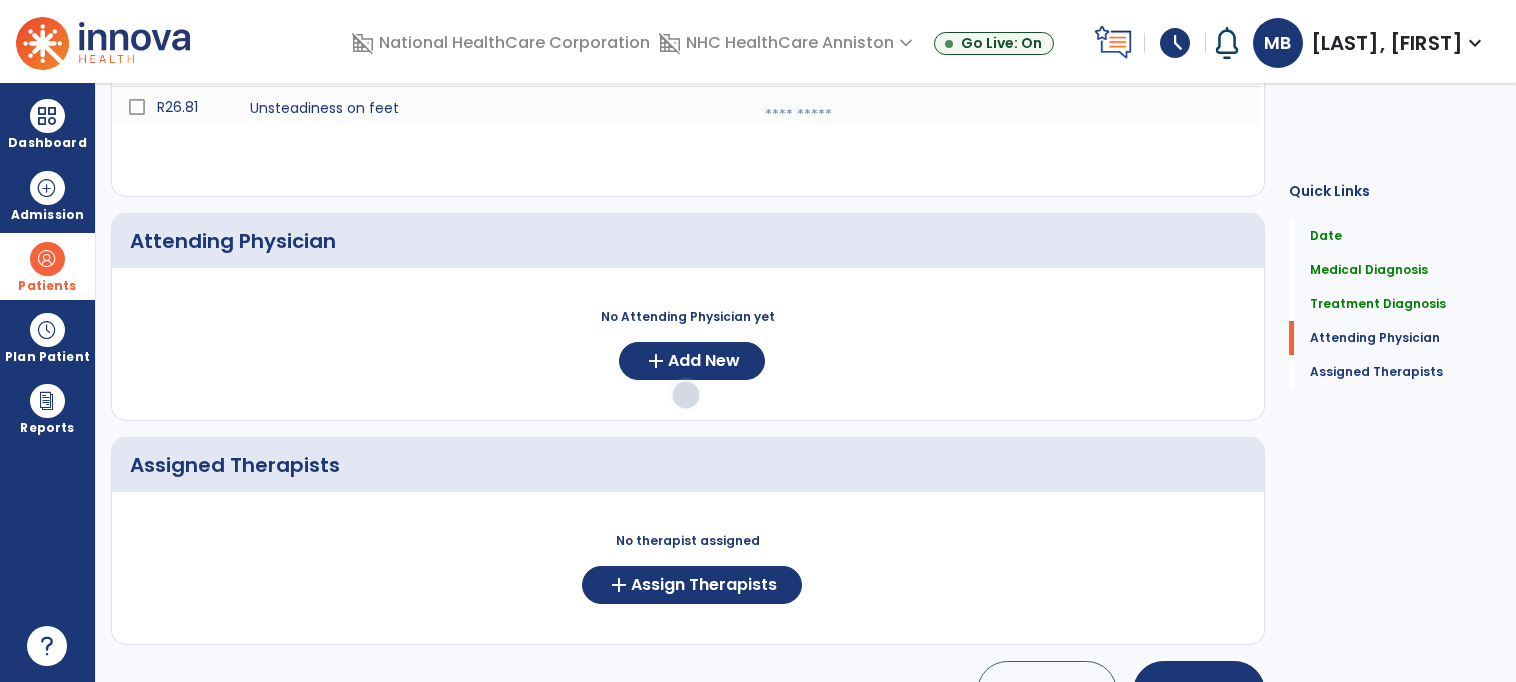 scroll, scrollTop: 448, scrollLeft: 0, axis: vertical 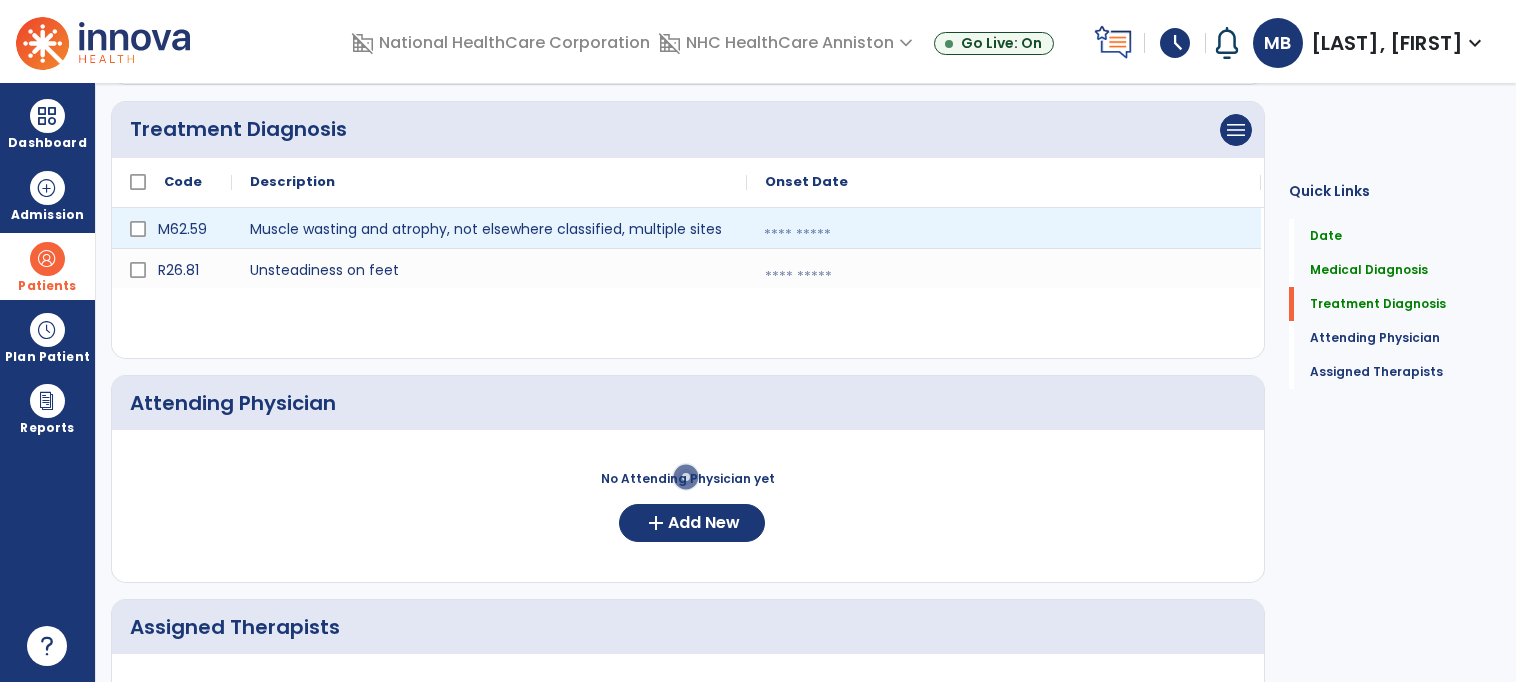 click at bounding box center (1004, 235) 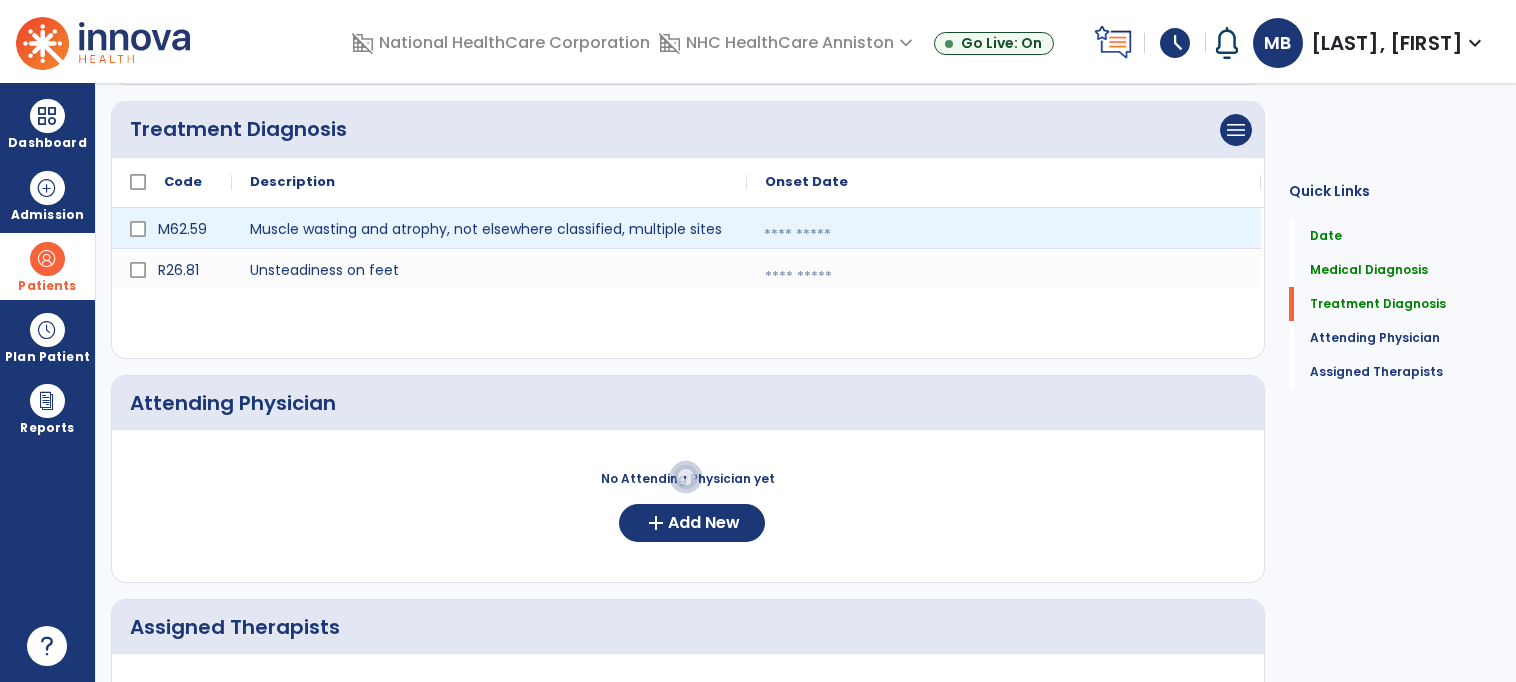 select on "*" 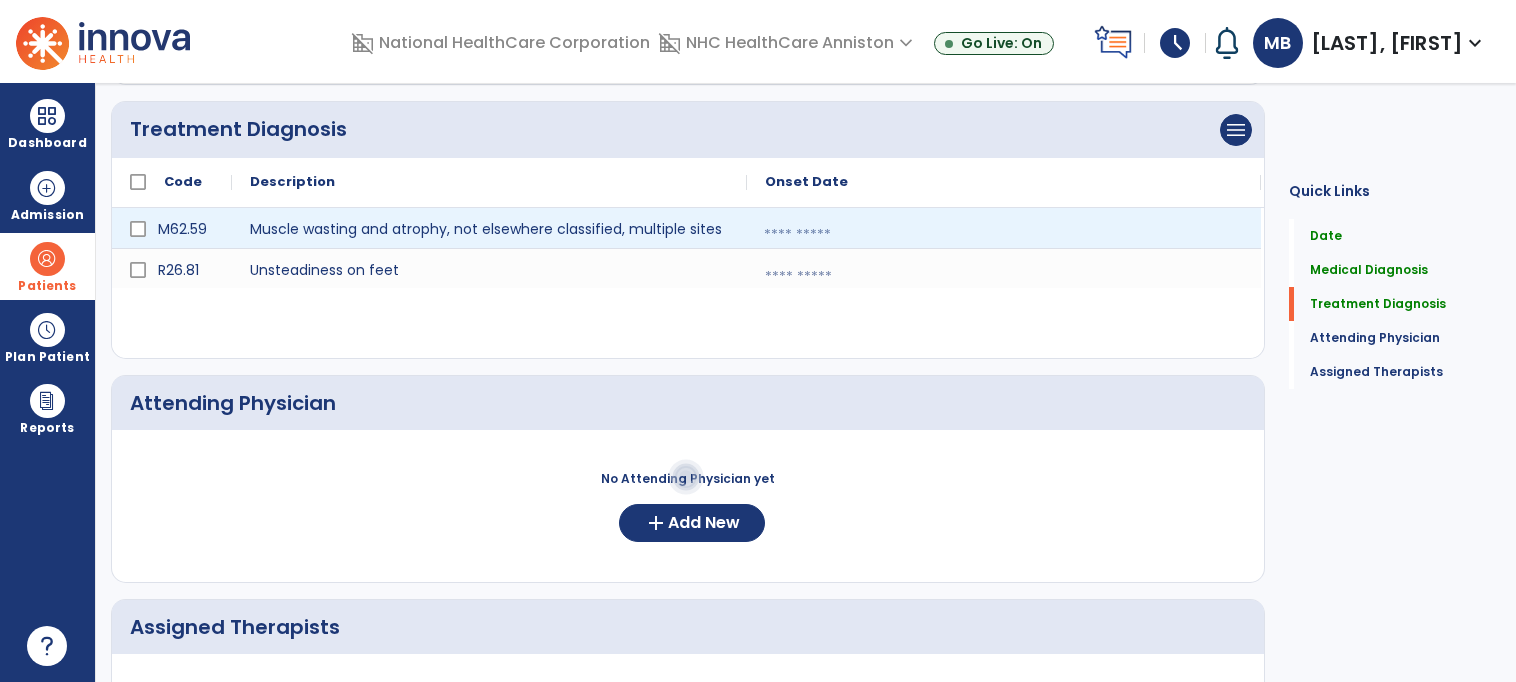 select on "****" 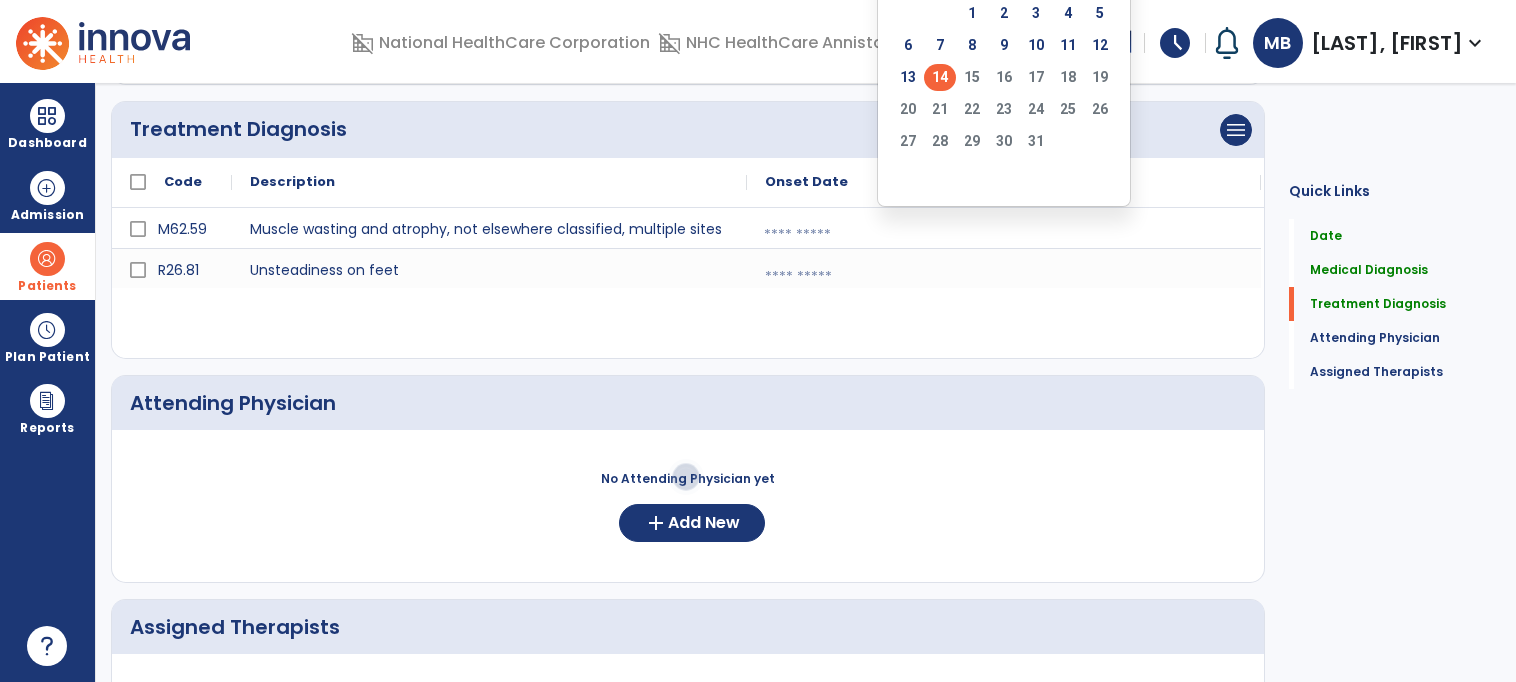click on "14" 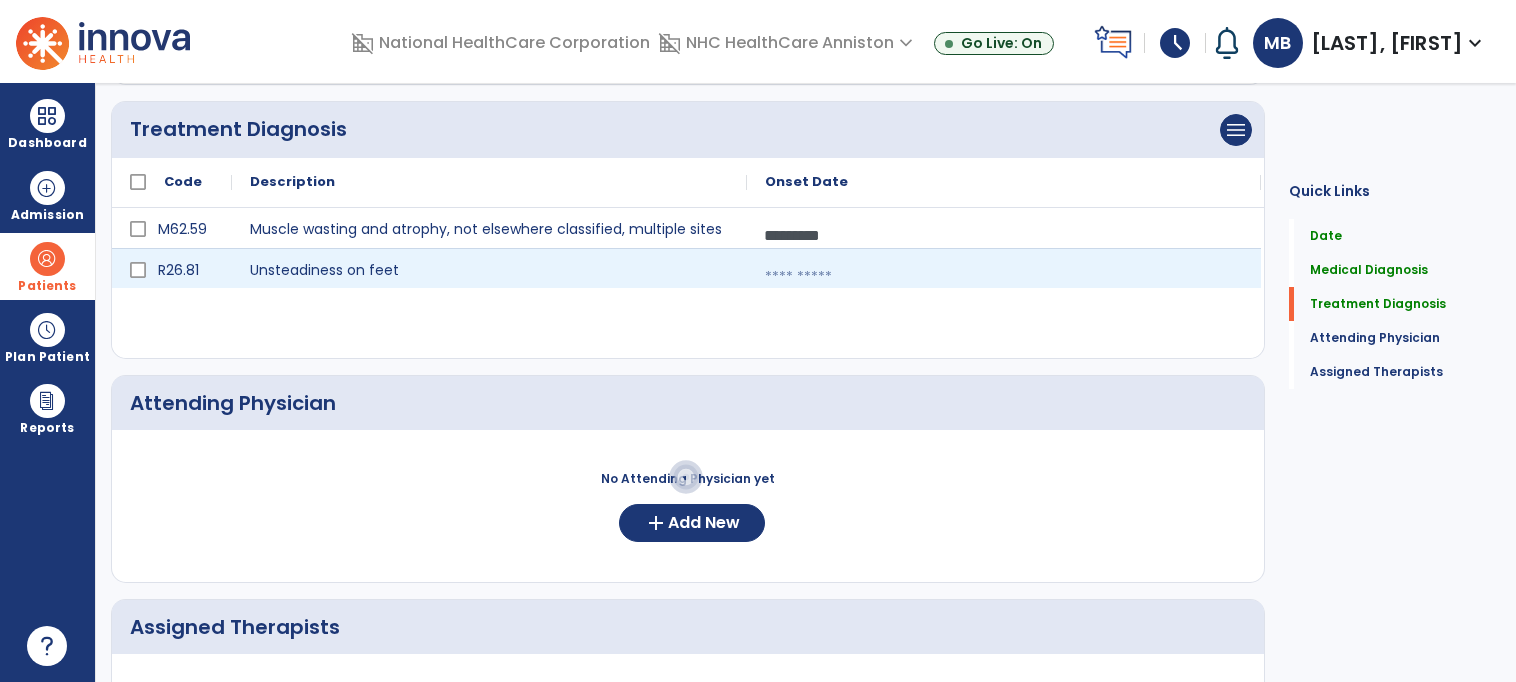 click at bounding box center [1004, 277] 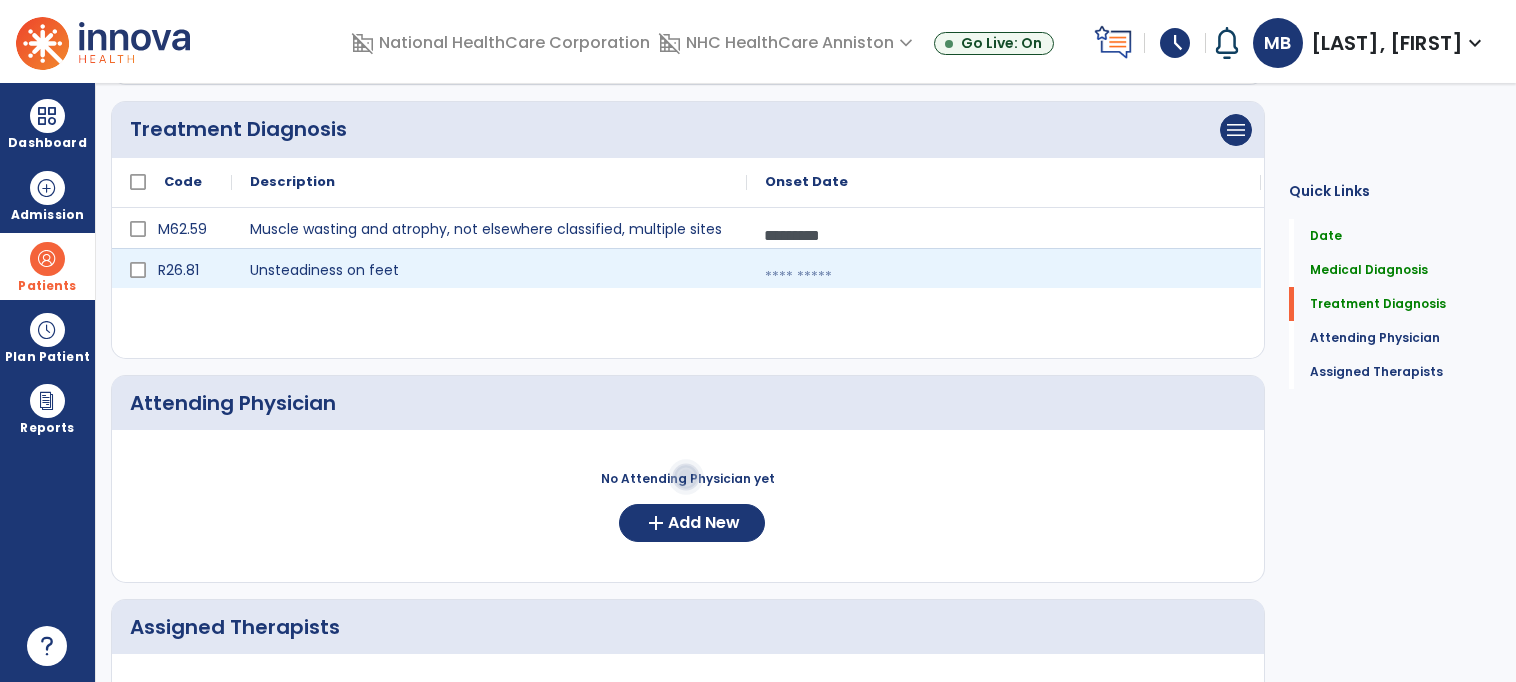 select on "*" 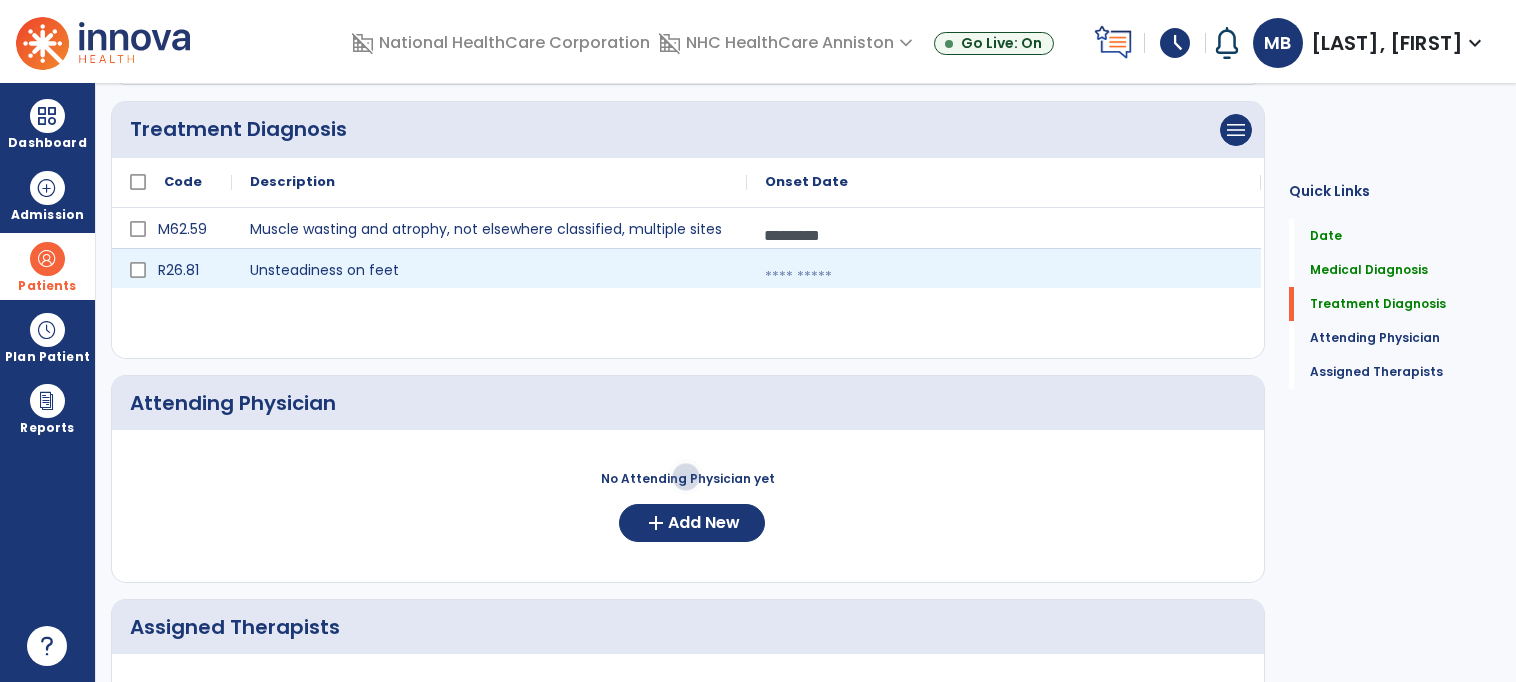 select on "****" 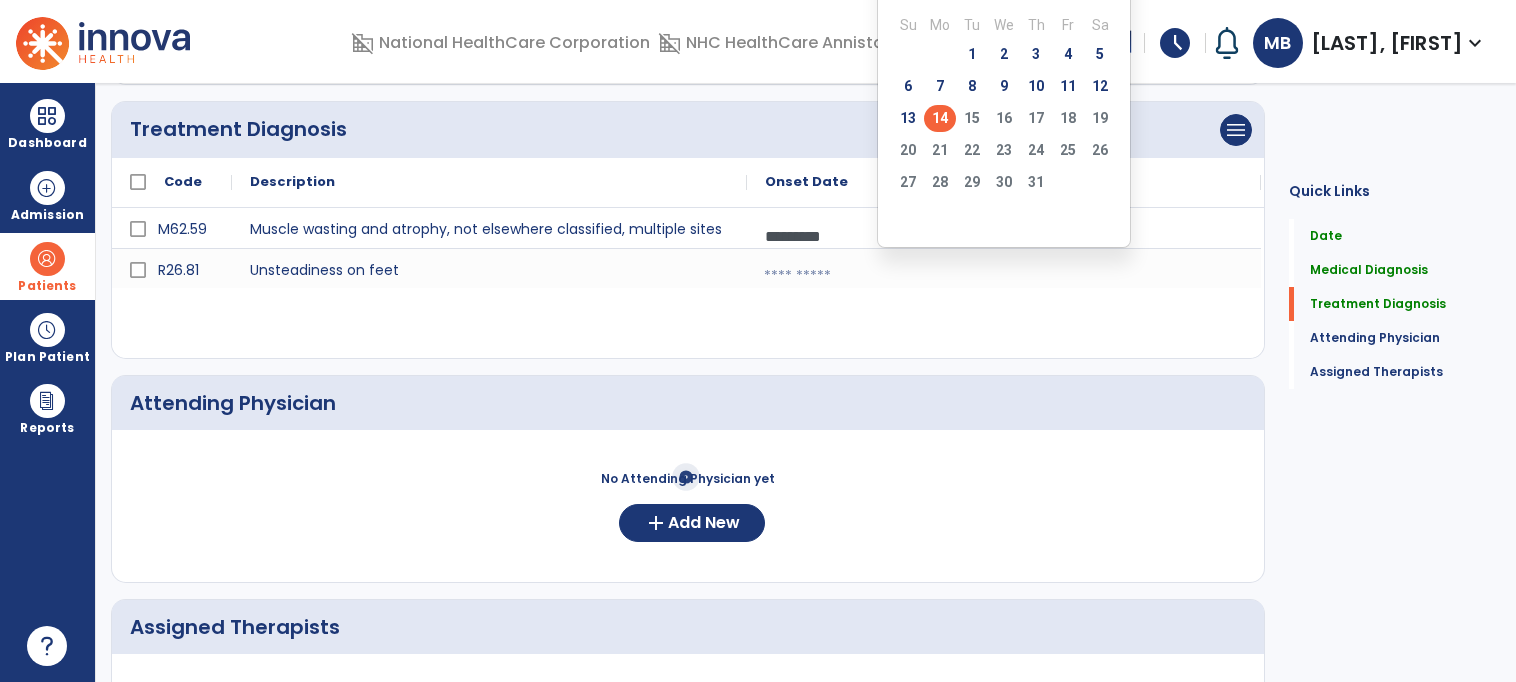 click on "14" 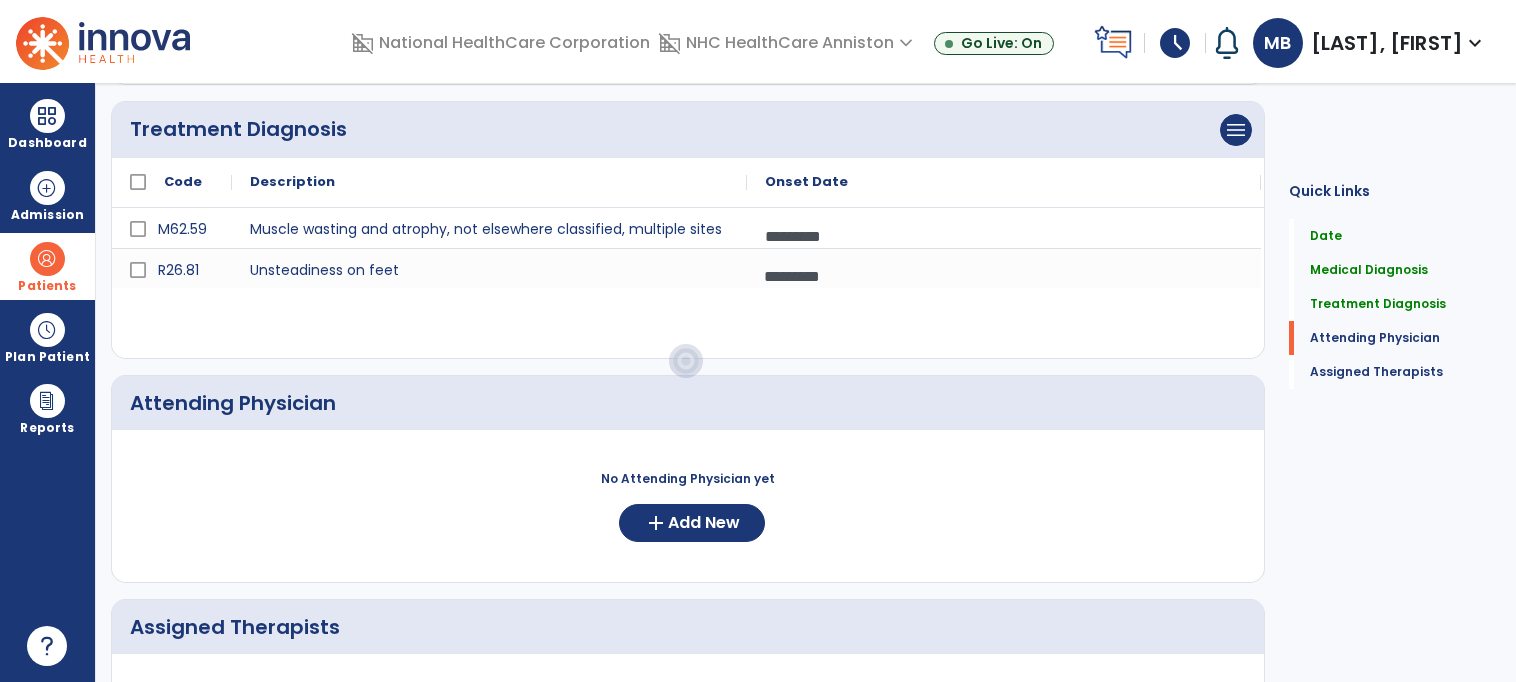 scroll, scrollTop: 580, scrollLeft: 0, axis: vertical 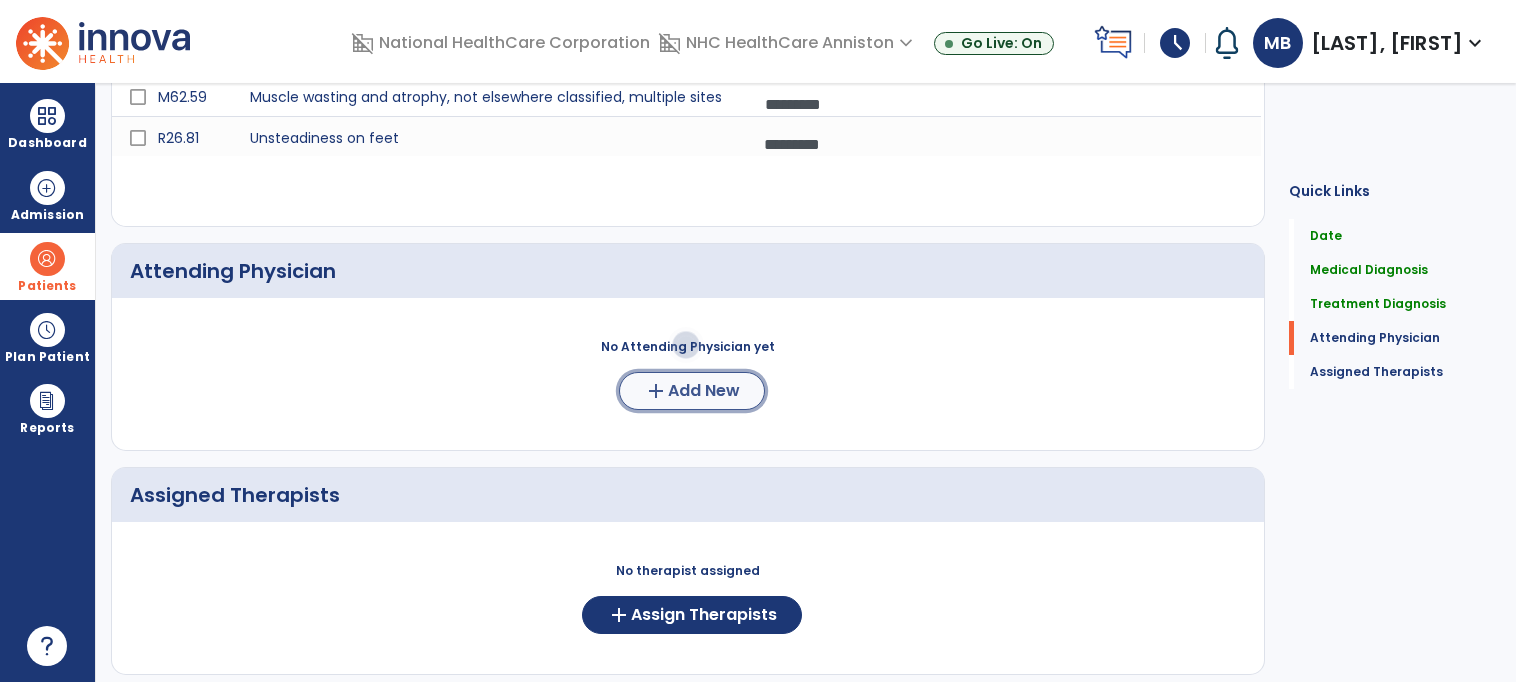 click on "Add New" 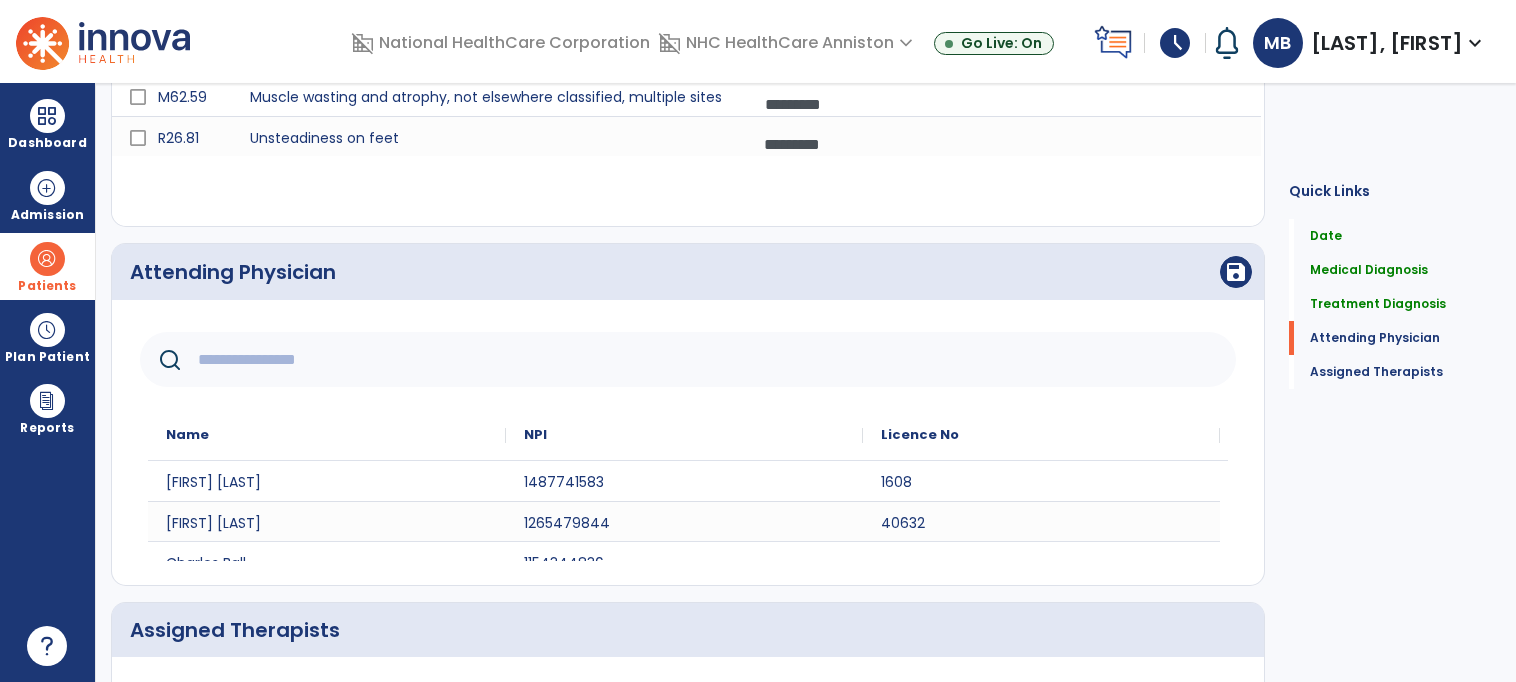click 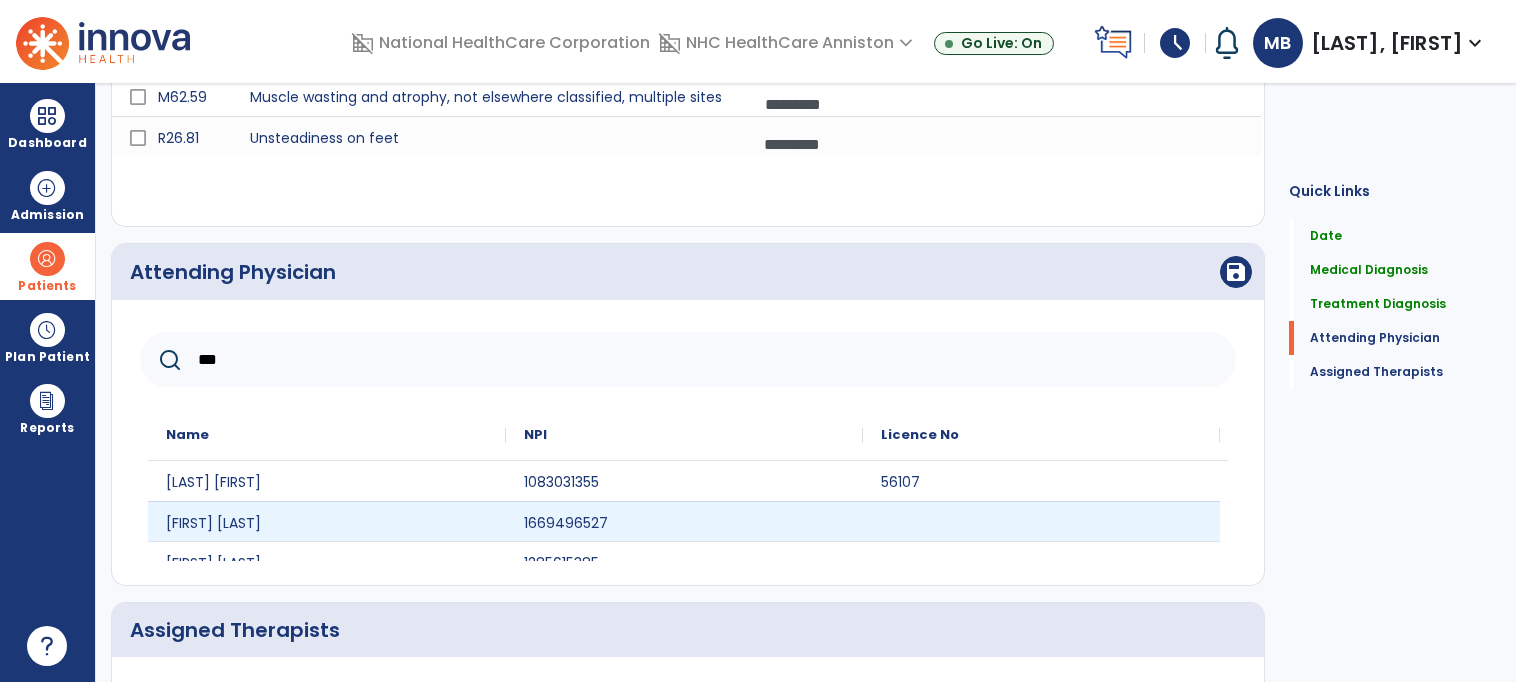 type on "***" 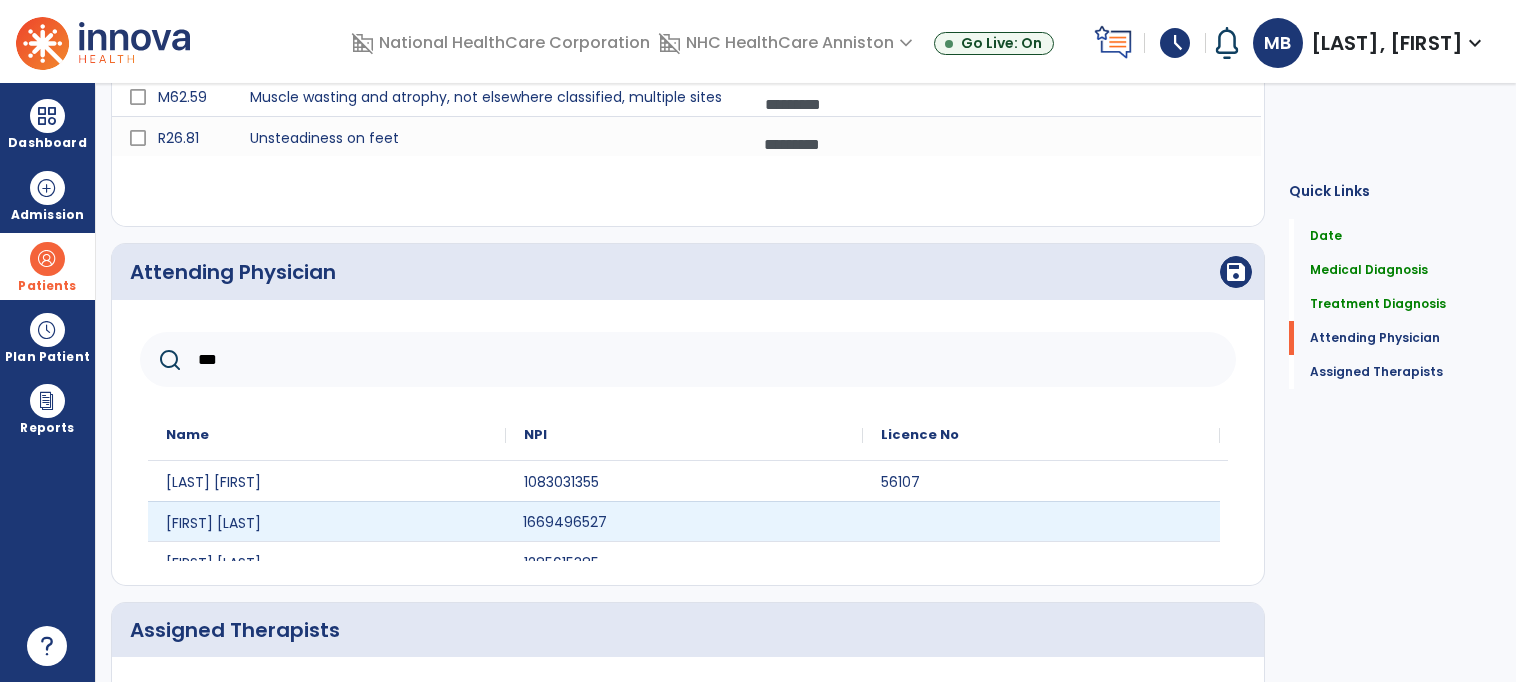 click on "1669496527" 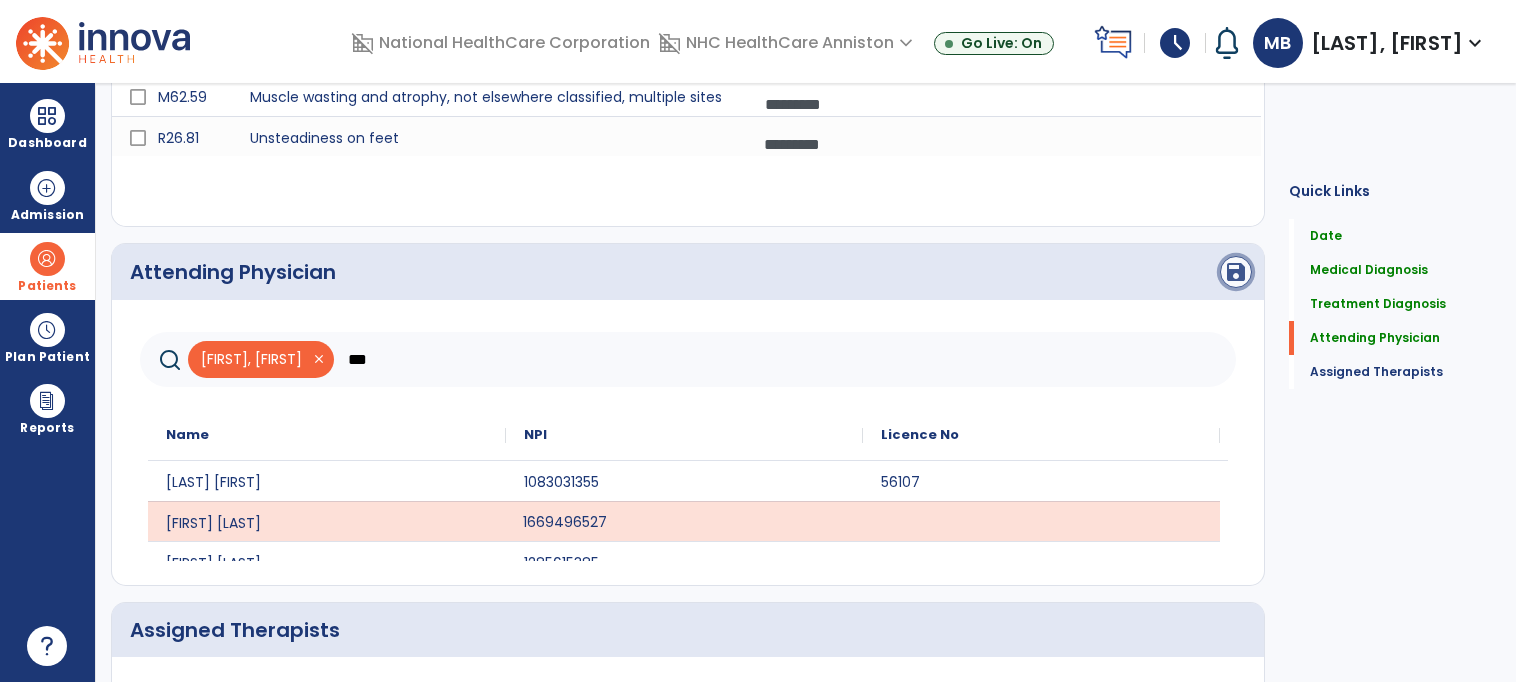 click on "save" 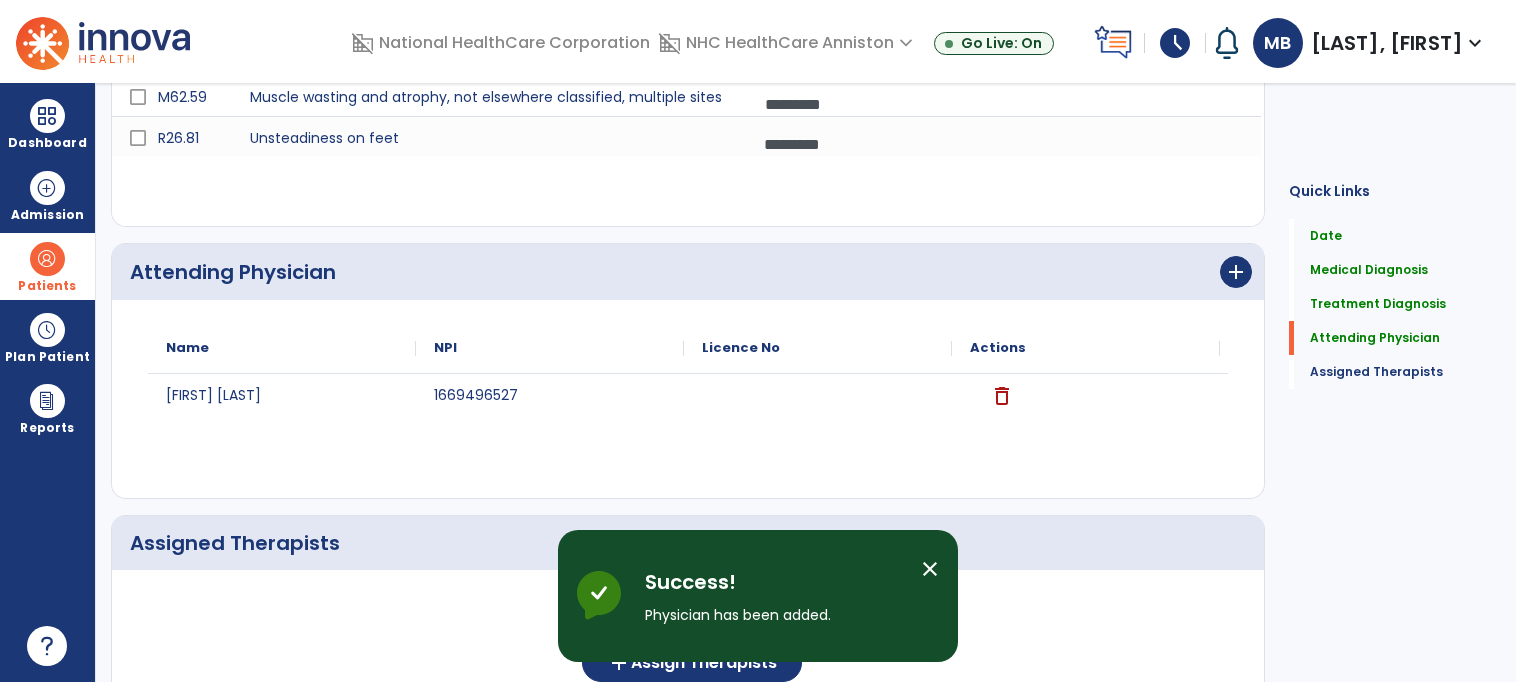 scroll, scrollTop: 710, scrollLeft: 0, axis: vertical 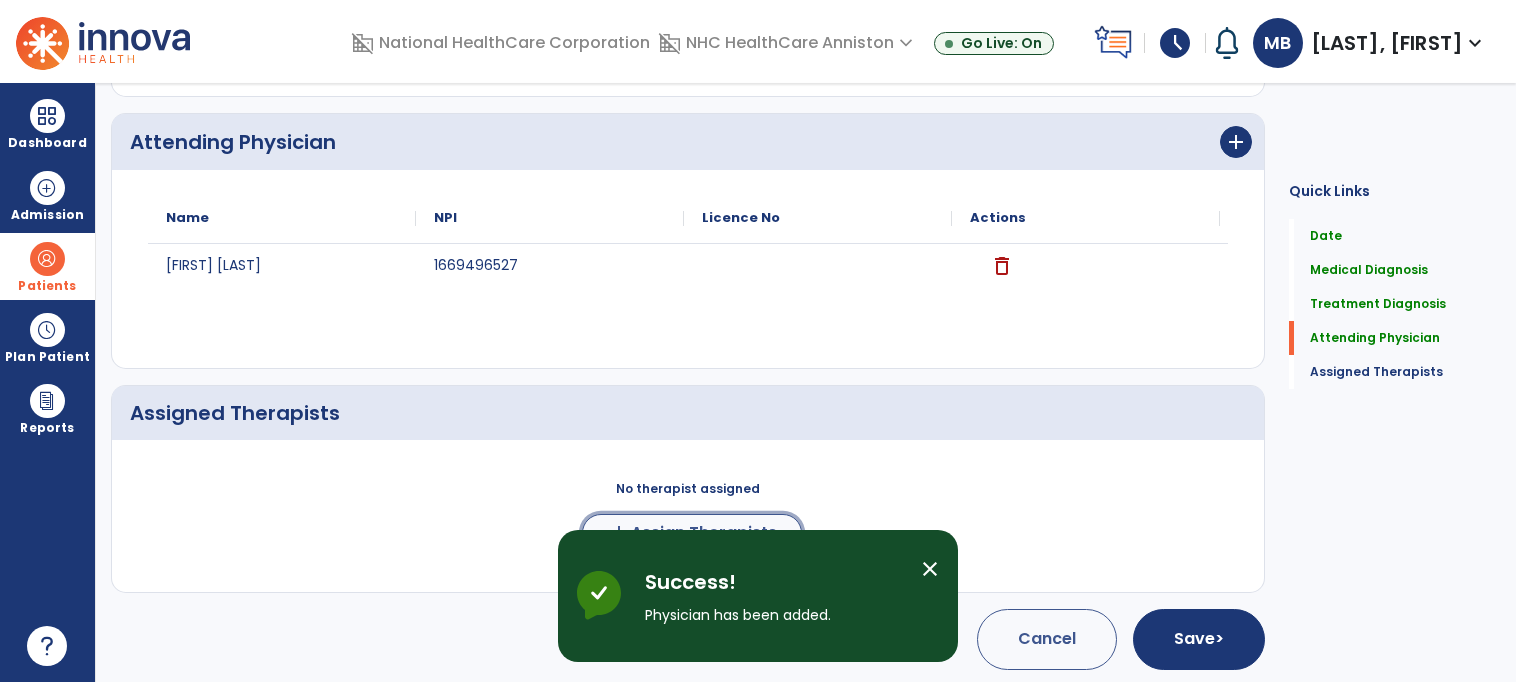 click on "Assign Therapists" 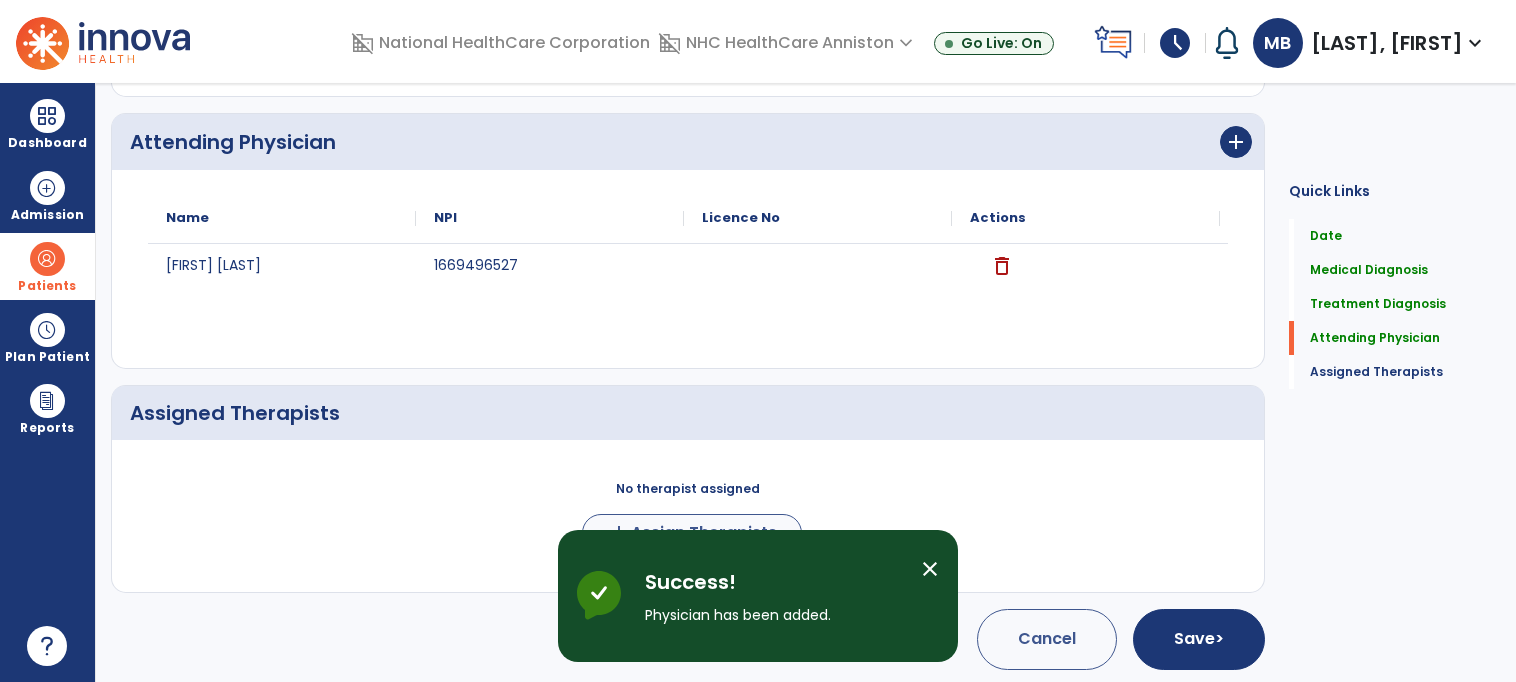 scroll, scrollTop: 707, scrollLeft: 0, axis: vertical 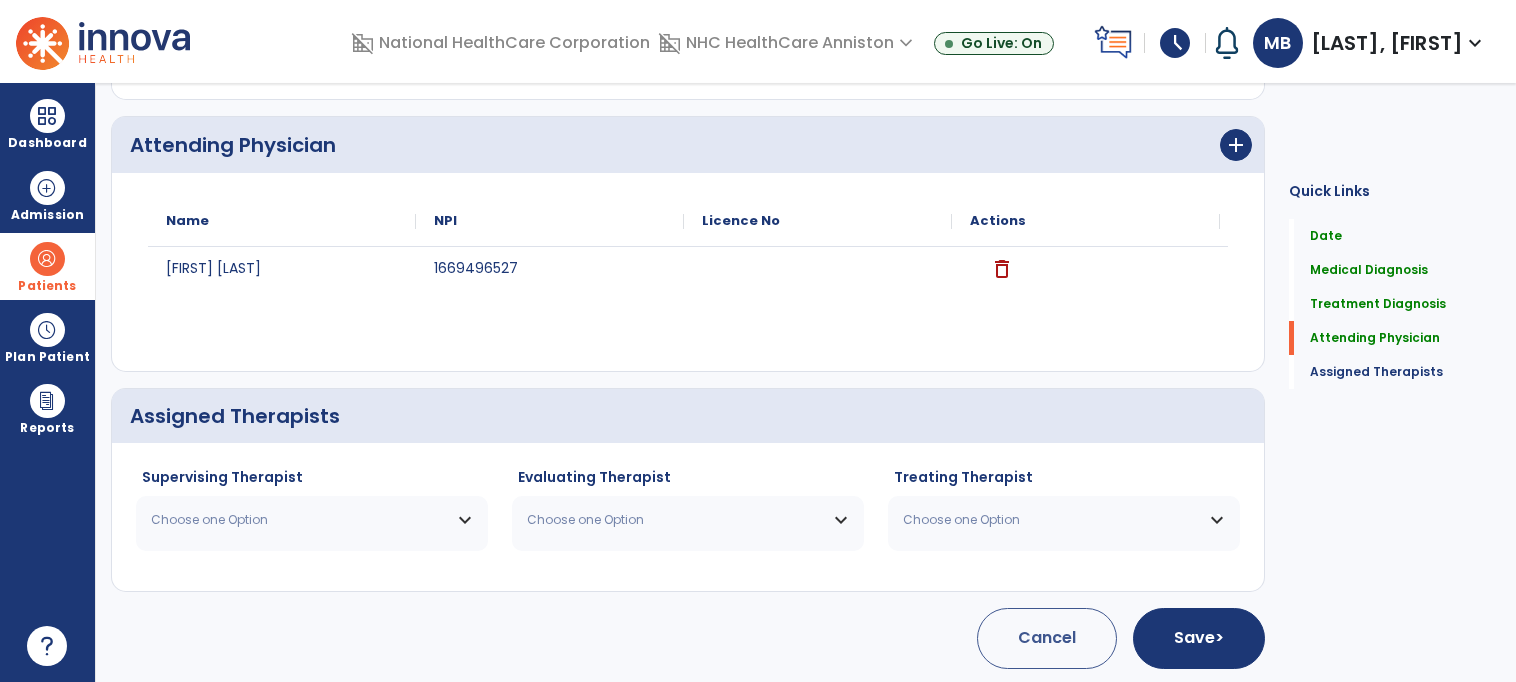 click on "Choose one Option" at bounding box center [299, 520] 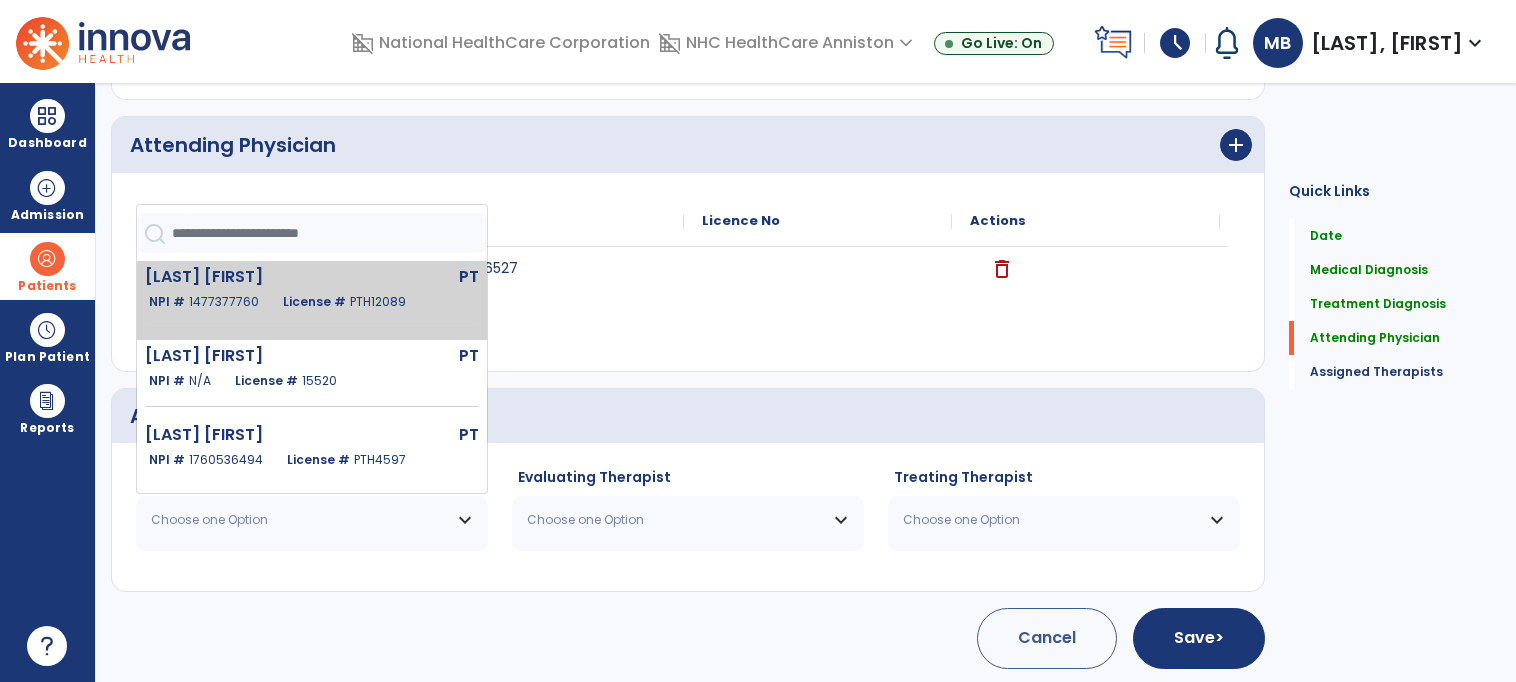 click on "[LAST] [FIRST]" 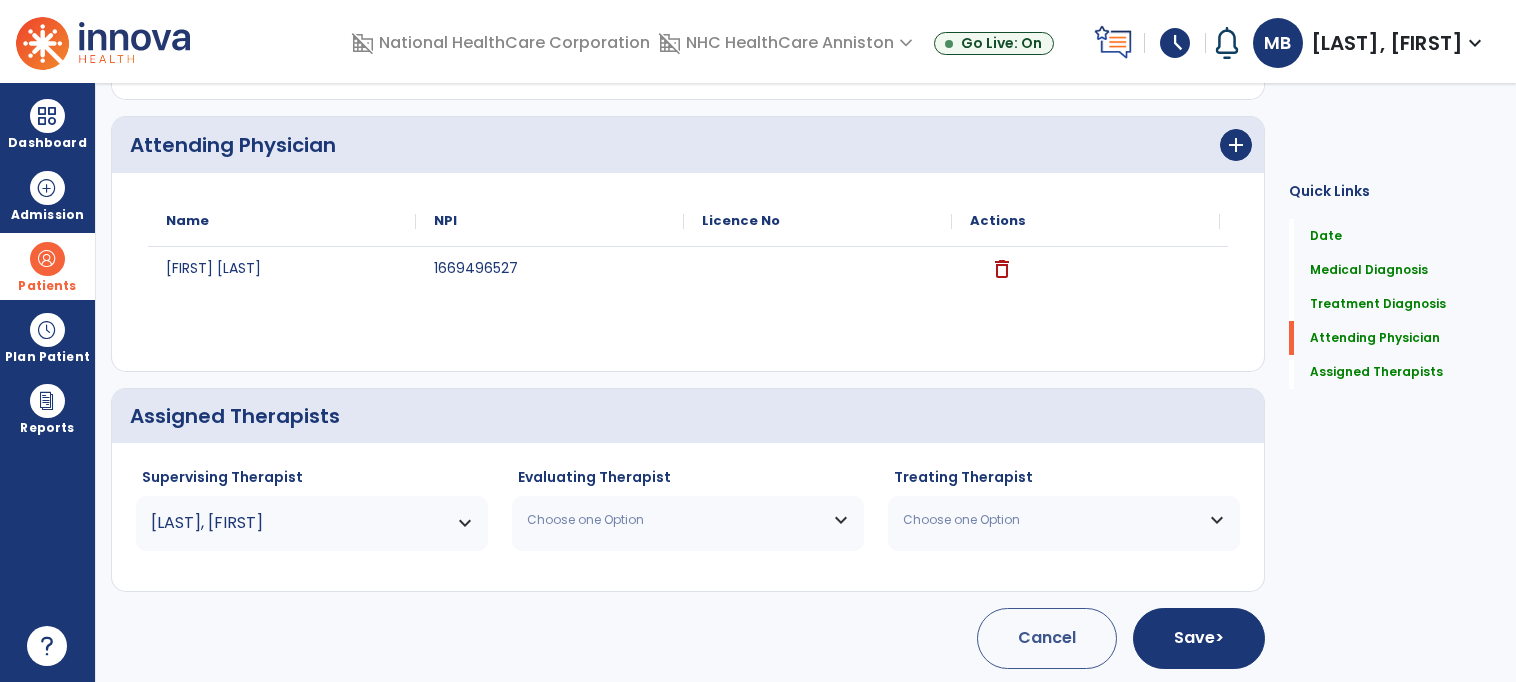click on "Choose one Option" at bounding box center (688, 520) 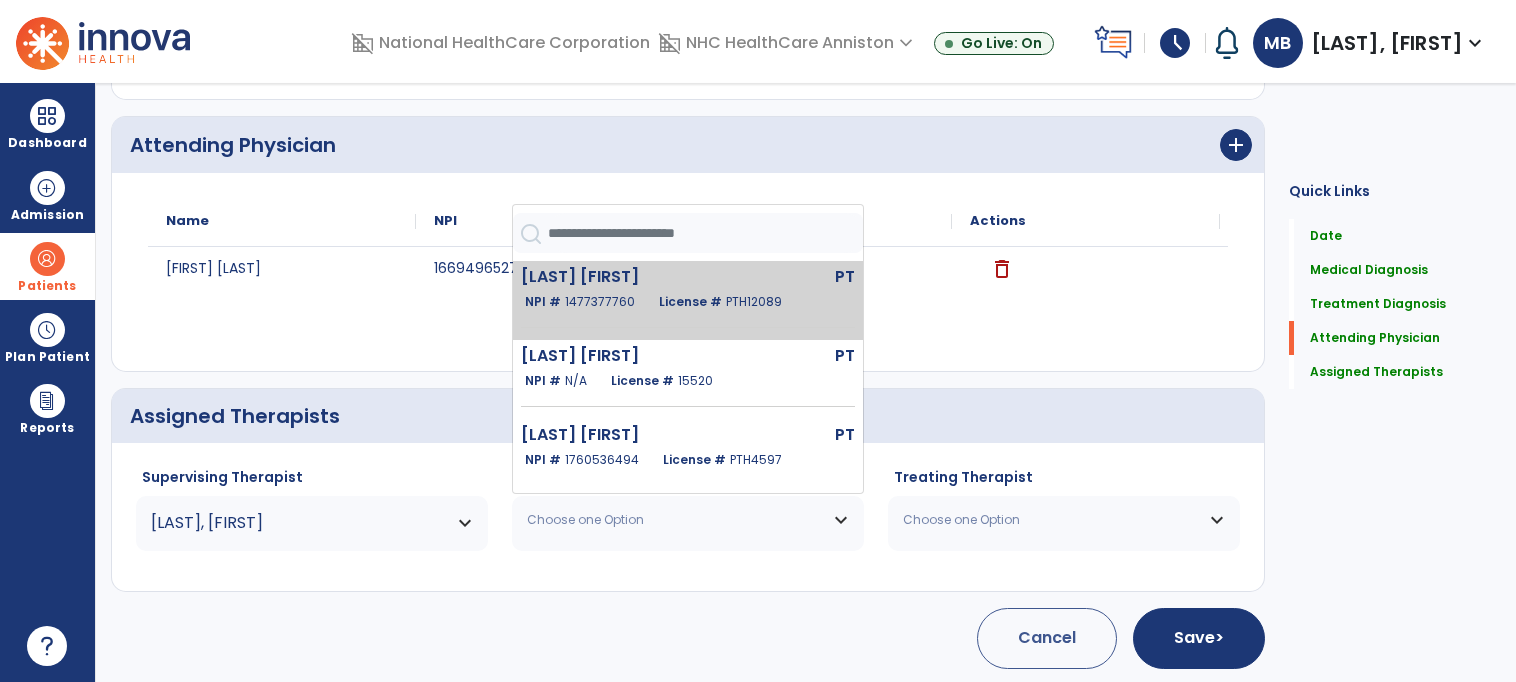 click on "License #  PTH12089" 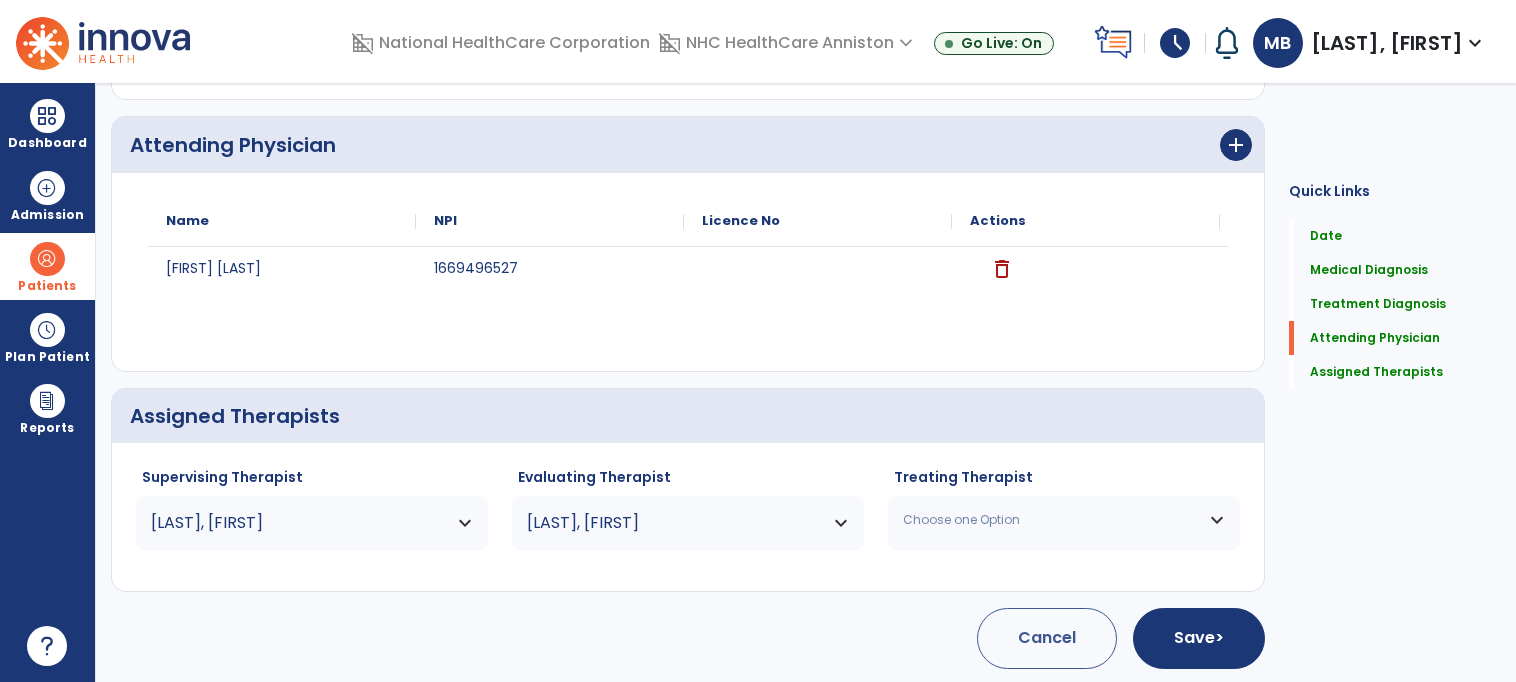 click on "Choose one Option" at bounding box center [1064, 520] 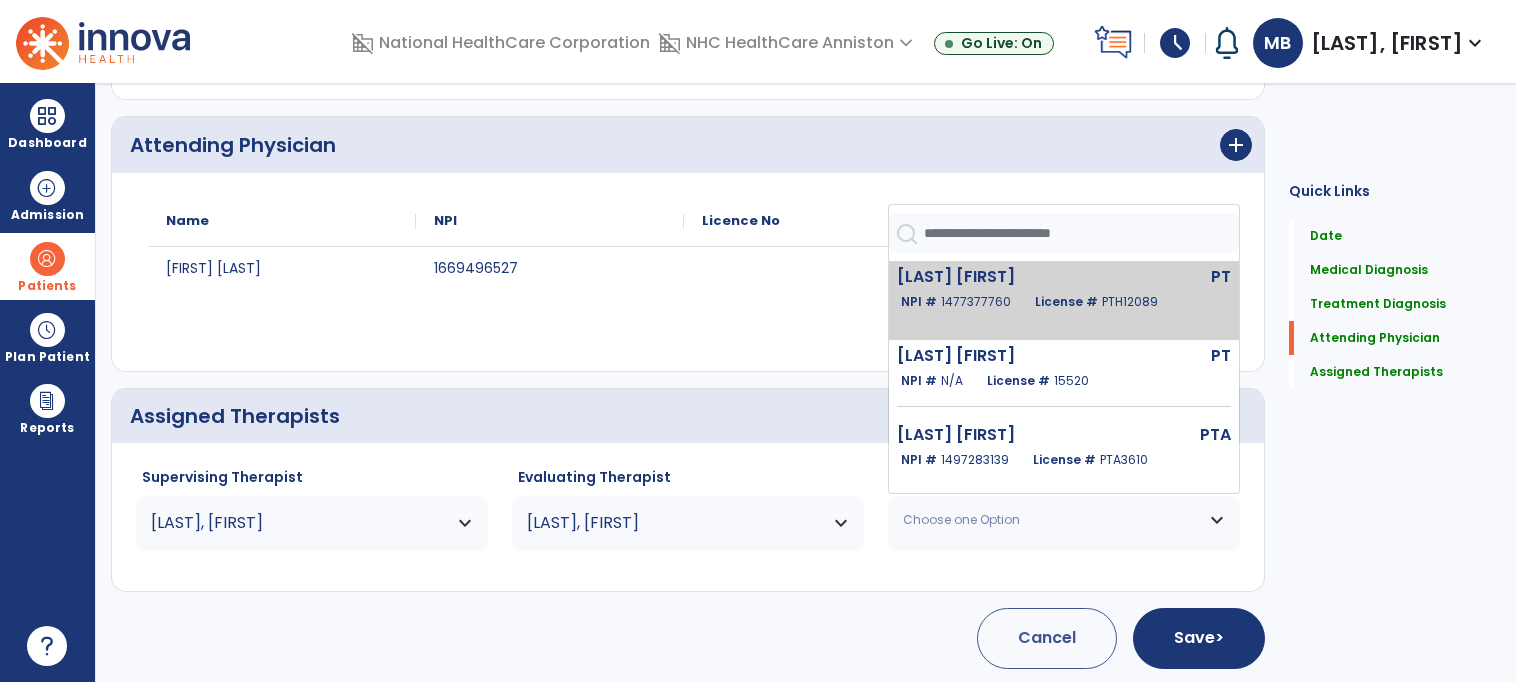 click on "1477377760" 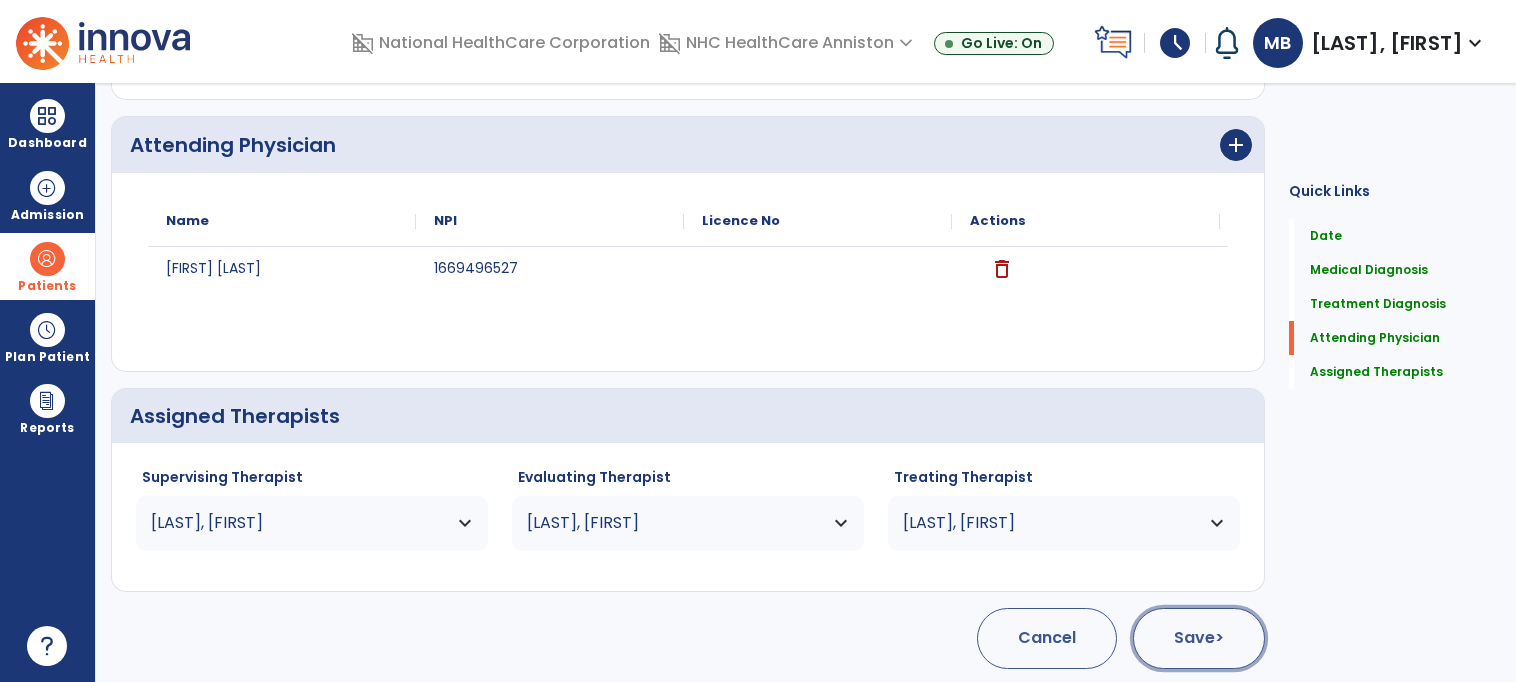 click on "Save  >" 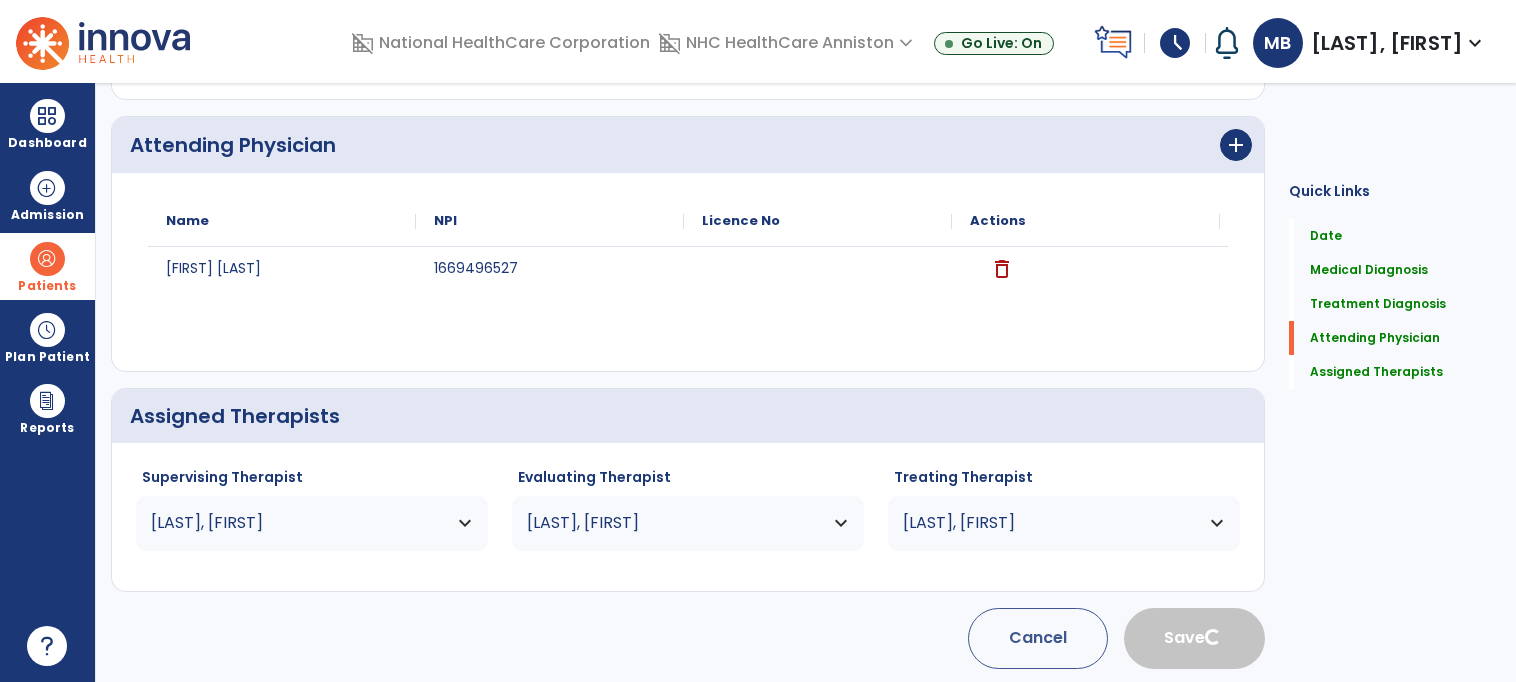 type 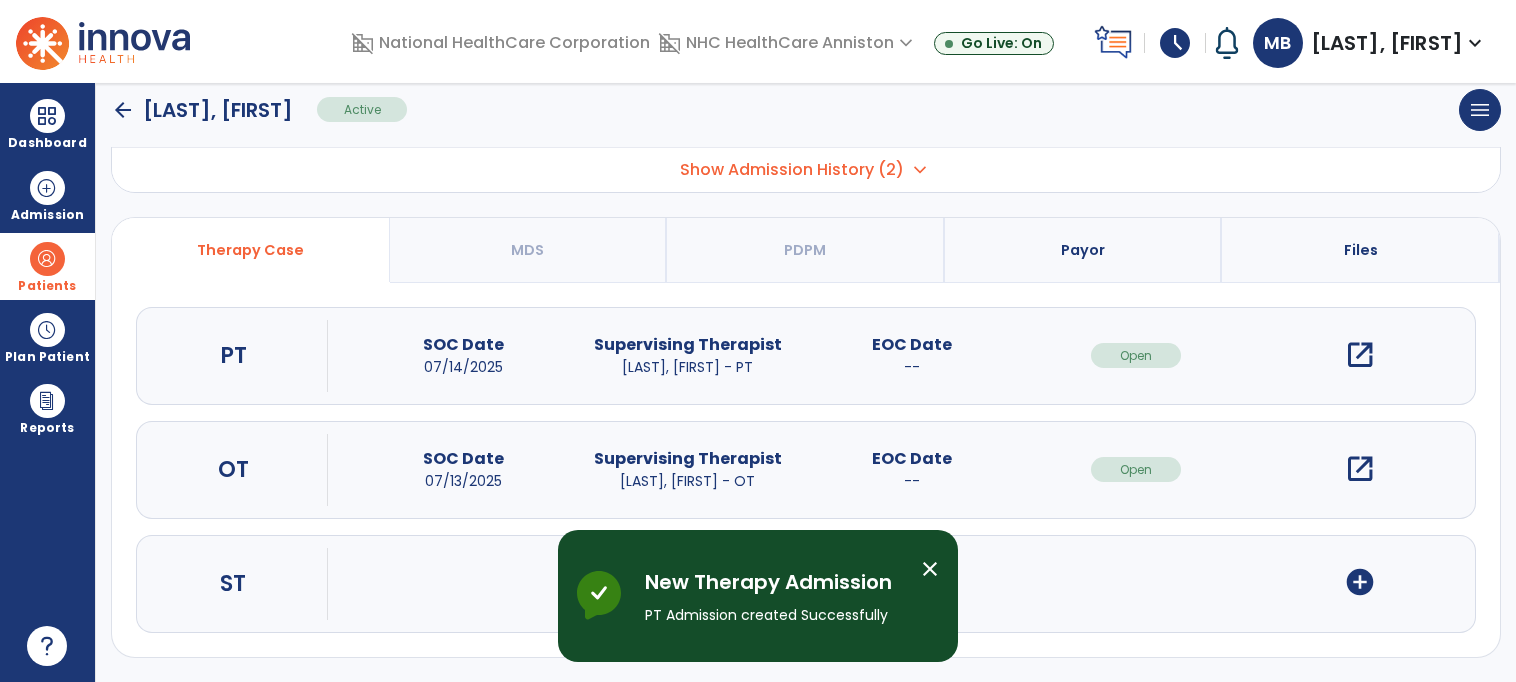 scroll, scrollTop: 0, scrollLeft: 0, axis: both 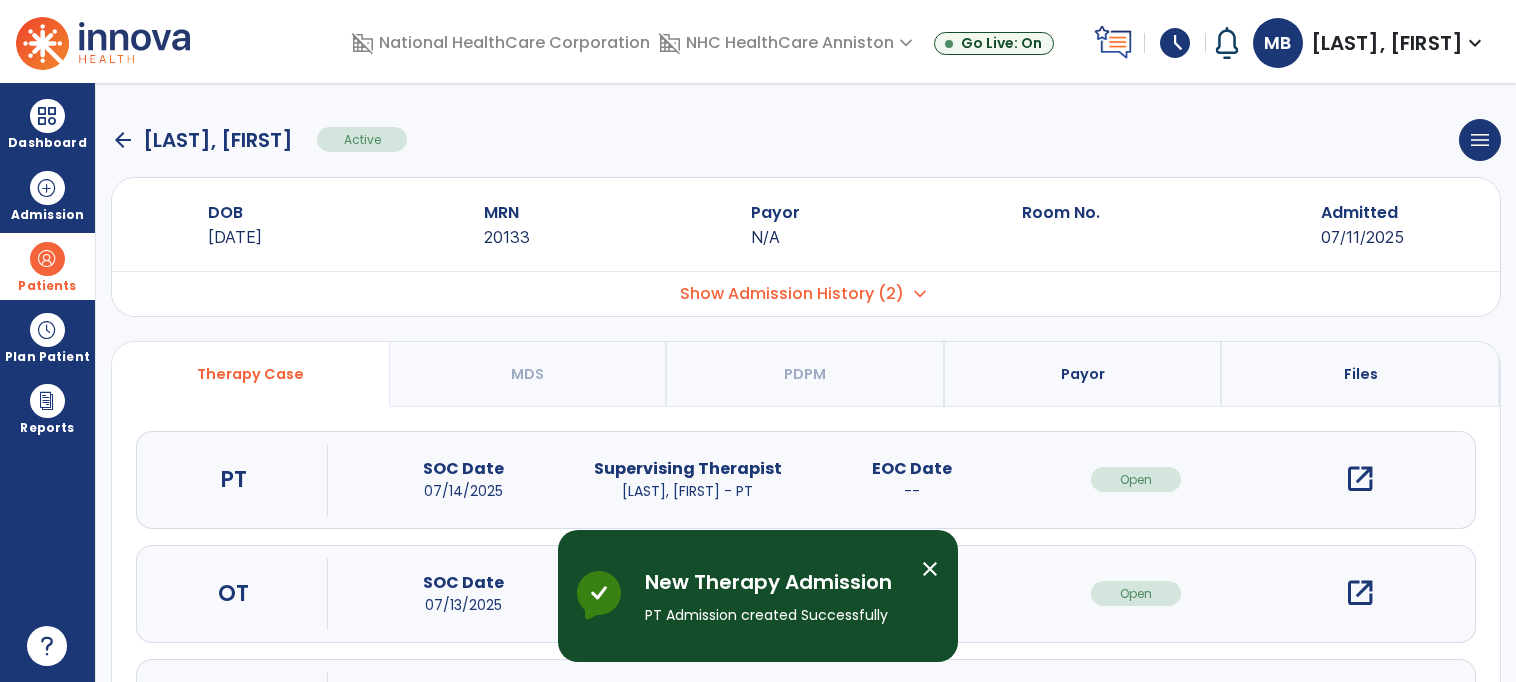 click on "open_in_new" at bounding box center [1360, 479] 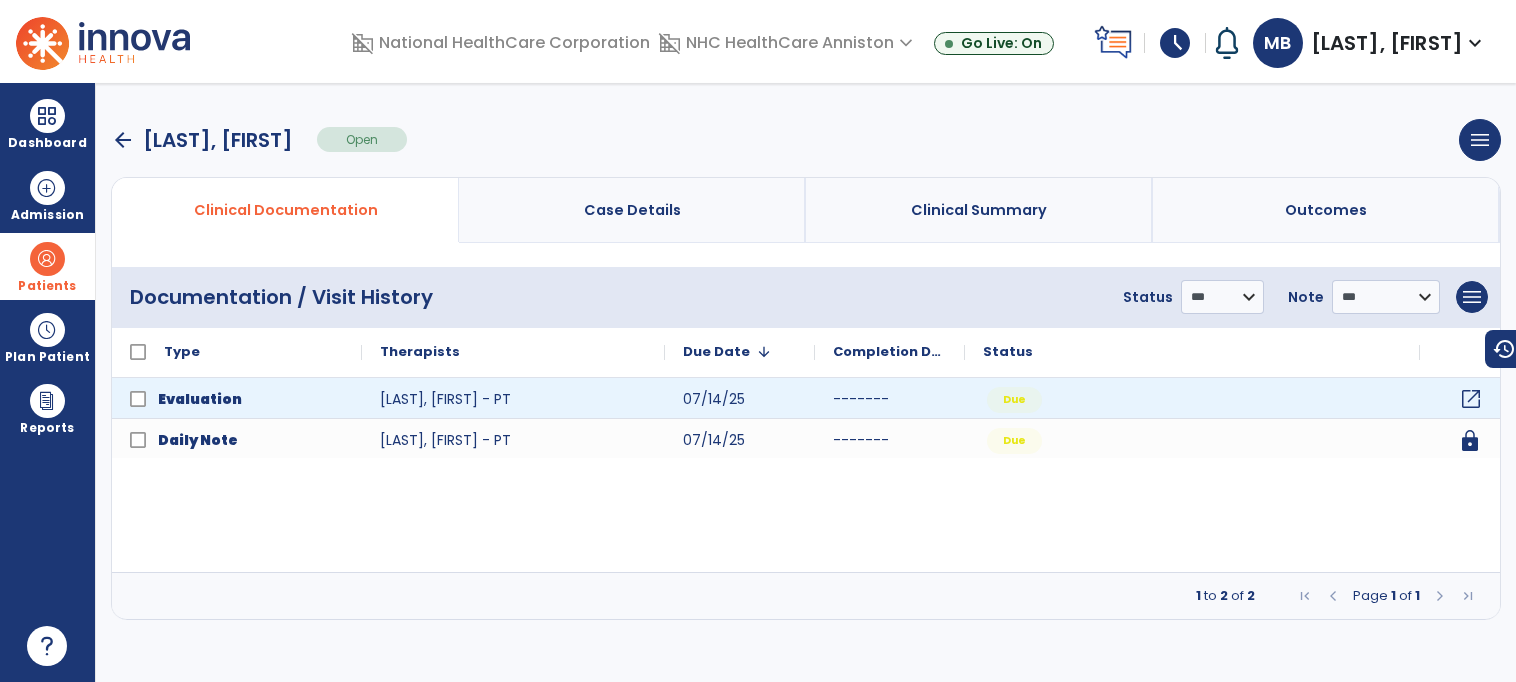 click on "open_in_new" 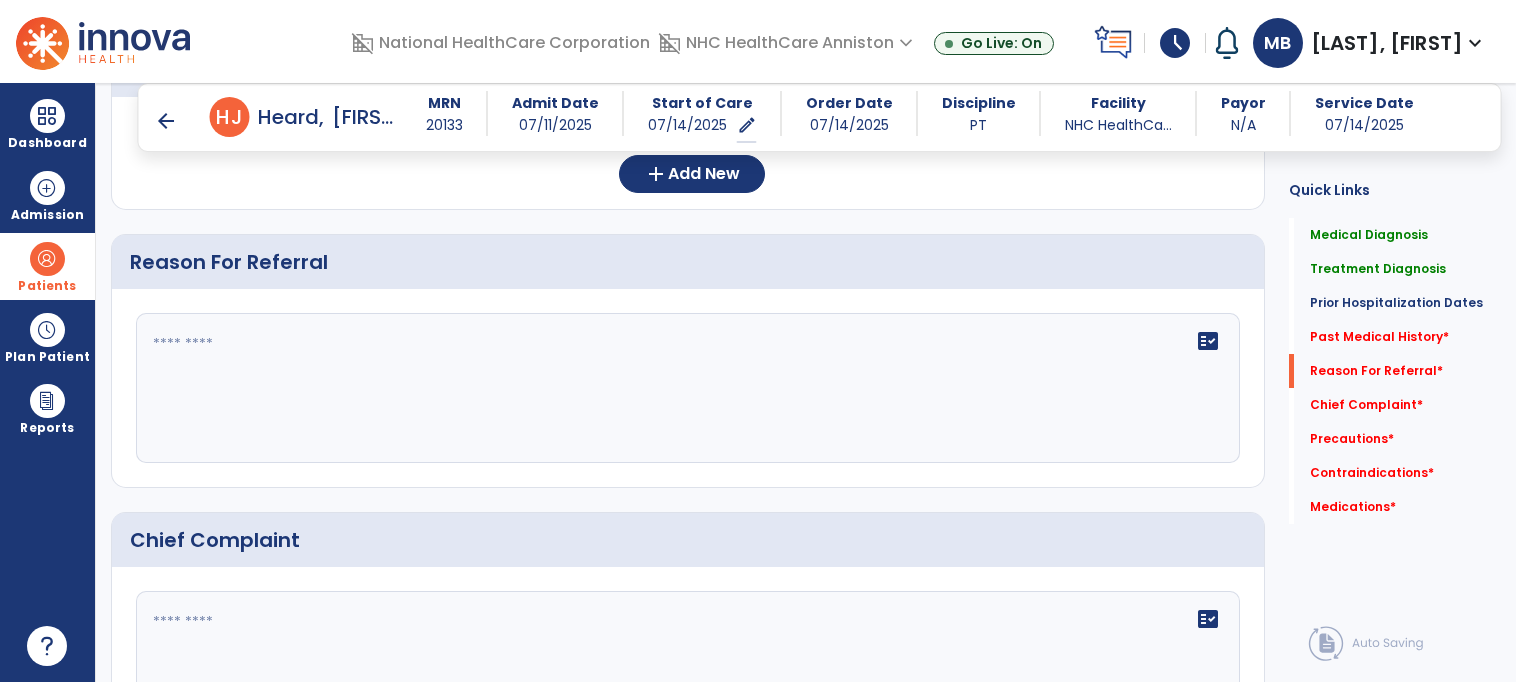 scroll, scrollTop: 1286, scrollLeft: 0, axis: vertical 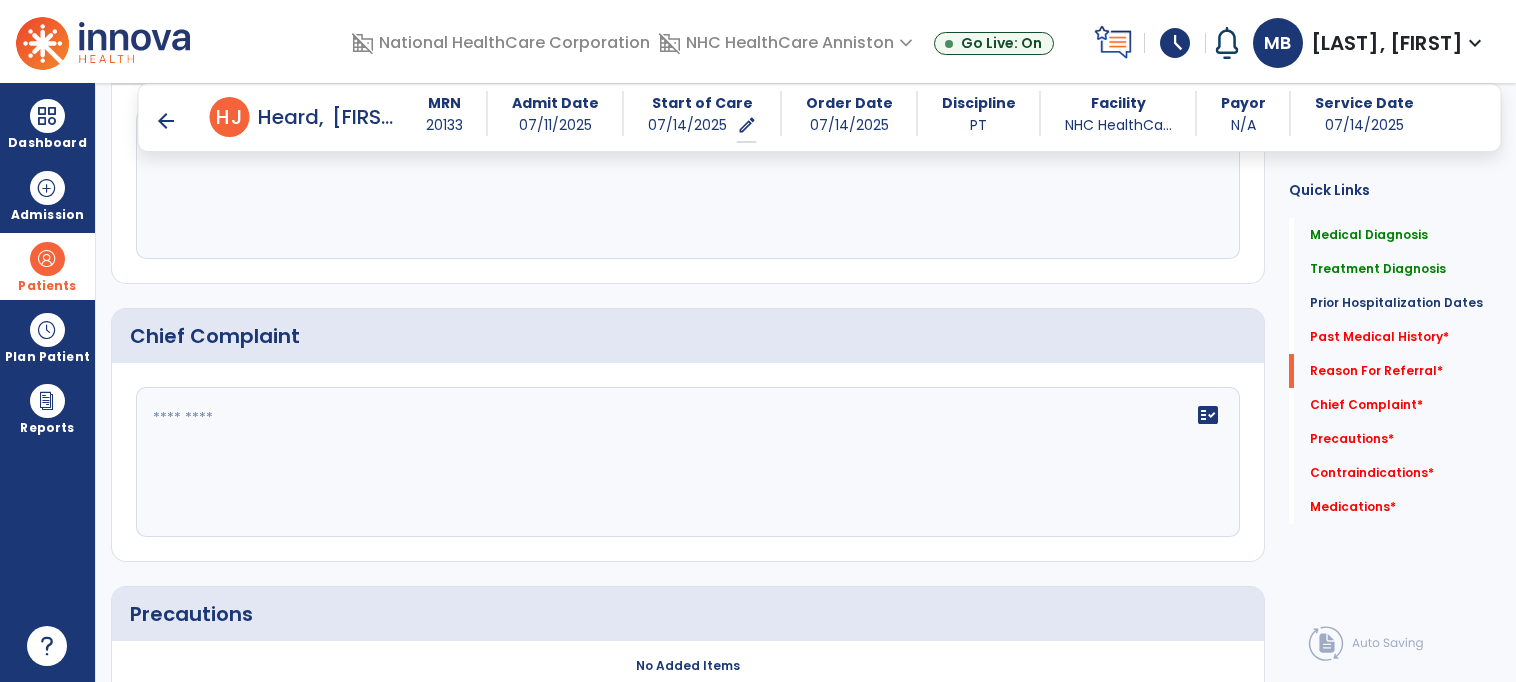 click on "fact_check" 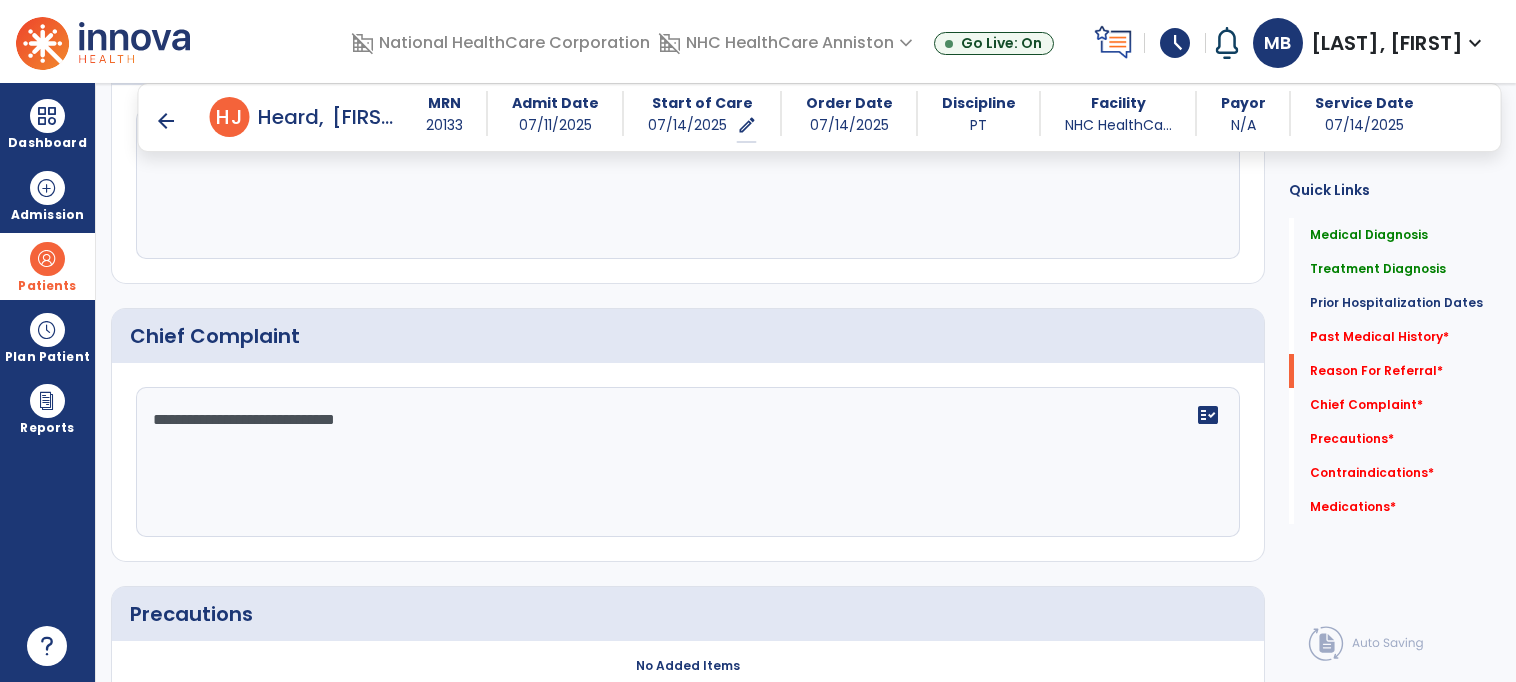 click on "**********" 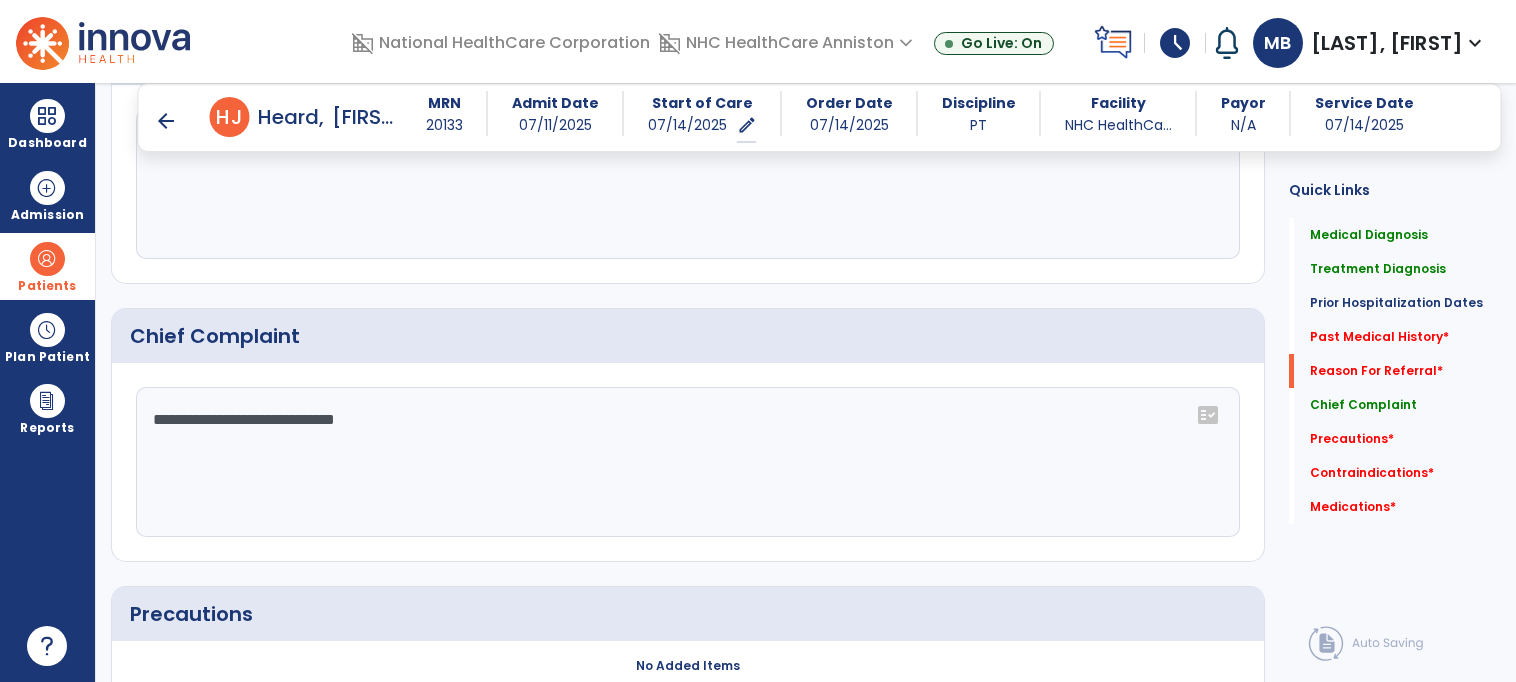 click on "**********" 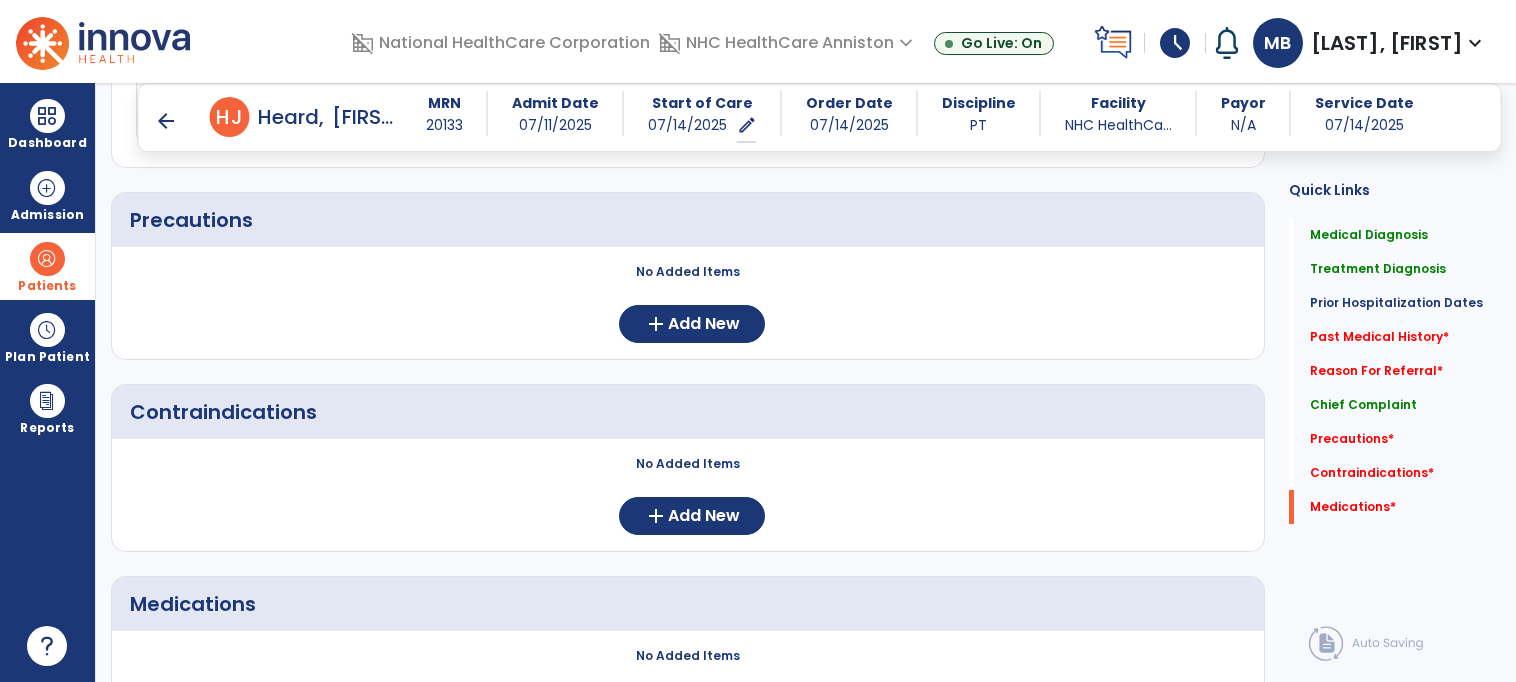 scroll, scrollTop: 1696, scrollLeft: 0, axis: vertical 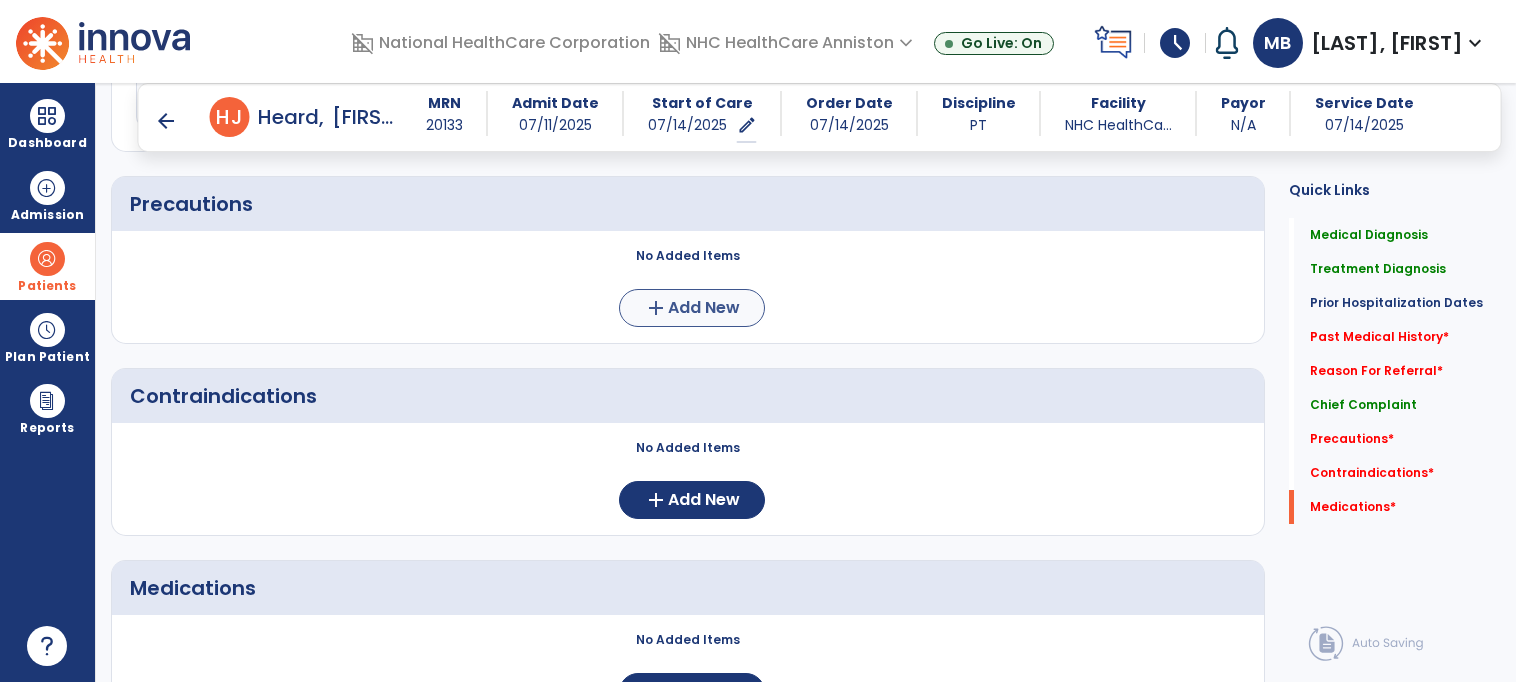 type on "**********" 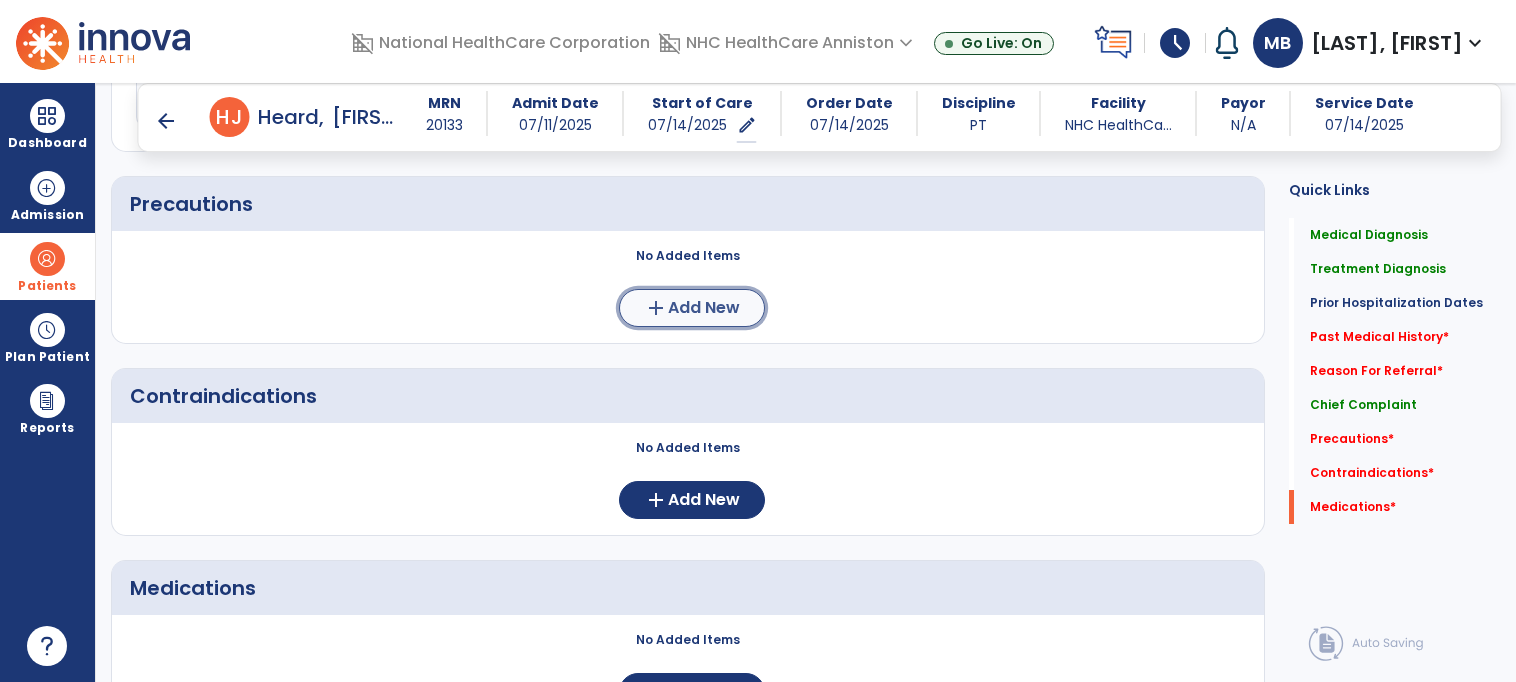 click on "add" 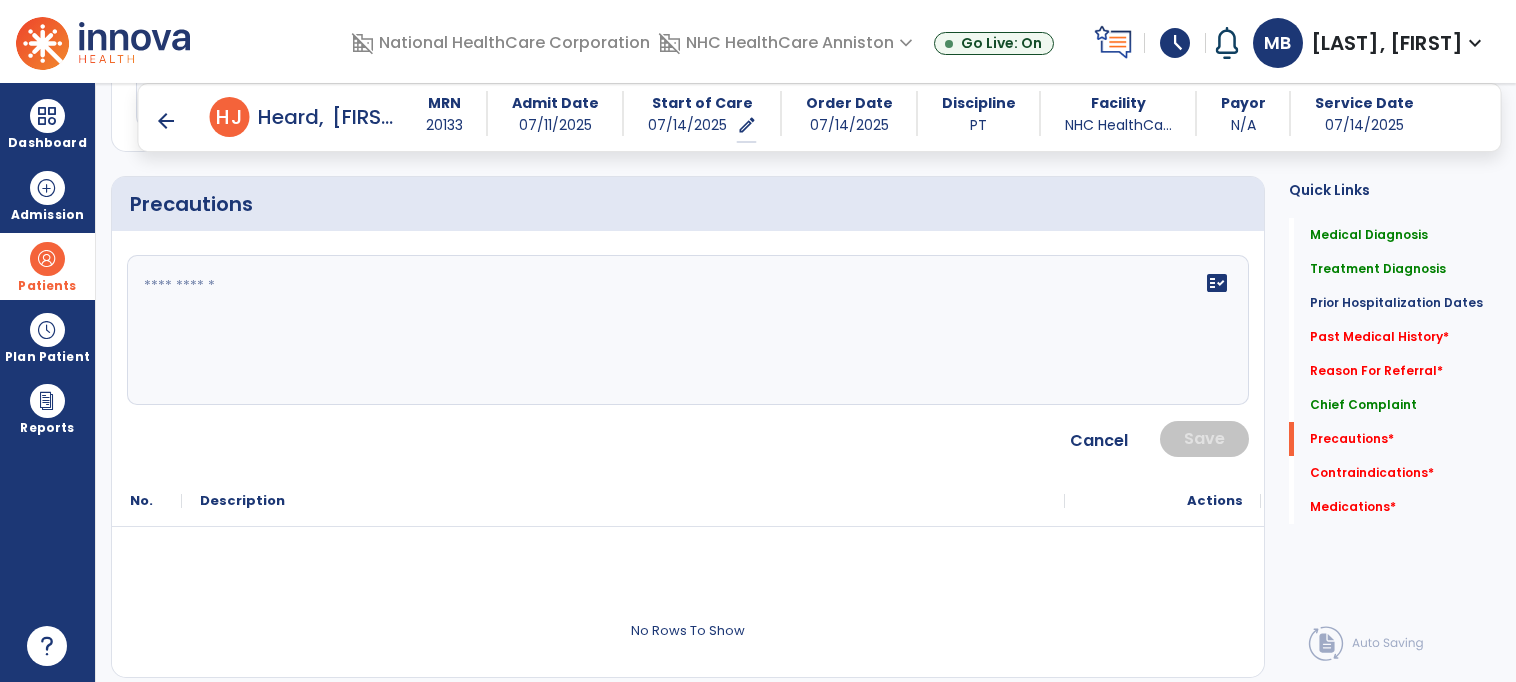 click on "fact_check" 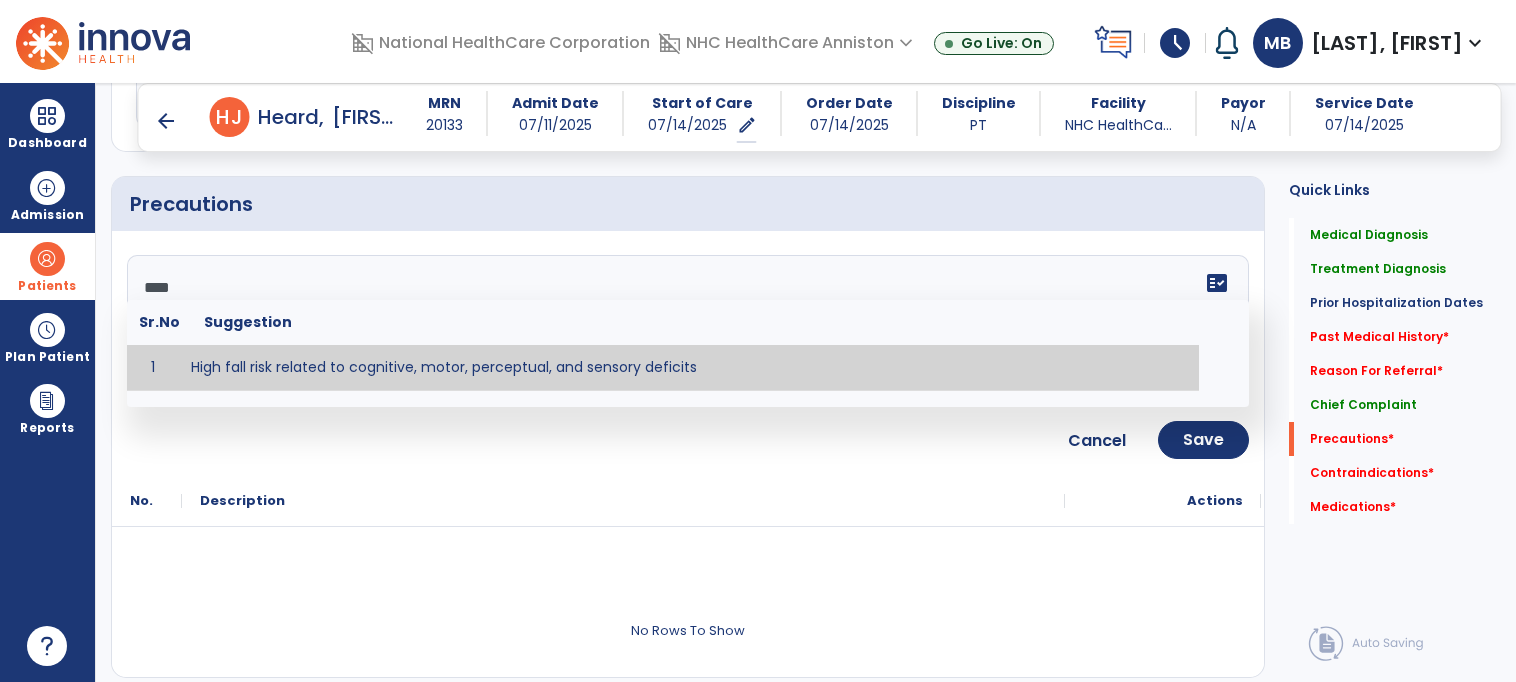type on "**********" 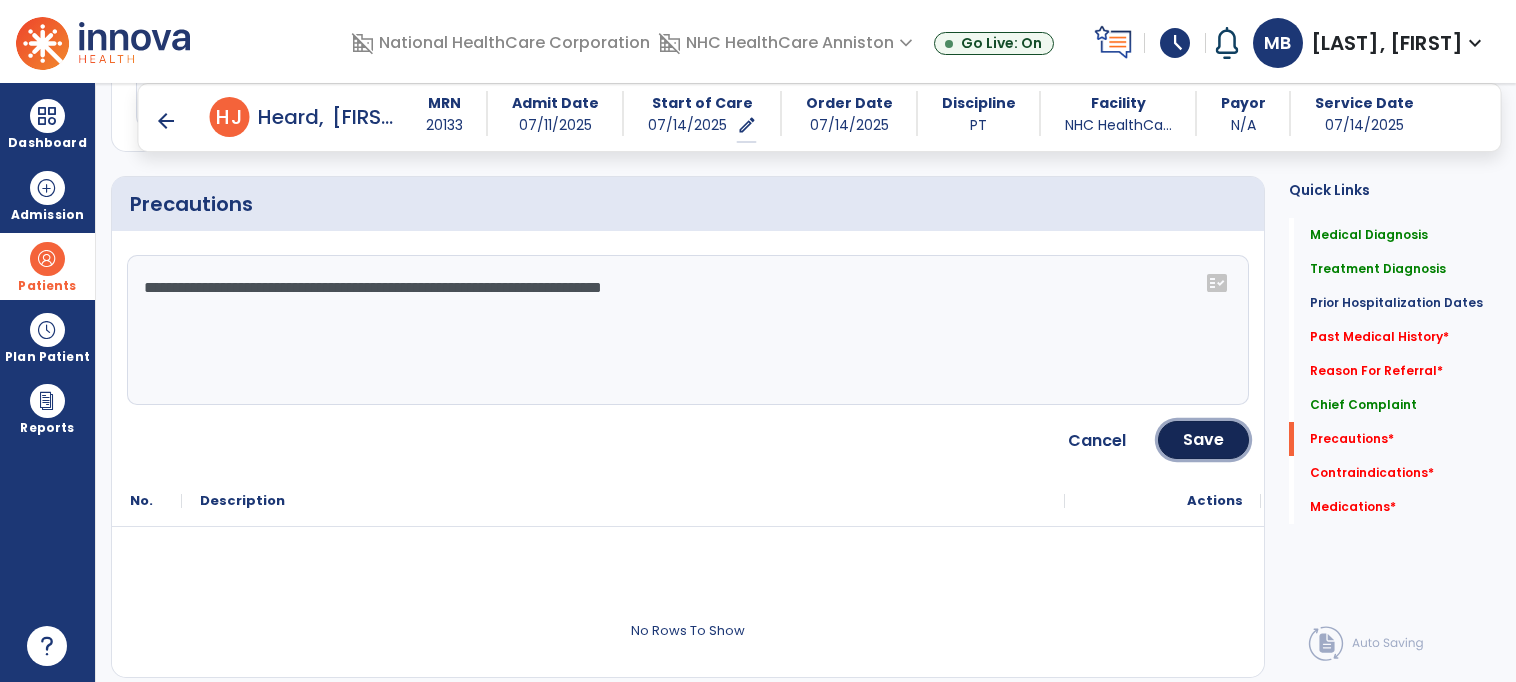 click on "Save" 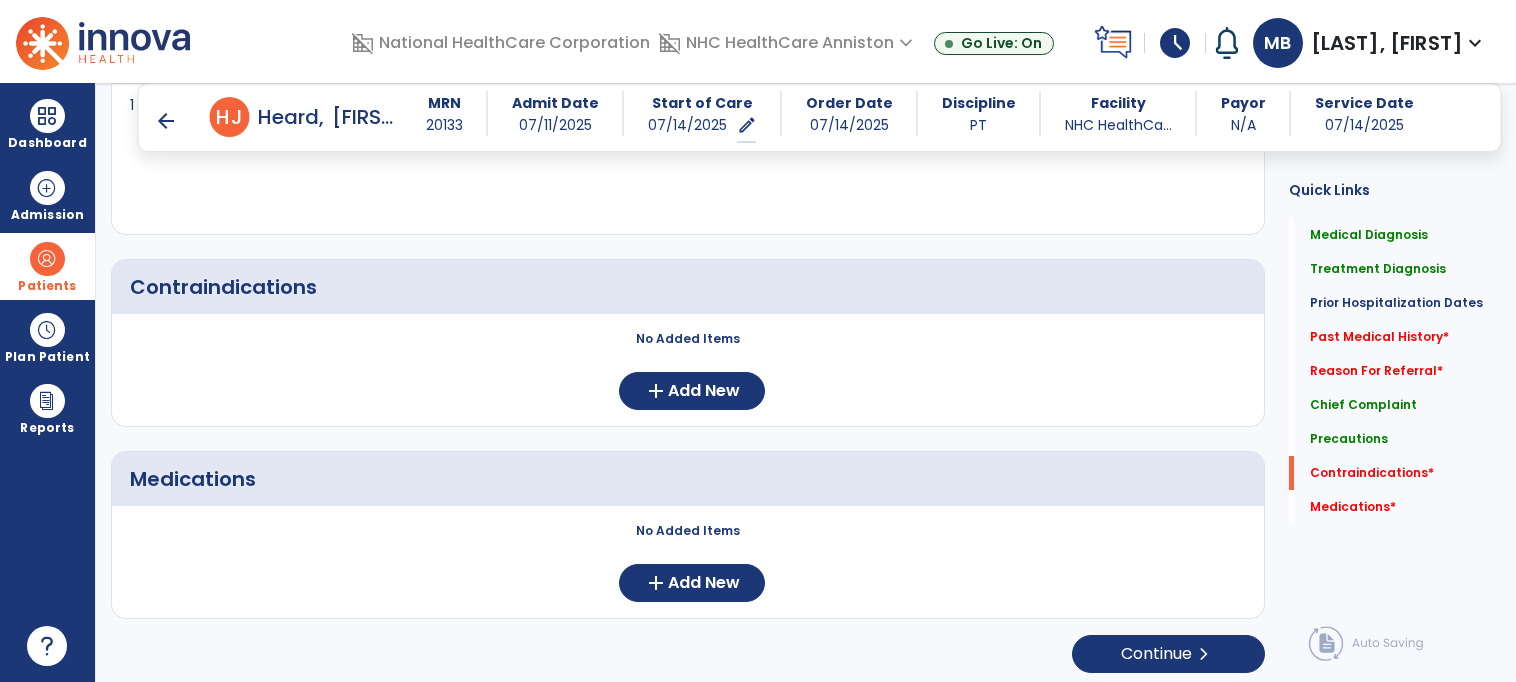 scroll, scrollTop: 1910, scrollLeft: 0, axis: vertical 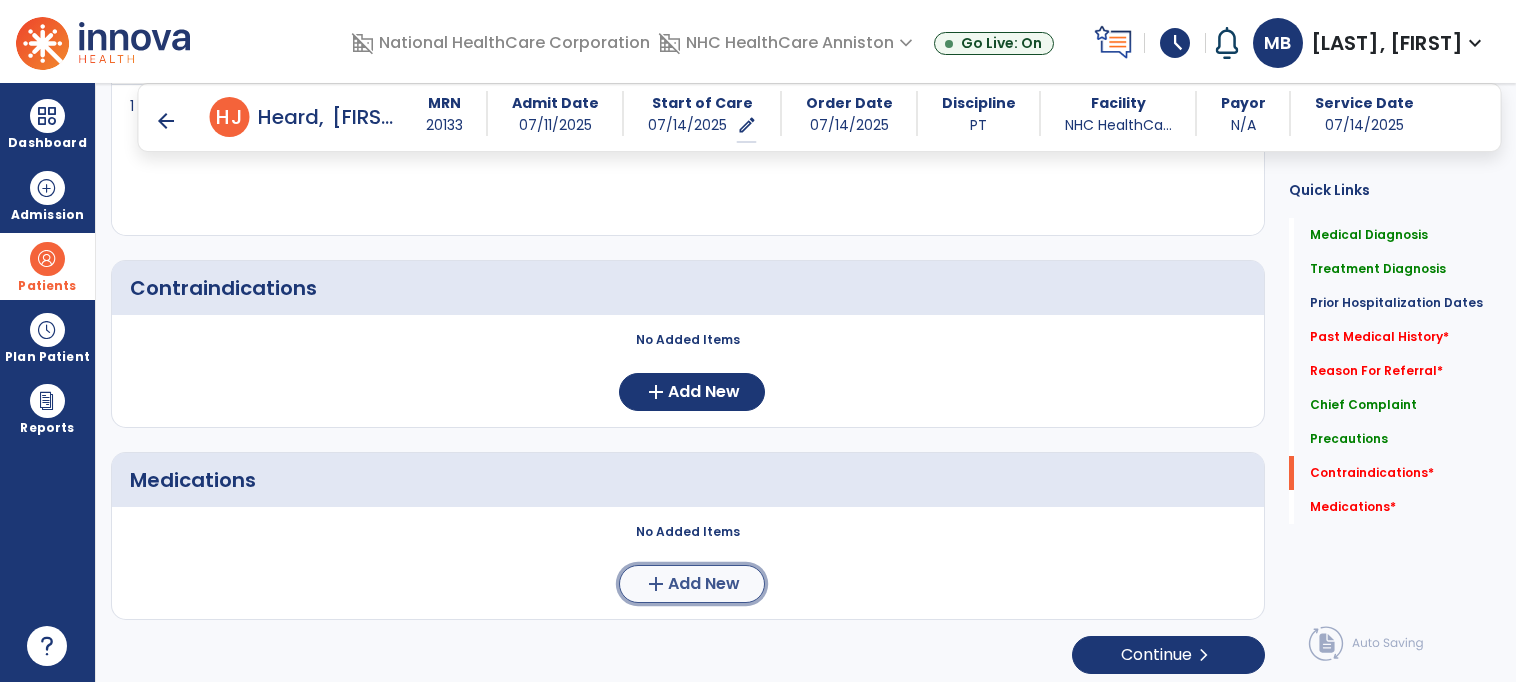 click on "add  Add New" 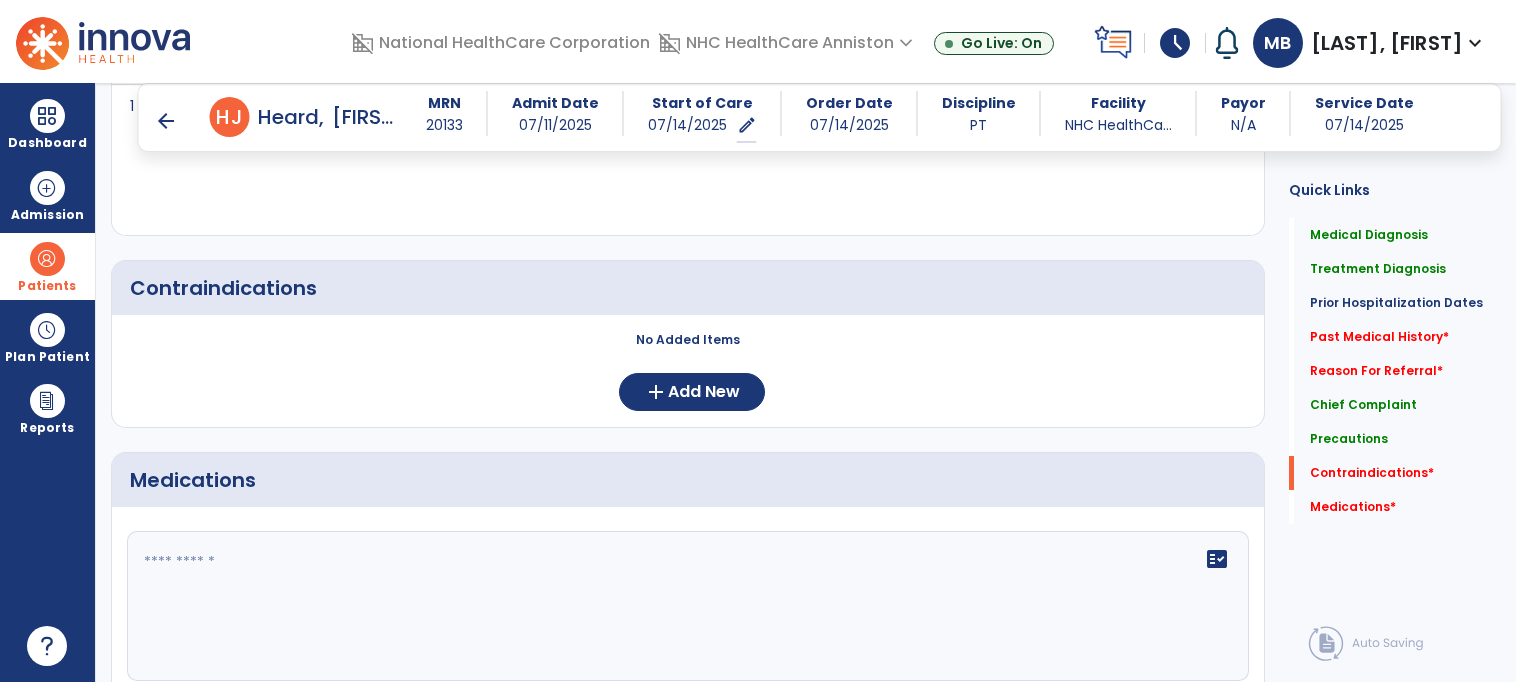 click on "fact_check" 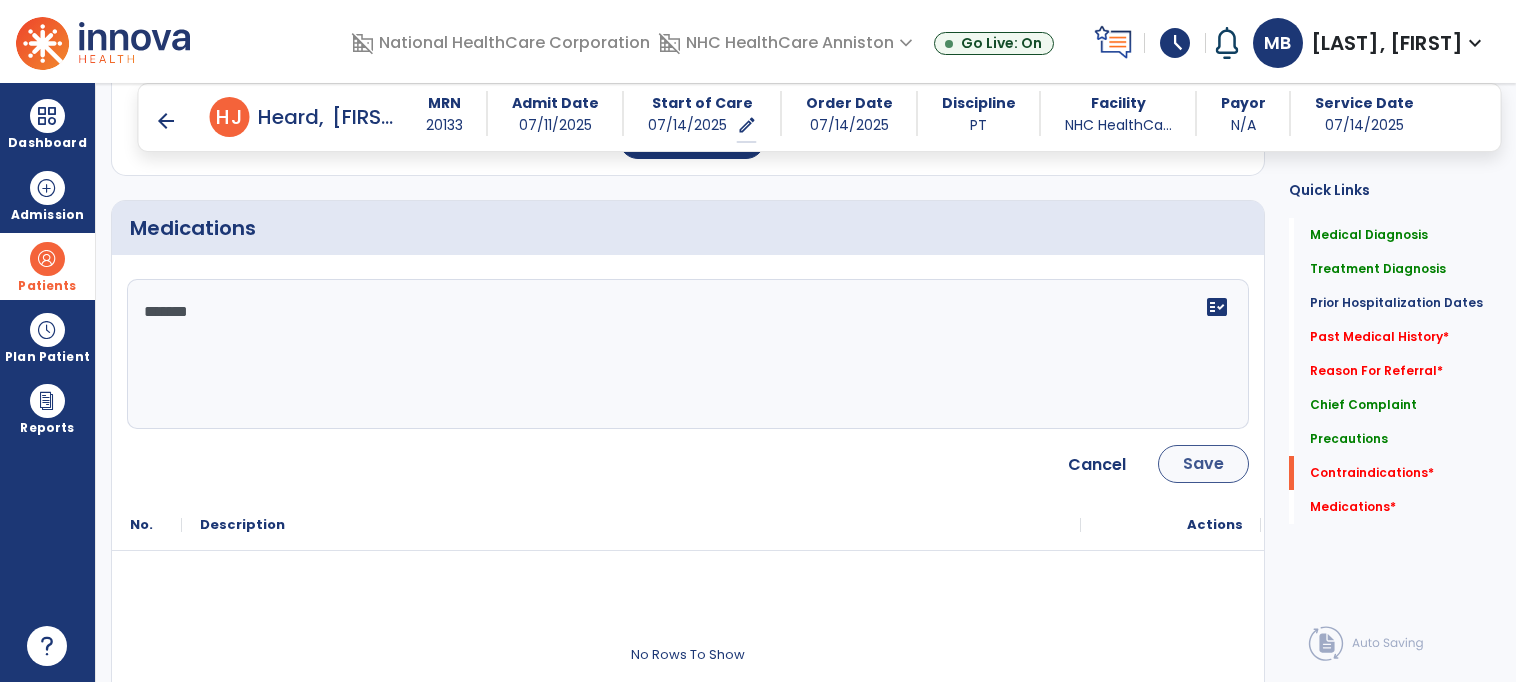 type on "*******" 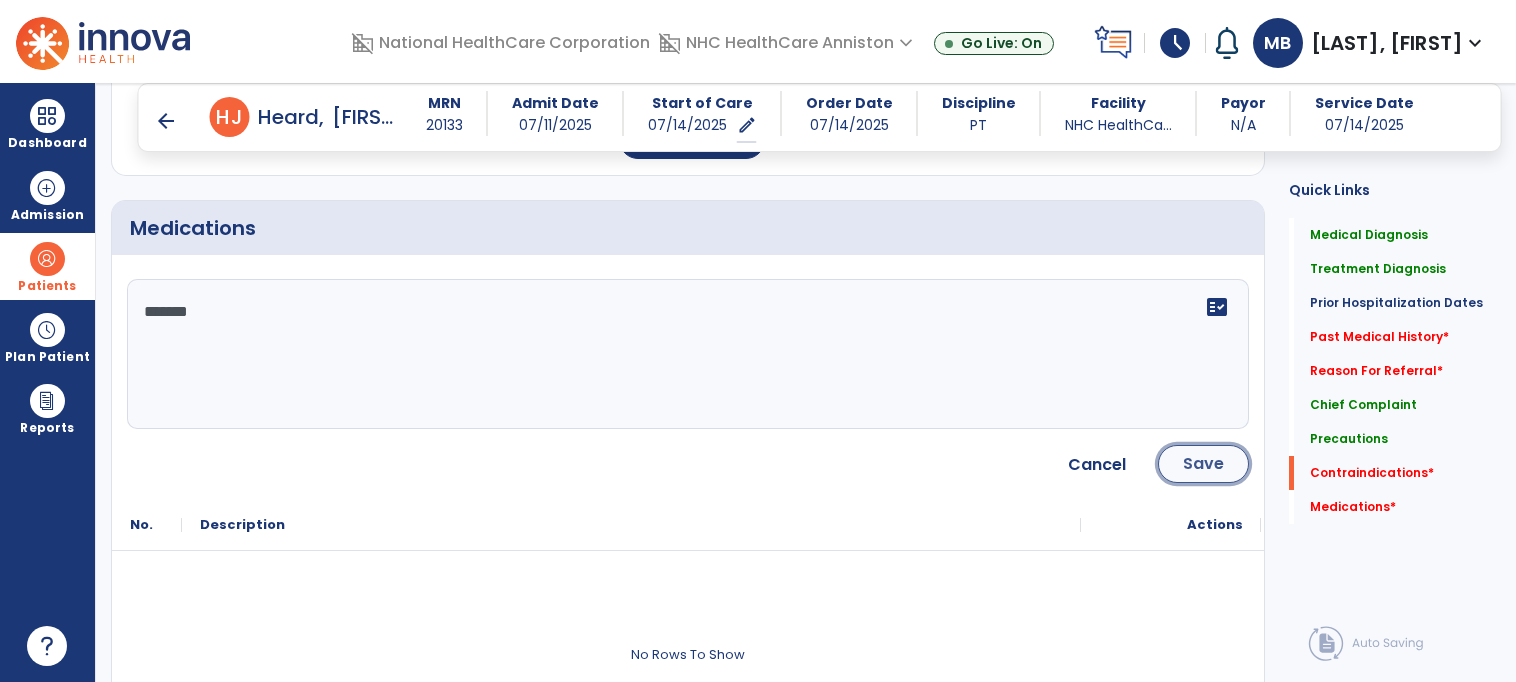 click on "Save" 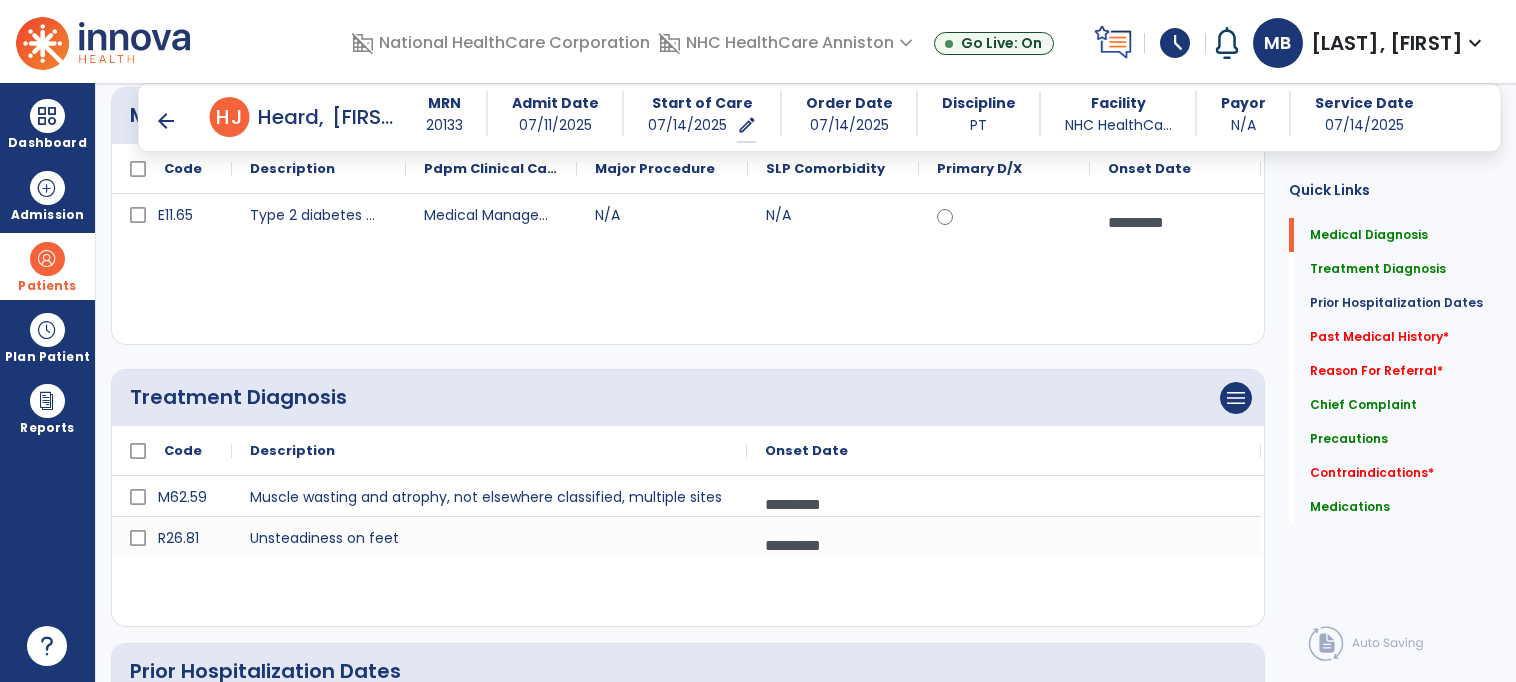 scroll, scrollTop: 0, scrollLeft: 0, axis: both 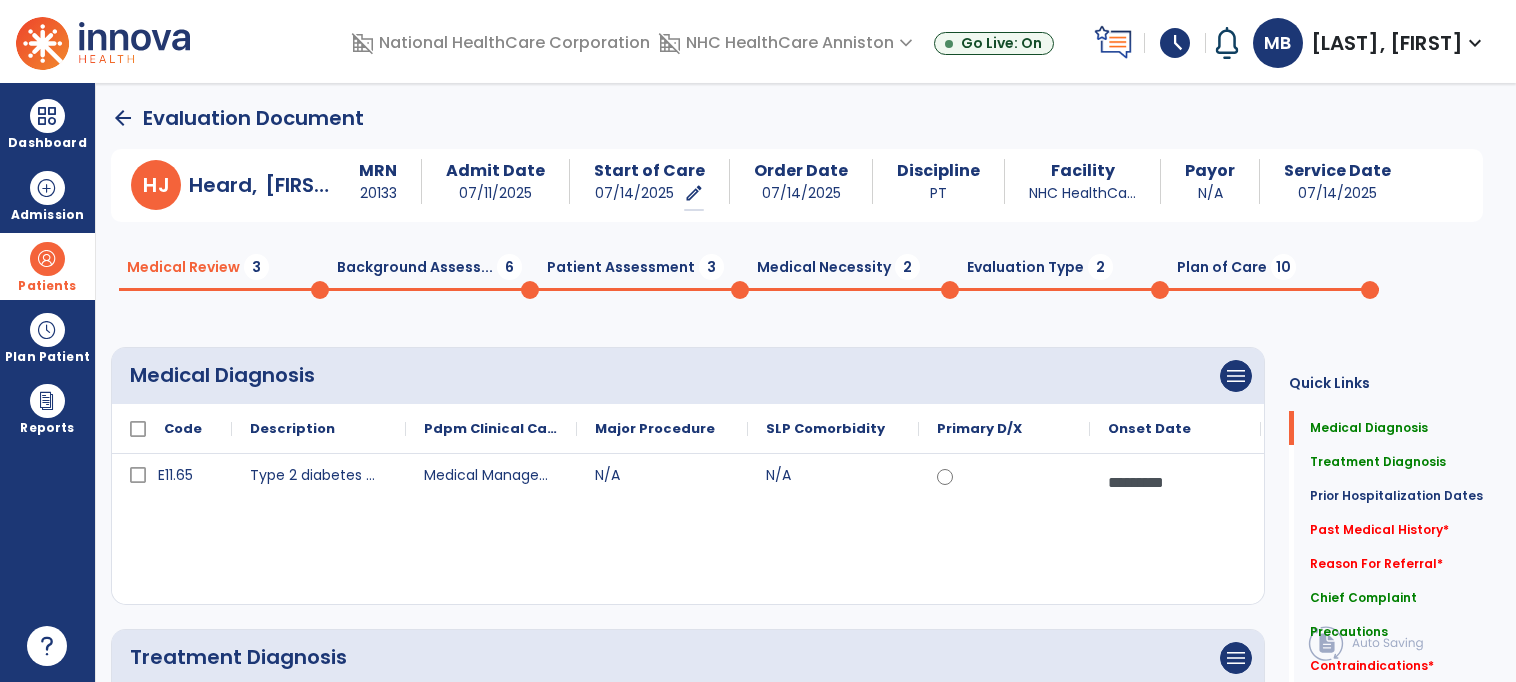 click on "Background Assess...  6" 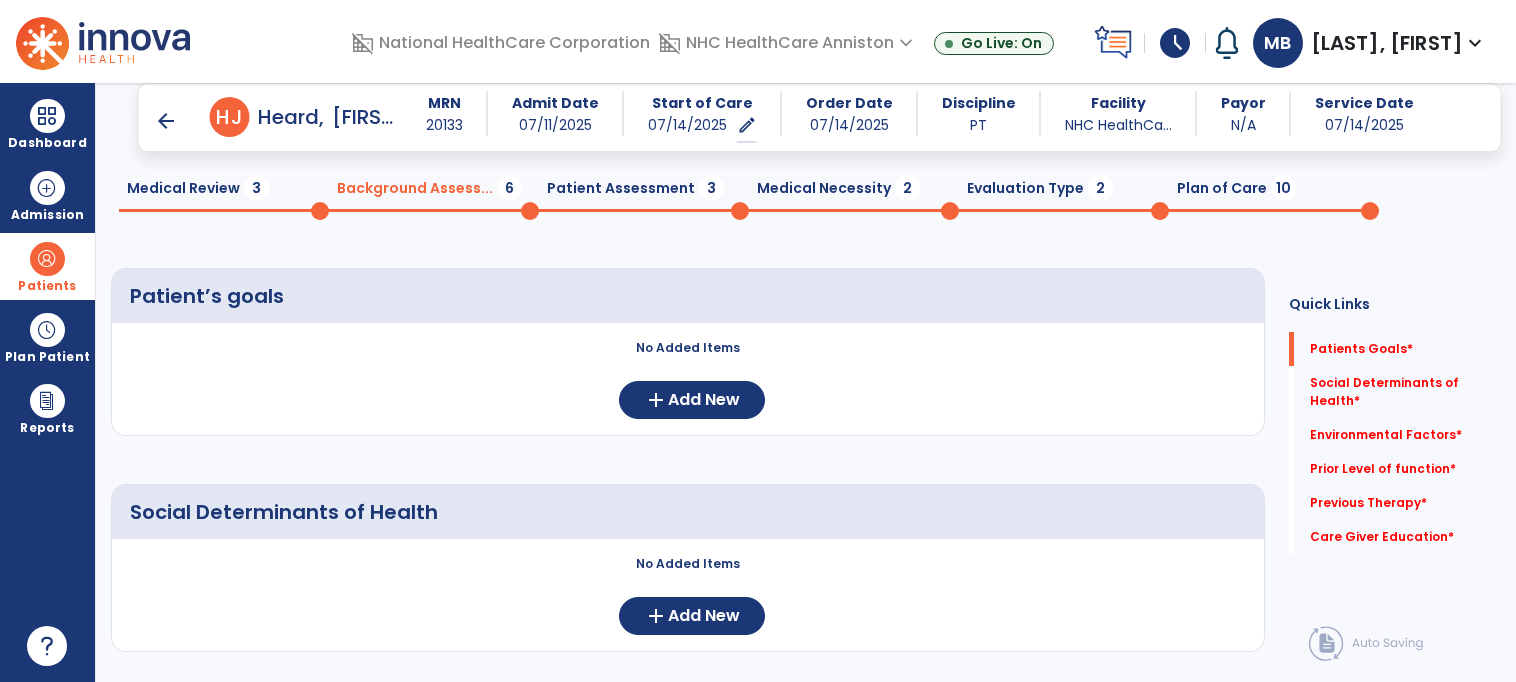 scroll, scrollTop: 48, scrollLeft: 0, axis: vertical 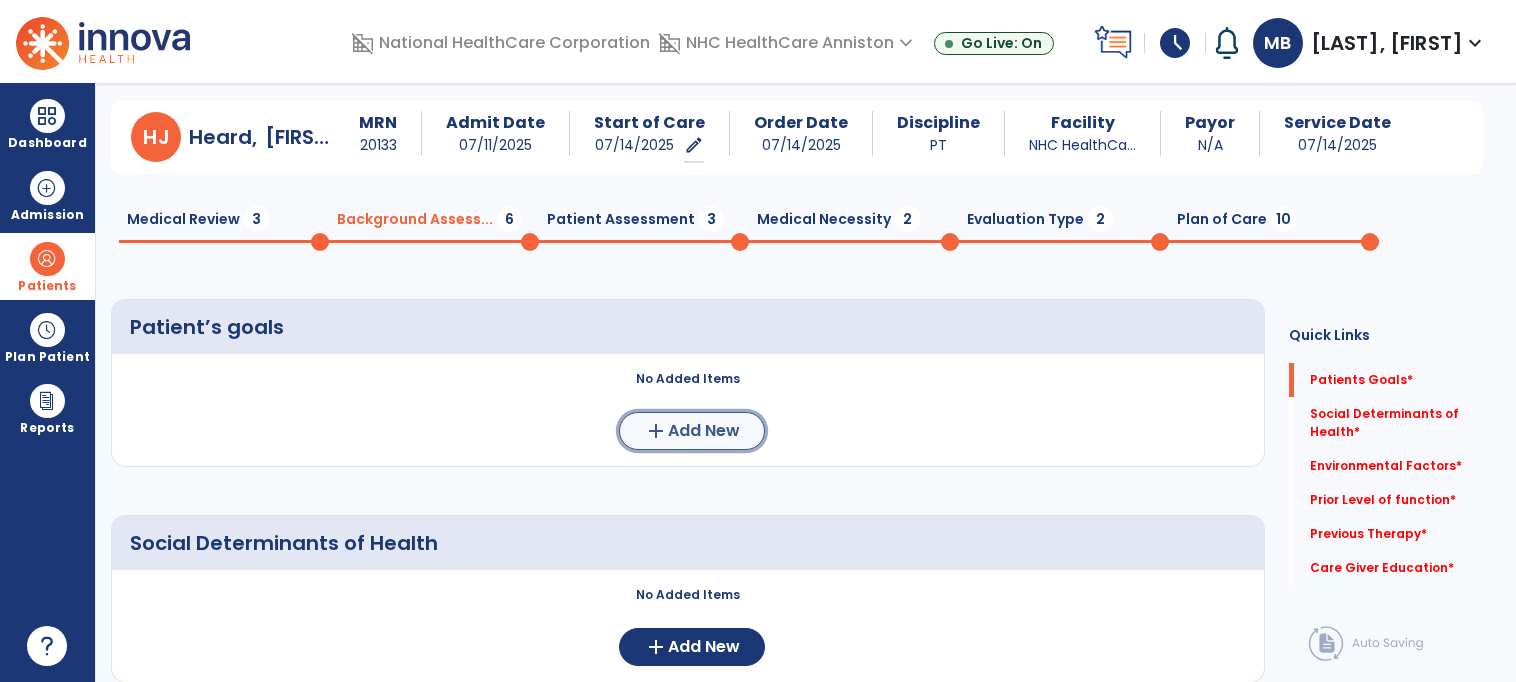 click on "add  Add New" 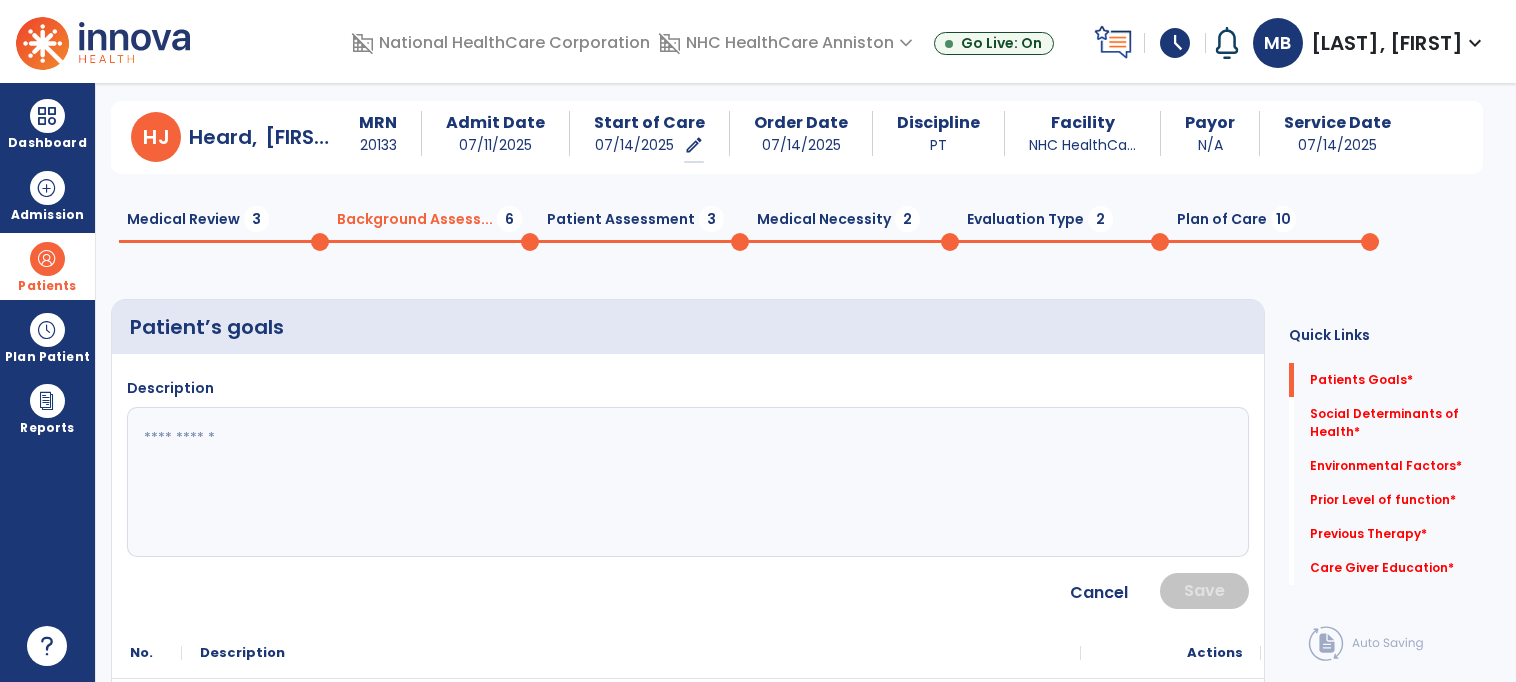 click 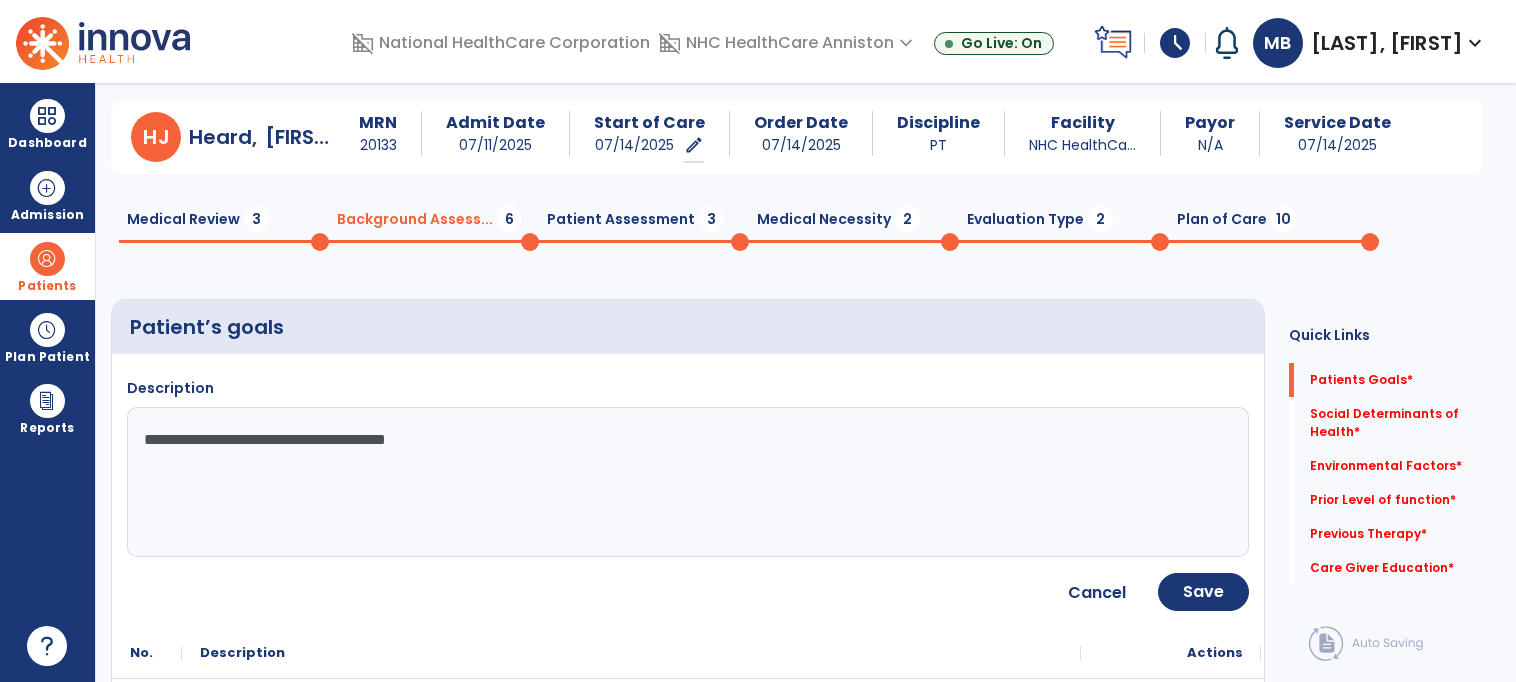 click on "**********" 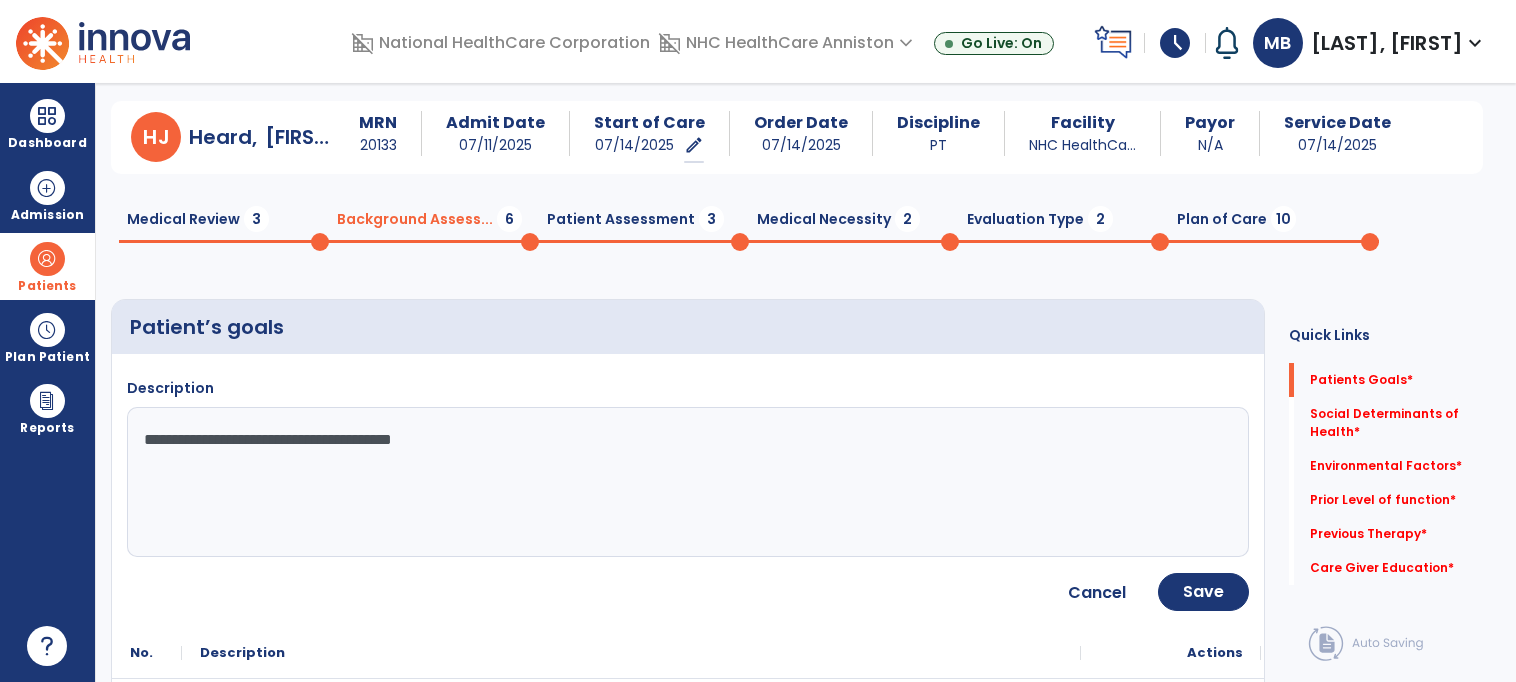 type on "**********" 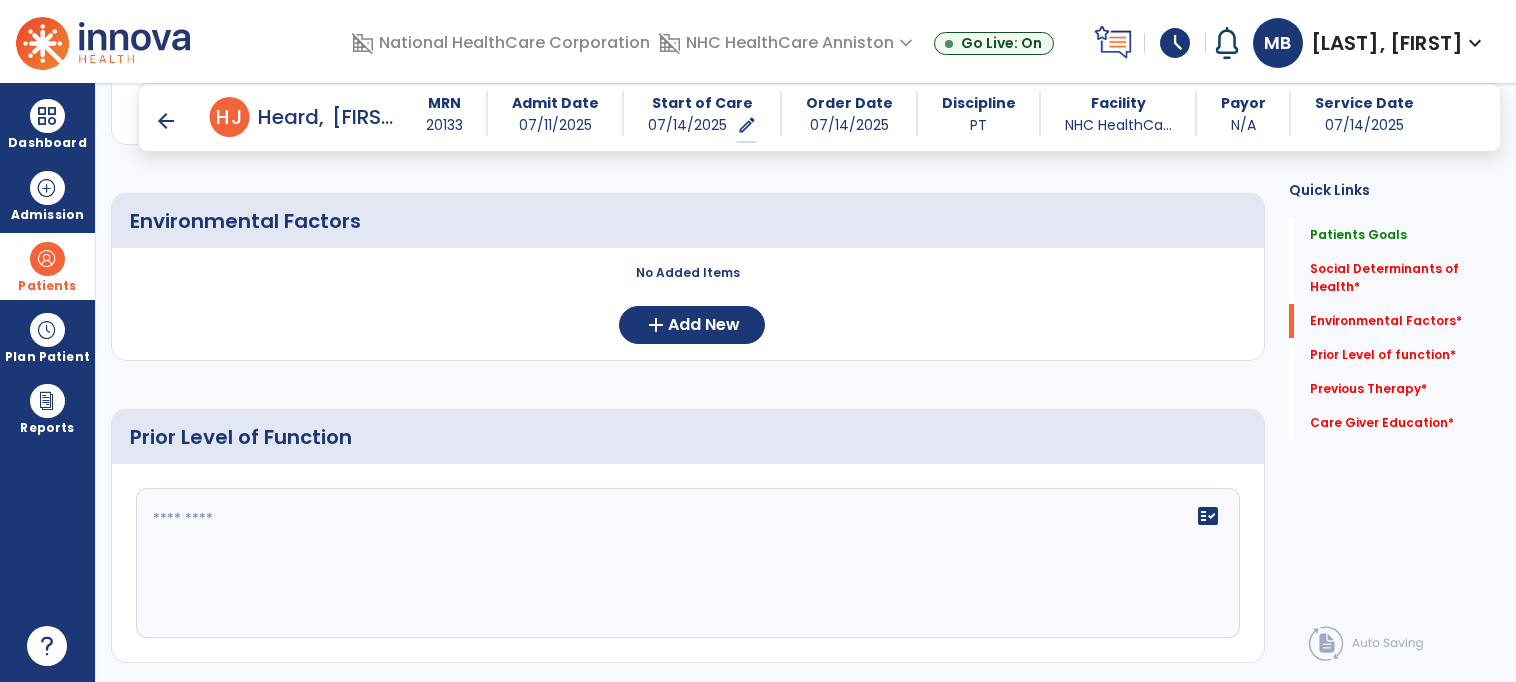 scroll, scrollTop: 0, scrollLeft: 0, axis: both 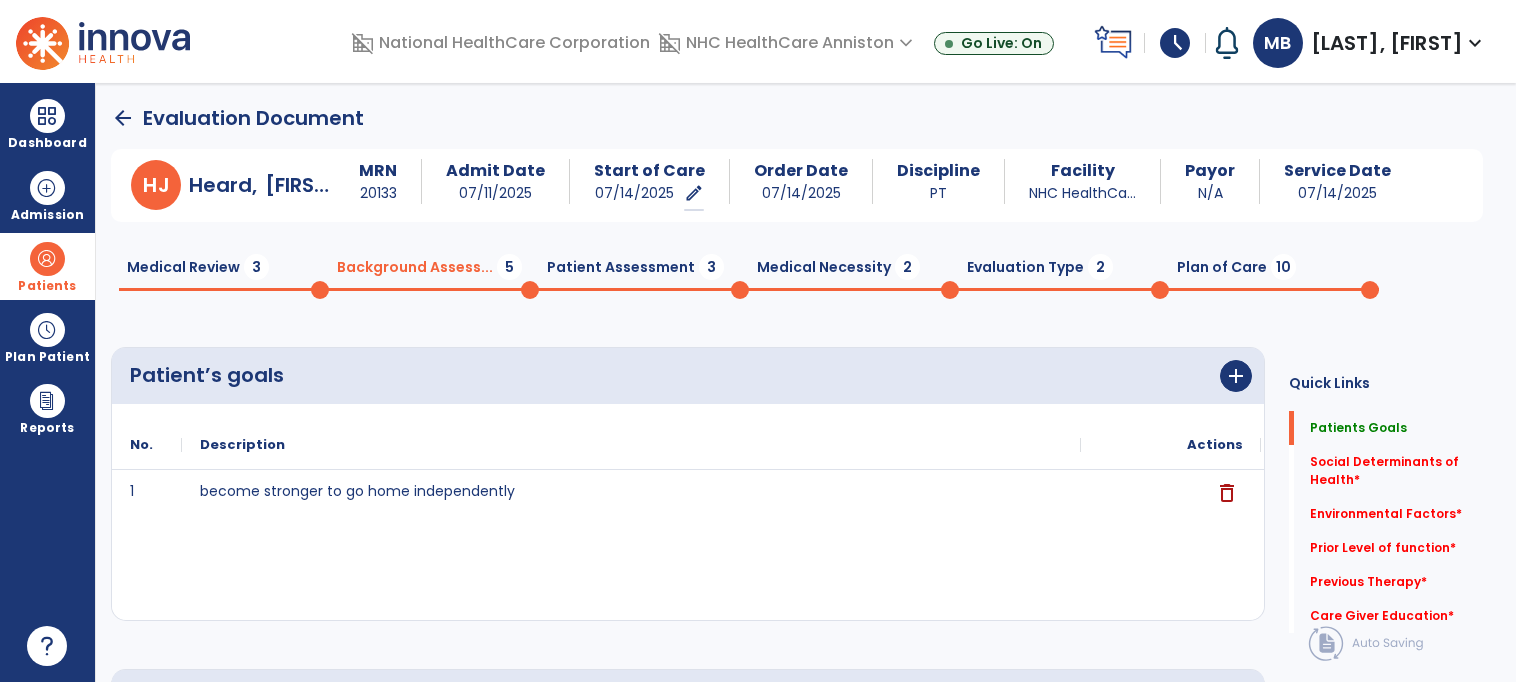 click on "Patient Assessment  3" 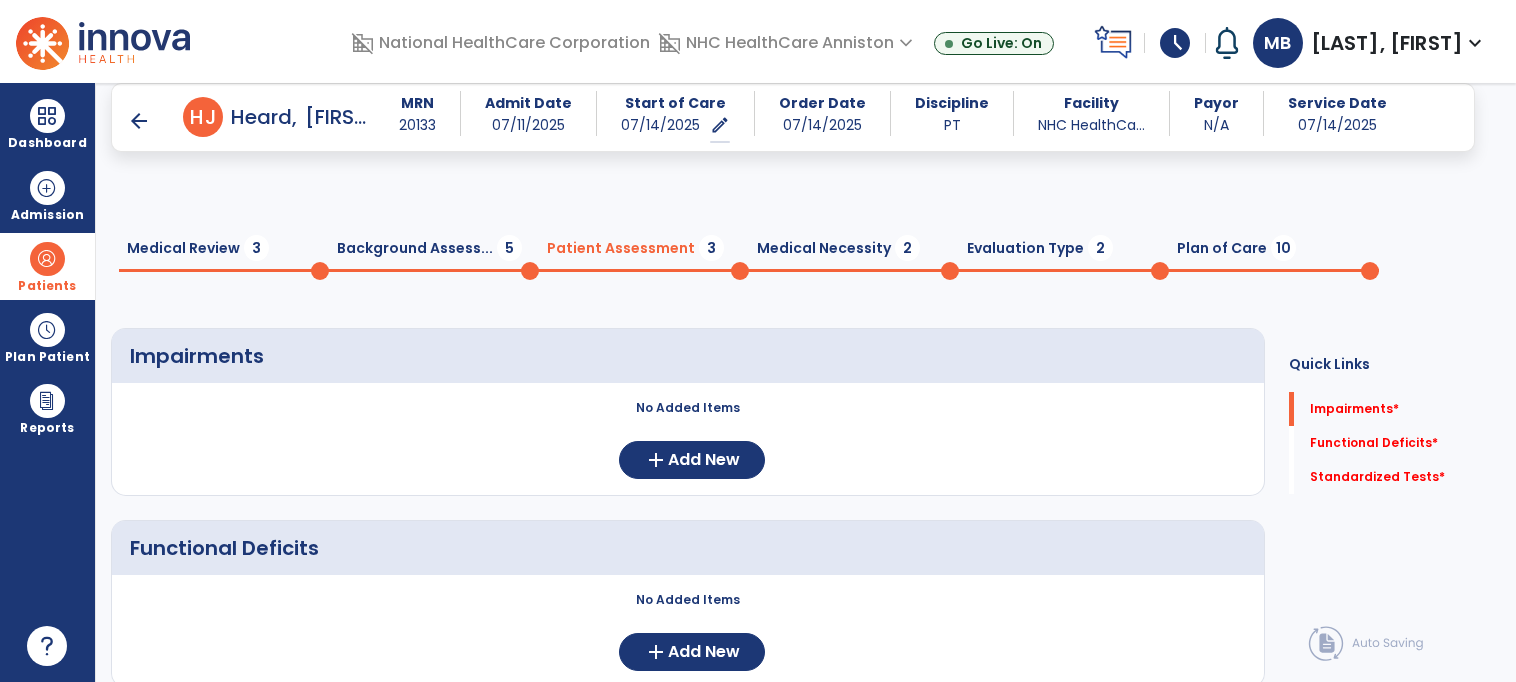 scroll, scrollTop: 200, scrollLeft: 0, axis: vertical 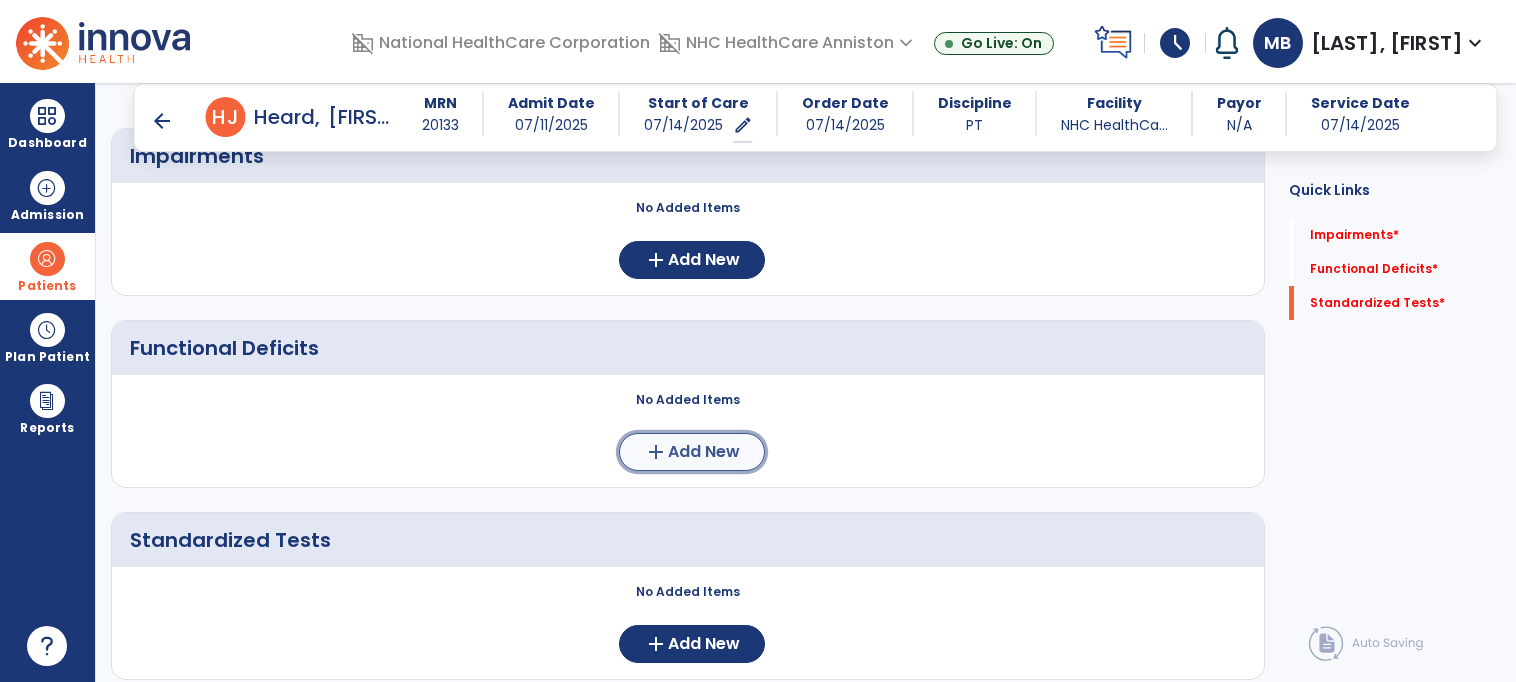 click on "add" 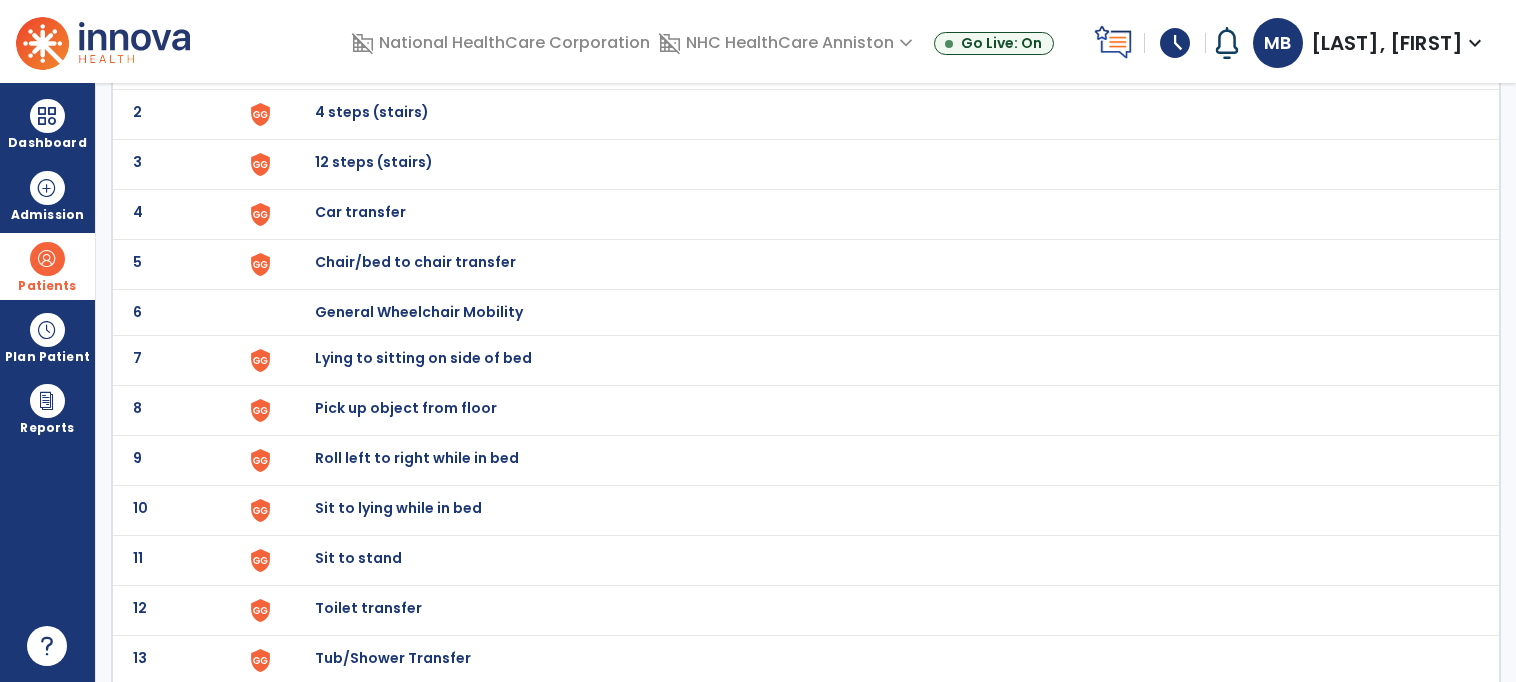 scroll, scrollTop: 0, scrollLeft: 0, axis: both 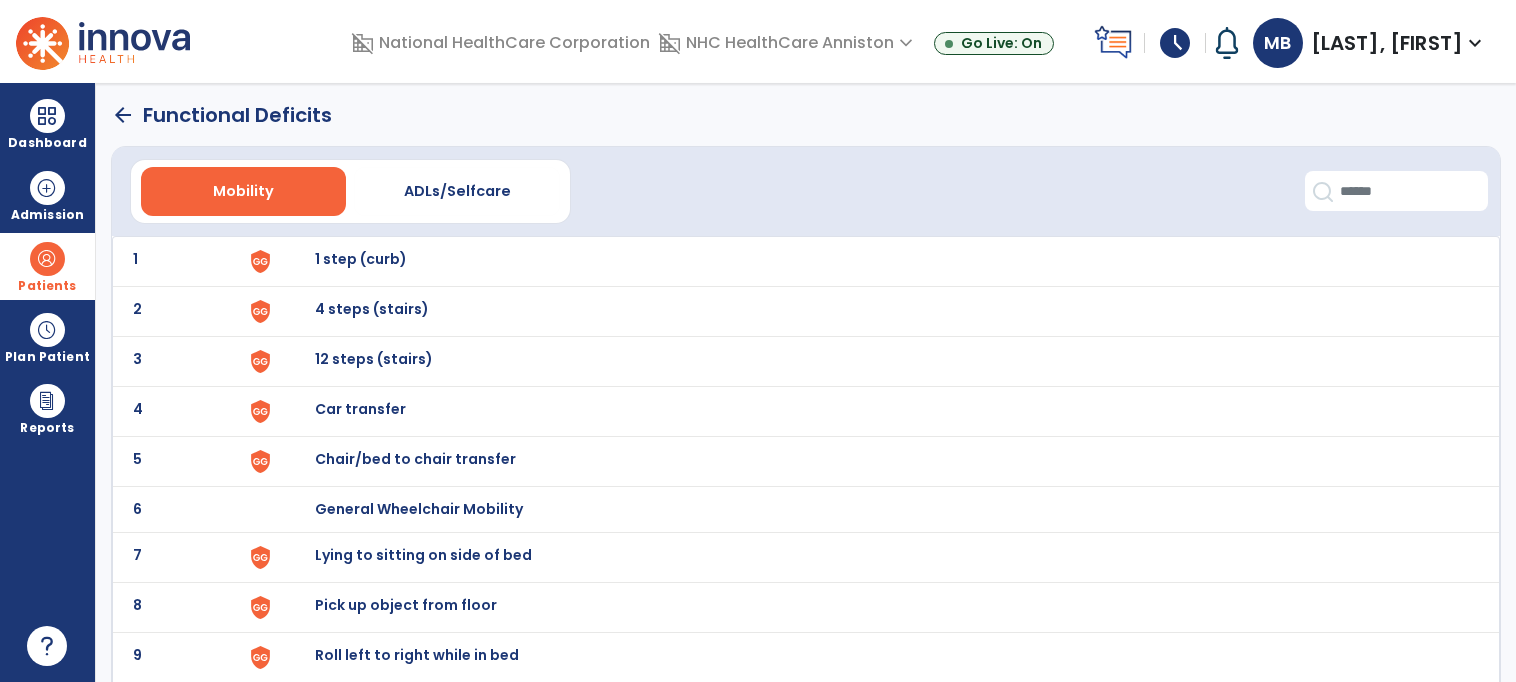 click on "arrow_back" 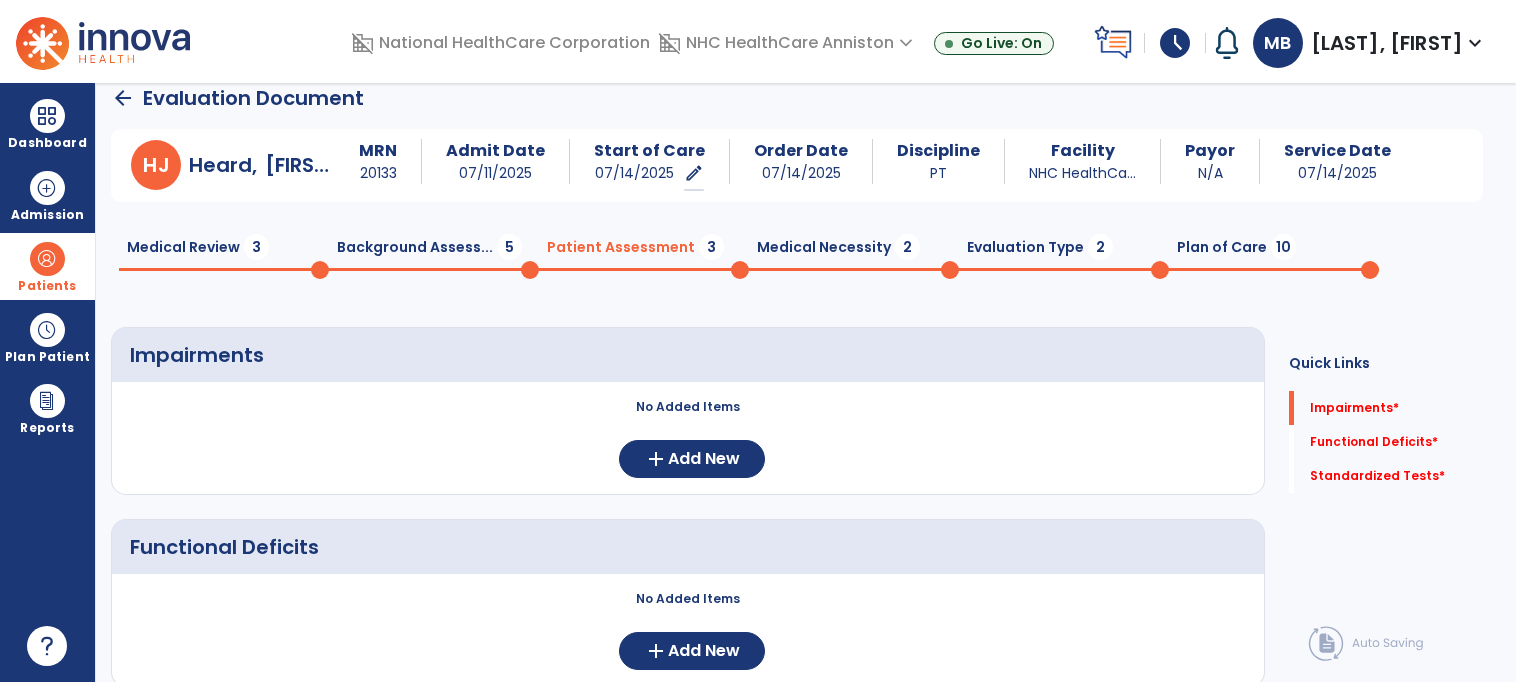 scroll, scrollTop: 264, scrollLeft: 0, axis: vertical 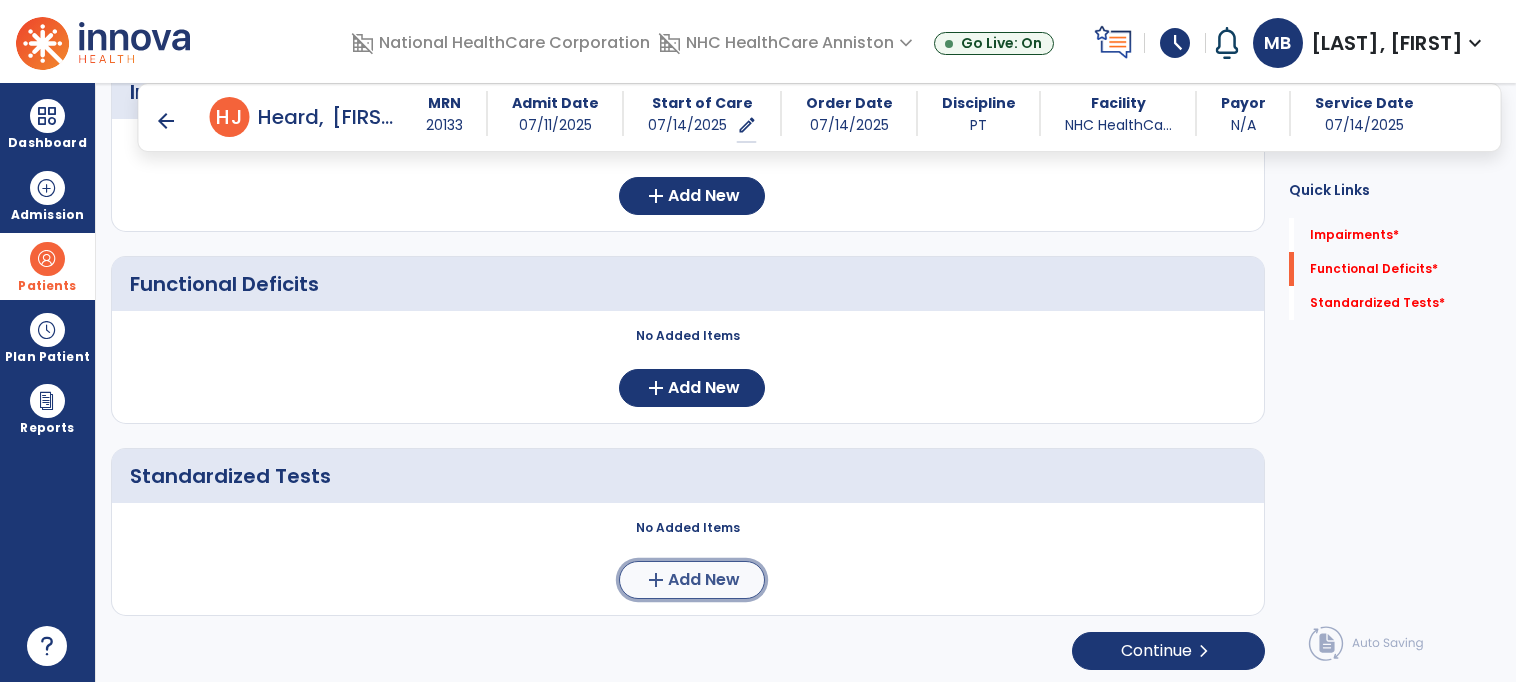 click on "add" 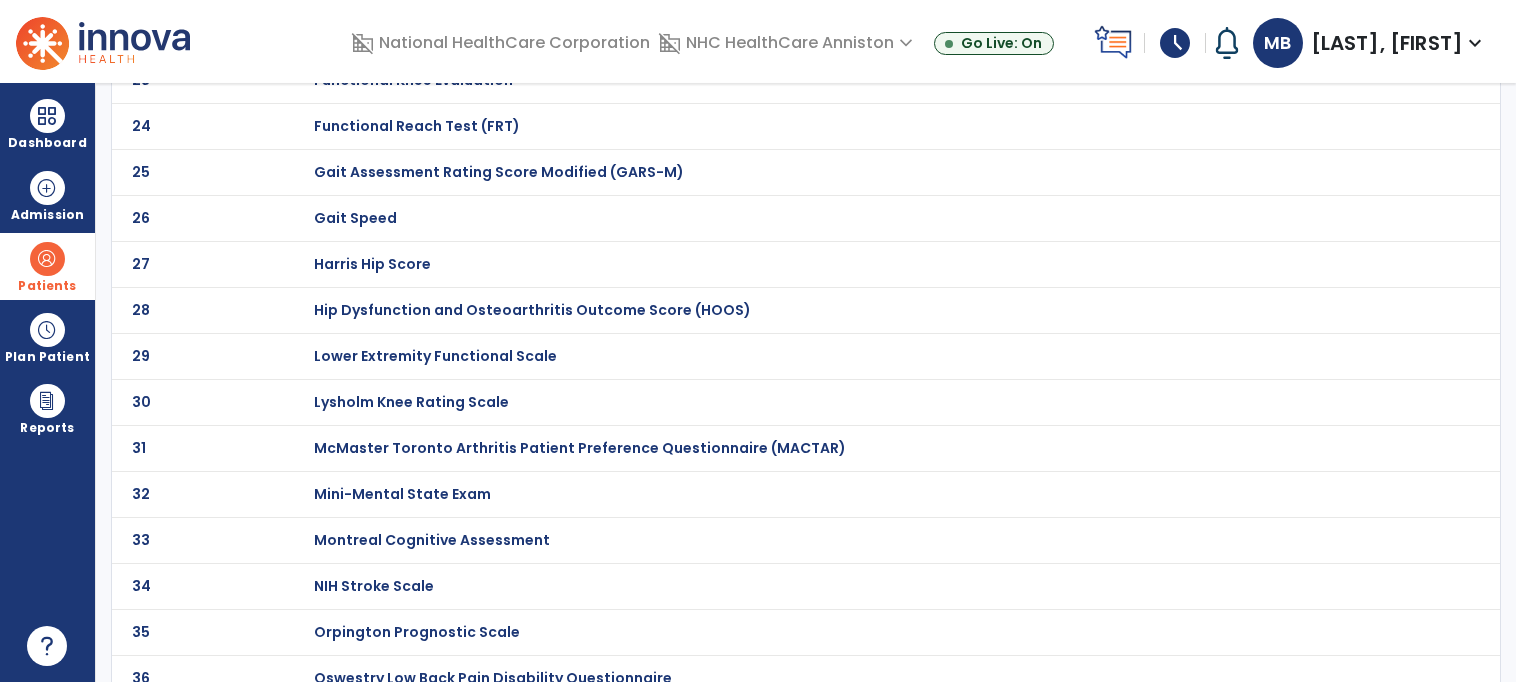 scroll, scrollTop: 1832, scrollLeft: 0, axis: vertical 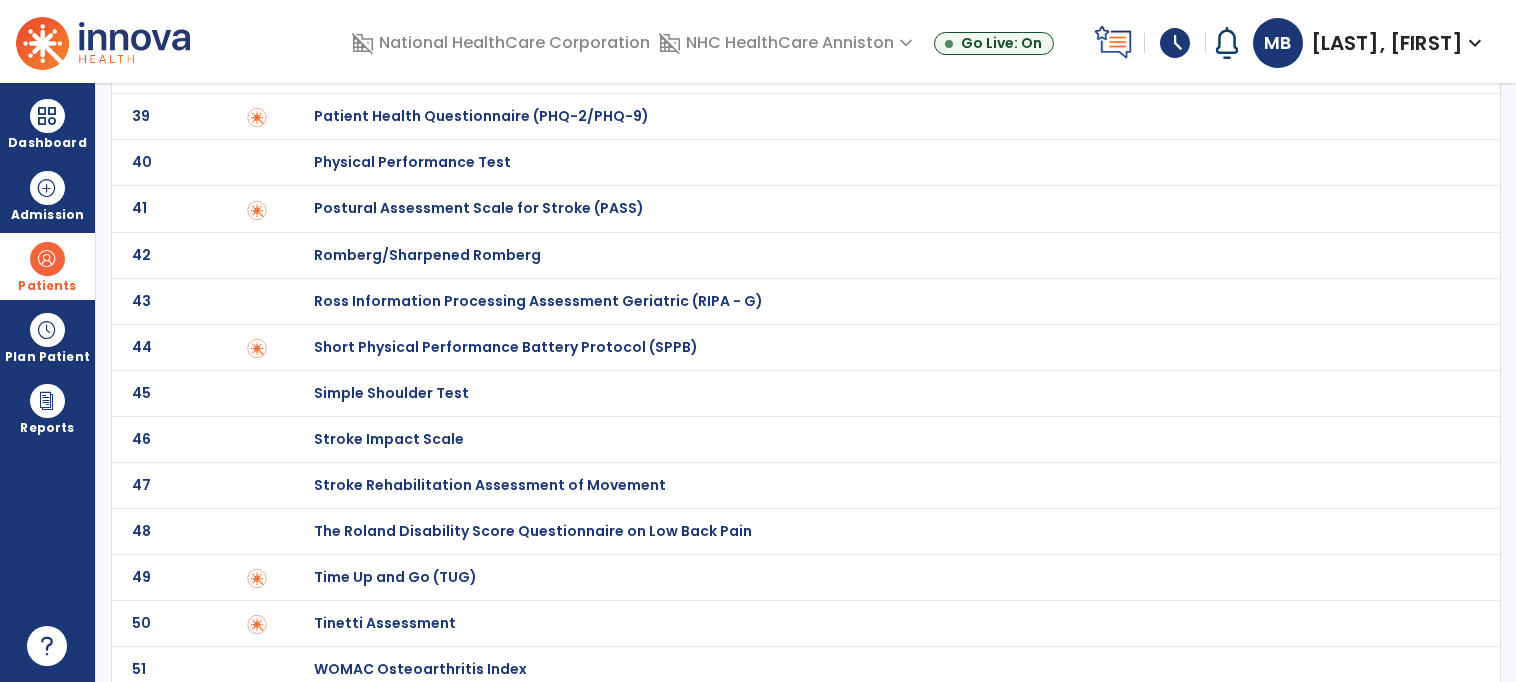 click on "Time Up and Go (TUG)" at bounding box center (385, -1632) 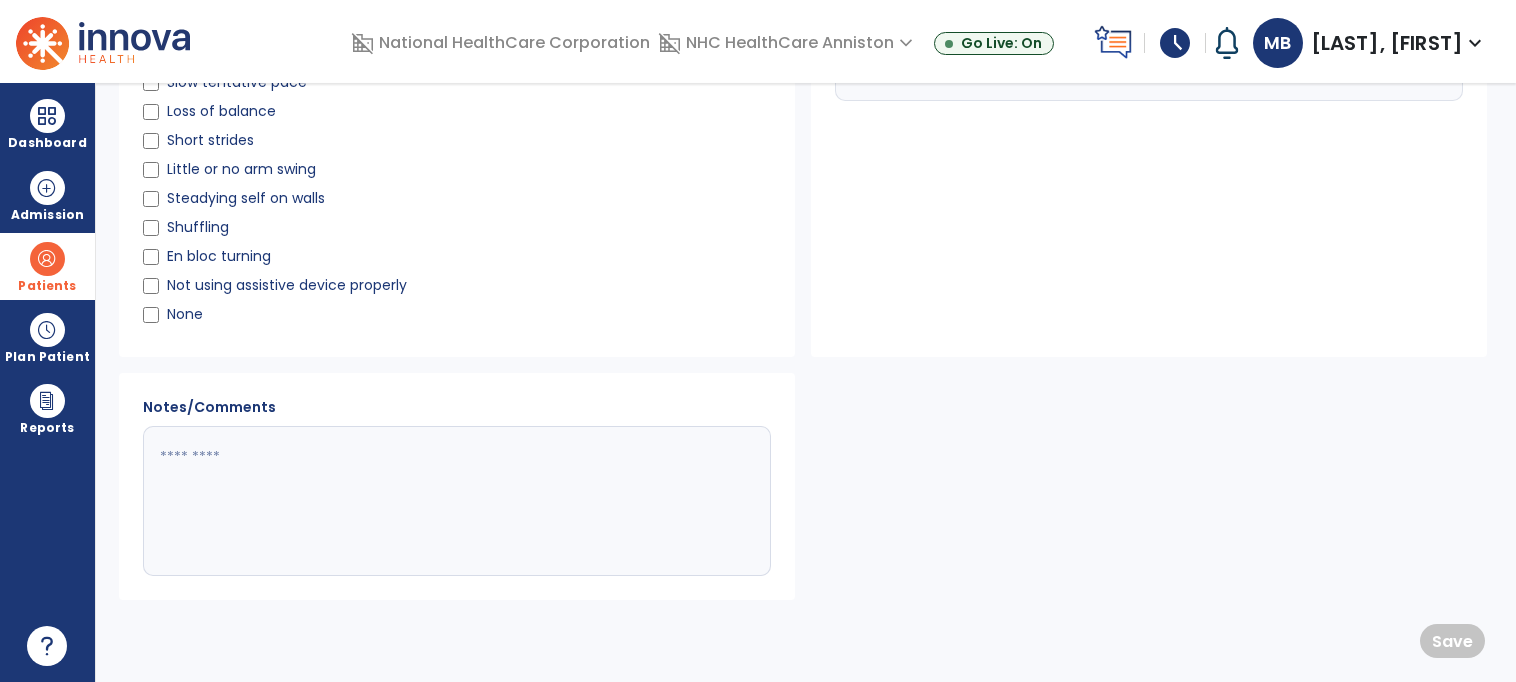 scroll, scrollTop: 0, scrollLeft: 0, axis: both 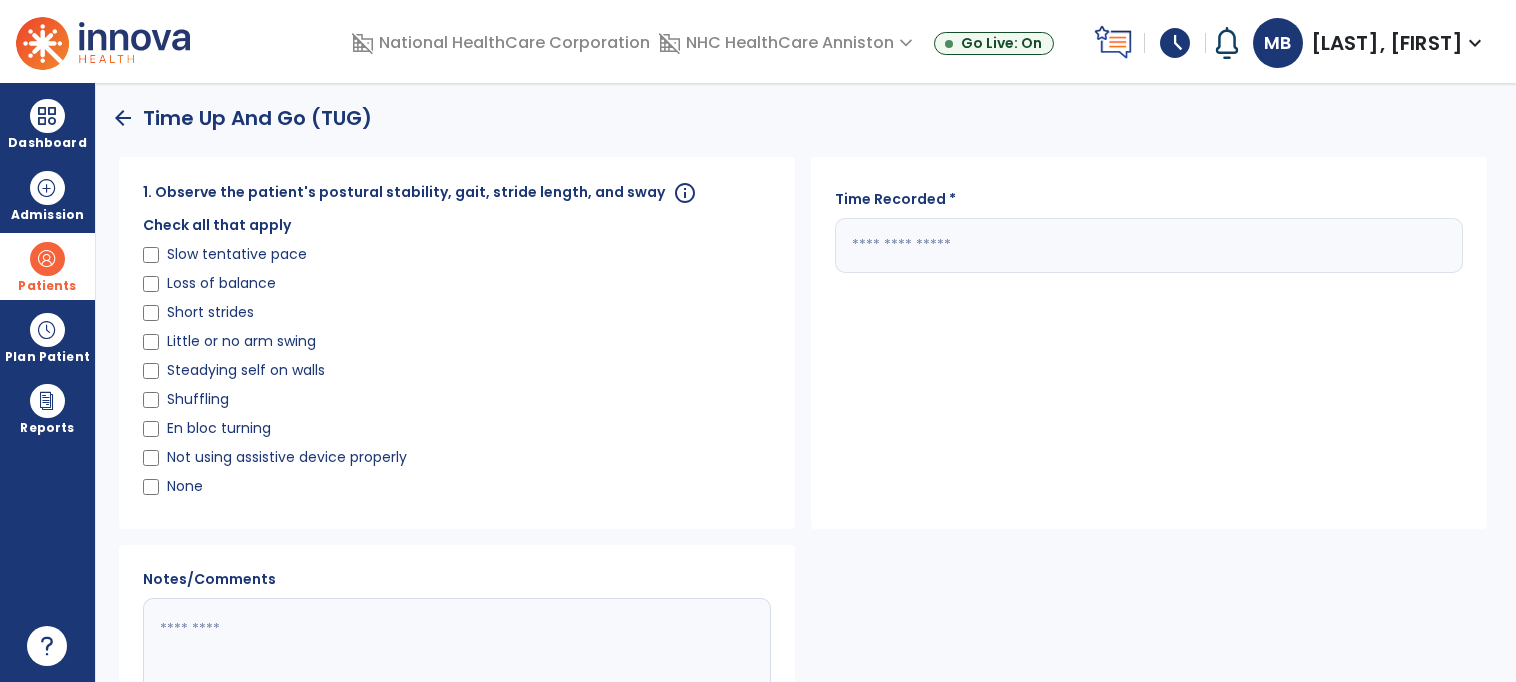click on "Slow tentative pace" 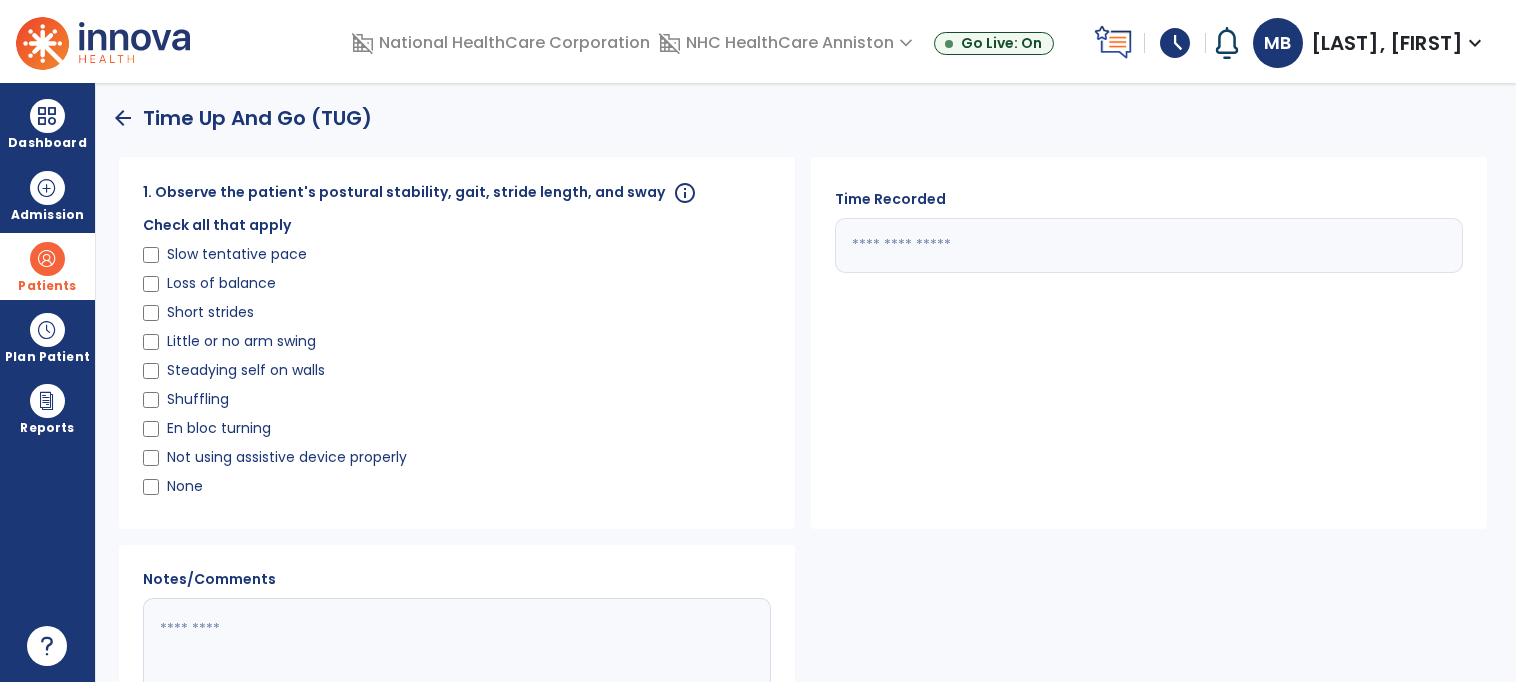 scroll, scrollTop: 172, scrollLeft: 0, axis: vertical 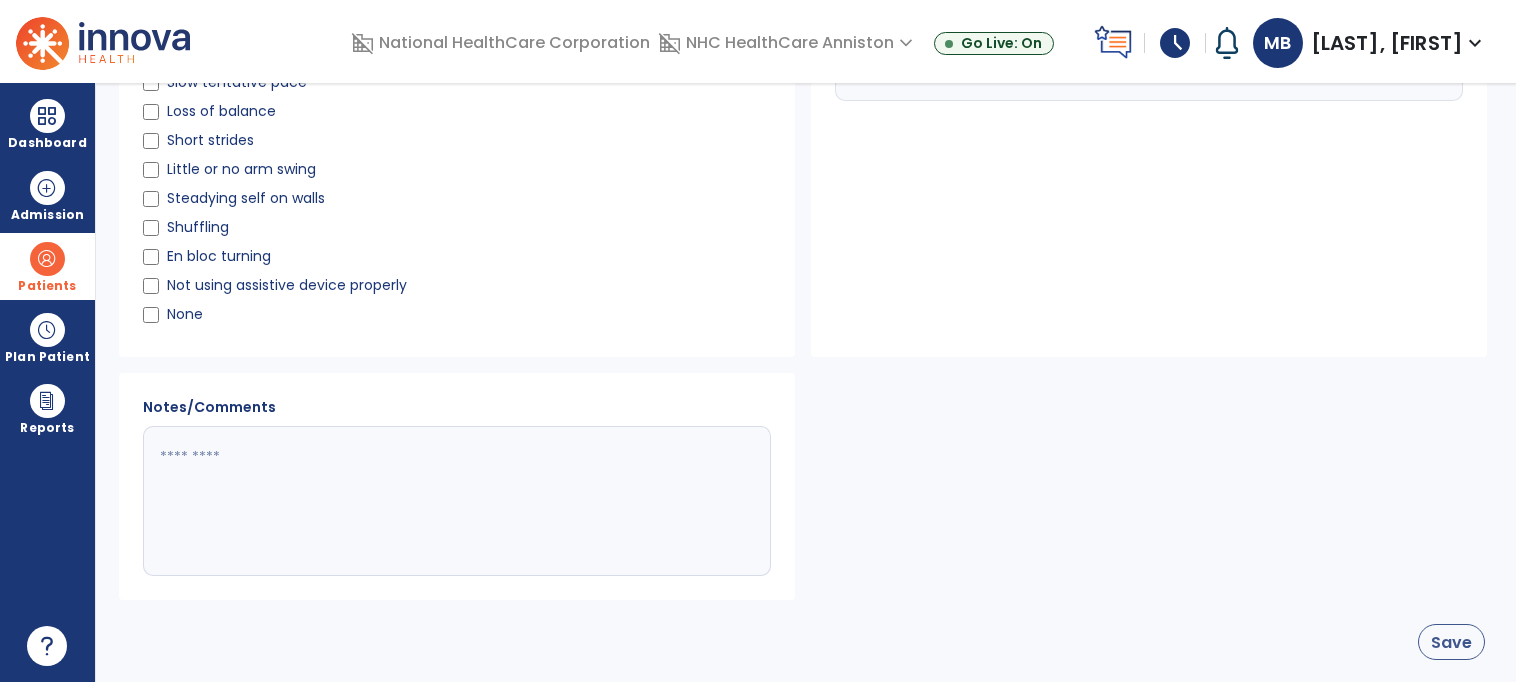 type on "**" 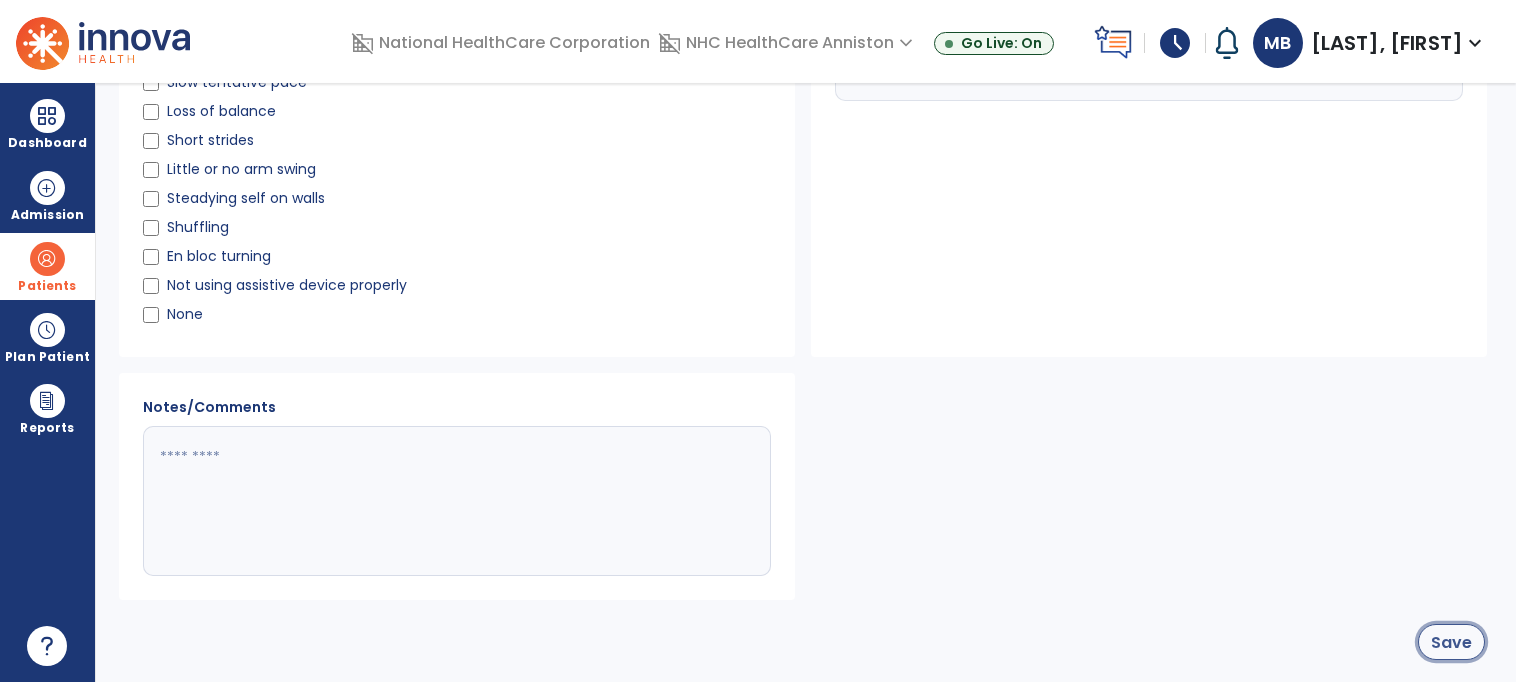 click on "Save" 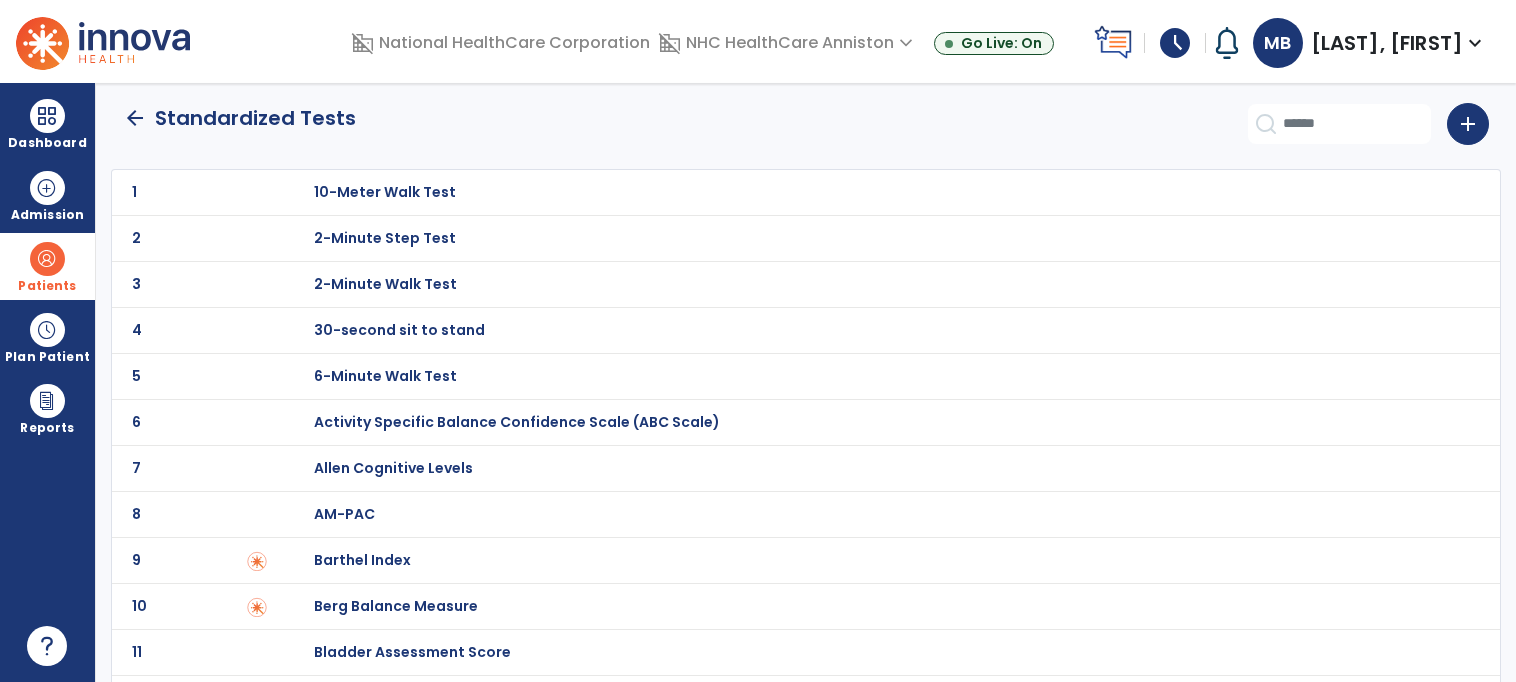 scroll, scrollTop: 8, scrollLeft: 0, axis: vertical 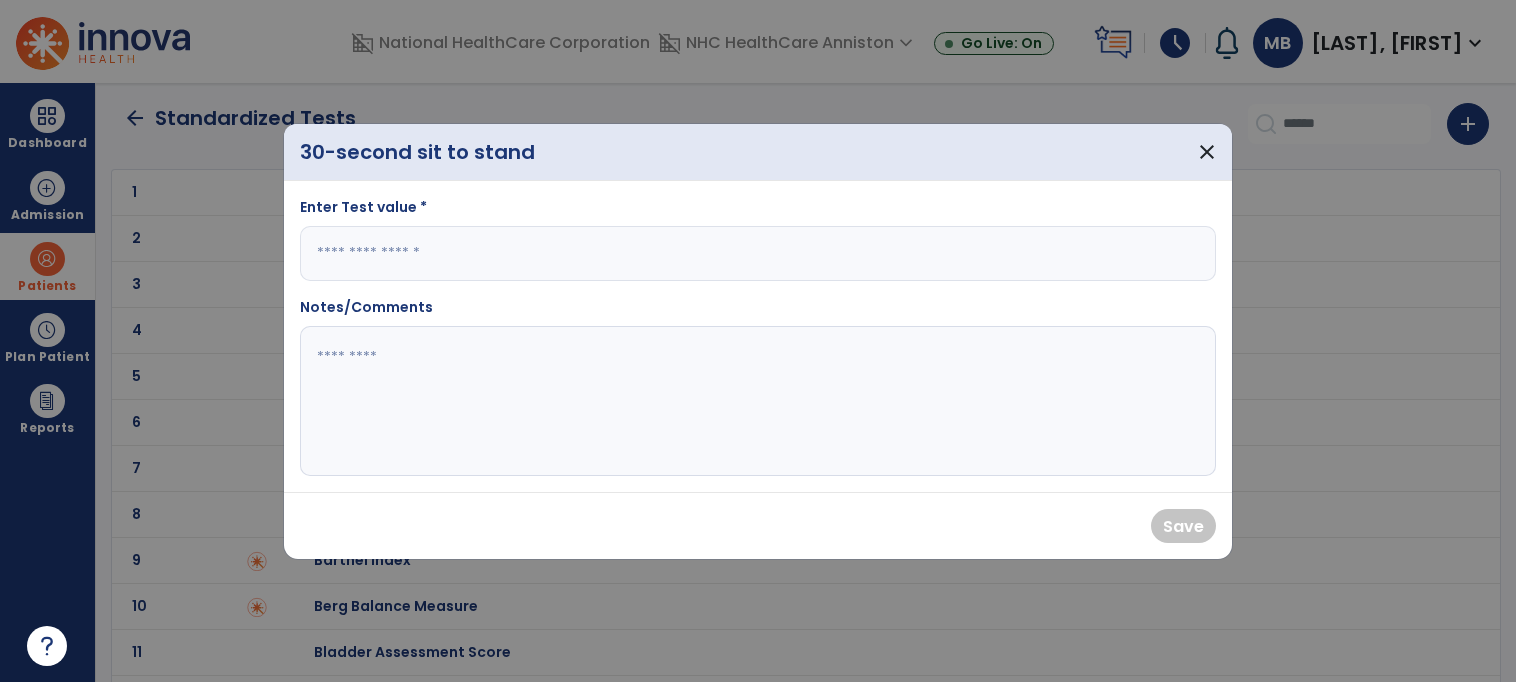 click on "Enter Test value * Notes/Comments" at bounding box center [758, 336] 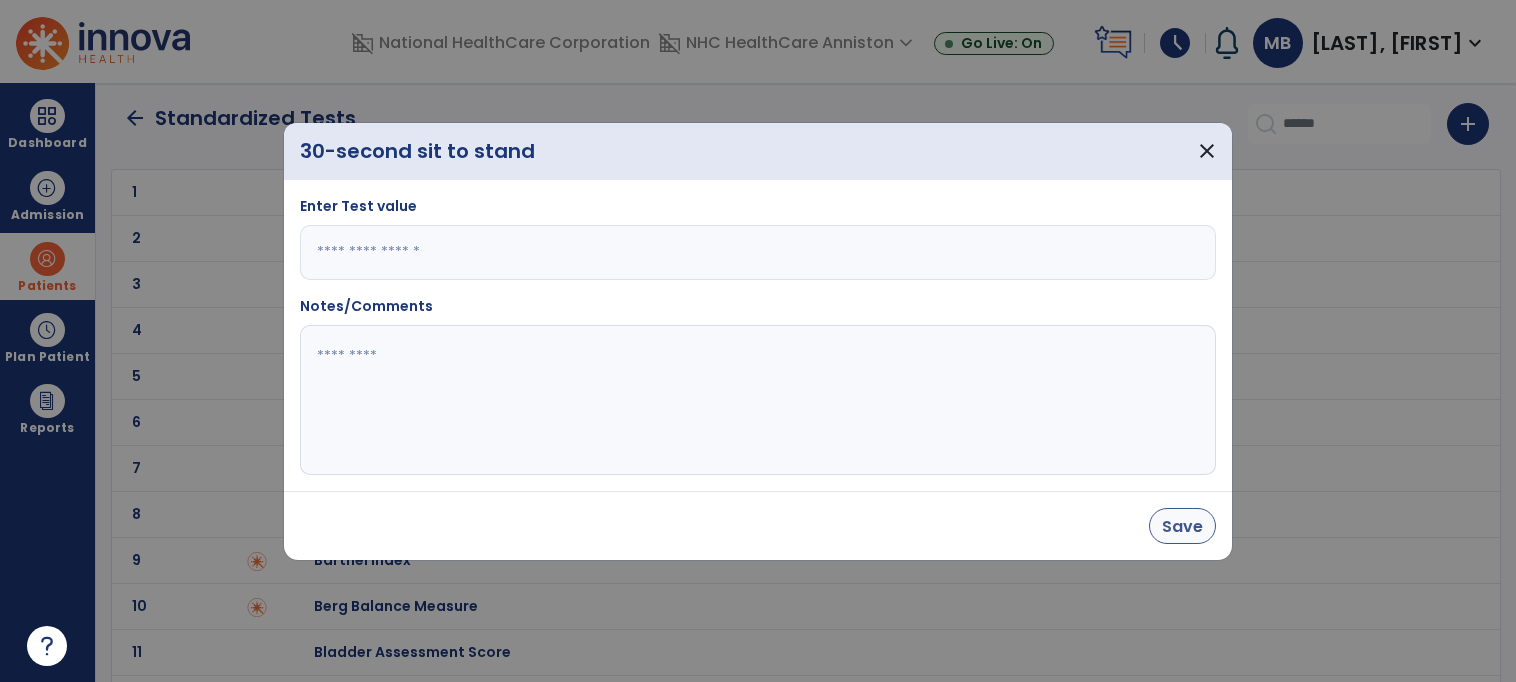 type on "*" 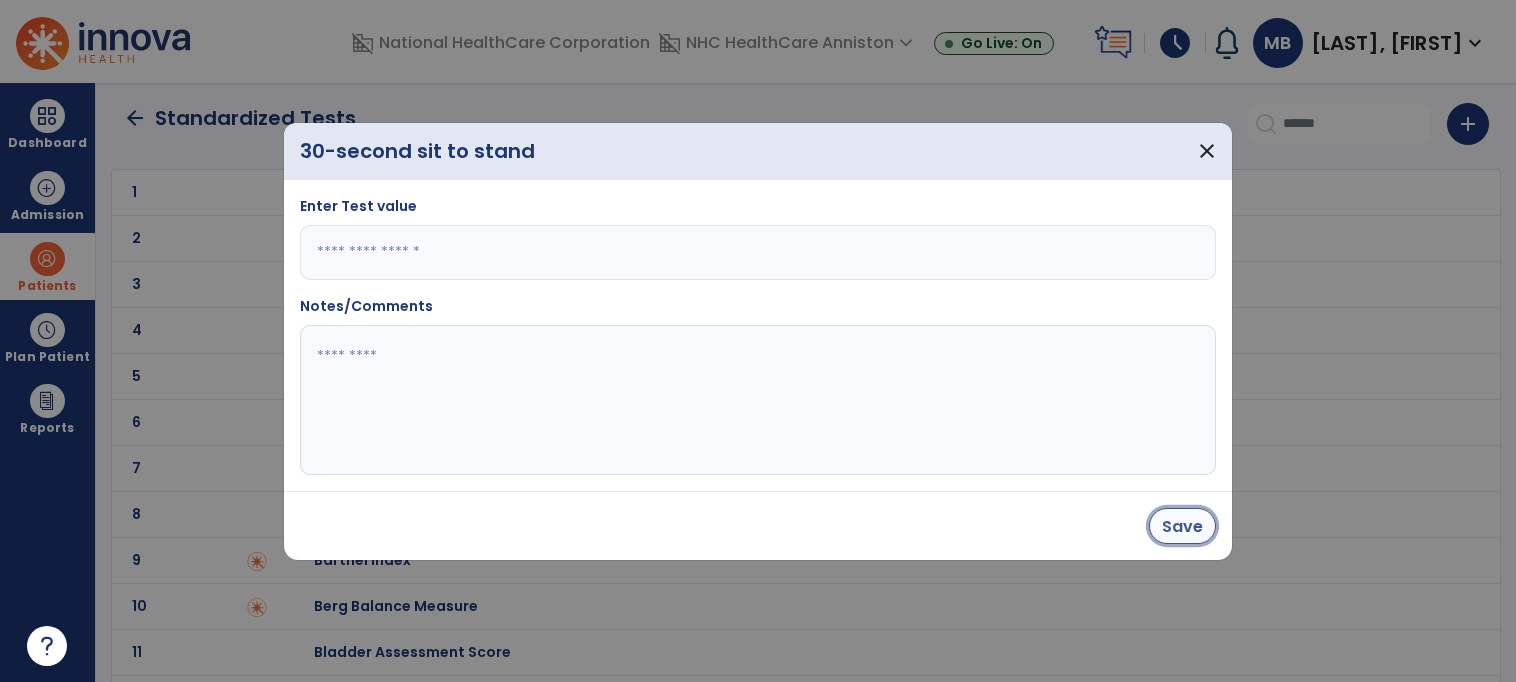 click on "Save" at bounding box center (1182, 526) 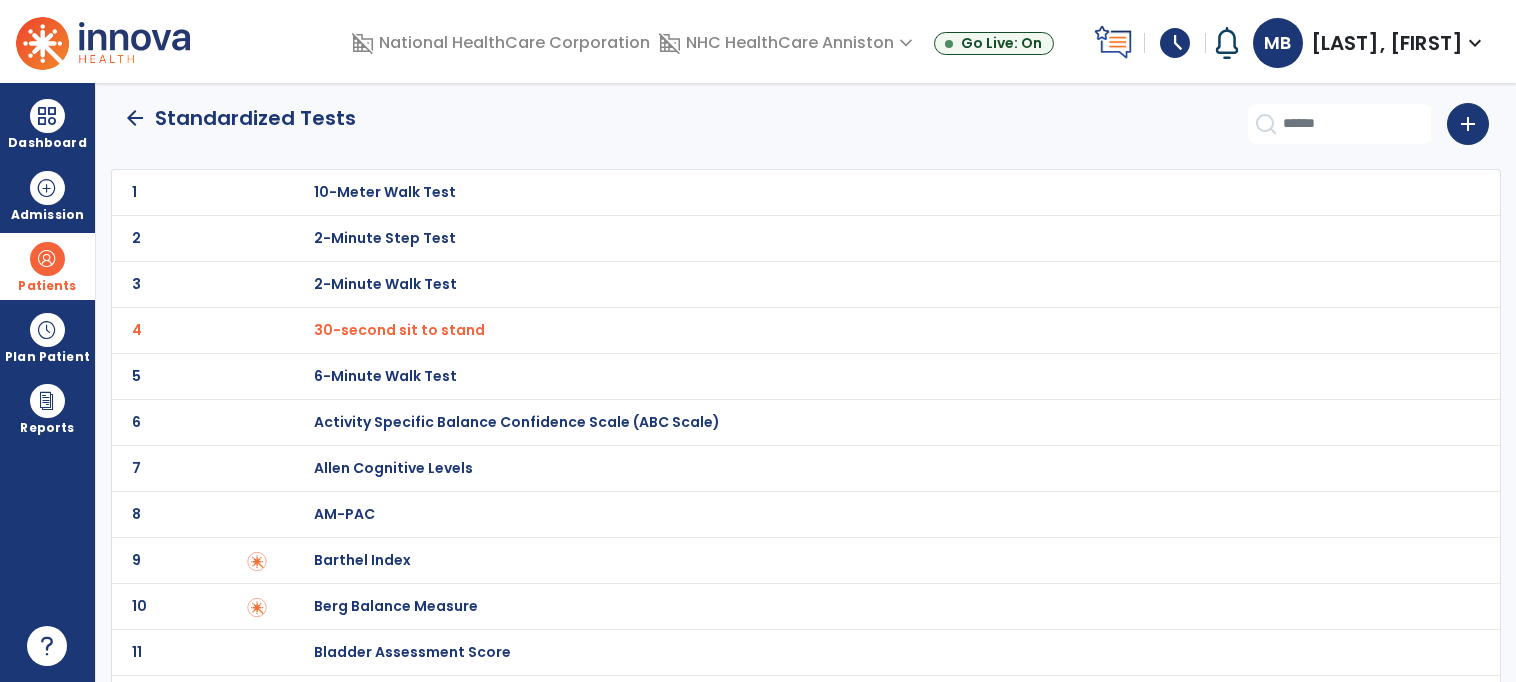 click on "arrow_back" 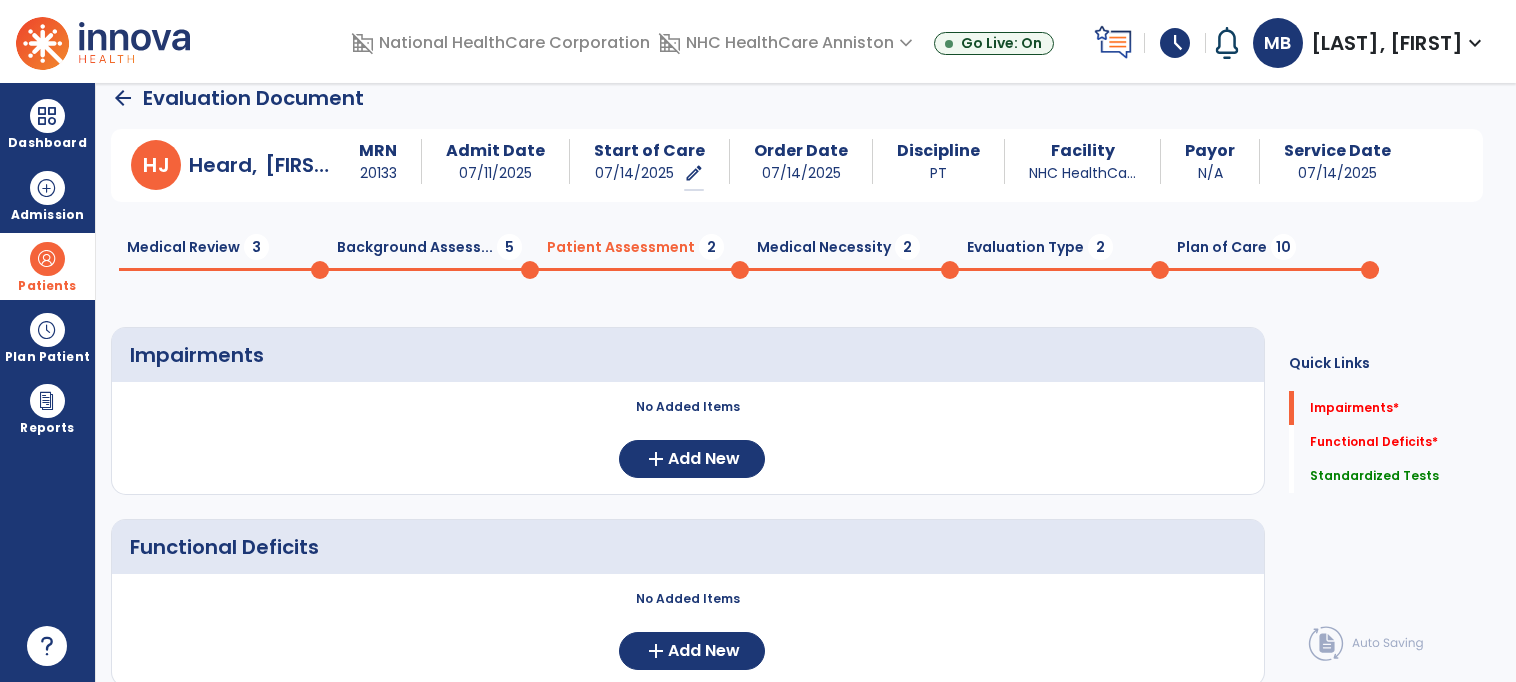 click on "Impairments     No Added Items  add  Add New Functional Deficits     No Added Items  add  Add New Standardized Tests      add
Actions
No.
Name" 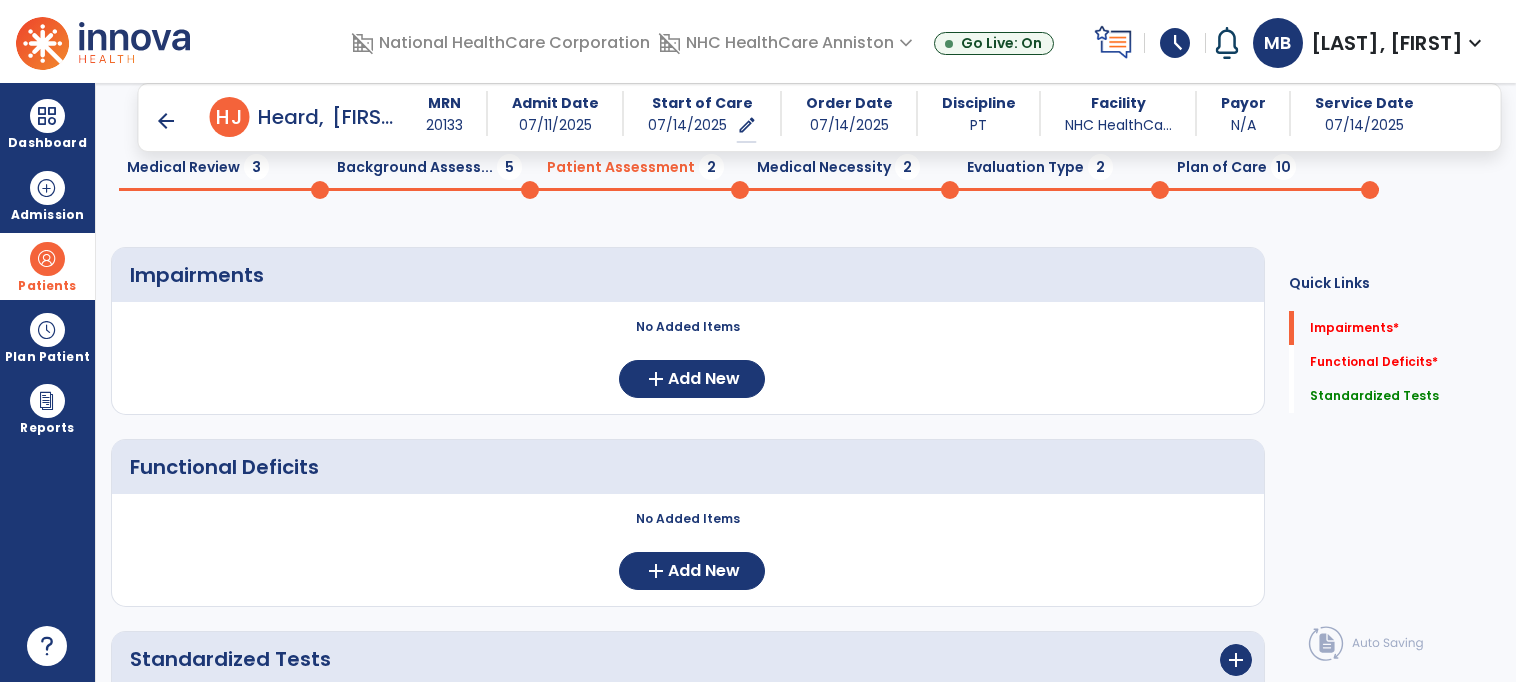 scroll, scrollTop: 82, scrollLeft: 0, axis: vertical 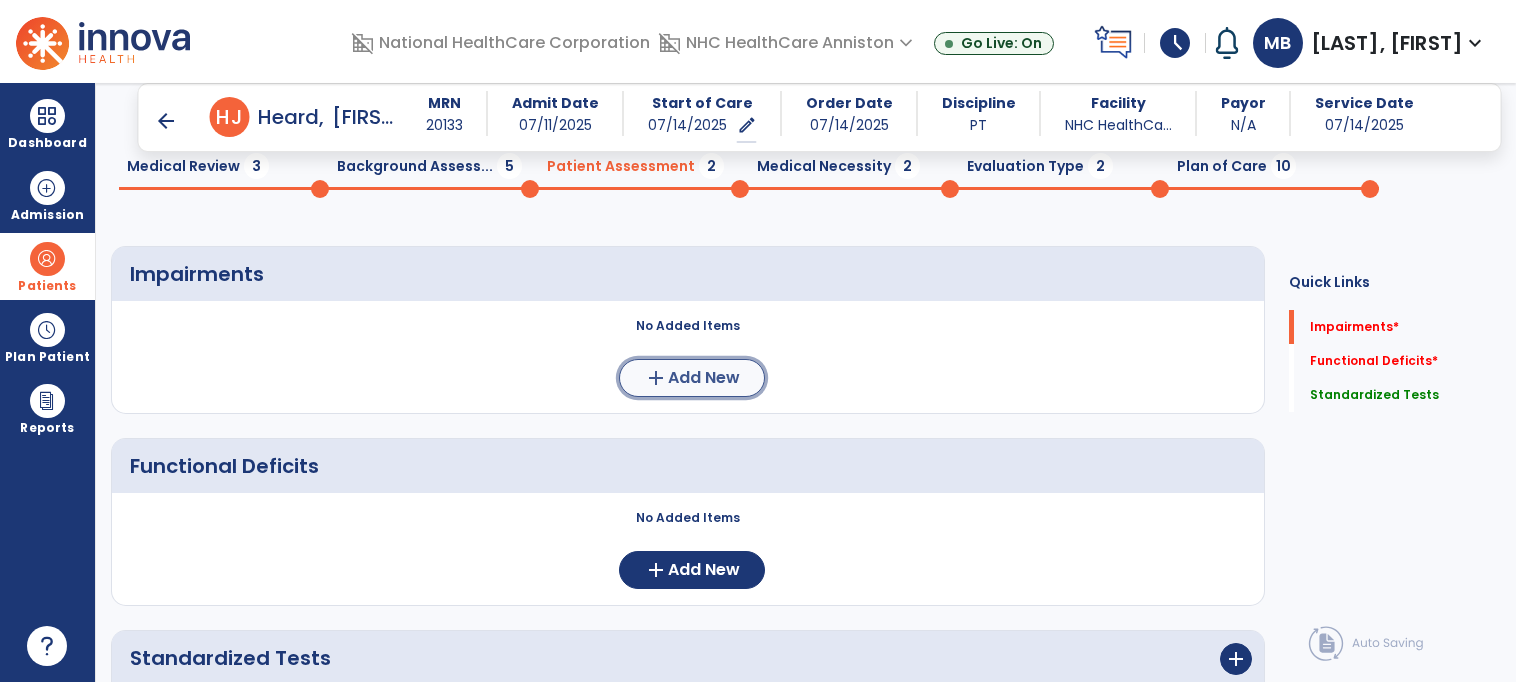 click on "add" 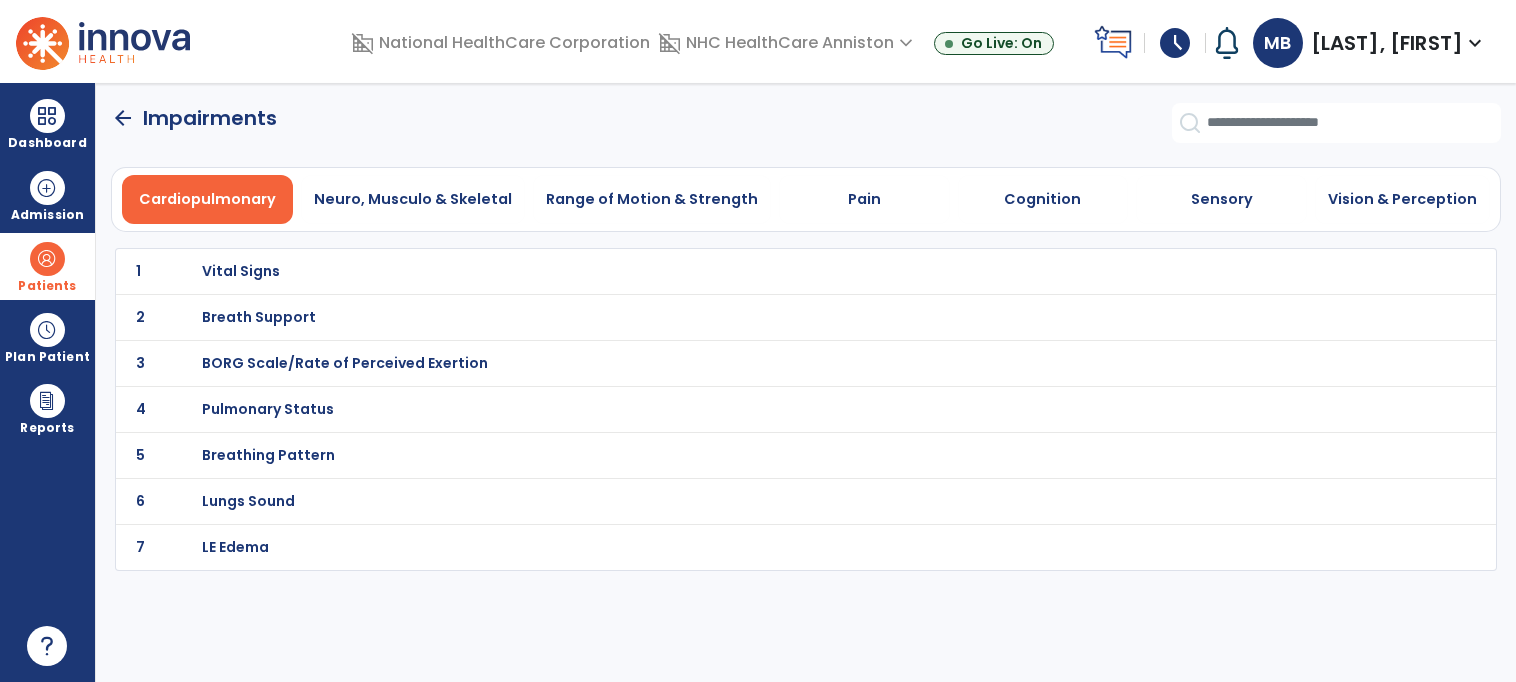 scroll, scrollTop: 0, scrollLeft: 0, axis: both 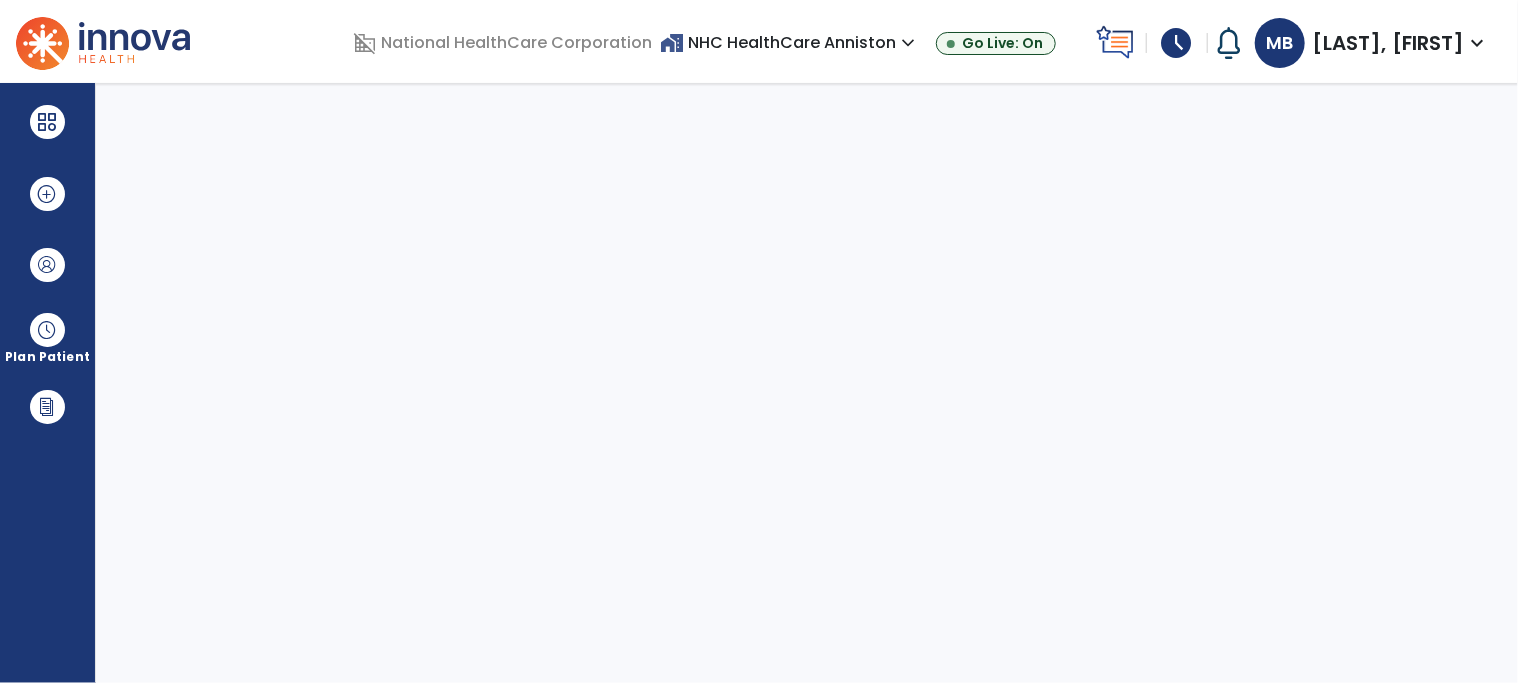 select on "****" 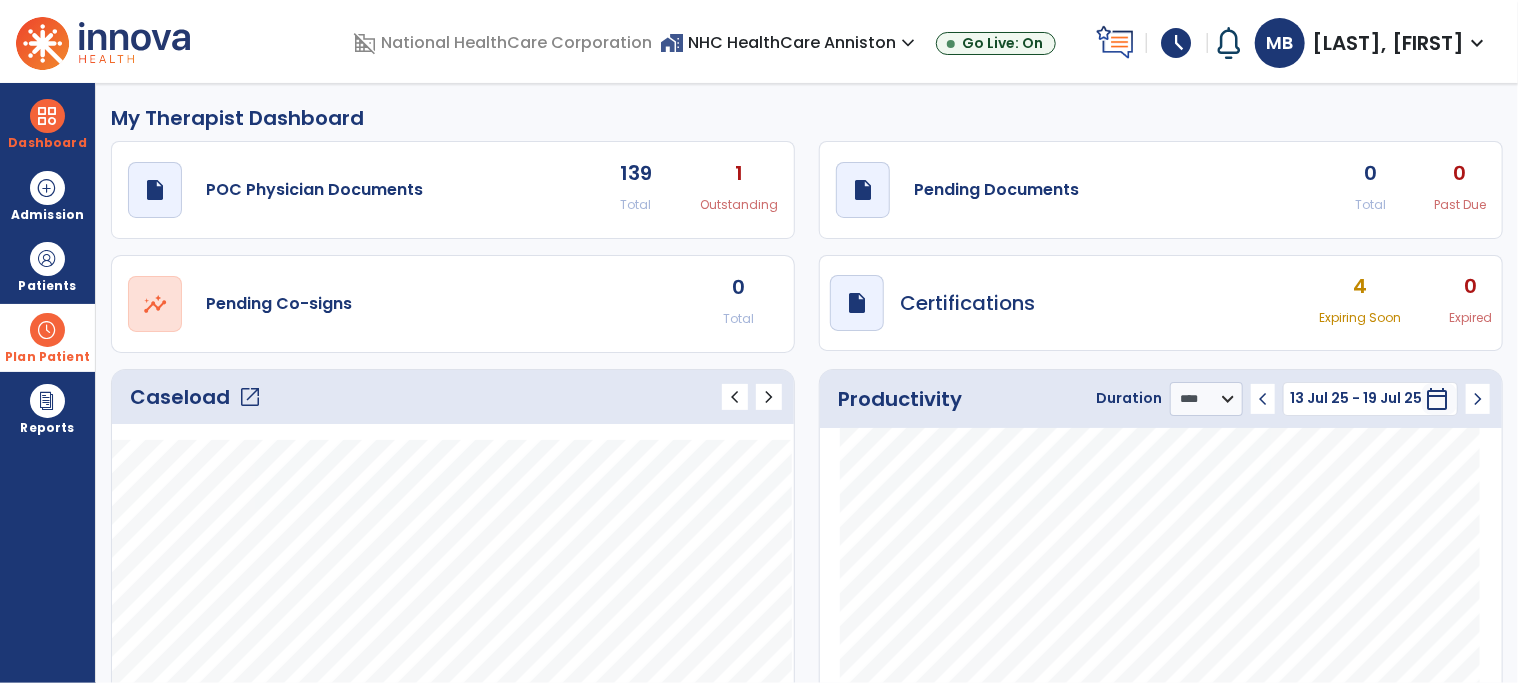 click at bounding box center (47, 330) 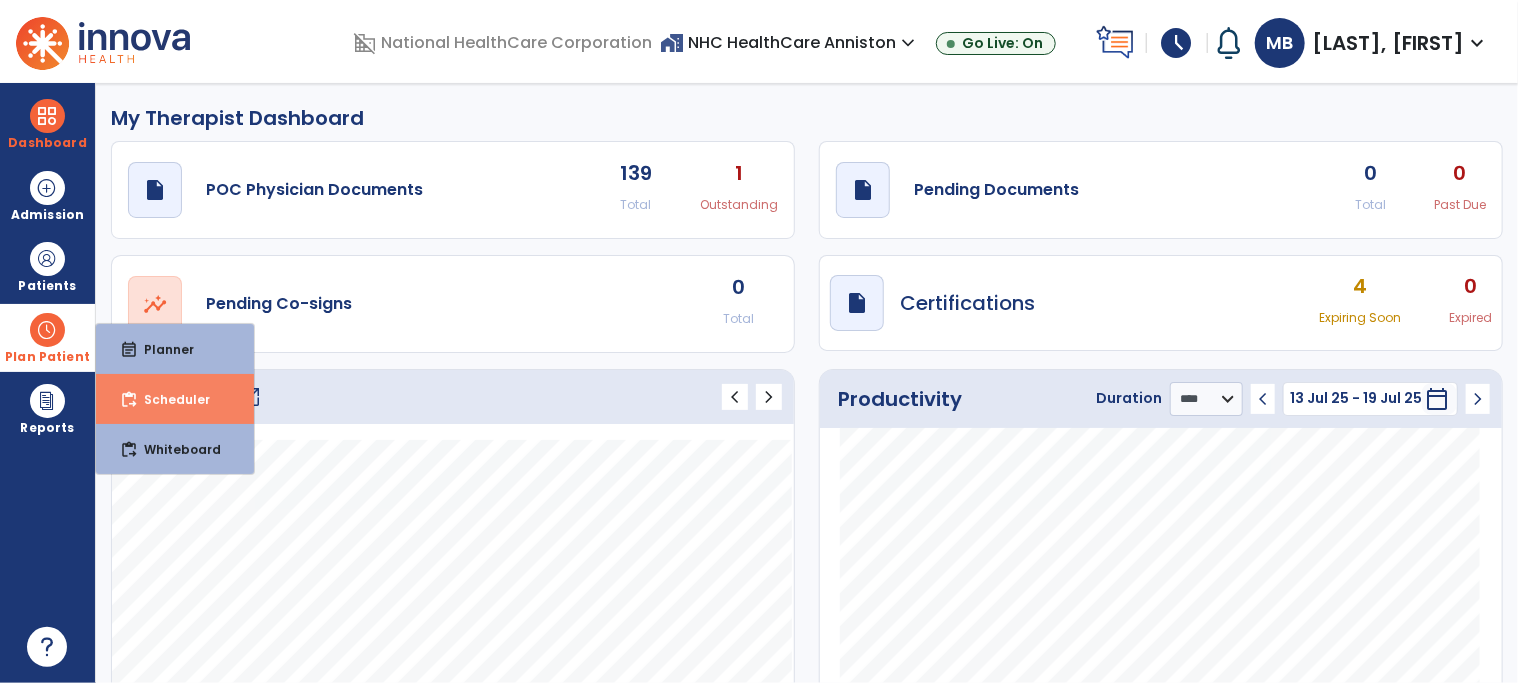 click on "Scheduler" at bounding box center [169, 399] 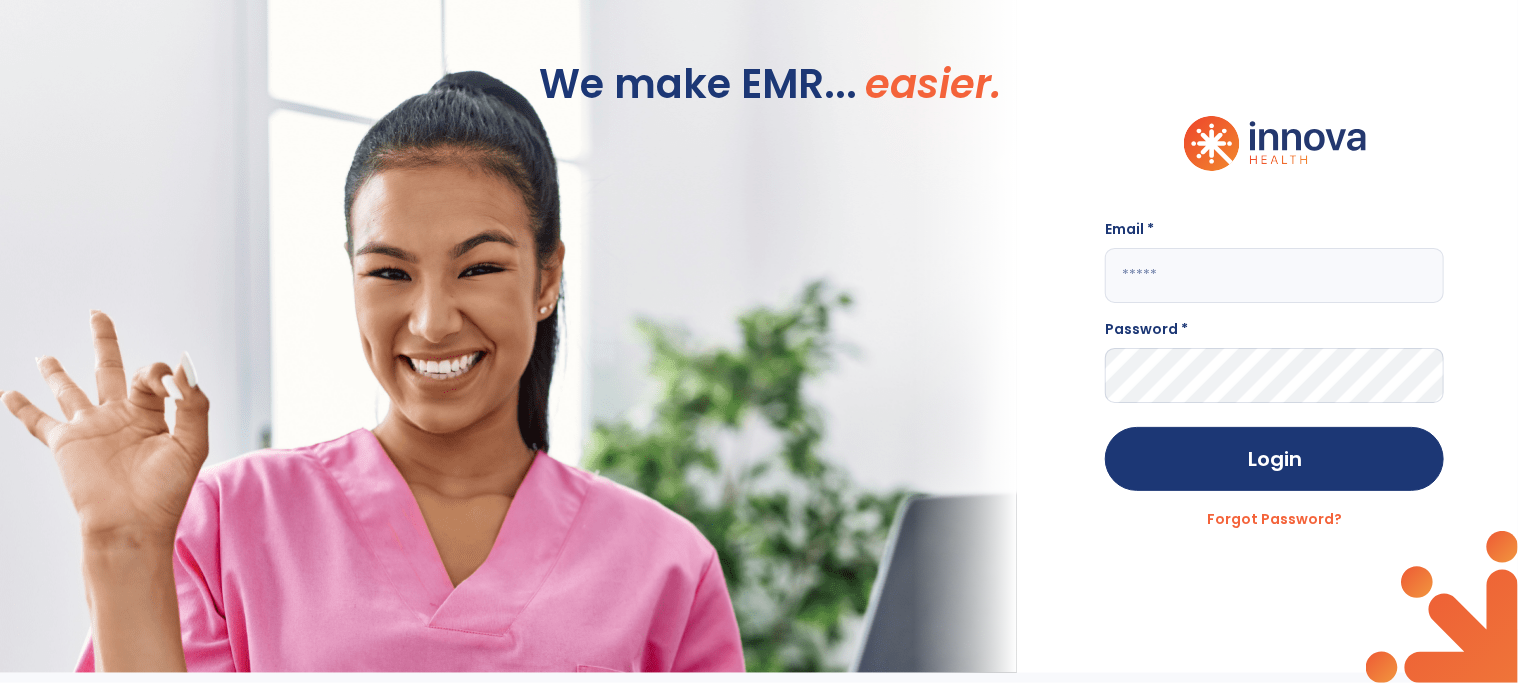 type on "**********" 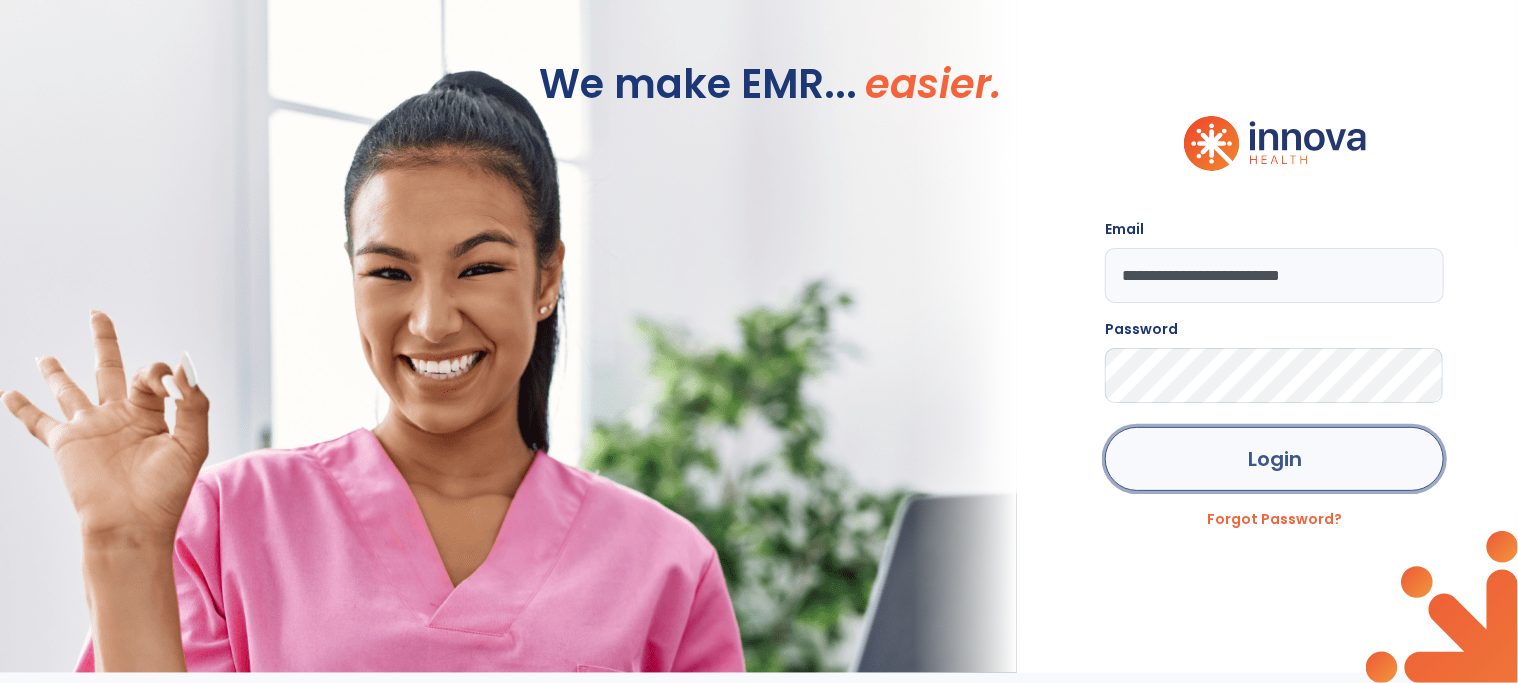 click on "Login" 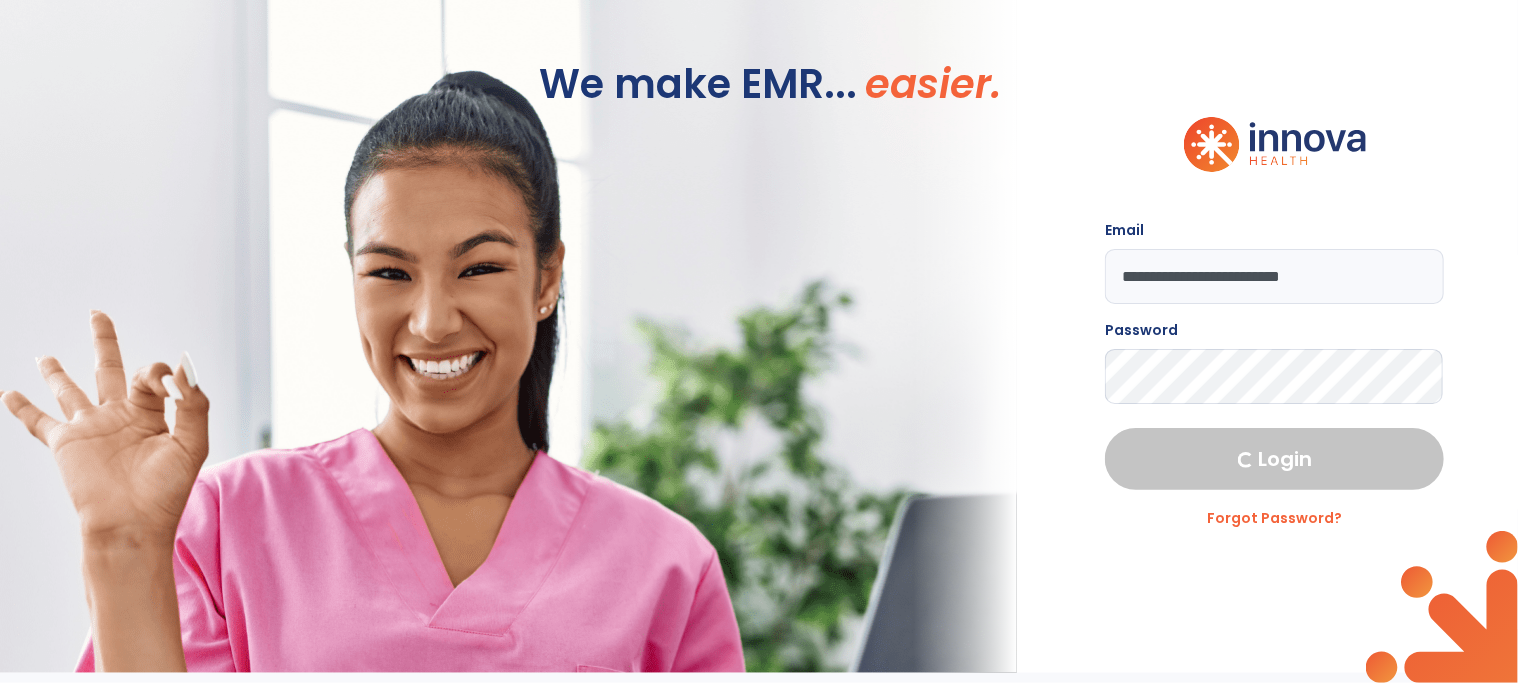 select on "****" 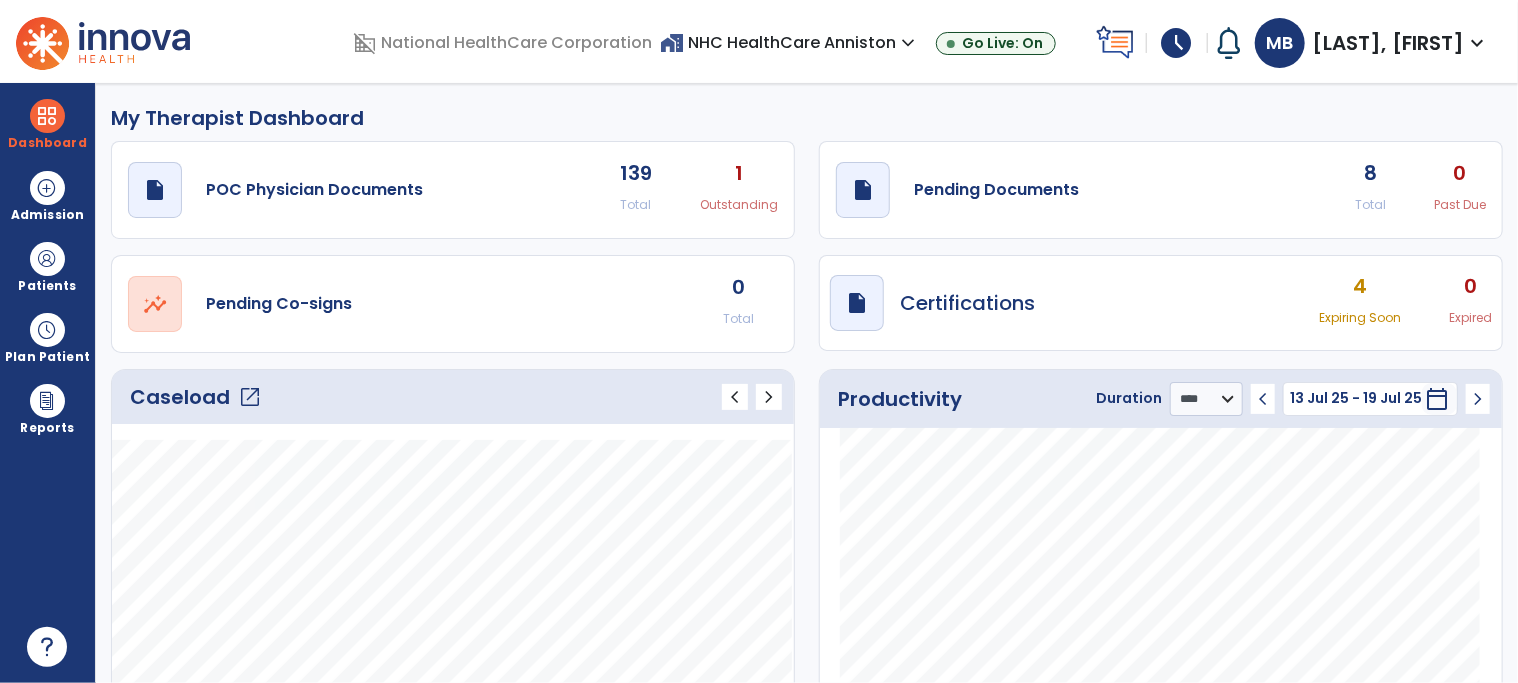 click on "Caseload   open_in_new" 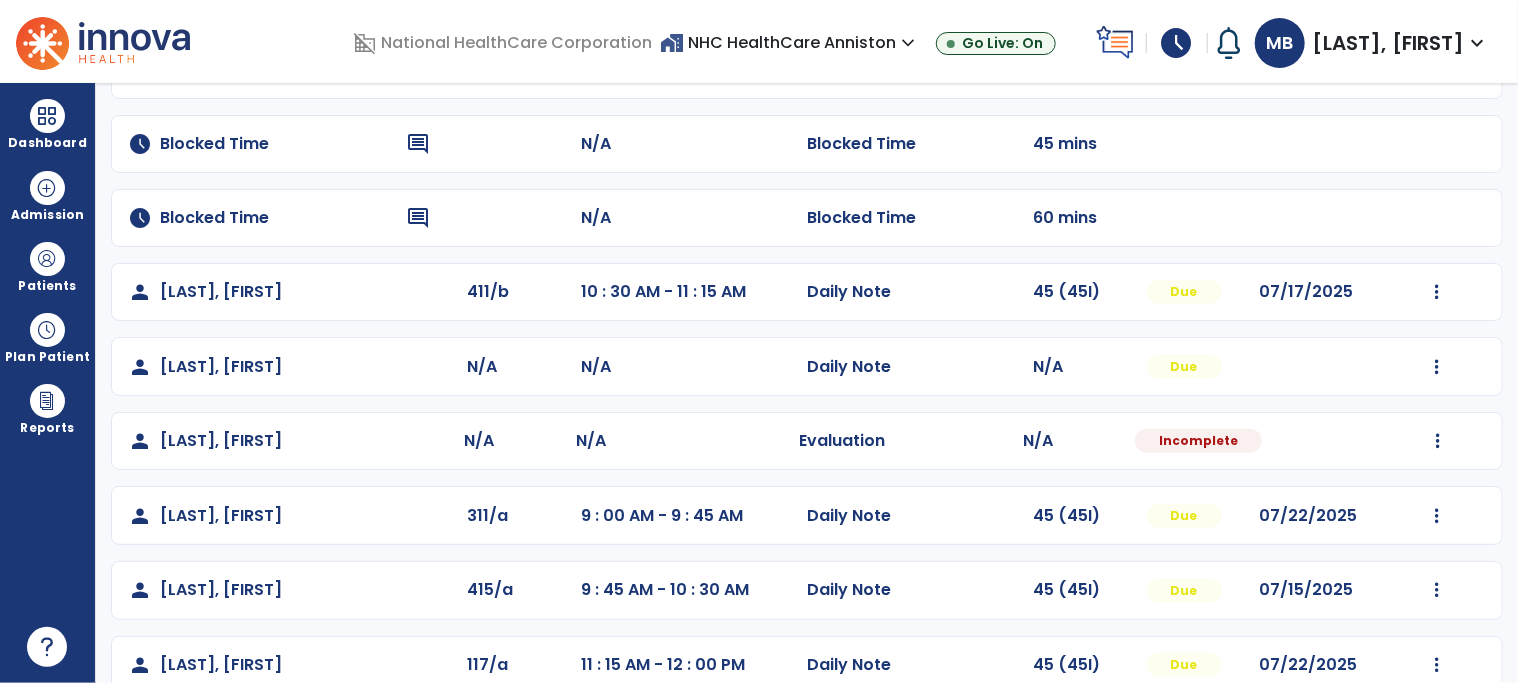 scroll, scrollTop: 380, scrollLeft: 0, axis: vertical 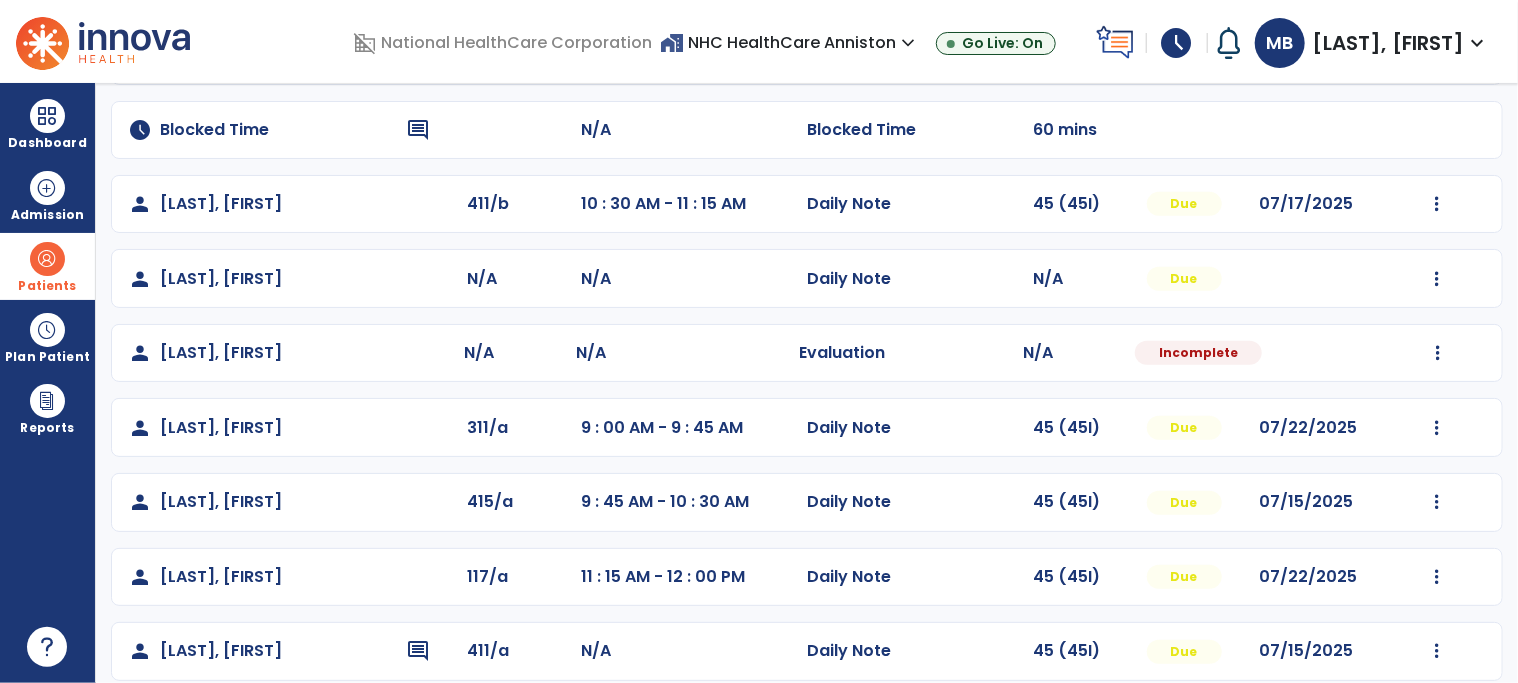click on "Patients" at bounding box center [47, 286] 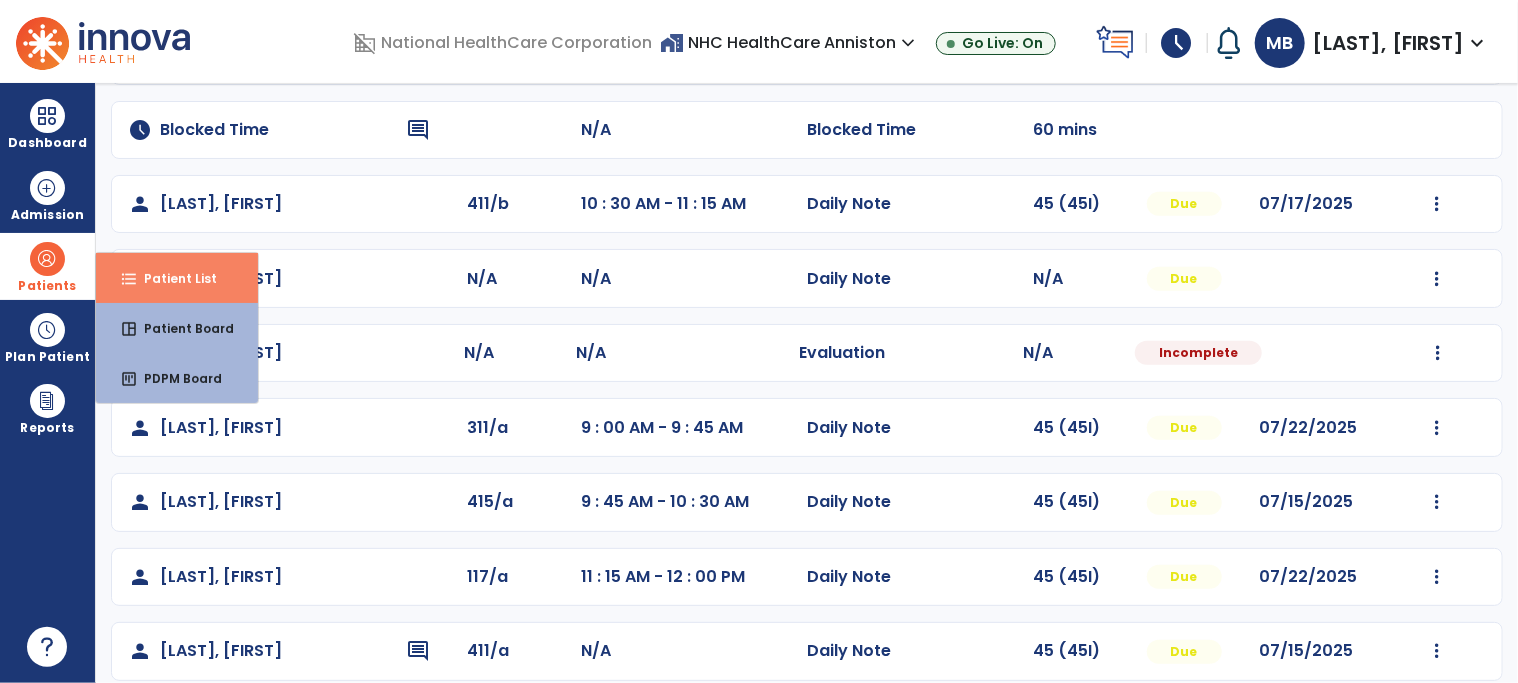 click on "Patient List" at bounding box center [172, 278] 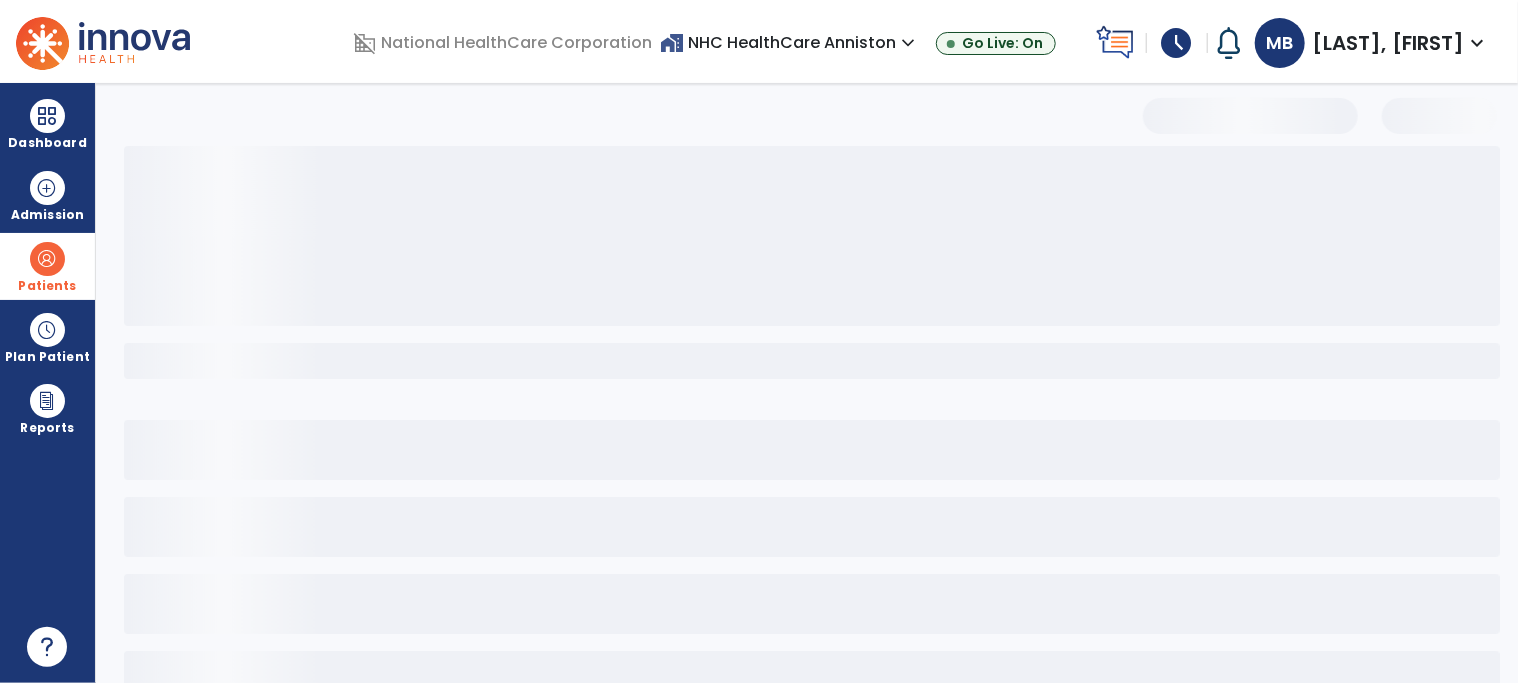 scroll, scrollTop: 58, scrollLeft: 0, axis: vertical 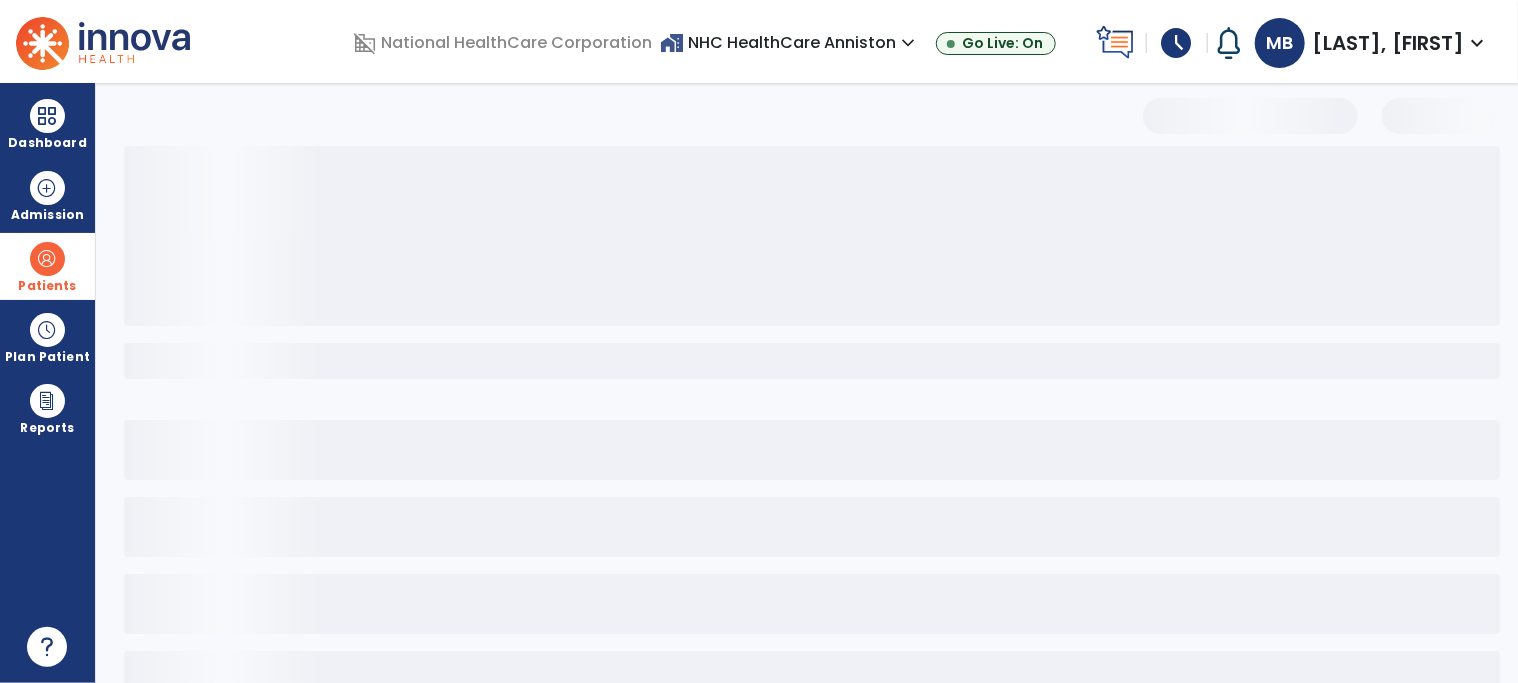 select on "***" 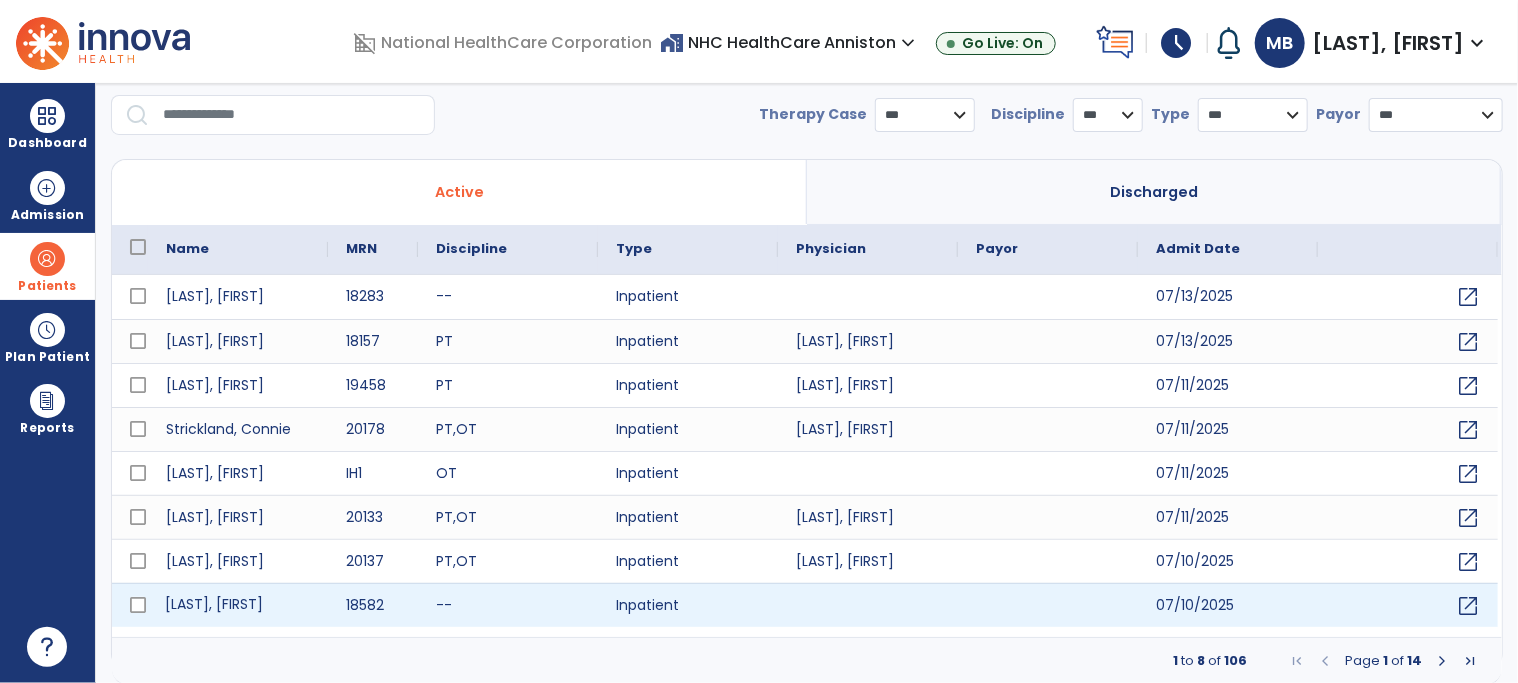 click on "[LAST], [FIRST]" at bounding box center (238, 605) 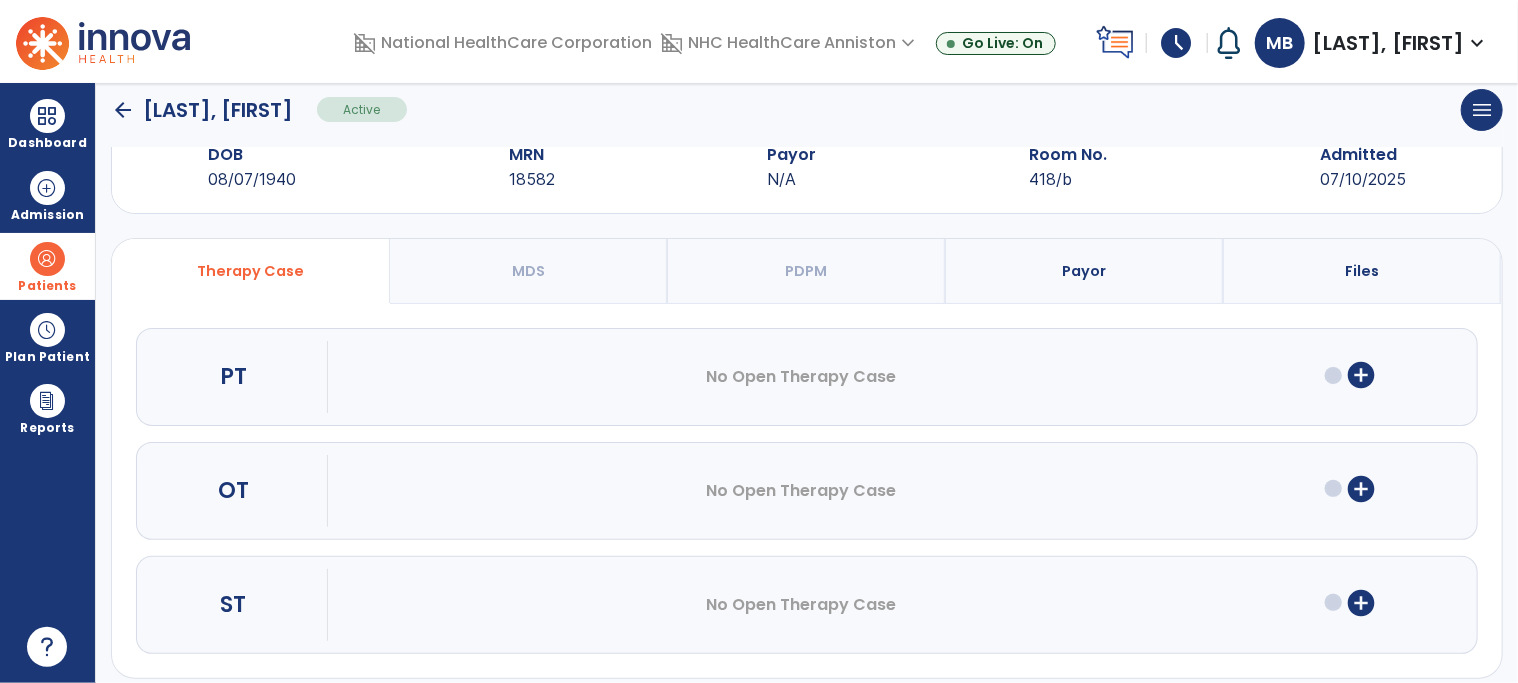 click on "add_circle" at bounding box center [1362, 375] 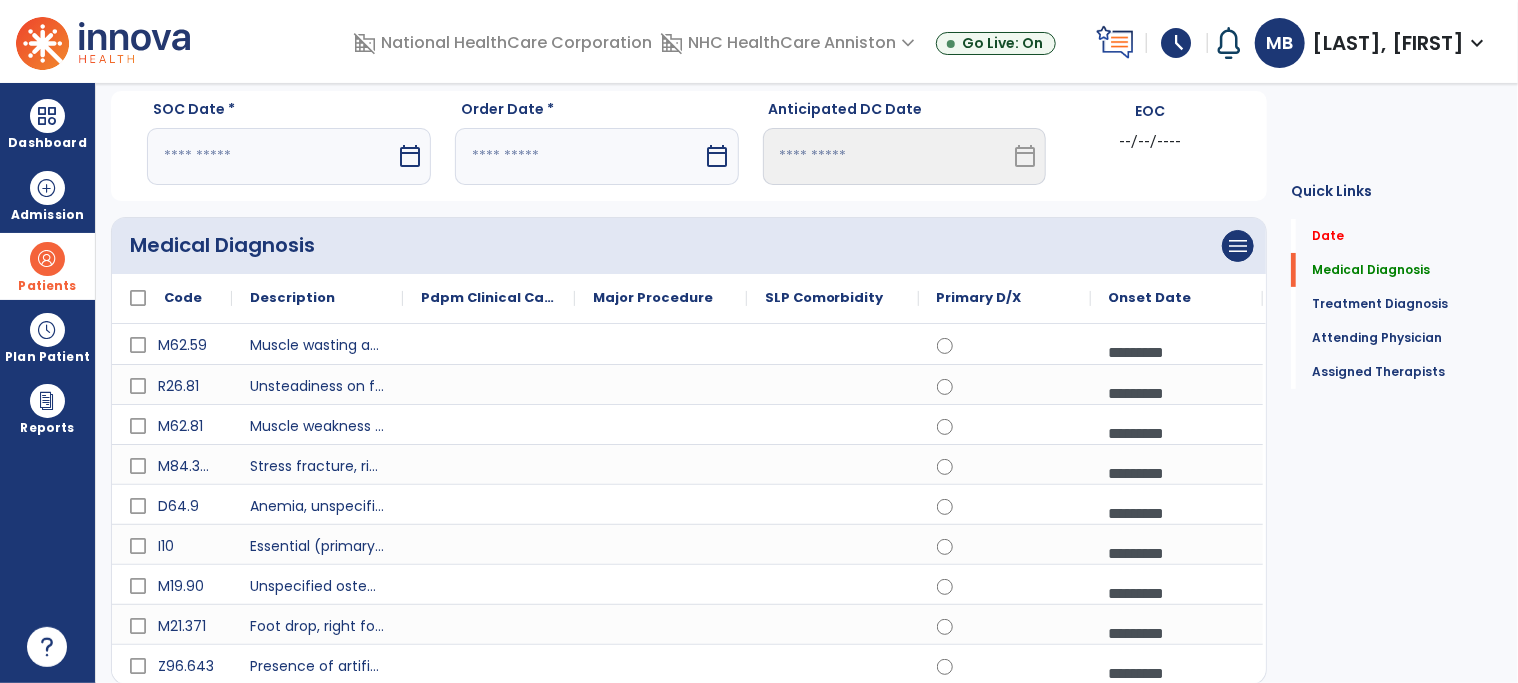 click at bounding box center (271, 156) 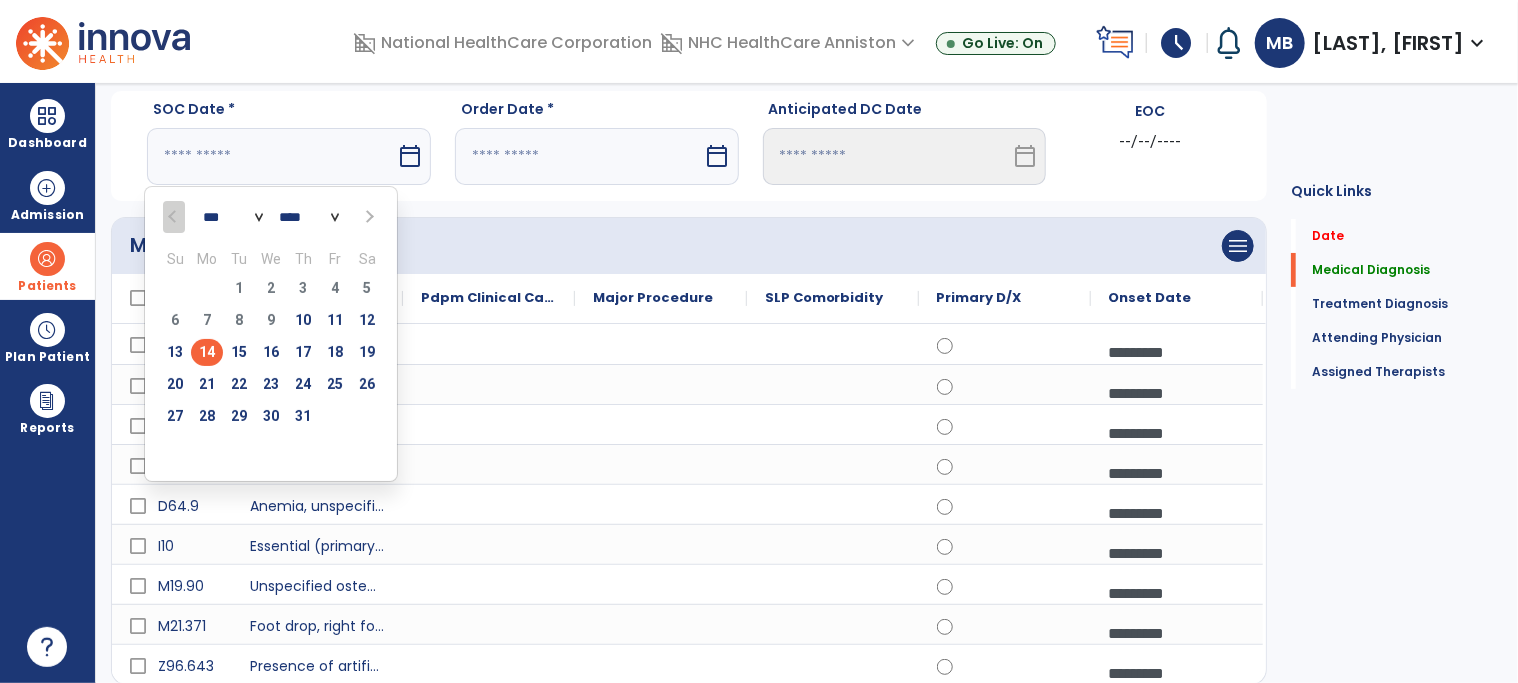 click on "14" at bounding box center [207, 352] 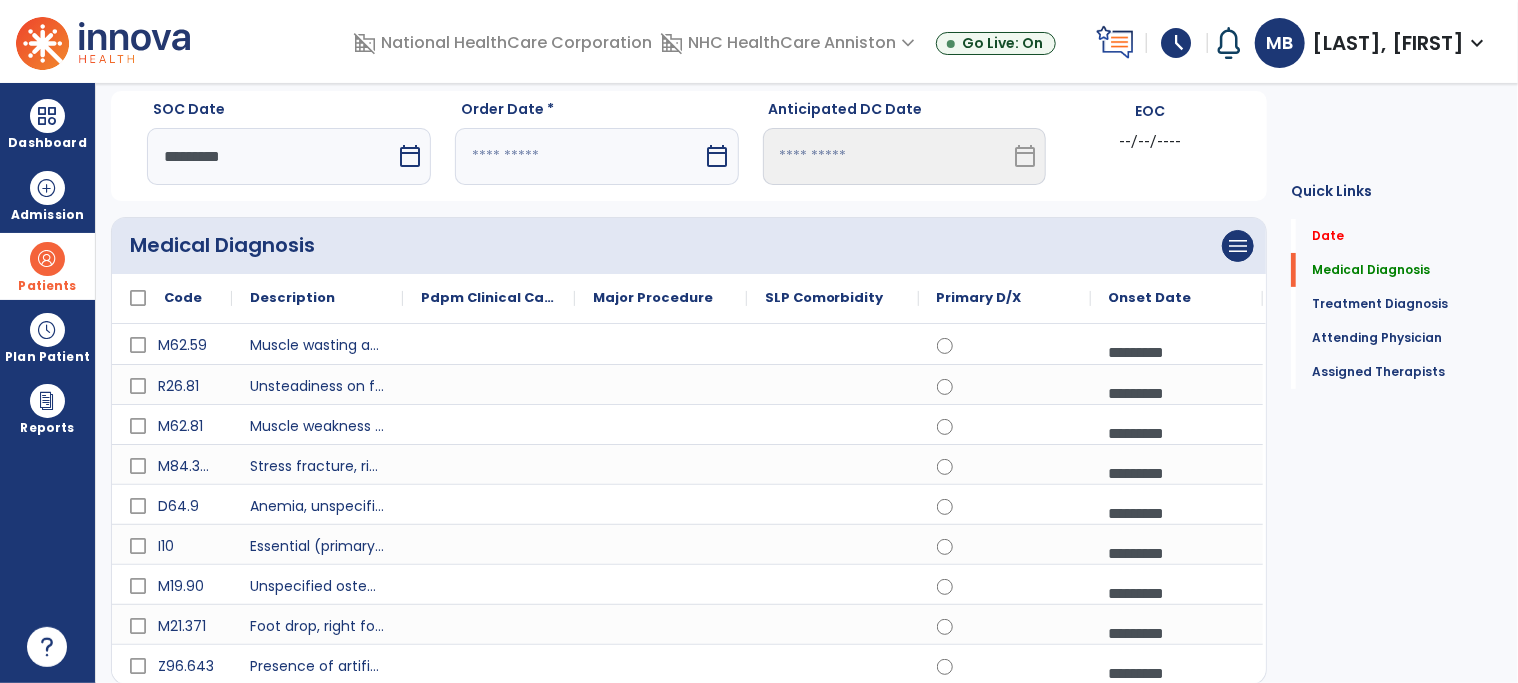 click at bounding box center [579, 156] 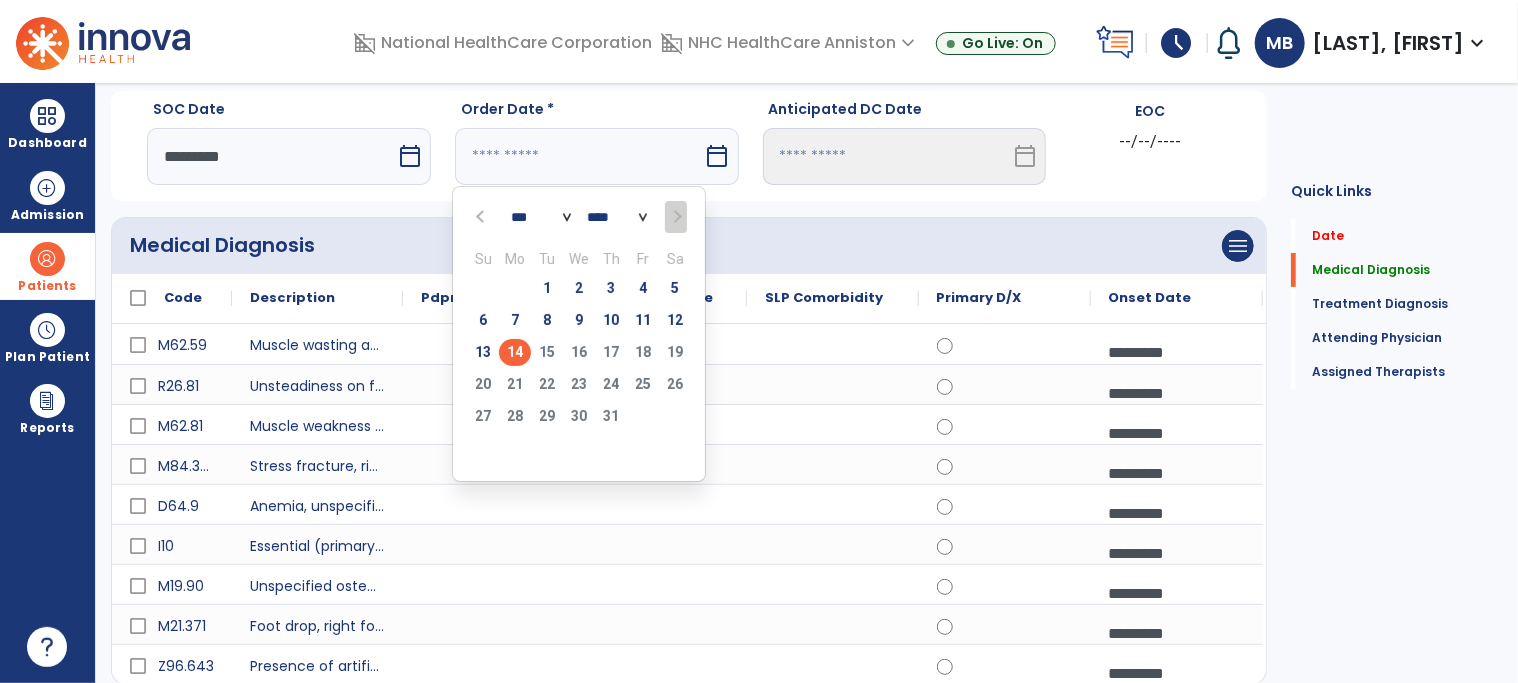 click on "14" at bounding box center (515, 352) 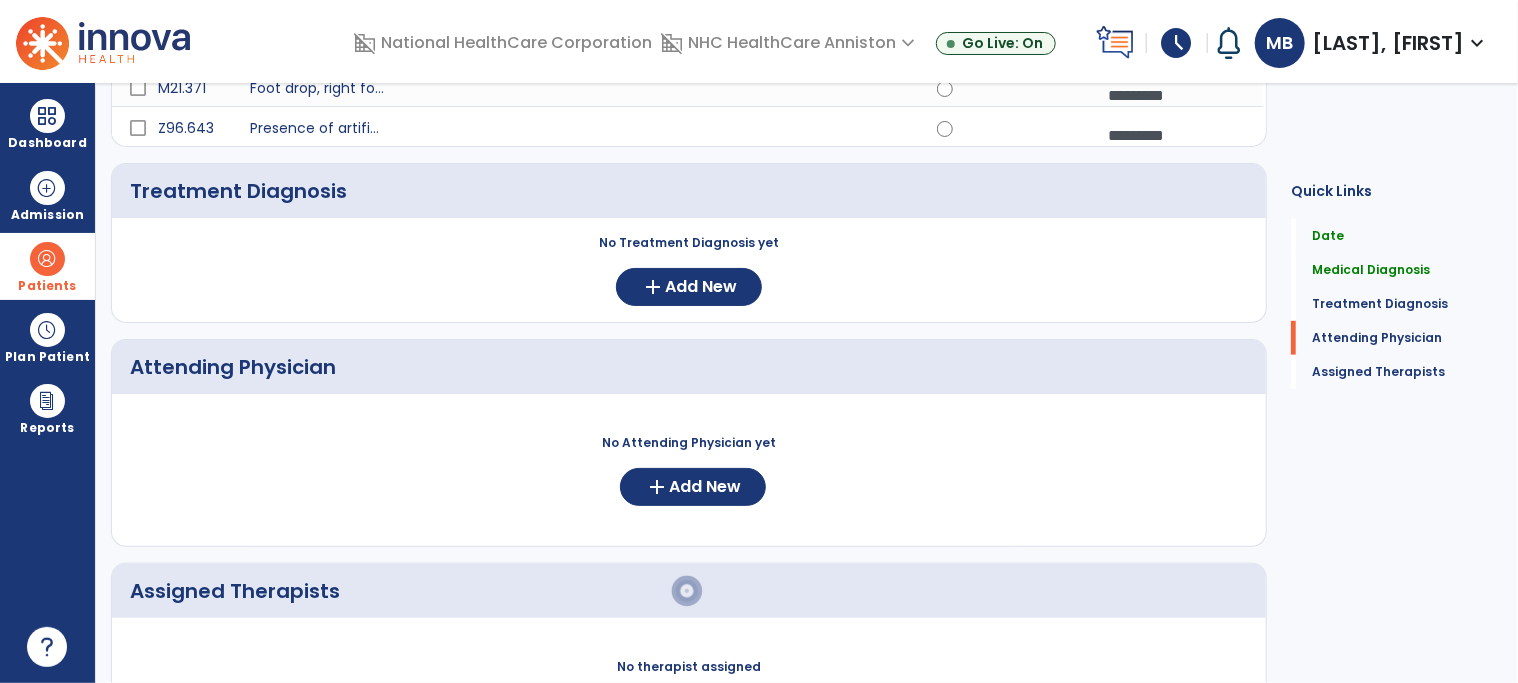 scroll, scrollTop: 640, scrollLeft: 0, axis: vertical 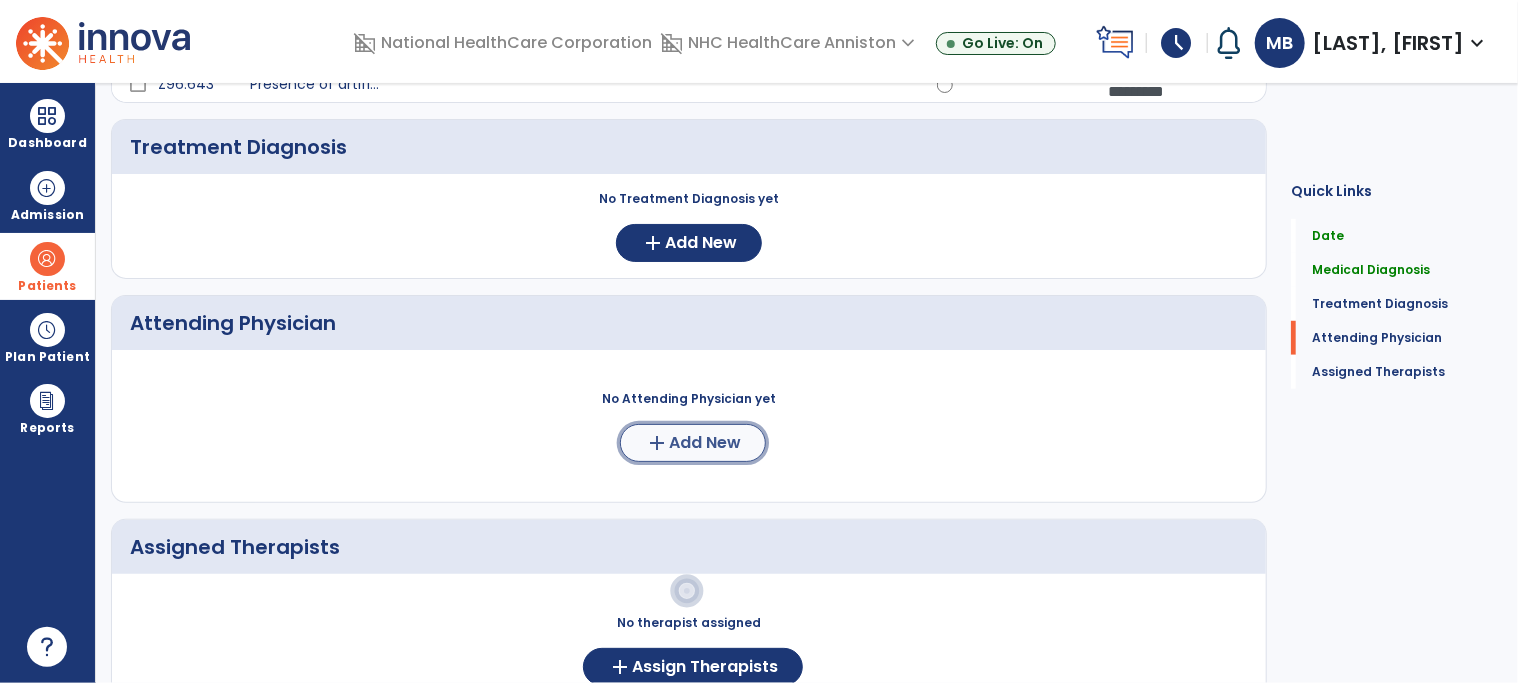 click on "Add New" 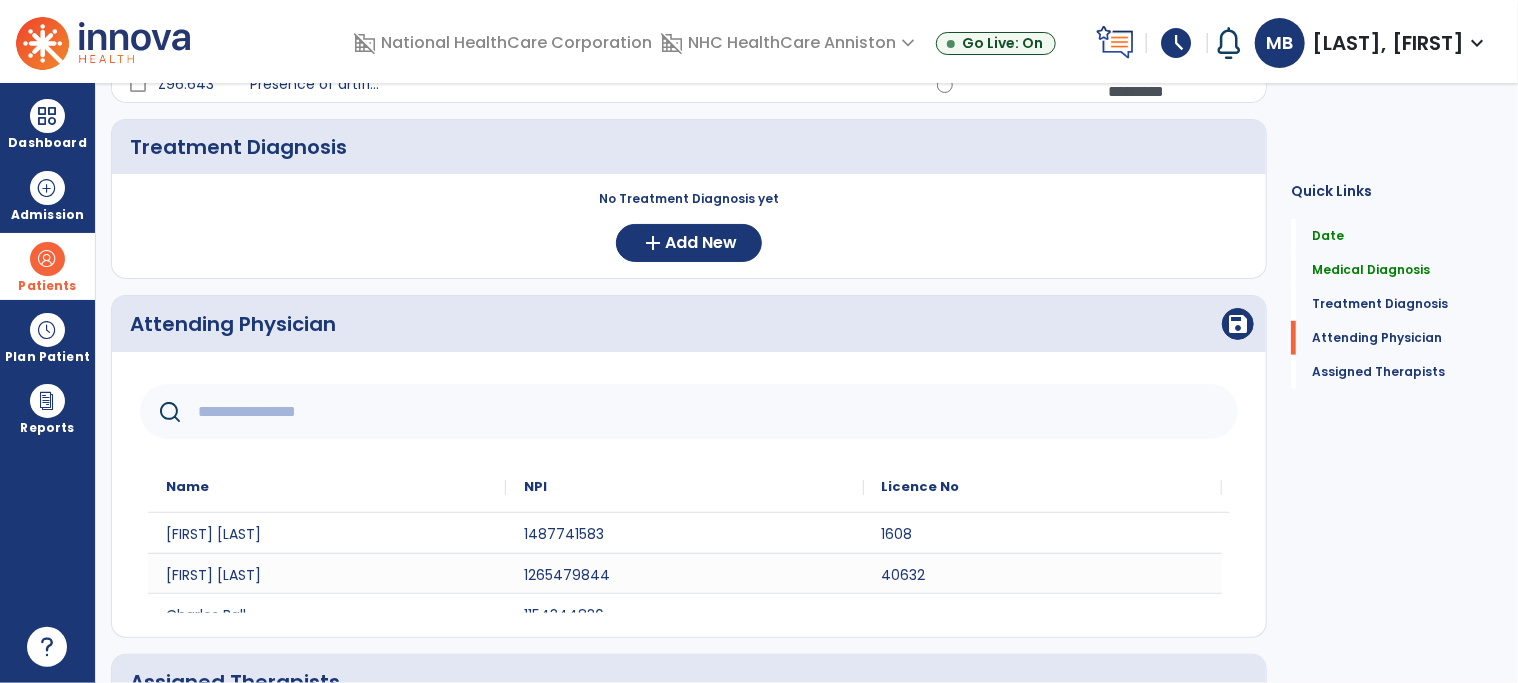click 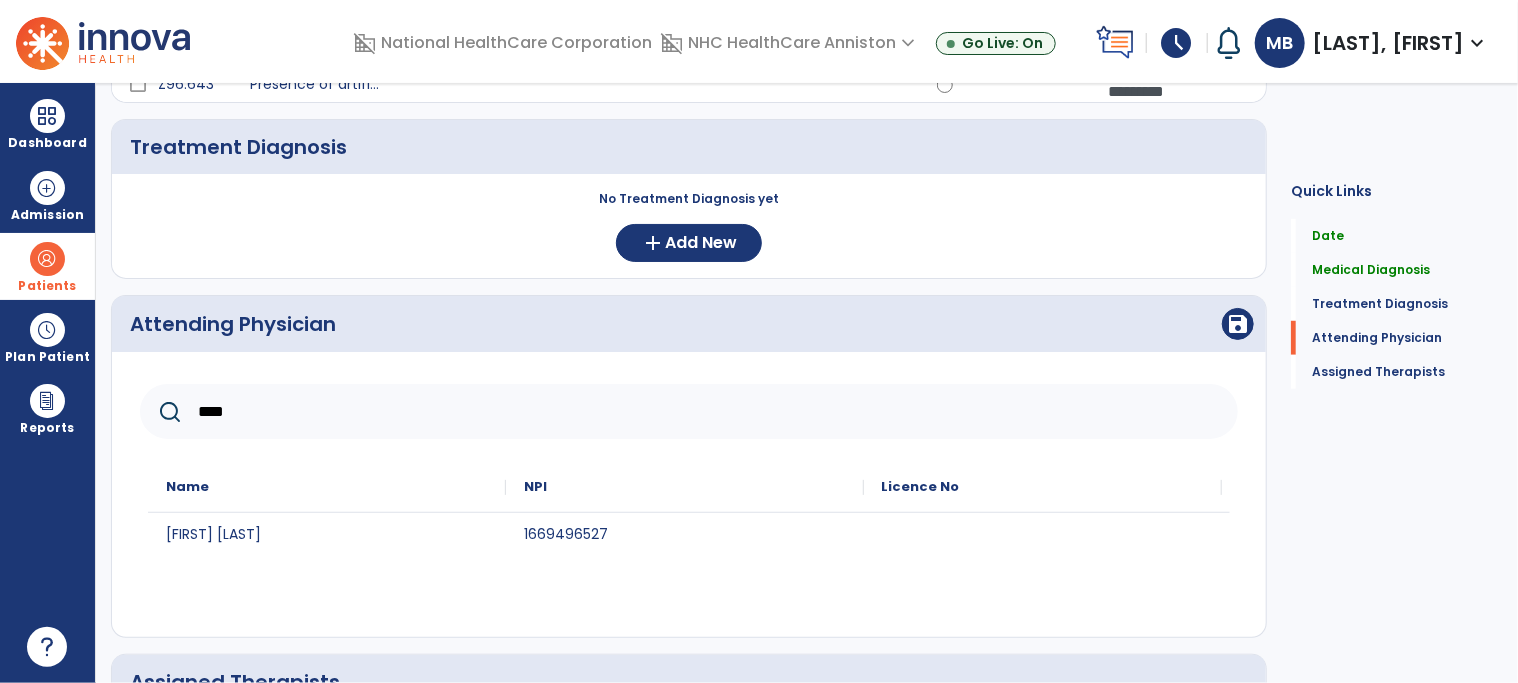 type on "****" 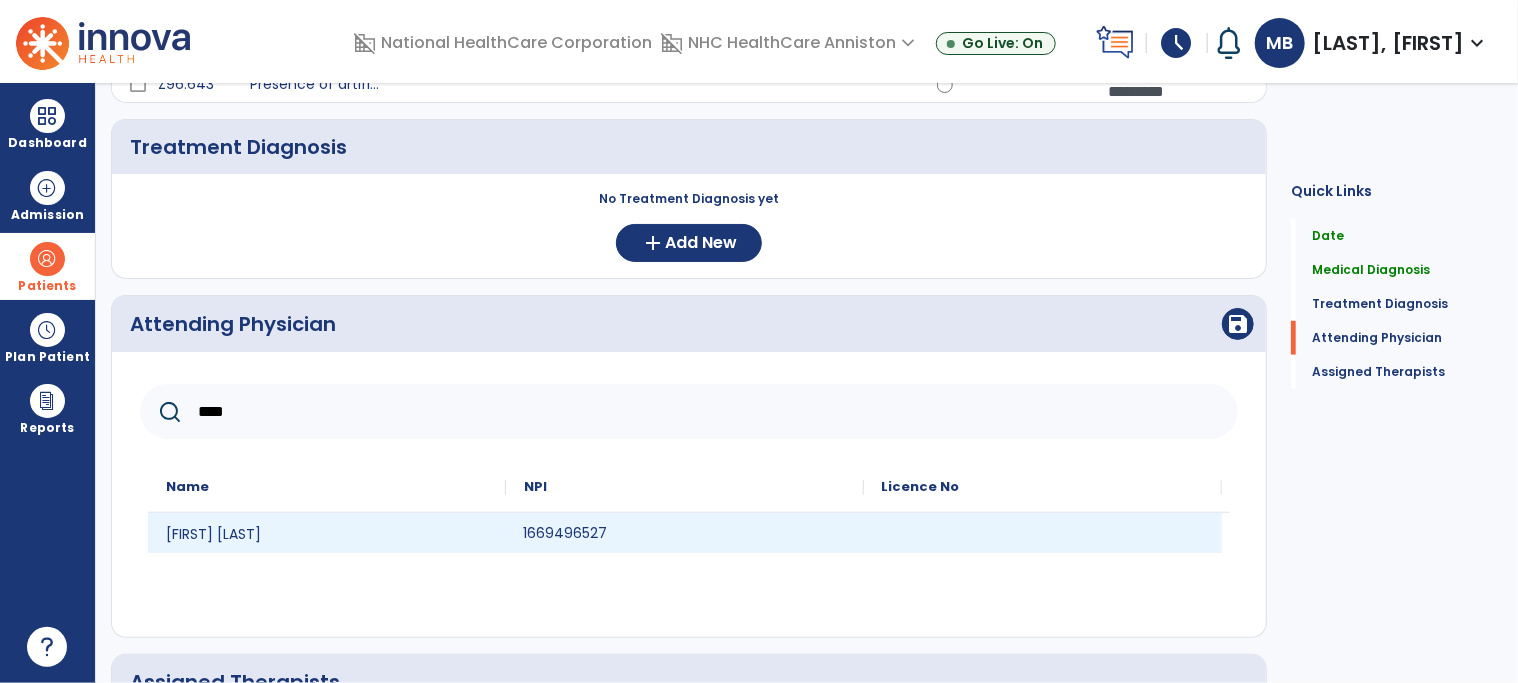 click on "1669496527" 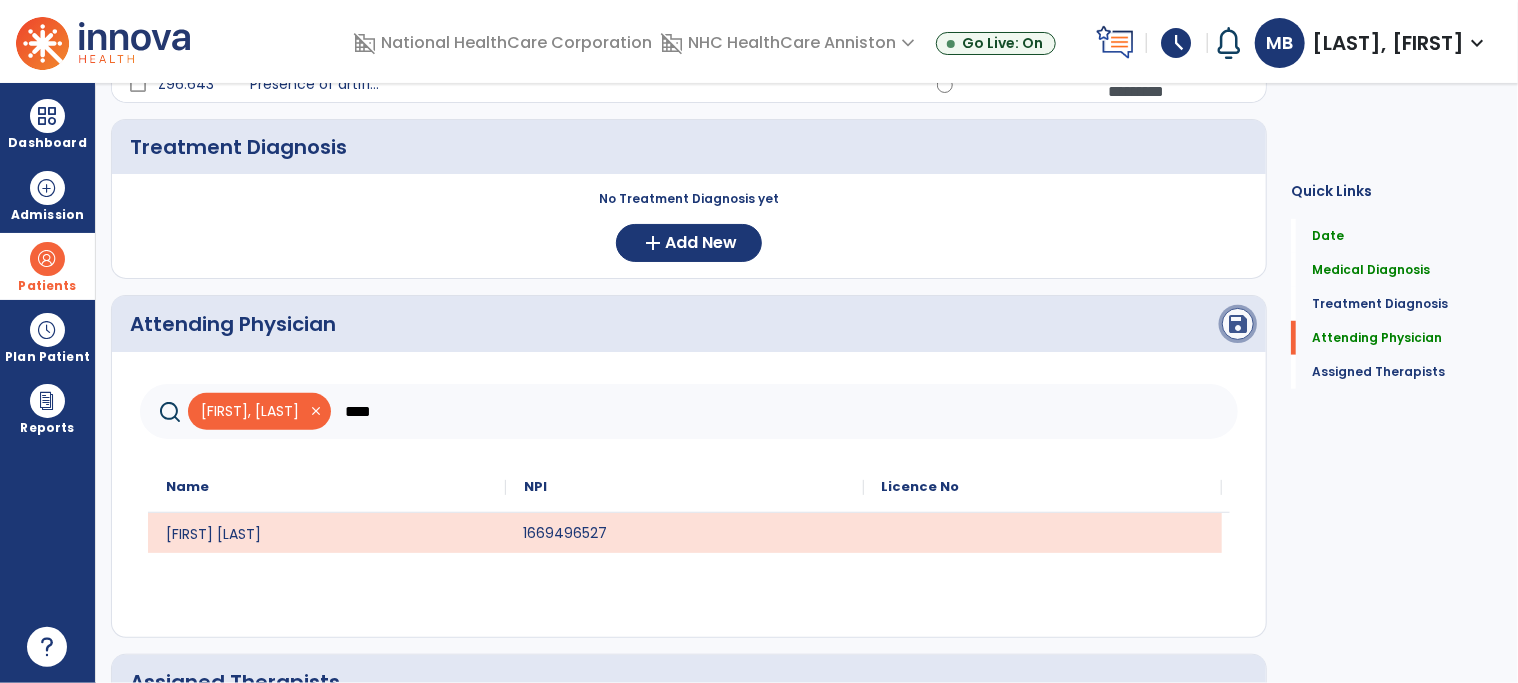 click on "save" 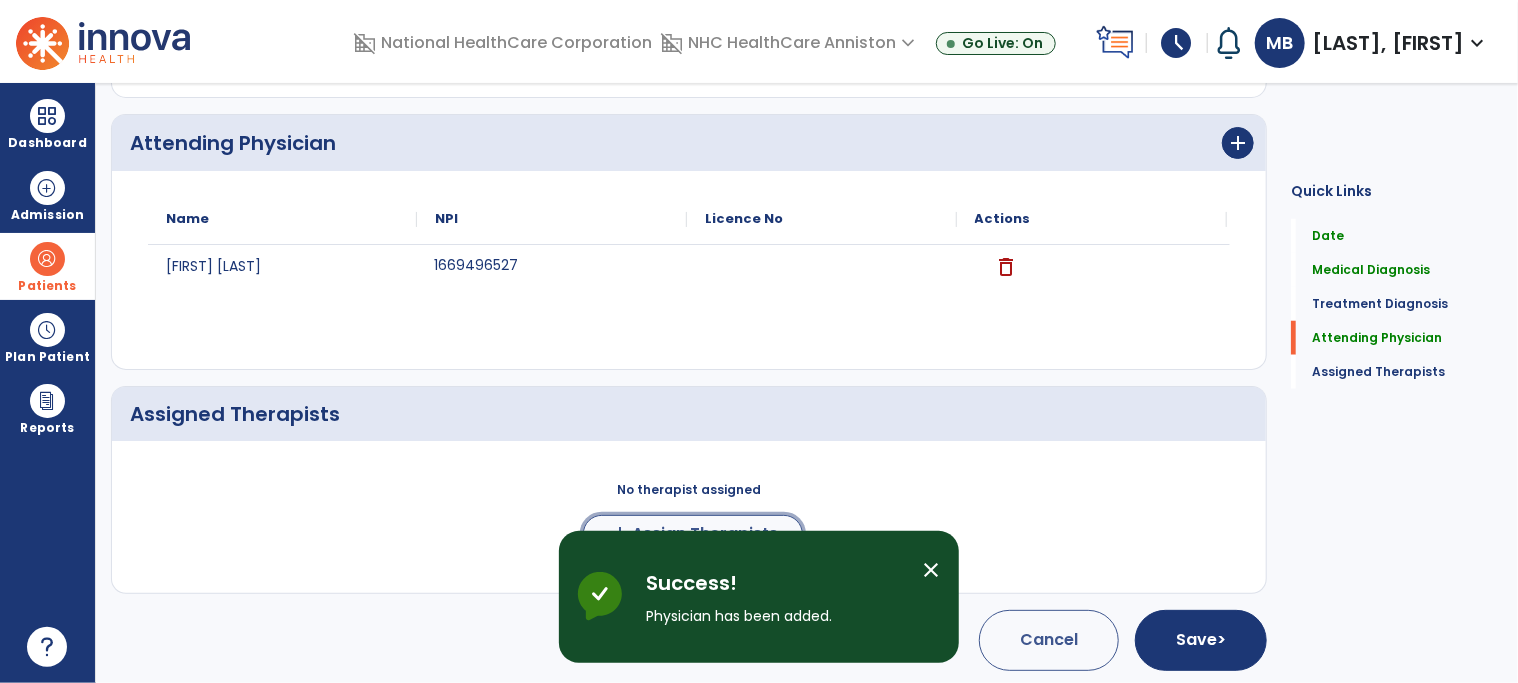 click on "Assign Therapists" 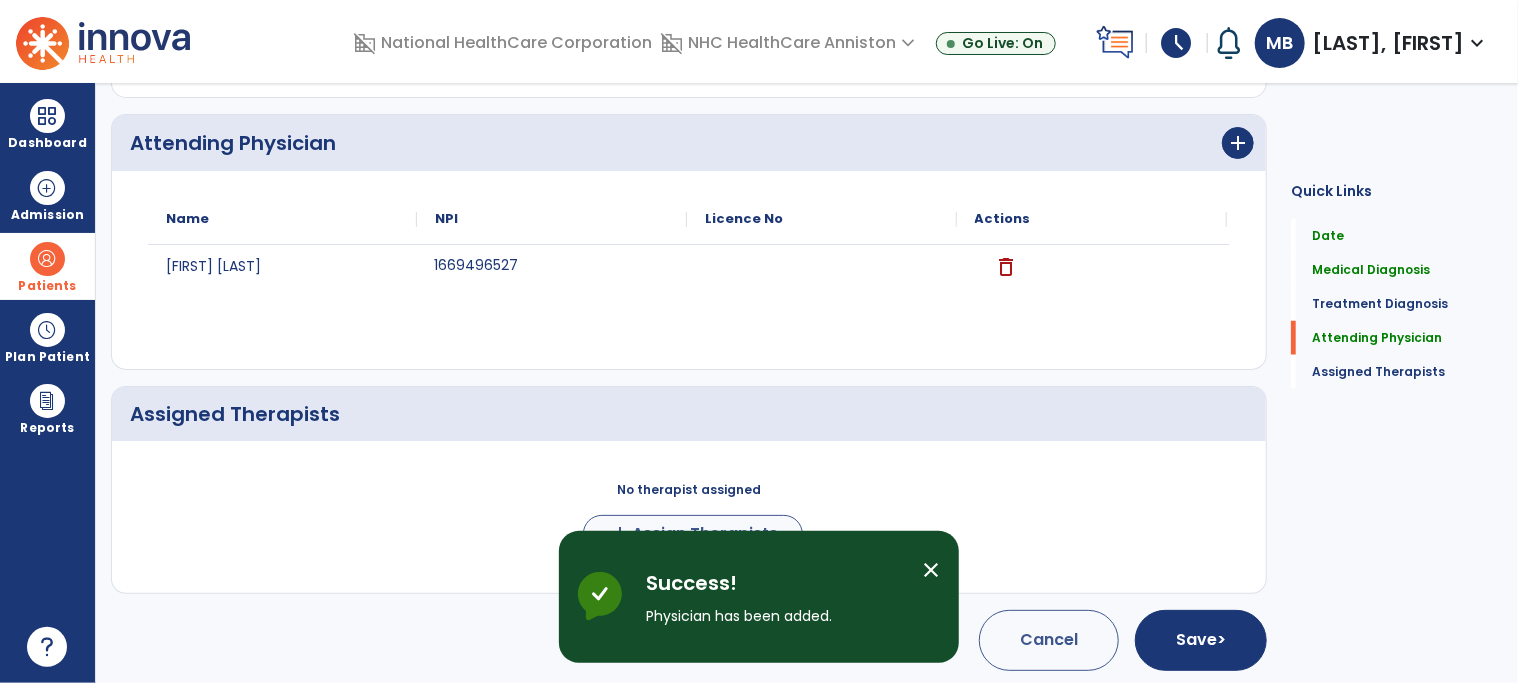 scroll, scrollTop: 817, scrollLeft: 0, axis: vertical 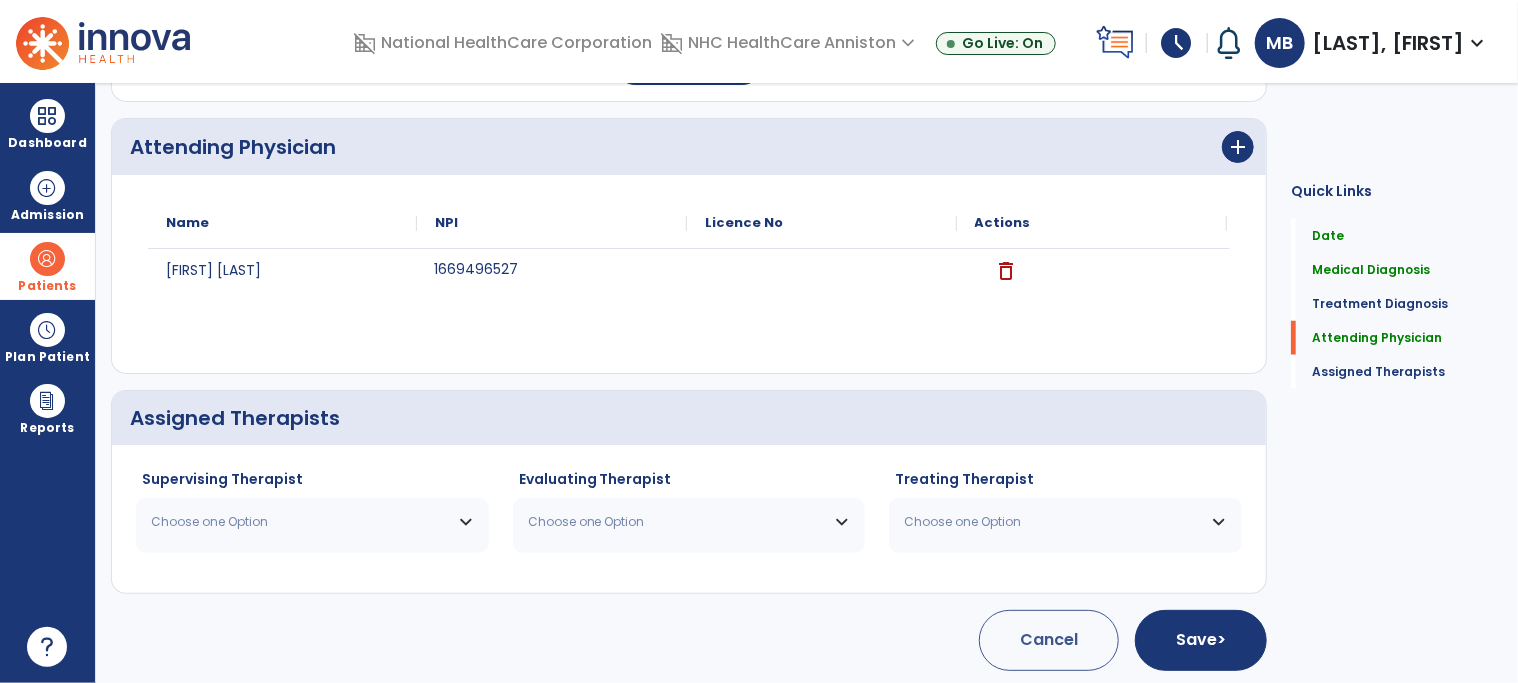 click on "Choose one Option" at bounding box center [300, 522] 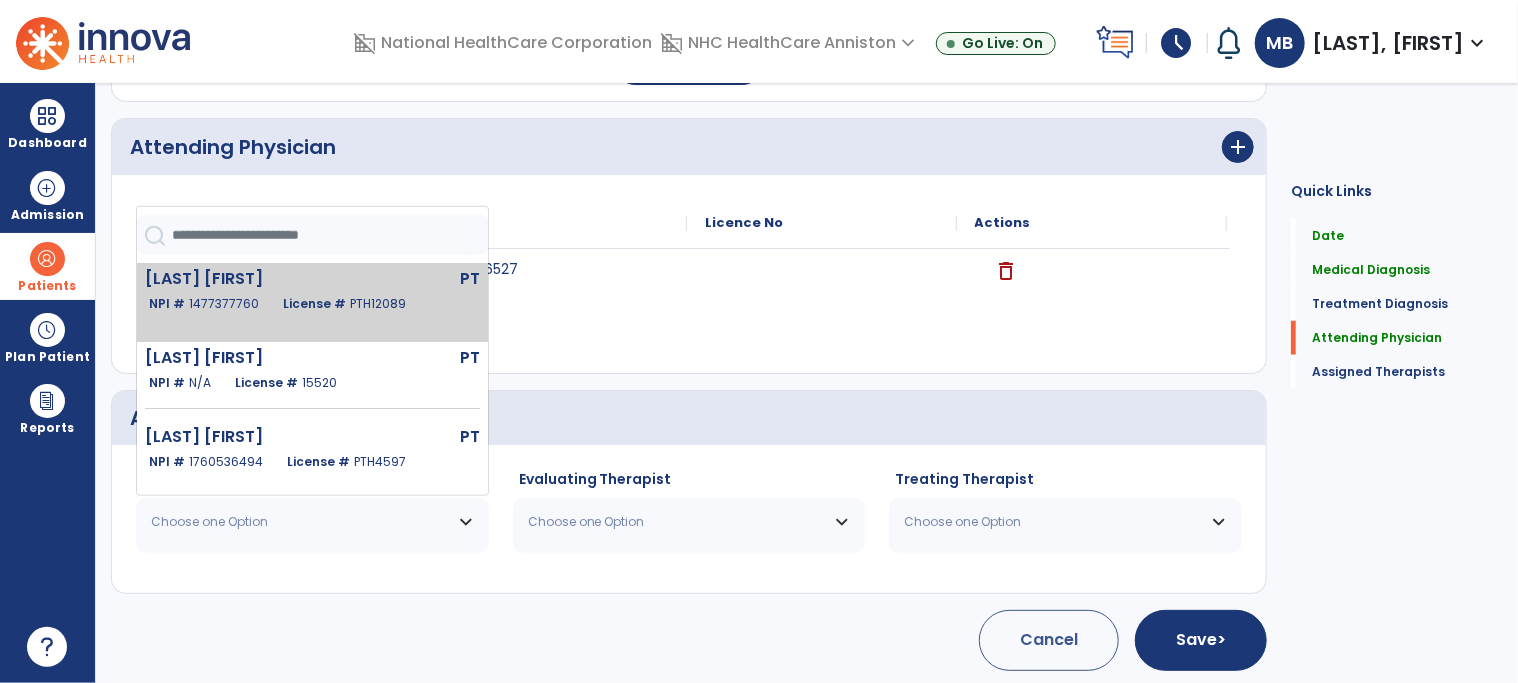 click on "[LAST] [FIRST]   PT   NPI #  1477377760  License #  PTH12089" 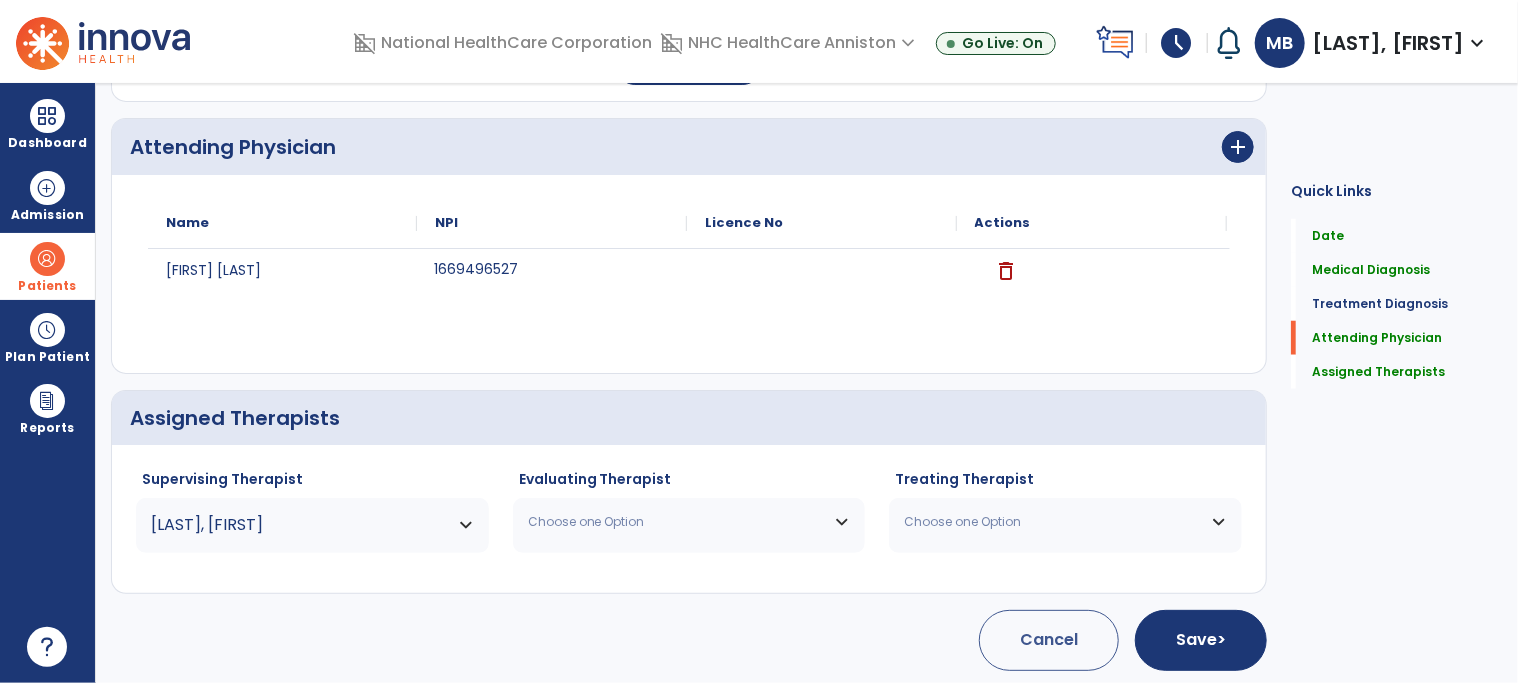 click on "Choose one Option" at bounding box center [689, 522] 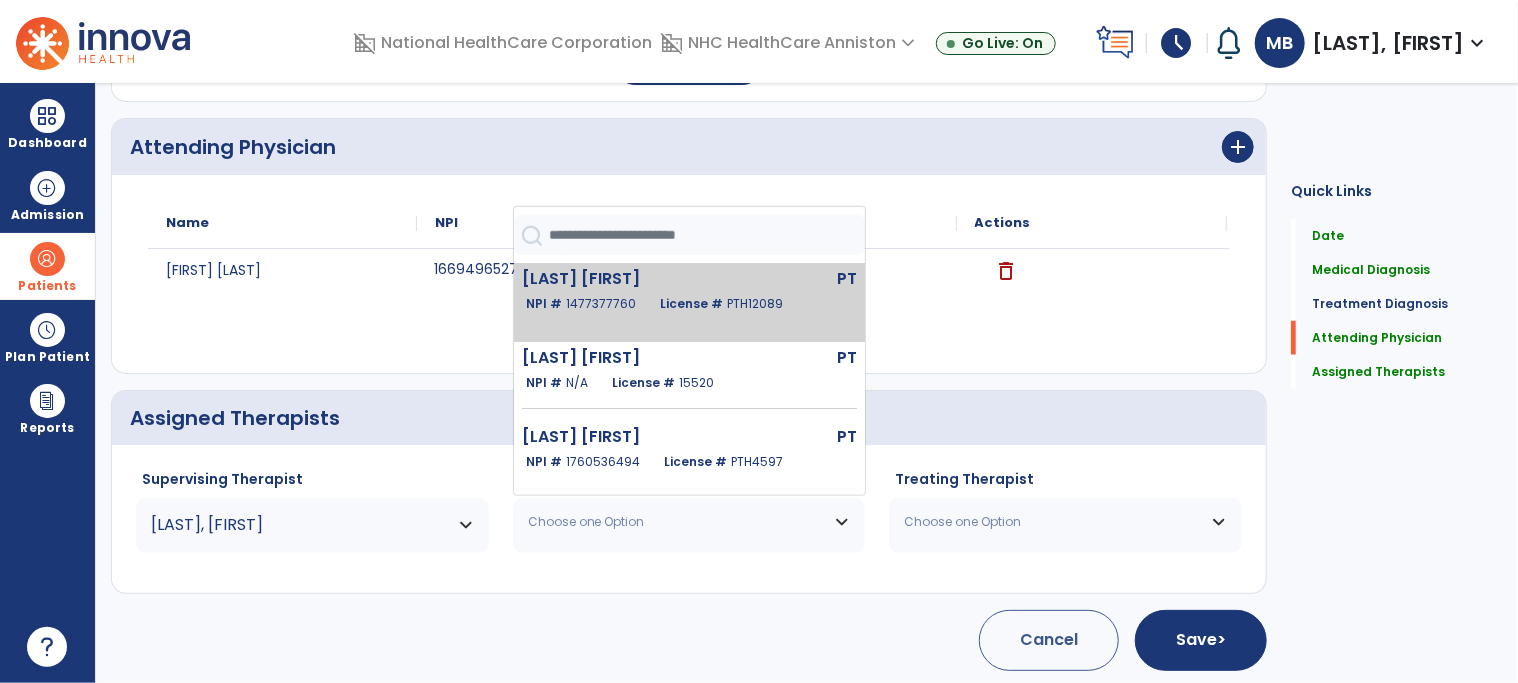 click on "NPI #  [NUMBER]  License #  [NUMBER]" 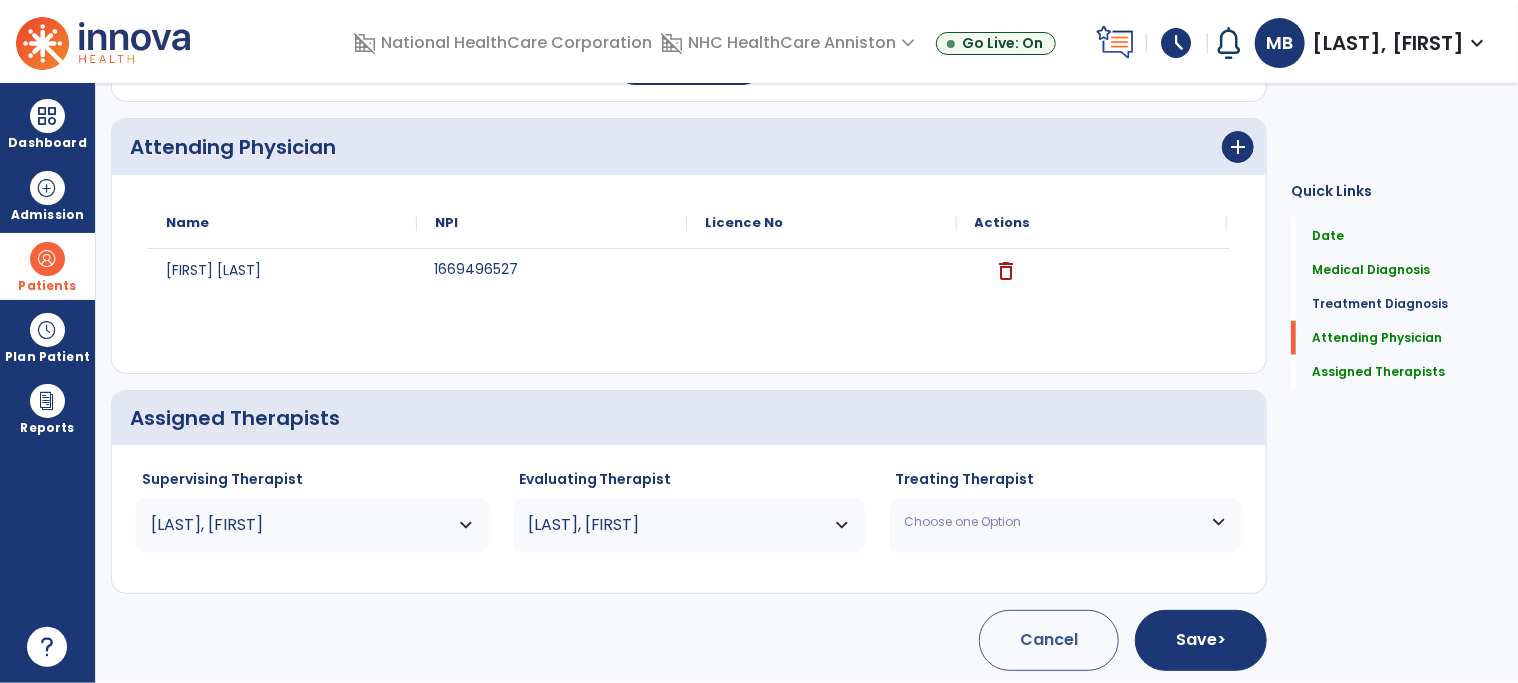 click on "Choose one Option" at bounding box center [1065, 522] 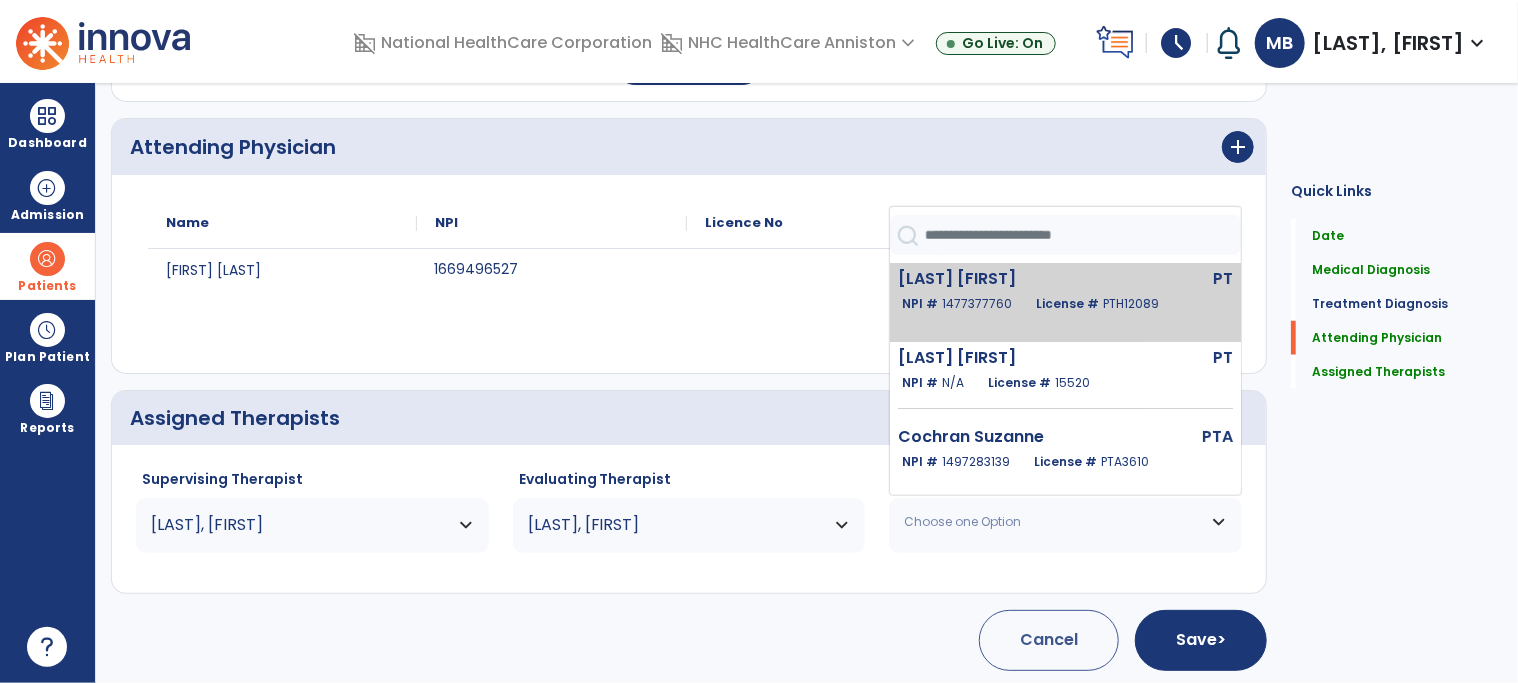 click on "[LAST] [FIRST]   PT   NPI #  1477377760  License #  PTH12089" 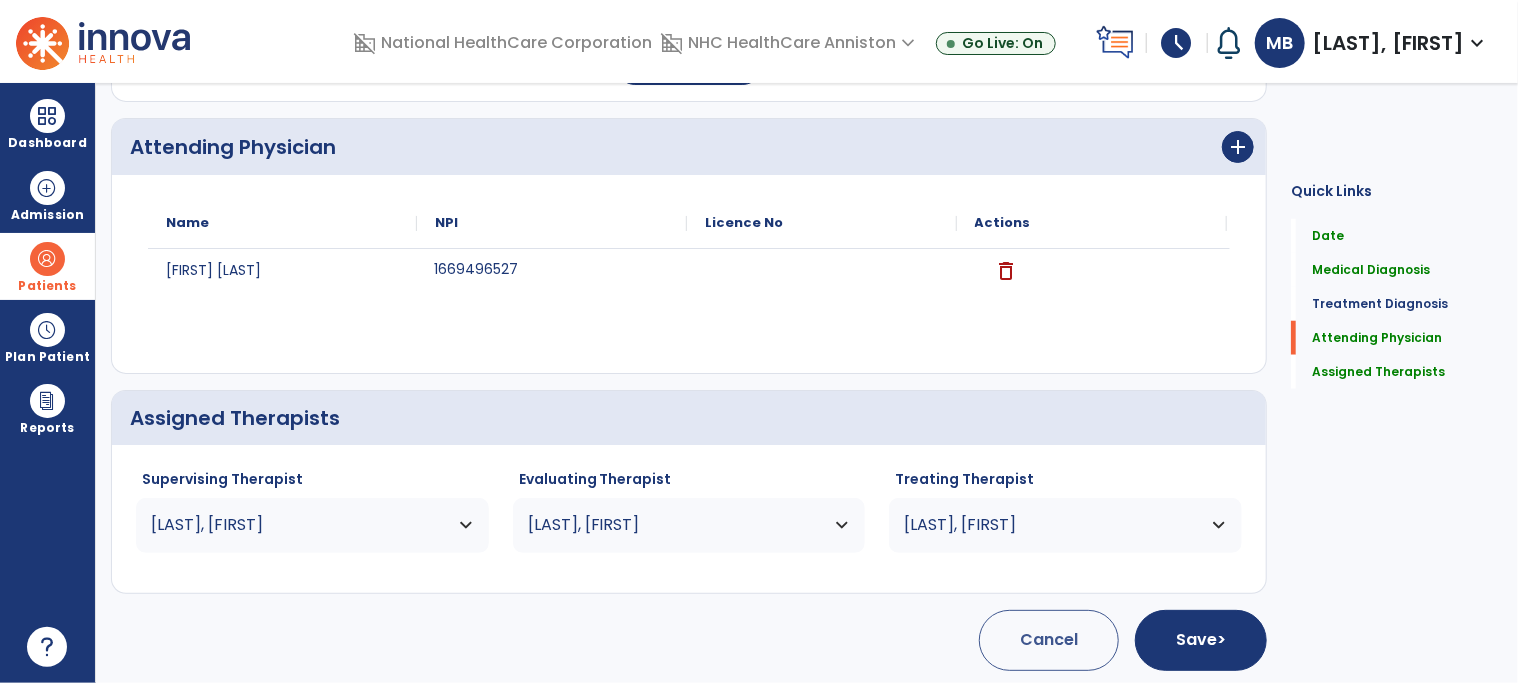 click on "arrow_back   Physical Therapy Admission  SOC Date  *********  calendar_today  Order Date  *********  calendar_today  Anticipated DC Date   calendar_today  EOC --/--/---- Medical Diagnosis      menu   Add Medical Diagnosis   Delete Medical Diagnosis
Code
Description
>" 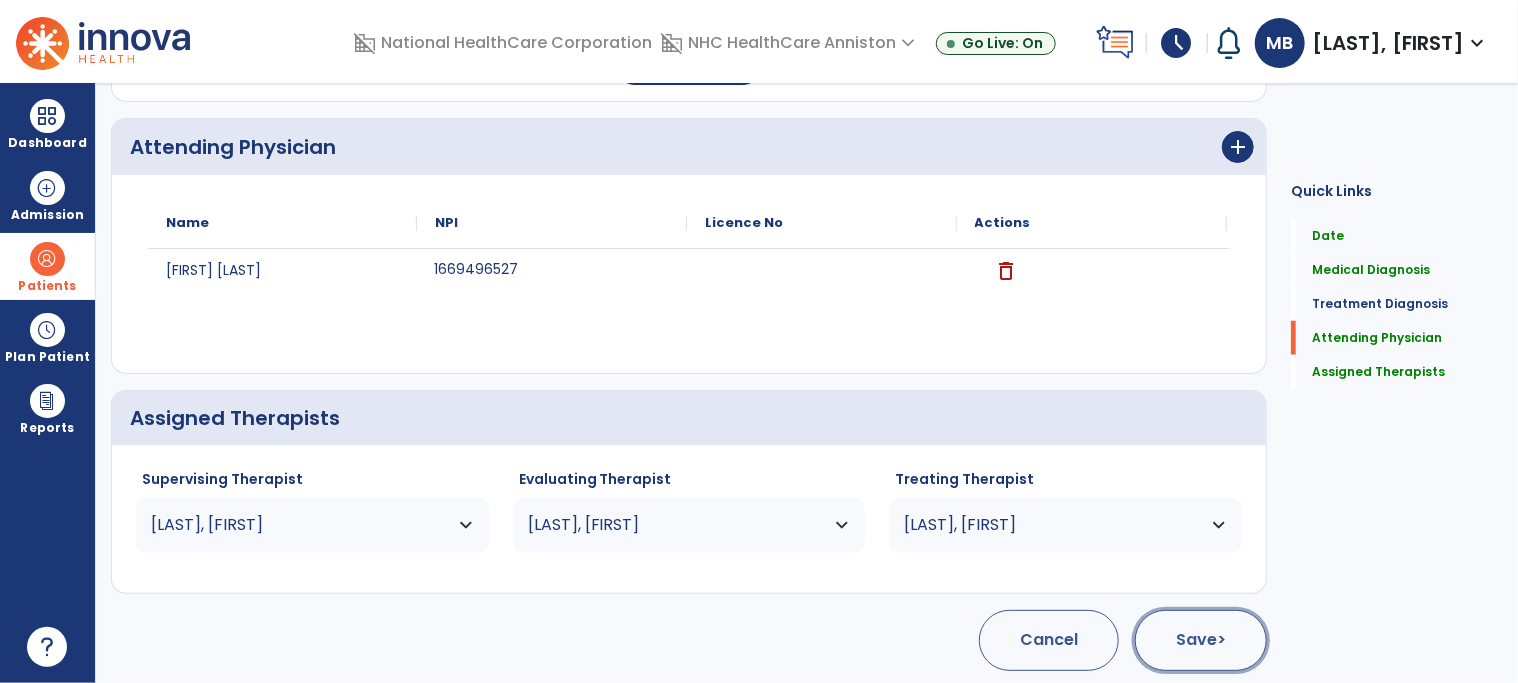 click on "Save  >" 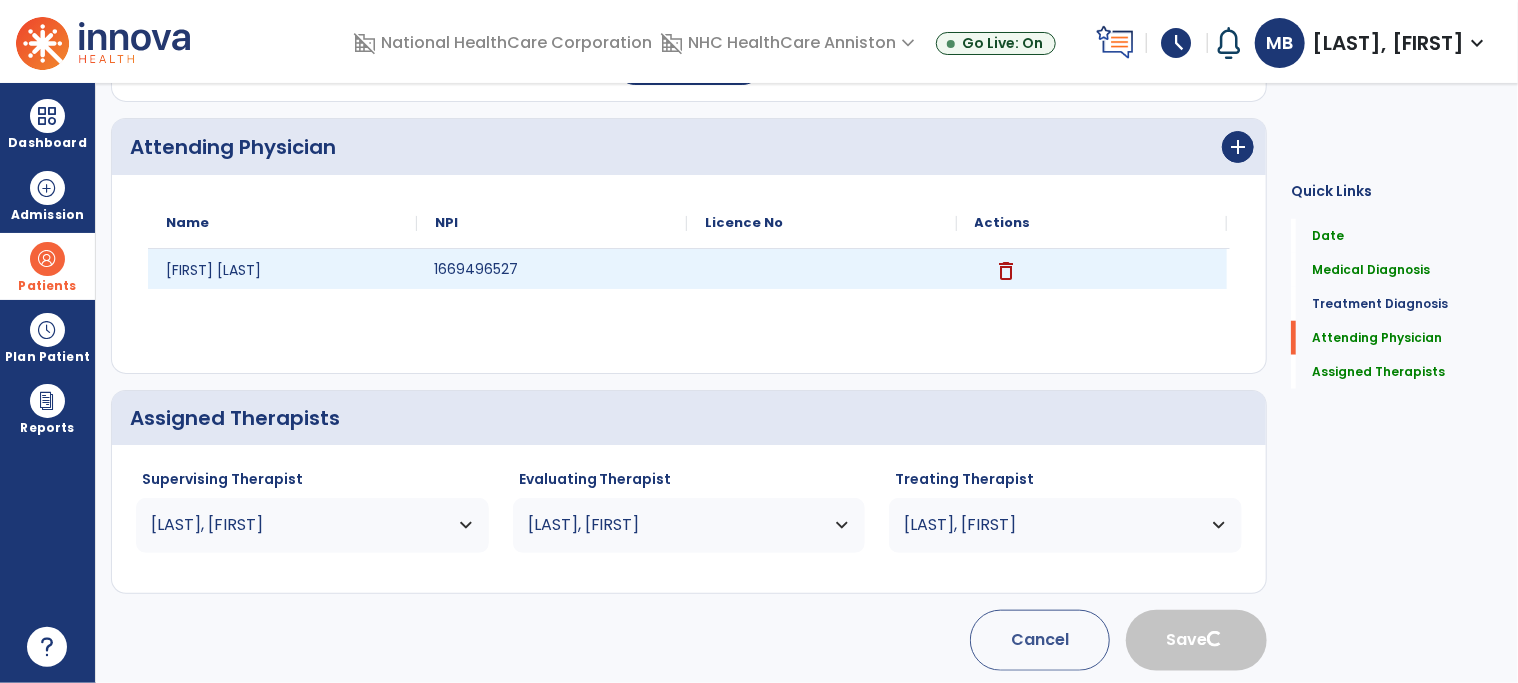 type 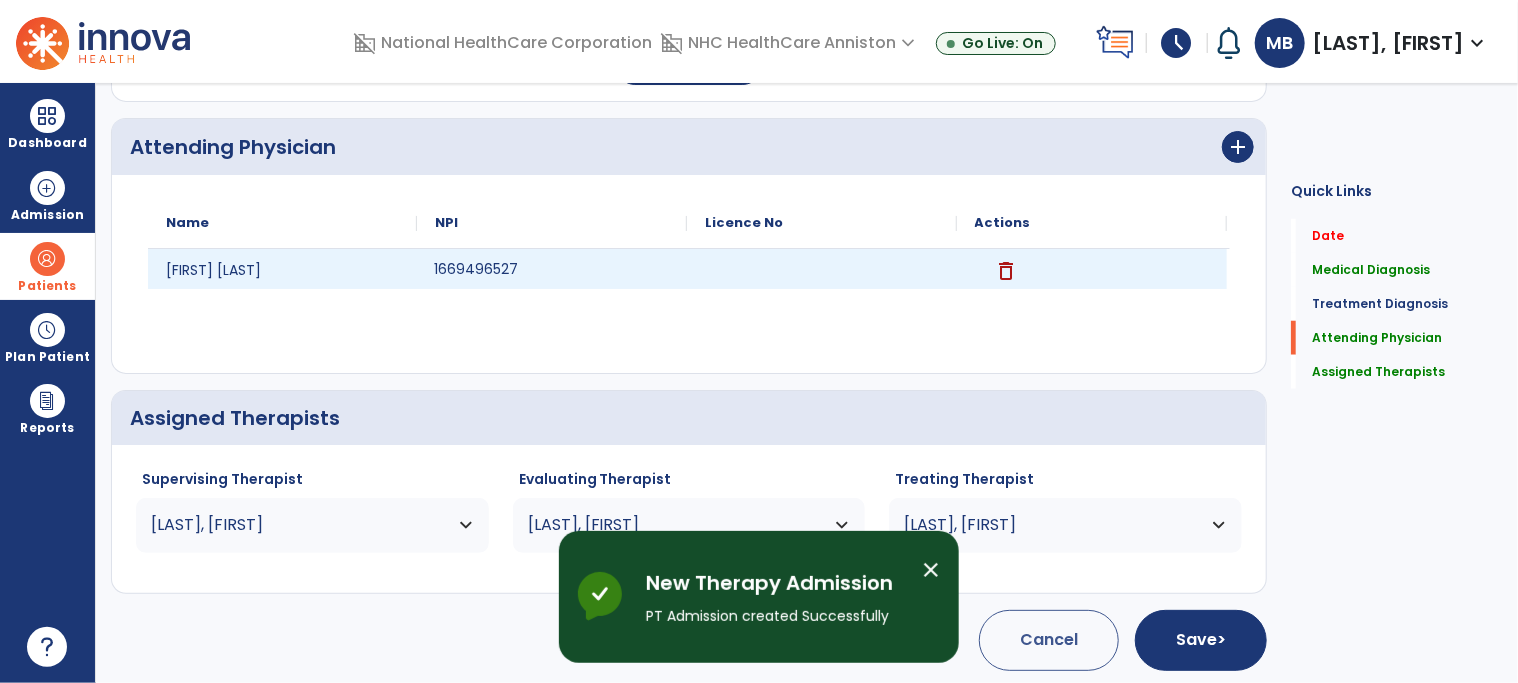 scroll, scrollTop: 74, scrollLeft: 0, axis: vertical 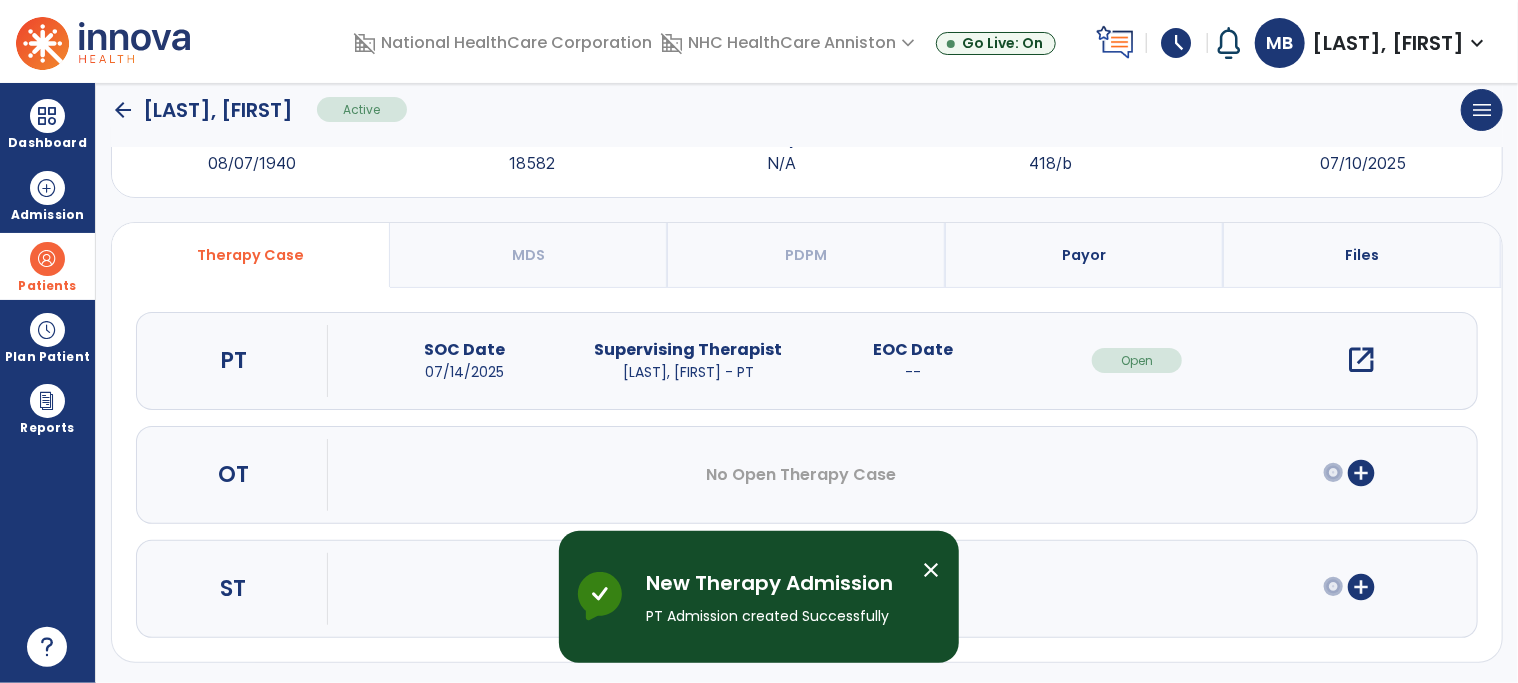 click on "open_in_new" at bounding box center [1362, 360] 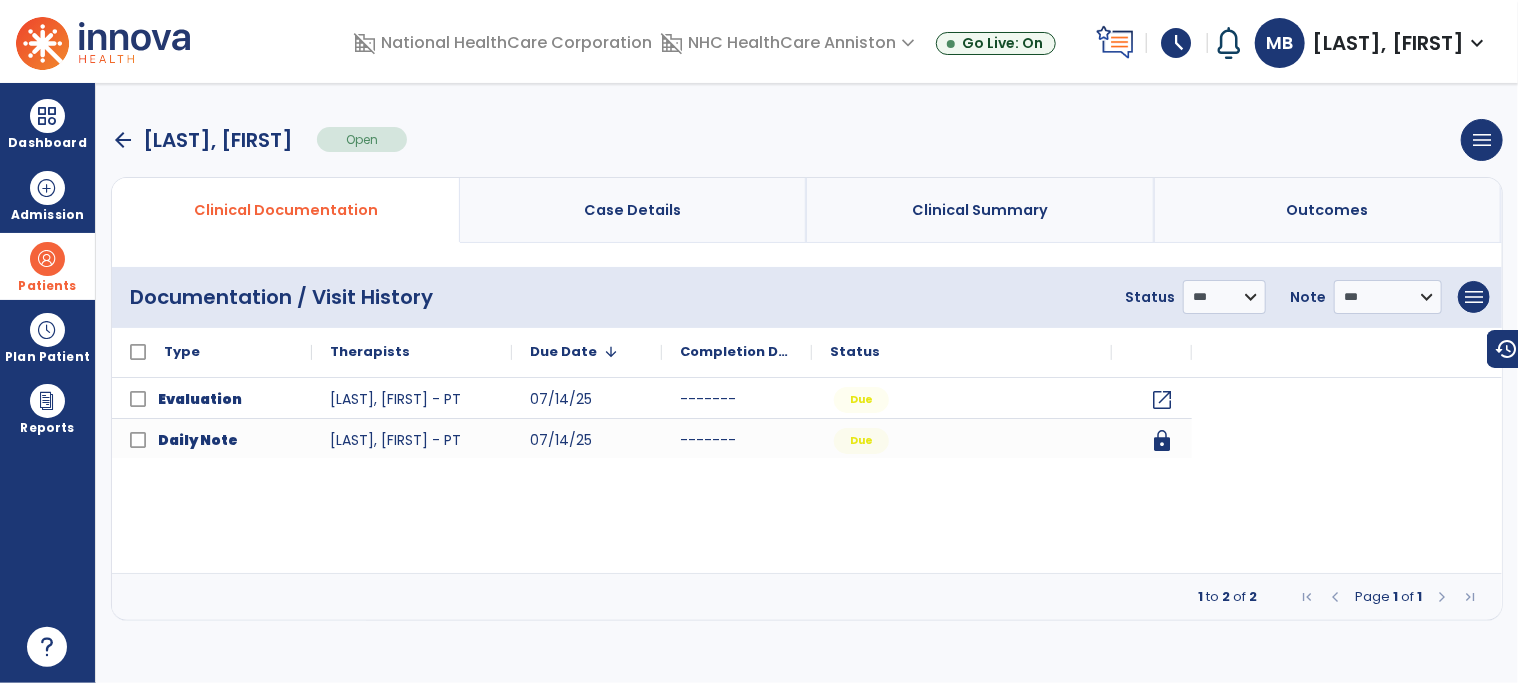 scroll, scrollTop: 0, scrollLeft: 0, axis: both 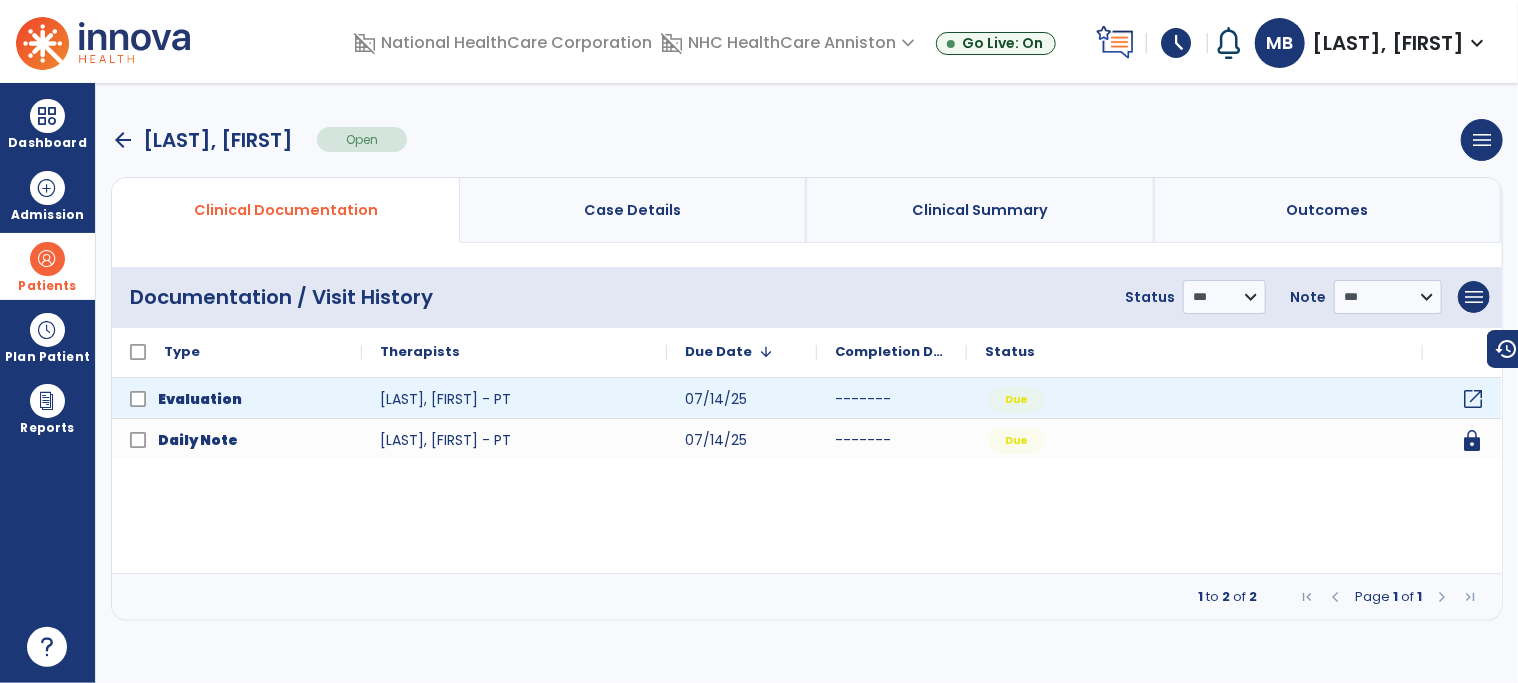 click on "open_in_new" 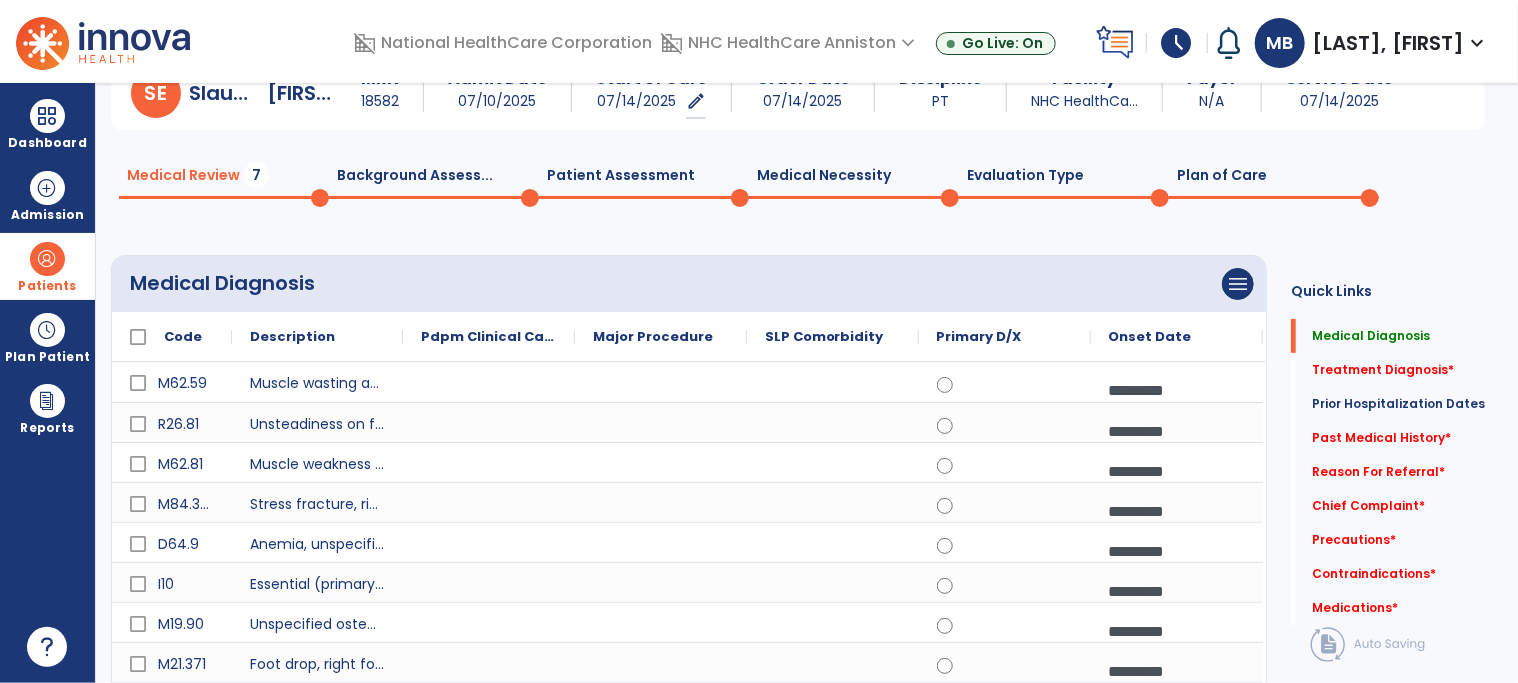 scroll, scrollTop: 0, scrollLeft: 0, axis: both 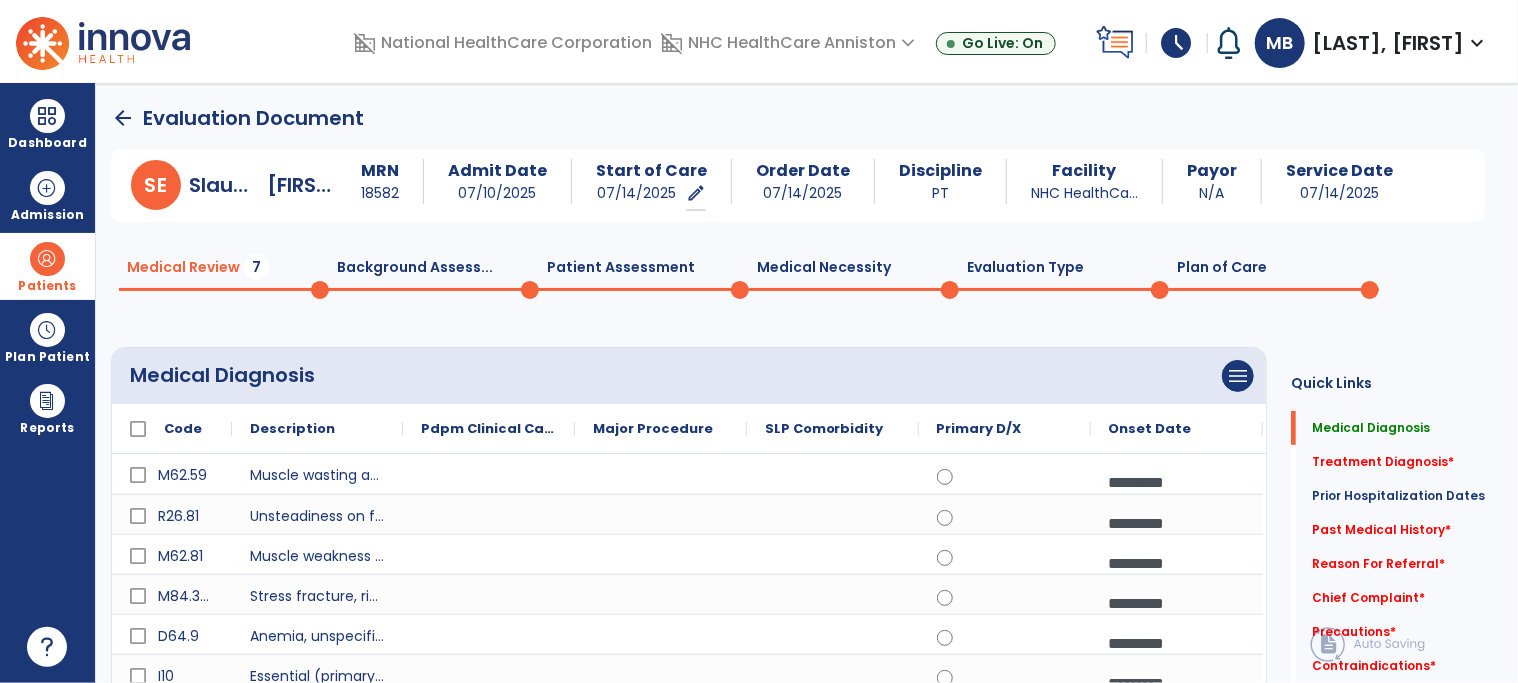 click on "Background Assess...  0" 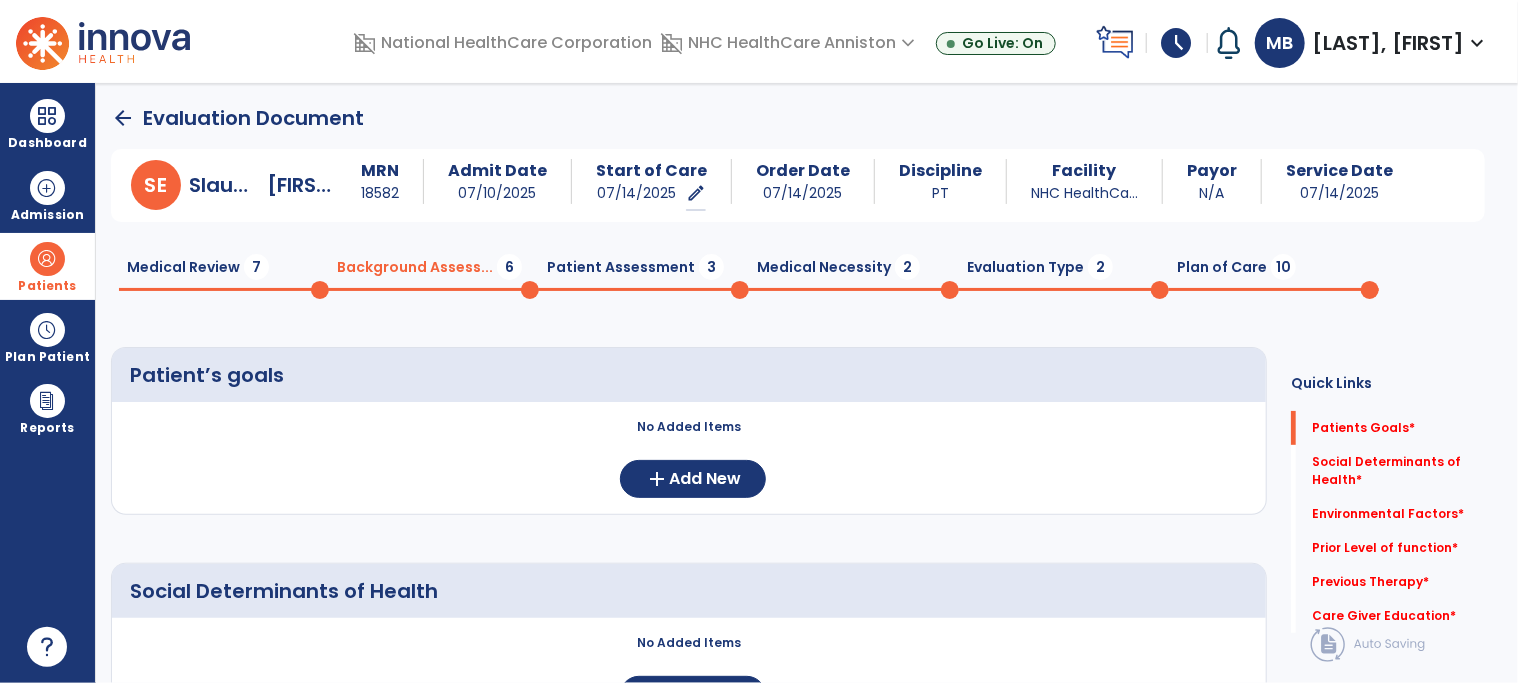 scroll, scrollTop: 56, scrollLeft: 0, axis: vertical 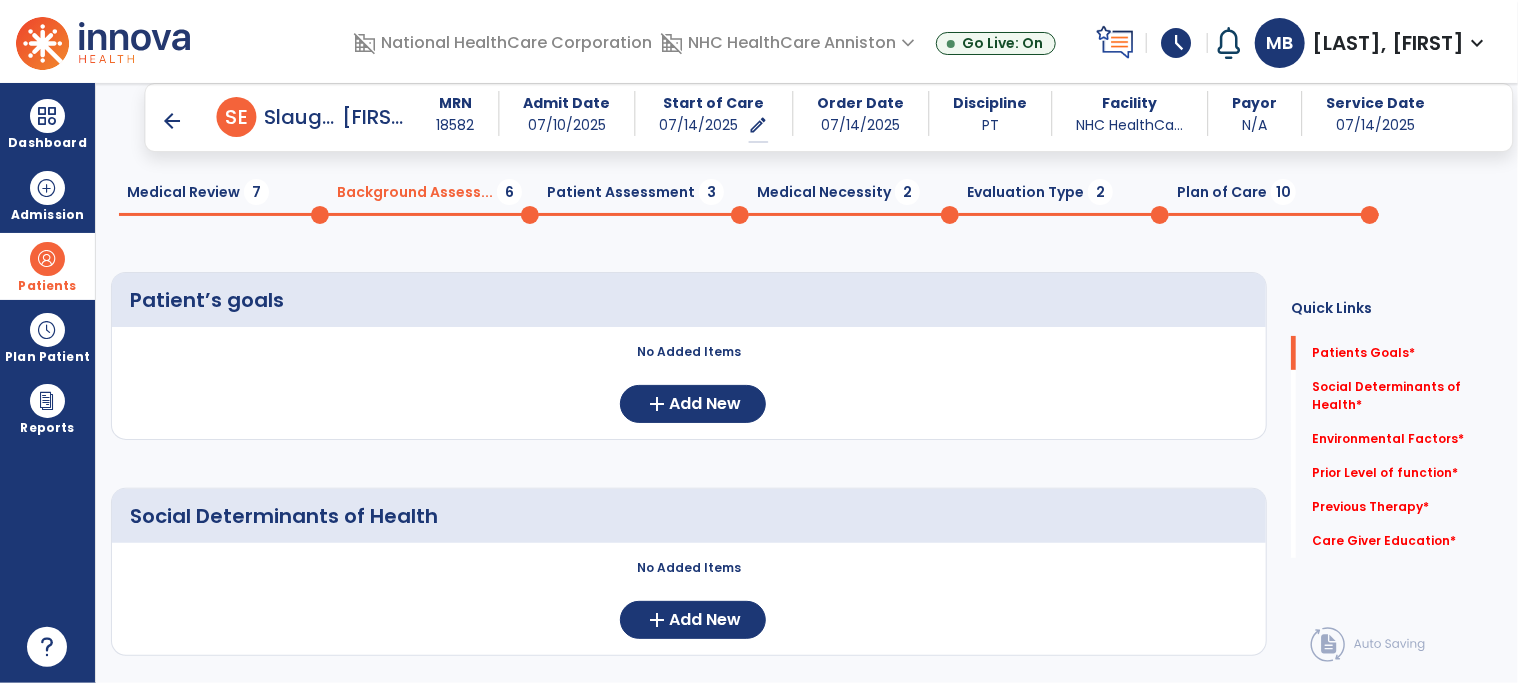 click on "Patient Assessment  3" 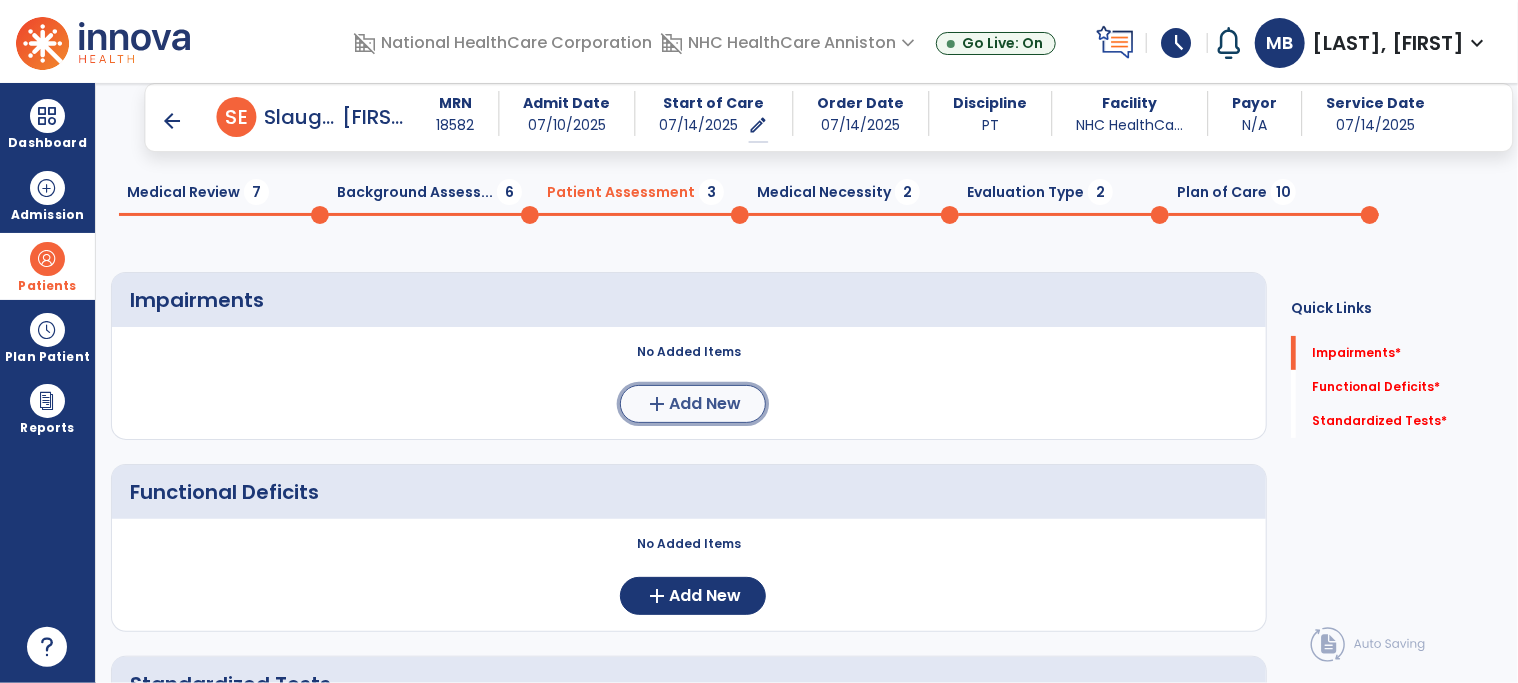 click on "add" 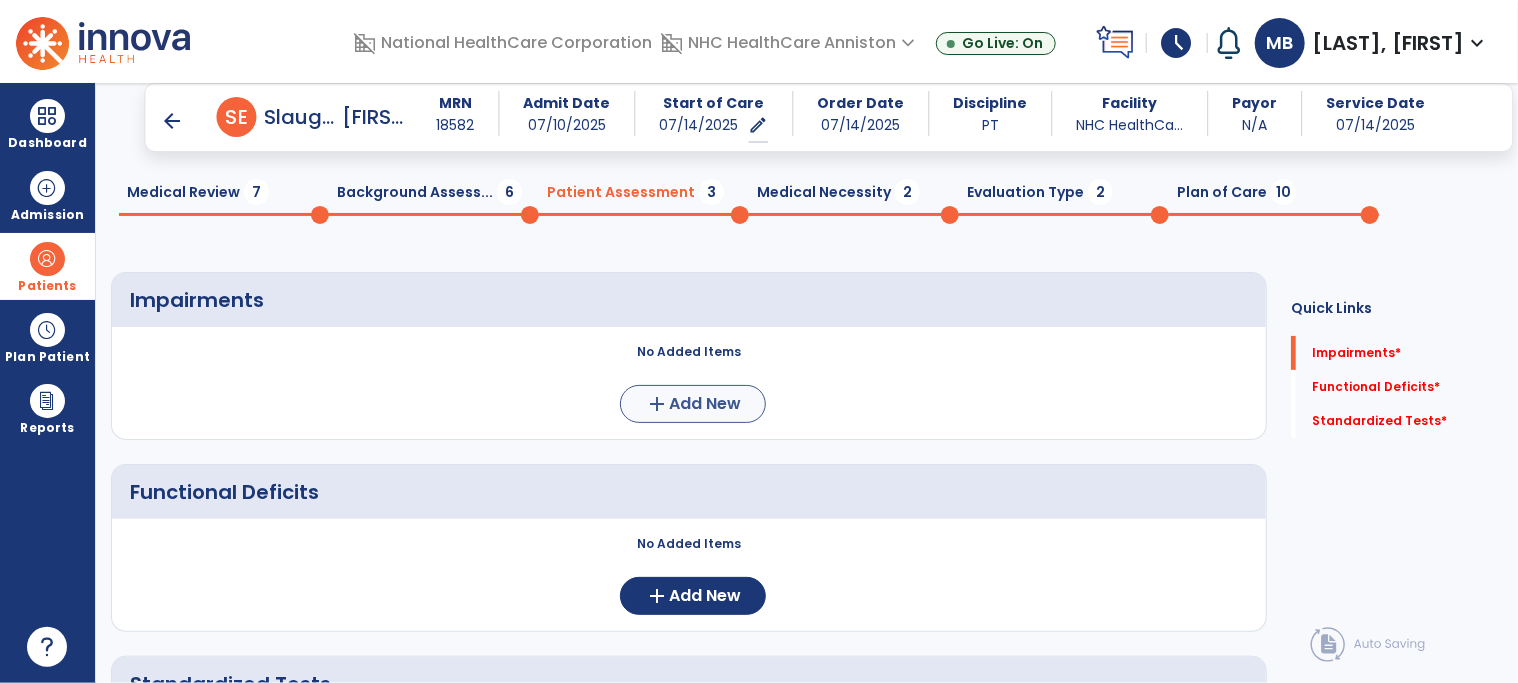 scroll, scrollTop: 0, scrollLeft: 0, axis: both 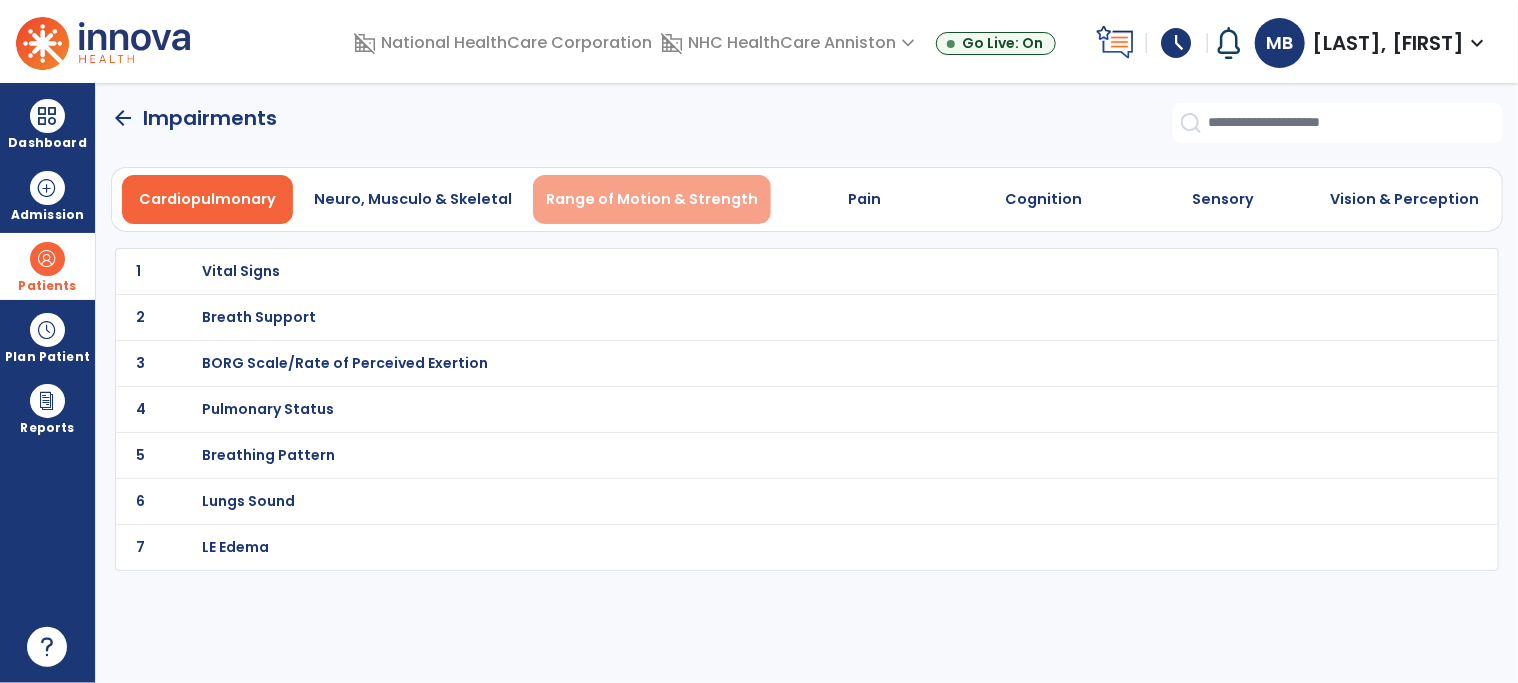 click on "Range of Motion & Strength" at bounding box center [652, 199] 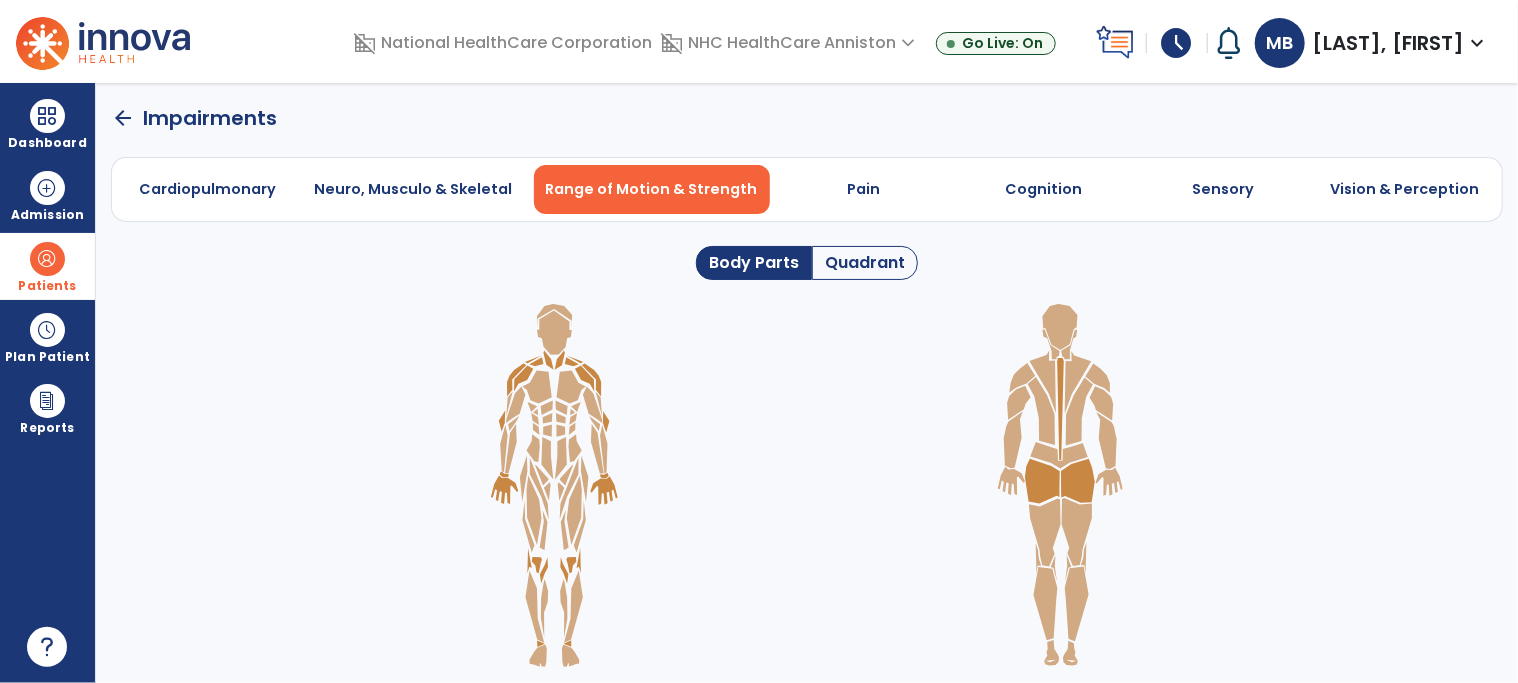 click on "Quadrant" 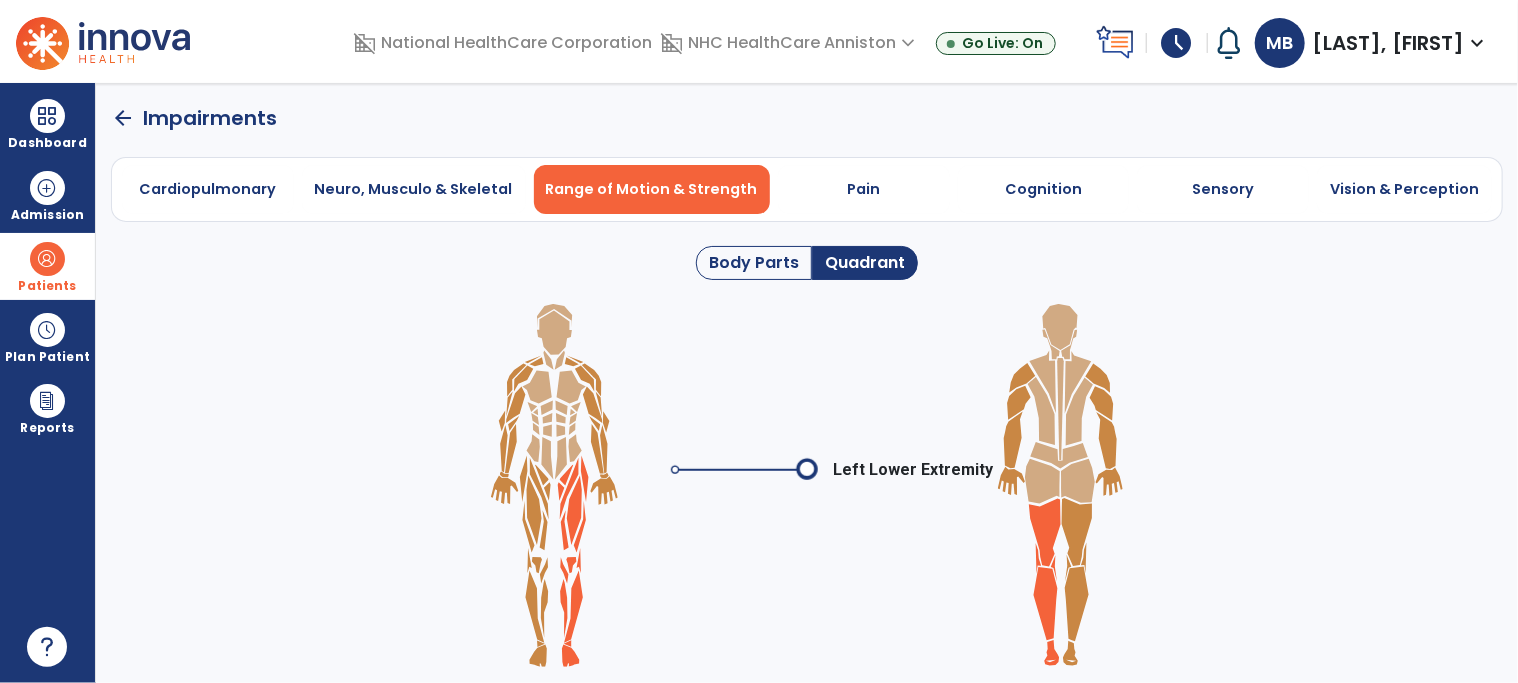 click 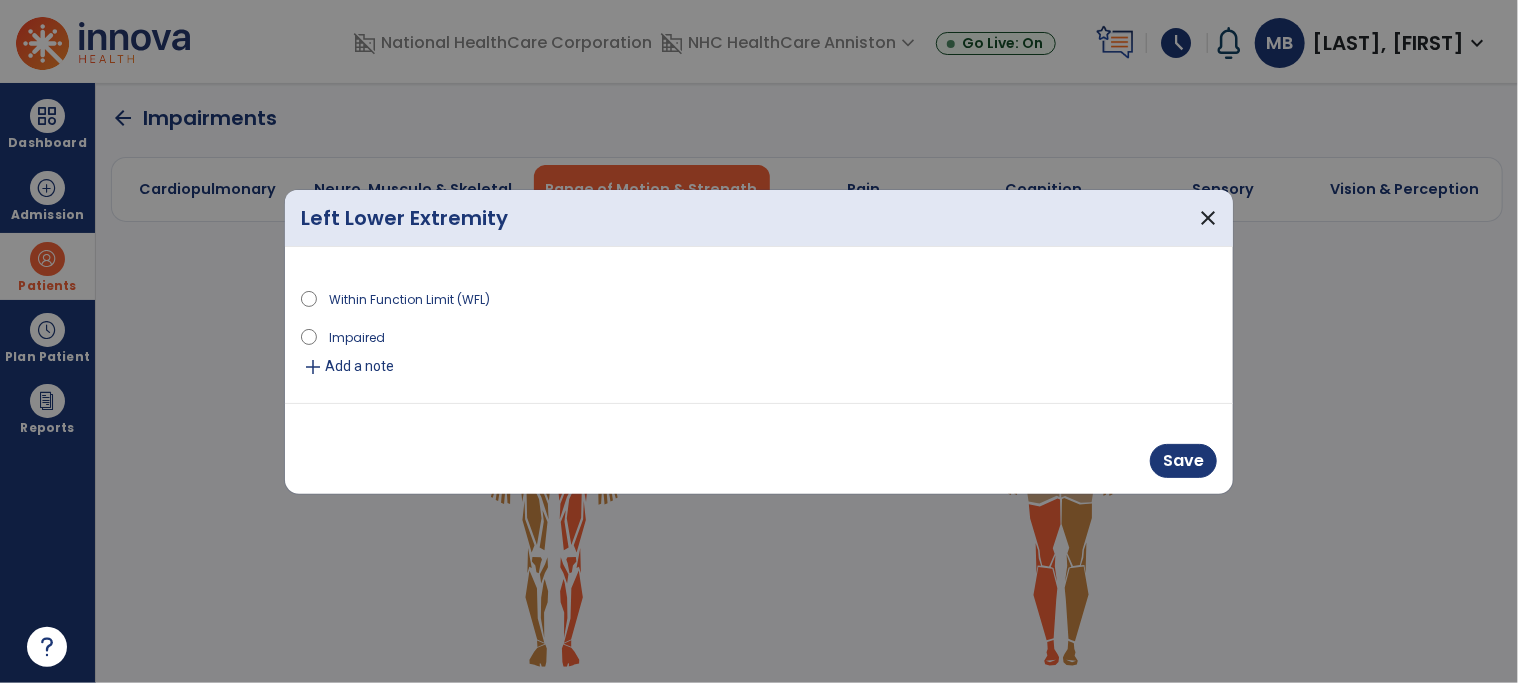 click on "Impaired" at bounding box center (357, 336) 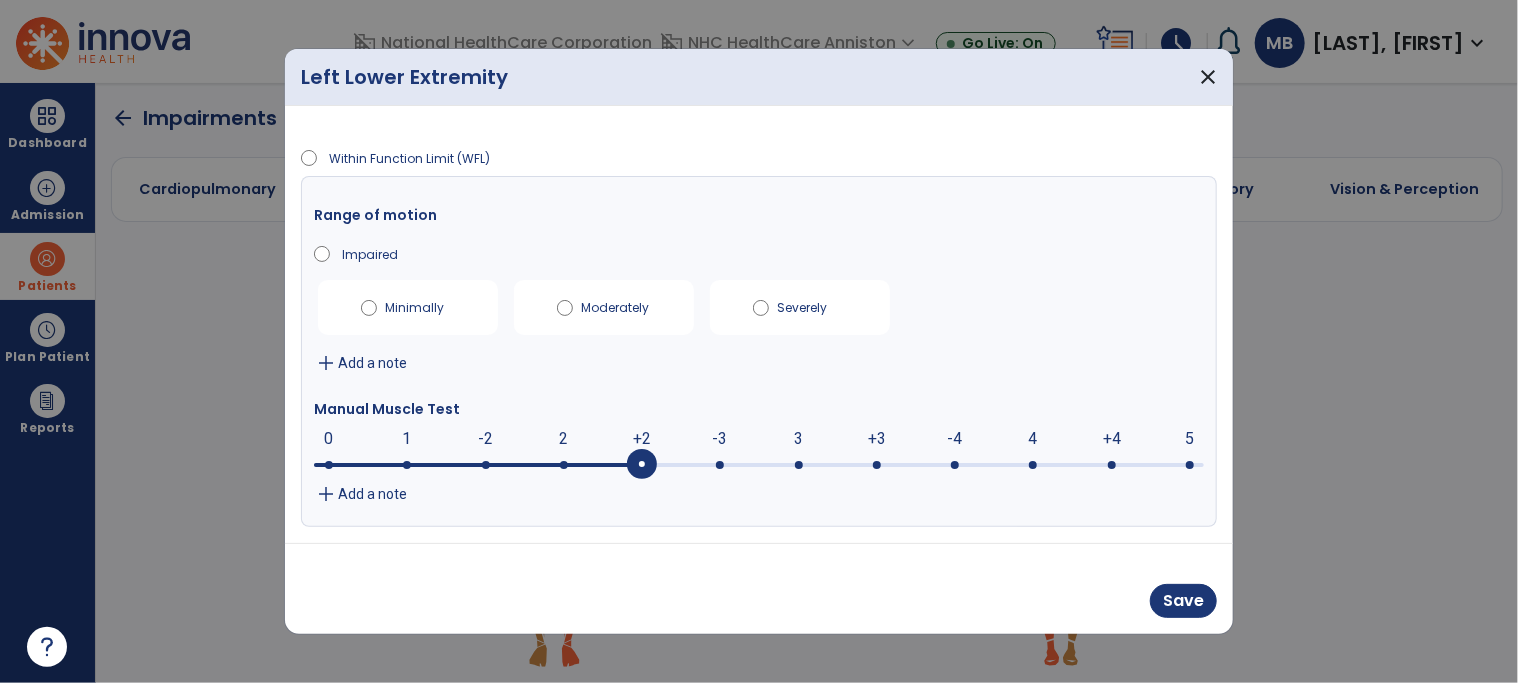 click at bounding box center [759, 463] 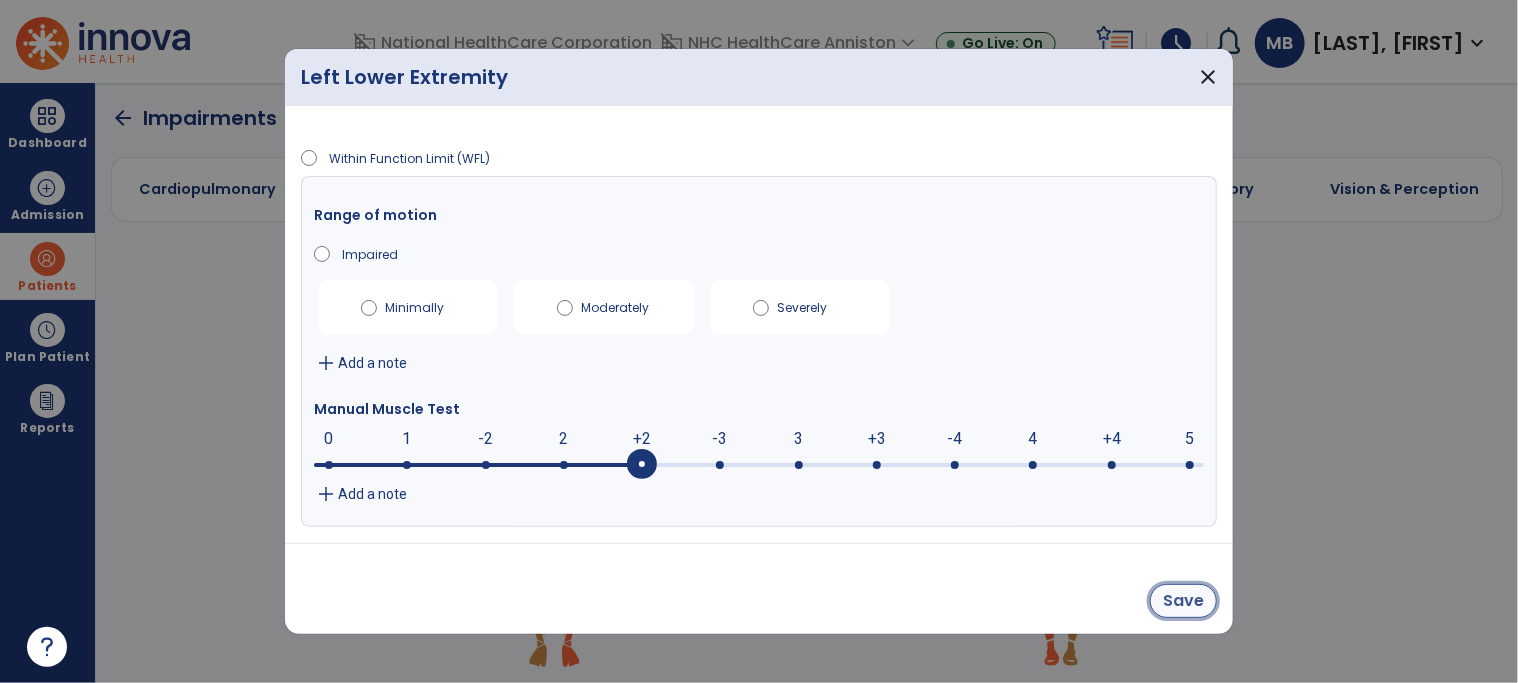 click on "Save" at bounding box center [1183, 601] 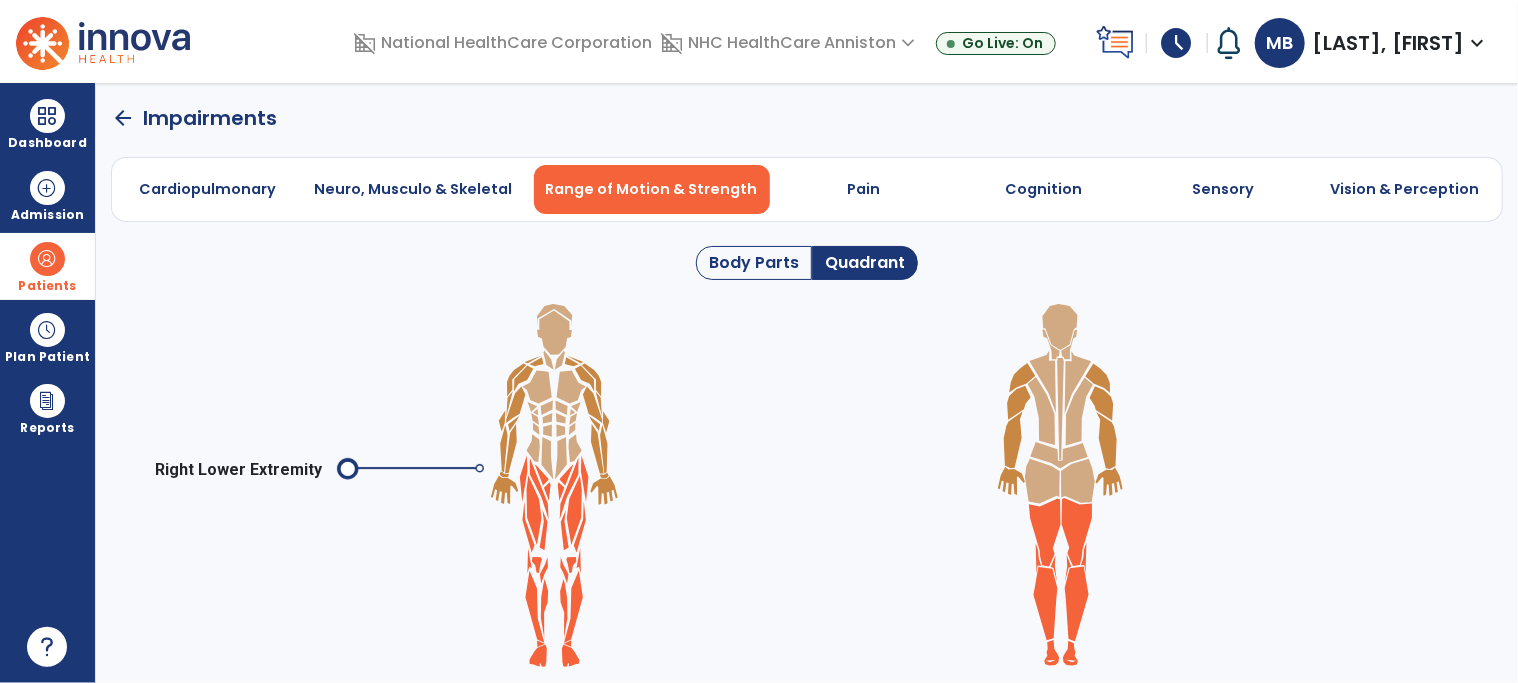 click 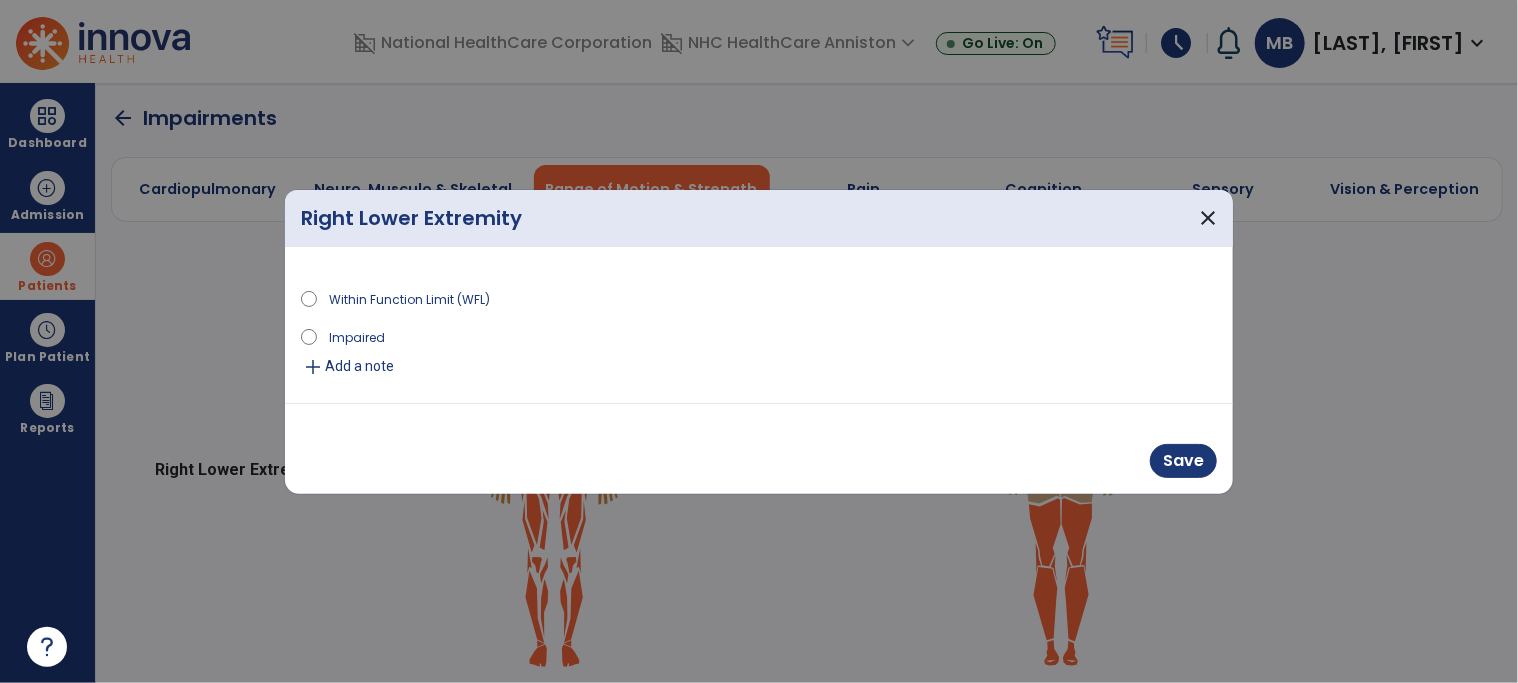click on "Impaired" at bounding box center [357, 336] 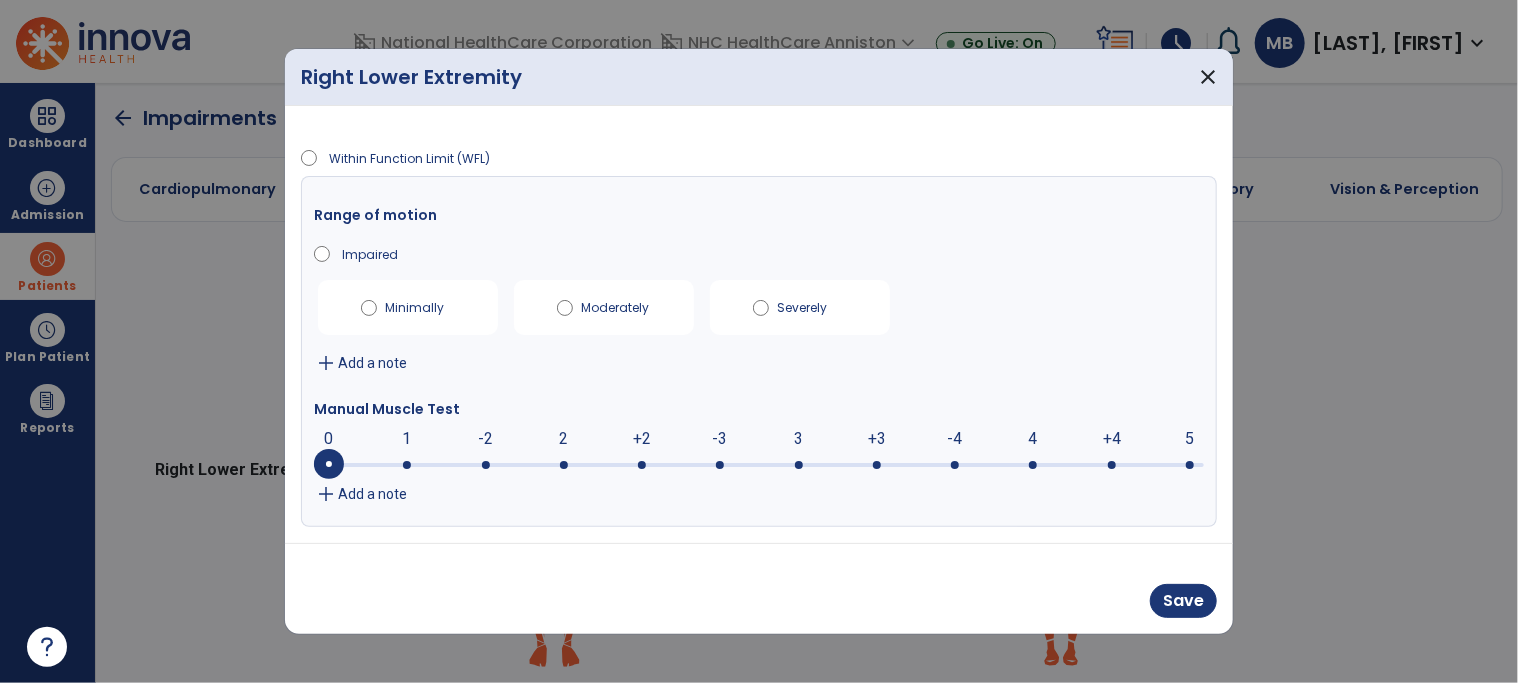click at bounding box center [759, 463] 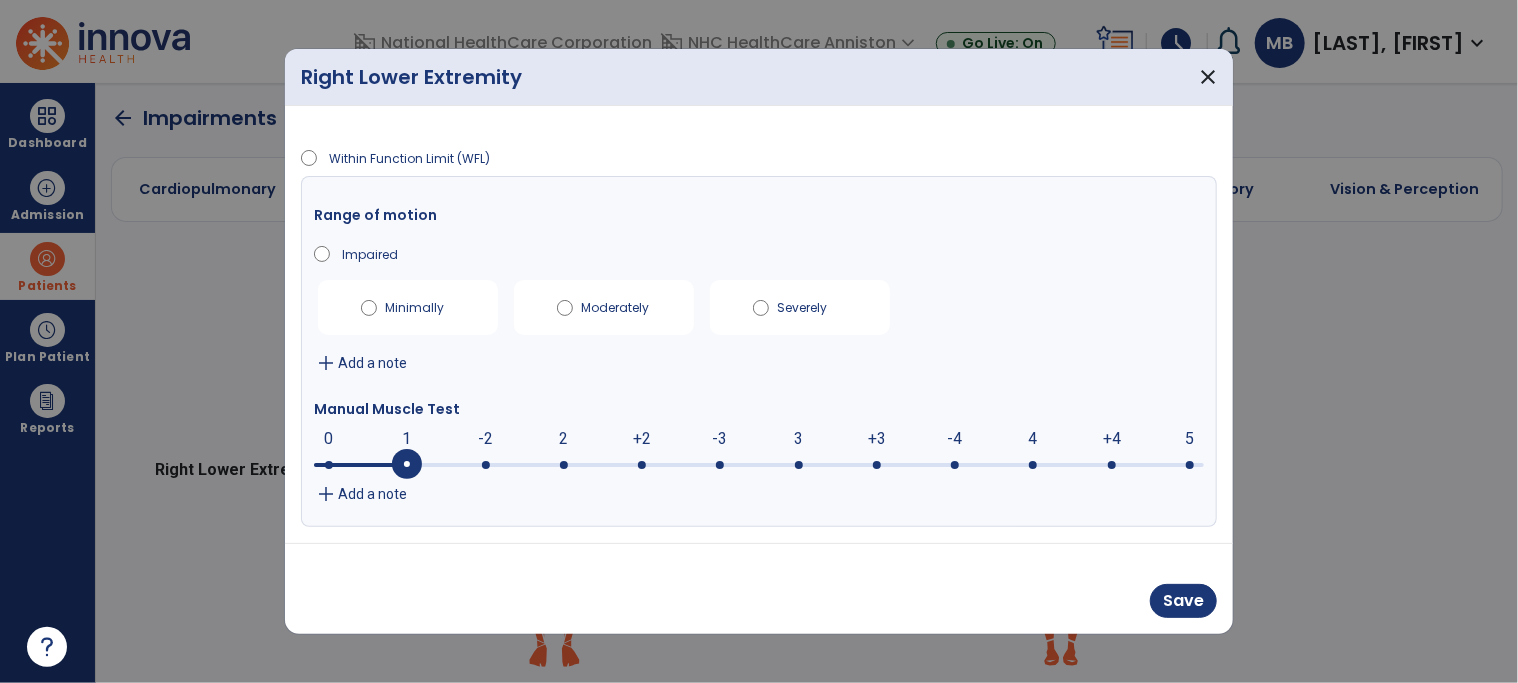 click on "Add a note" at bounding box center [372, 494] 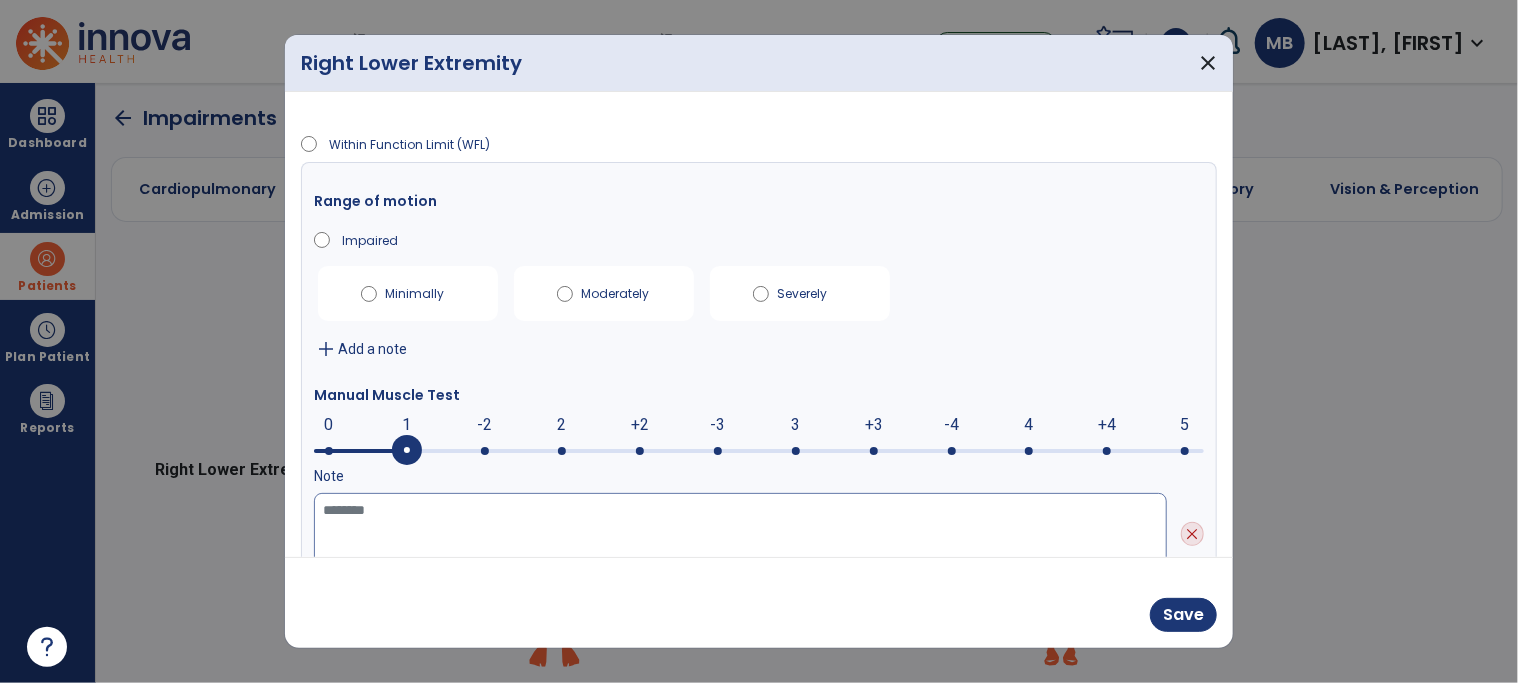 click at bounding box center [740, 534] 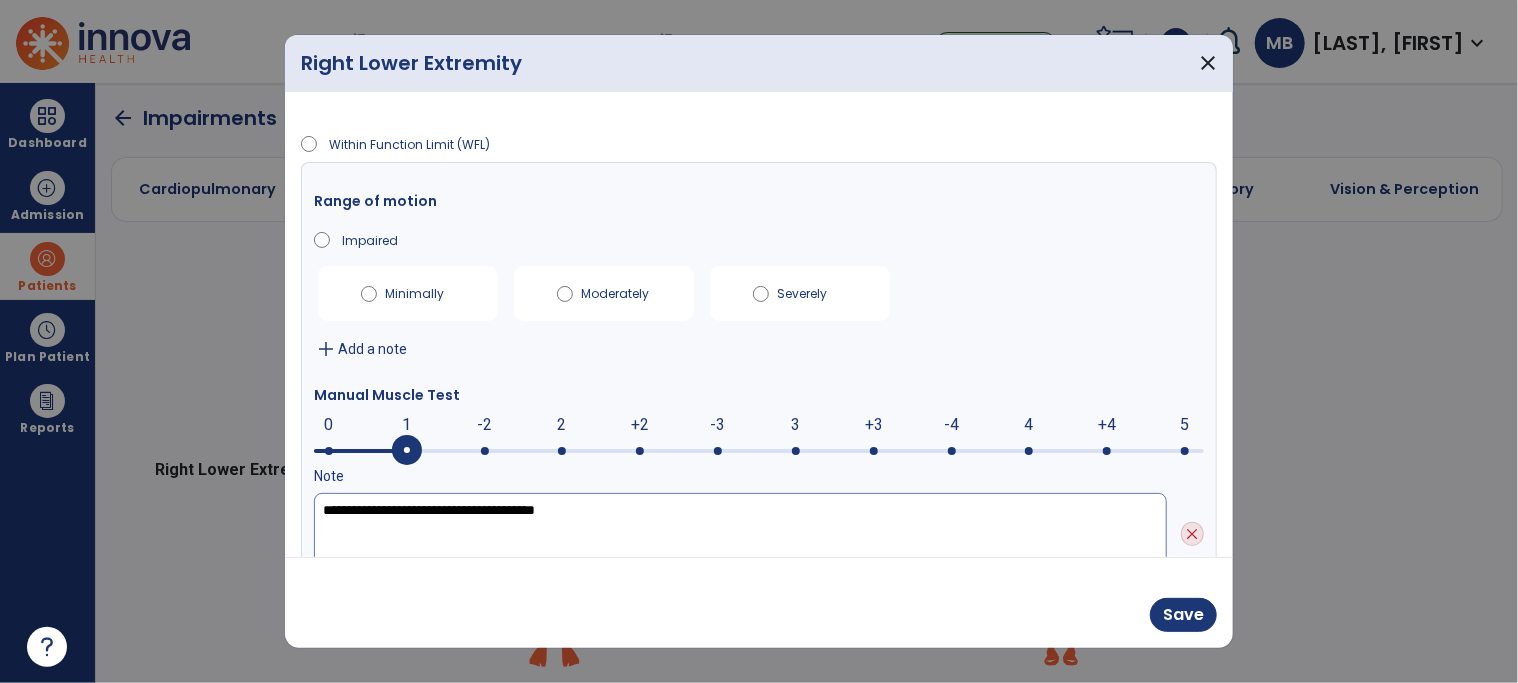 type on "**********" 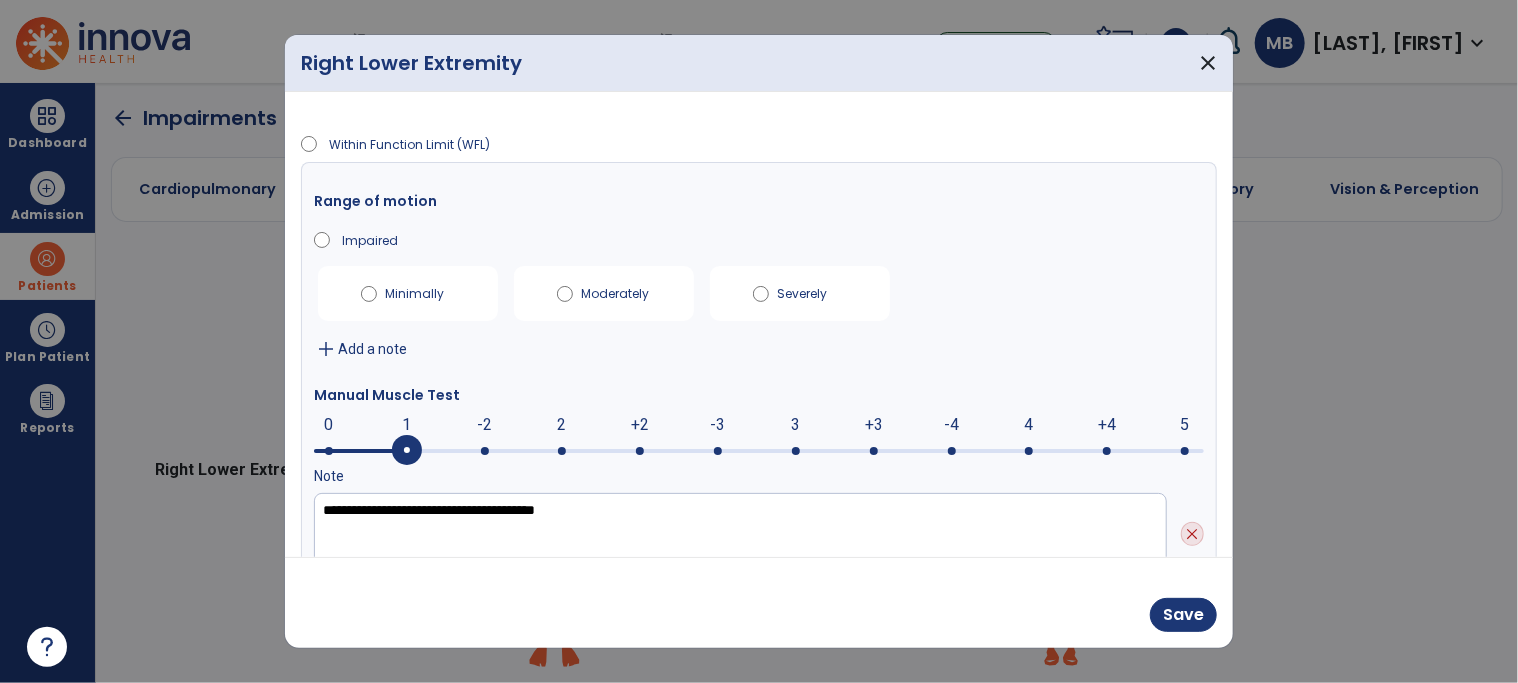 click on "**********" at bounding box center [759, 375] 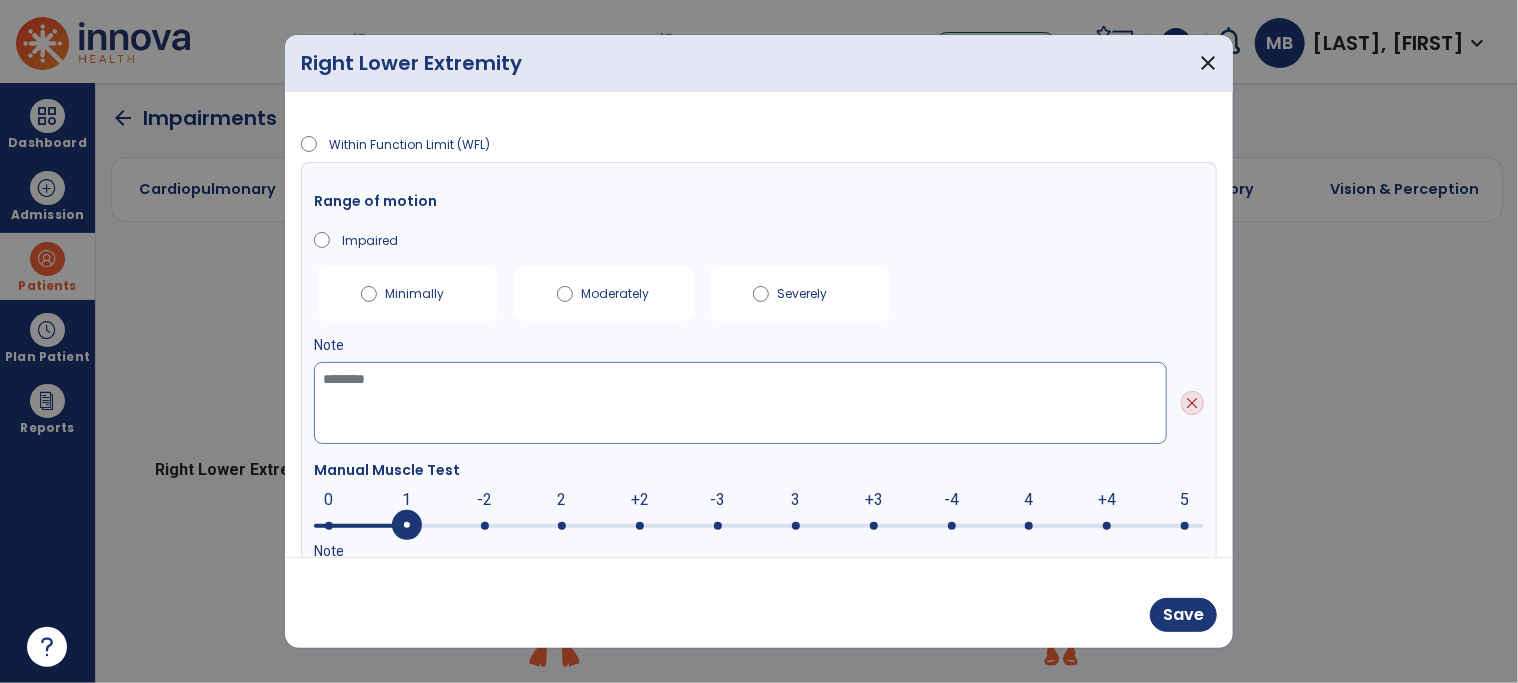 click at bounding box center [740, 403] 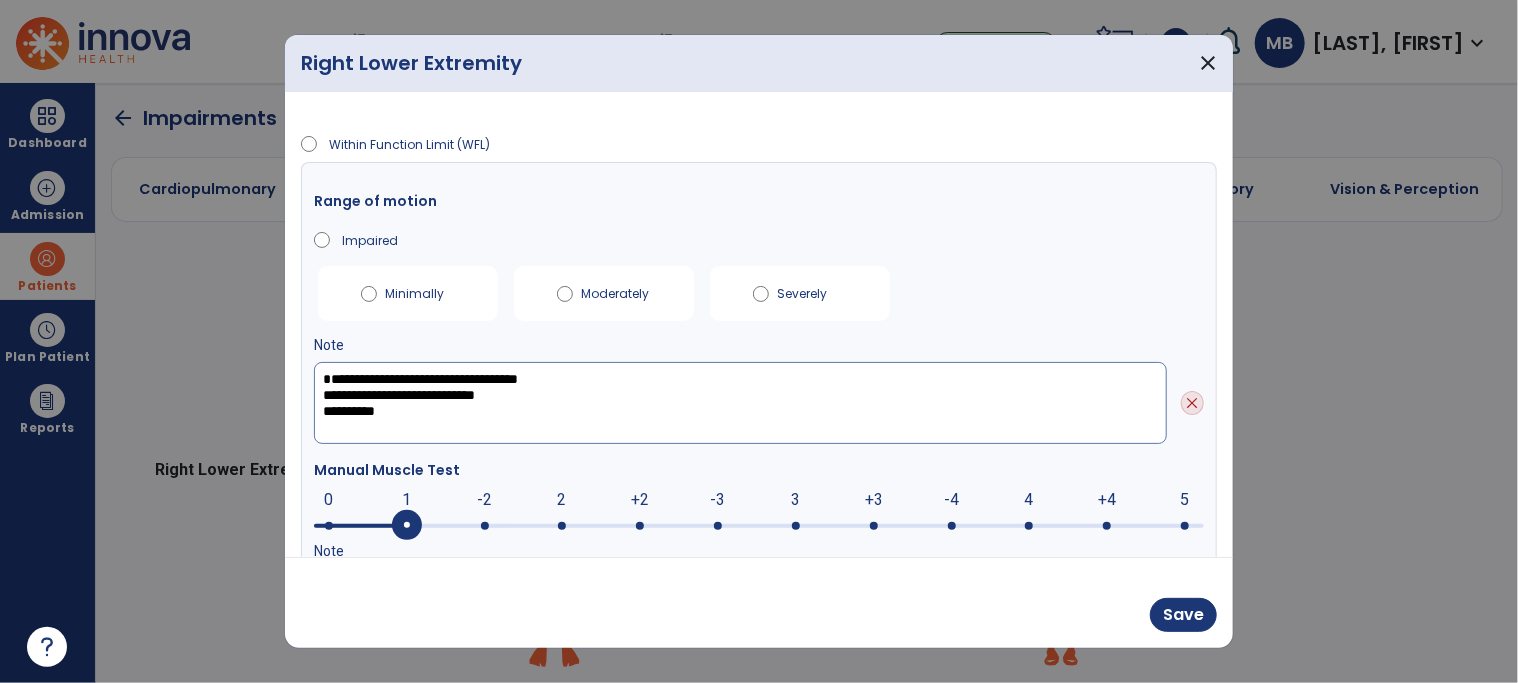 scroll, scrollTop: 8, scrollLeft: 0, axis: vertical 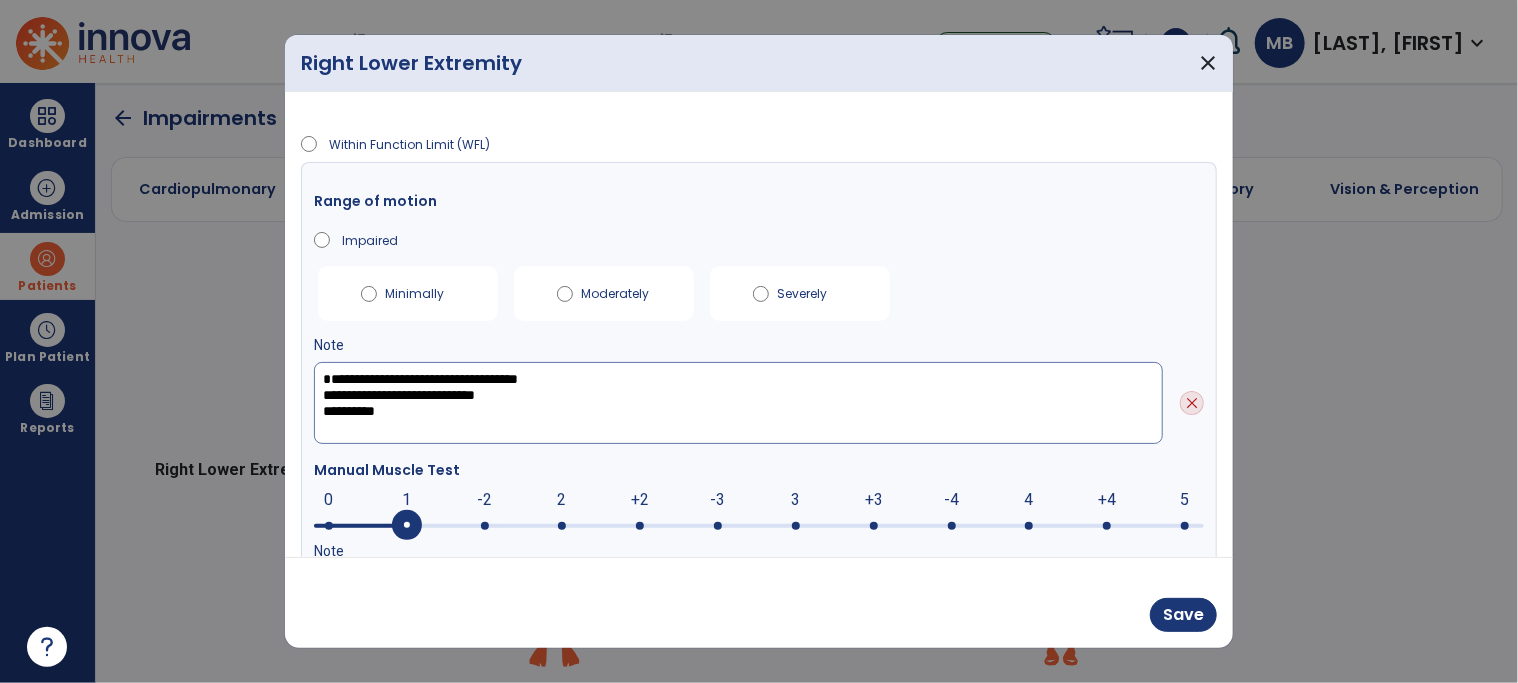 click on "**********" at bounding box center (738, 403) 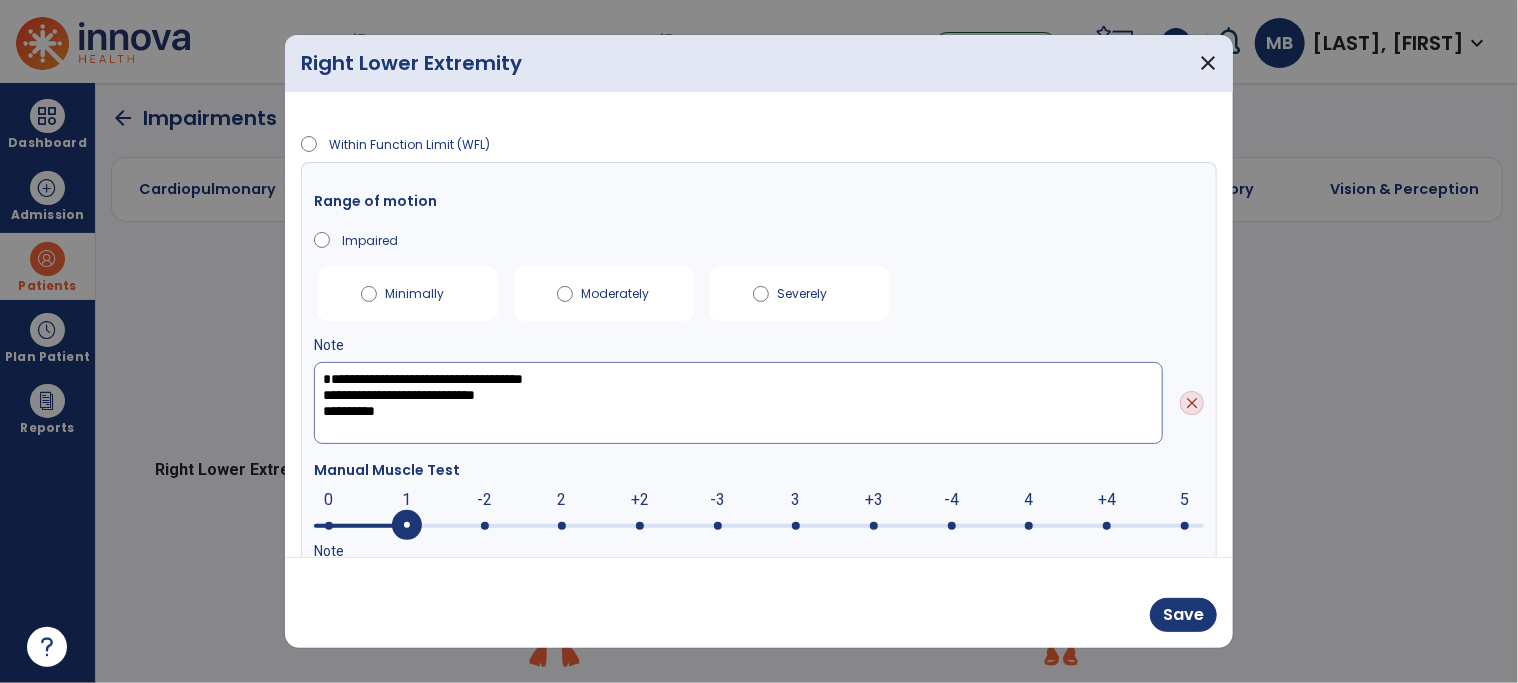 click on "**********" at bounding box center [738, 403] 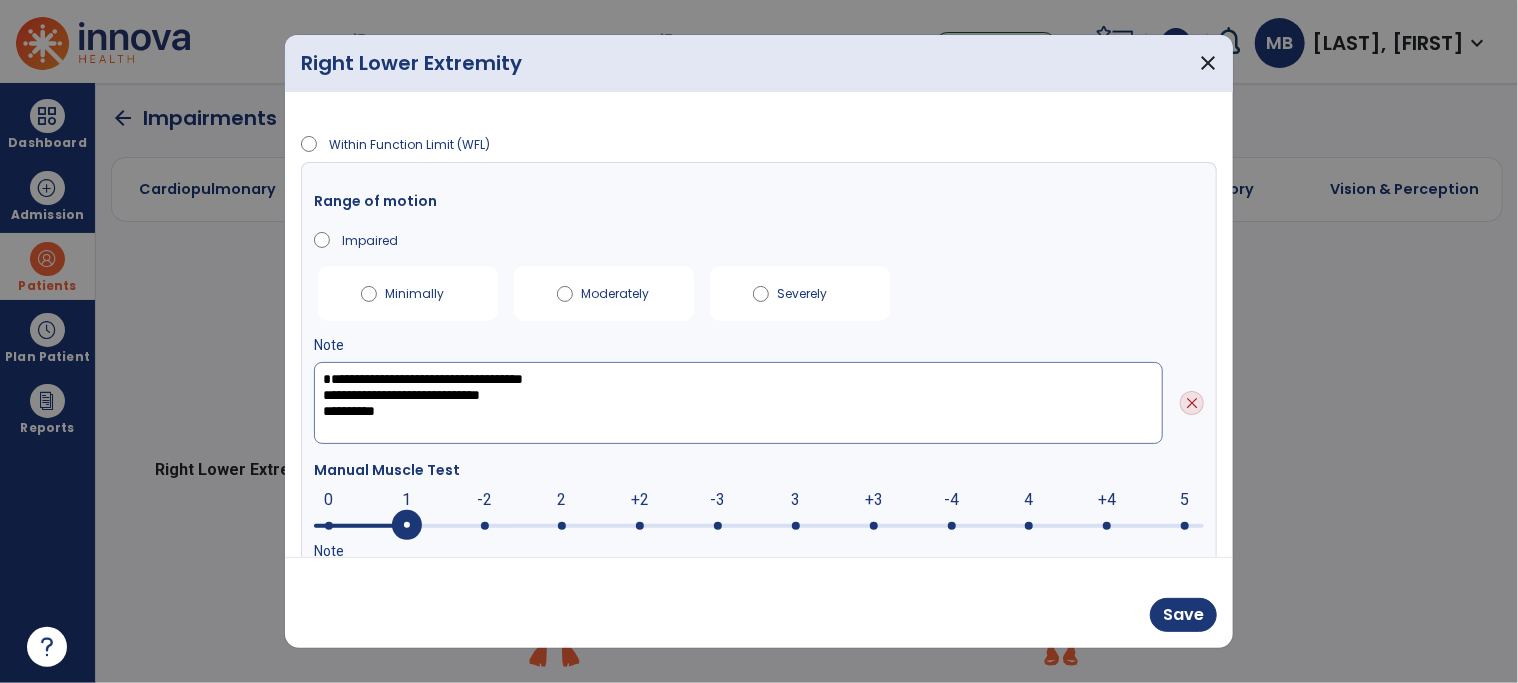 click on "**********" at bounding box center [738, 403] 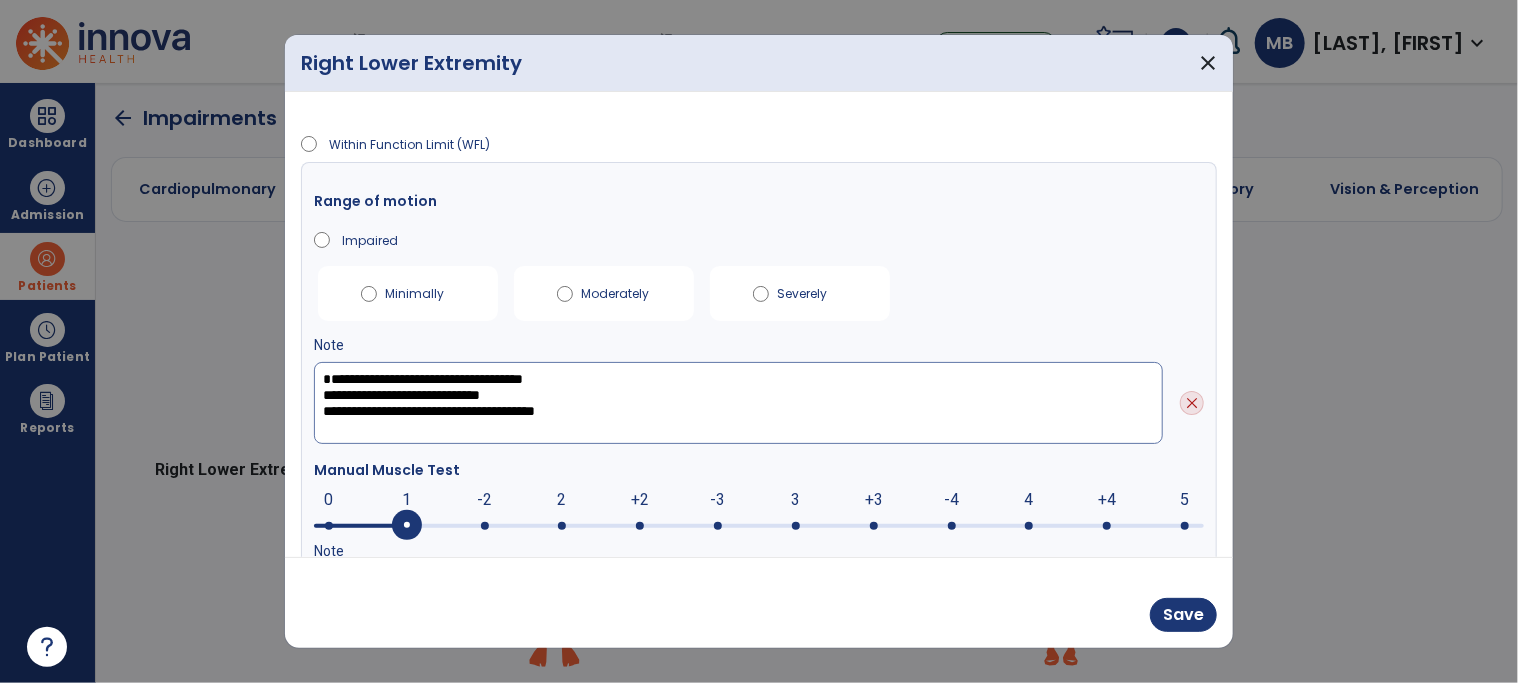 click on "**********" at bounding box center (738, 403) 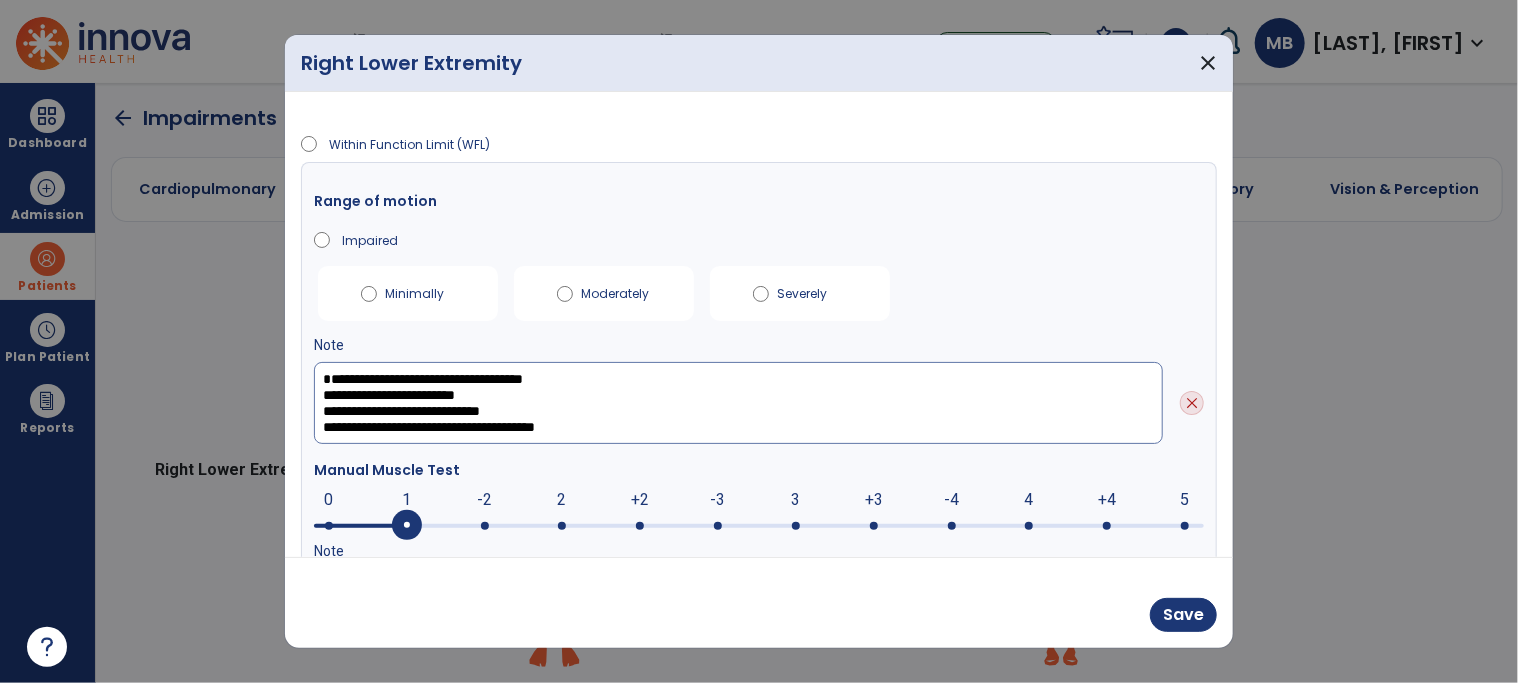 scroll, scrollTop: 32, scrollLeft: 0, axis: vertical 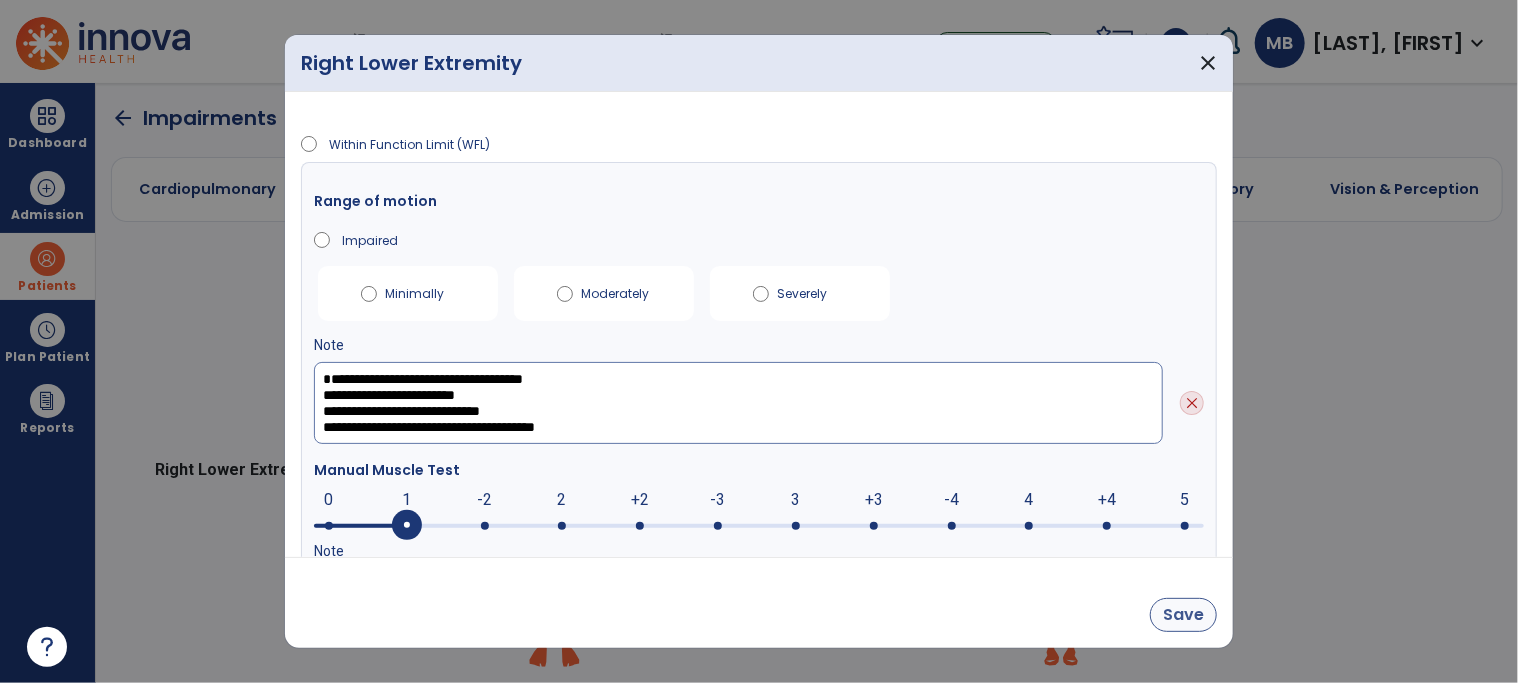 type on "**********" 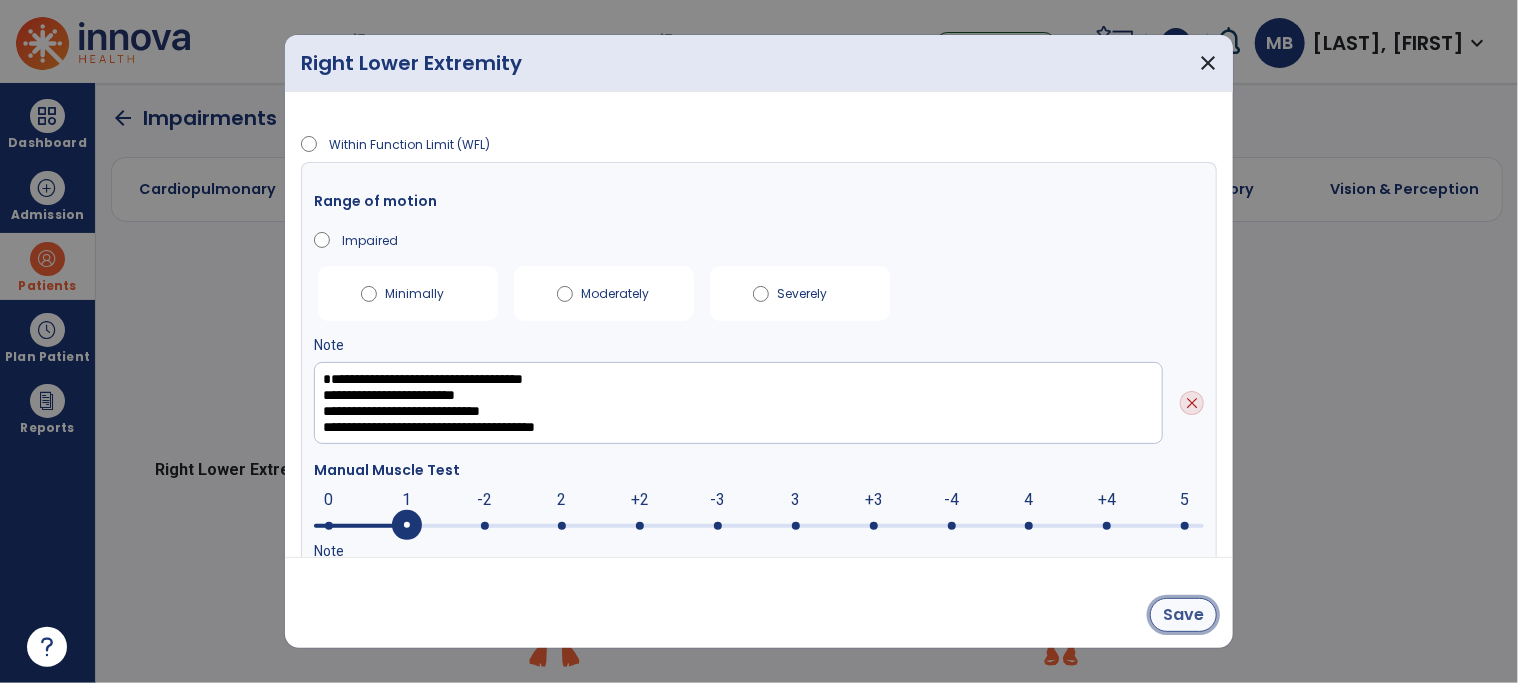 click on "Save" at bounding box center (1183, 615) 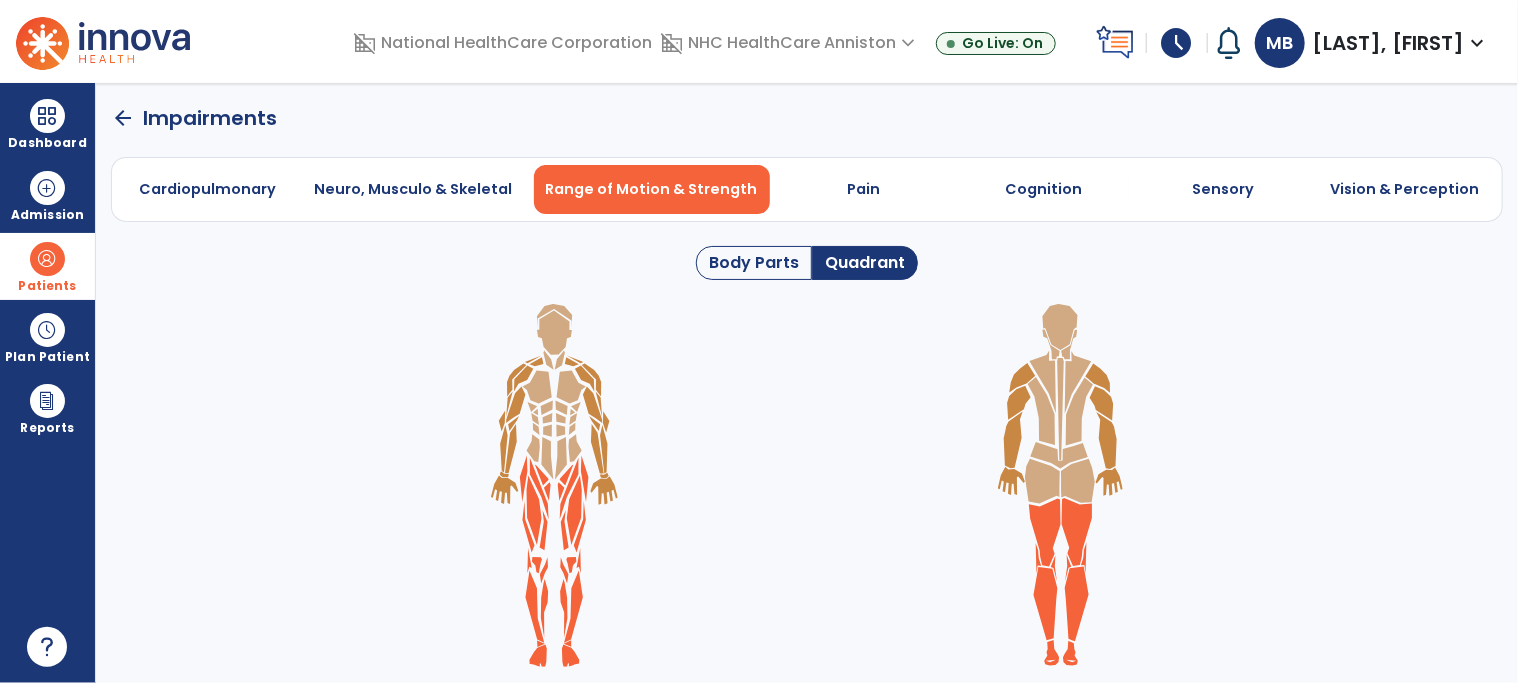 click 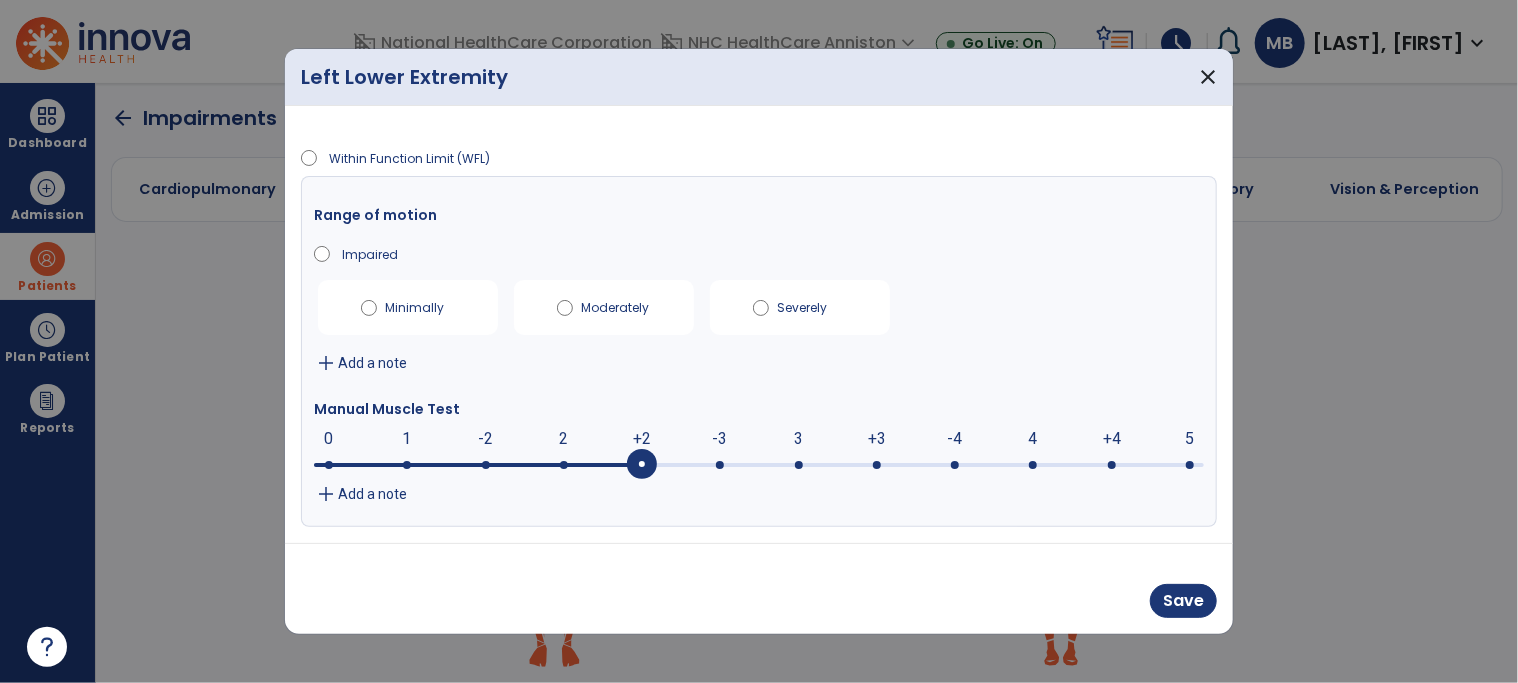 click on "Add a note" at bounding box center (372, 363) 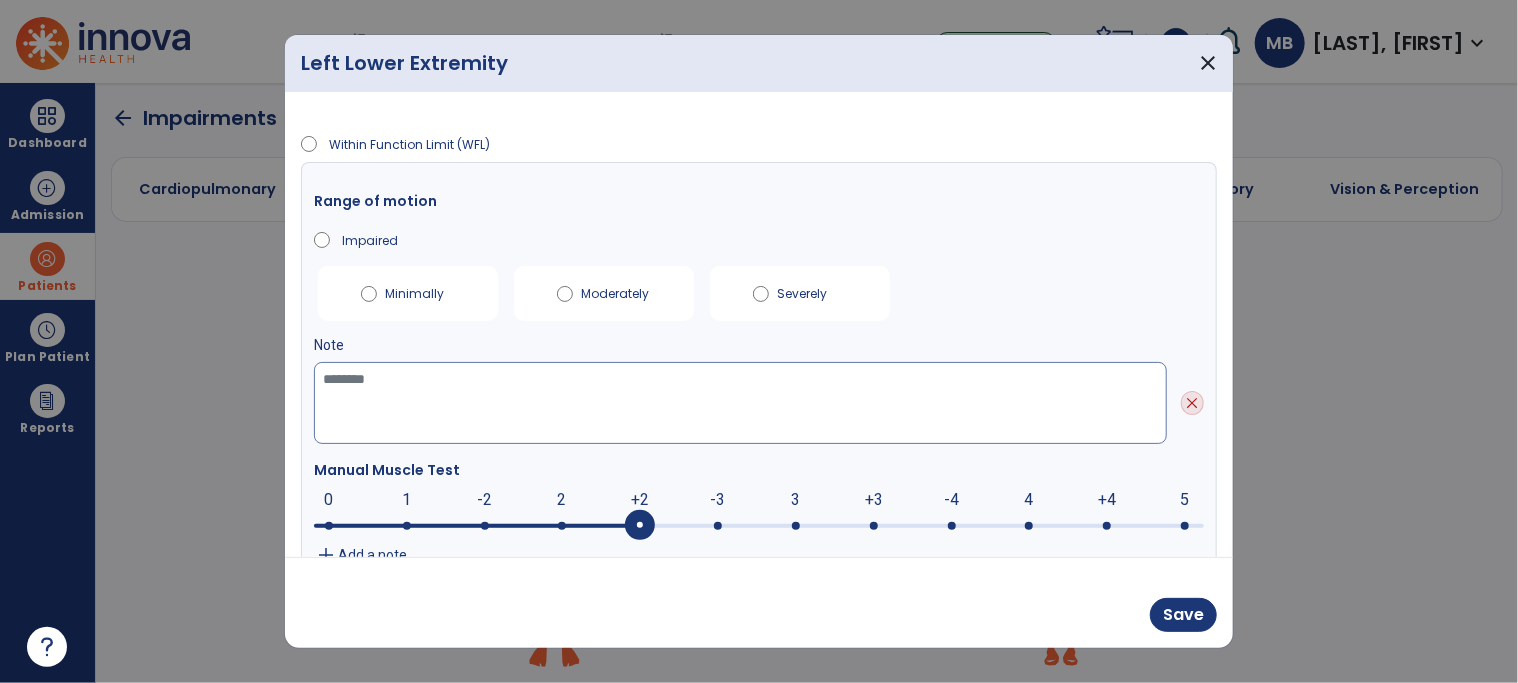 click at bounding box center [740, 403] 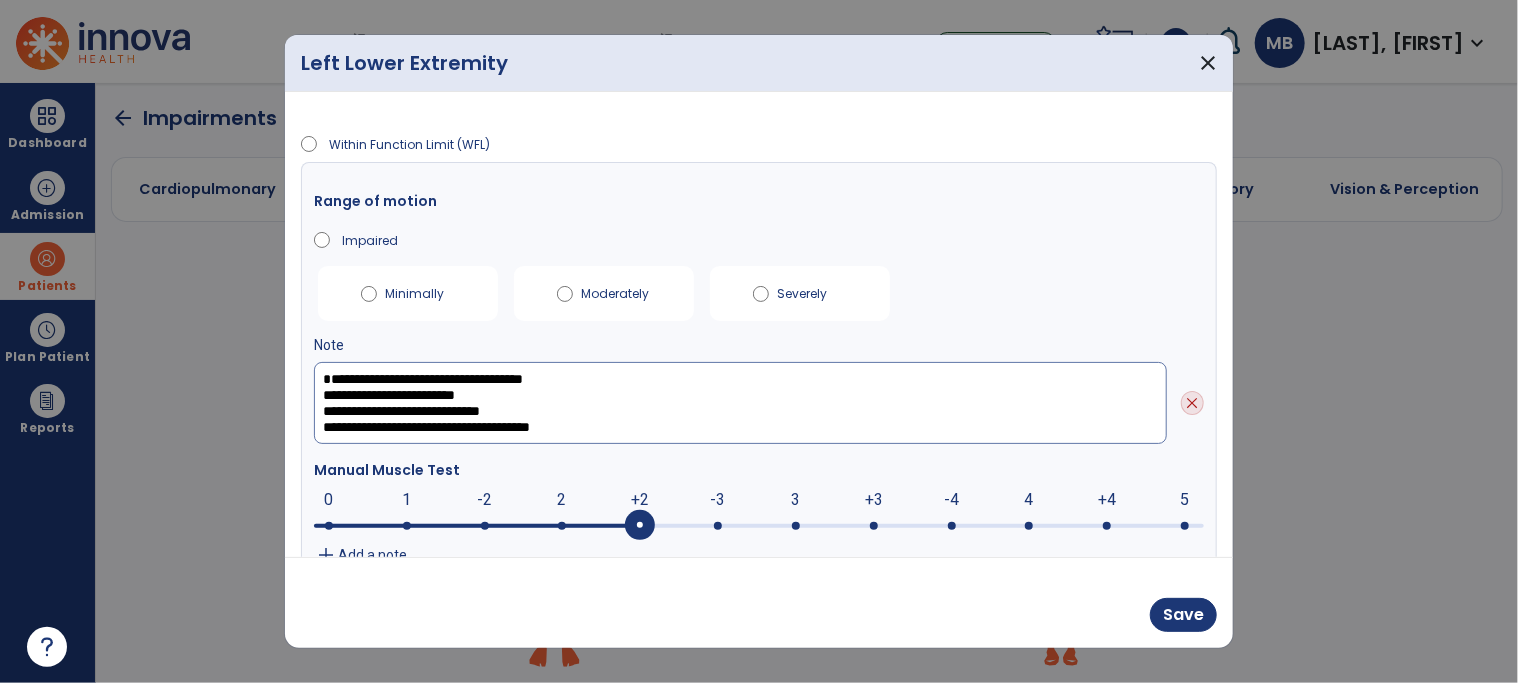 scroll, scrollTop: 8, scrollLeft: 0, axis: vertical 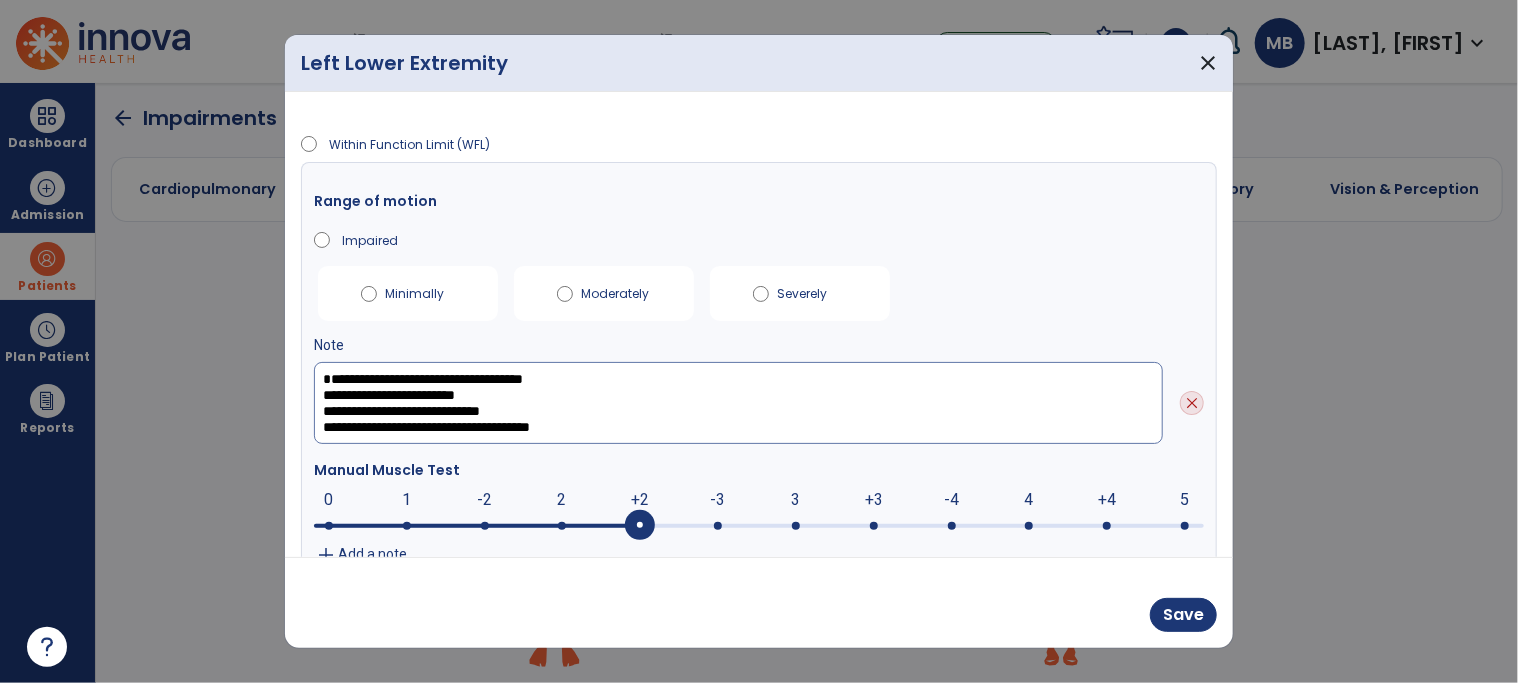 click on "**********" at bounding box center [738, 403] 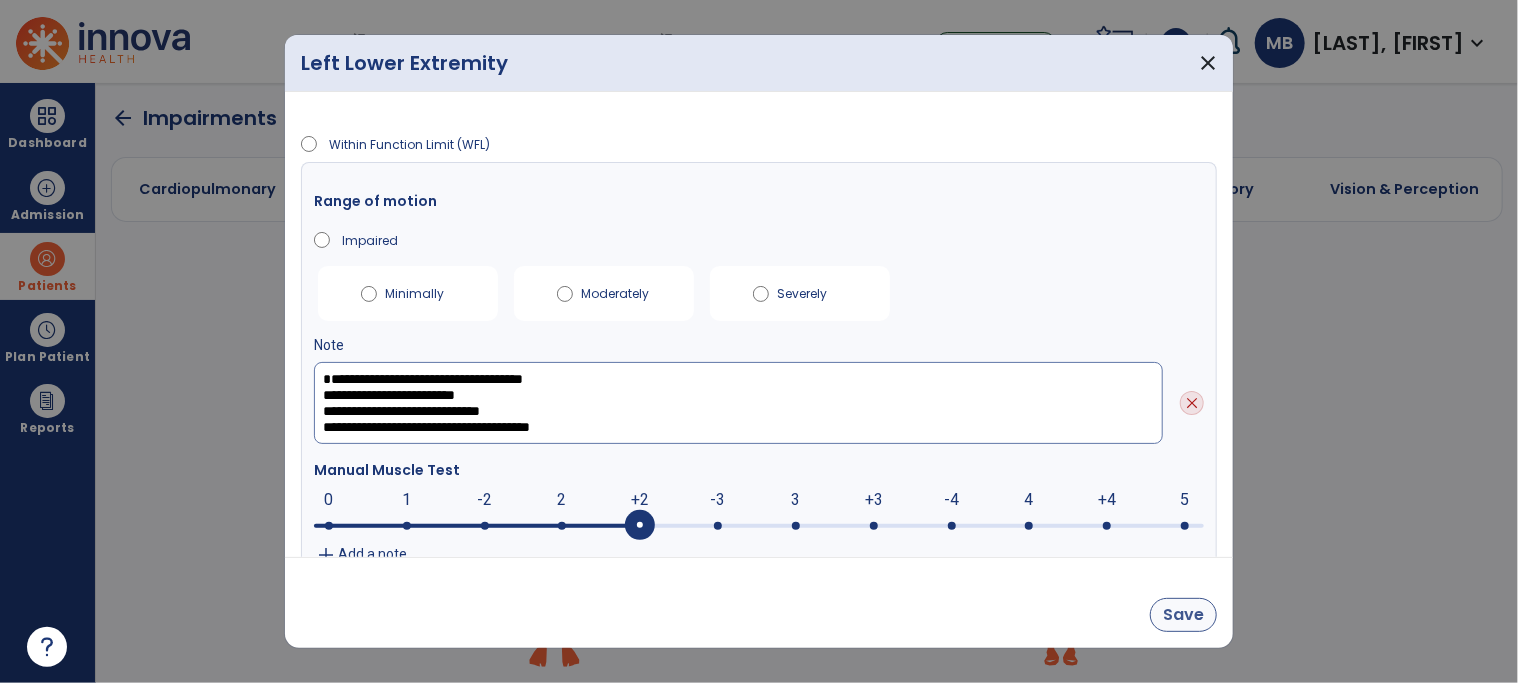 type on "**********" 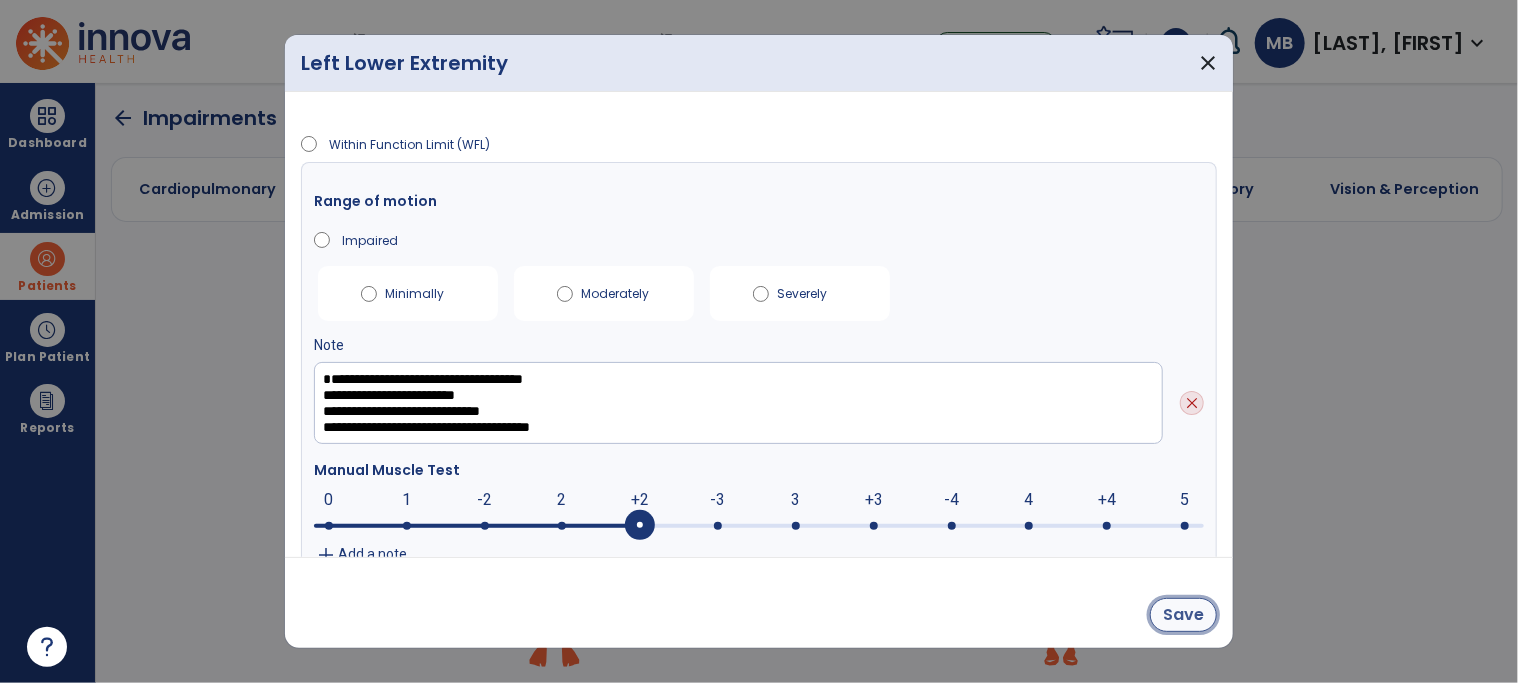 click on "Save" at bounding box center (1183, 615) 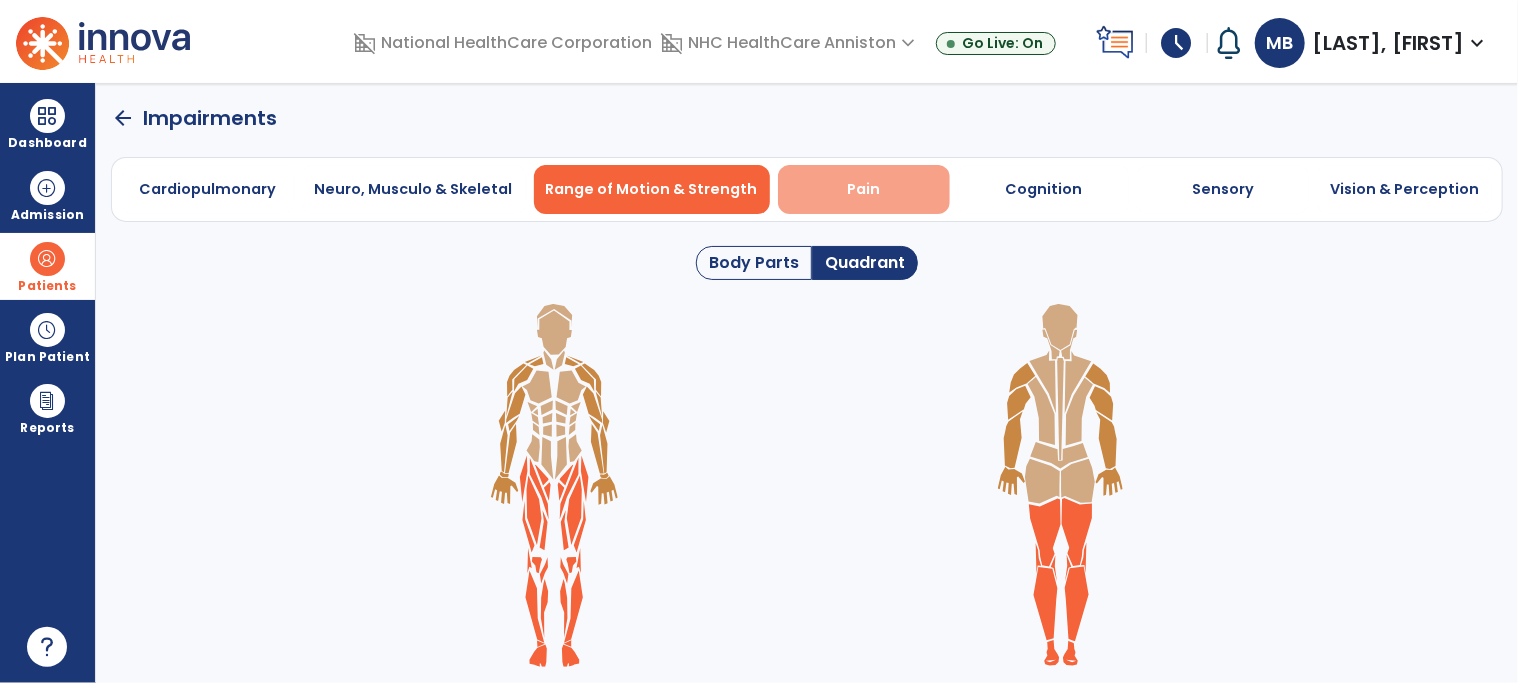 click on "Pain" at bounding box center [863, 189] 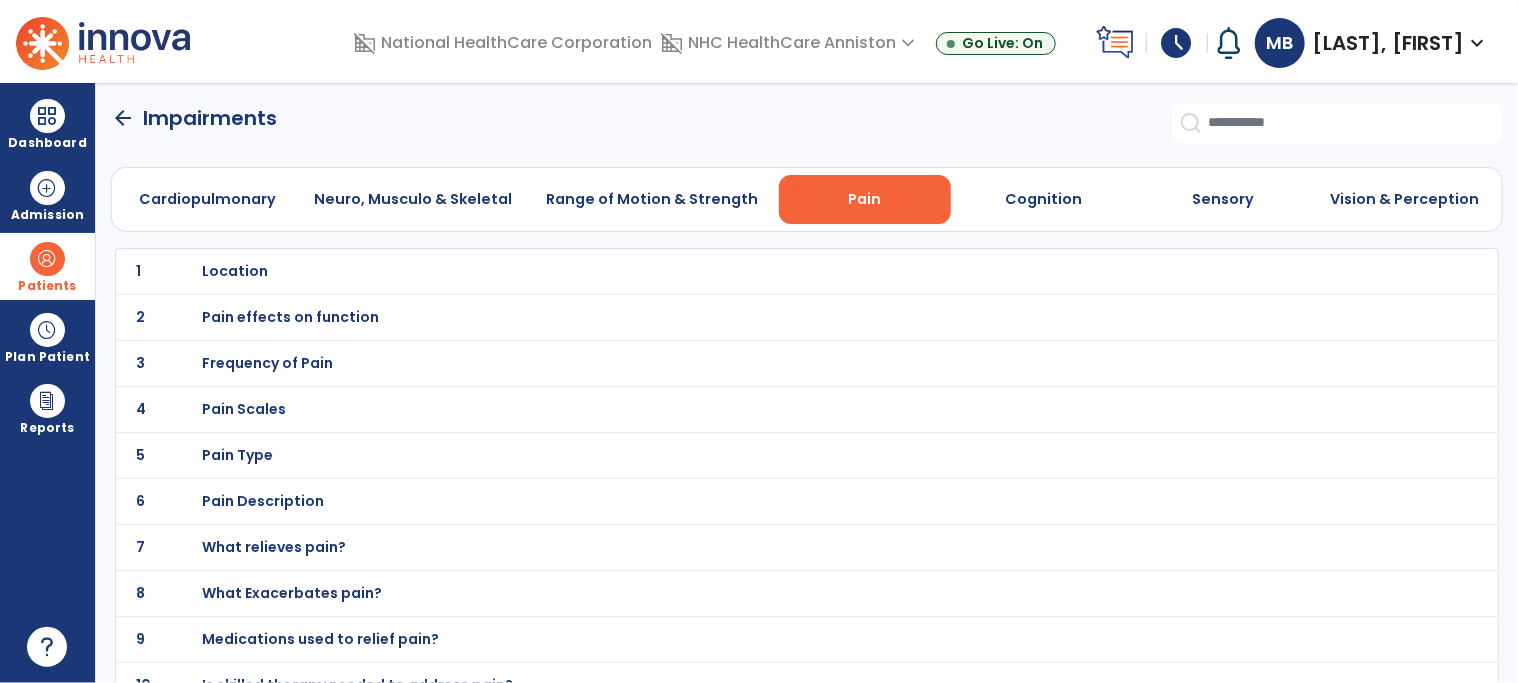 click on "Pain Scales" at bounding box center (763, 271) 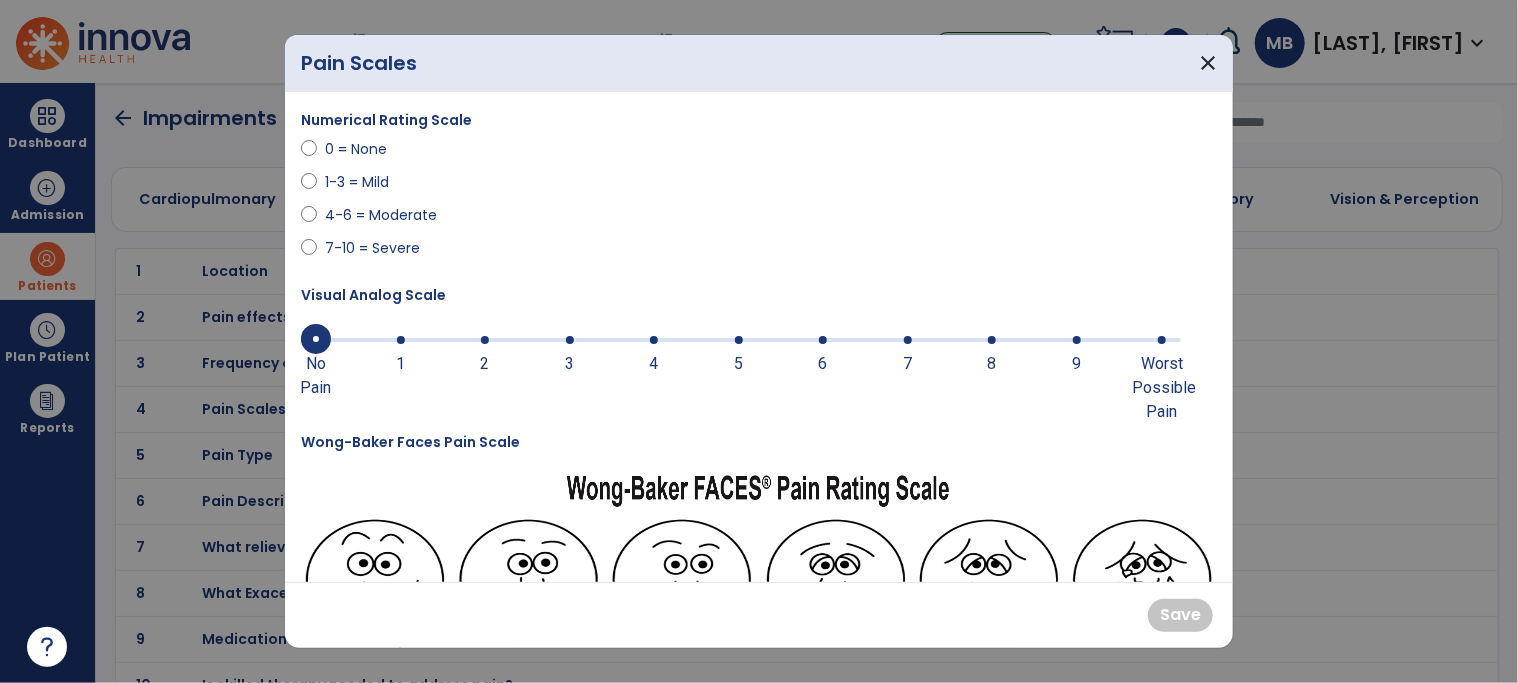 scroll, scrollTop: 132, scrollLeft: 0, axis: vertical 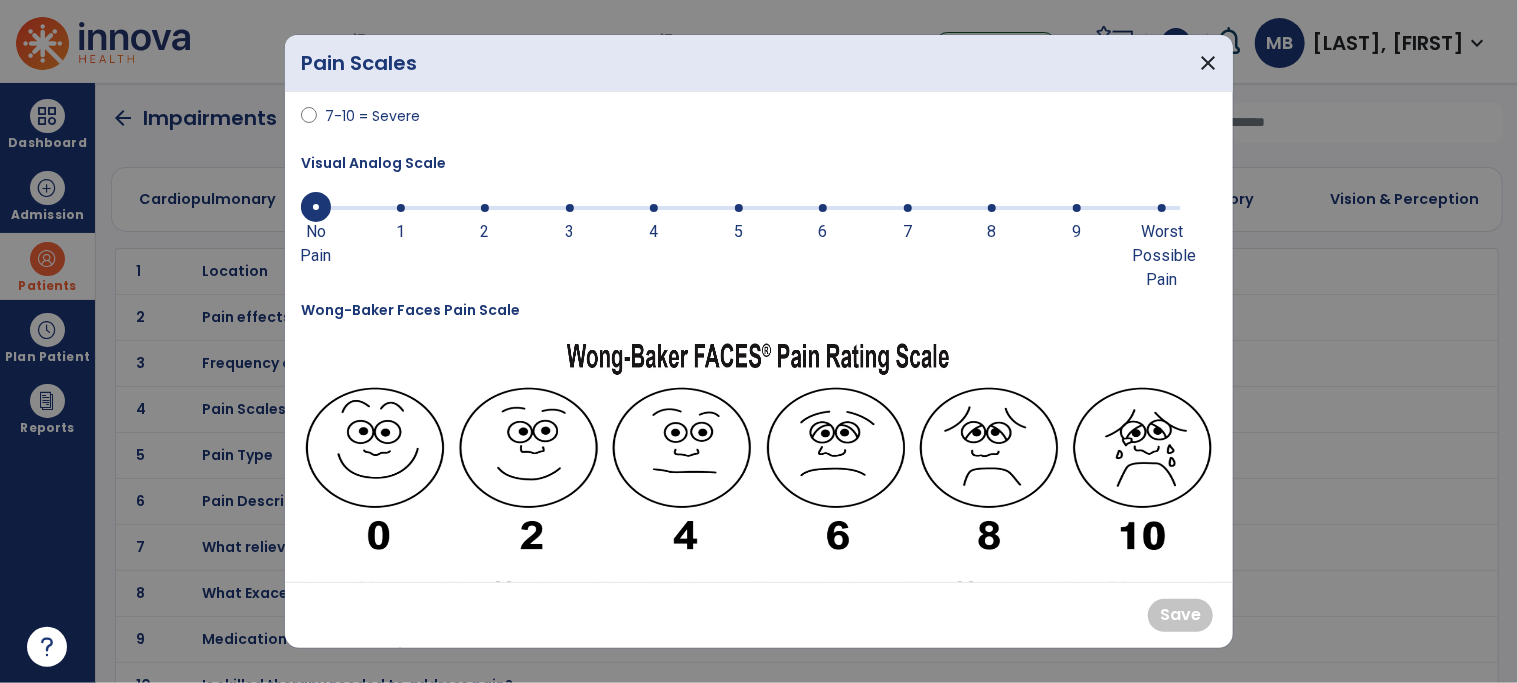 click at bounding box center [741, 206] 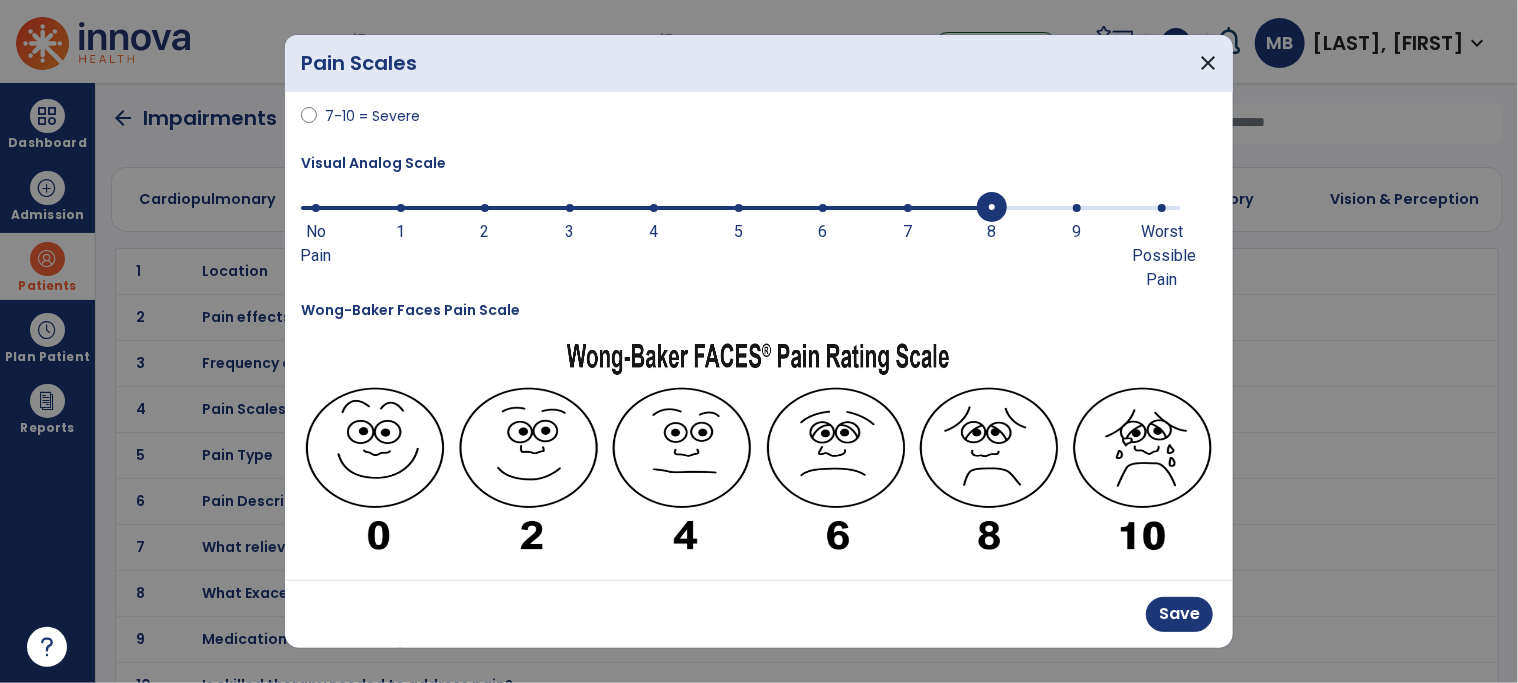 scroll, scrollTop: 0, scrollLeft: 0, axis: both 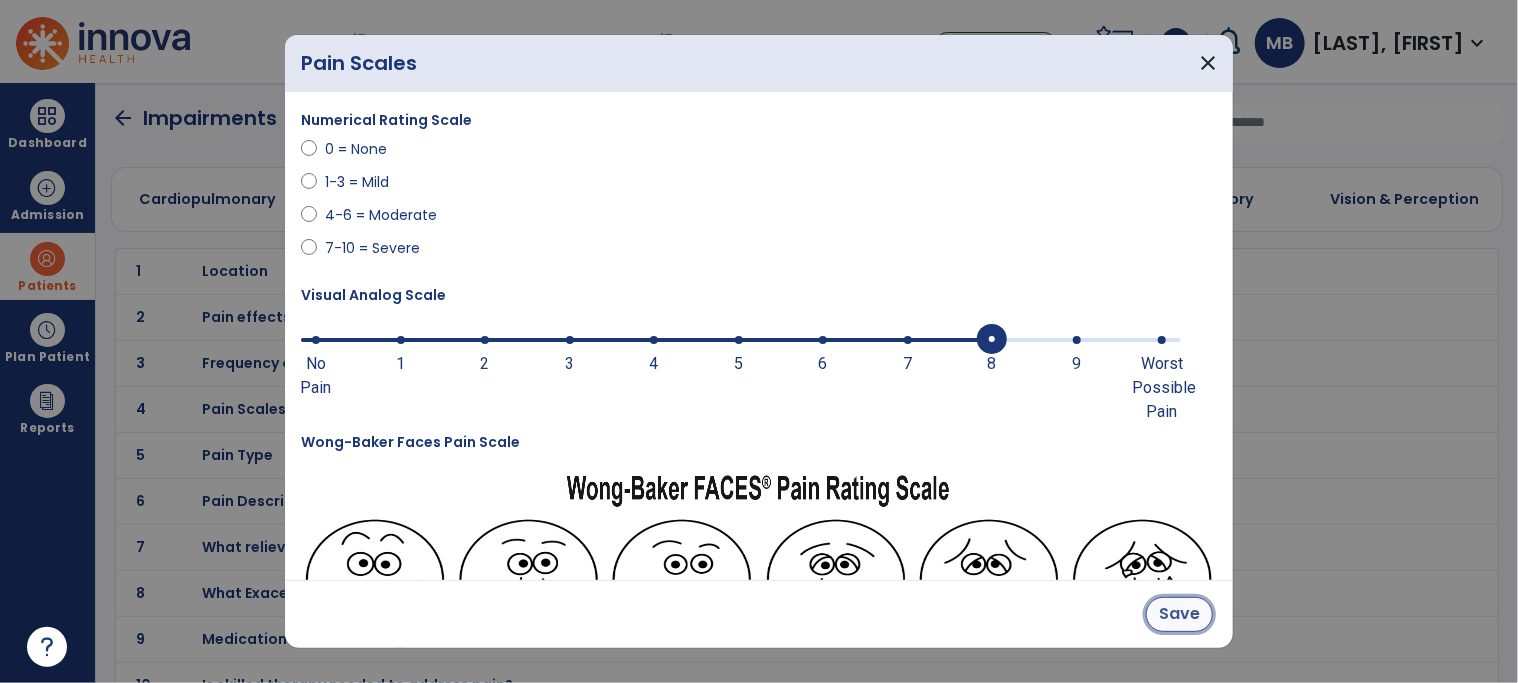 click on "Save" at bounding box center [1179, 614] 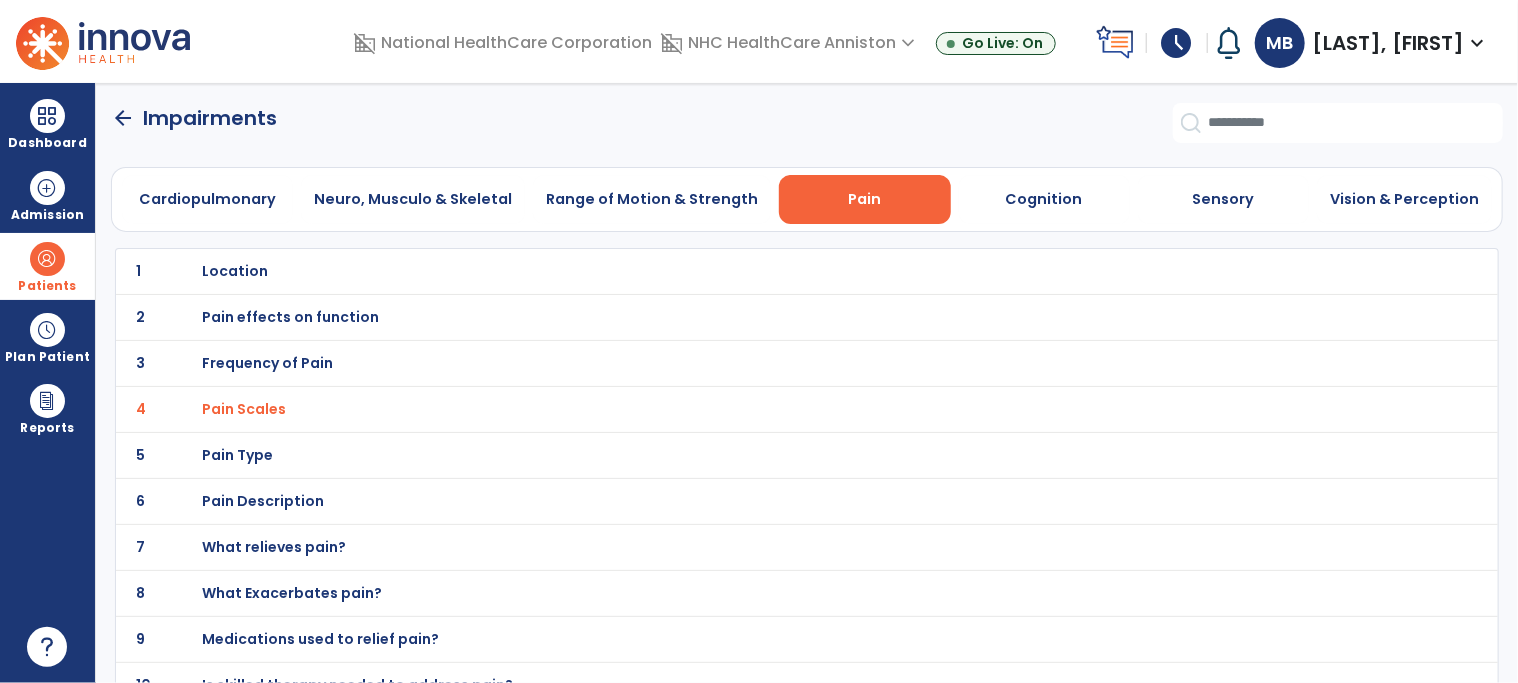 click on "Location" at bounding box center (236, 271) 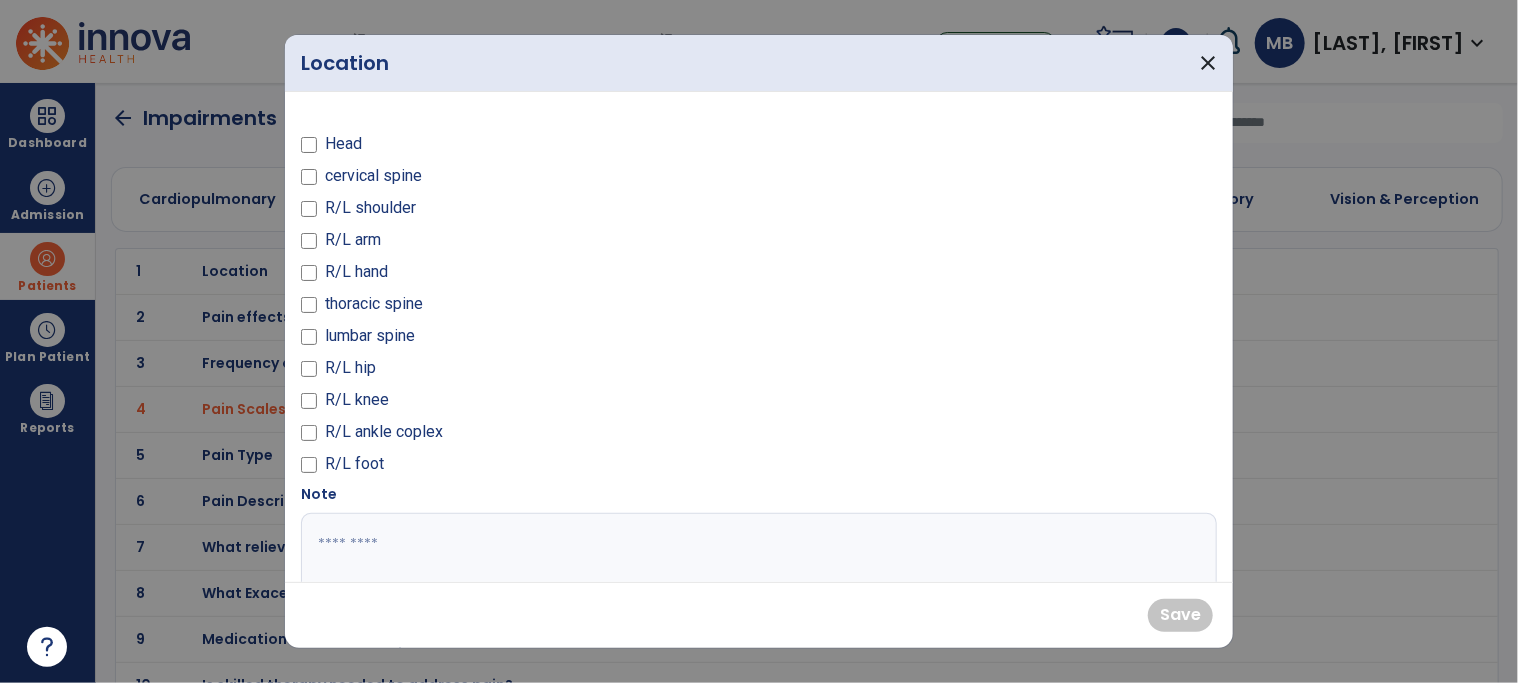 click on "R/L hip" at bounding box center [350, 368] 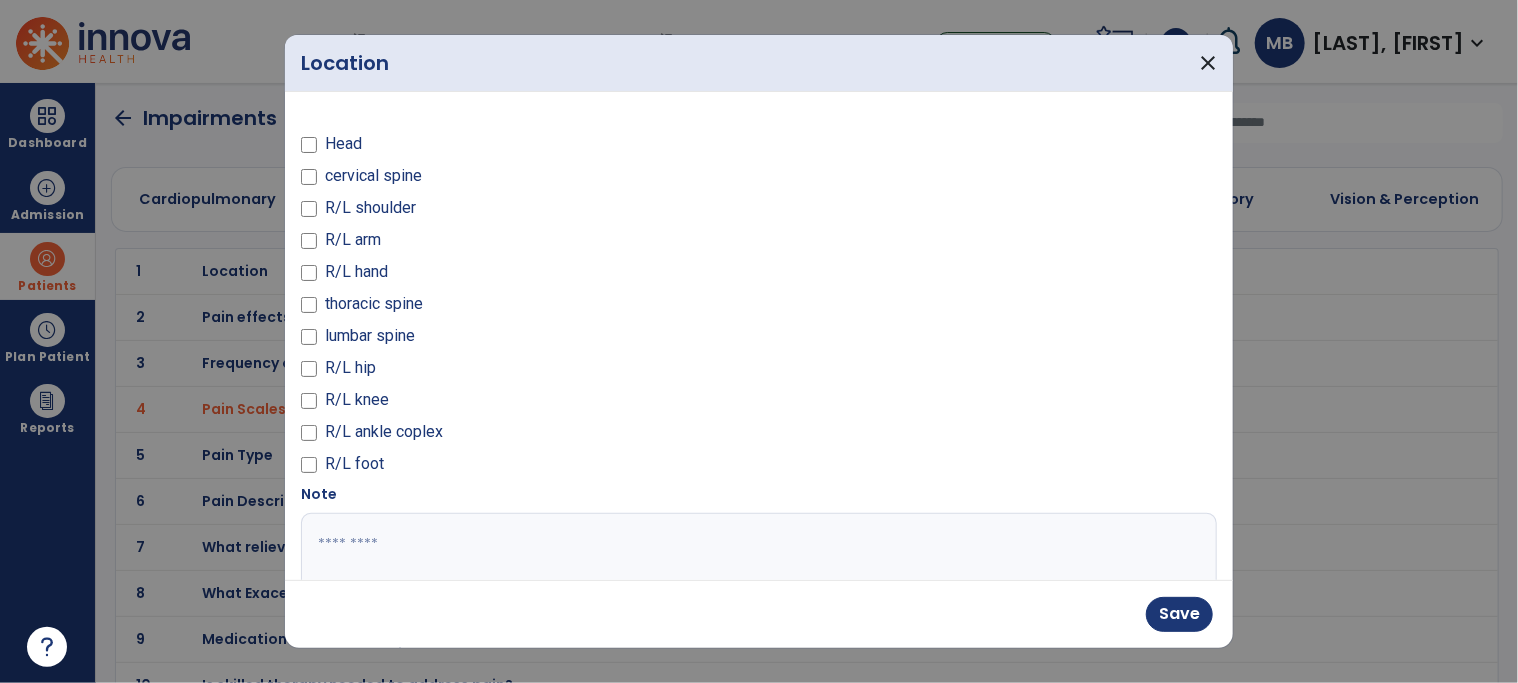 click on "R/L knee" at bounding box center [357, 400] 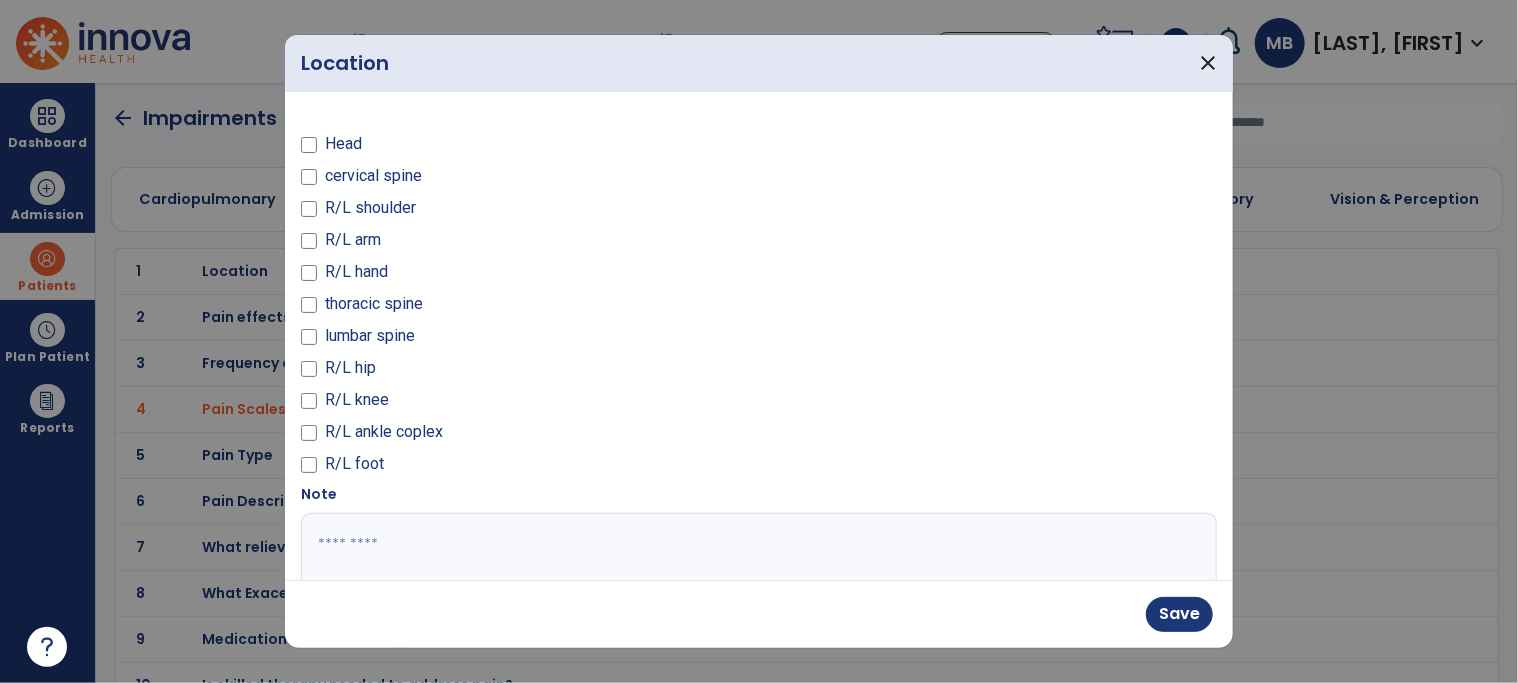 click at bounding box center (757, 588) 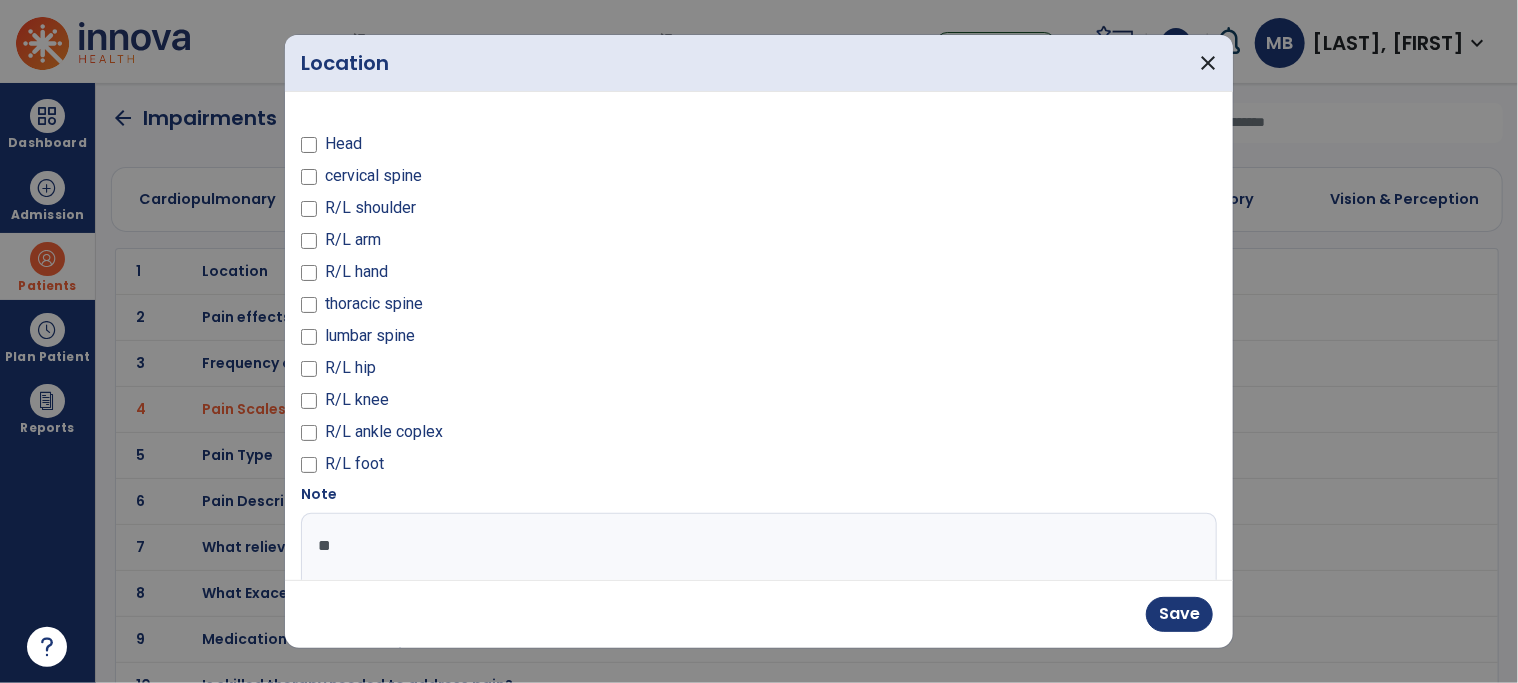 type on "*" 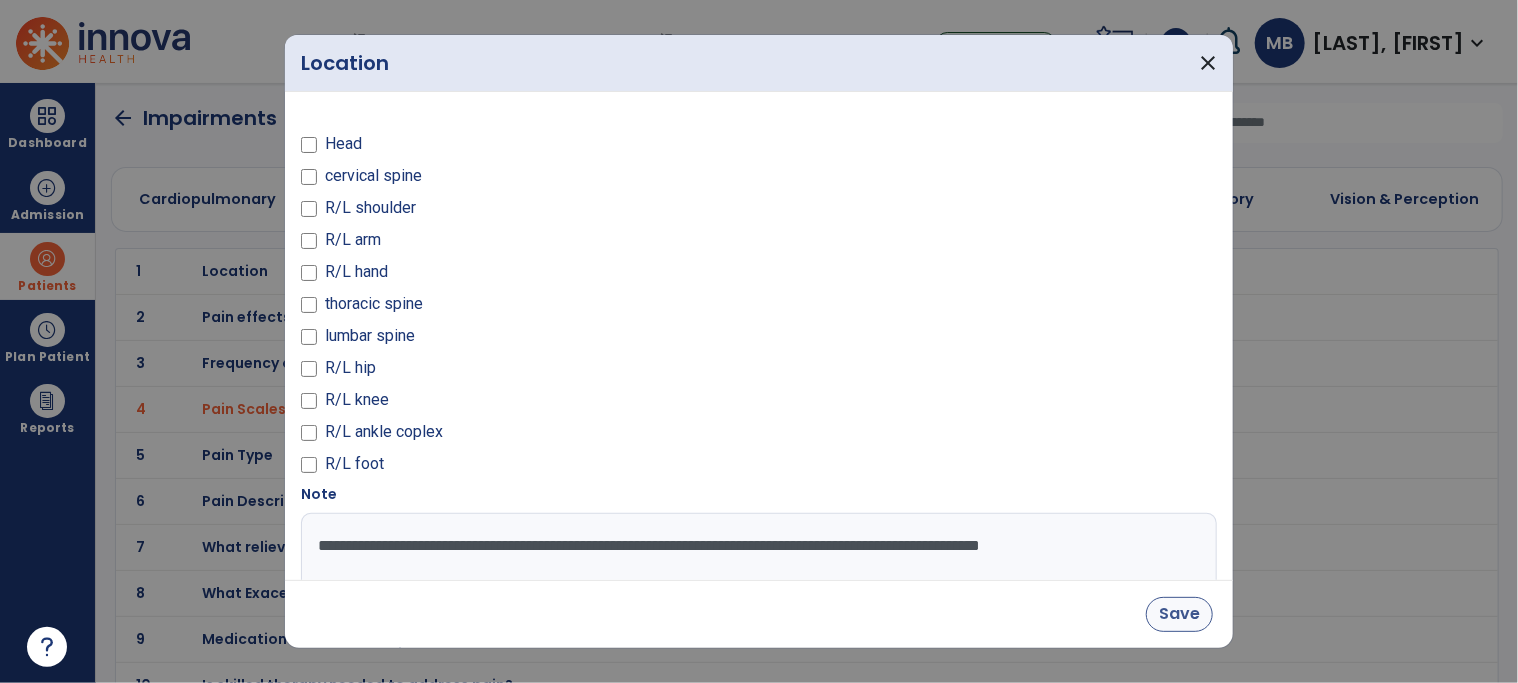 type on "**********" 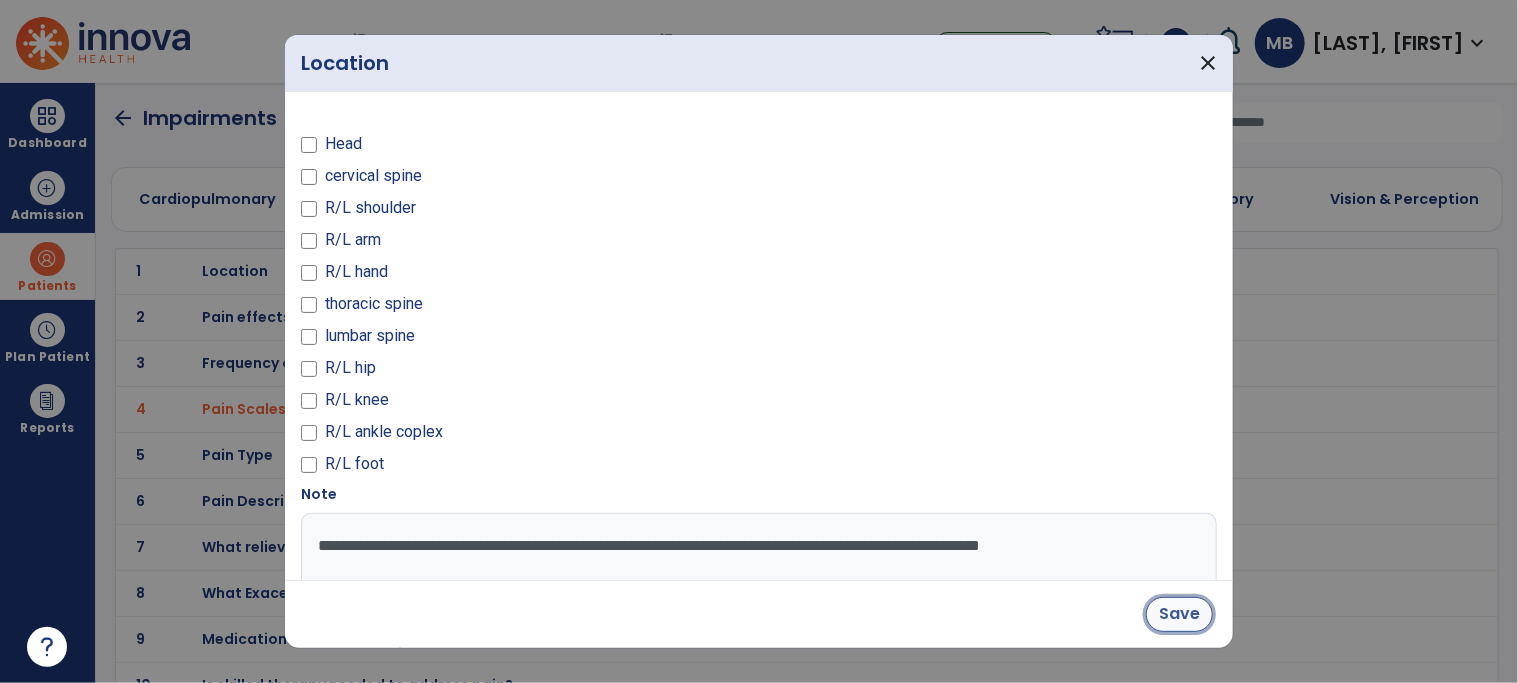 click on "Save" at bounding box center [1179, 614] 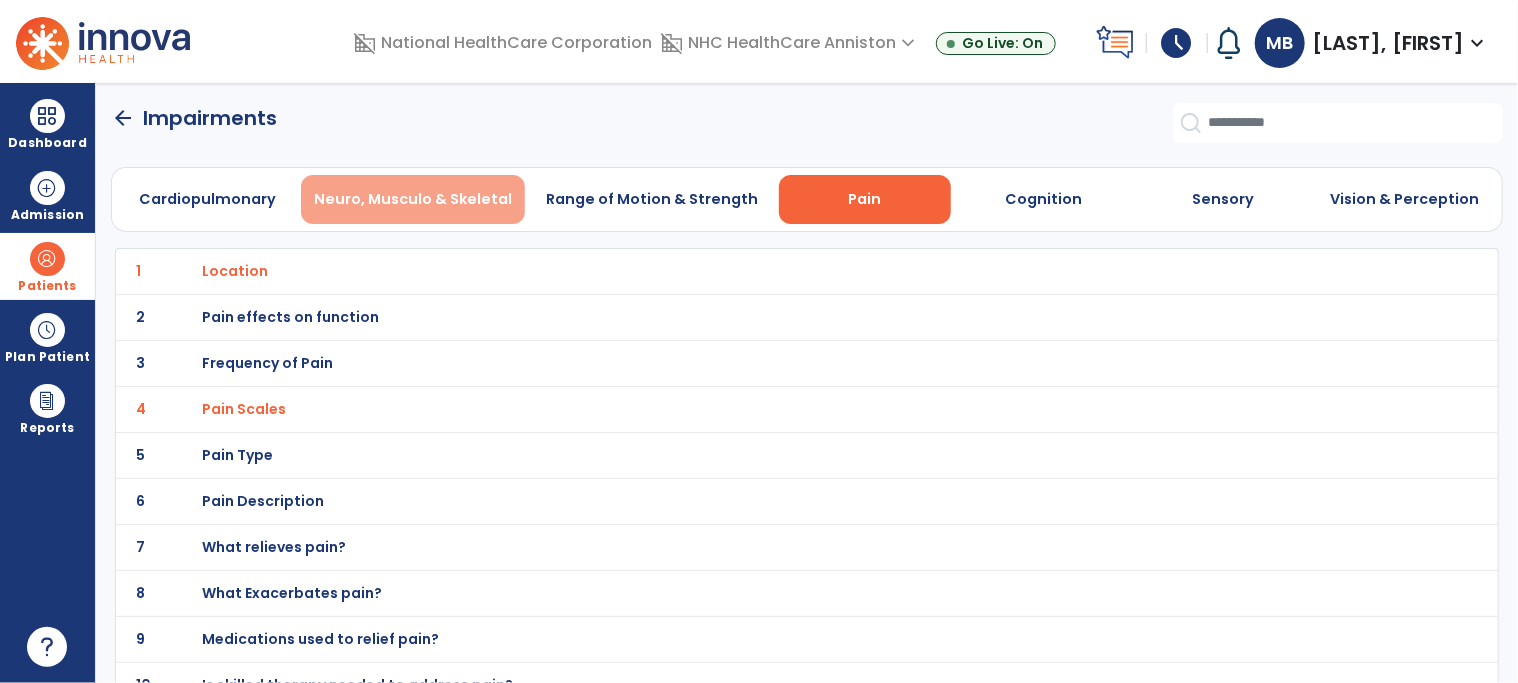 click on "Neuro, Musculo & Skeletal" at bounding box center [413, 199] 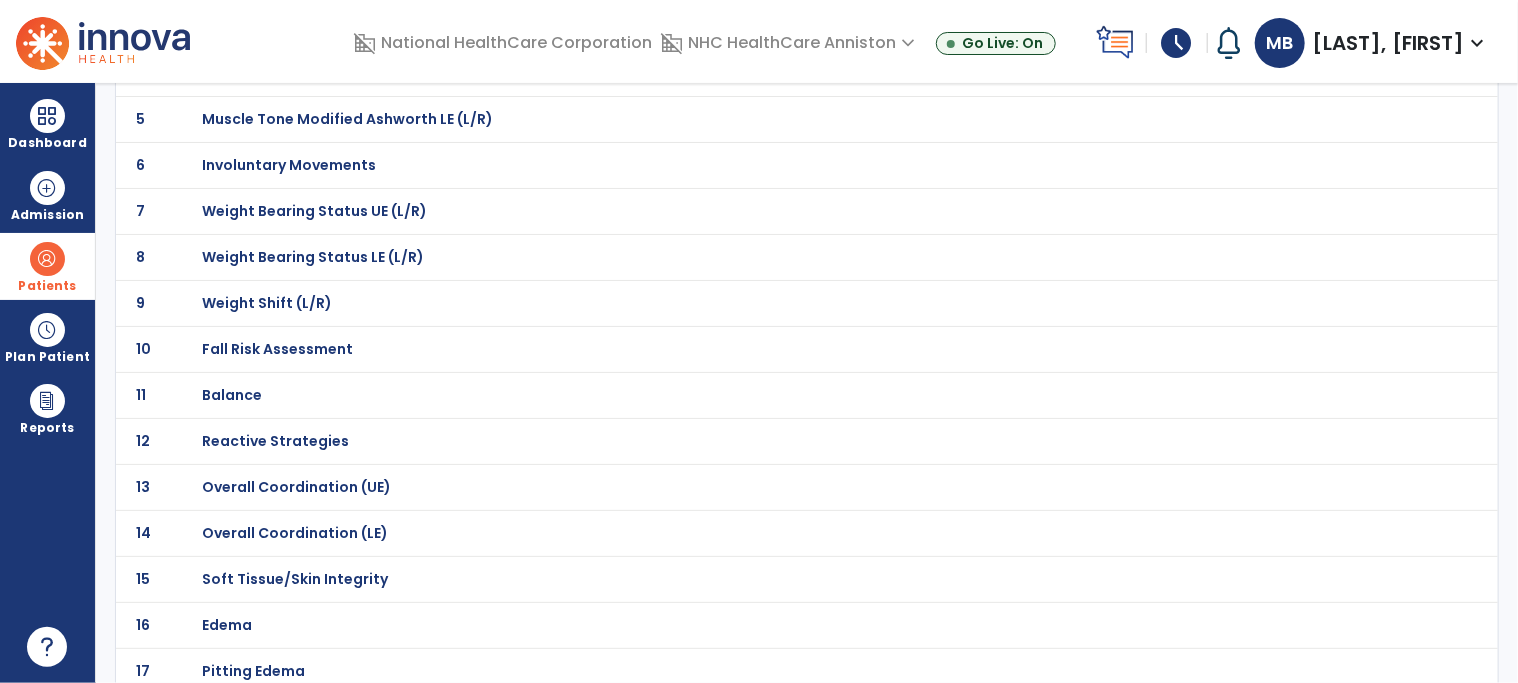 scroll, scrollTop: 0, scrollLeft: 0, axis: both 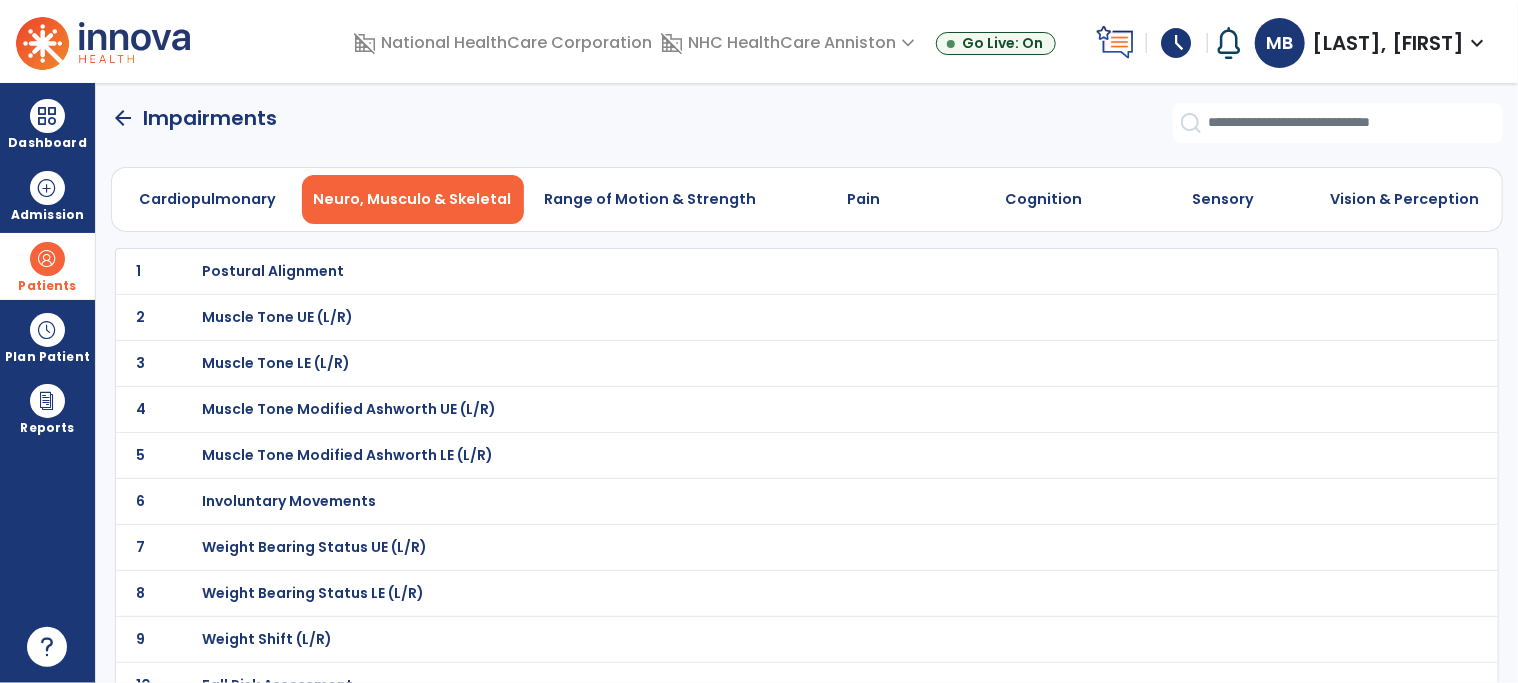 click on "arrow_back" 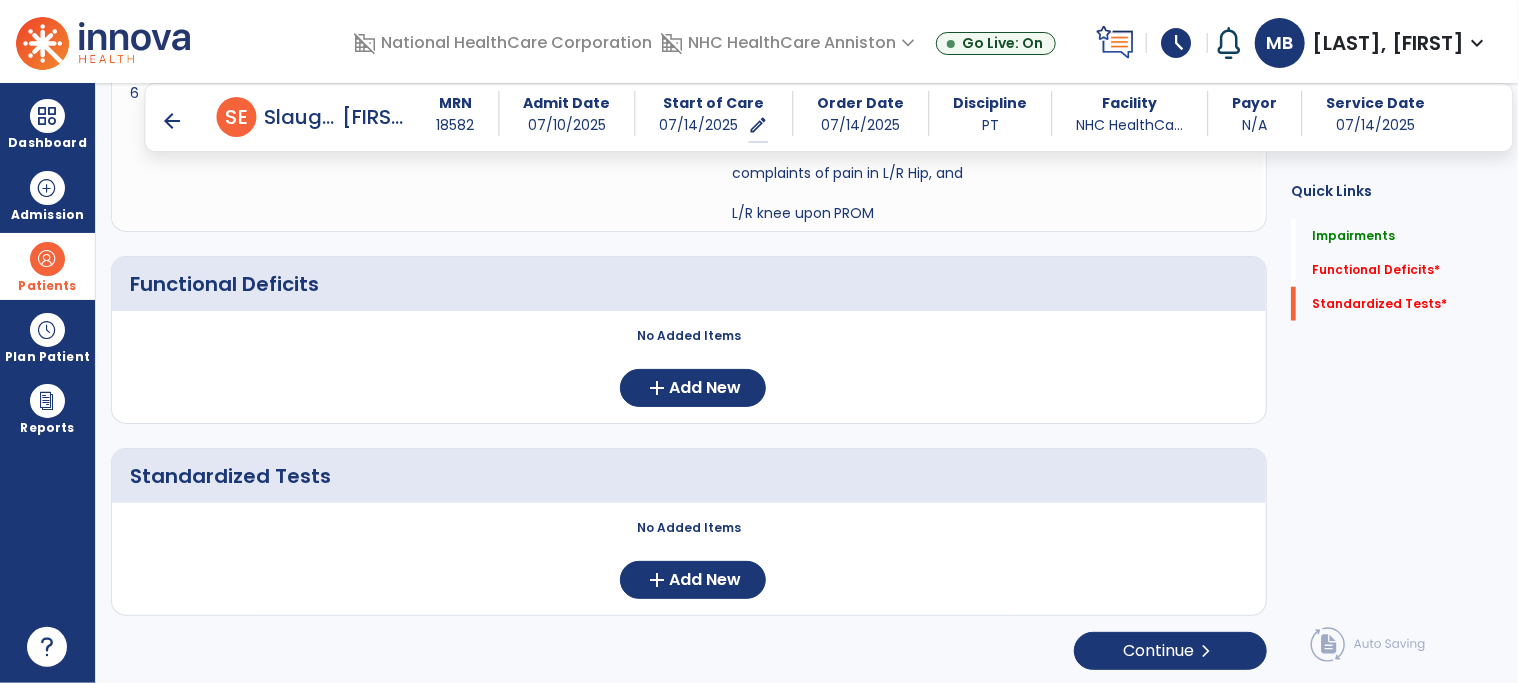 scroll, scrollTop: 932, scrollLeft: 0, axis: vertical 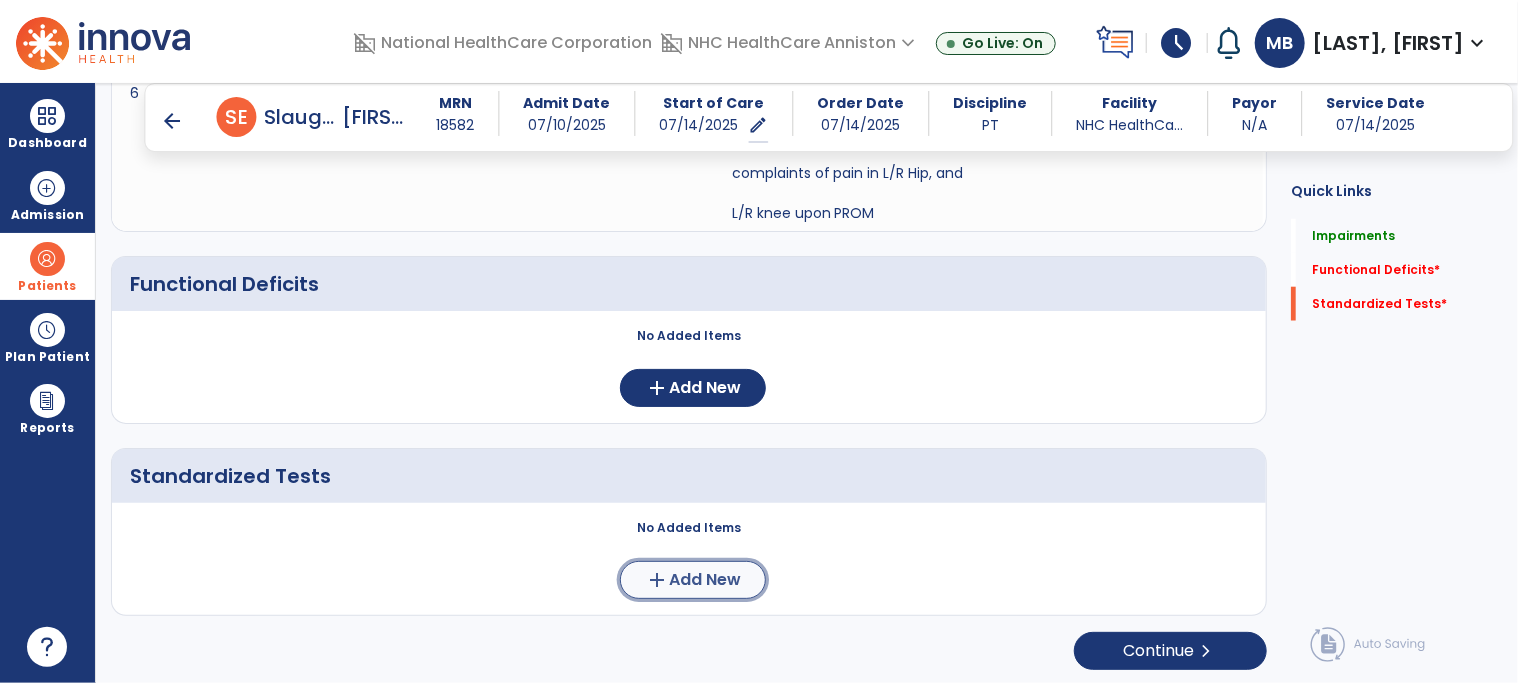 click on "Add New" 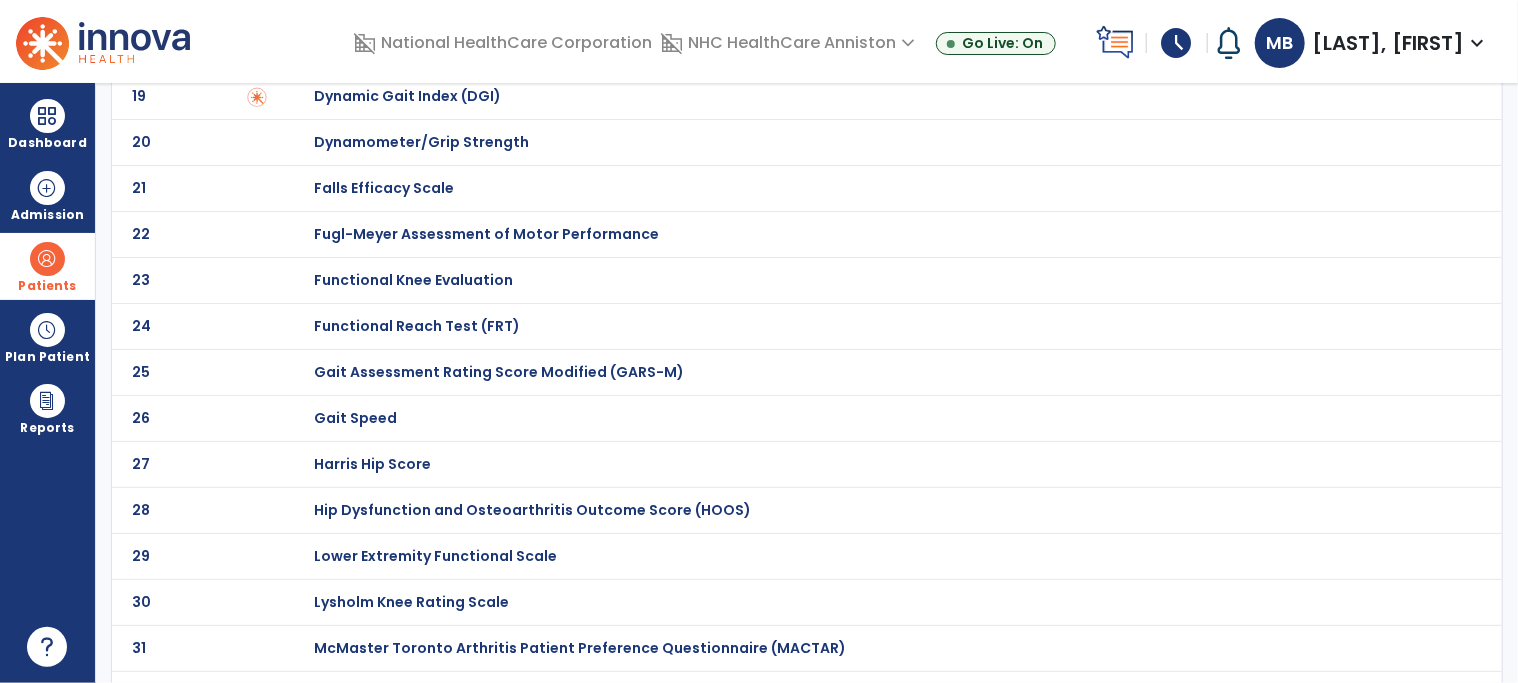 scroll, scrollTop: 0, scrollLeft: 0, axis: both 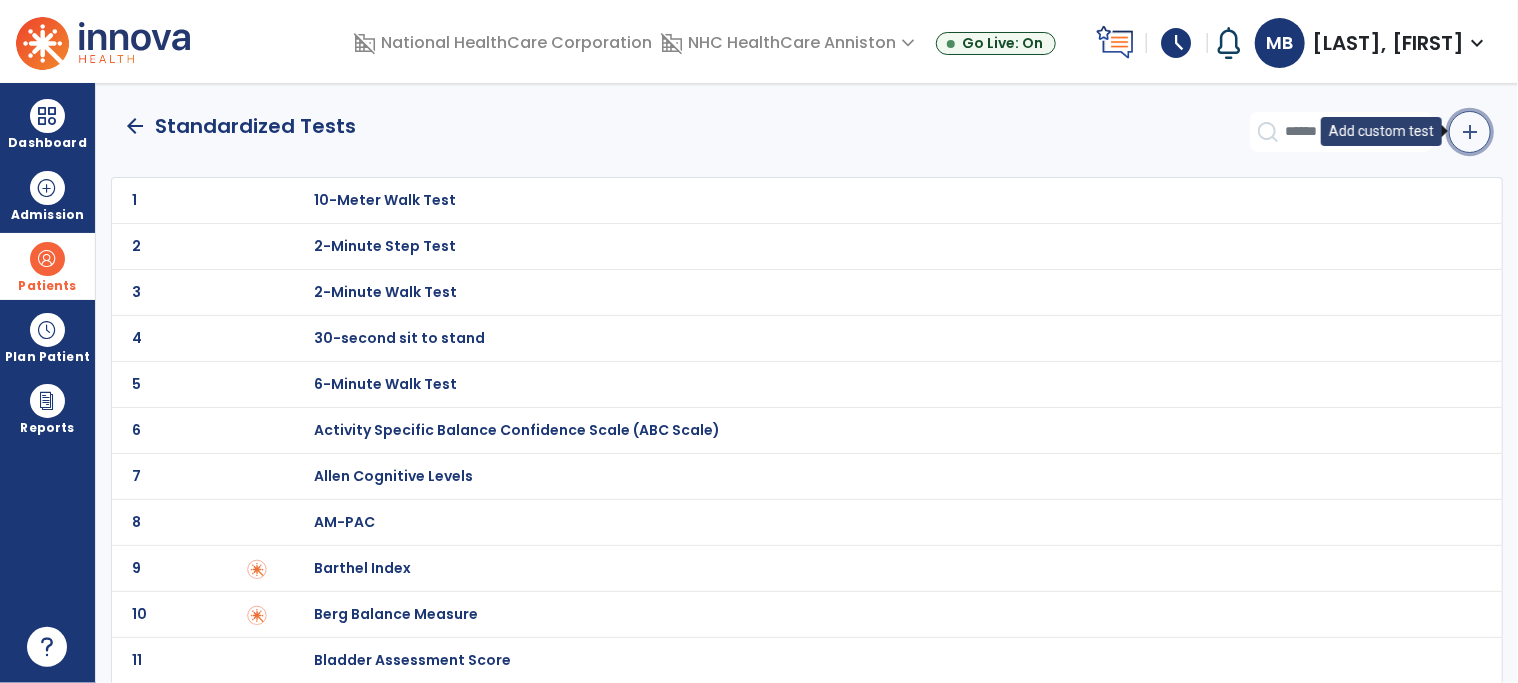click on "add" 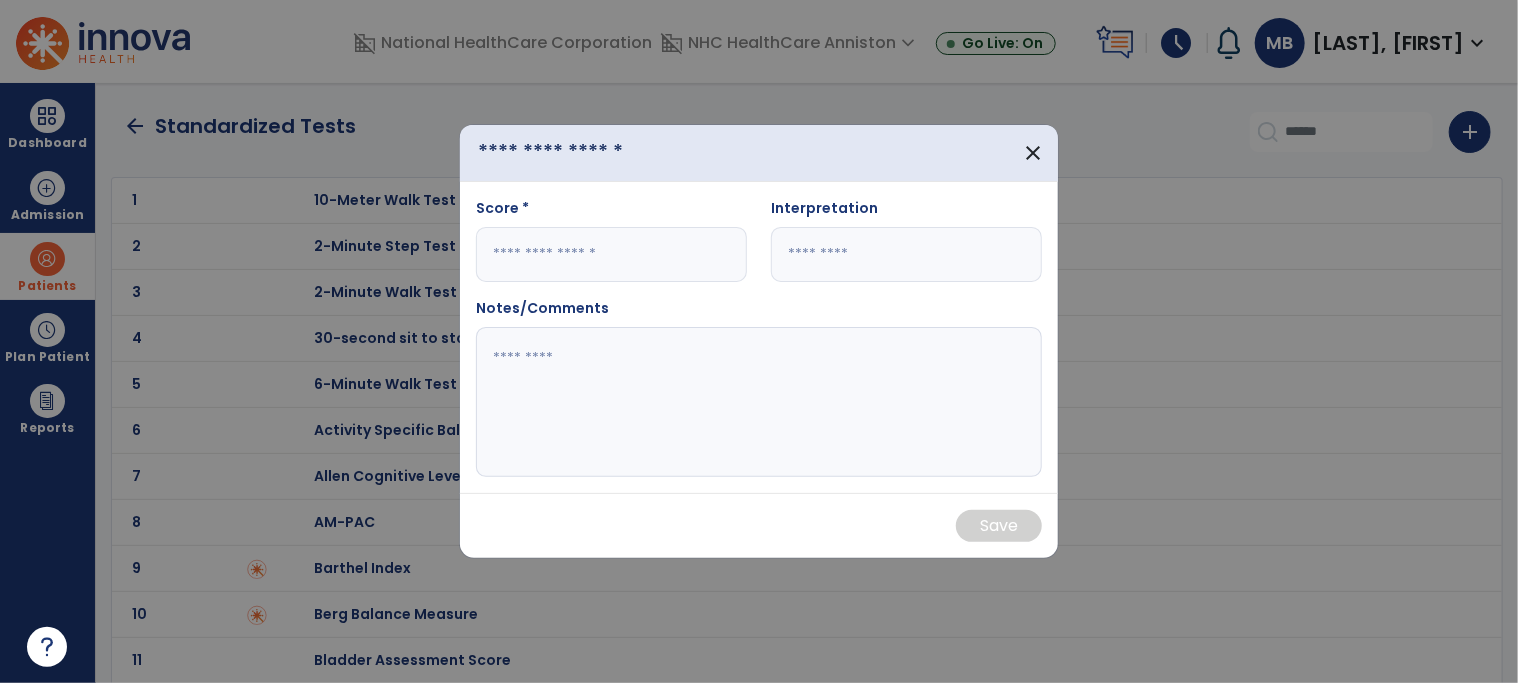 click at bounding box center [590, 153] 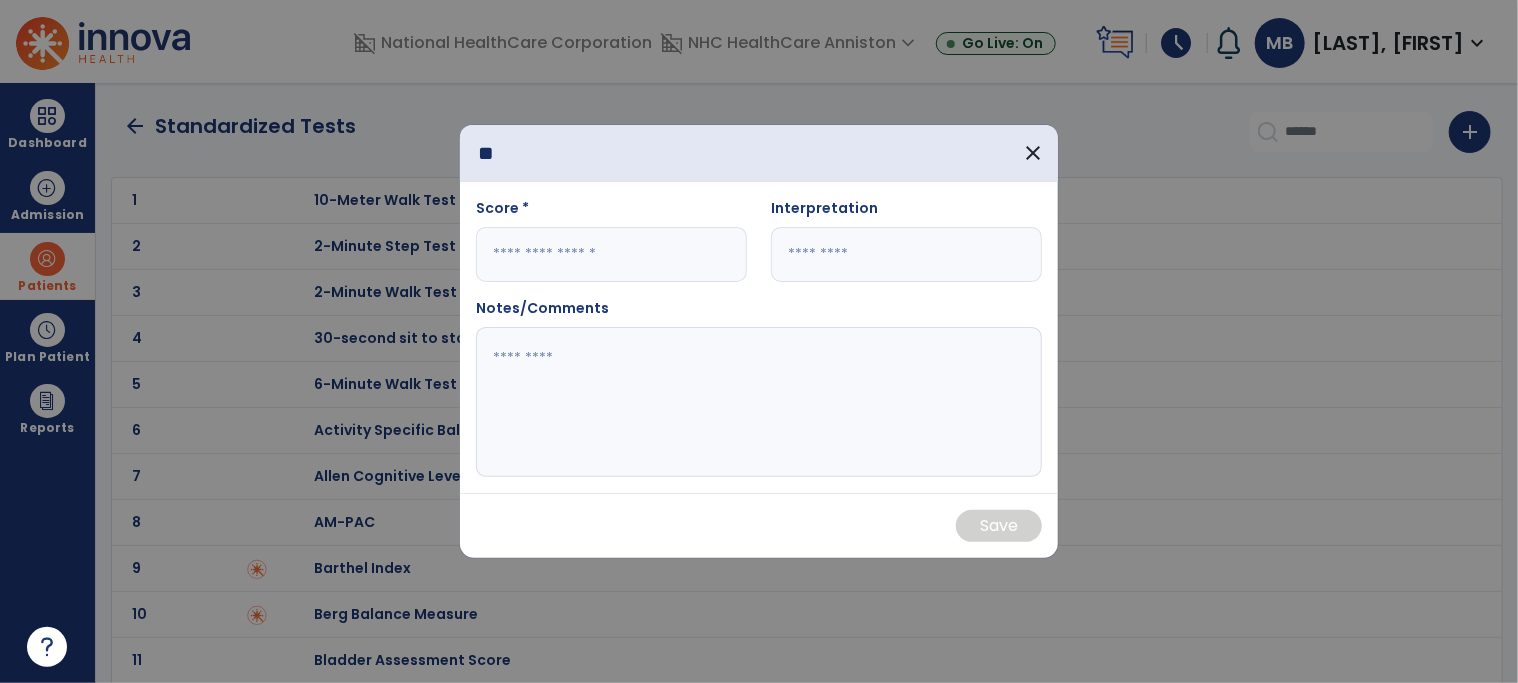 type on "**" 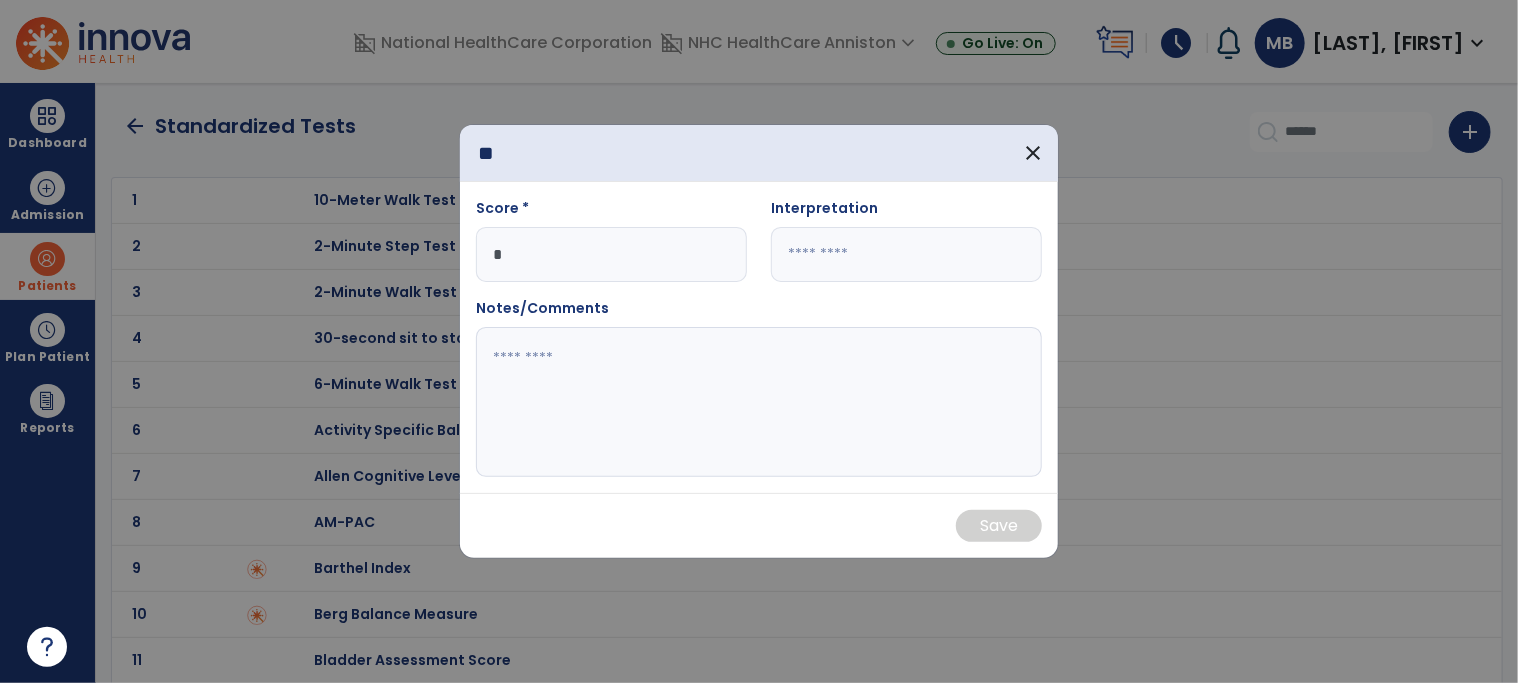 type on "**" 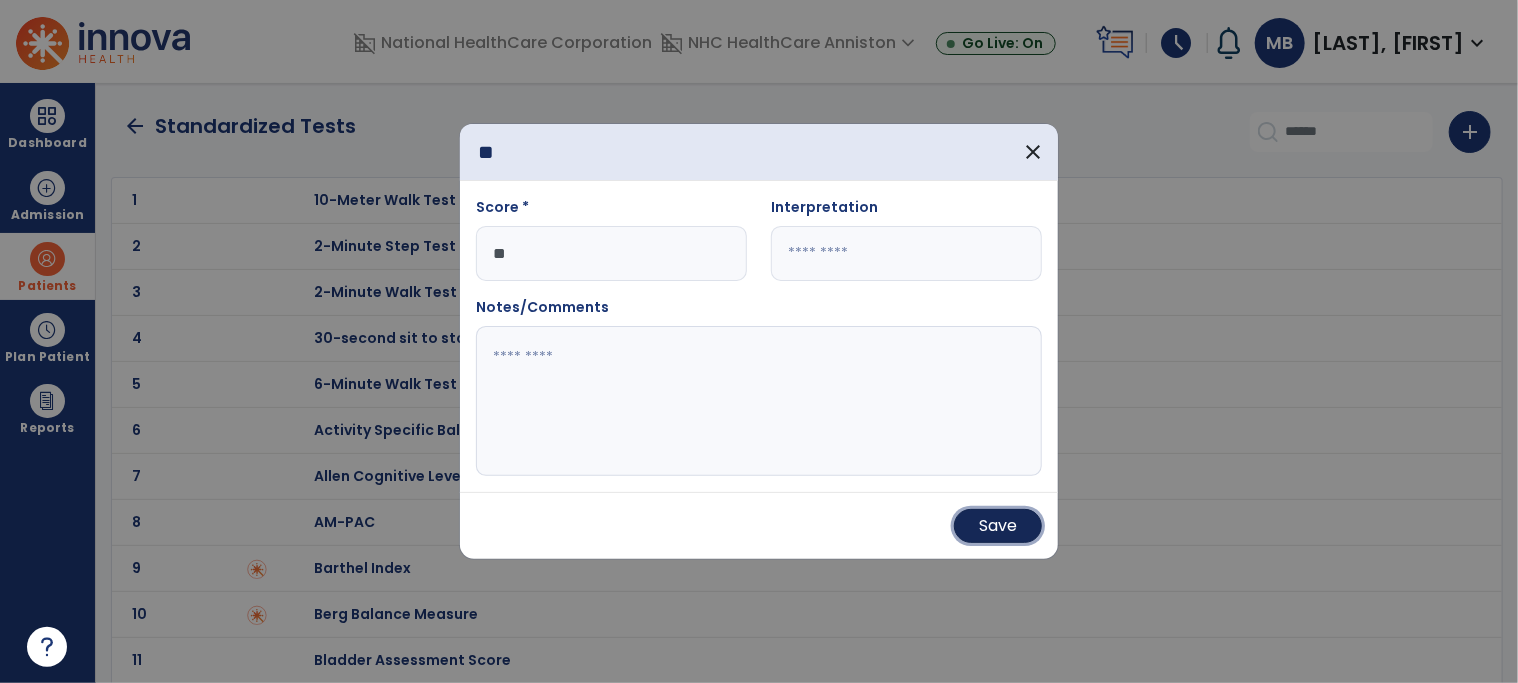 click on "Save" at bounding box center [998, 526] 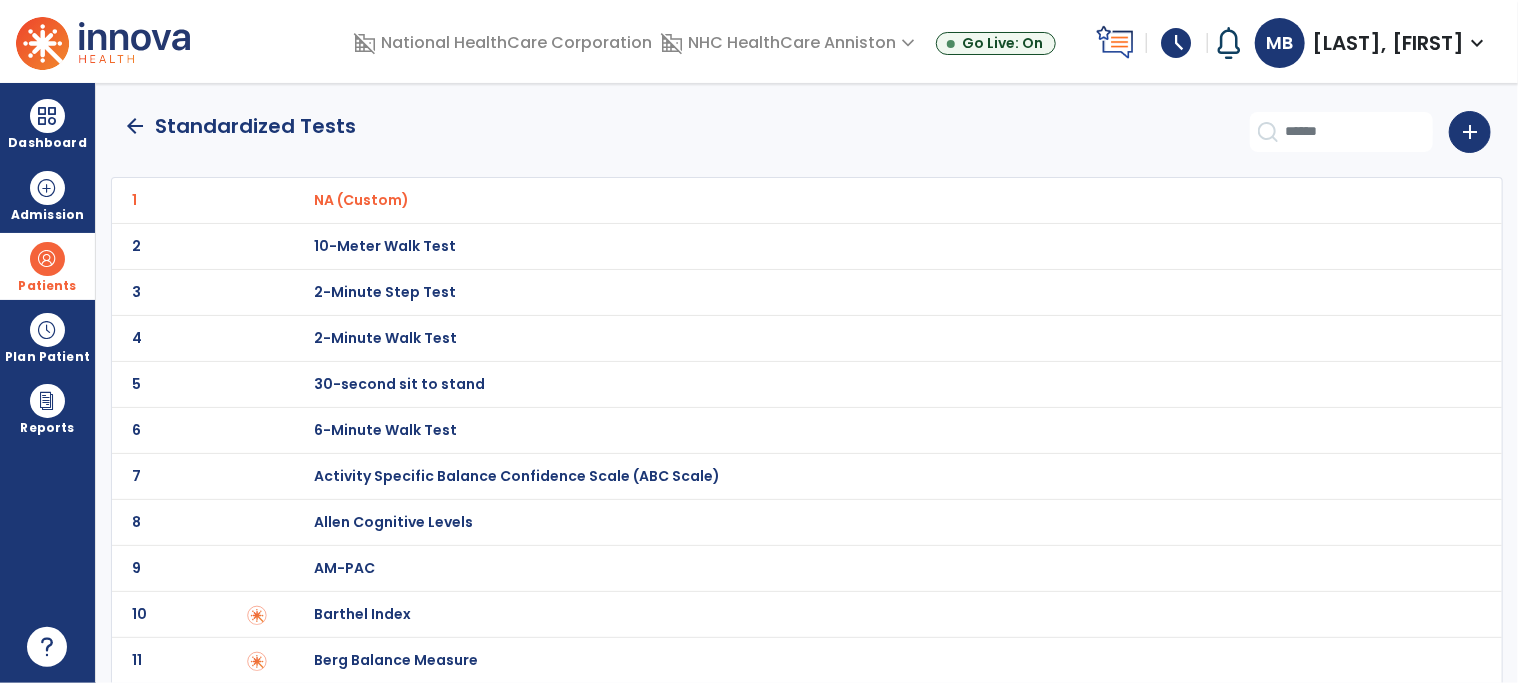 click on "arrow_back" 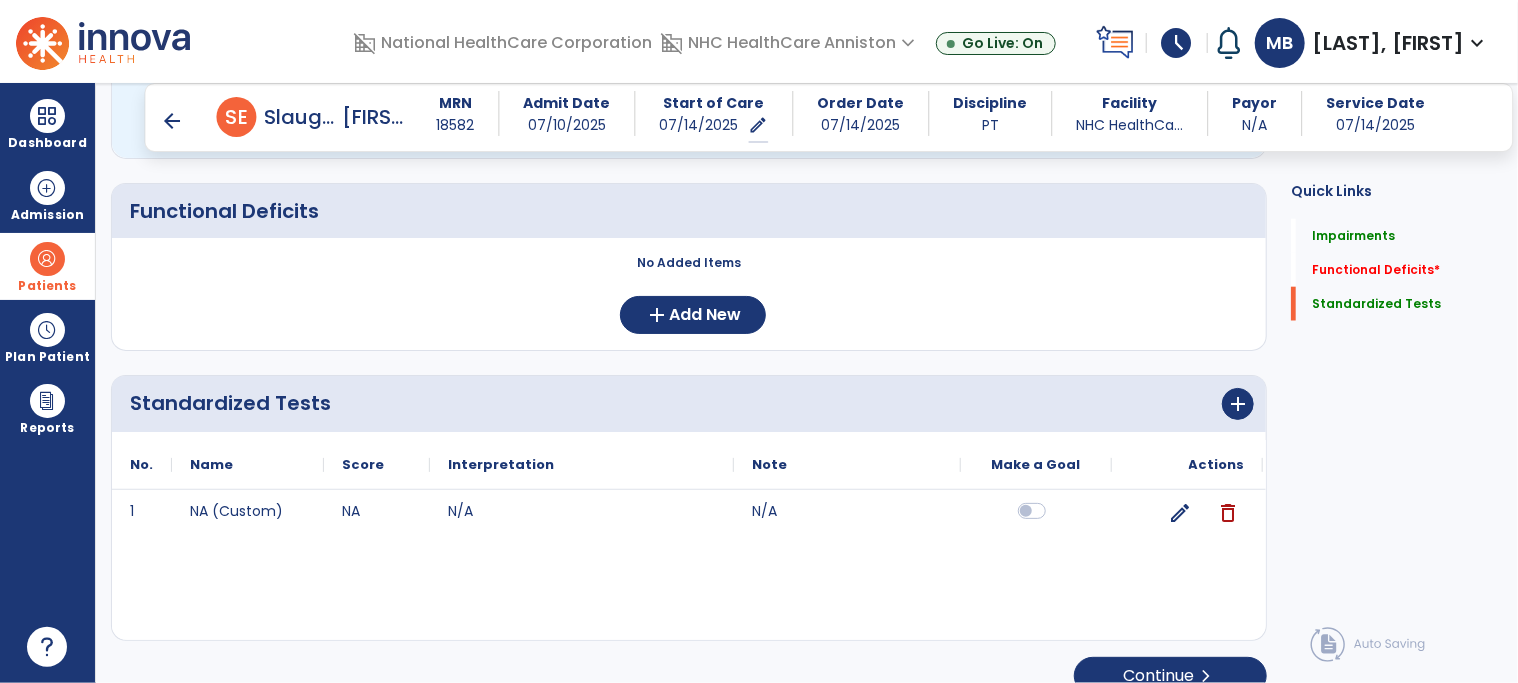 scroll, scrollTop: 1004, scrollLeft: 0, axis: vertical 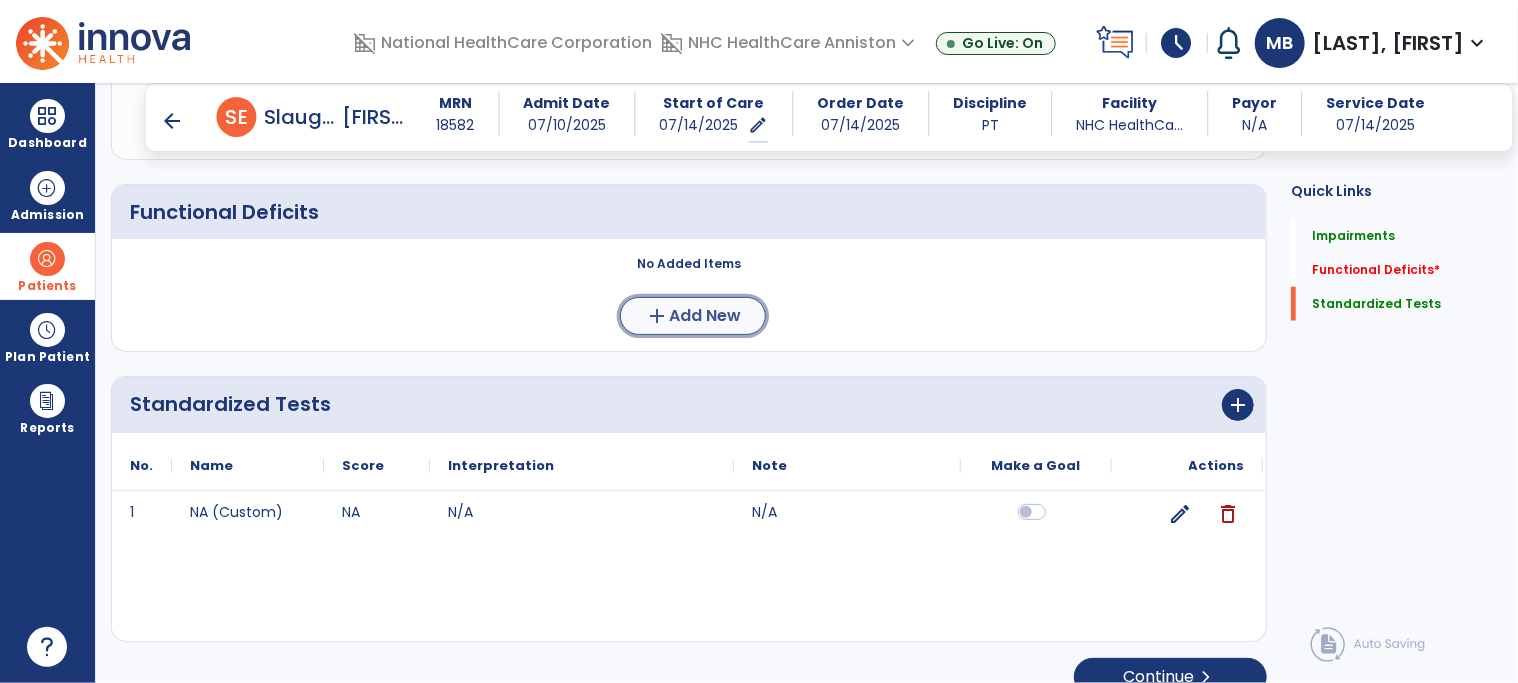 click on "Add New" 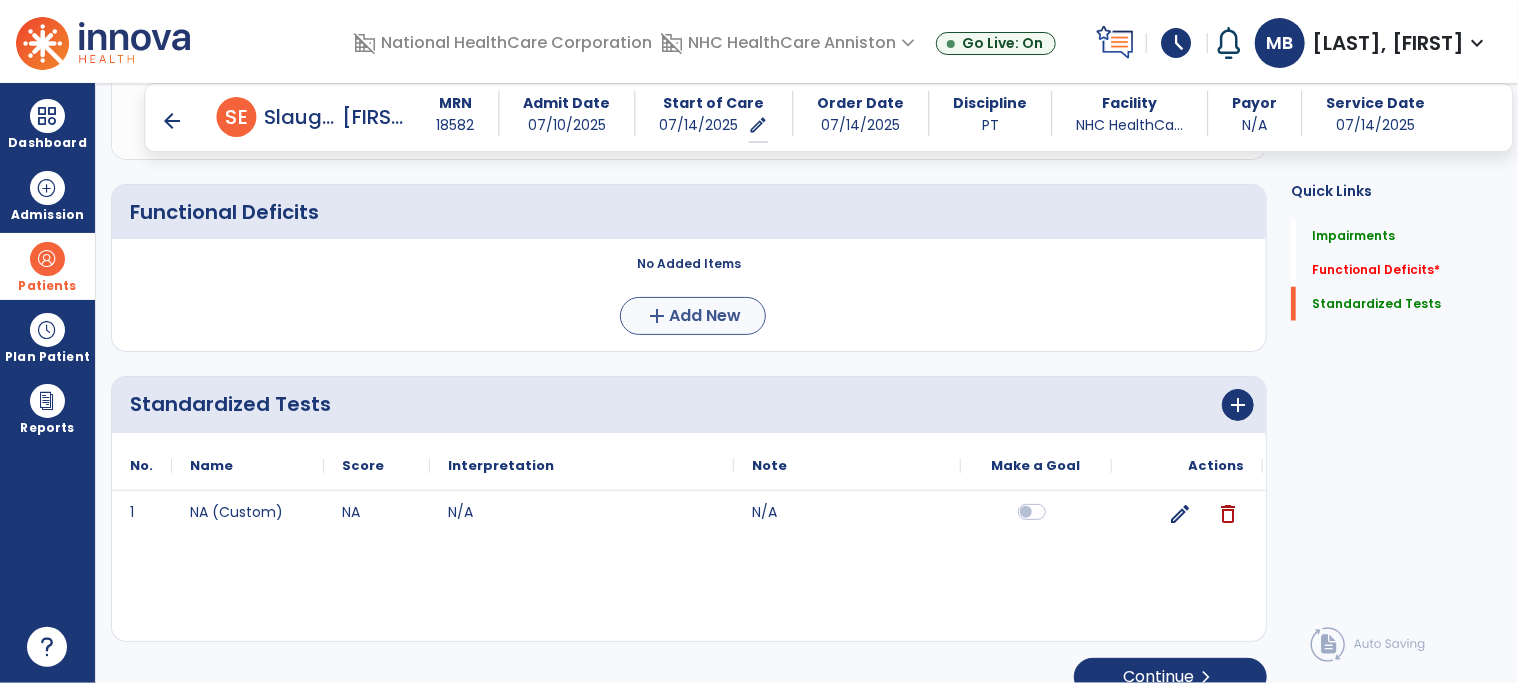 scroll, scrollTop: 0, scrollLeft: 0, axis: both 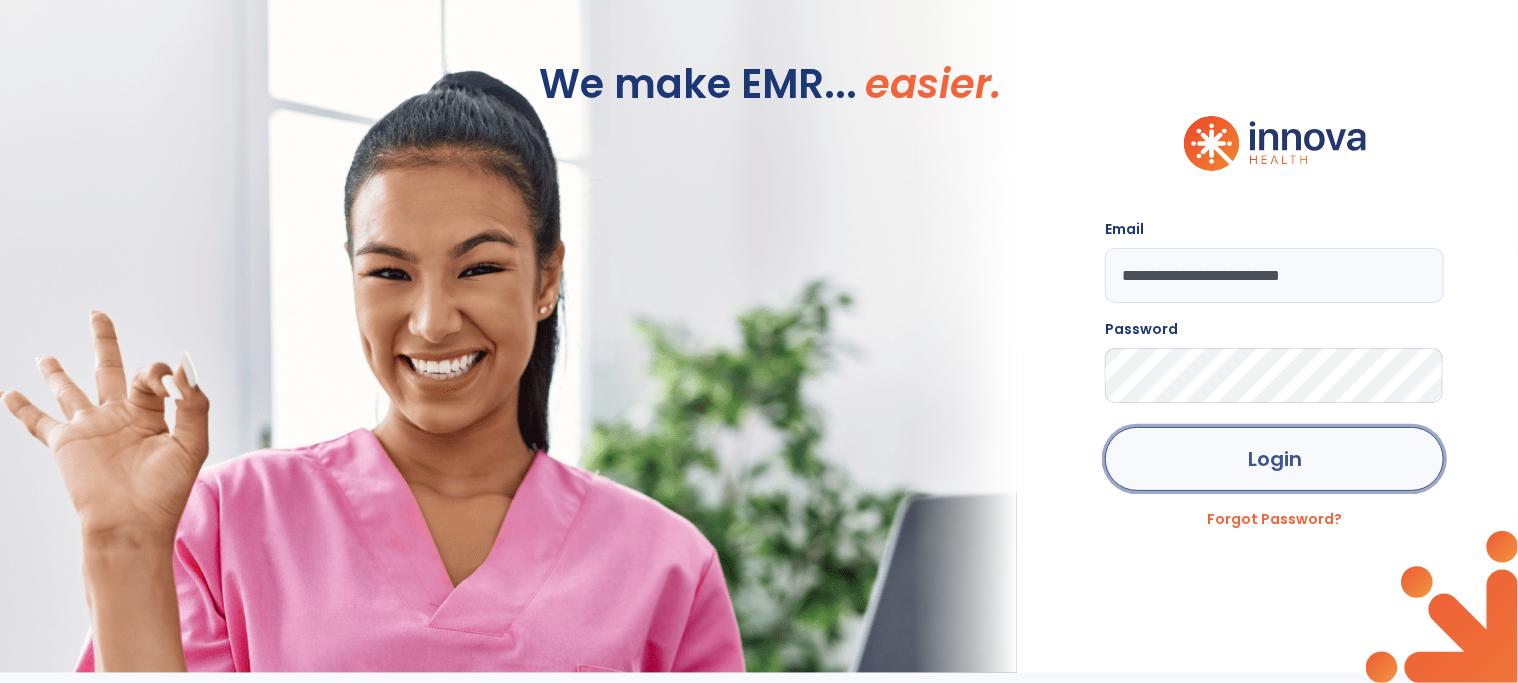 click on "Login" 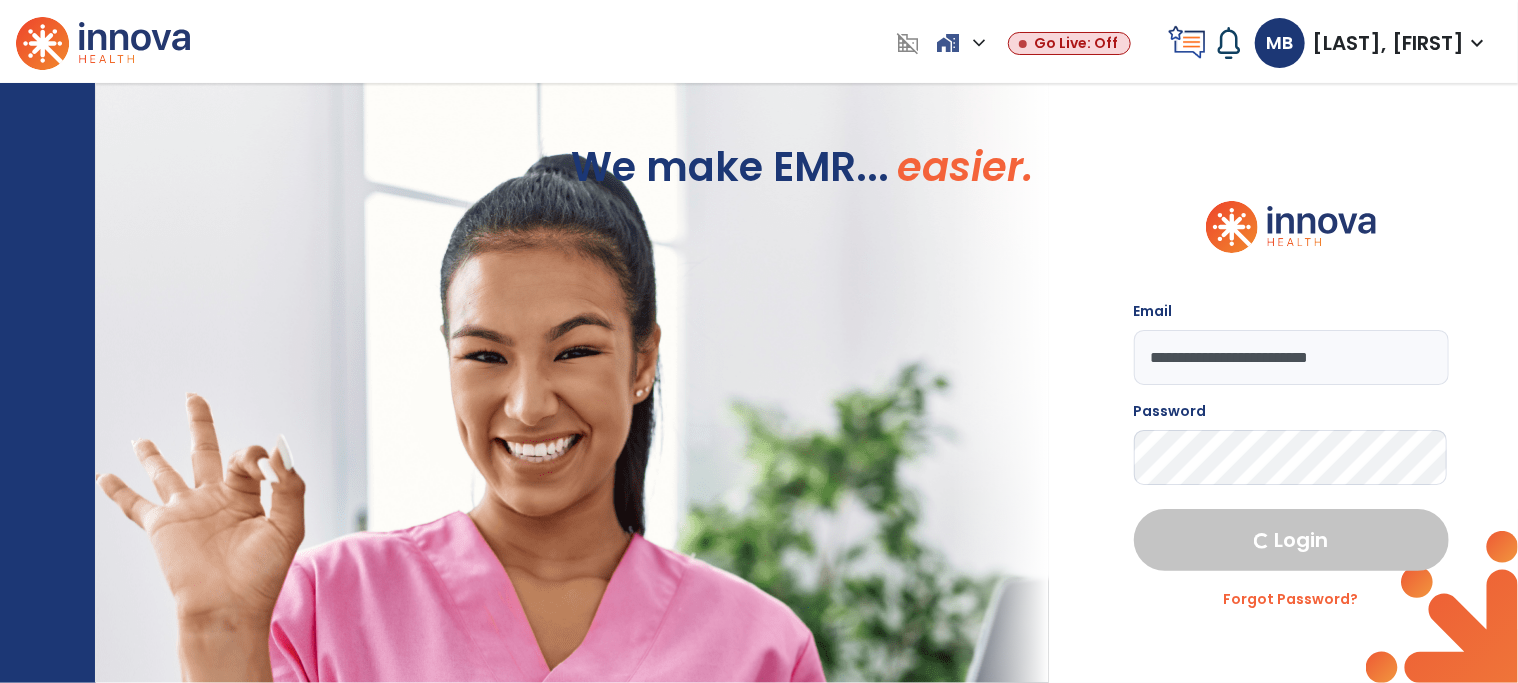 select on "****" 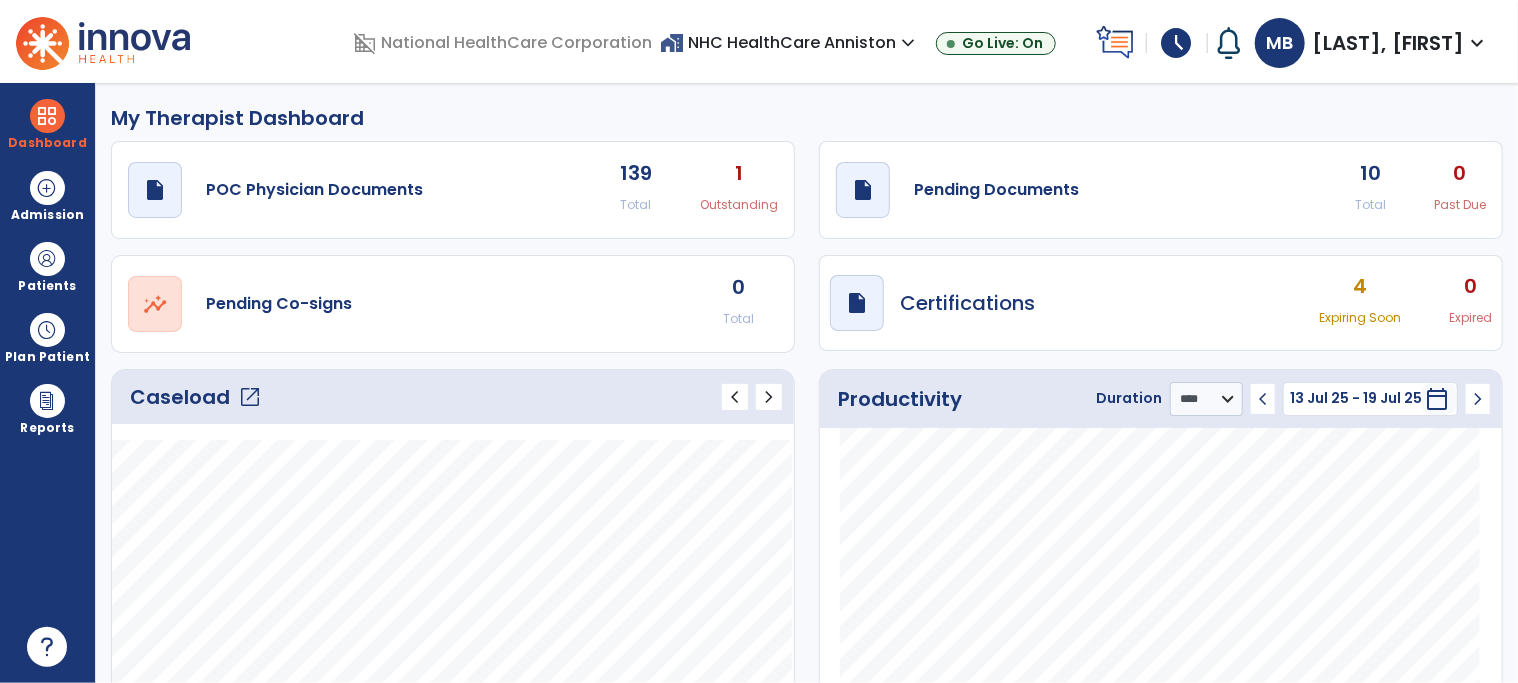 click on "Caseload   open_in_new" 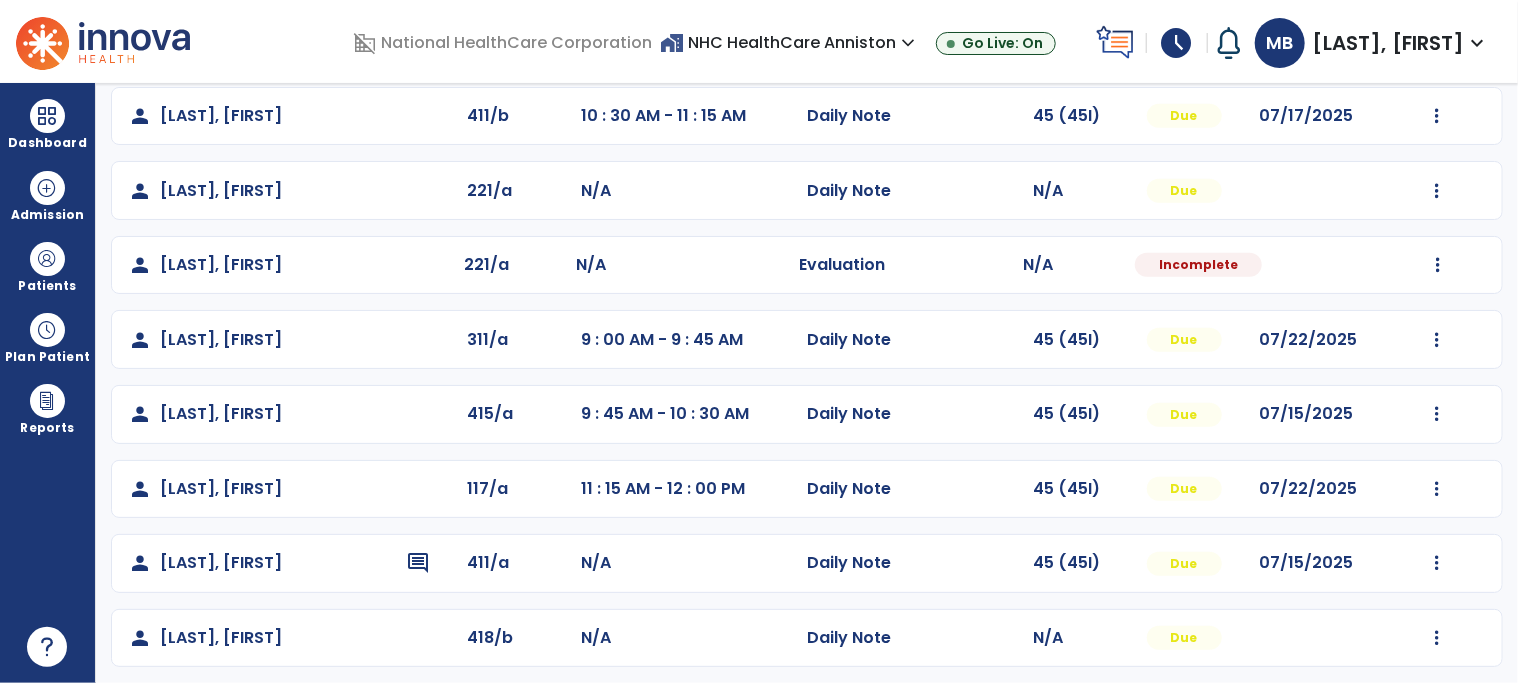 scroll, scrollTop: 466, scrollLeft: 0, axis: vertical 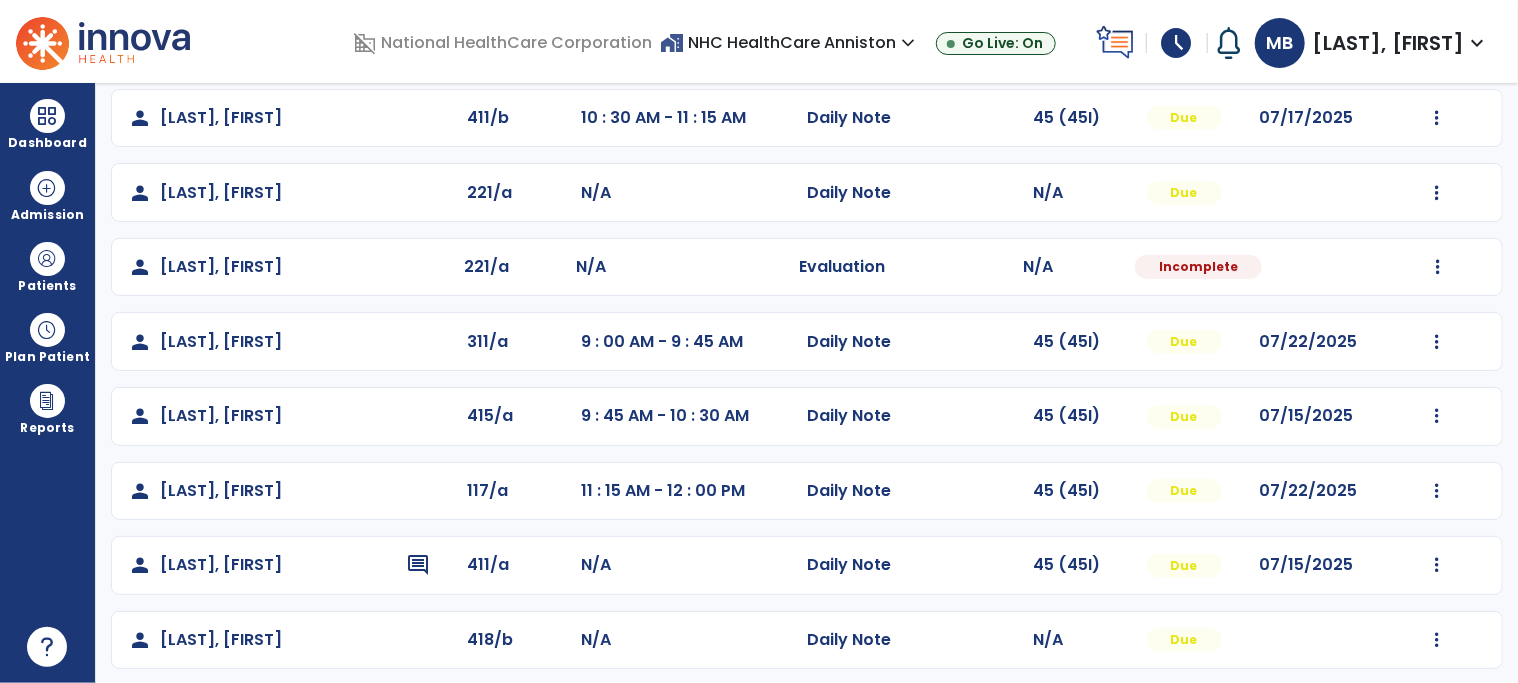 click on "person   [LAST], [FIRST]  221/a N/A  Evaluation   N/A  Incomplete  Mark Visit As Complete   Reset Note   Open Document   G + C Mins" 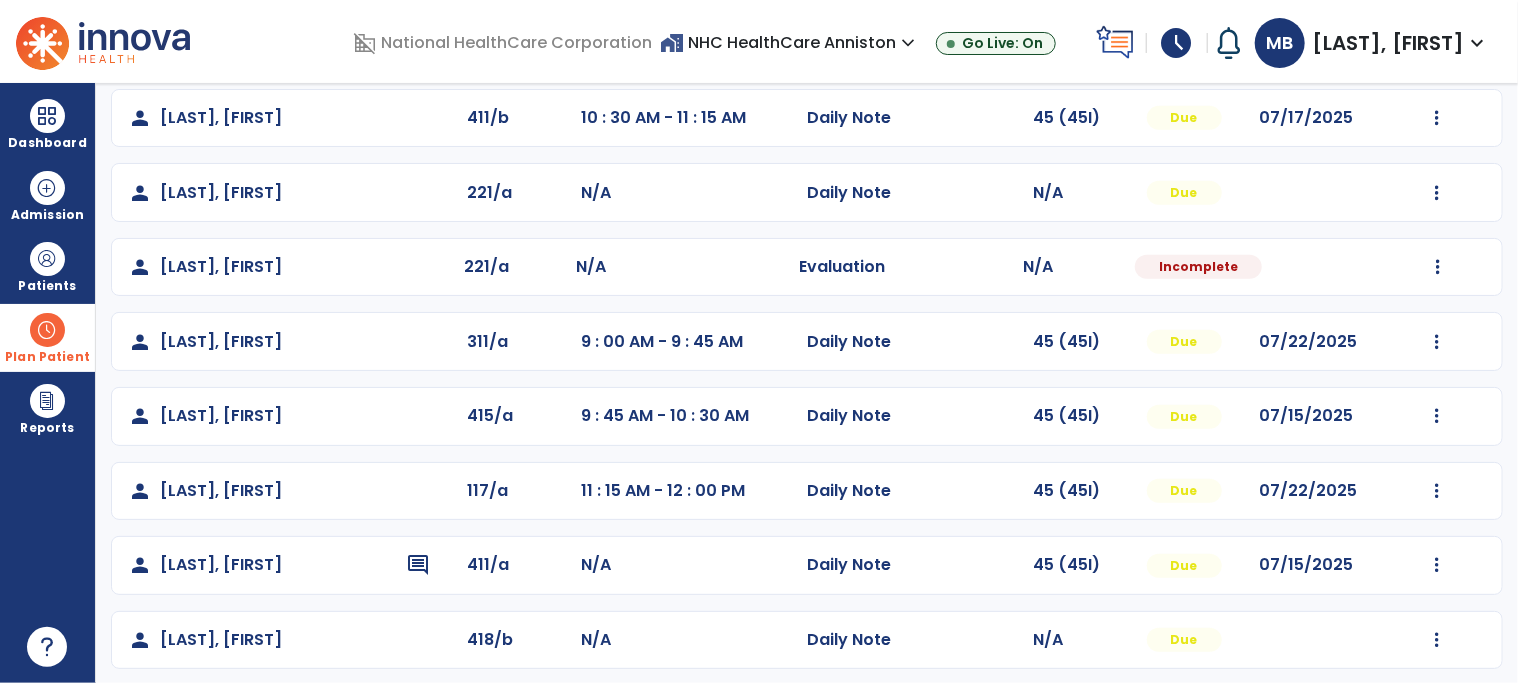 drag, startPoint x: 54, startPoint y: 341, endPoint x: 46, endPoint y: 367, distance: 27.202942 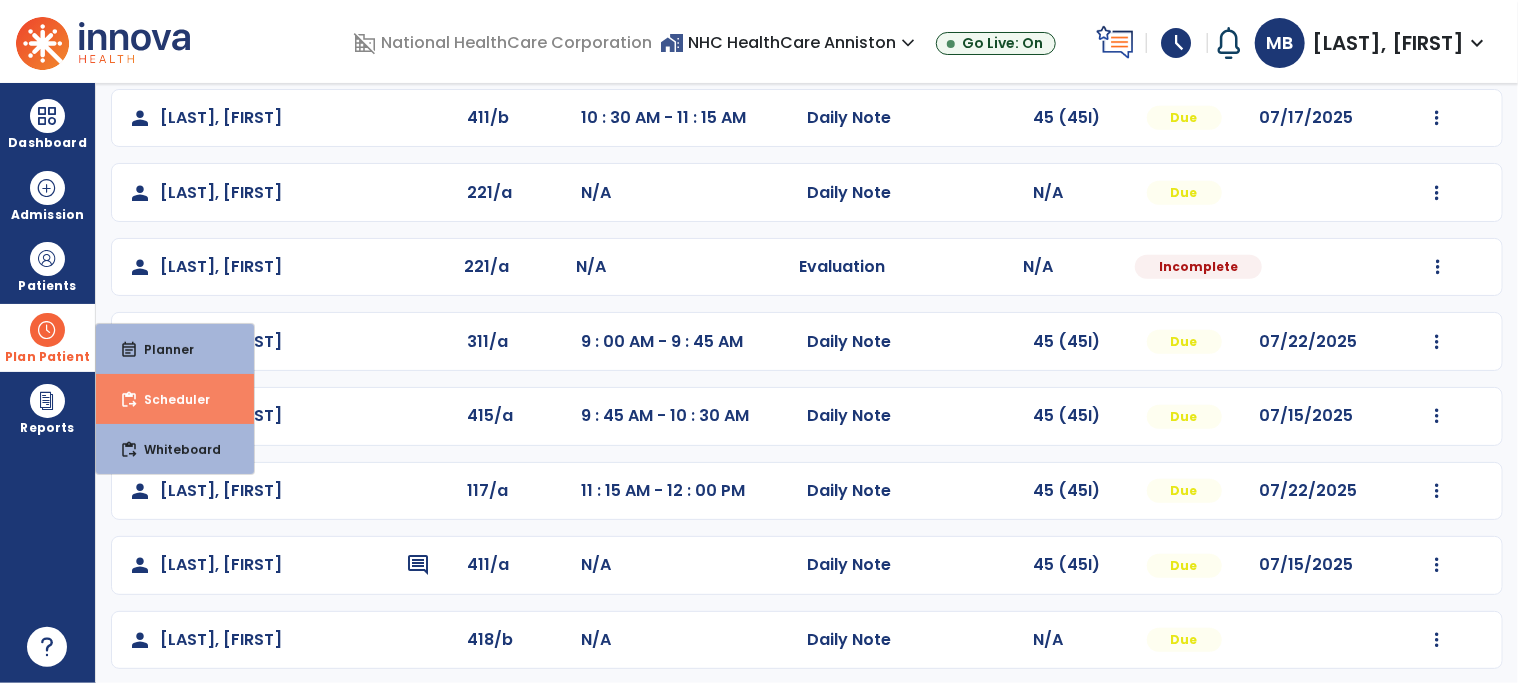 click on "Scheduler" at bounding box center [169, 399] 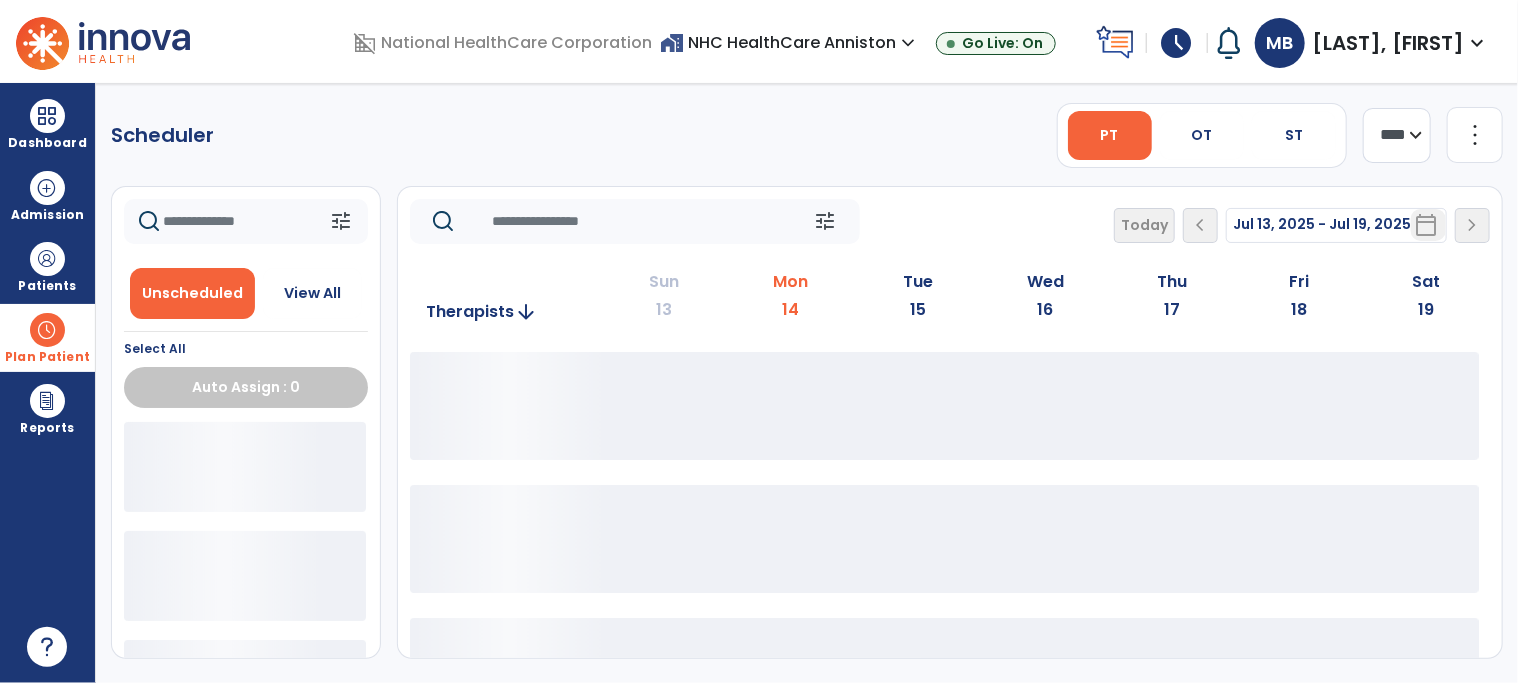 scroll, scrollTop: 0, scrollLeft: 0, axis: both 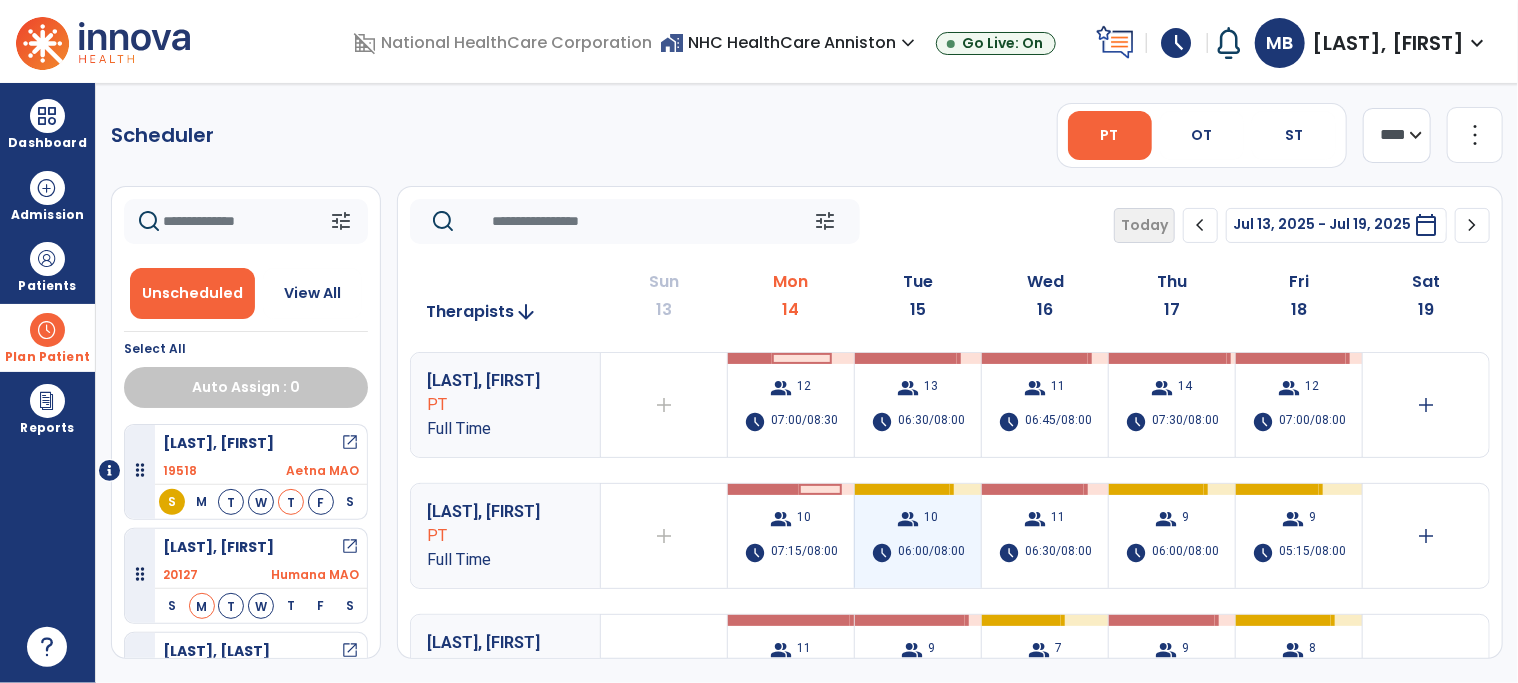 click on "06:00/08:00" at bounding box center [931, 553] 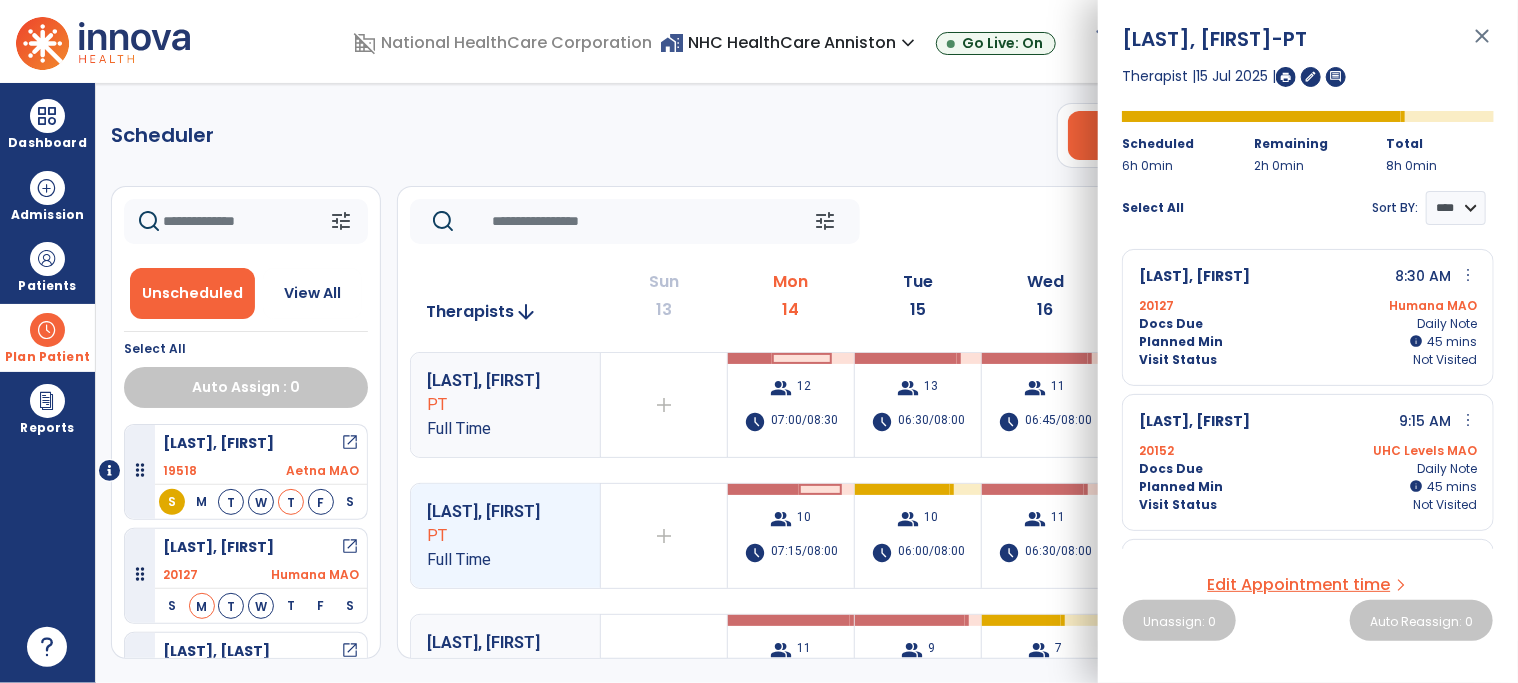 click on "Edit Appointment time" at bounding box center (1299, 585) 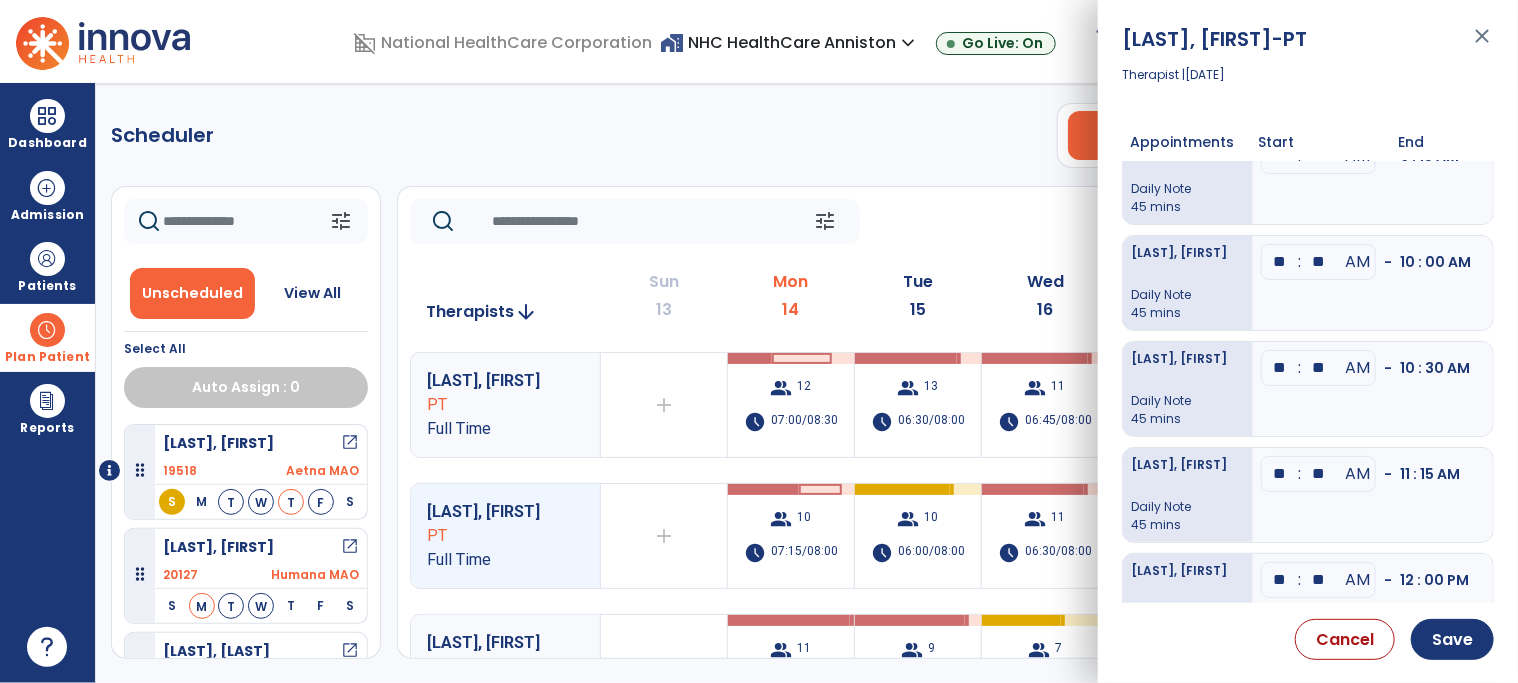 scroll, scrollTop: 0, scrollLeft: 0, axis: both 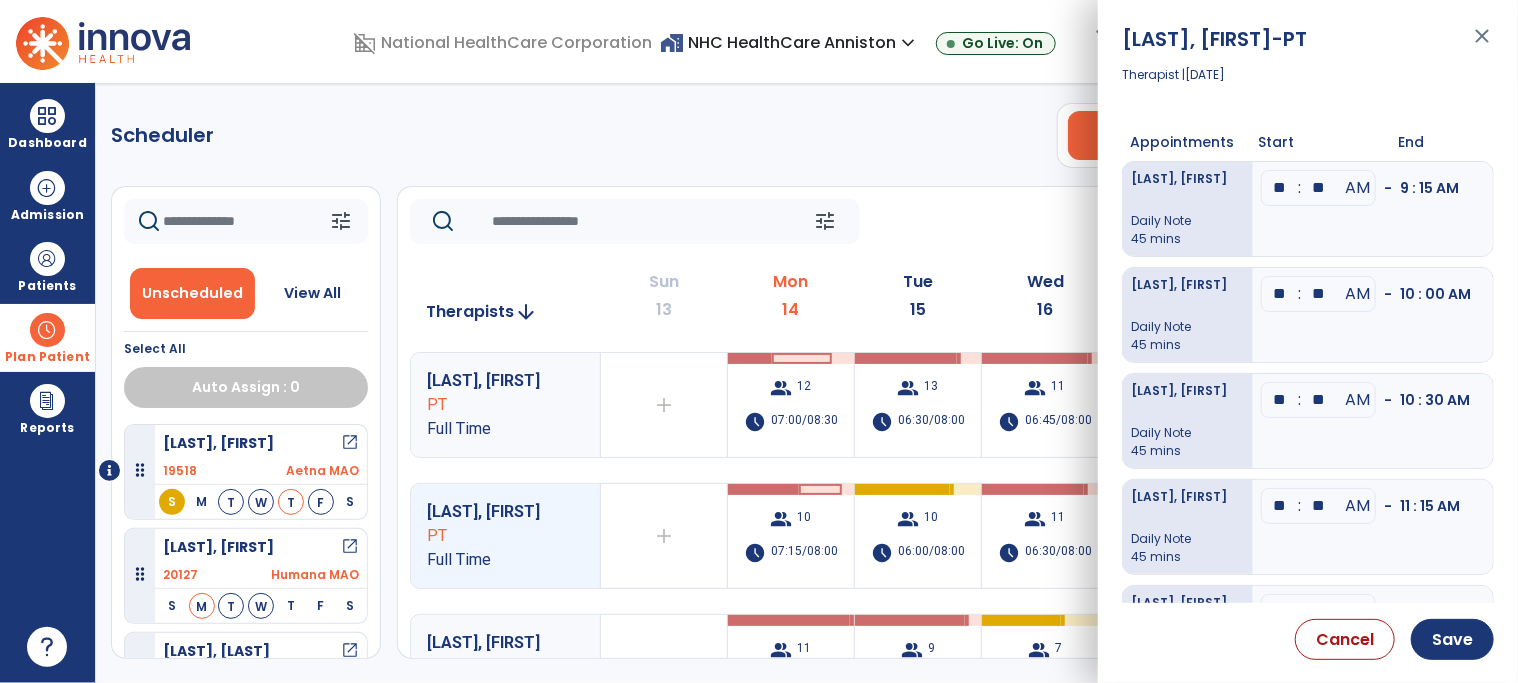 click on "** : ** AM - 10 : 30 AM" at bounding box center [1373, 421] 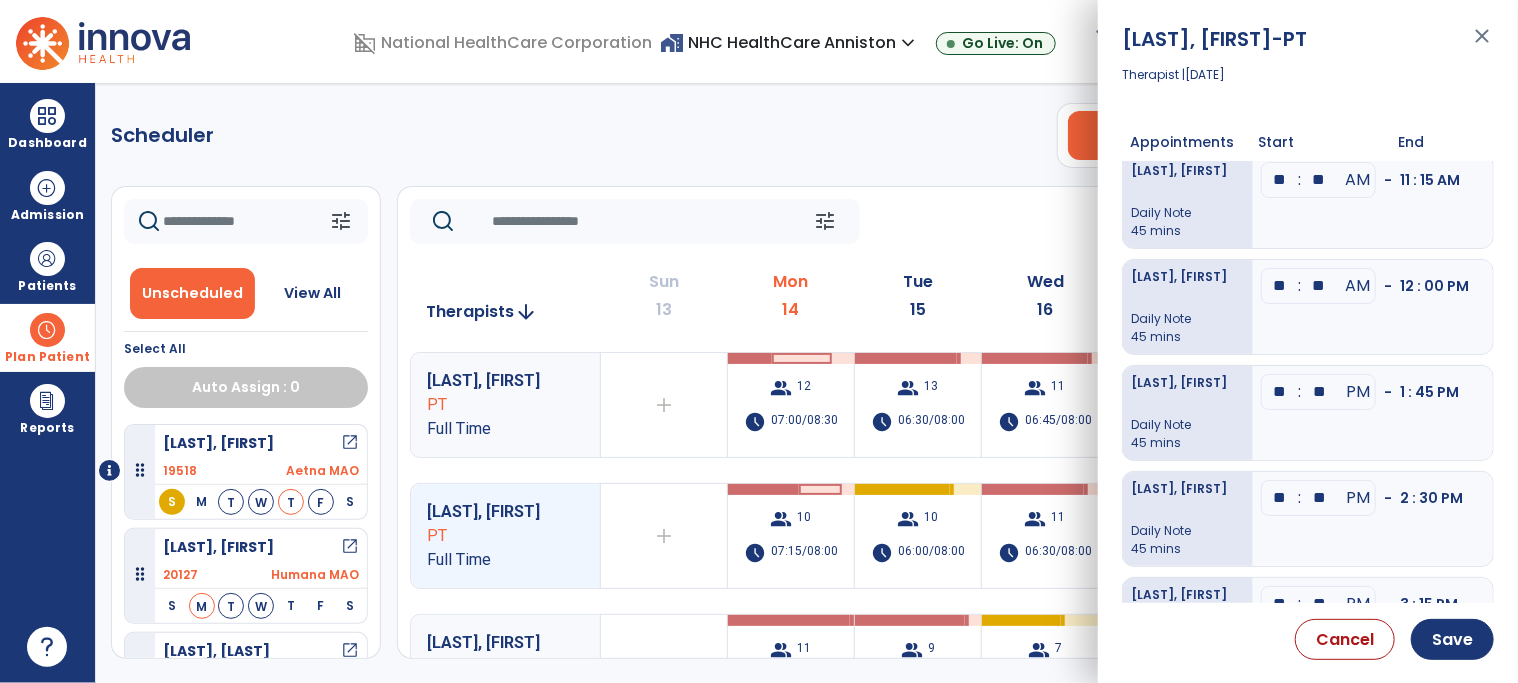 scroll, scrollTop: 420, scrollLeft: 0, axis: vertical 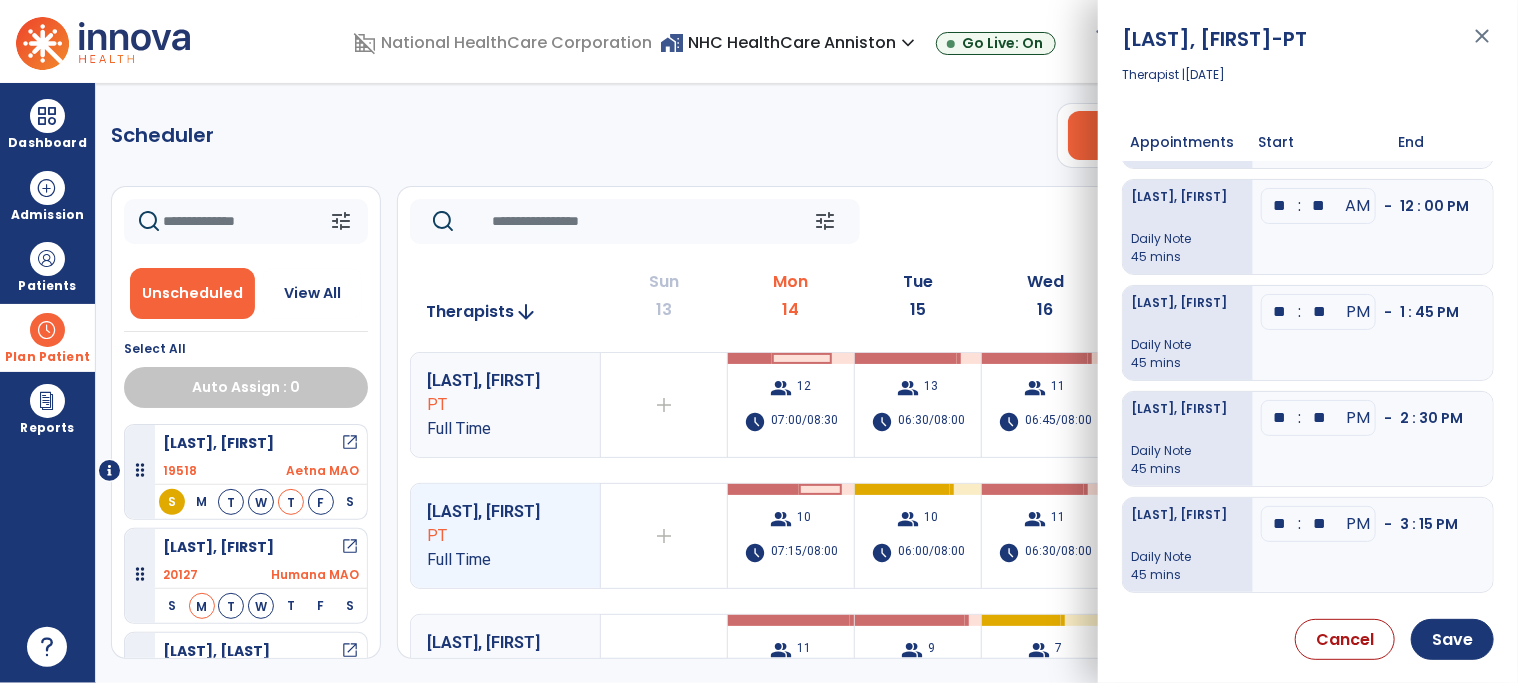 click on "close" at bounding box center [1482, 45] 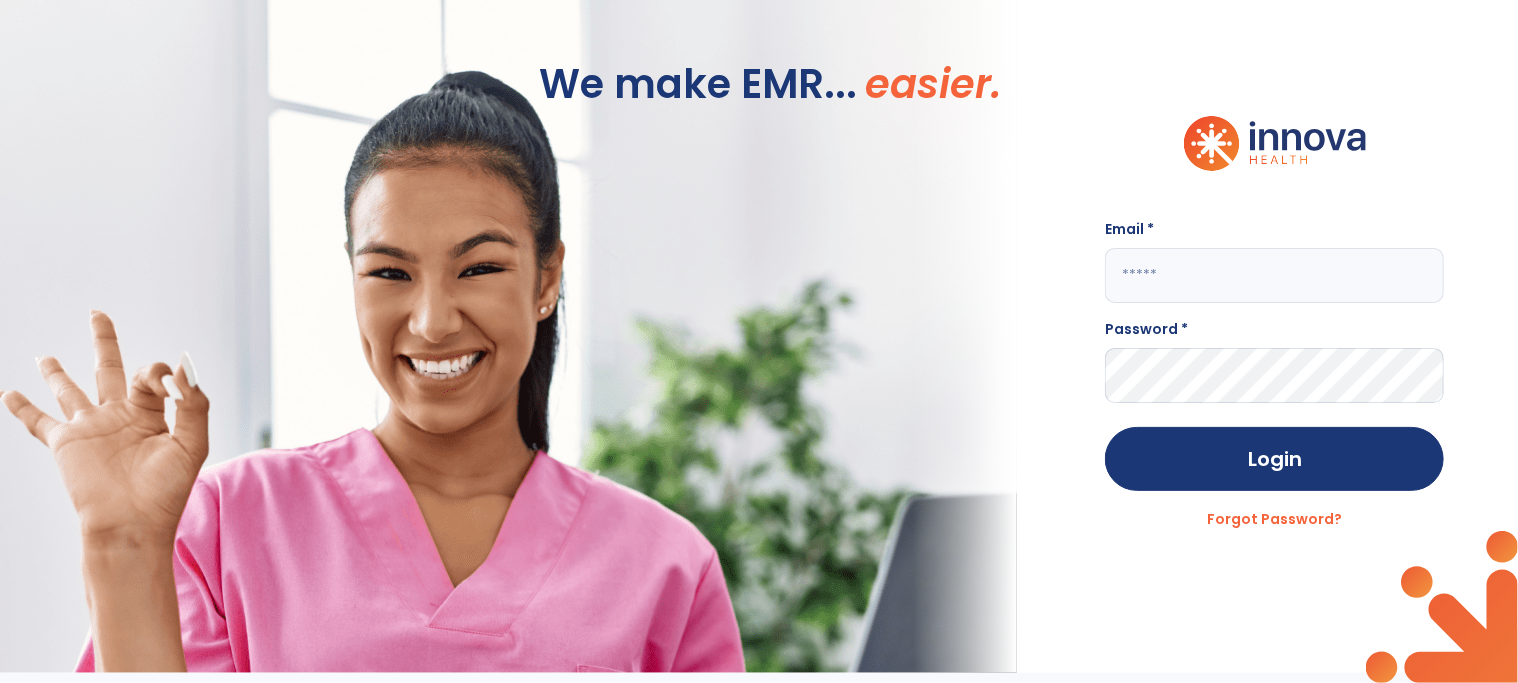 type on "**********" 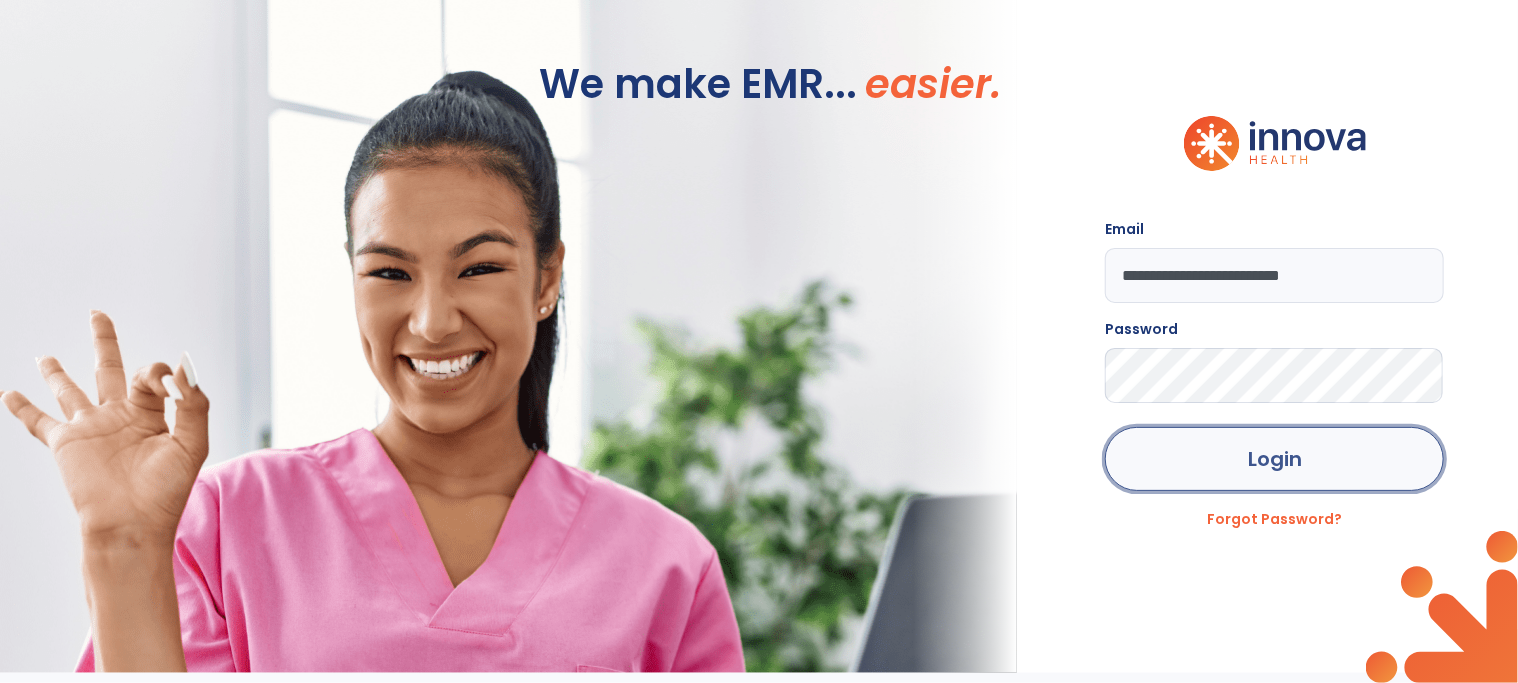 click on "Login" 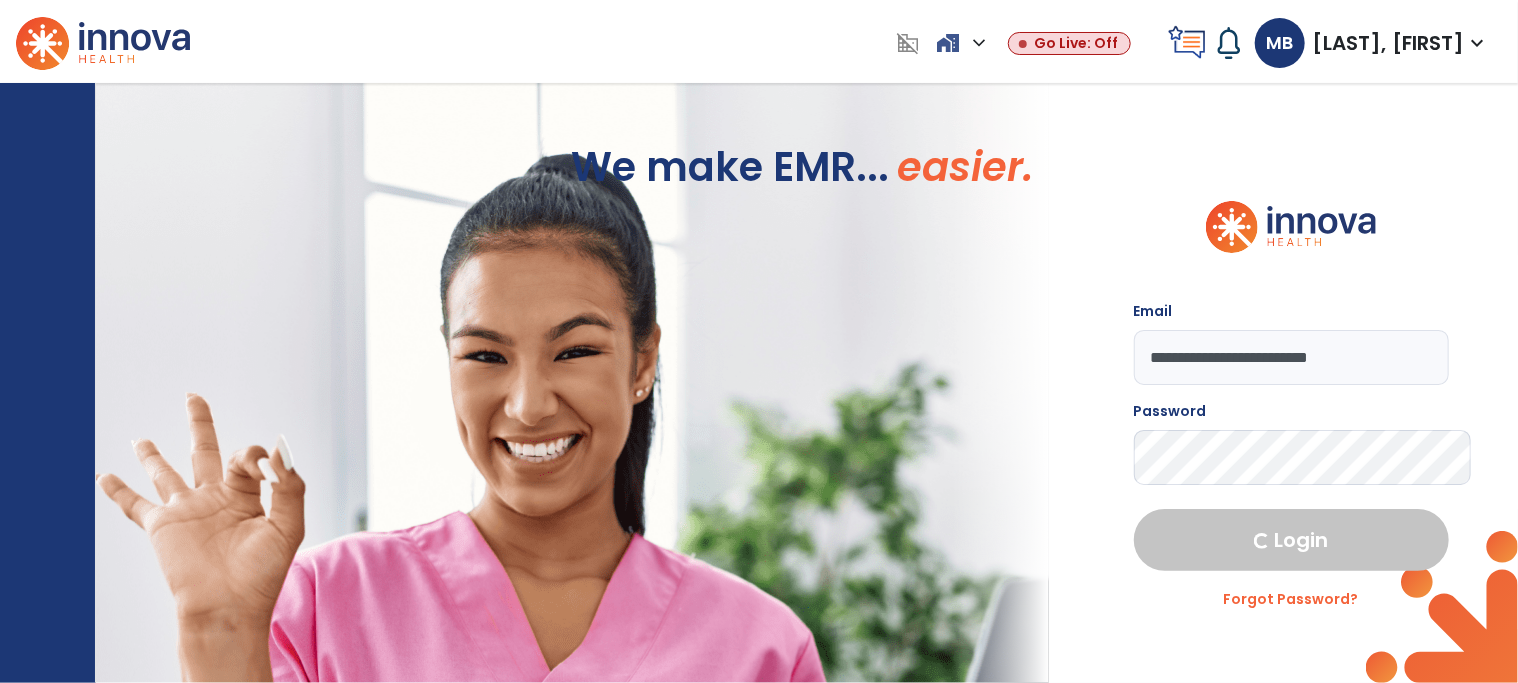 select on "****" 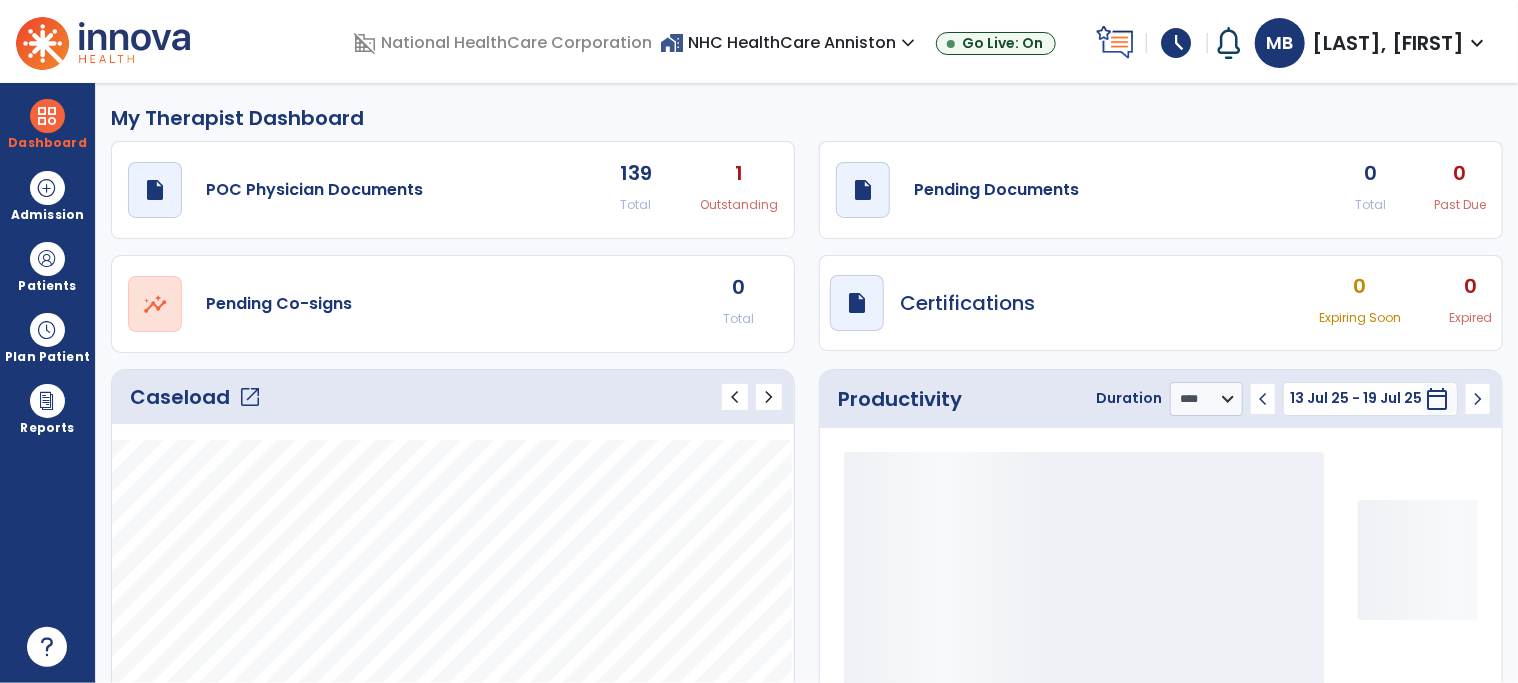 click on "Caseload   open_in_new" 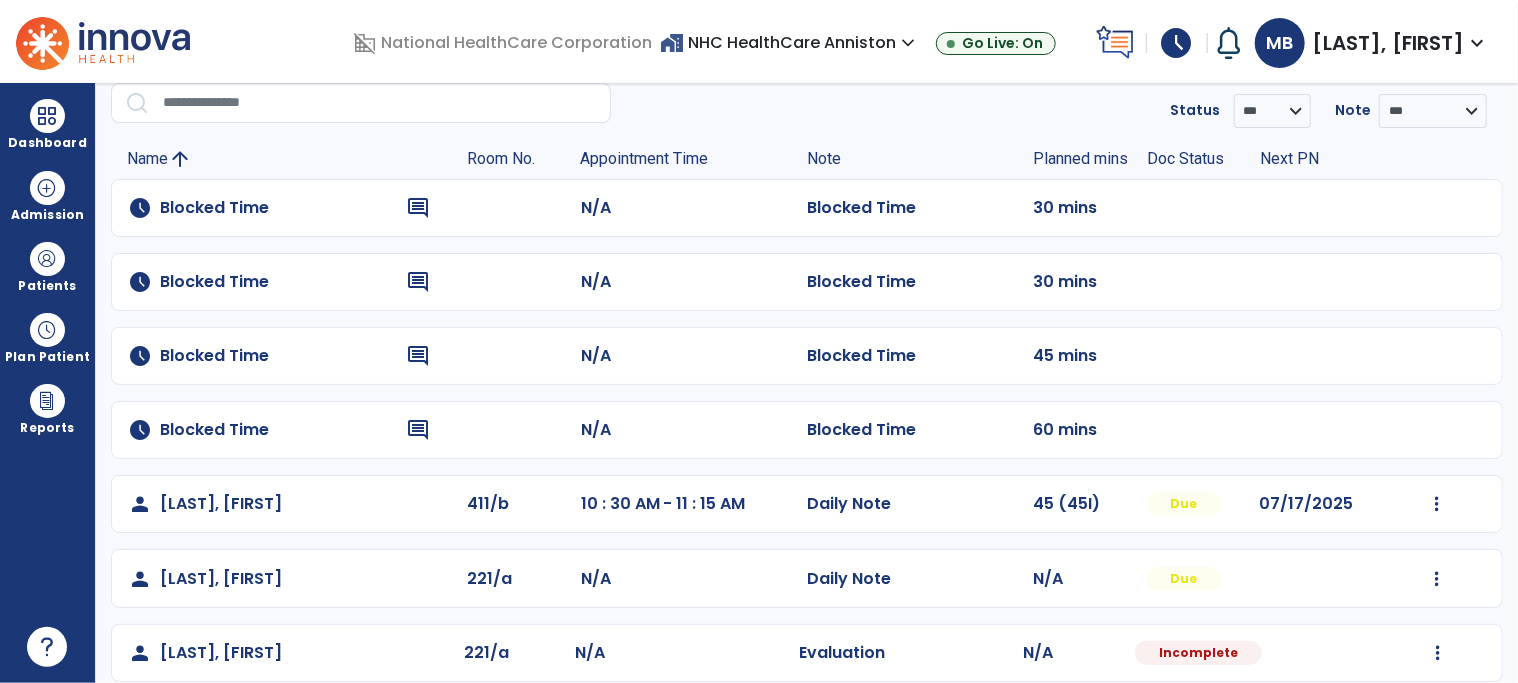 scroll, scrollTop: 82, scrollLeft: 0, axis: vertical 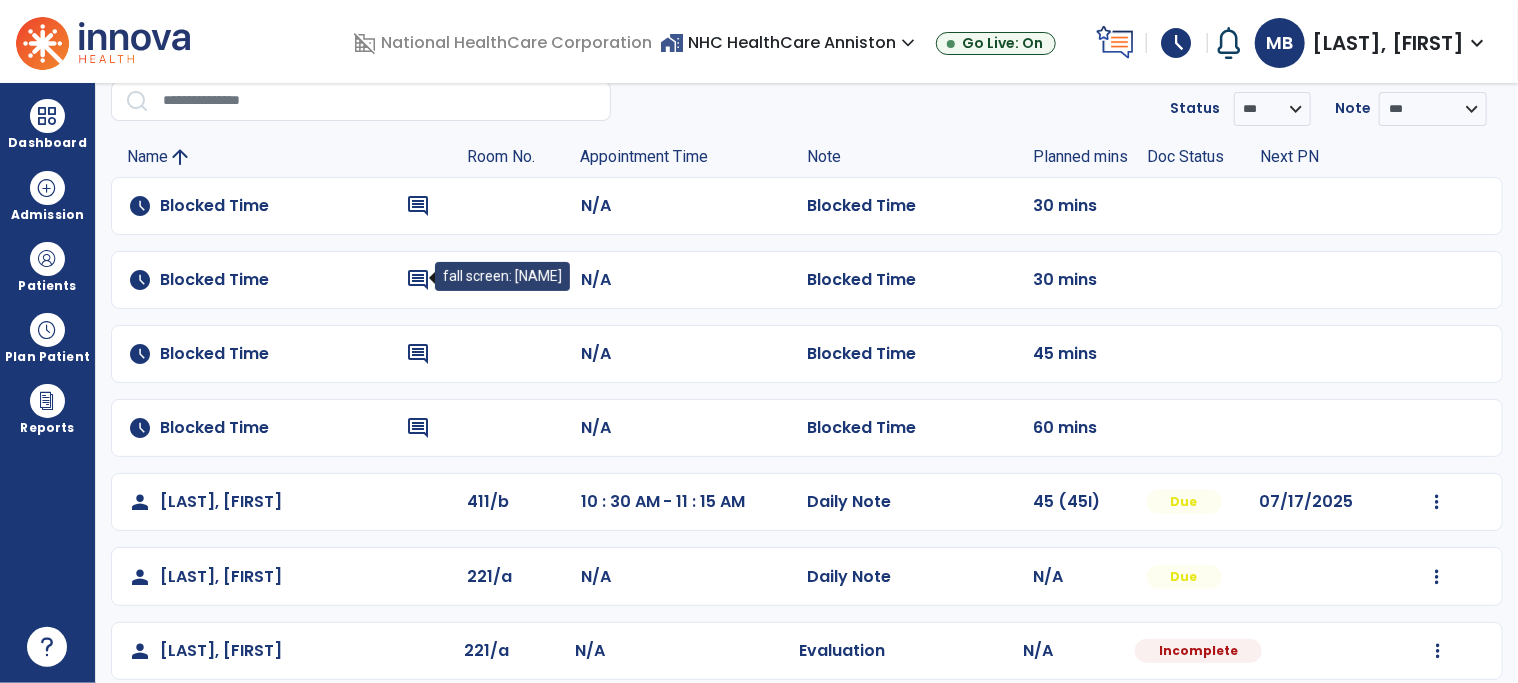 click on "comment" 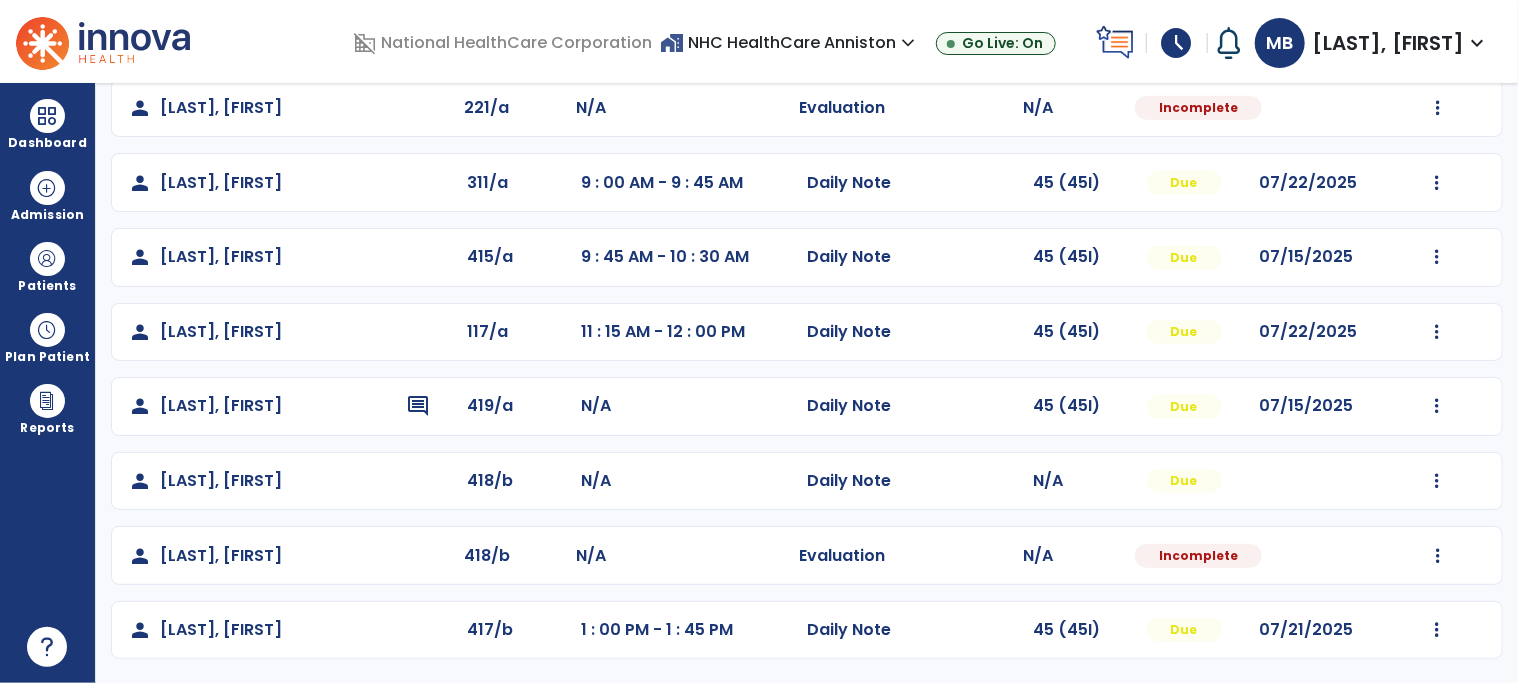 scroll, scrollTop: 624, scrollLeft: 0, axis: vertical 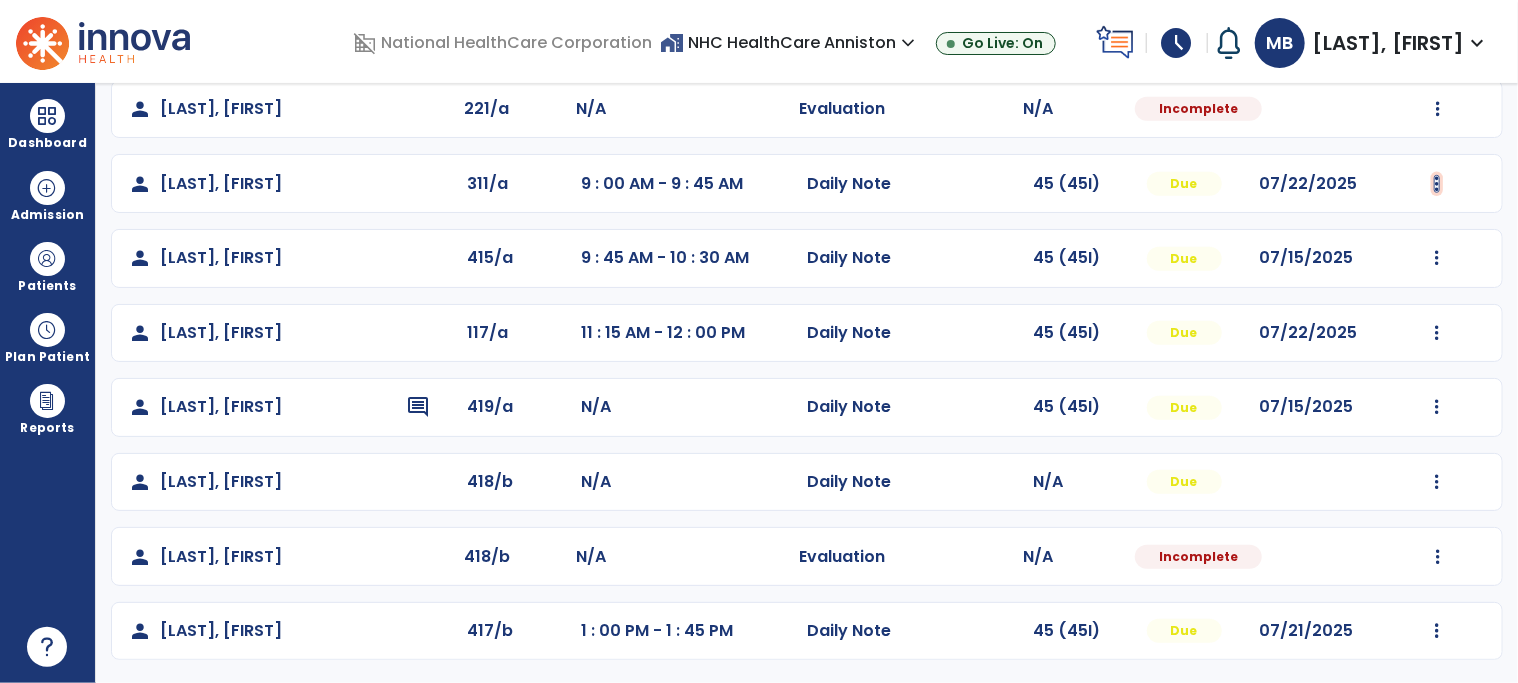 click at bounding box center (1437, -40) 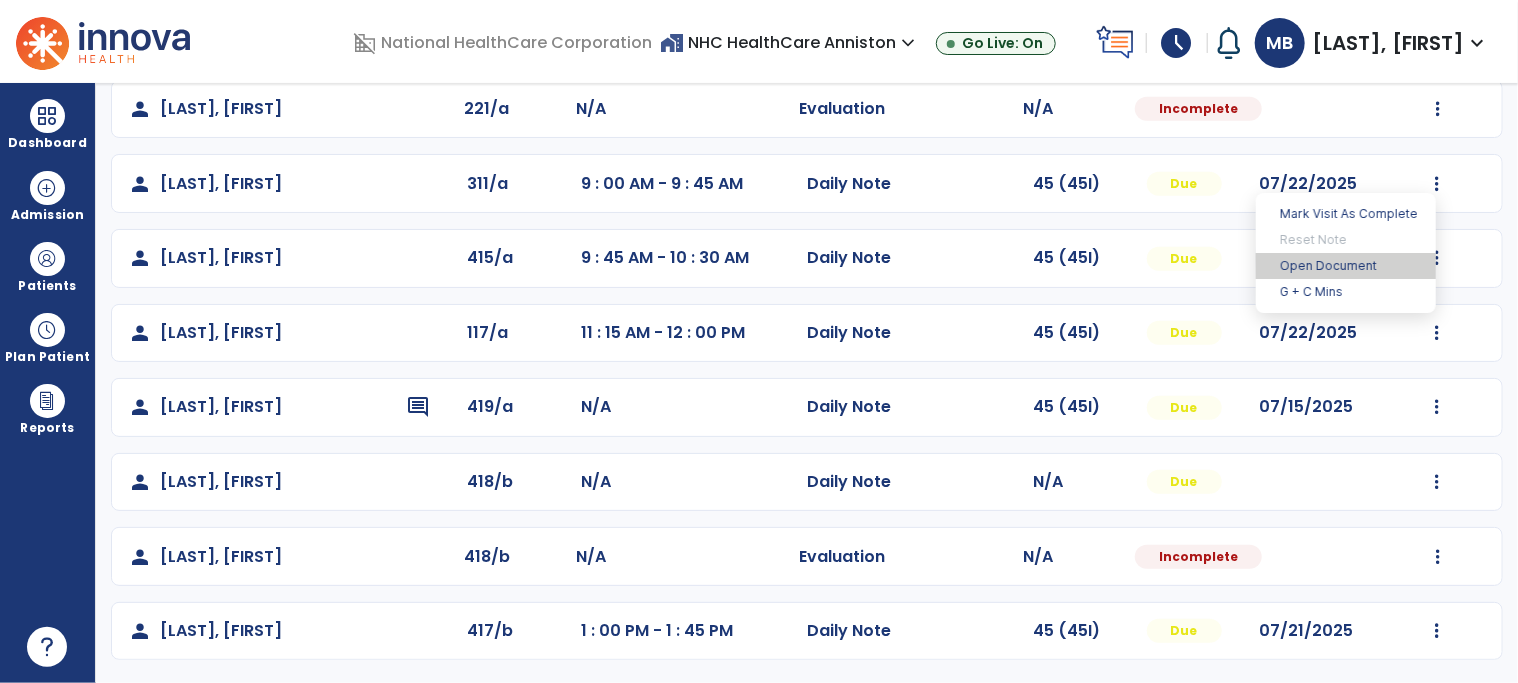 click on "Open Document" at bounding box center [1346, 266] 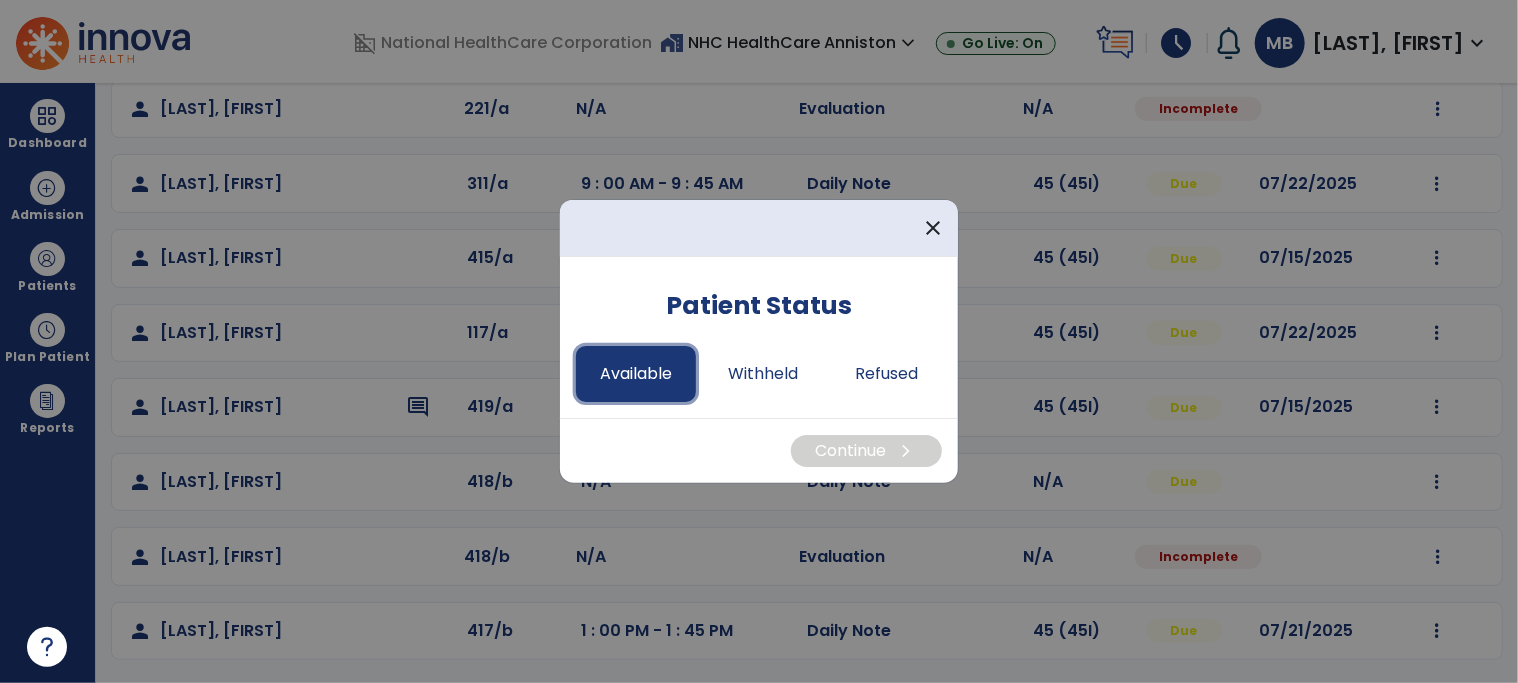 click on "Available" at bounding box center [636, 374] 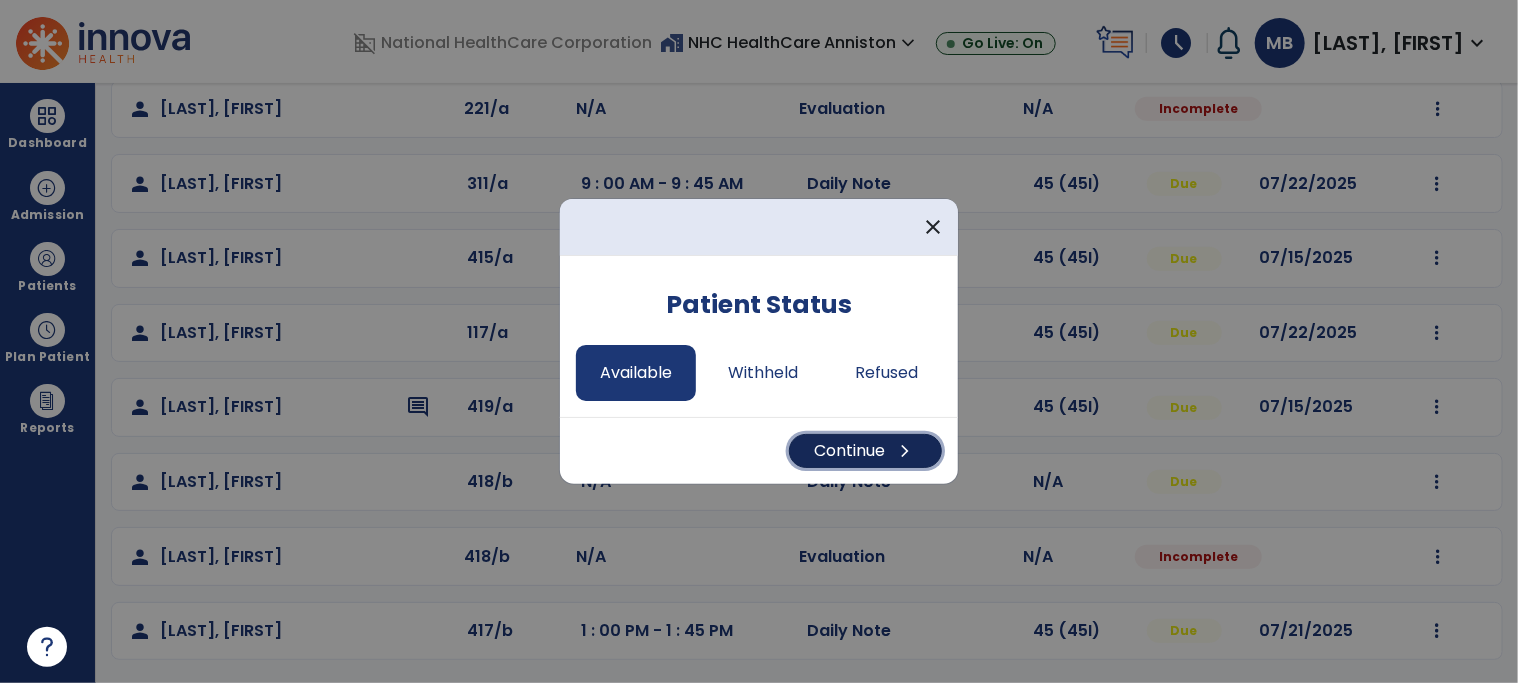 click on "Continue   chevron_right" at bounding box center (865, 451) 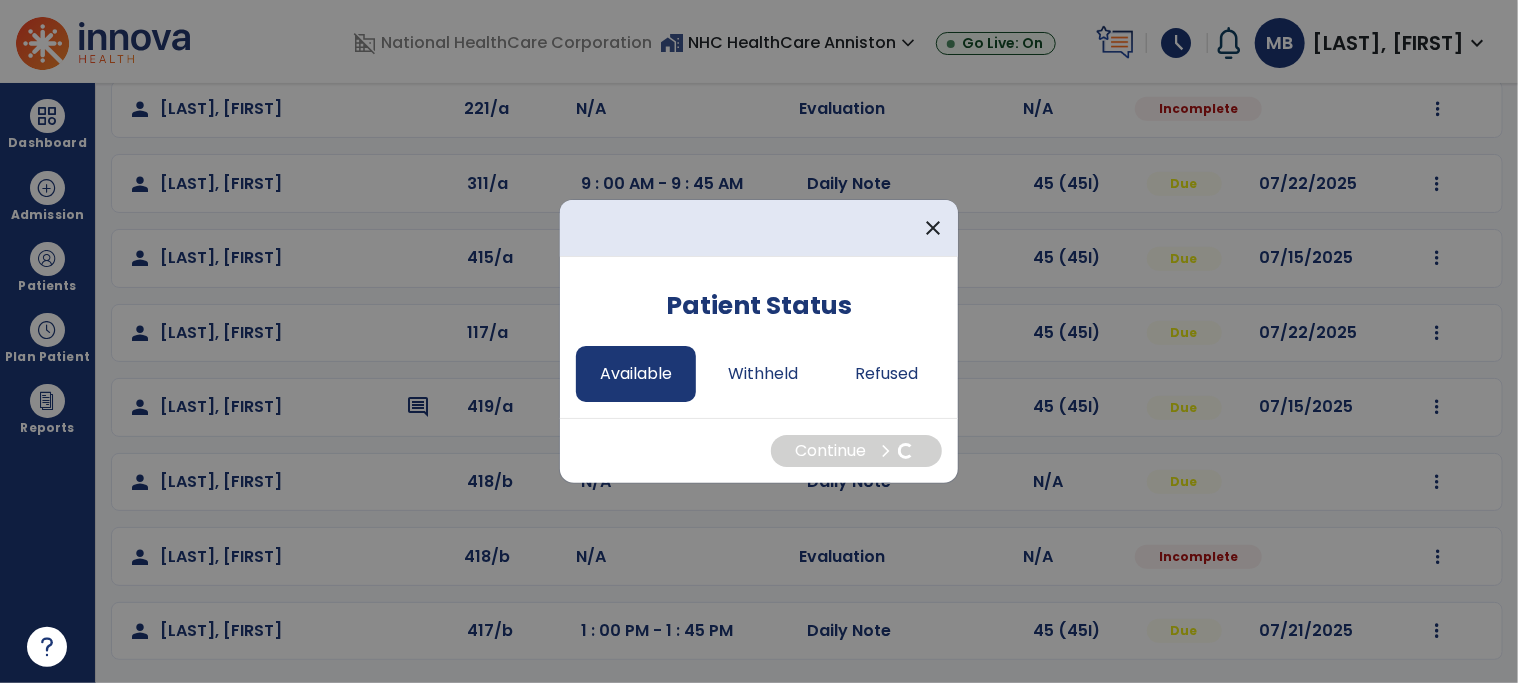 select on "*" 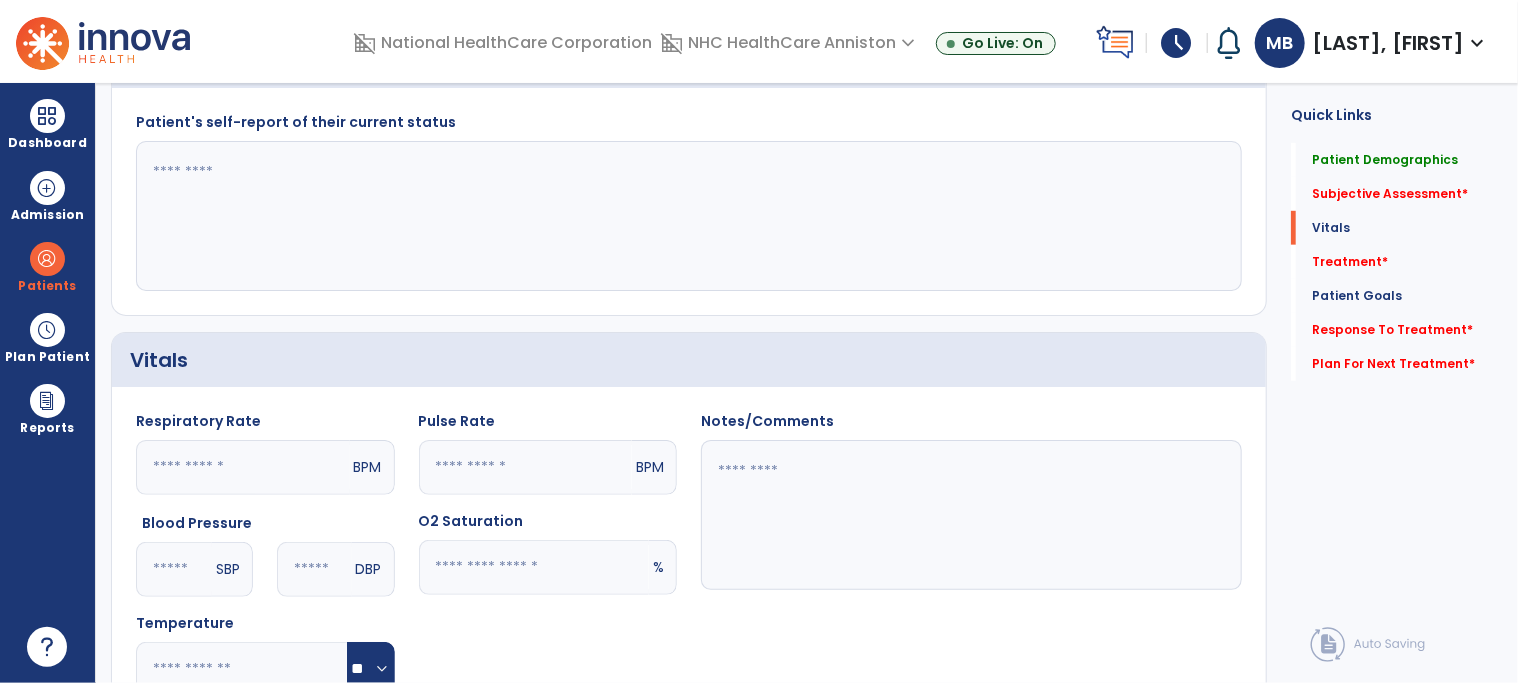 click 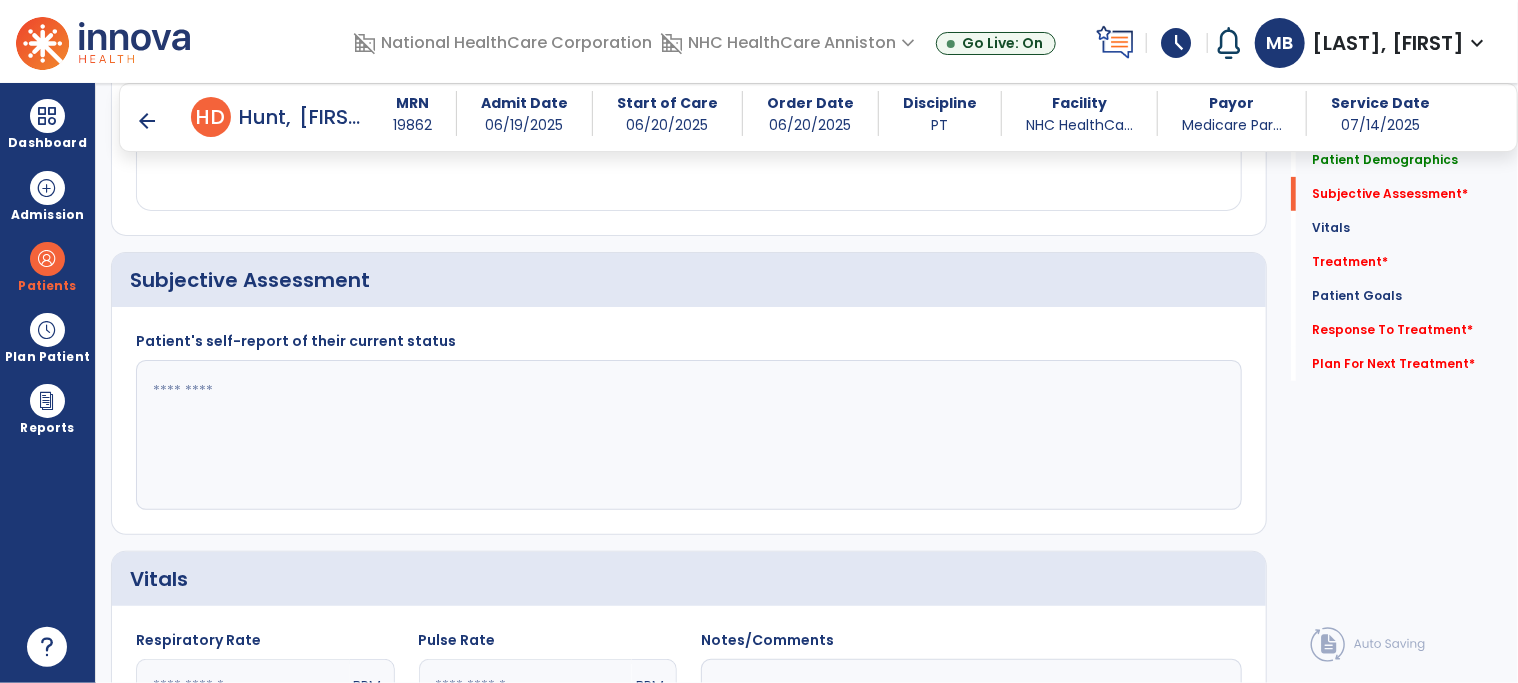 scroll, scrollTop: 388, scrollLeft: 0, axis: vertical 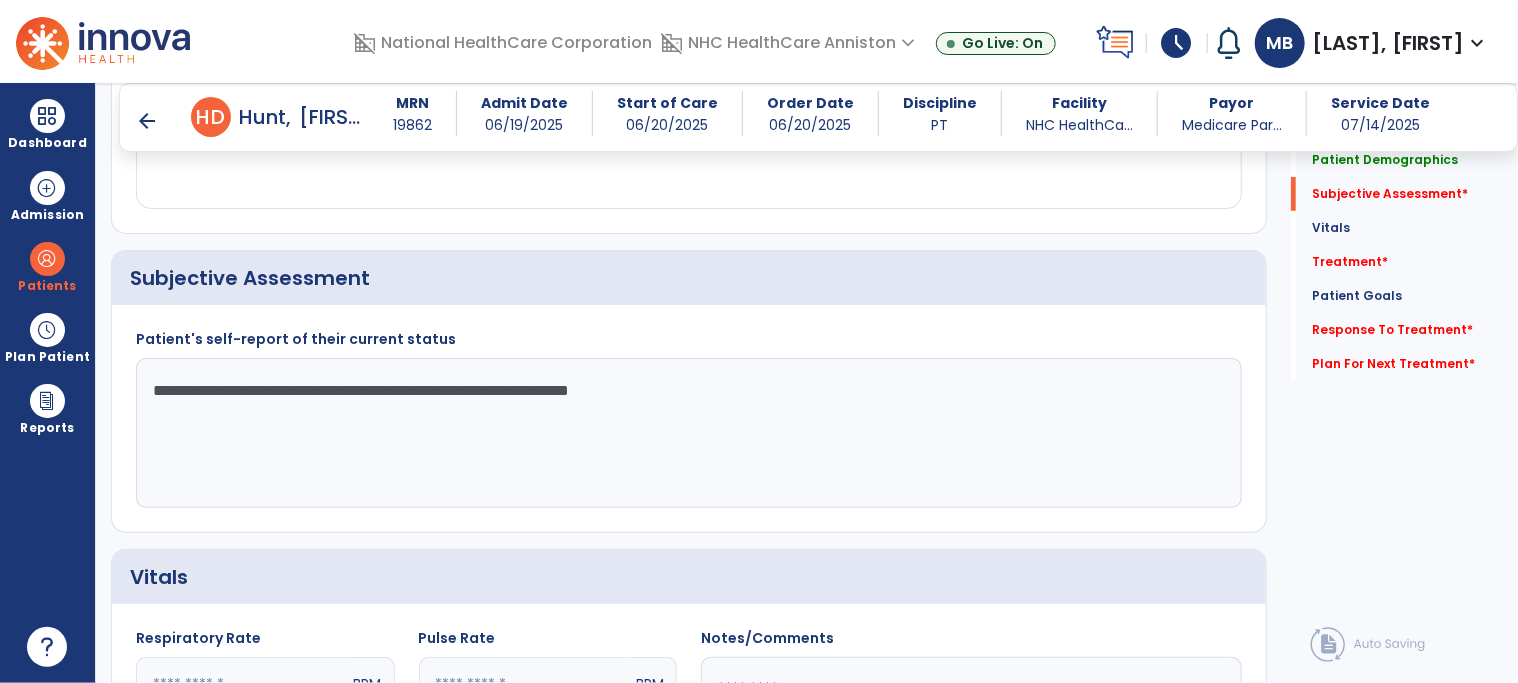 click on "**********" 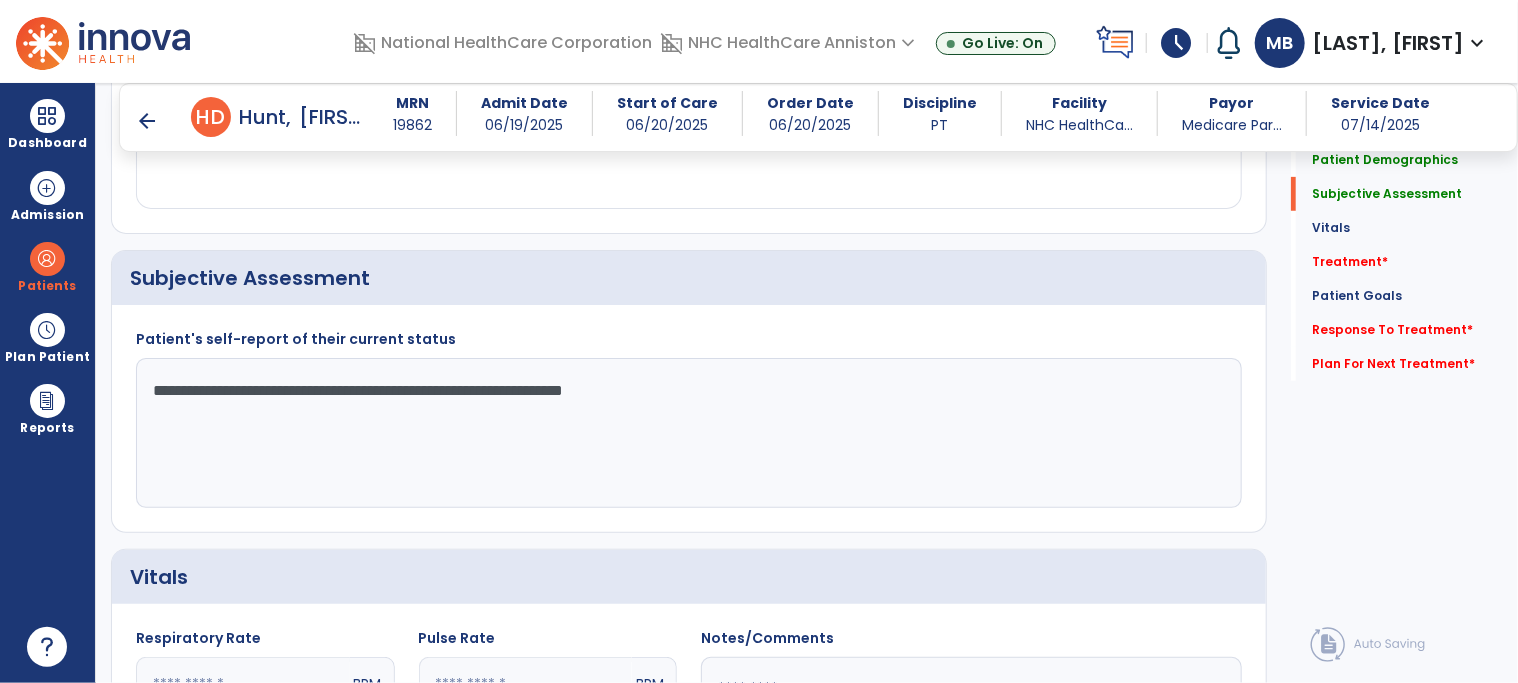 drag, startPoint x: 724, startPoint y: 390, endPoint x: 592, endPoint y: 386, distance: 132.0606 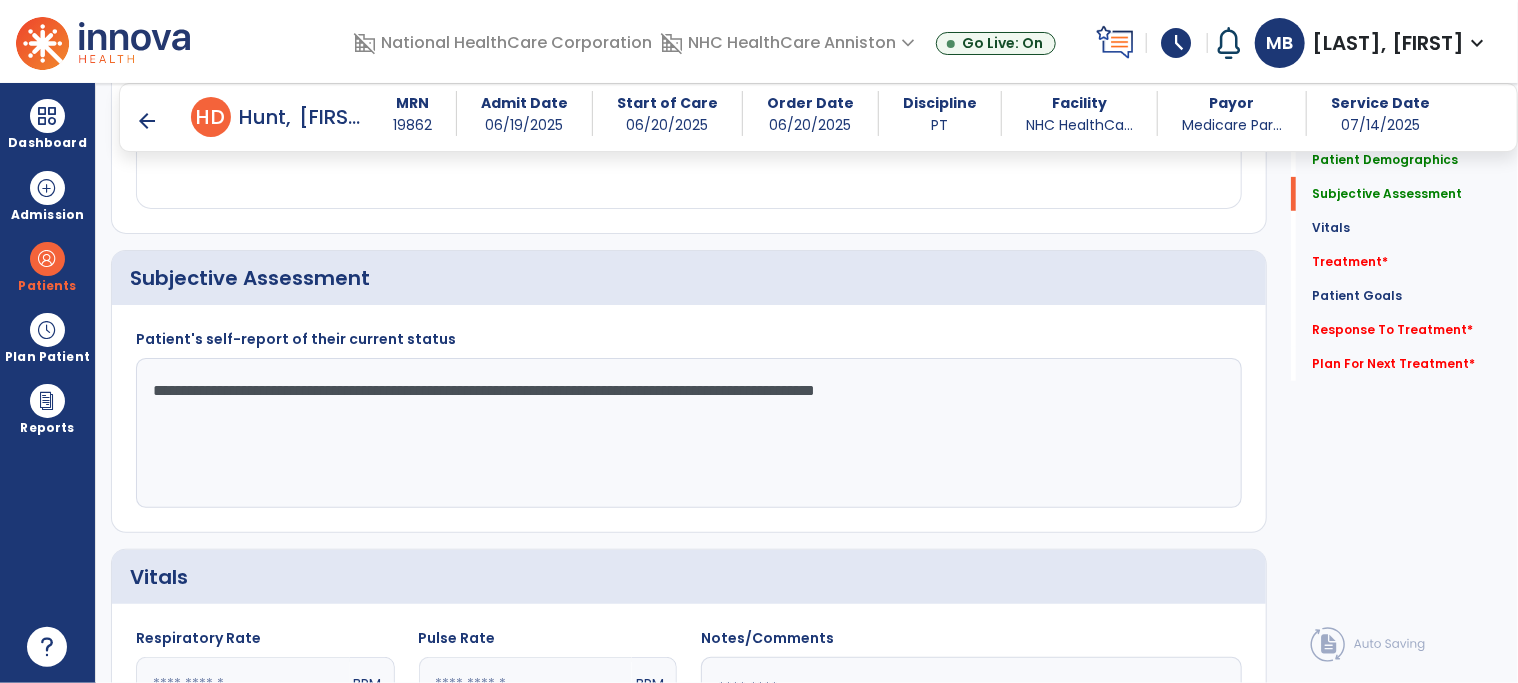 click on "**********" 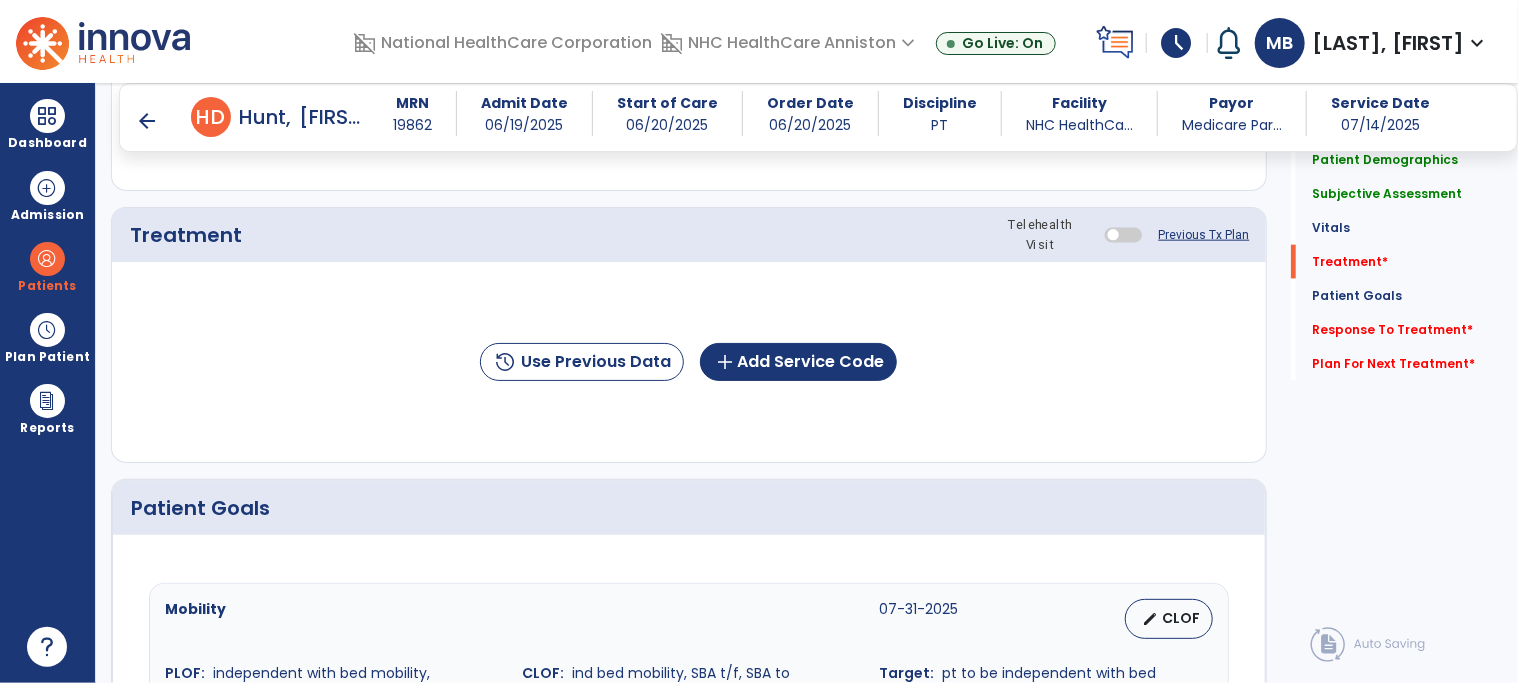 scroll, scrollTop: 1152, scrollLeft: 0, axis: vertical 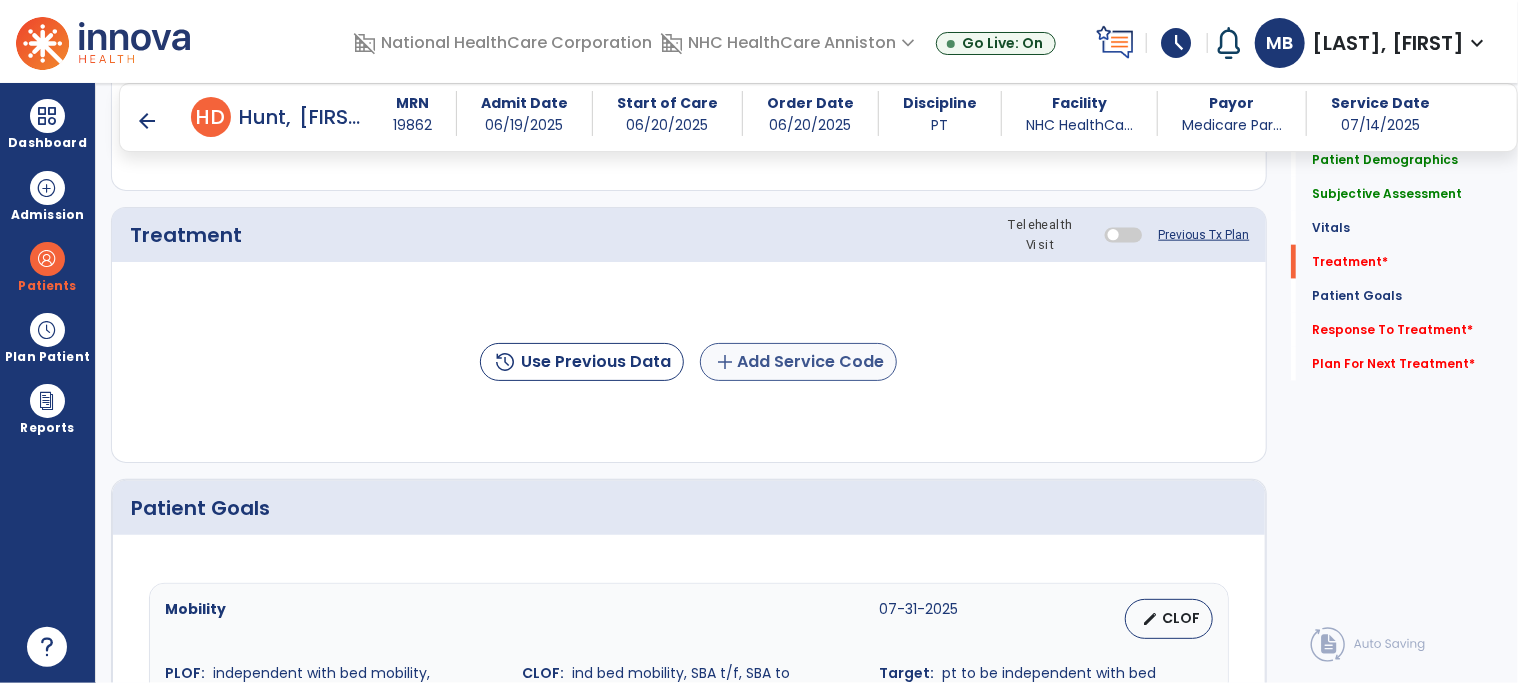 type on "**********" 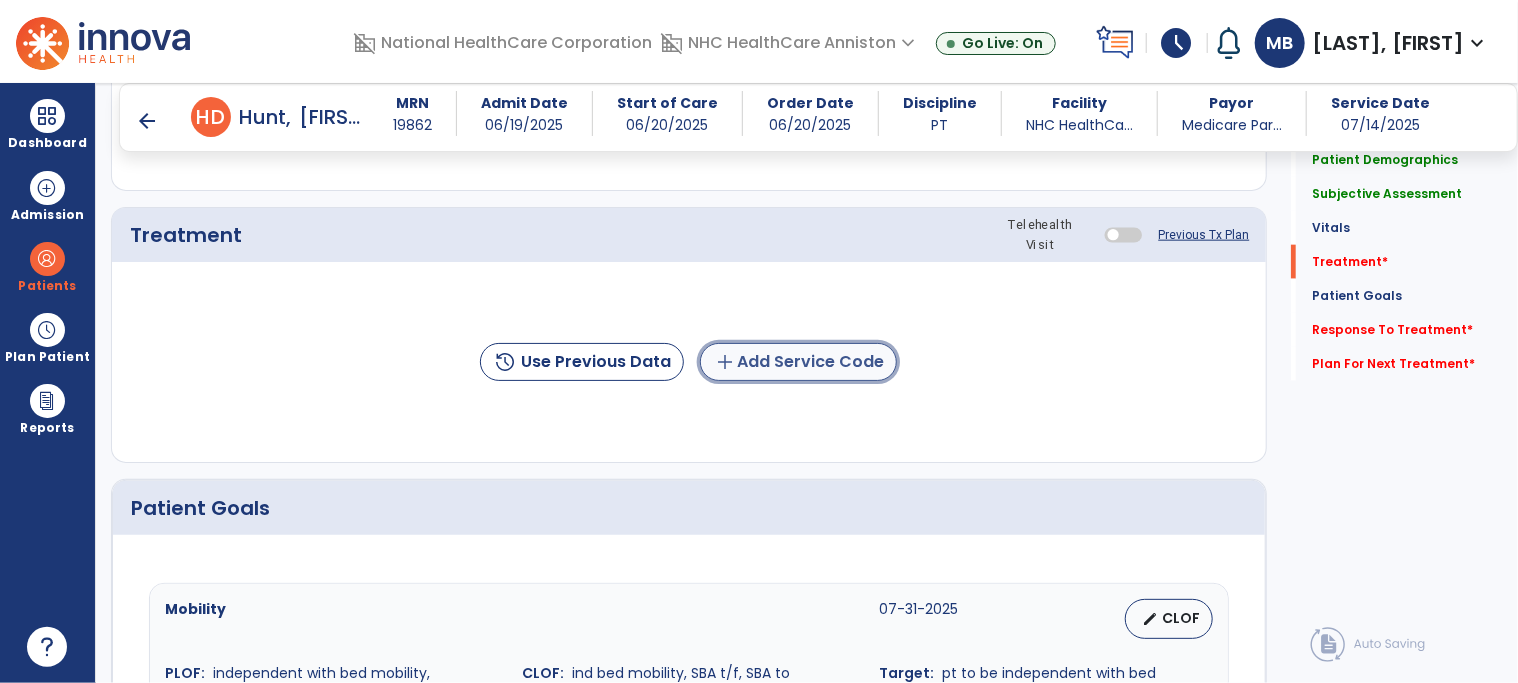click on "add  Add Service Code" 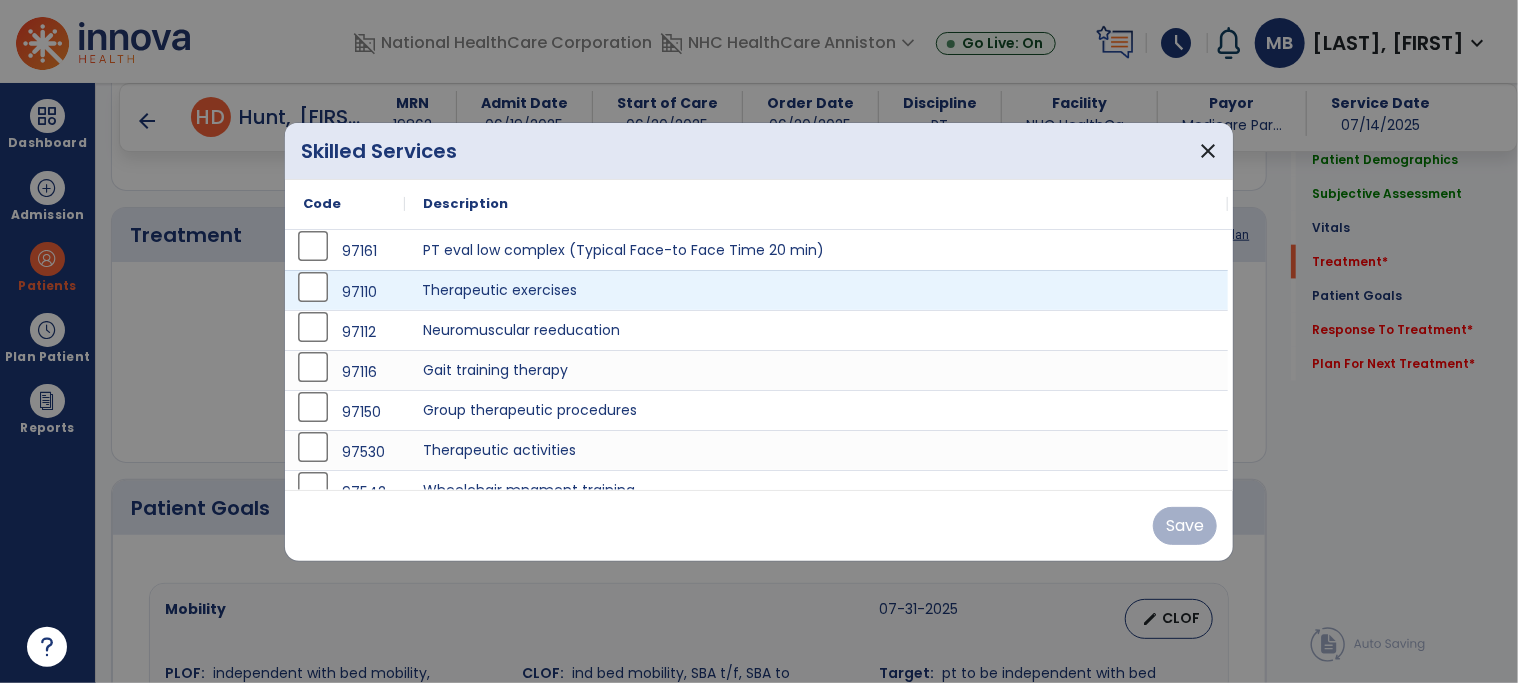 click on "Therapeutic exercises" at bounding box center [816, 290] 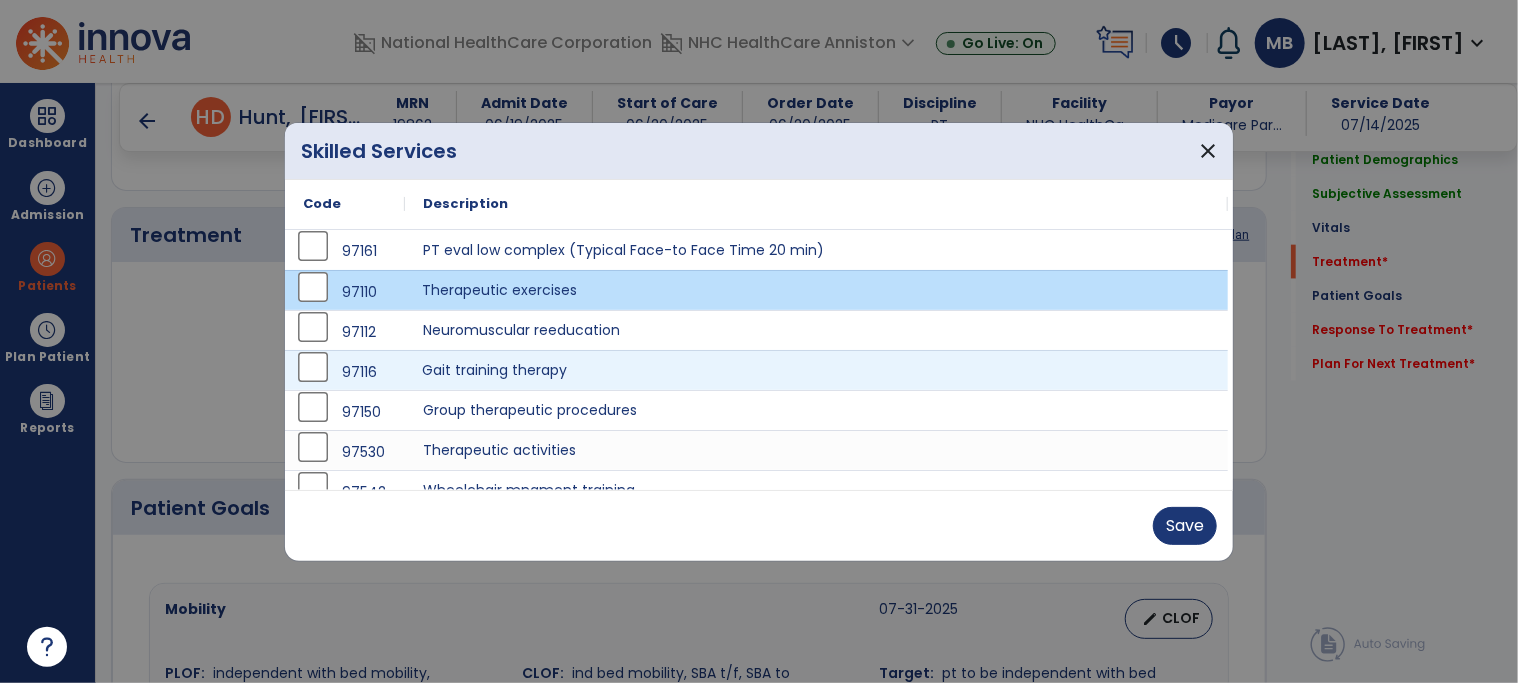 click on "Gait training therapy" at bounding box center [816, 370] 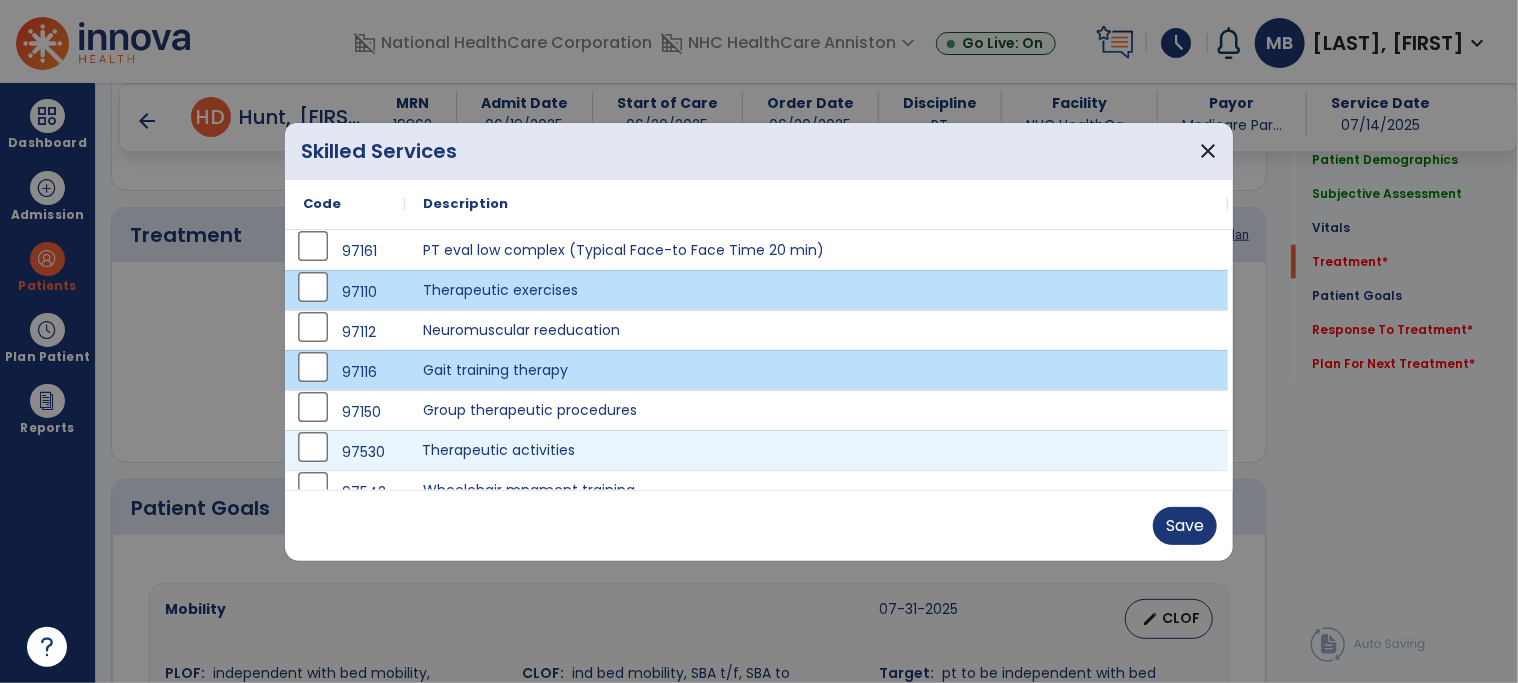 click on "Therapeutic activities" at bounding box center (816, 450) 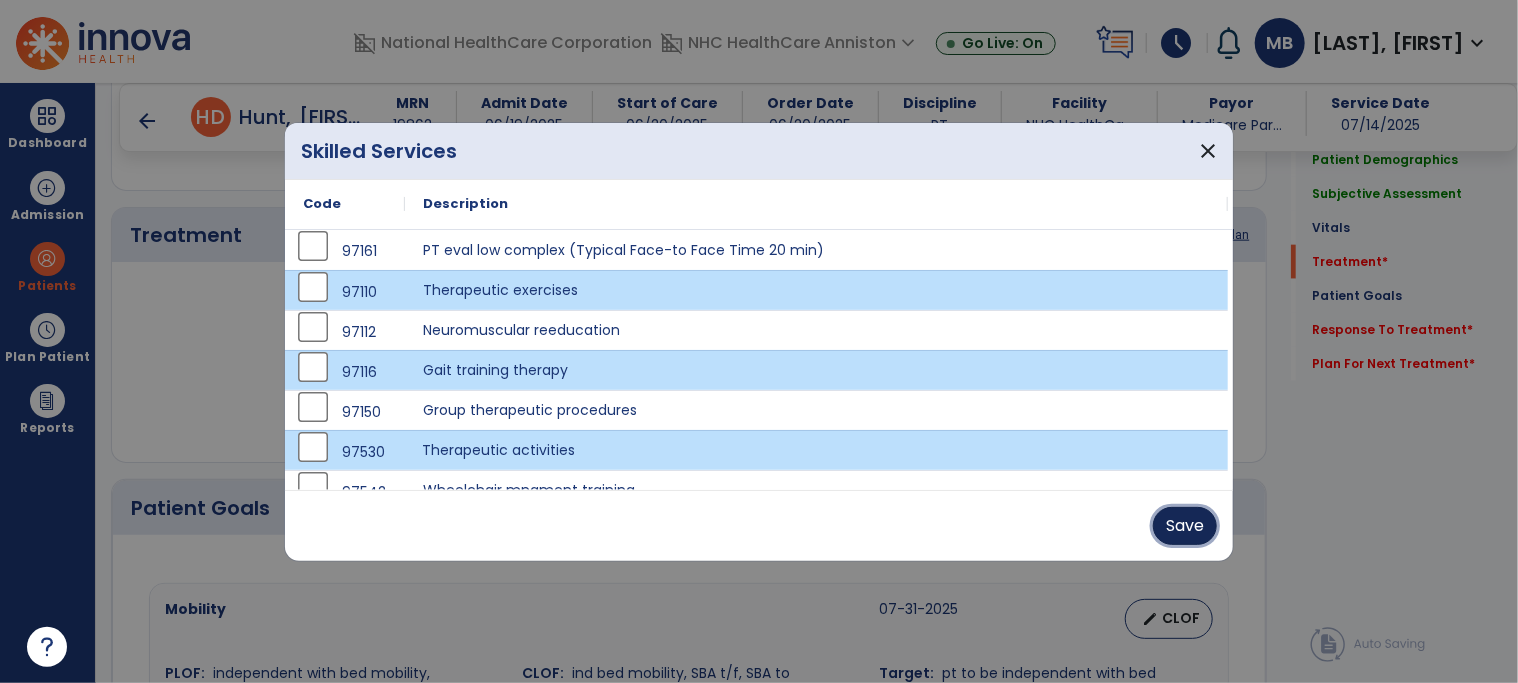 click on "Save" at bounding box center [1185, 526] 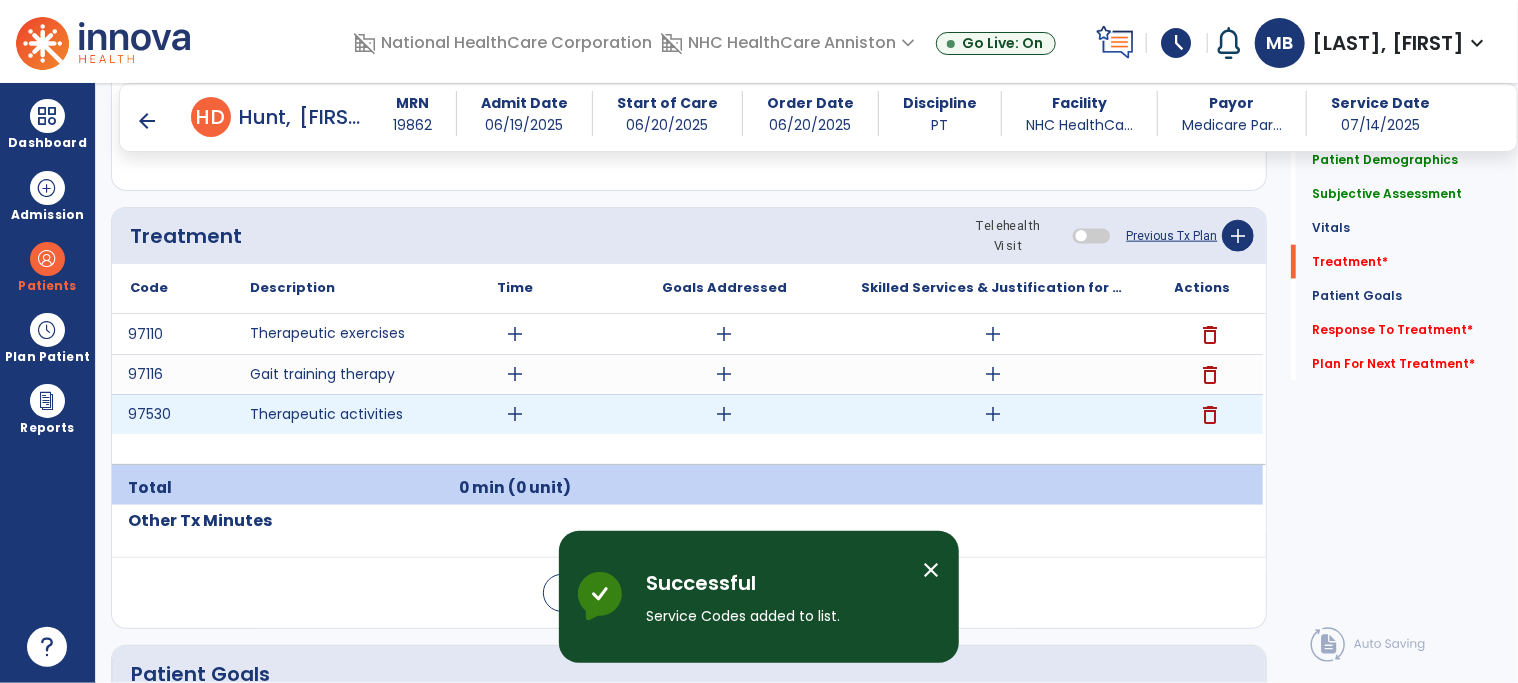 click on "add" at bounding box center (993, 414) 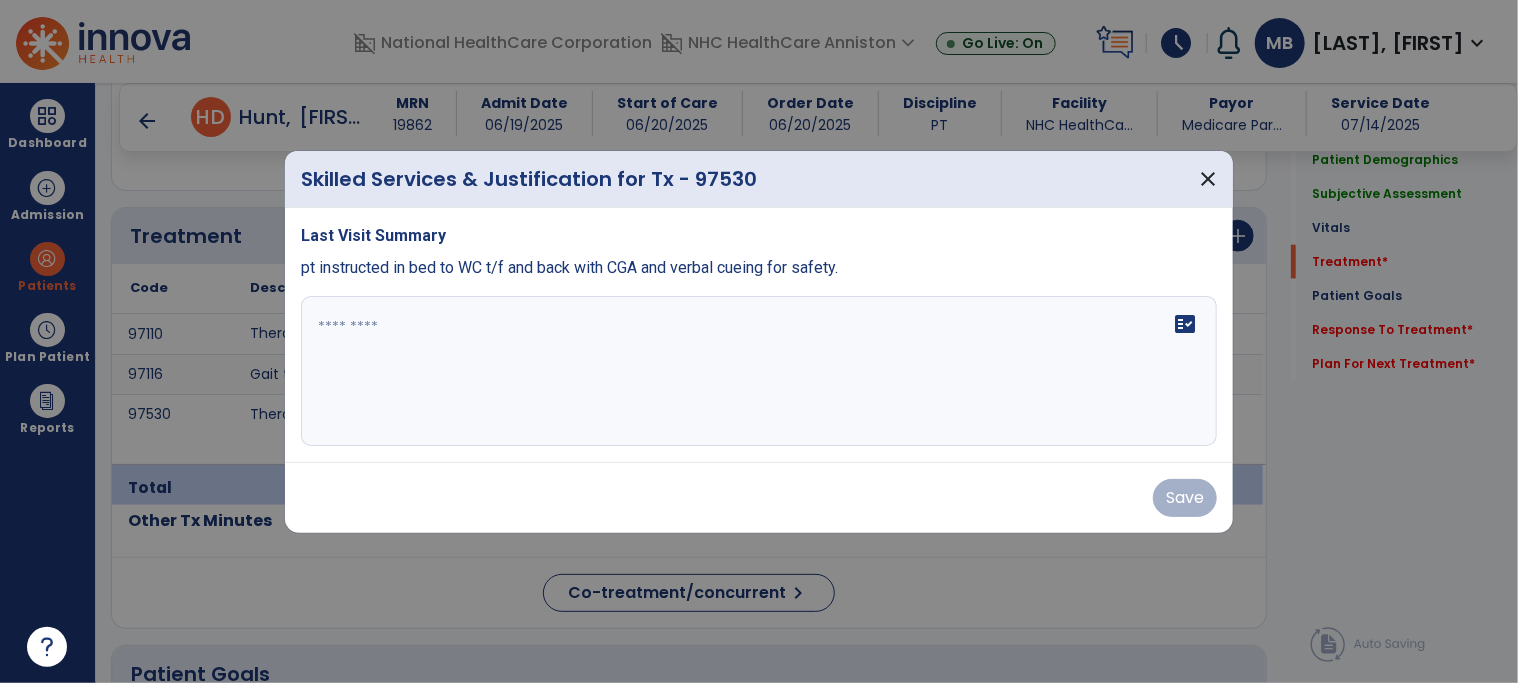 click on "fact_check" at bounding box center (759, 371) 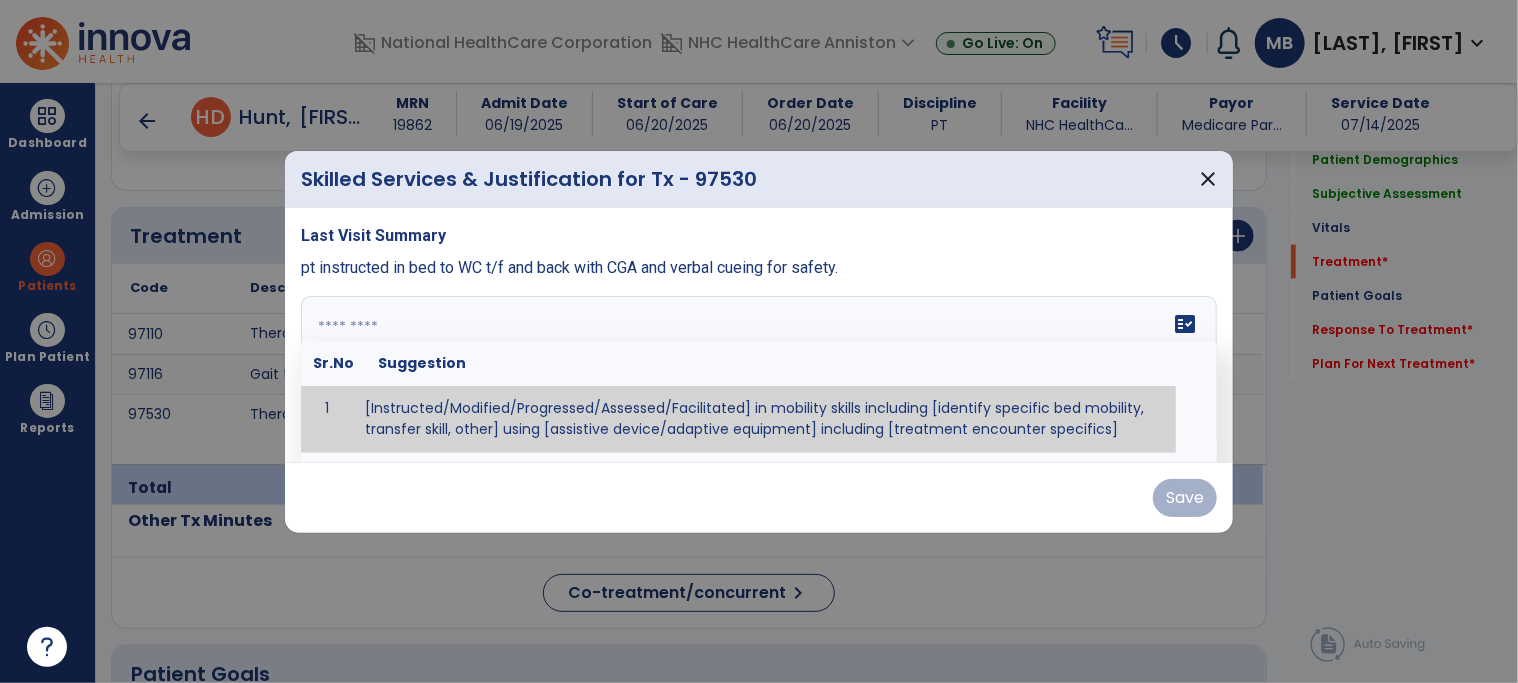 paste on "**********" 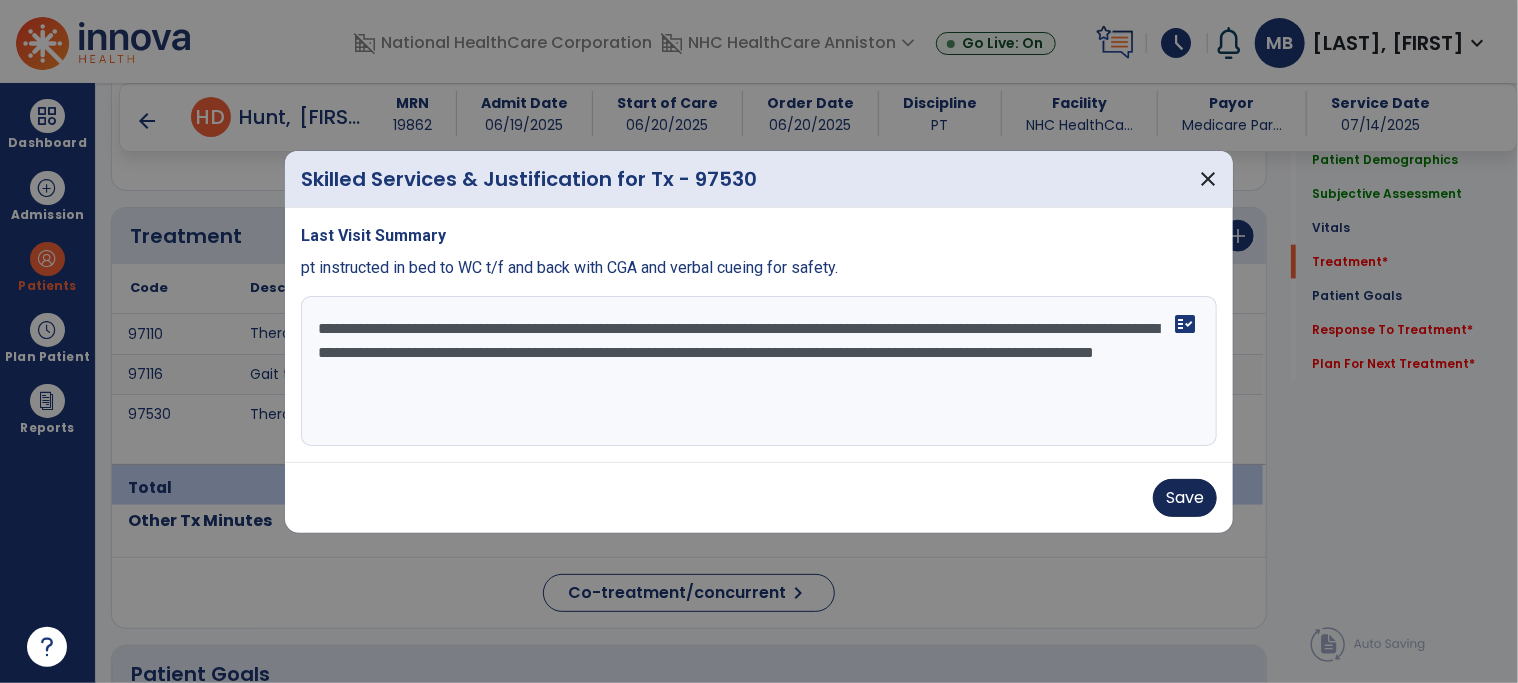 type on "**********" 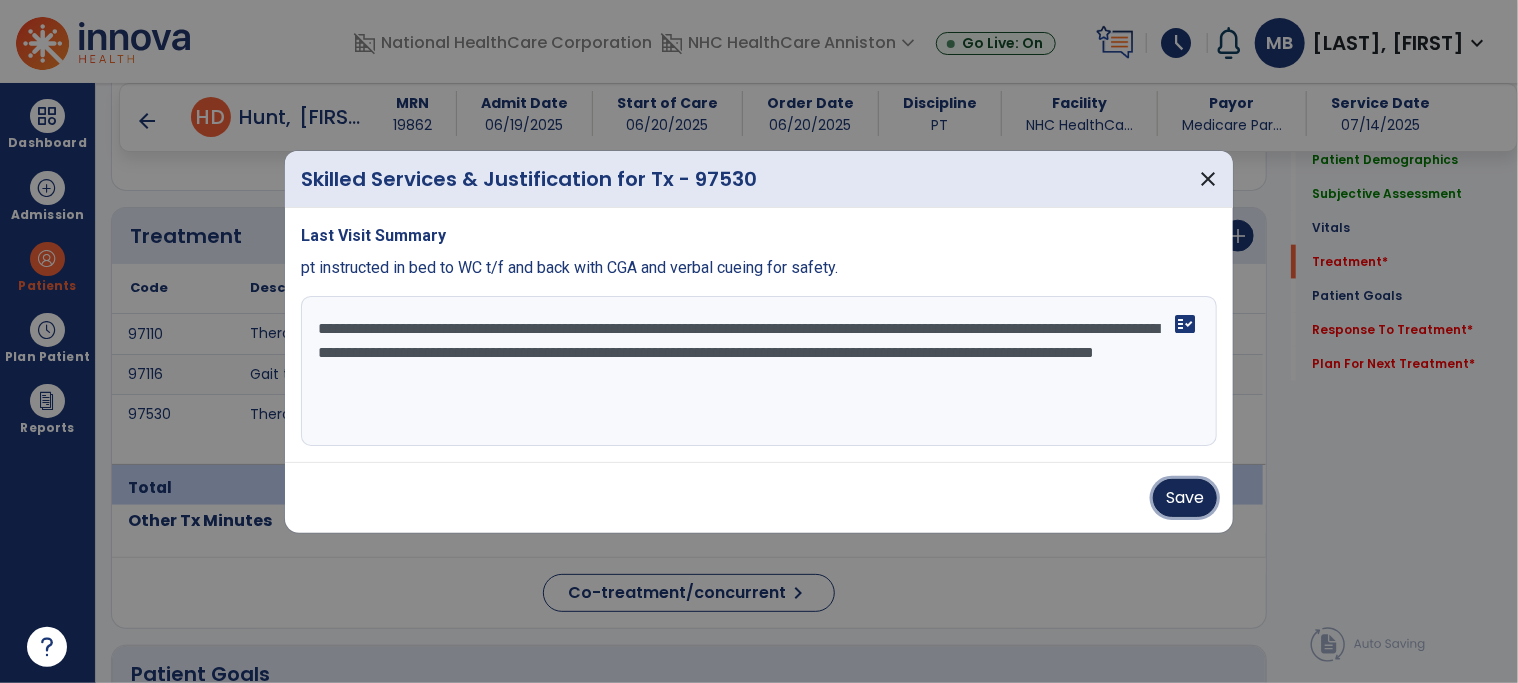 click on "Save" at bounding box center (1185, 498) 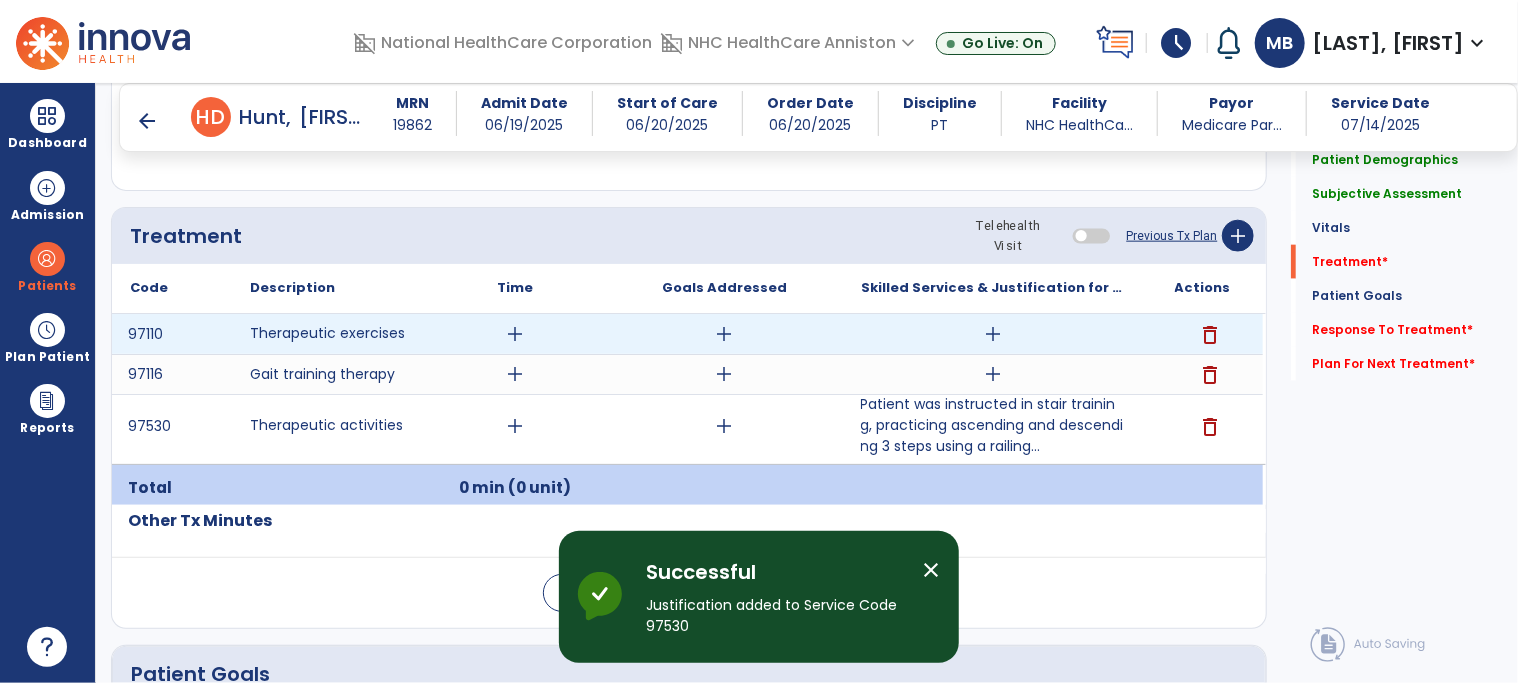 scroll, scrollTop: 1184, scrollLeft: 0, axis: vertical 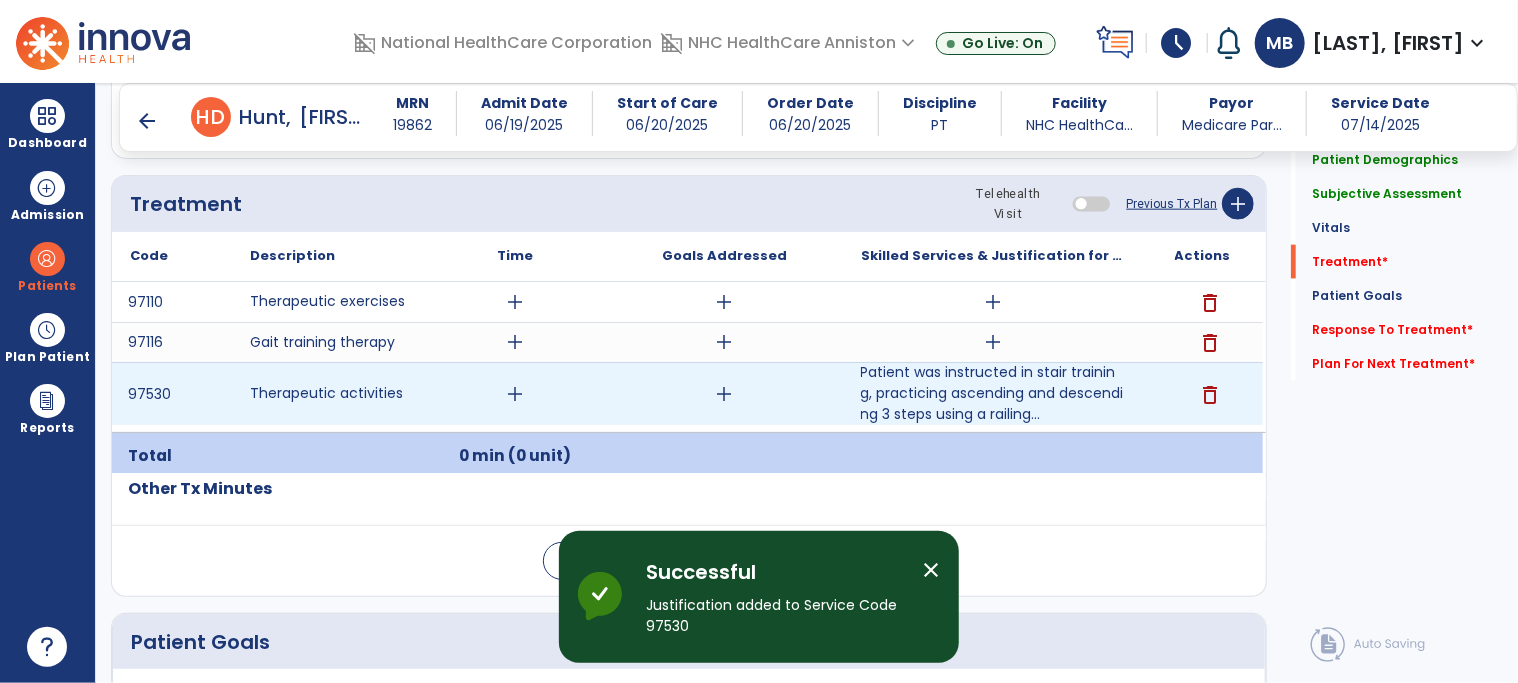 click on "add" at bounding box center (515, 394) 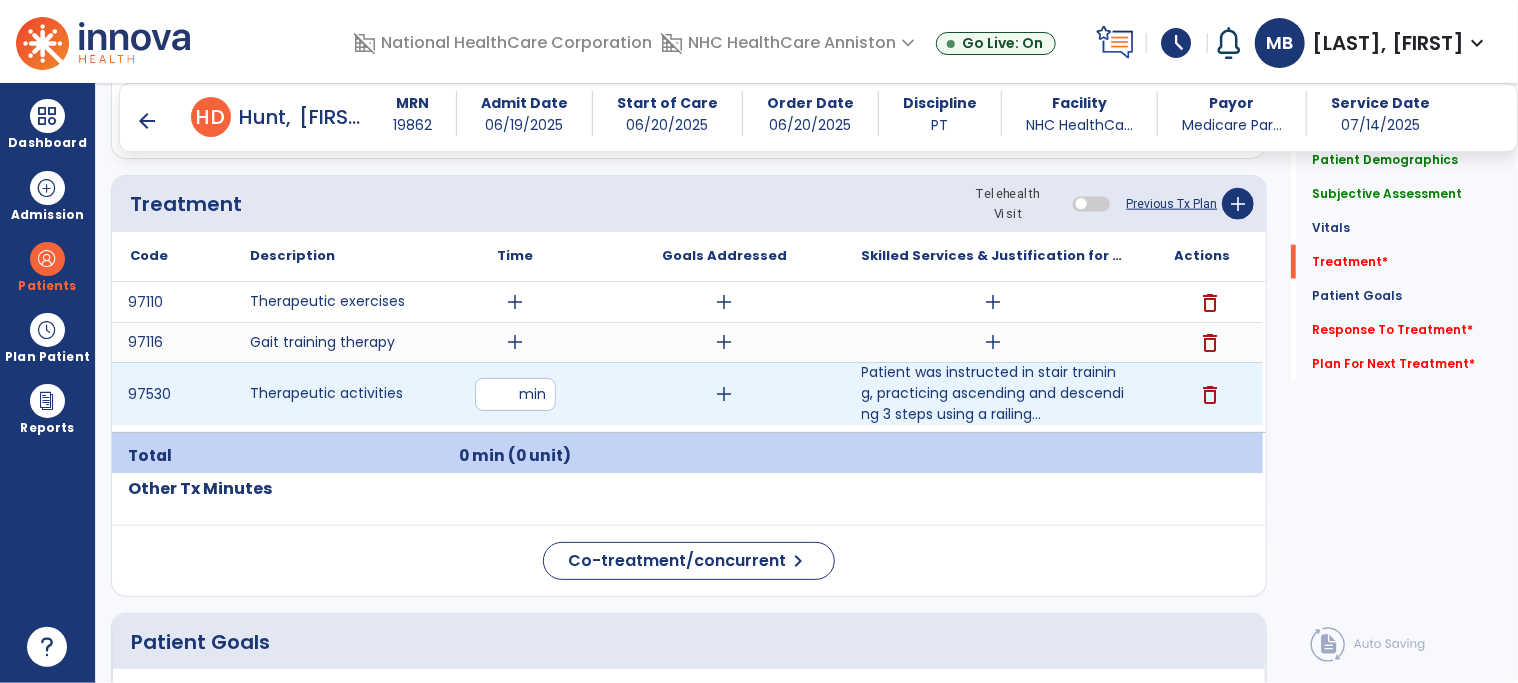 type on "**" 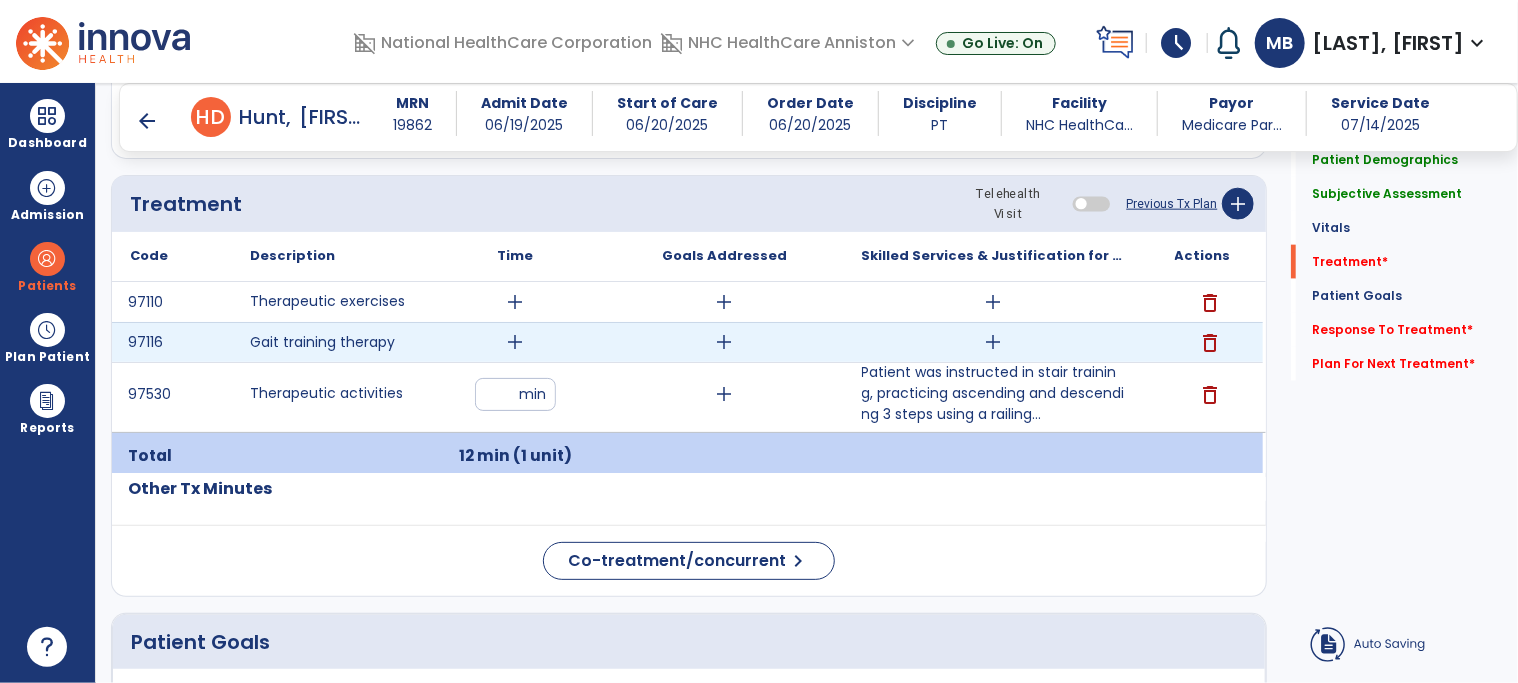 click on "add" at bounding box center (515, 342) 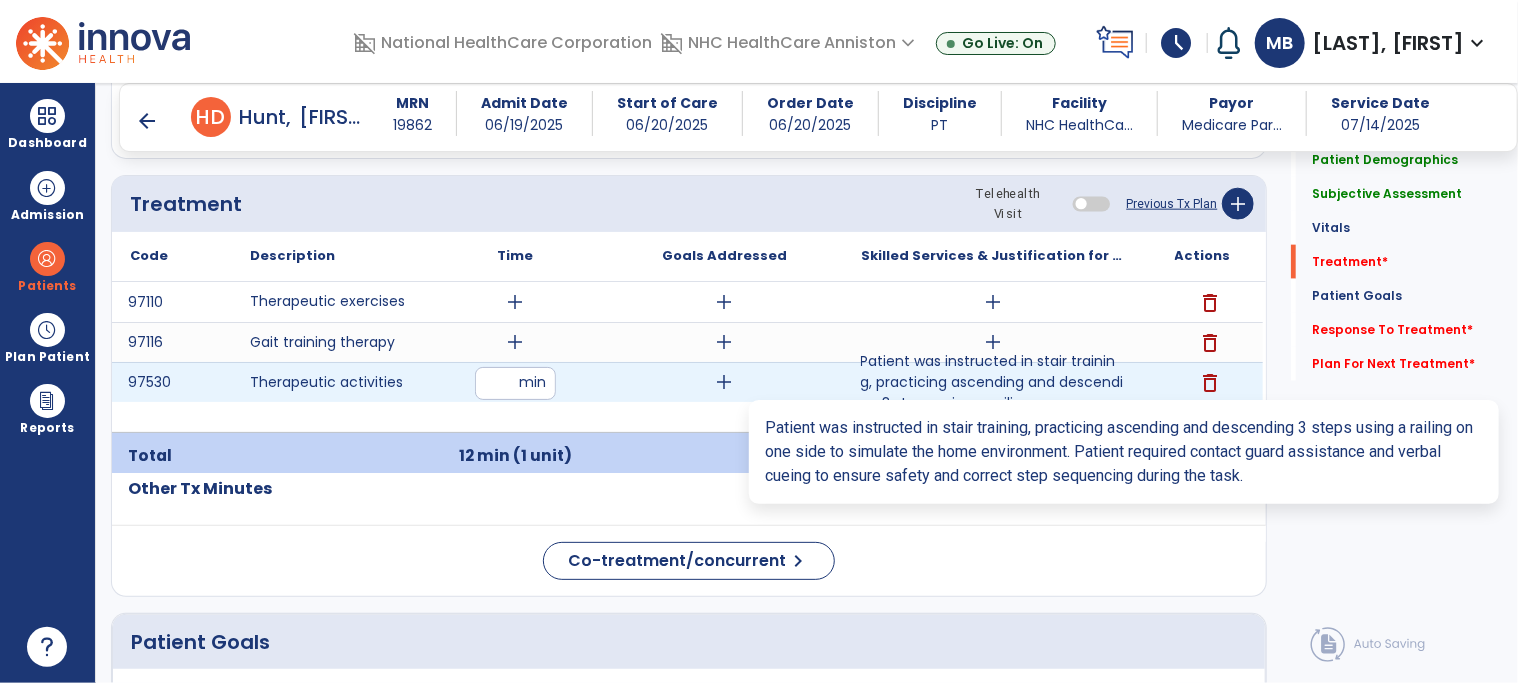 click on "Patient was instructed in stair training, practicing ascending and descending 3 steps using a railing..." at bounding box center [993, 382] 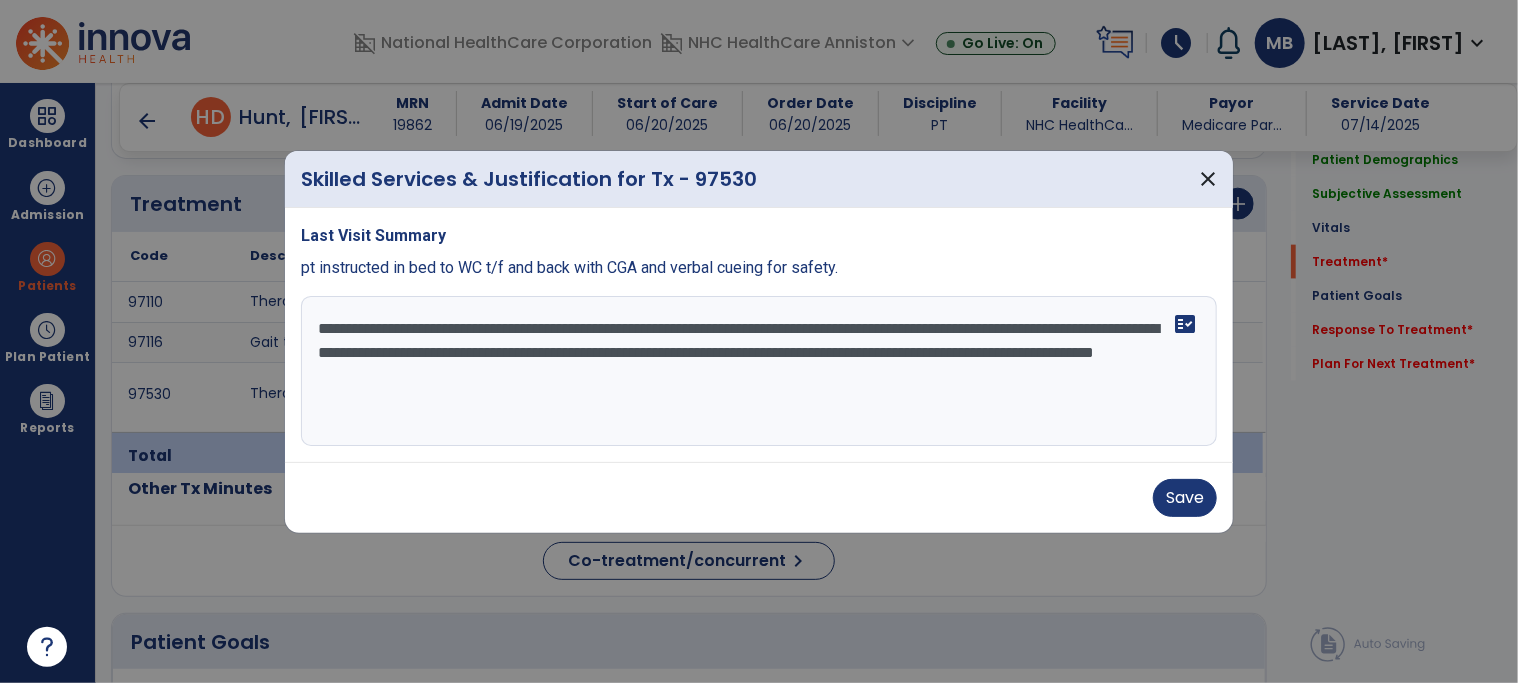 click on "**********" at bounding box center [759, 371] 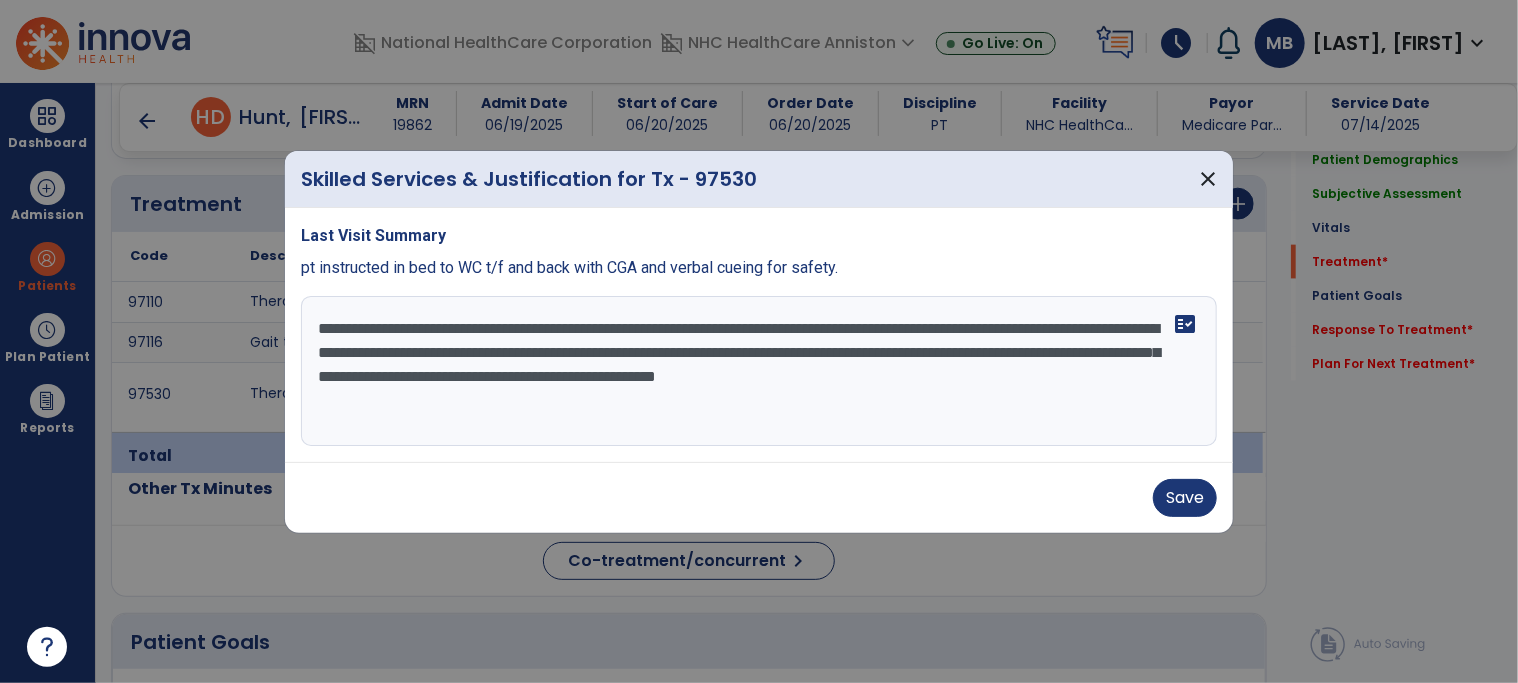click on "**********" at bounding box center [759, 371] 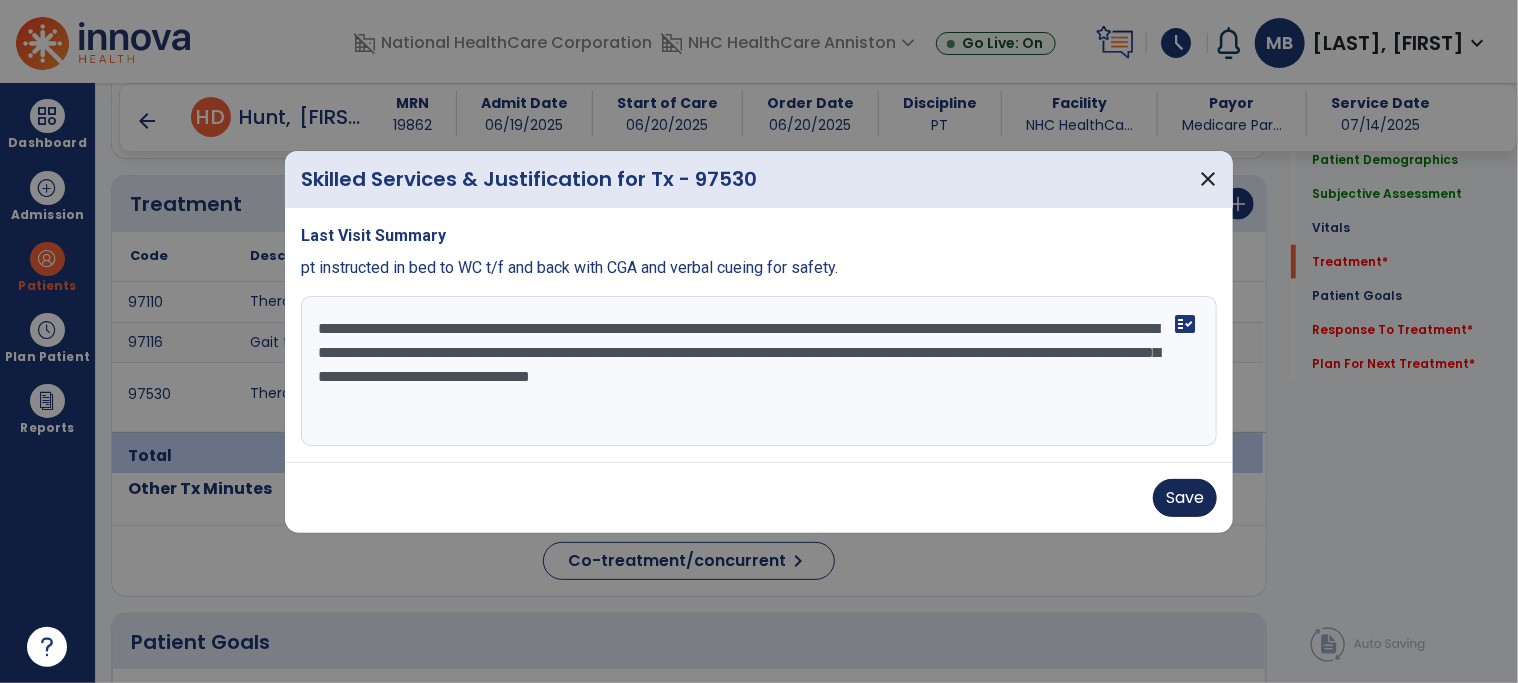 type on "**********" 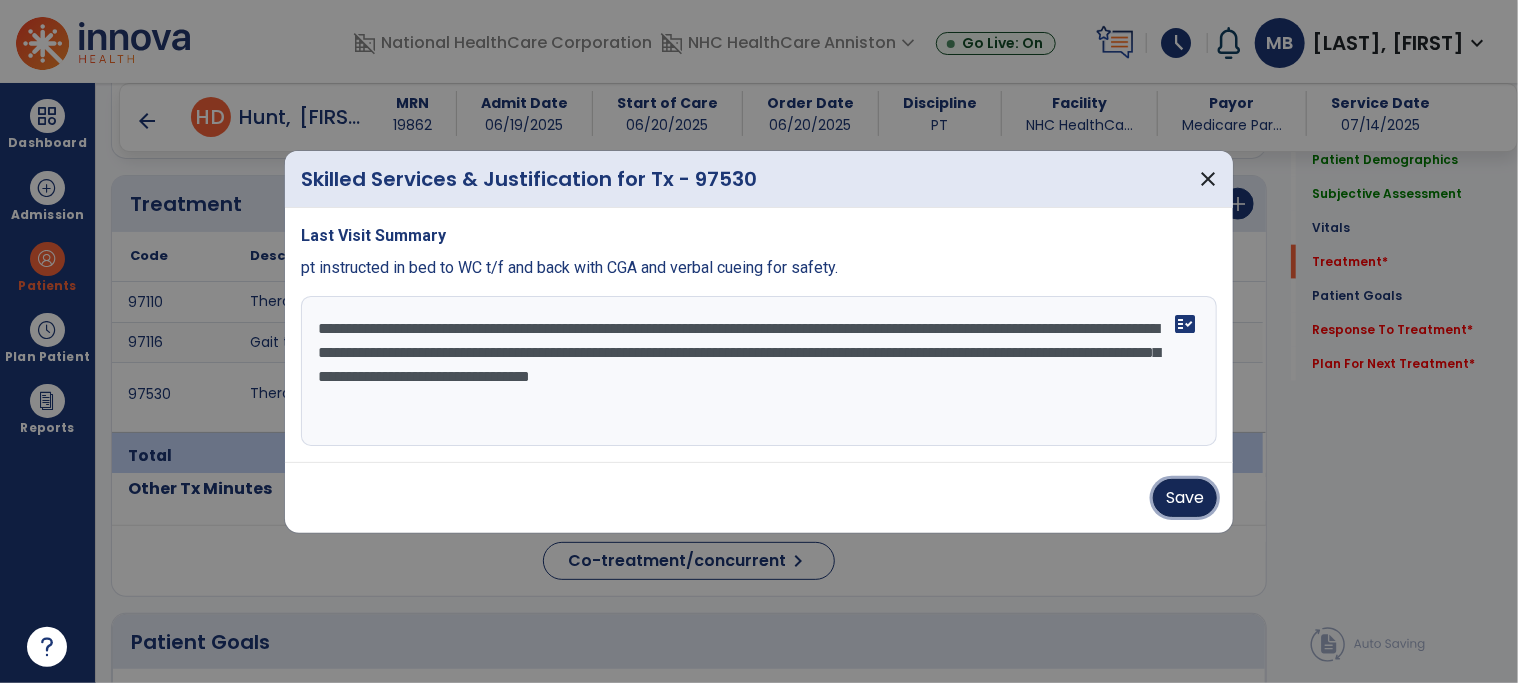 click on "Save" at bounding box center (1185, 498) 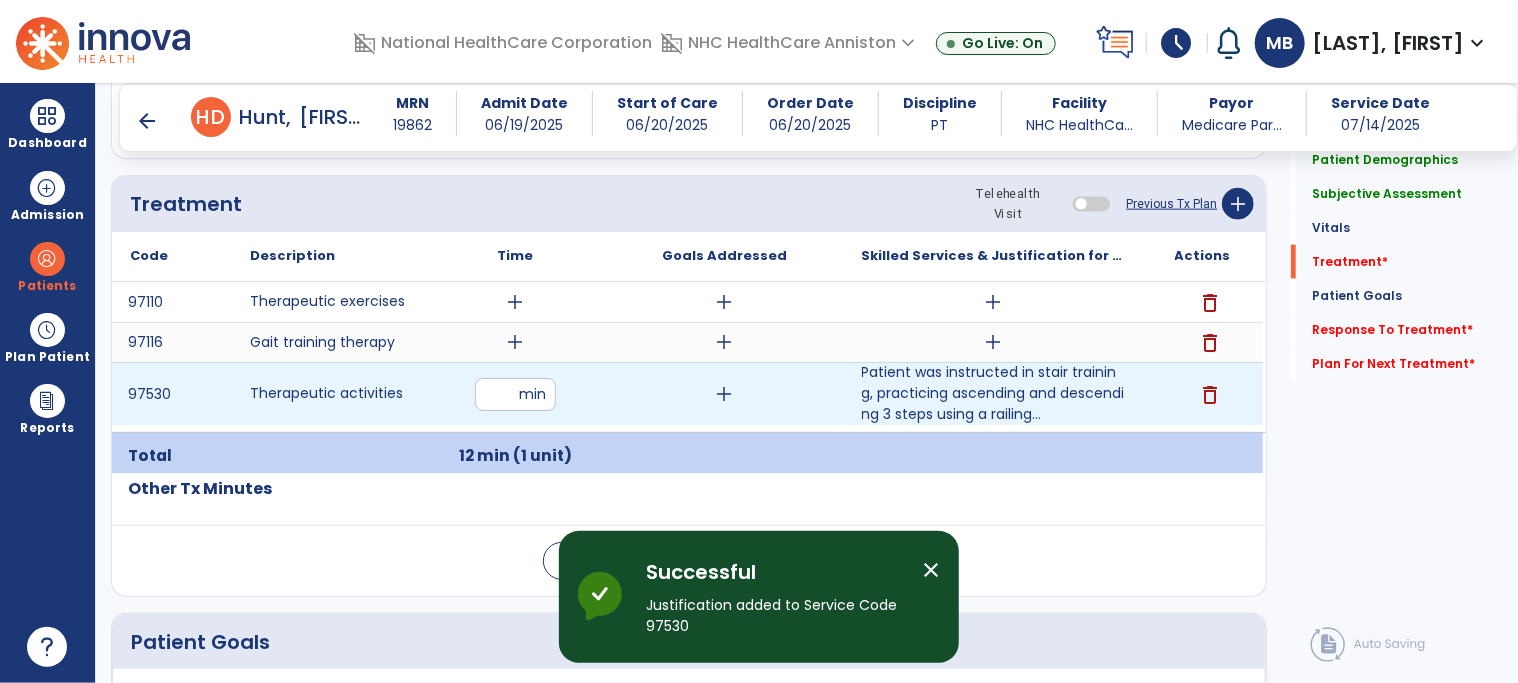 click on "add" at bounding box center [724, 394] 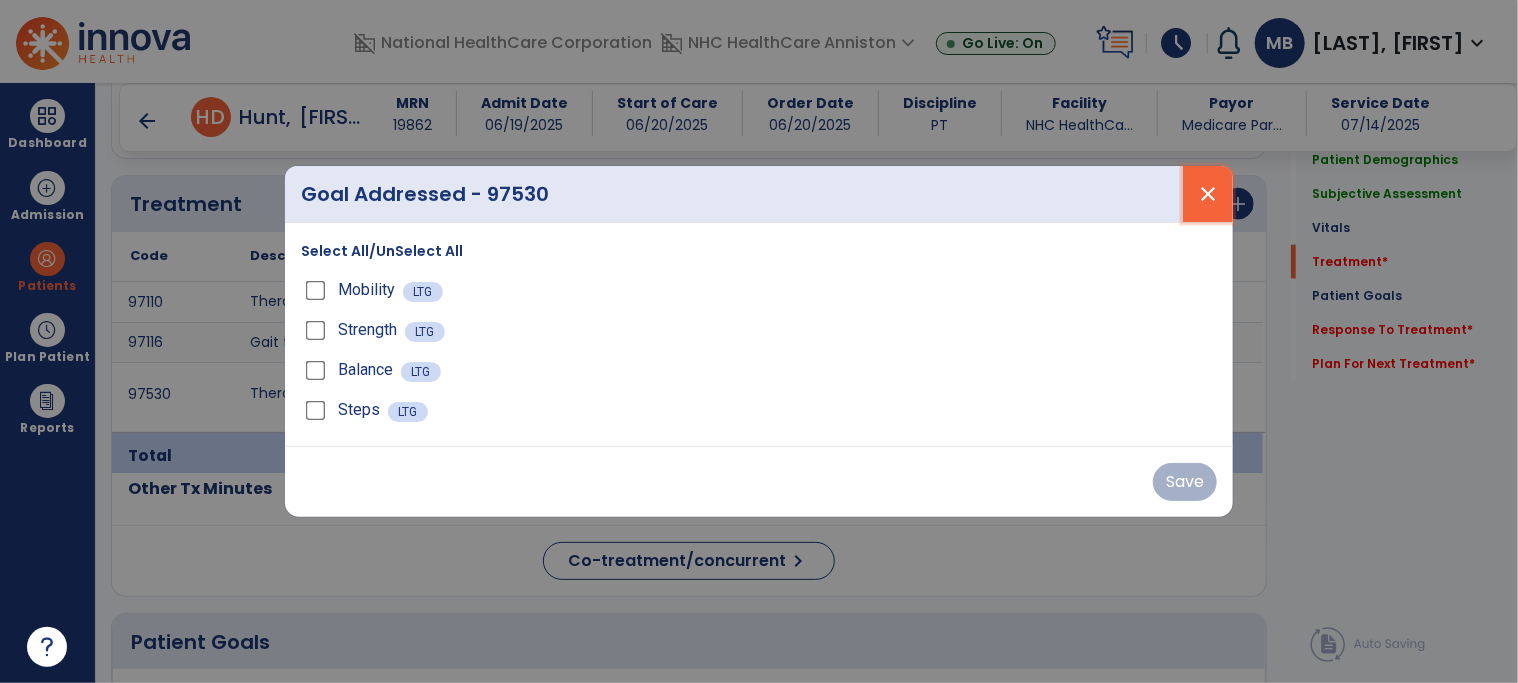 click on "close" at bounding box center [1208, 194] 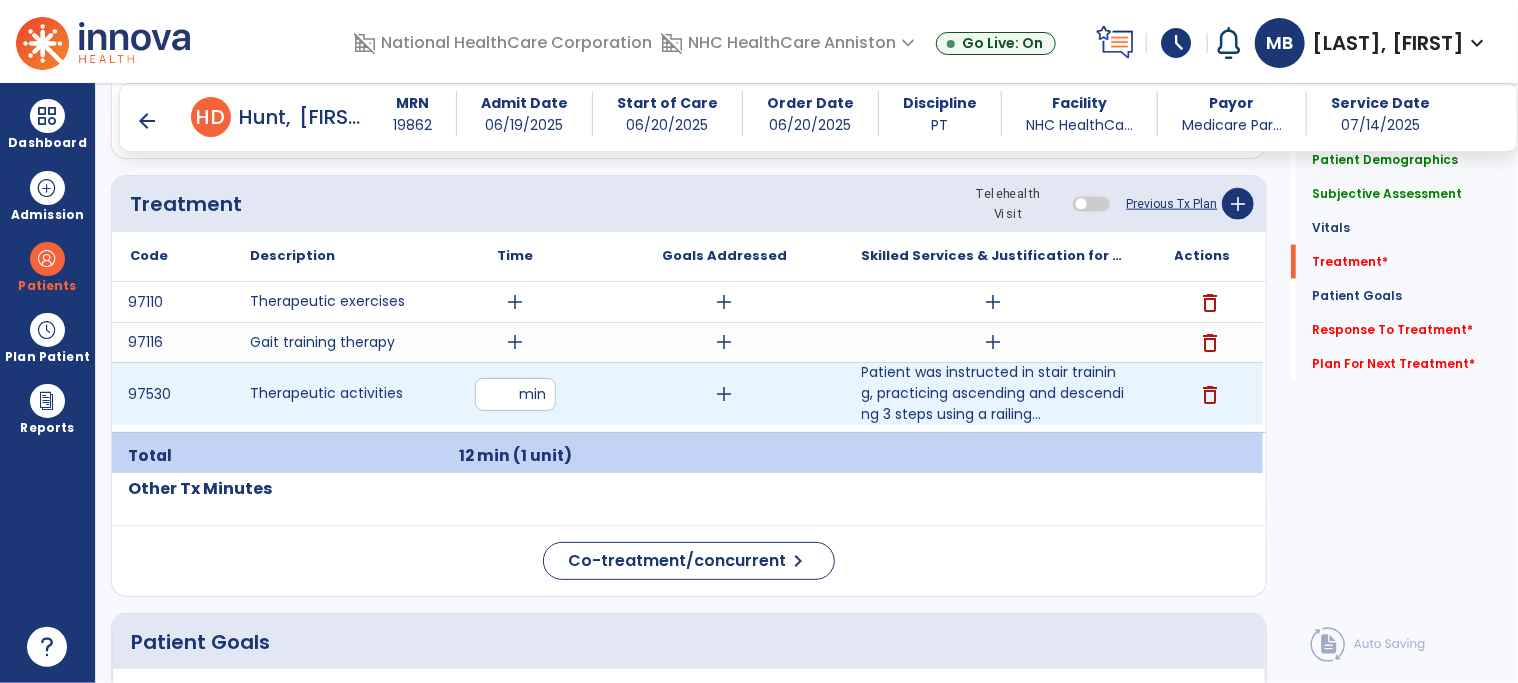 click on "add" at bounding box center [724, 394] 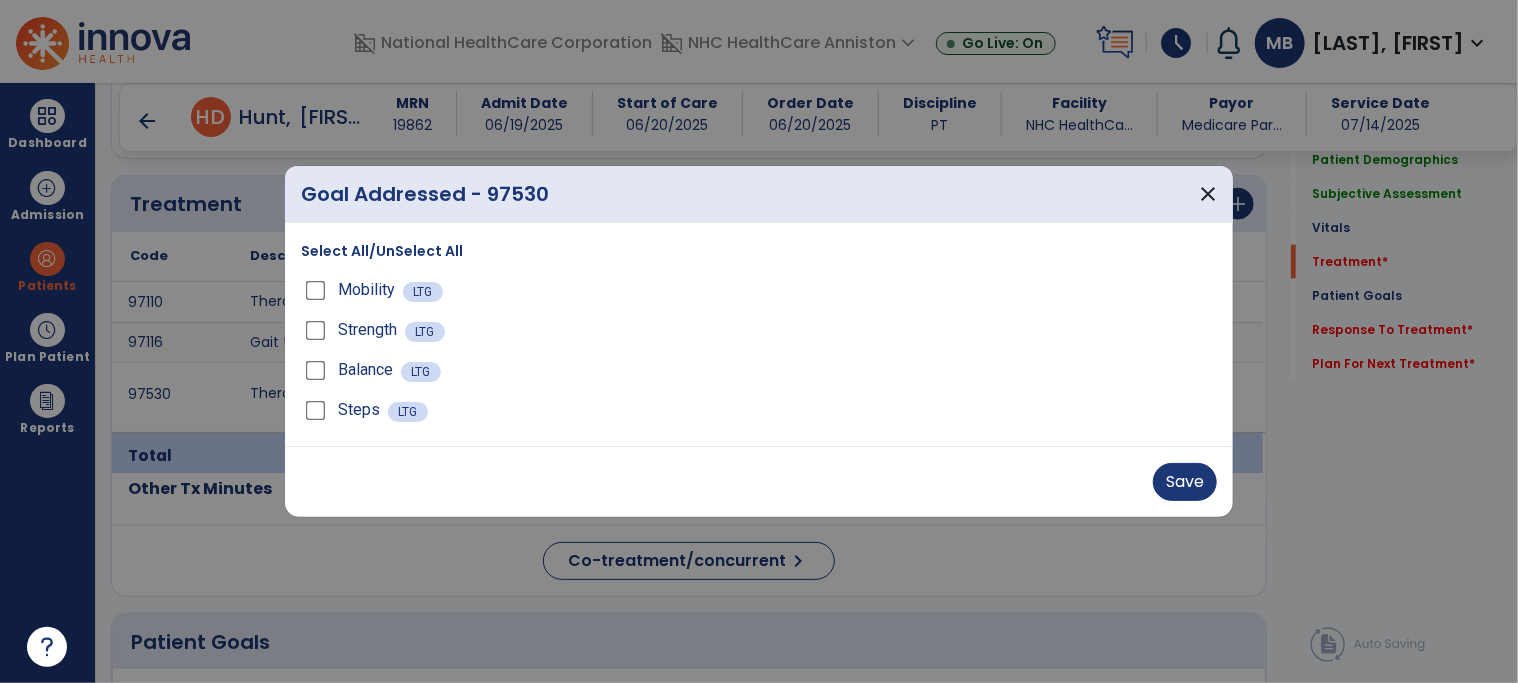 drag, startPoint x: 1198, startPoint y: 479, endPoint x: 1153, endPoint y: 473, distance: 45.39824 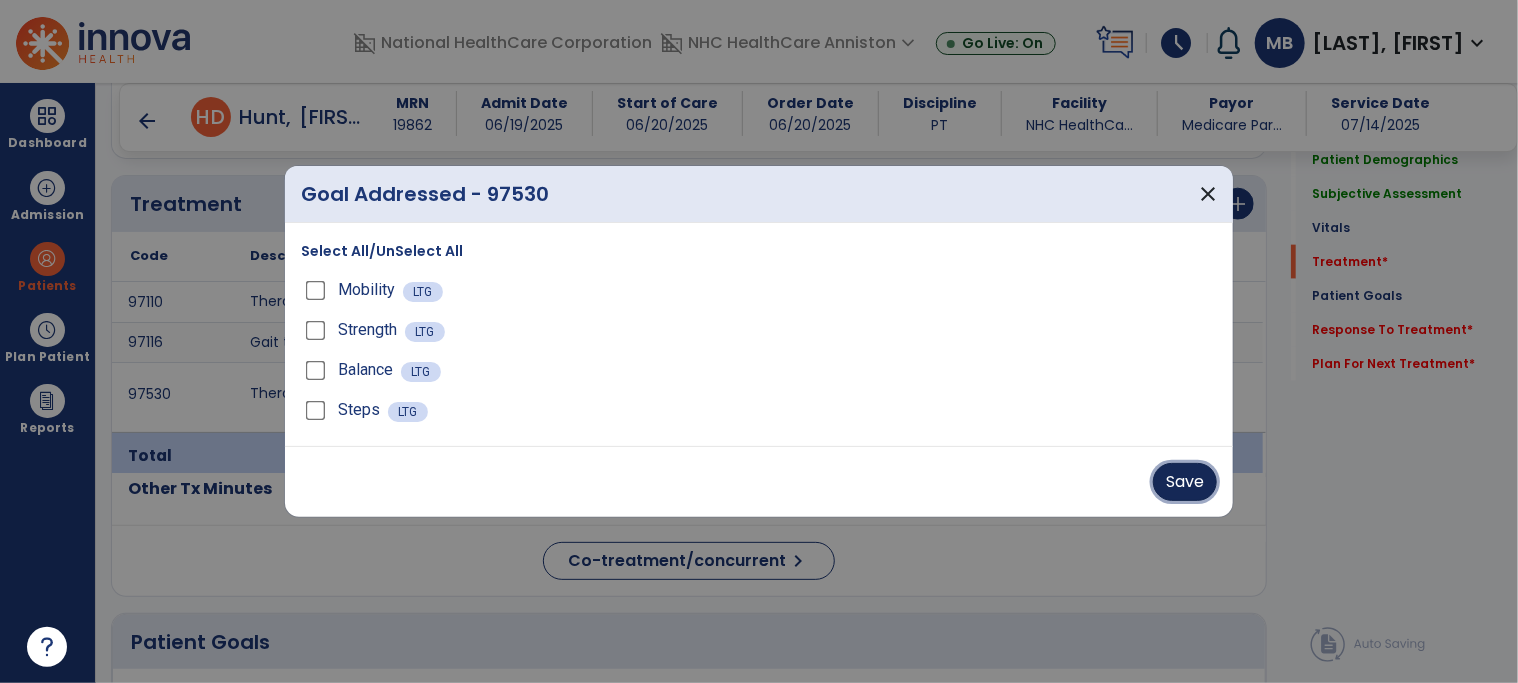 click on "Save" at bounding box center (1185, 482) 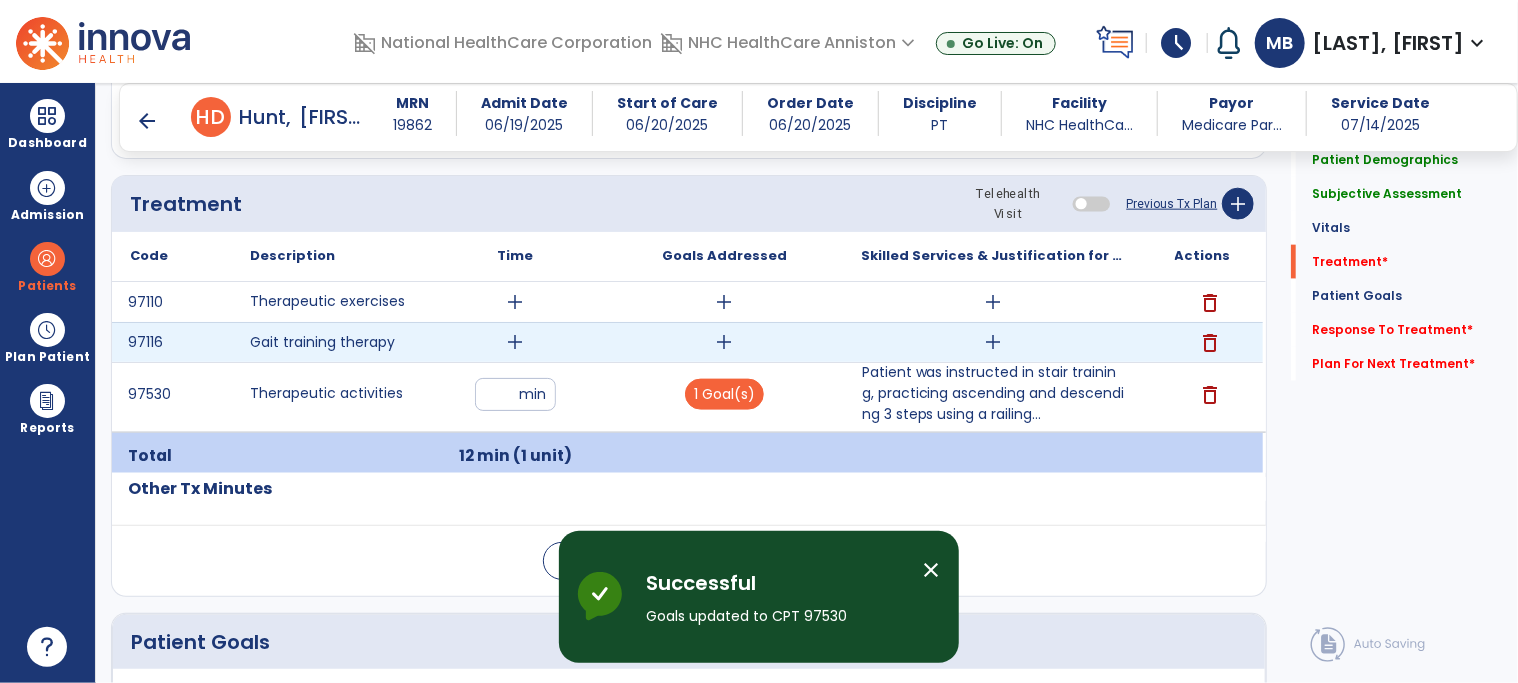 click on "add" at bounding box center [993, 342] 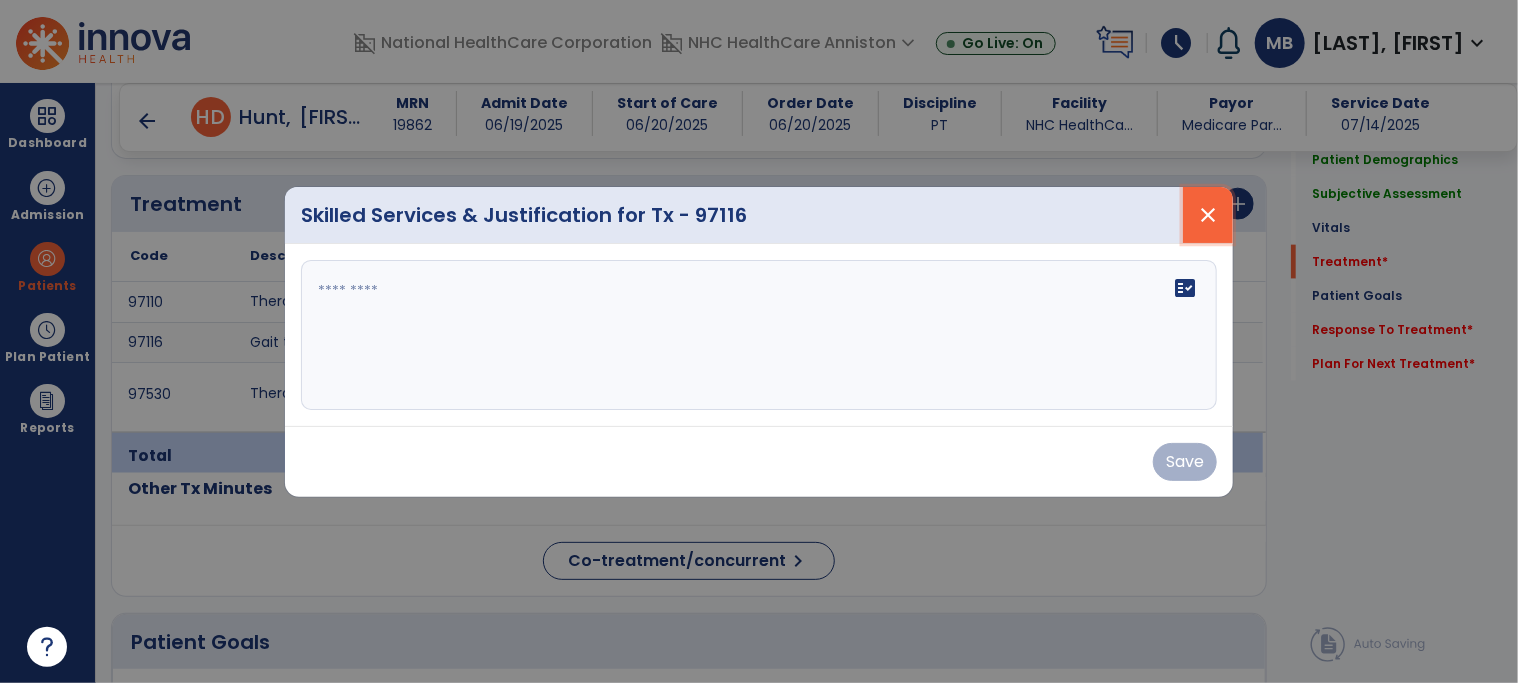 click on "close" at bounding box center [1208, 215] 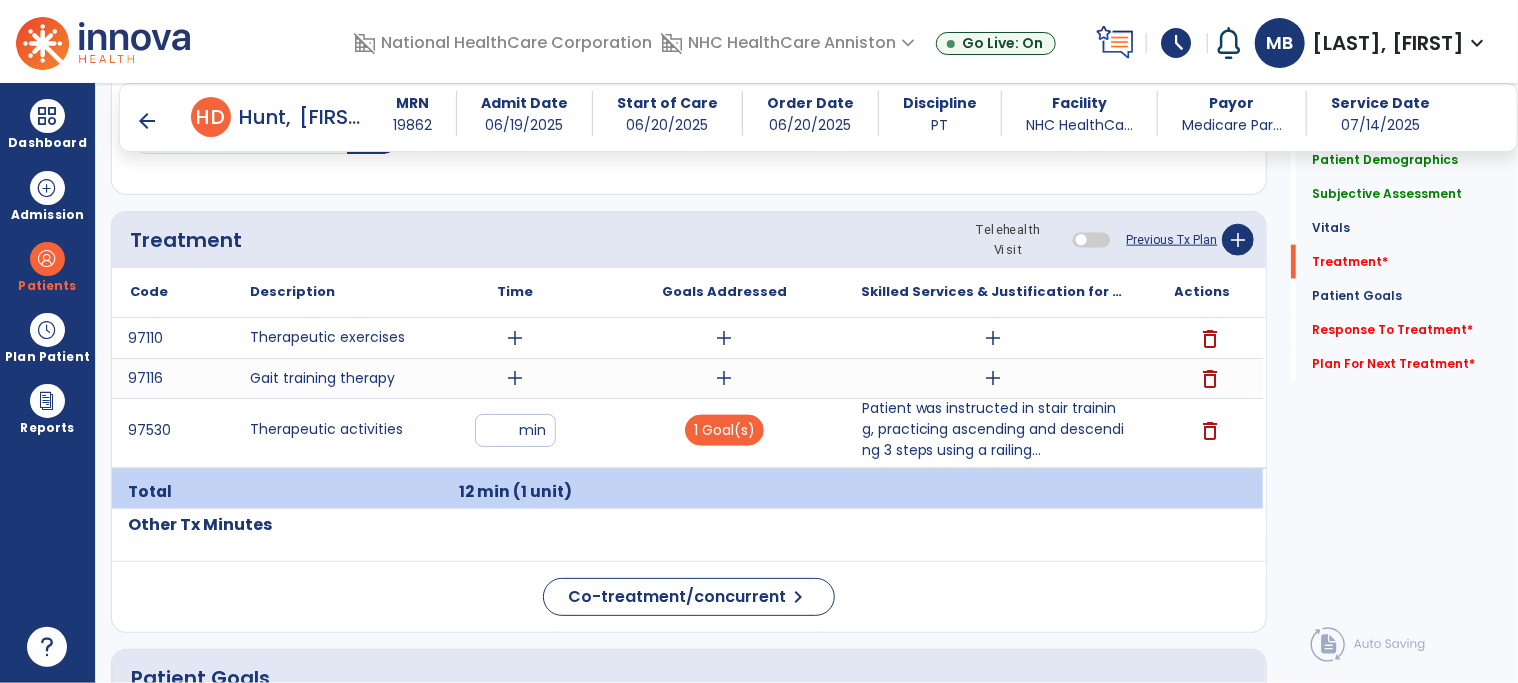 scroll, scrollTop: 1147, scrollLeft: 0, axis: vertical 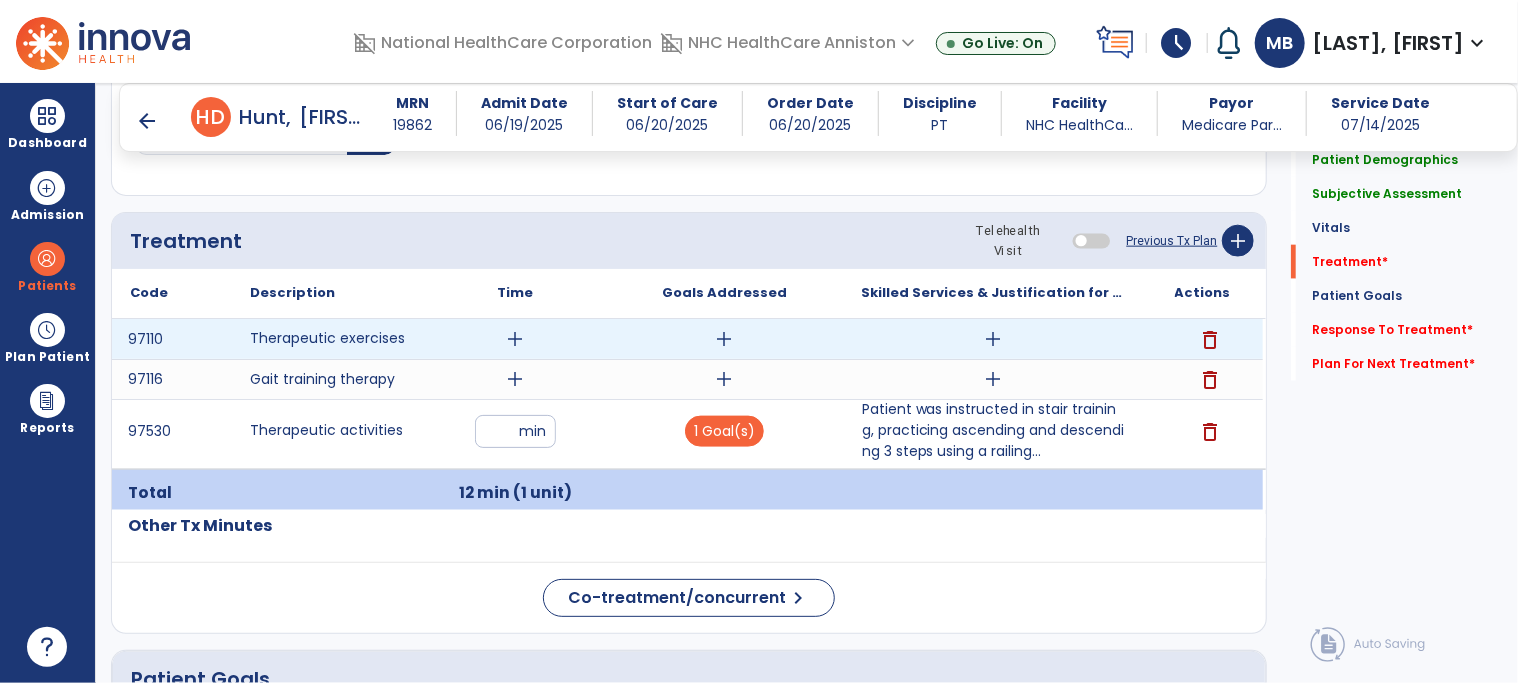 click on "add" at bounding box center (993, 339) 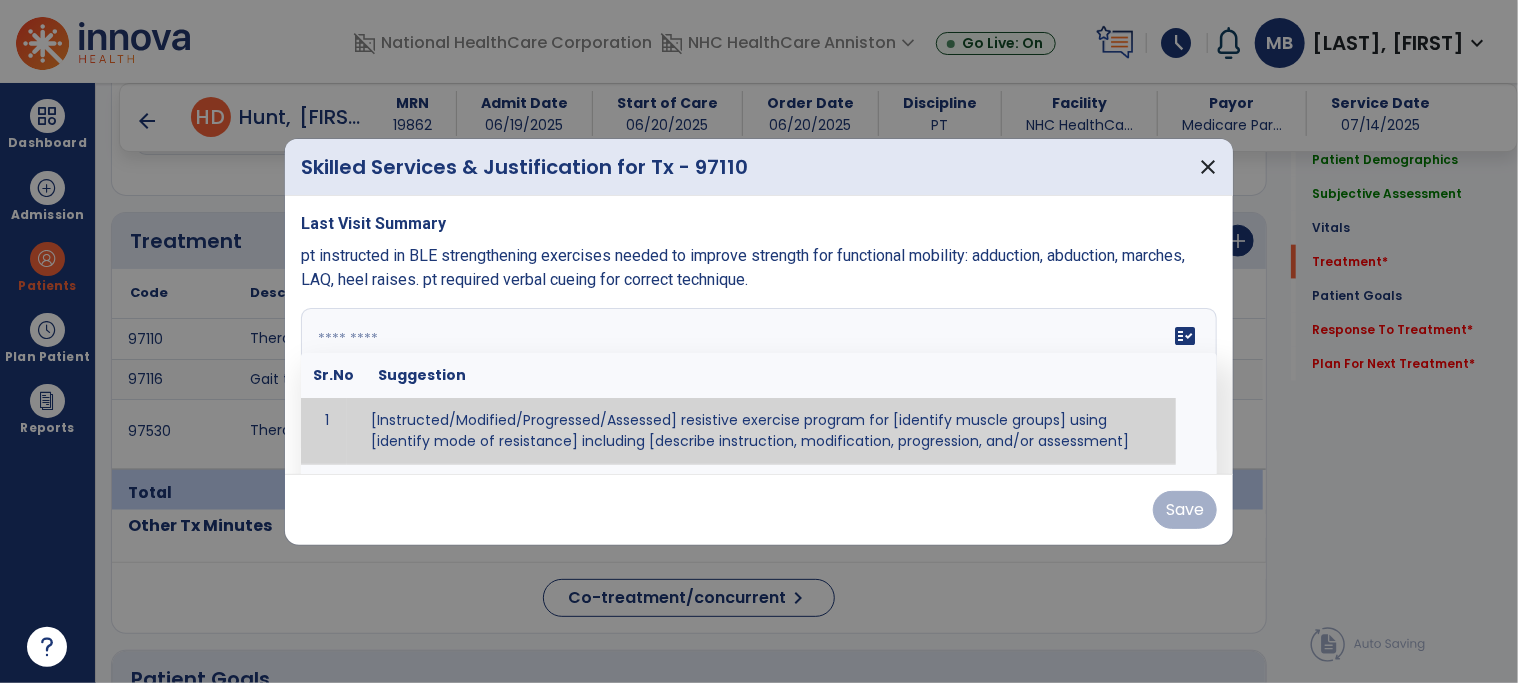 click at bounding box center [757, 383] 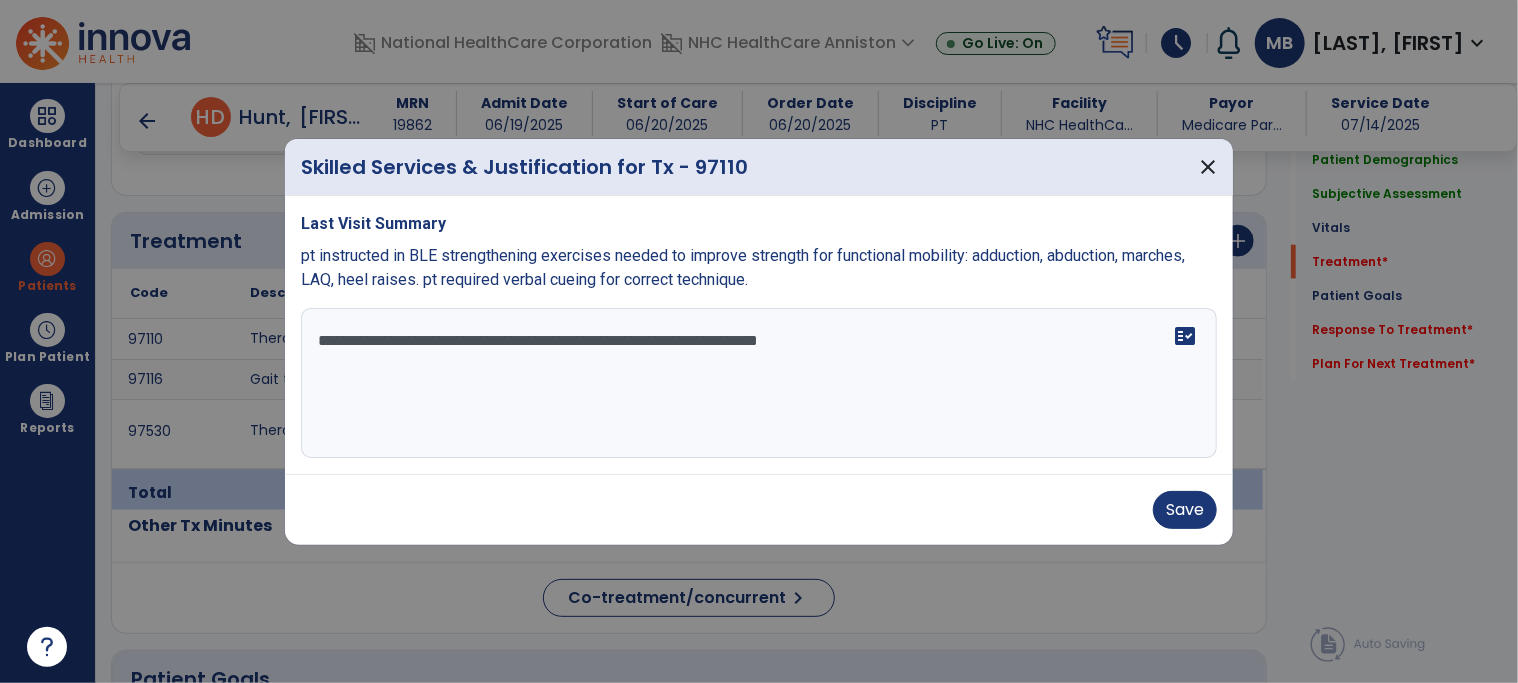 click on "**********" at bounding box center (759, 383) 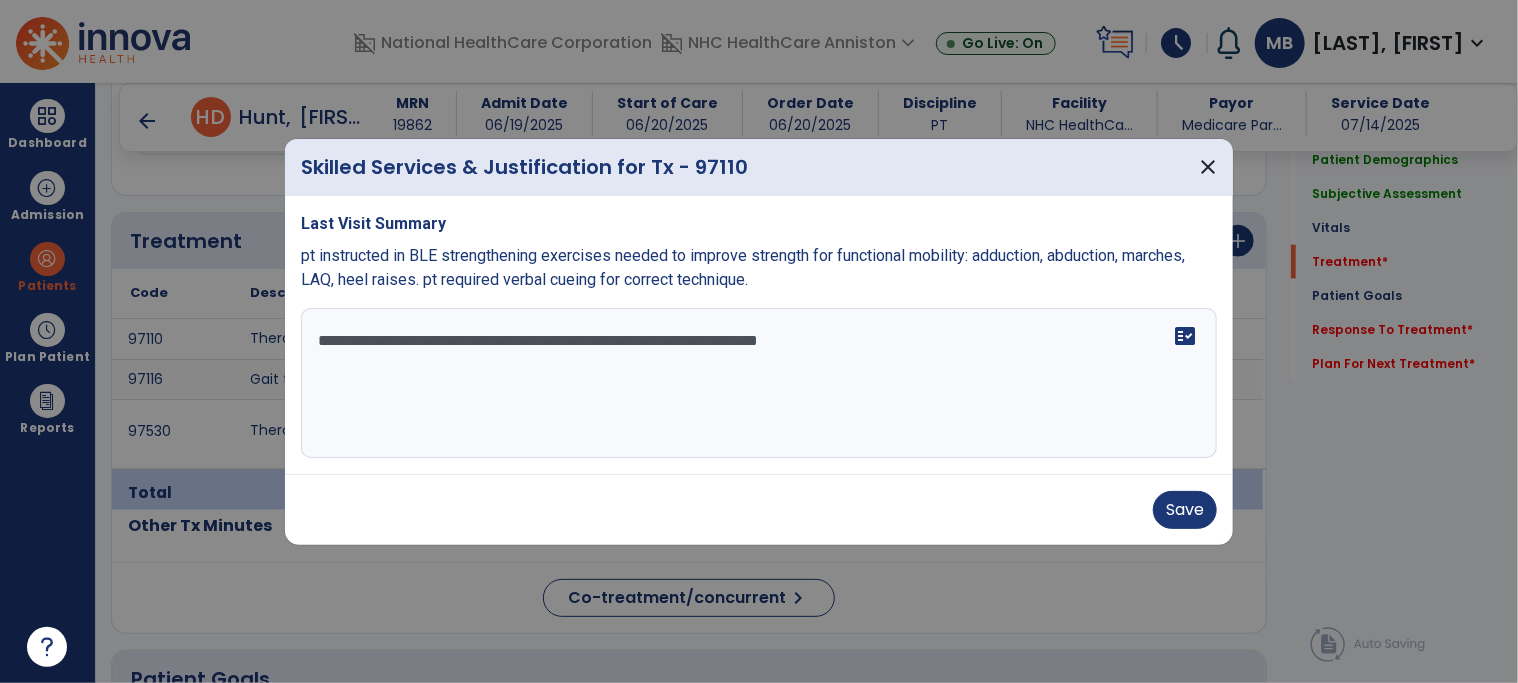 drag, startPoint x: 901, startPoint y: 327, endPoint x: 820, endPoint y: 334, distance: 81.3019 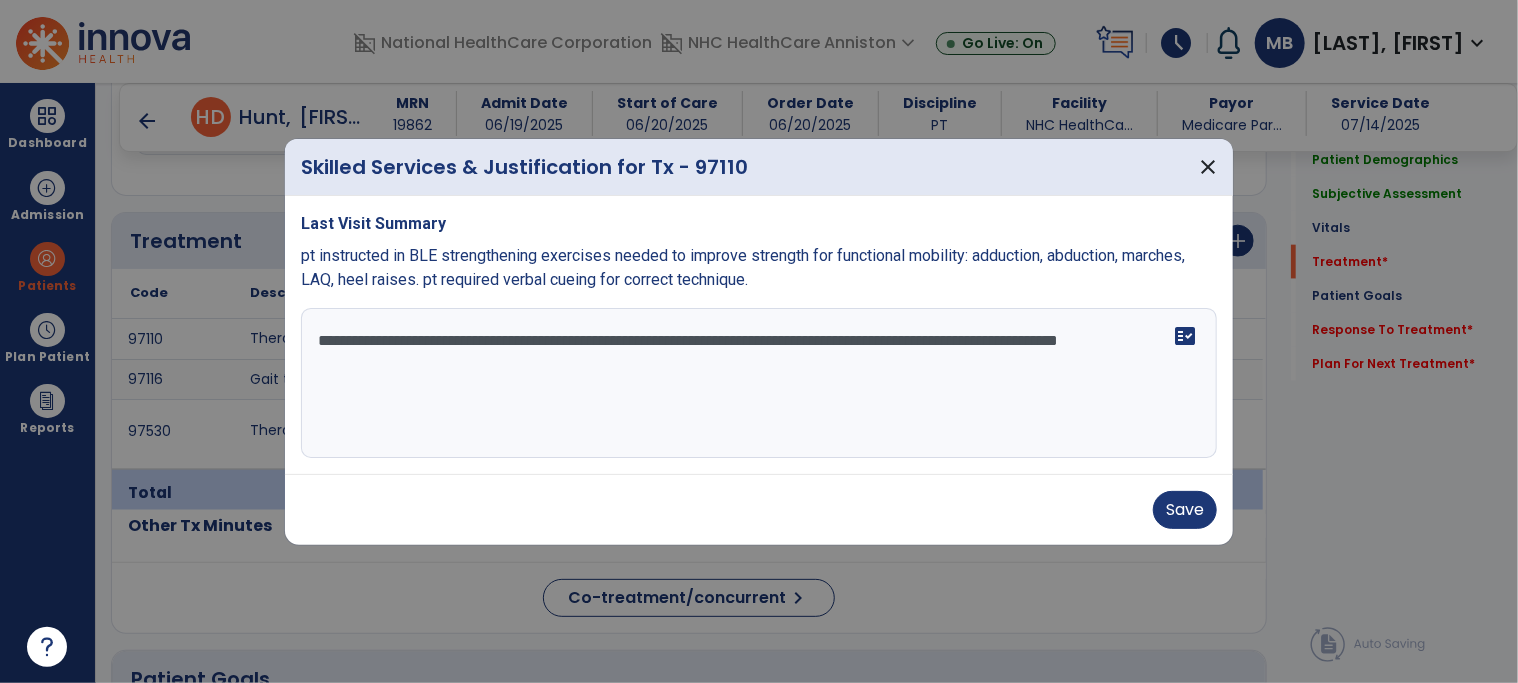 click on "**********" at bounding box center (759, 383) 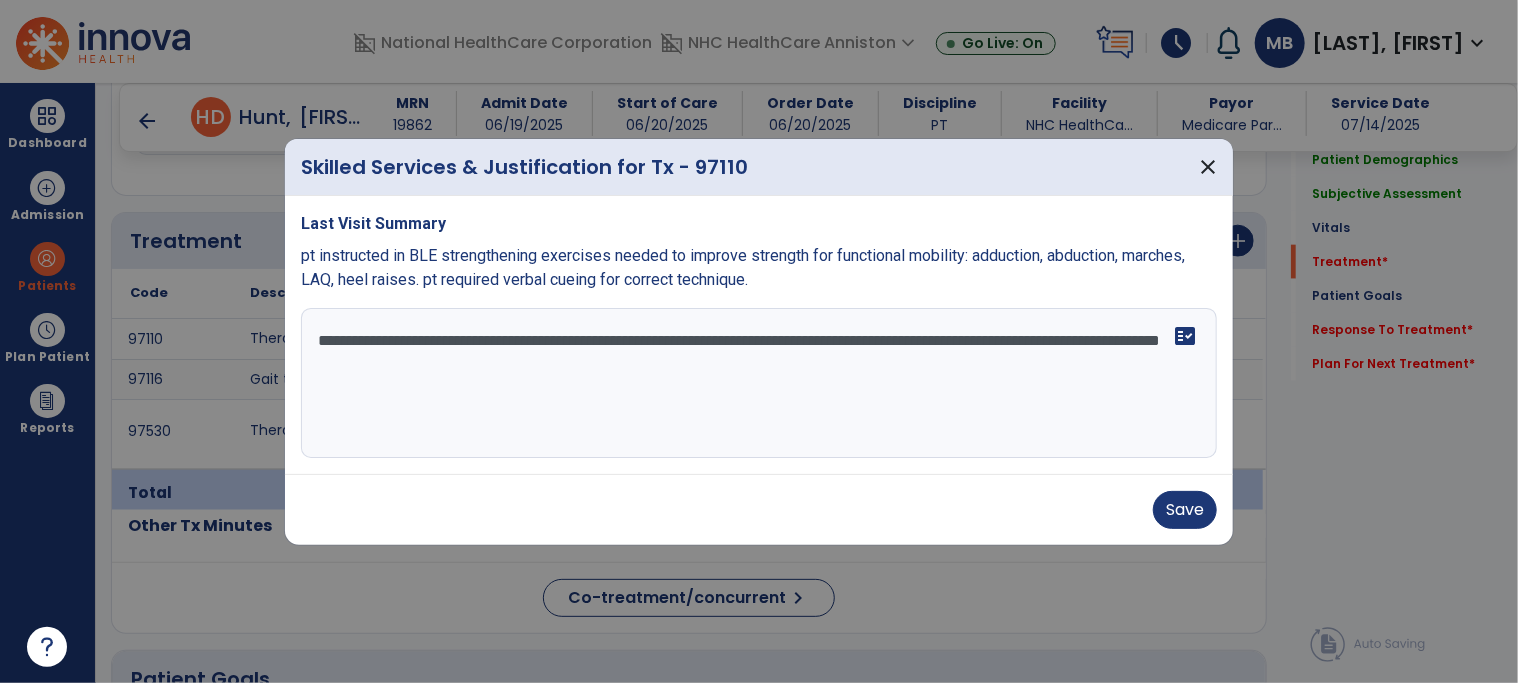 click on "**********" at bounding box center (759, 383) 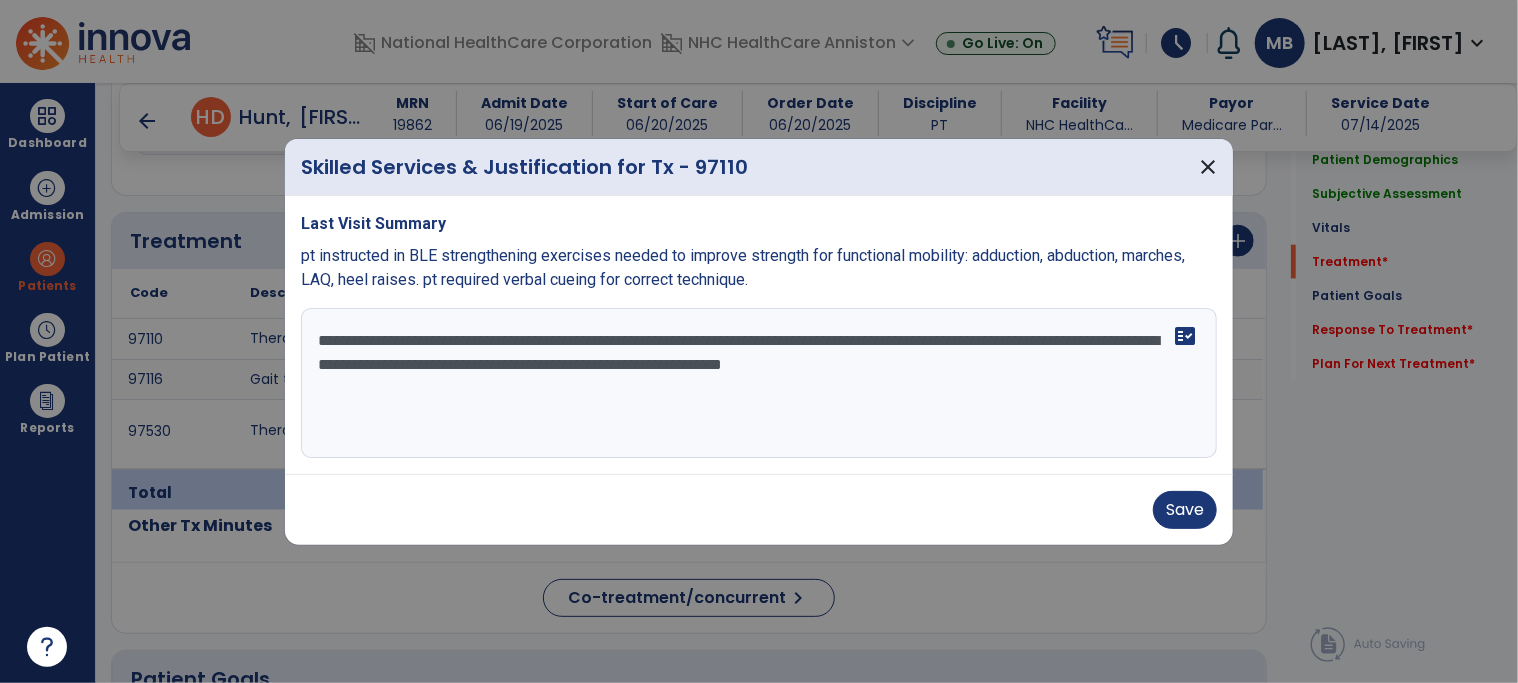 click on "**********" at bounding box center (759, 383) 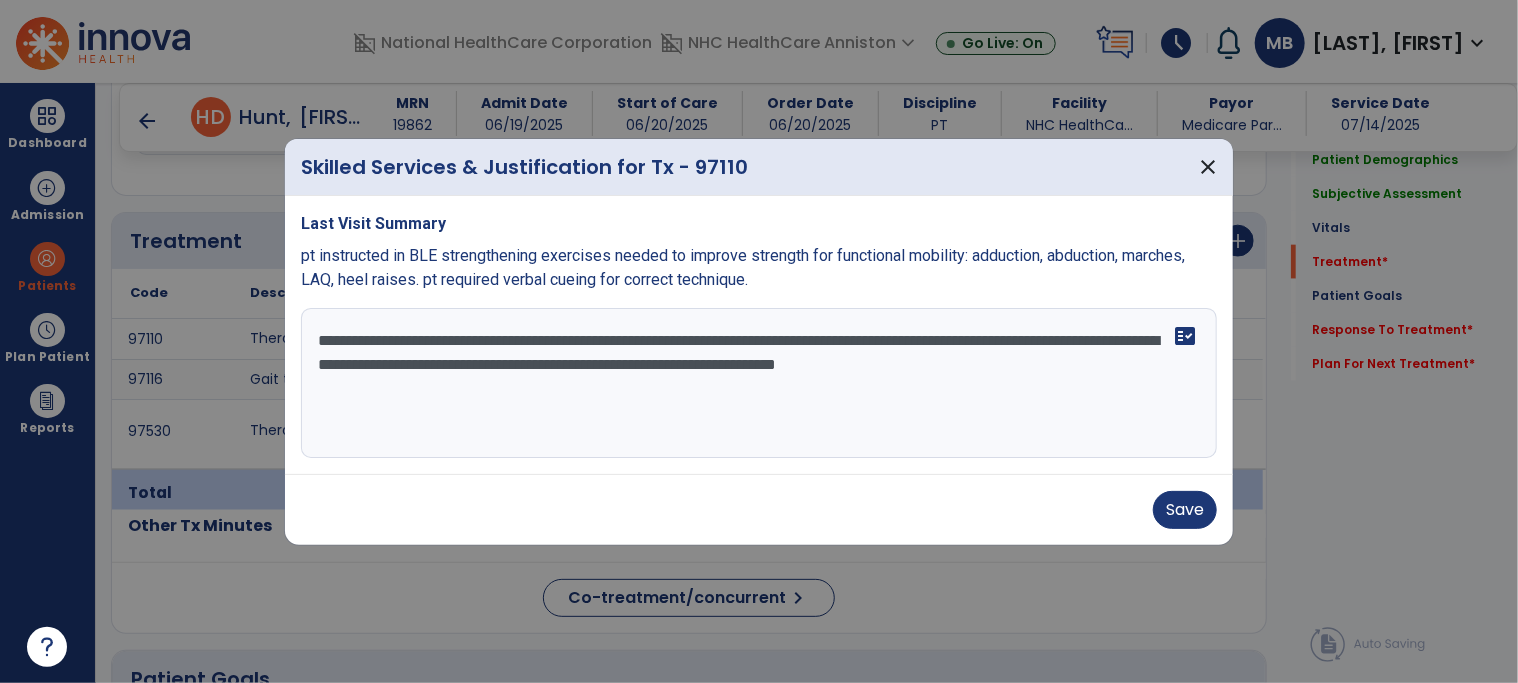 click on "**********" at bounding box center [759, 383] 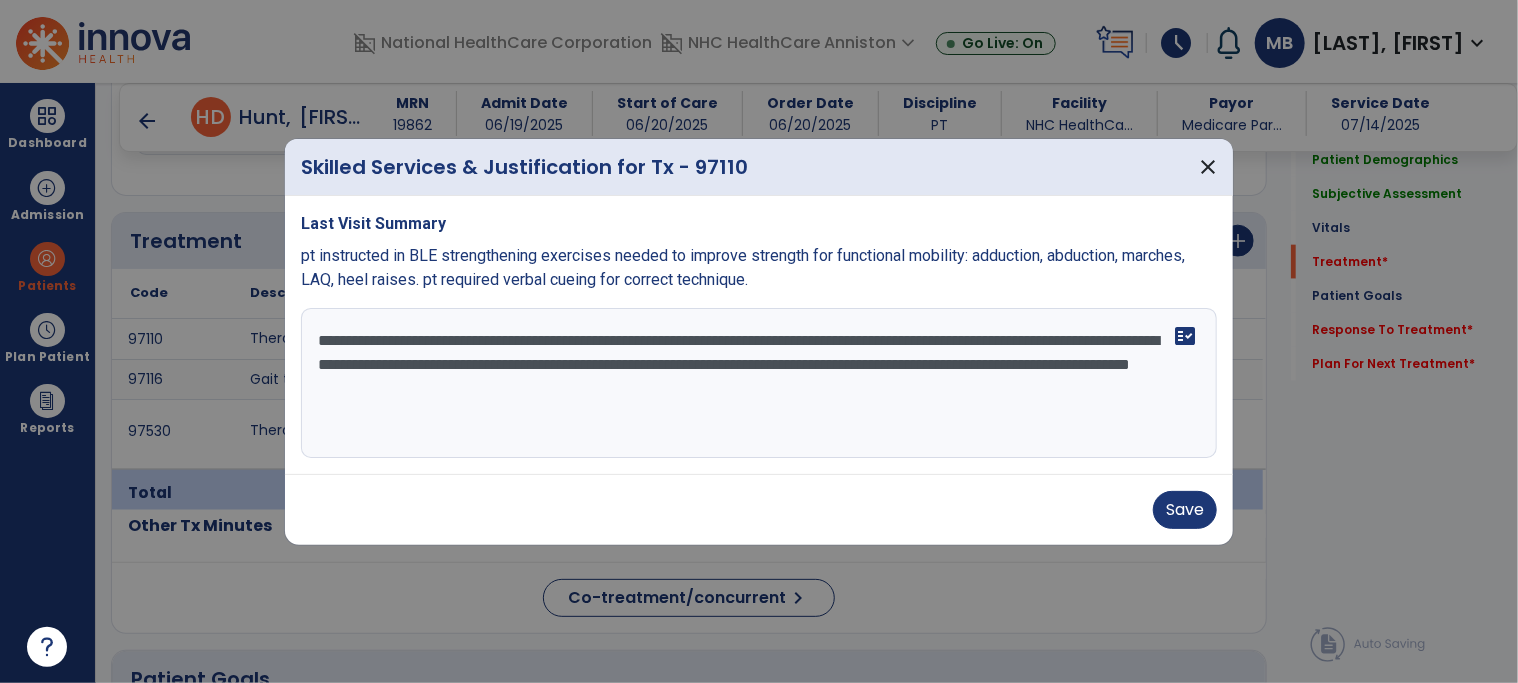 type on "**********" 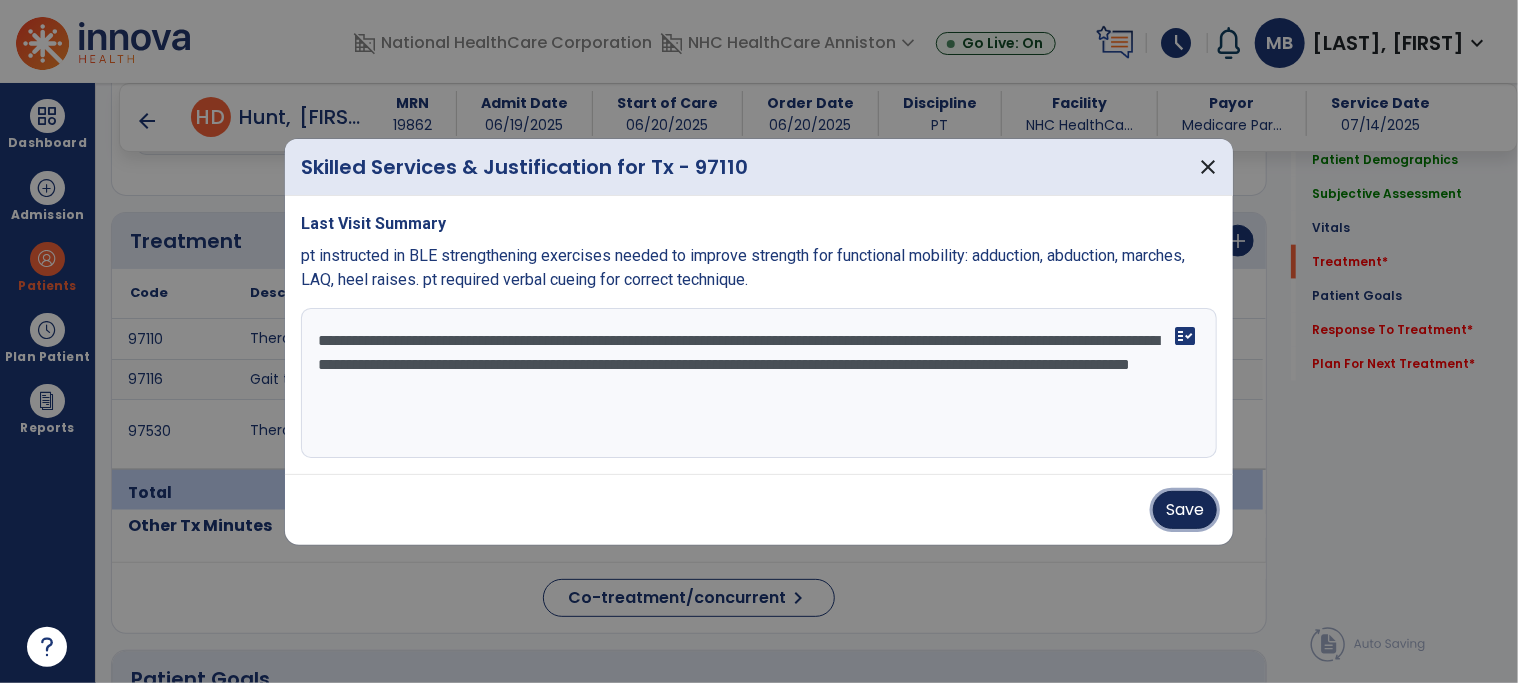 click on "Save" at bounding box center (1185, 510) 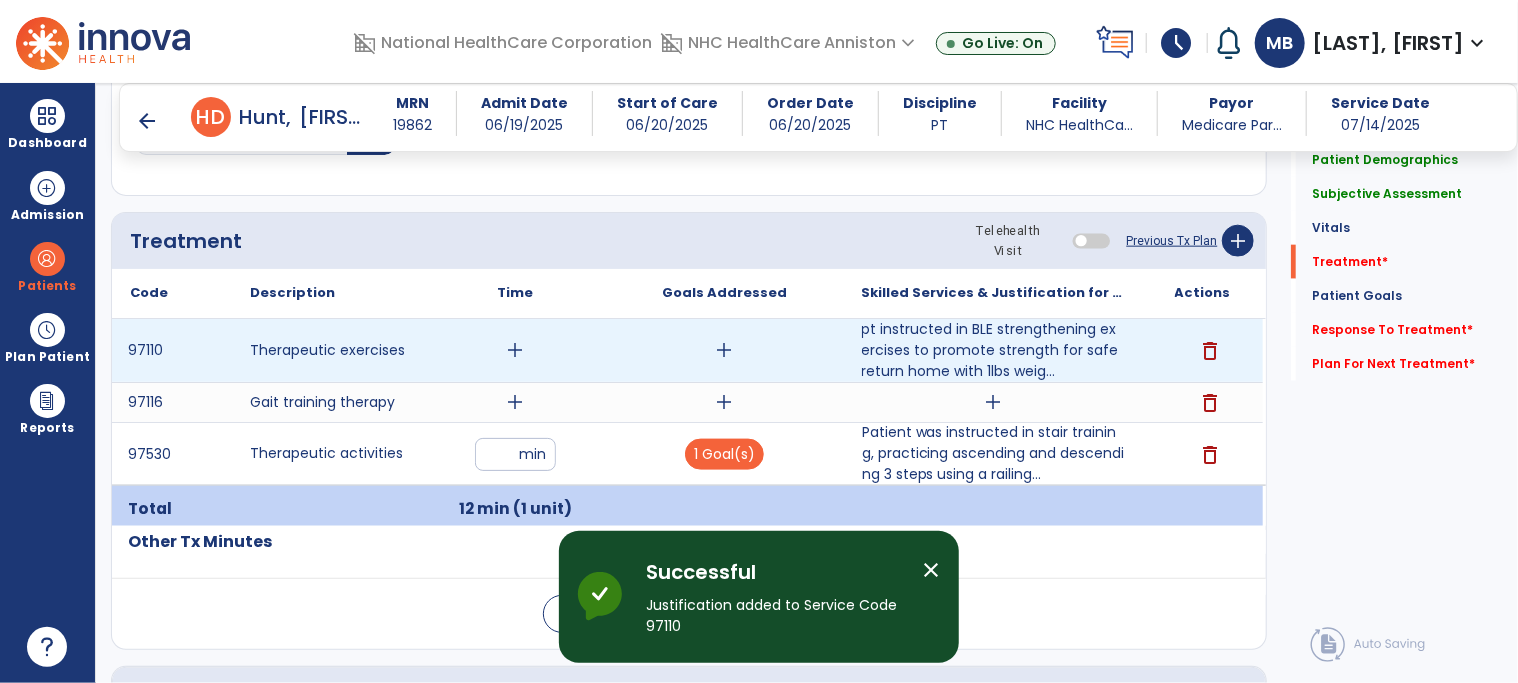 click on "add" at bounding box center (515, 350) 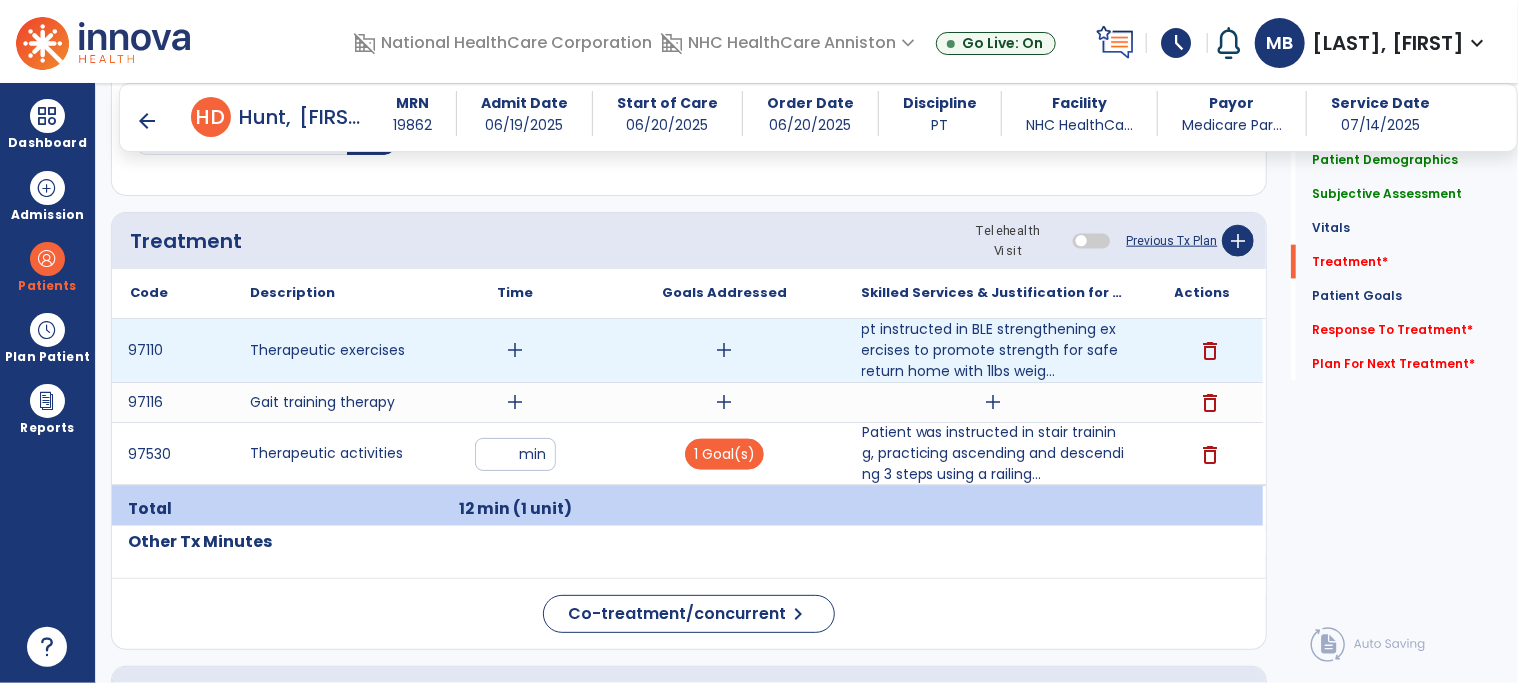 click on "add" at bounding box center (515, 350) 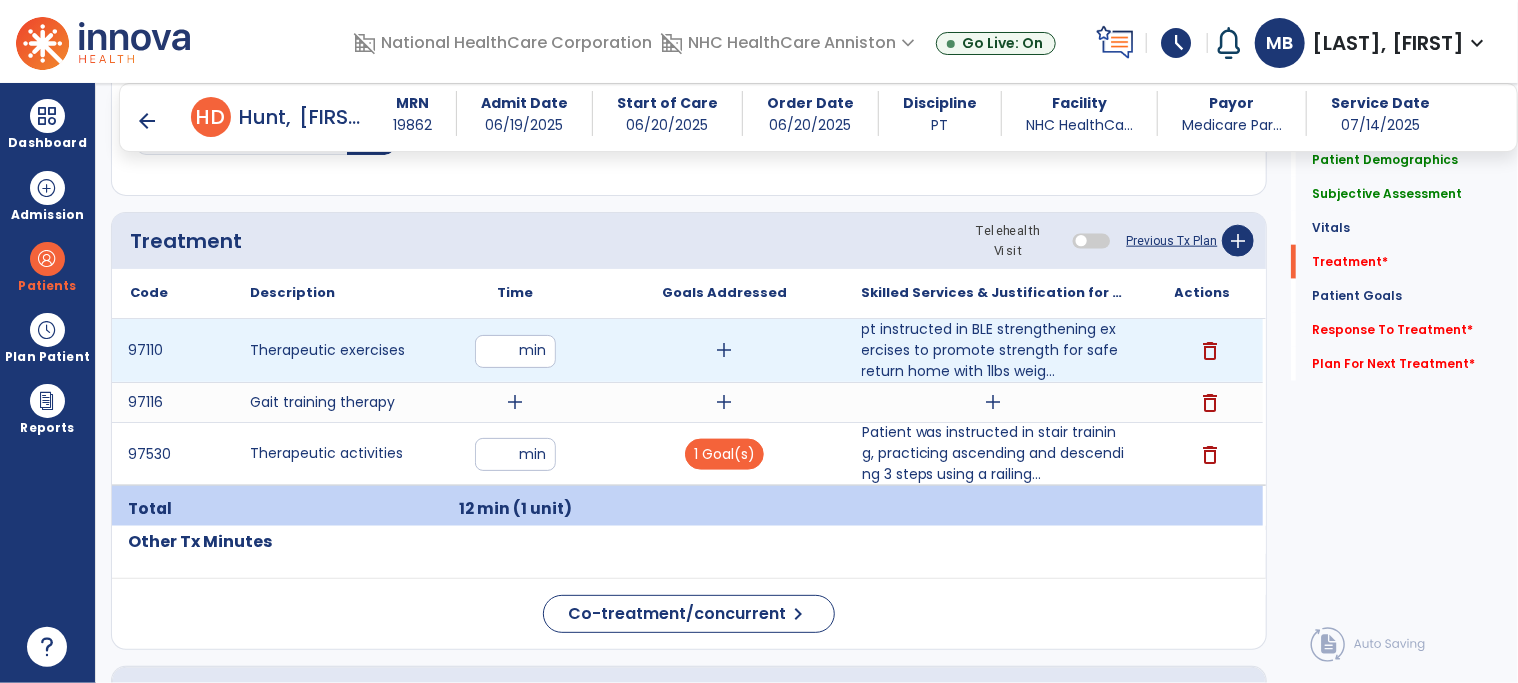 type on "**" 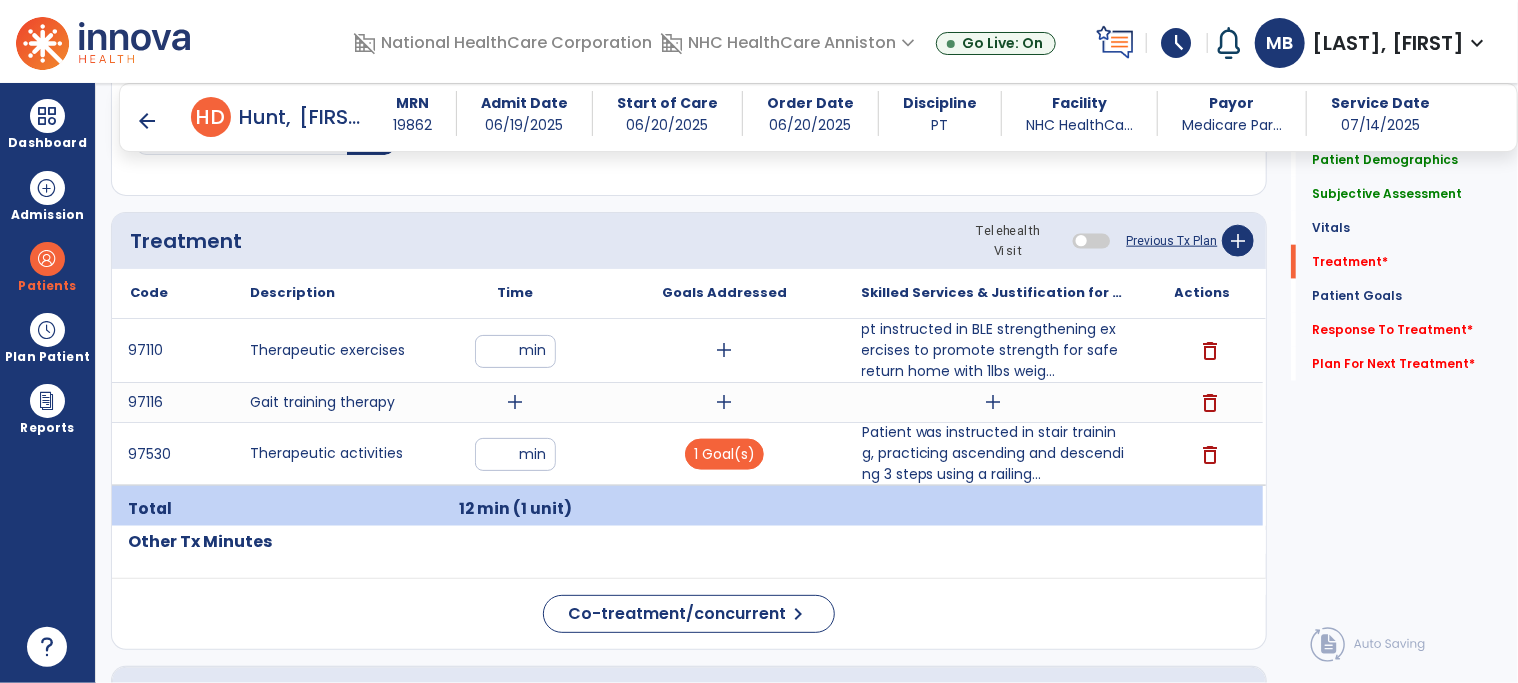 click on "Treatment Telehealth Visit  Previous Tx Plan   add" 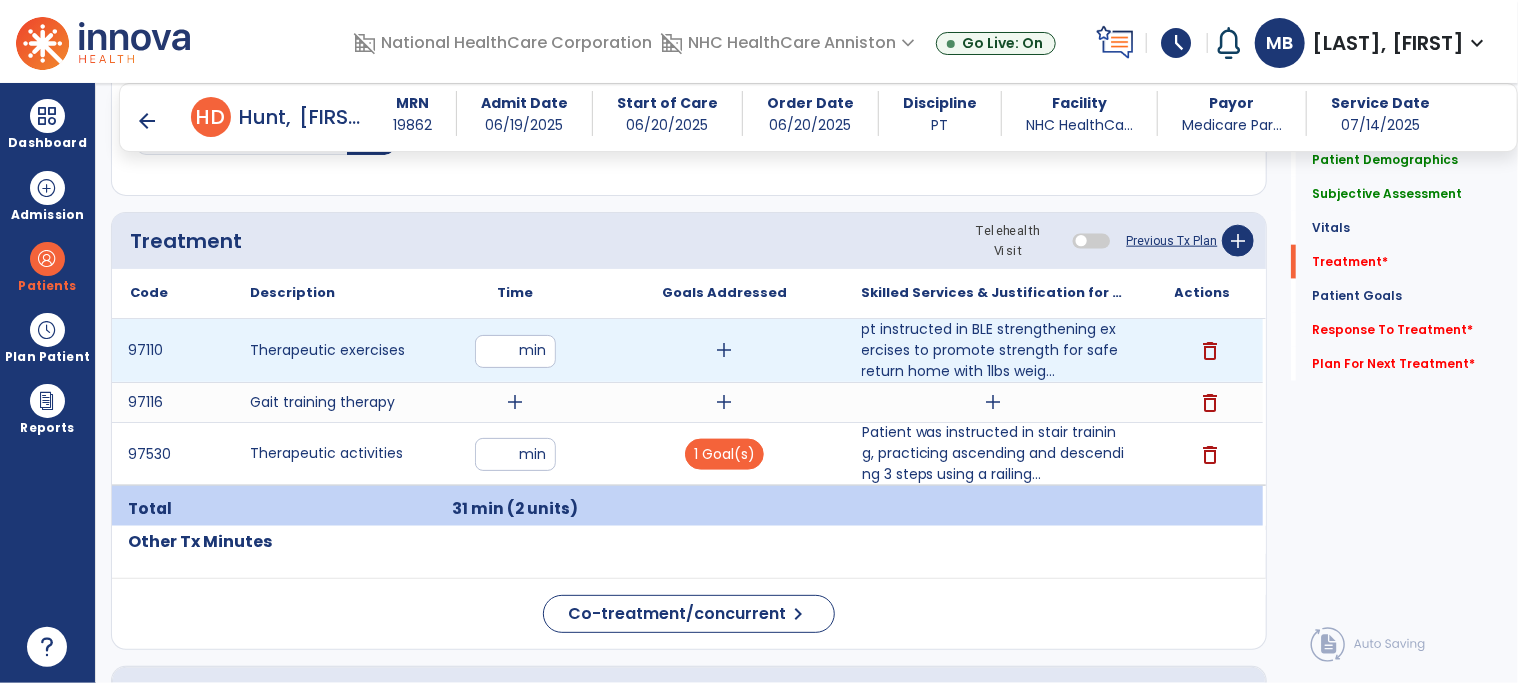 click on "add" at bounding box center (724, 350) 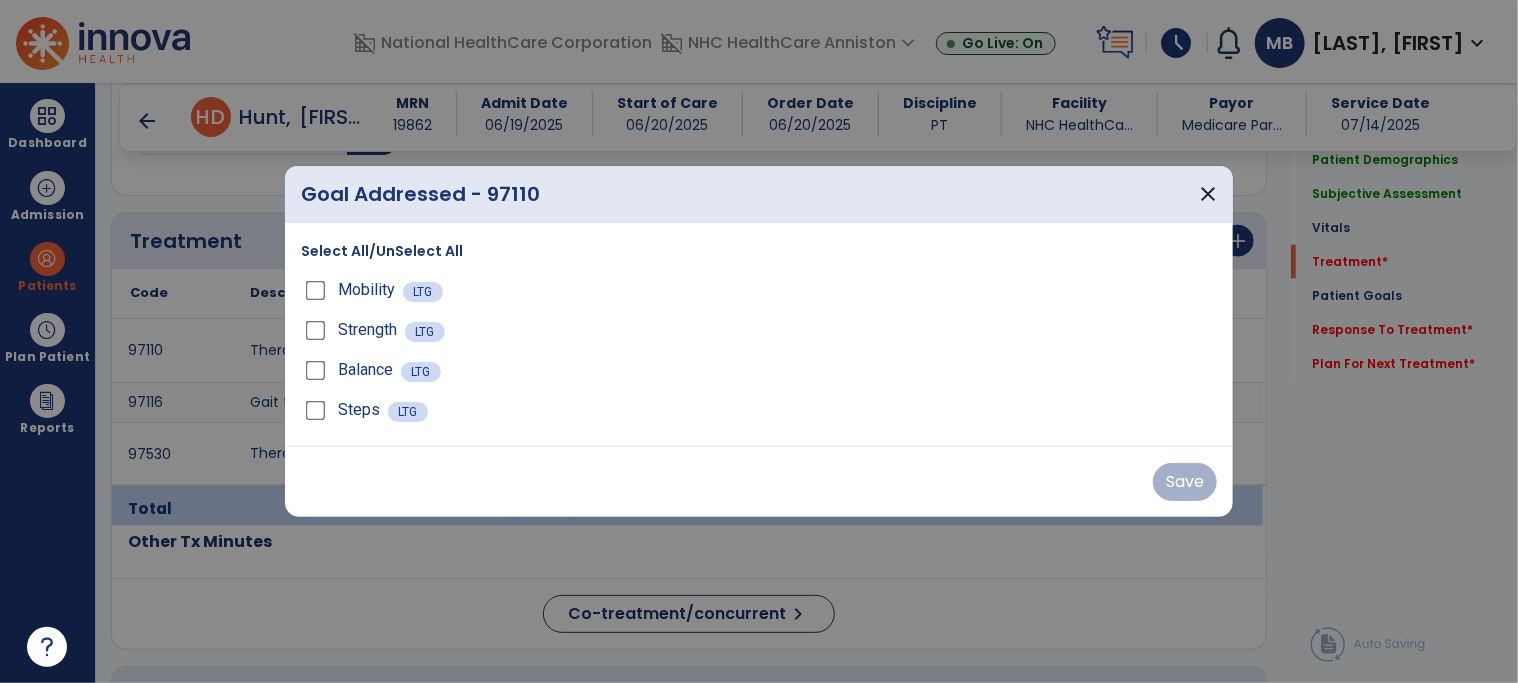 click on "Strength   LTG" at bounding box center [759, 330] 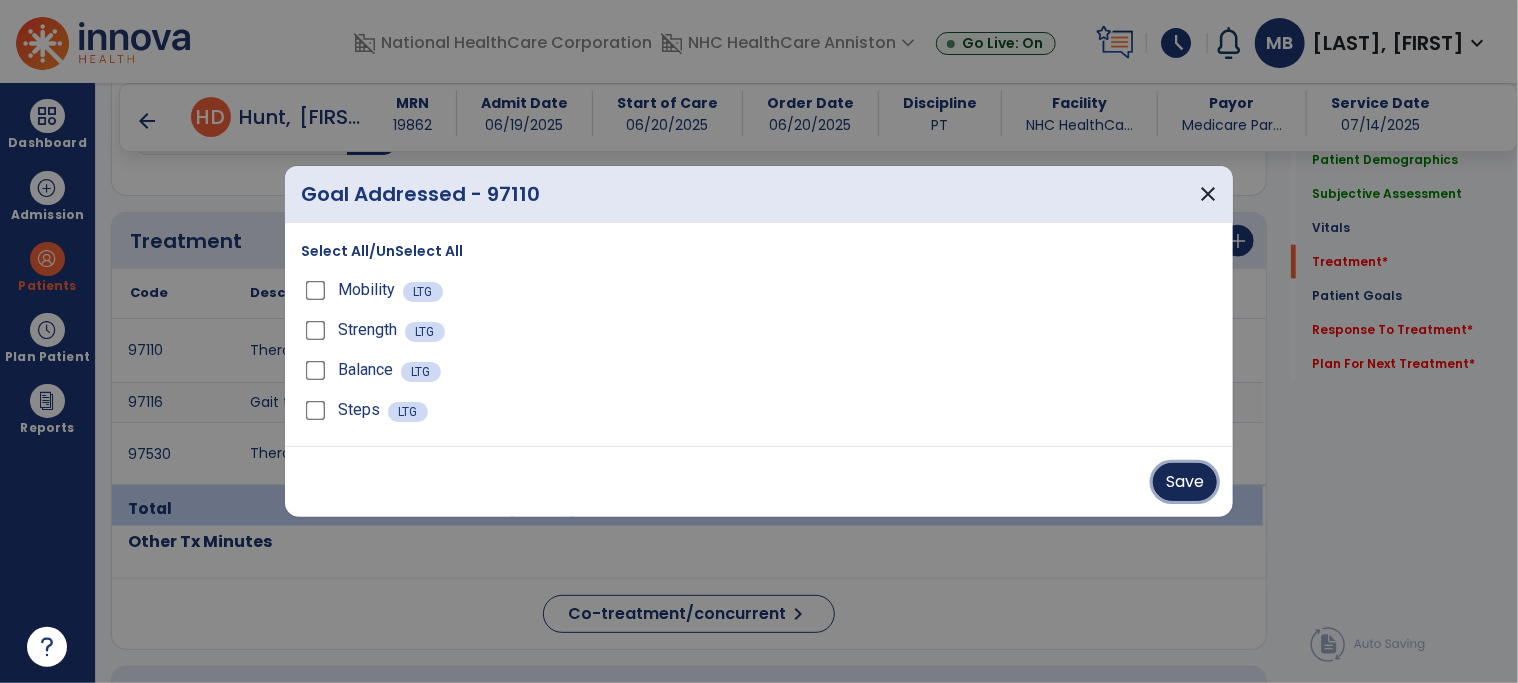 click on "Save" at bounding box center [1185, 482] 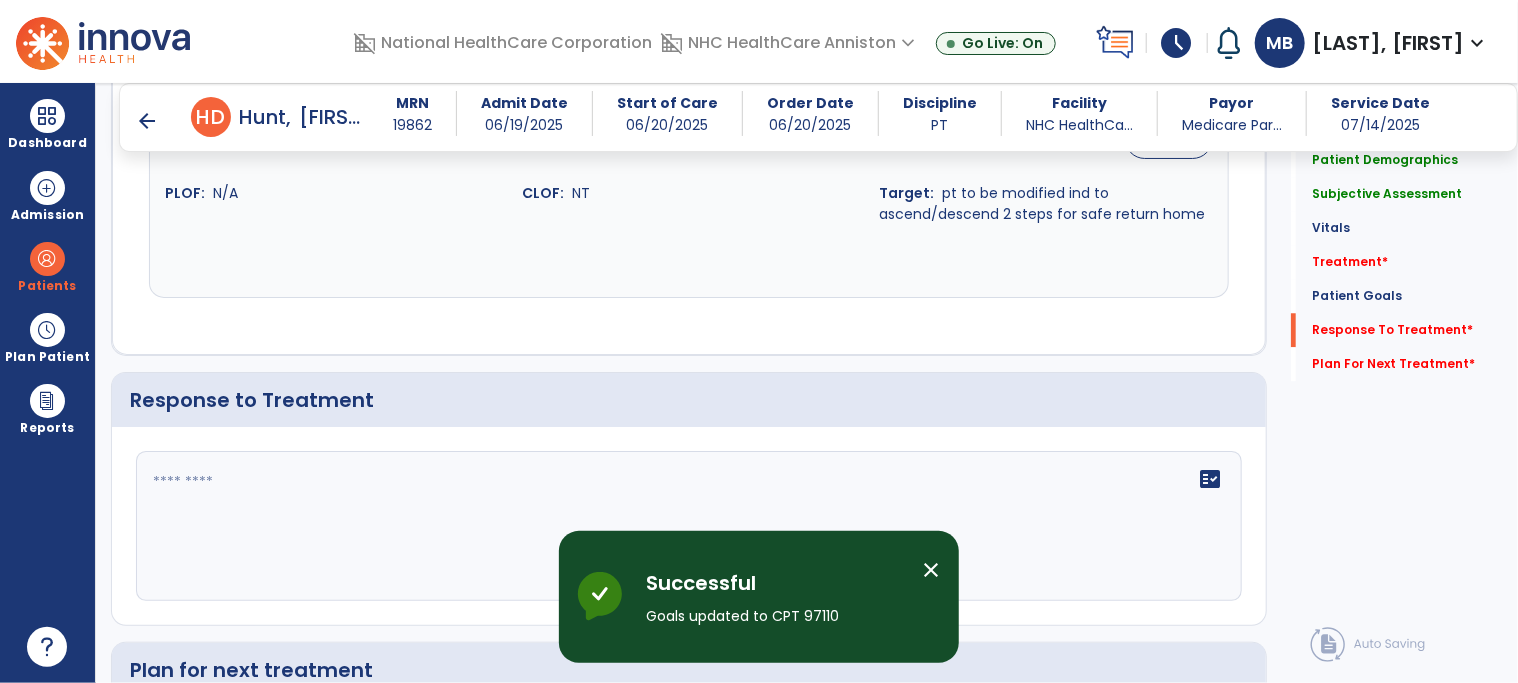 scroll, scrollTop: 2848, scrollLeft: 0, axis: vertical 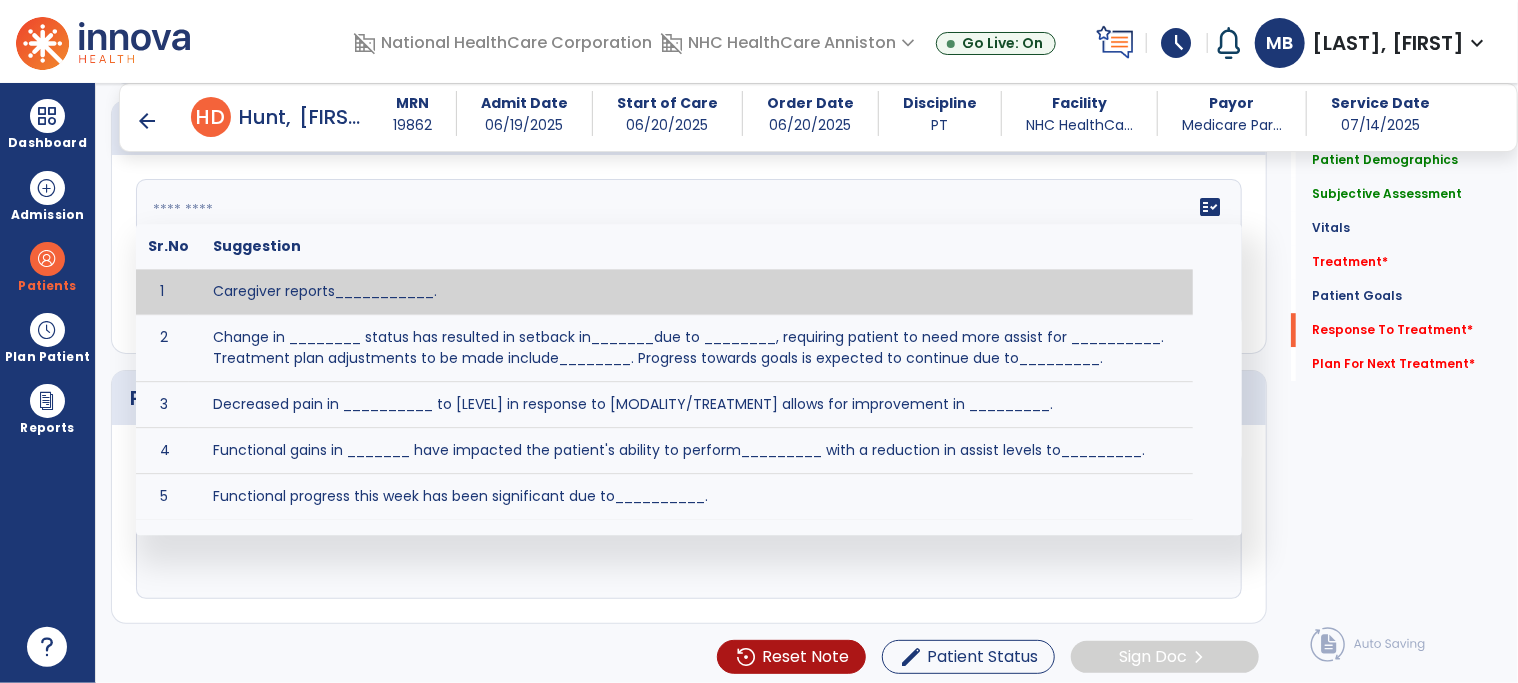 click on "fact_check  Sr.No Suggestion 1 Caregiver reports___________. 2 Change in ________ status has resulted in setback in_______due to ________, requiring patient to need more assist for __________.   Treatment plan adjustments to be made include________.  Progress towards goals is expected to continue due to_________. 3 Decreased pain in __________ to [LEVEL] in response to [MODALITY/TREATMENT] allows for improvement in _________. 4 Functional gains in _______ have impacted the patient's ability to perform_________ with a reduction in assist levels to_________. 5 Functional progress this week has been significant due to__________. 6 Gains in ________ have improved the patient's ability to perform ______with decreased levels of assist to___________. 7 Improvement in ________allows patient to tolerate higher levels of challenges in_________. 8 Pain in [AREA] has decreased to [LEVEL] in response to [TREATMENT/MODALITY], allowing fore ease in completing__________. 9 10 11 12 13 14 15 16 17 18 19 20 21" 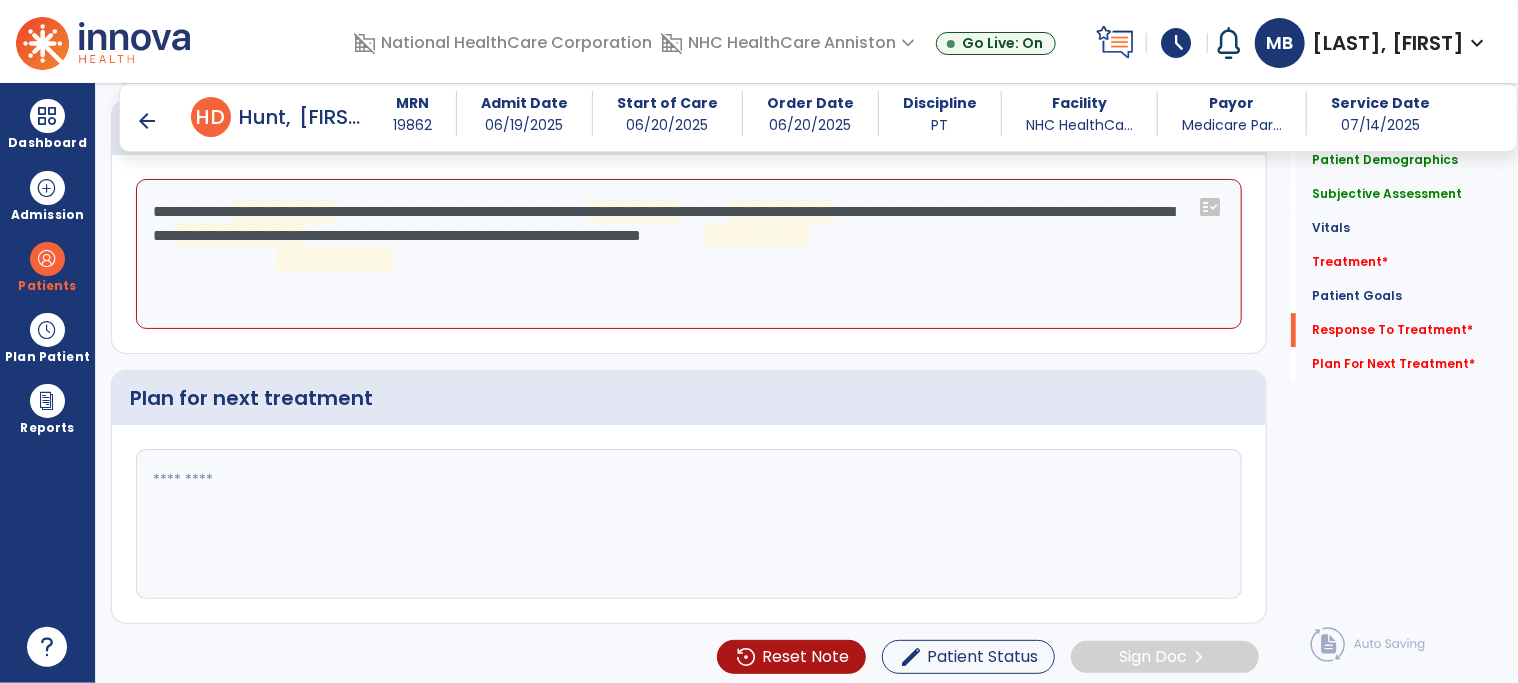 drag, startPoint x: 348, startPoint y: 293, endPoint x: 171, endPoint y: 209, distance: 195.9209 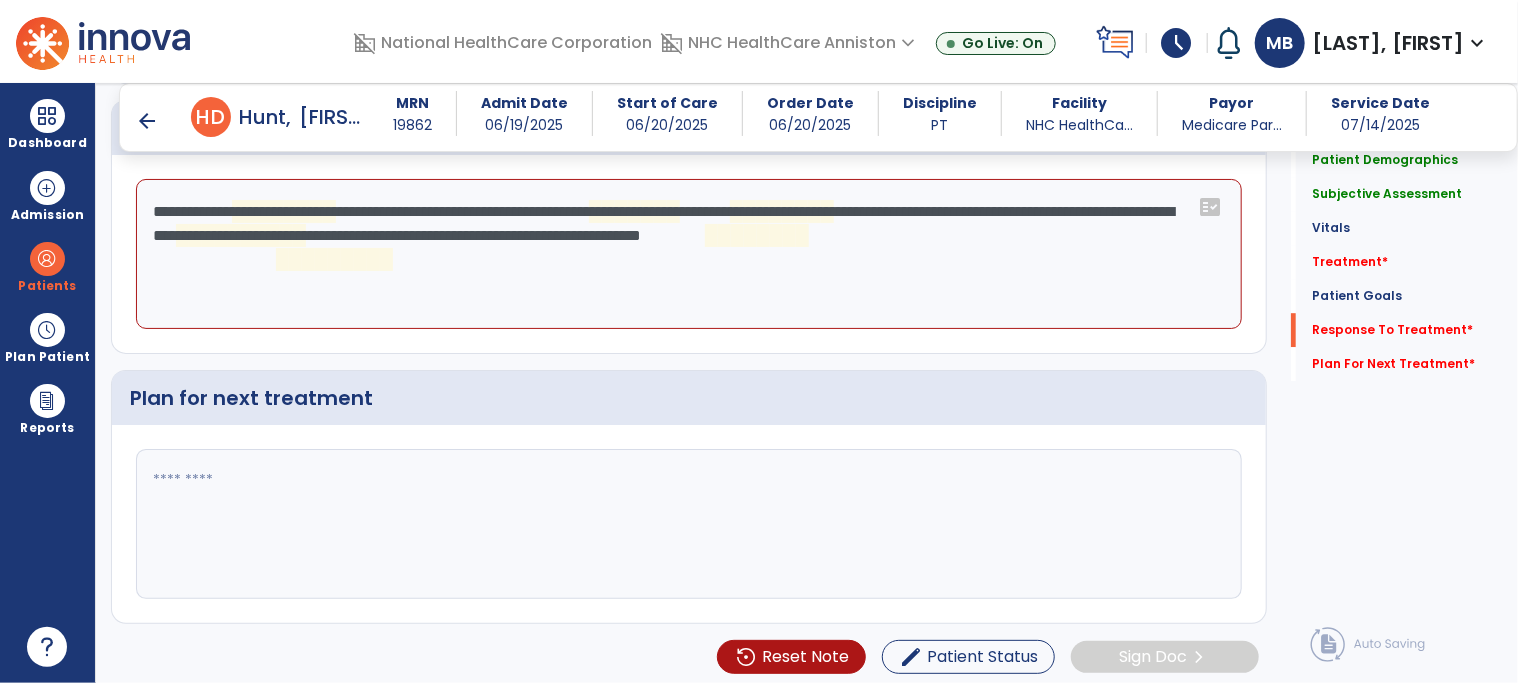 click on "**********" 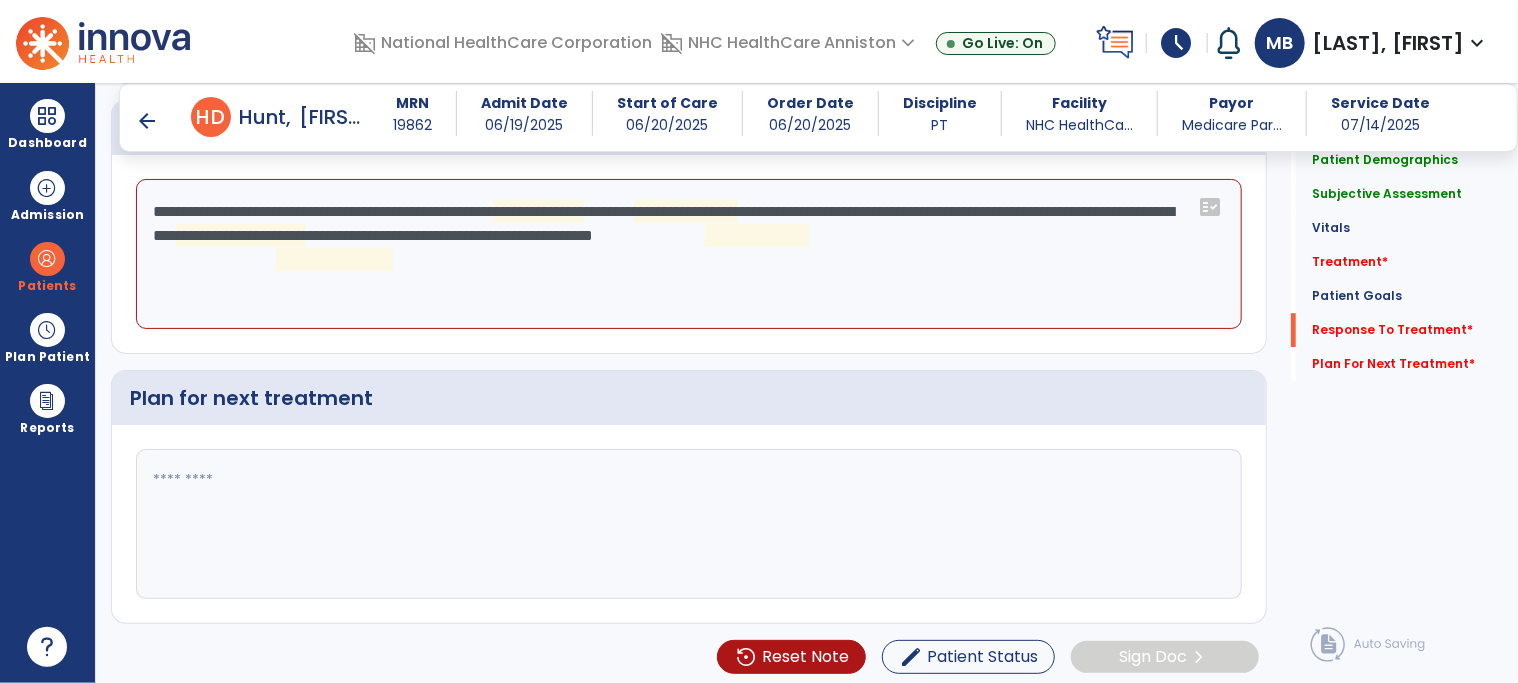 drag, startPoint x: 508, startPoint y: 304, endPoint x: 134, endPoint y: 214, distance: 384.67648 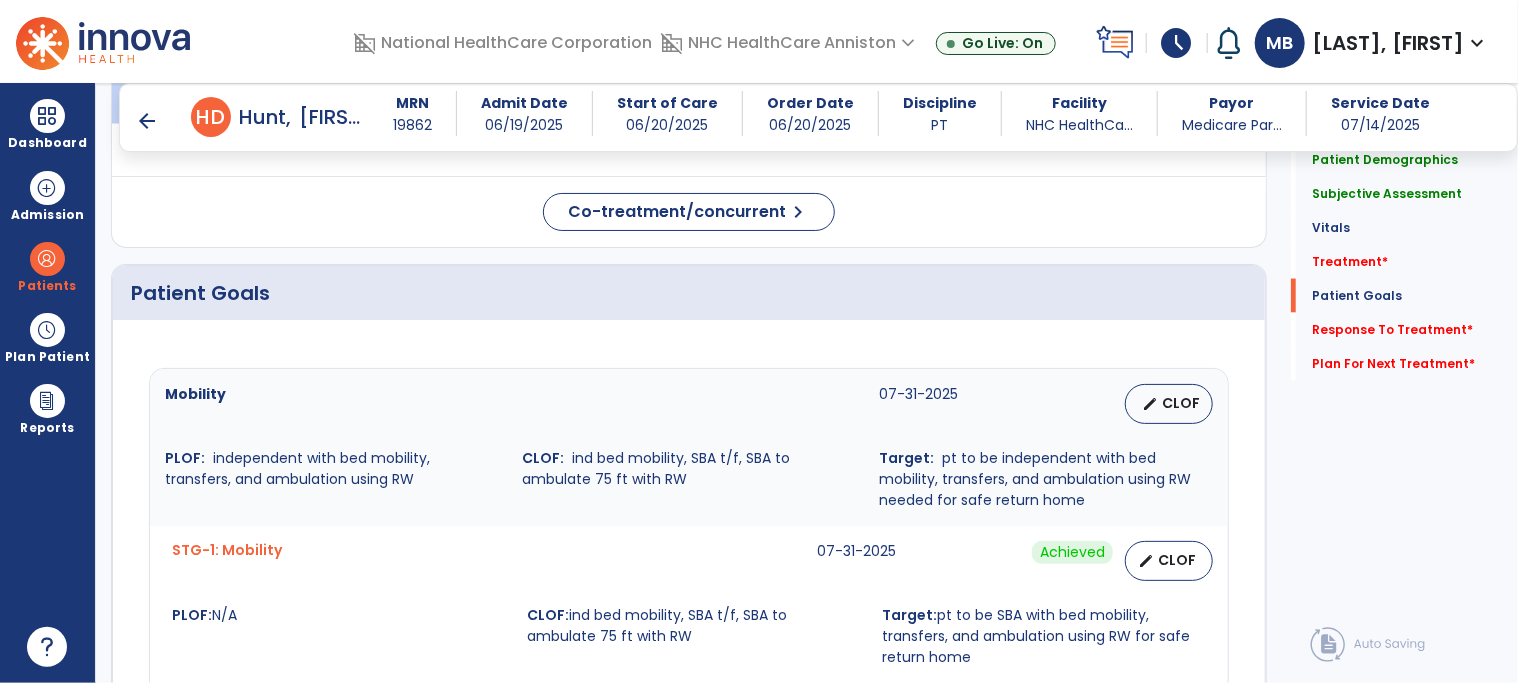scroll, scrollTop: 1528, scrollLeft: 0, axis: vertical 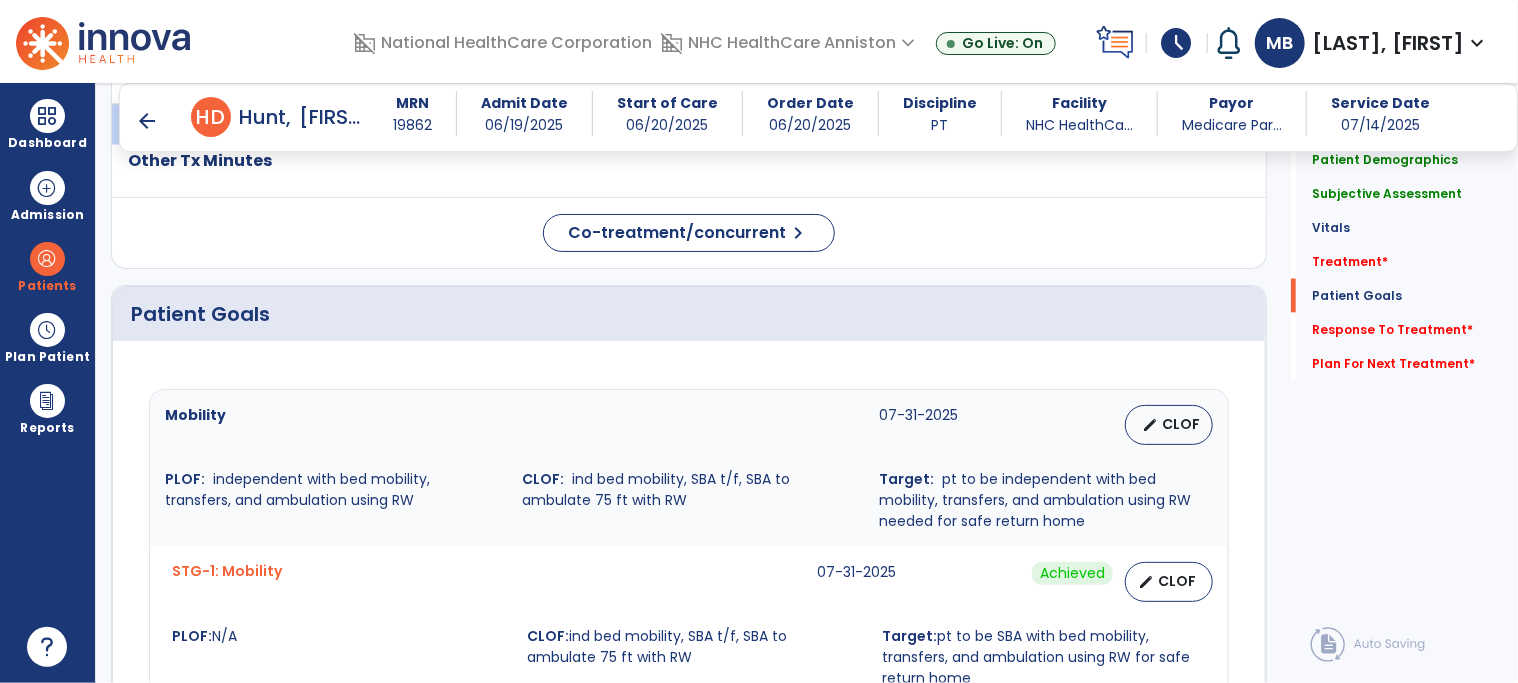 type 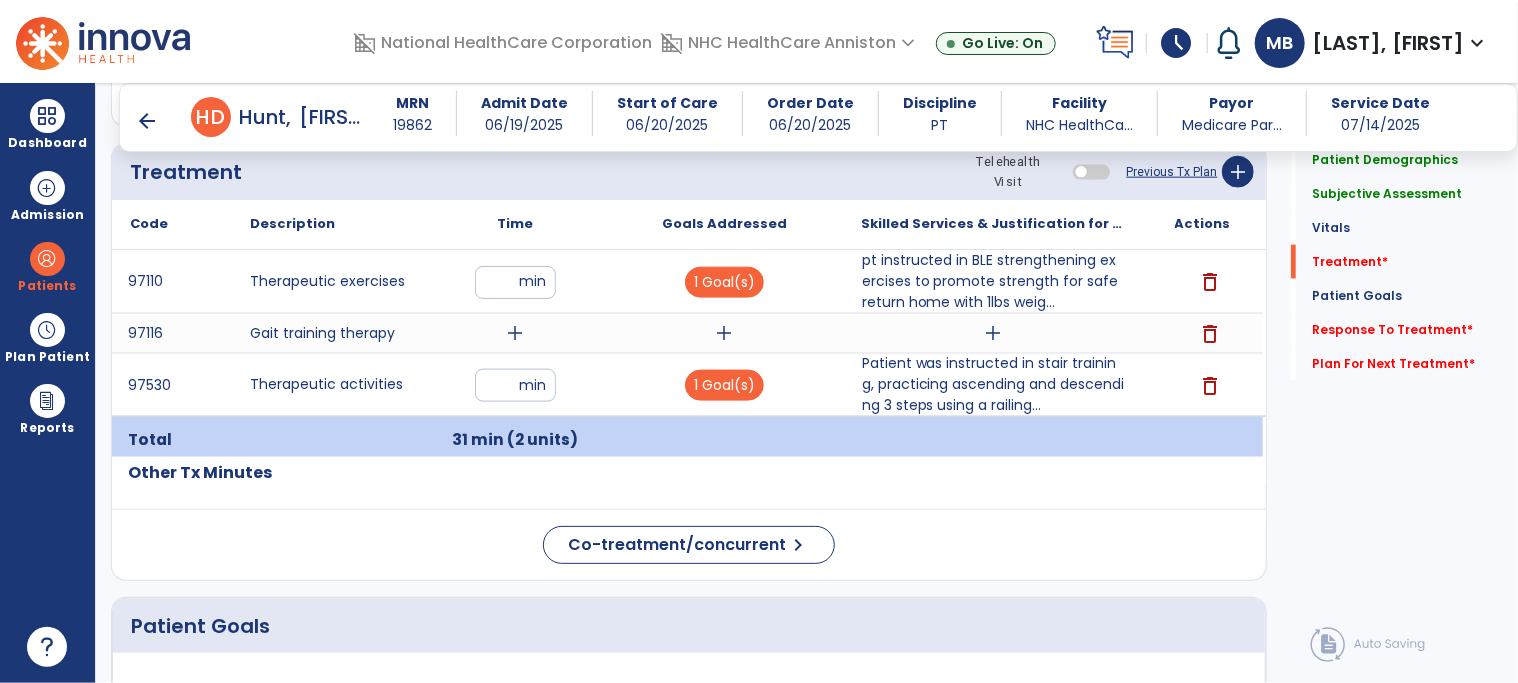 scroll, scrollTop: 1219, scrollLeft: 0, axis: vertical 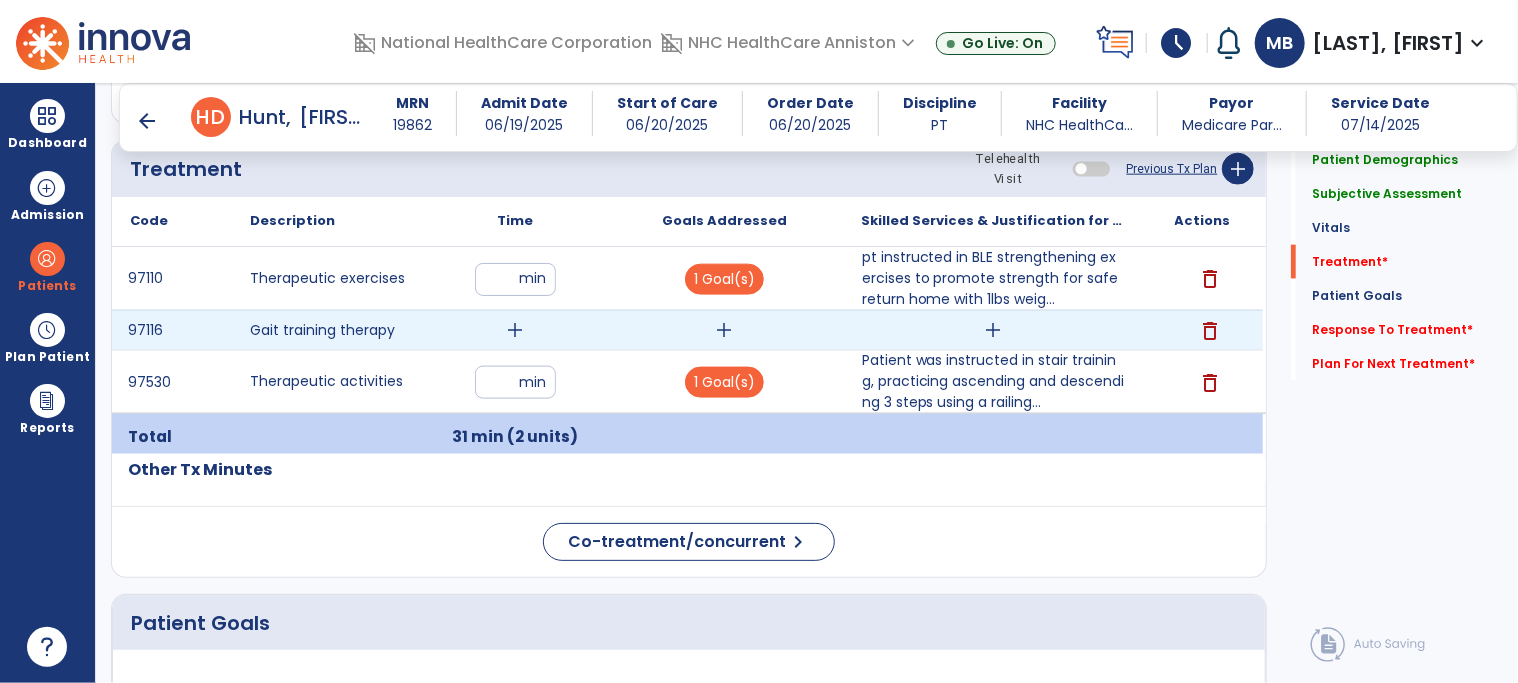 click on "add" at bounding box center (993, 330) 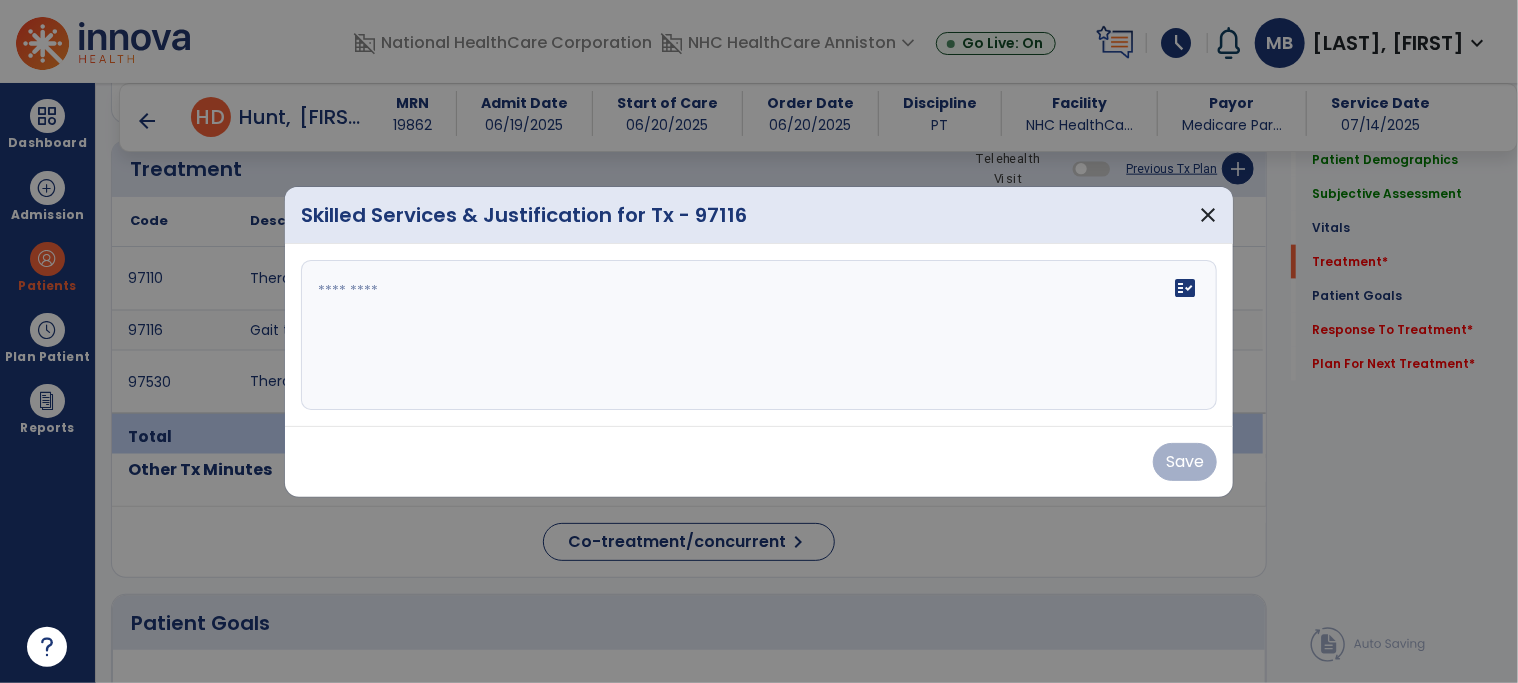 click on "fact_check" at bounding box center (759, 335) 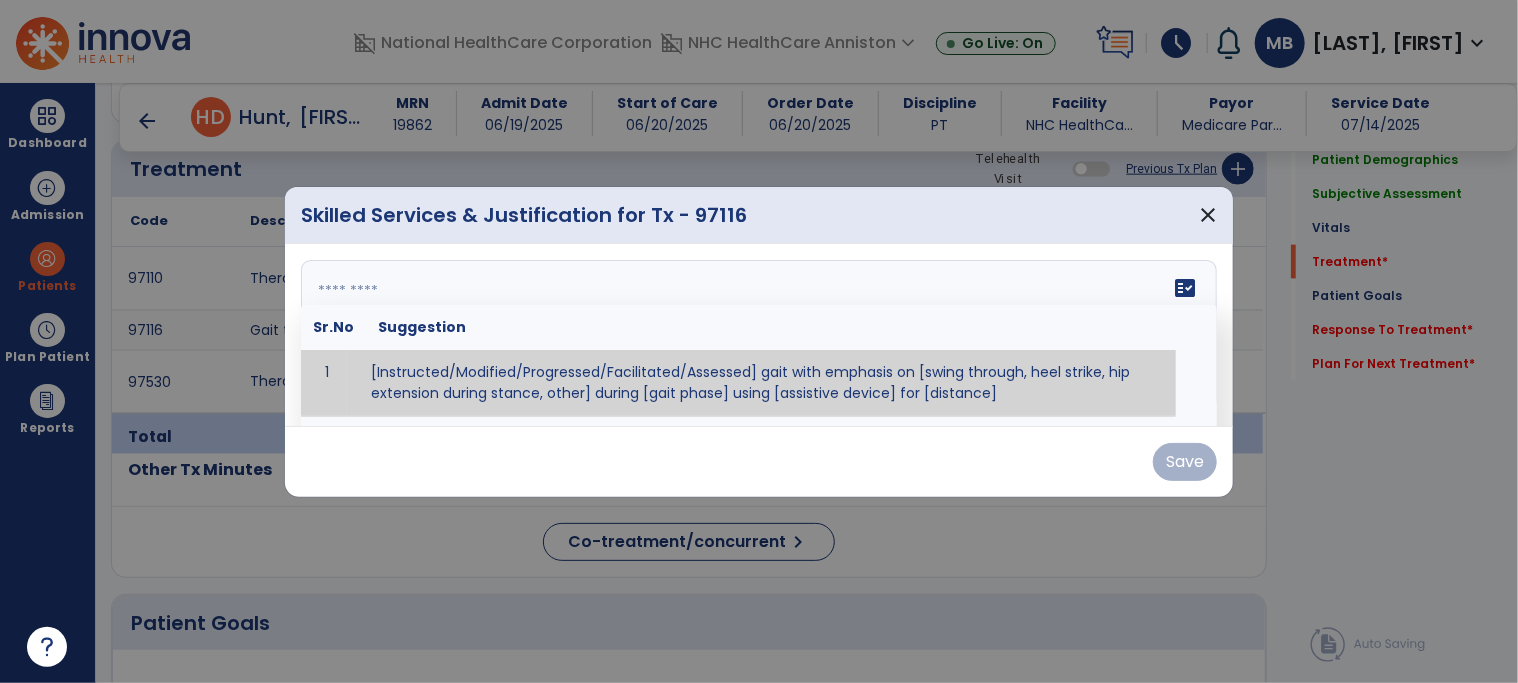 paste on "**********" 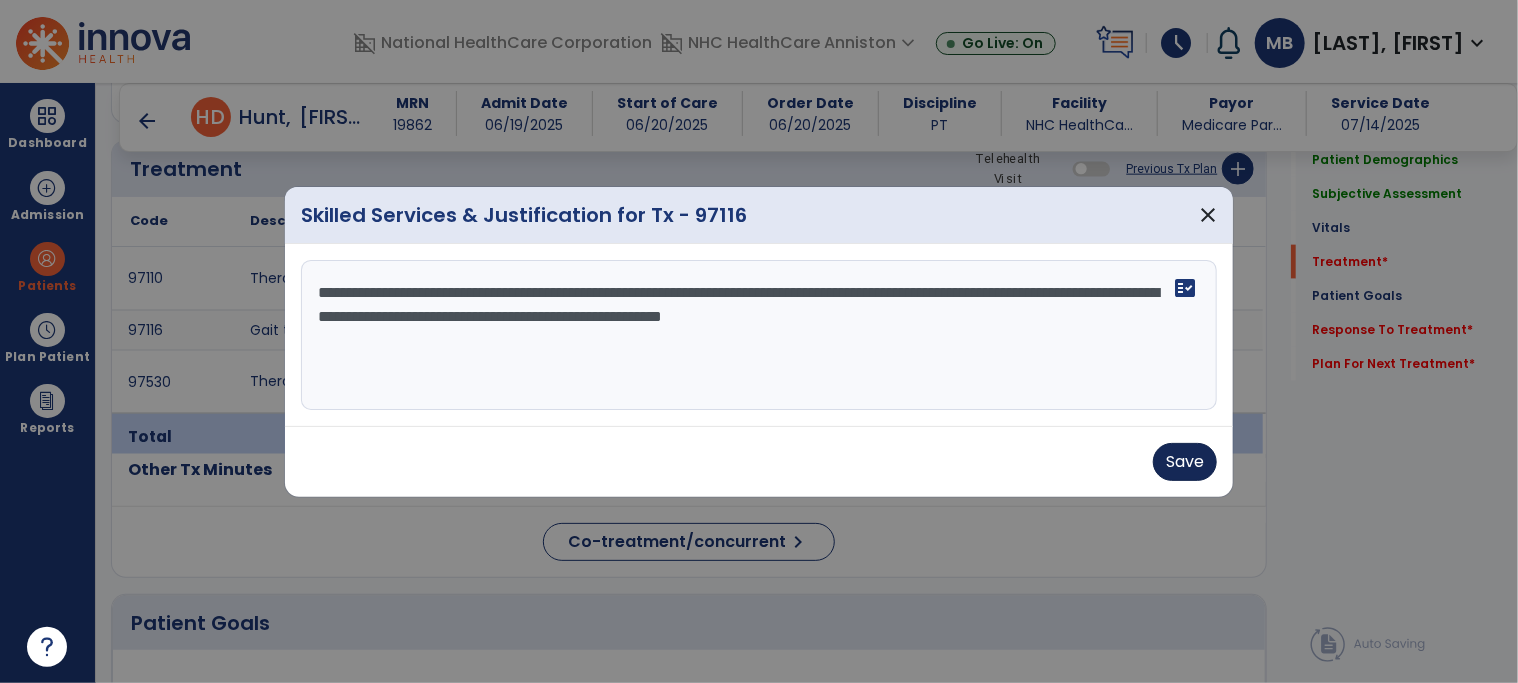 type on "**********" 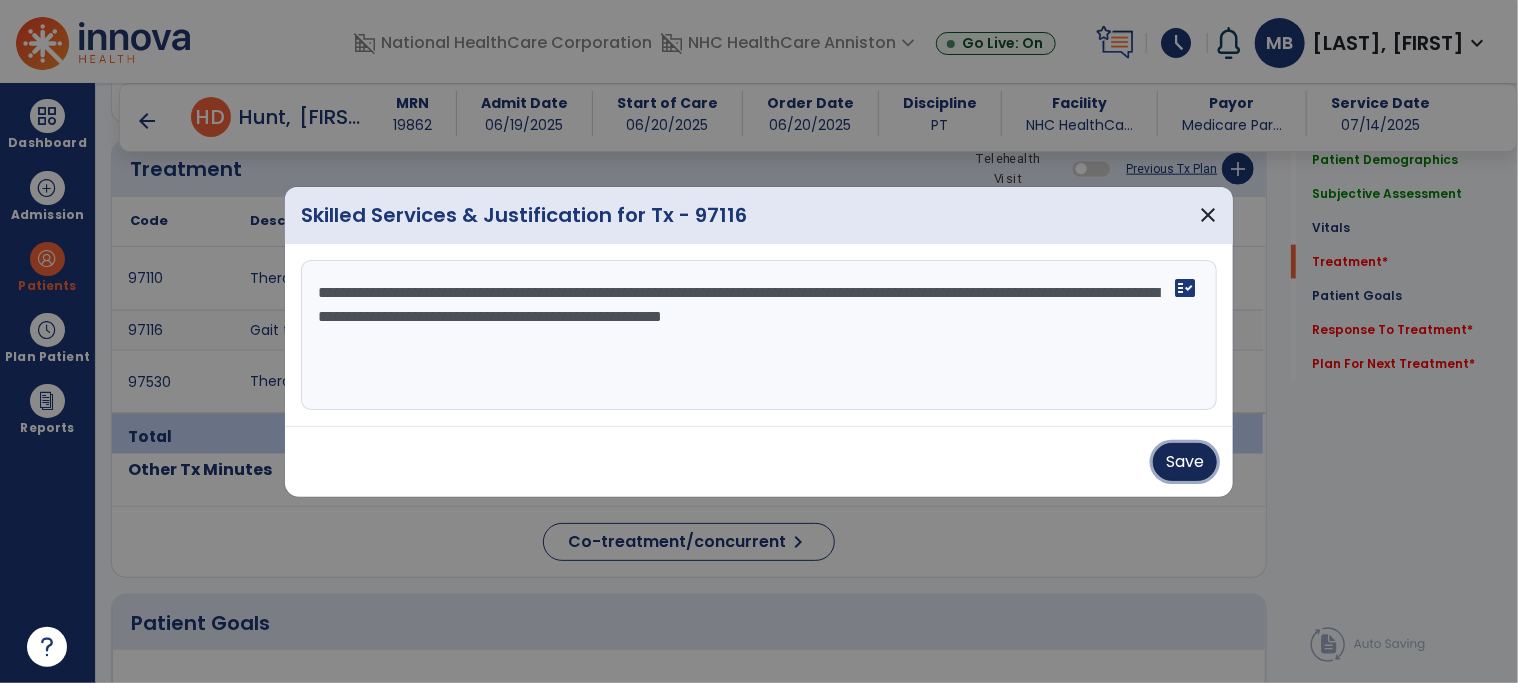 click on "Save" at bounding box center (1185, 462) 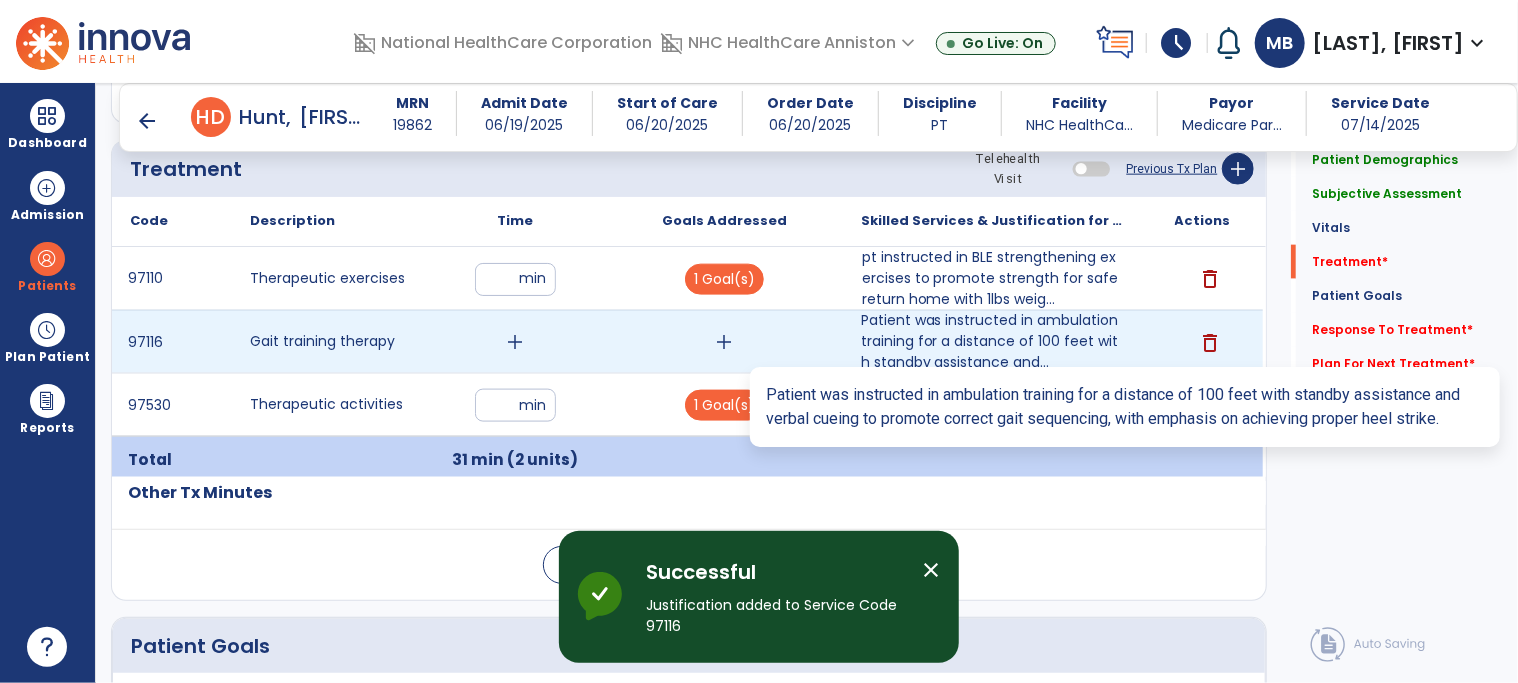 click on "Patient was instructed in ambulation training for a distance of 100 feet with standby assistance and..." at bounding box center (993, 341) 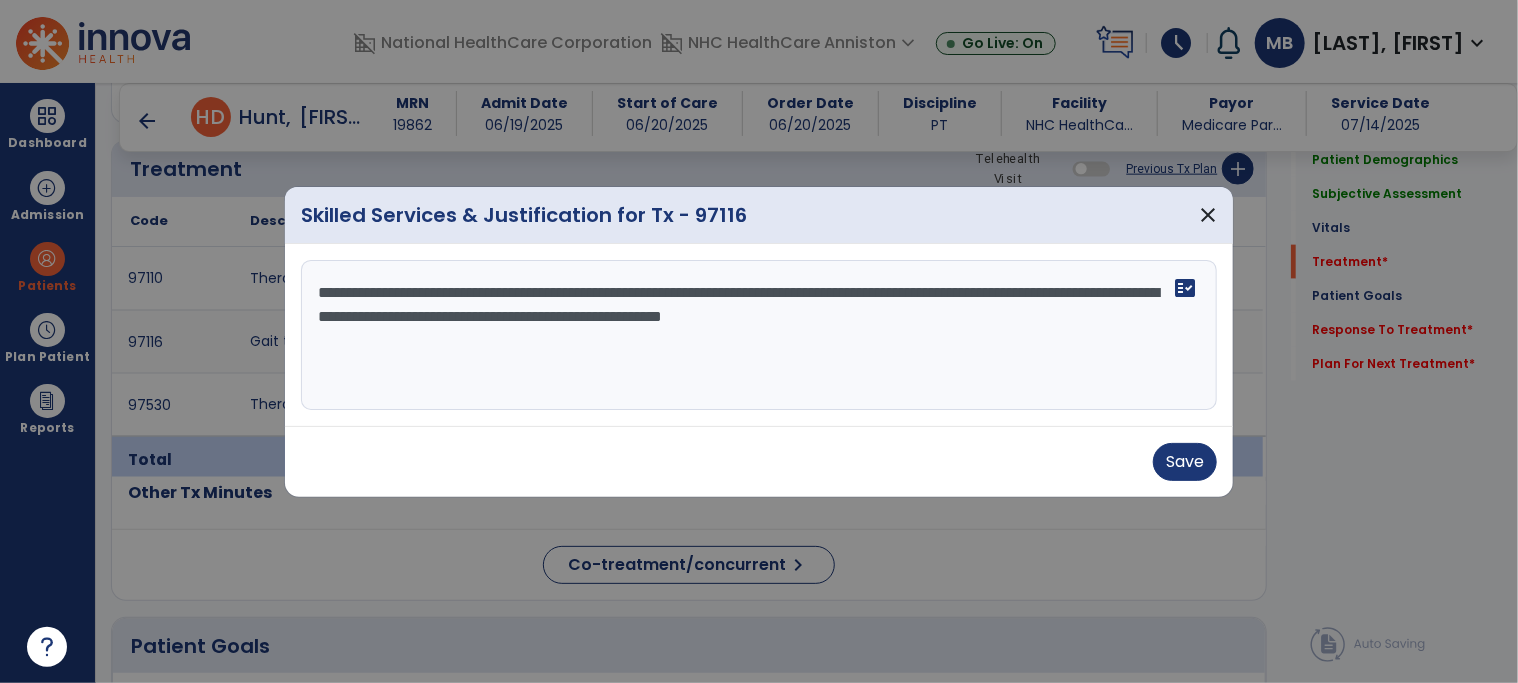 click on "**********" at bounding box center (759, 335) 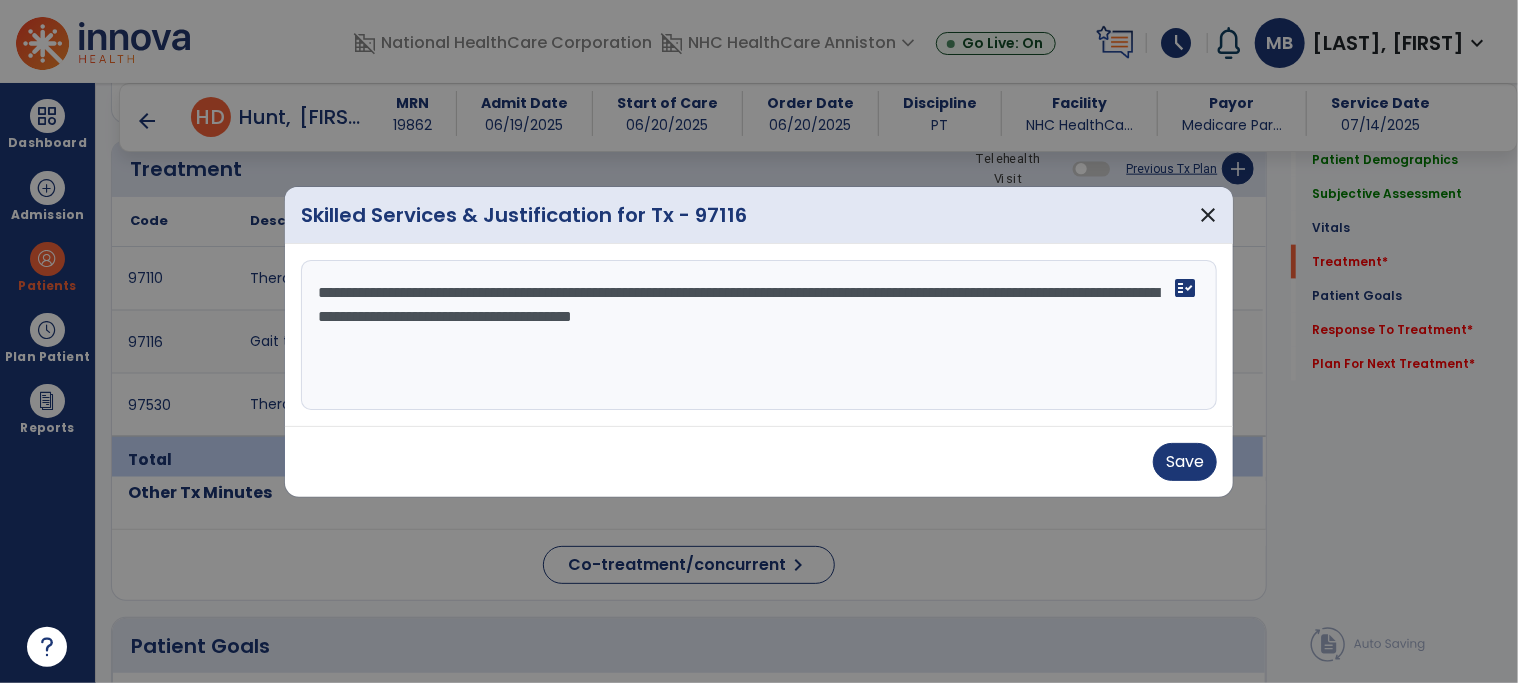 click on "**********" at bounding box center [759, 335] 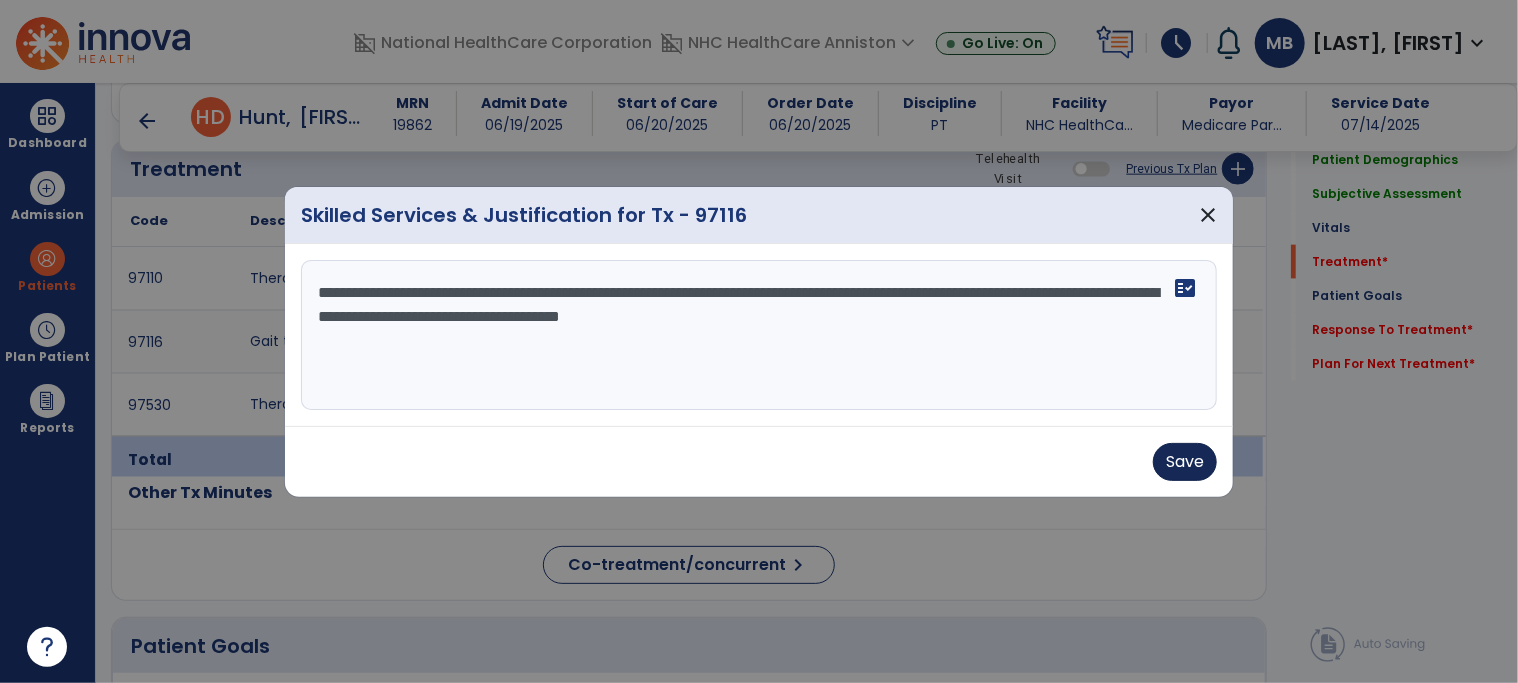 type on "**********" 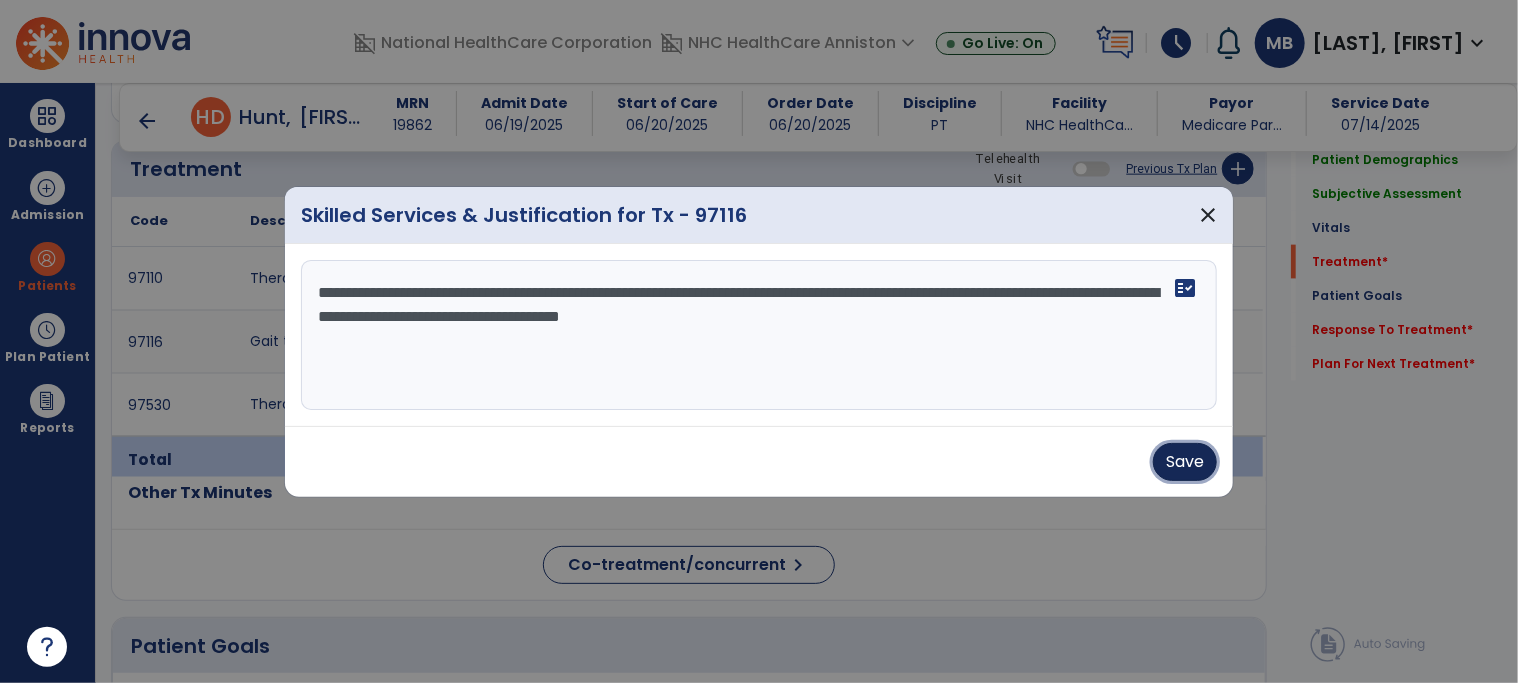 click on "Save" at bounding box center [1185, 462] 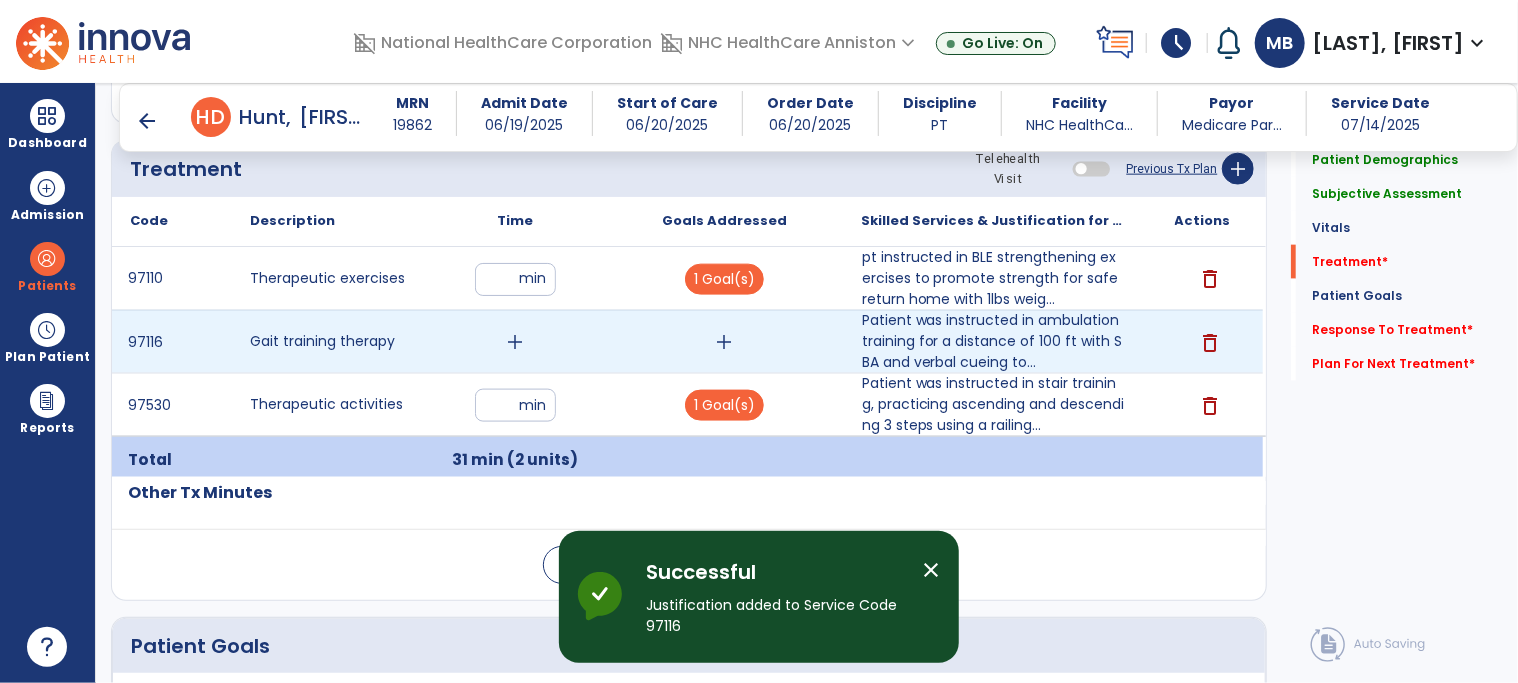 click on "add" at bounding box center (515, 342) 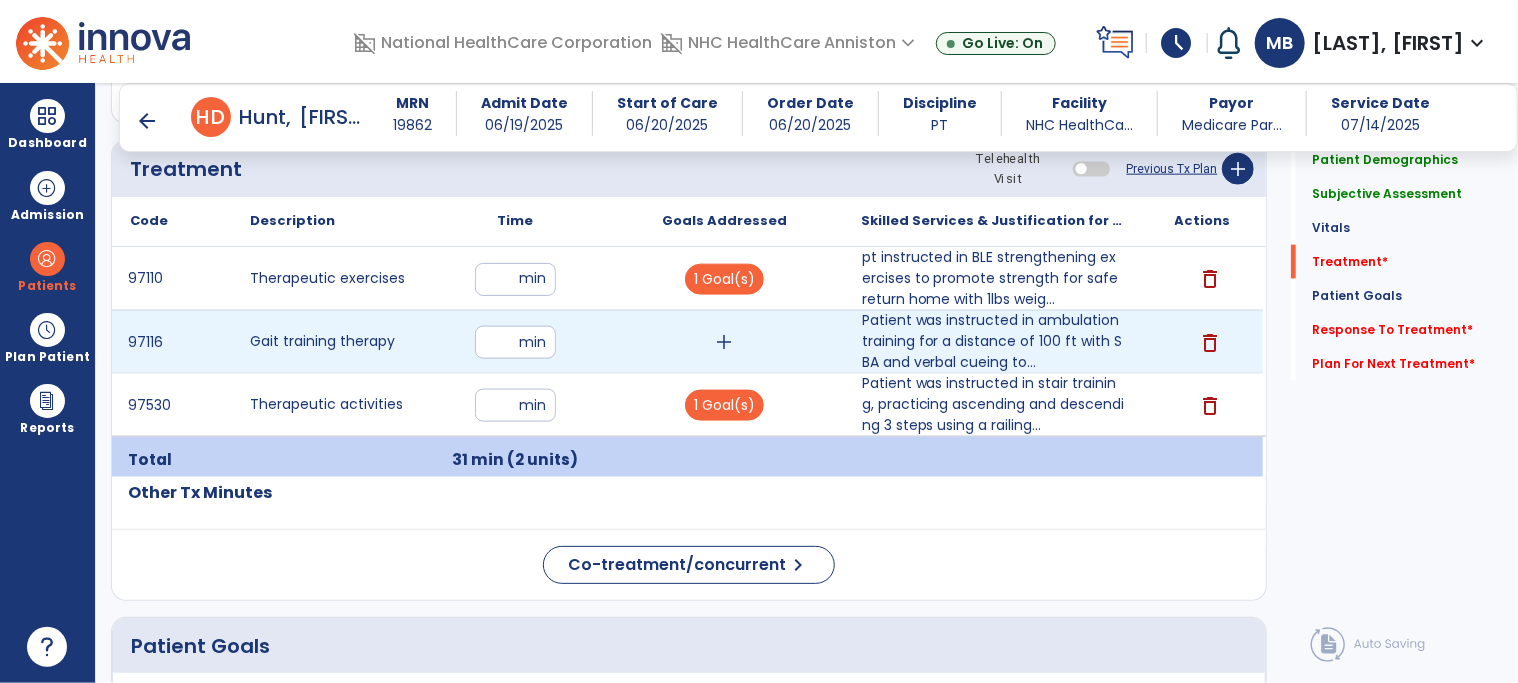 type on "**" 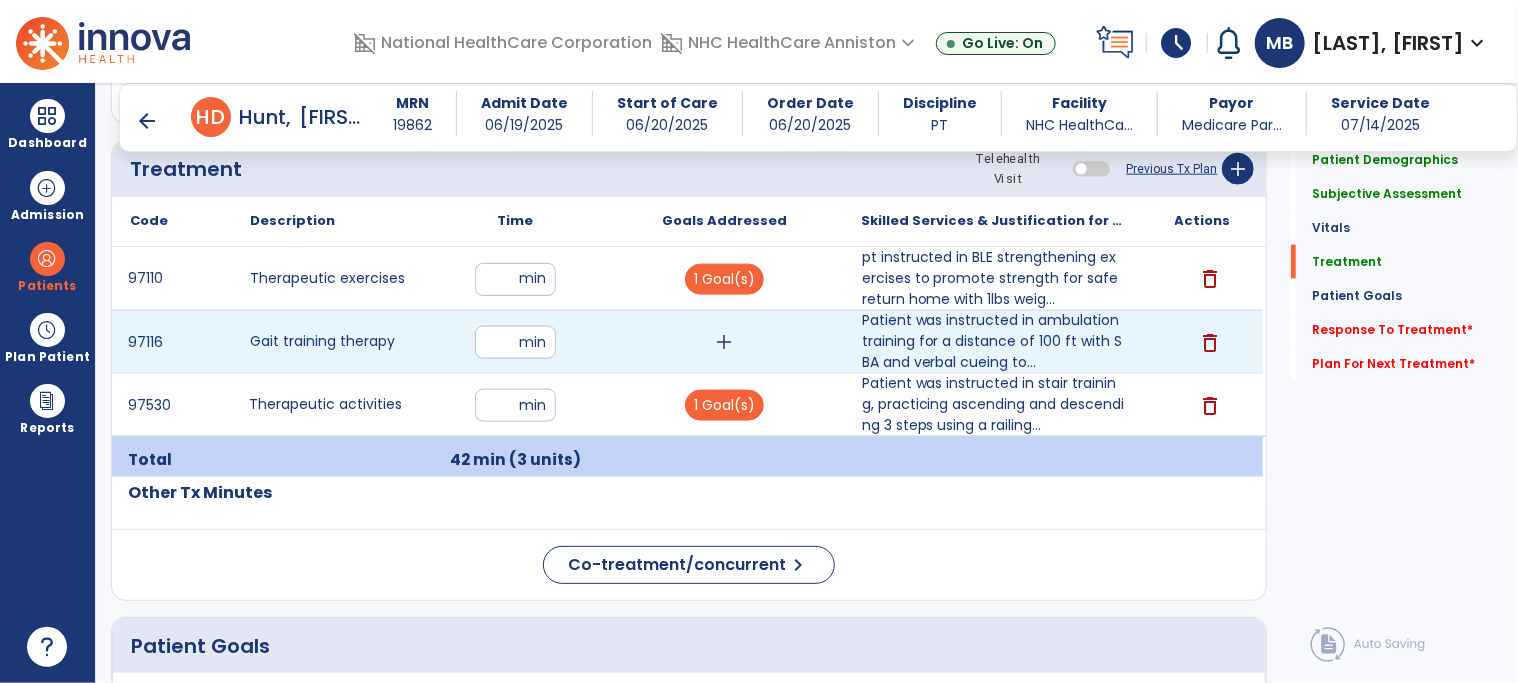 click on "add" at bounding box center (724, 342) 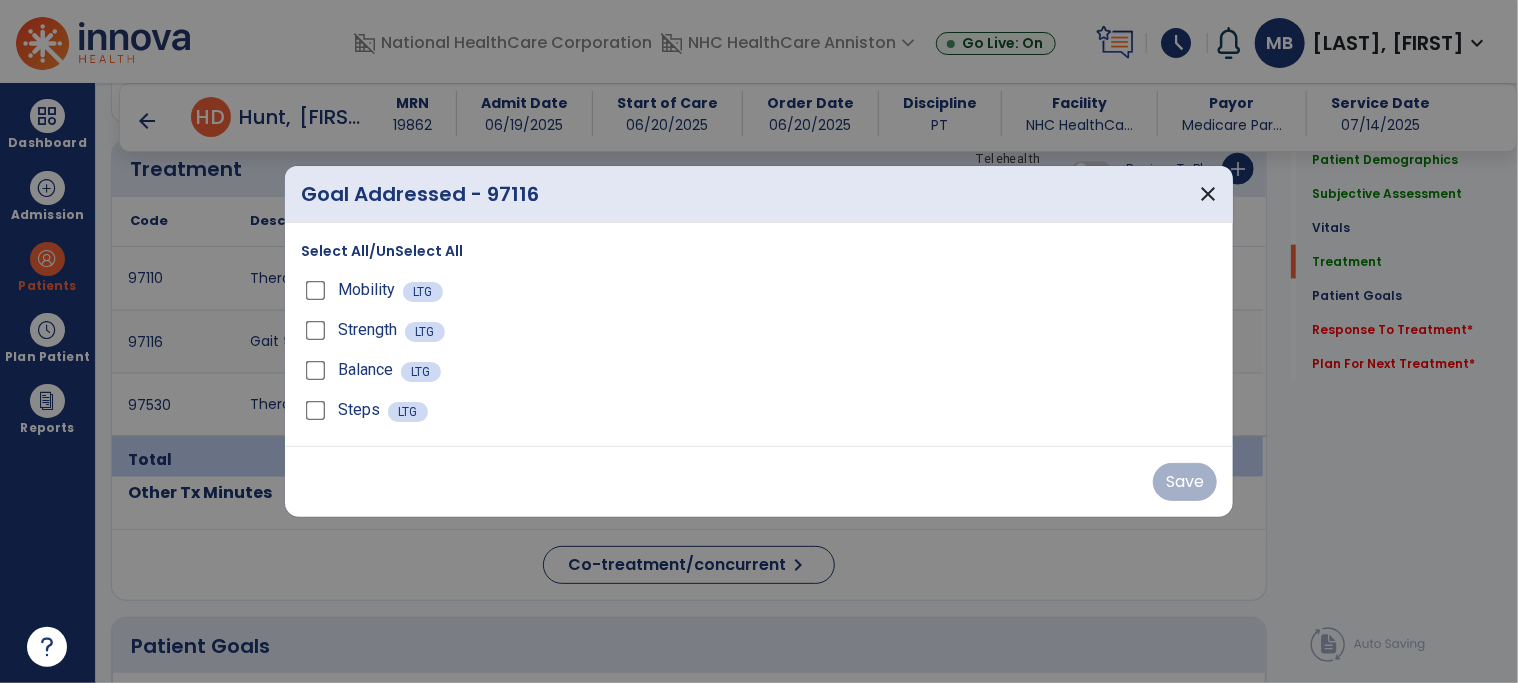 click on "Mobility   LTG" at bounding box center (759, 290) 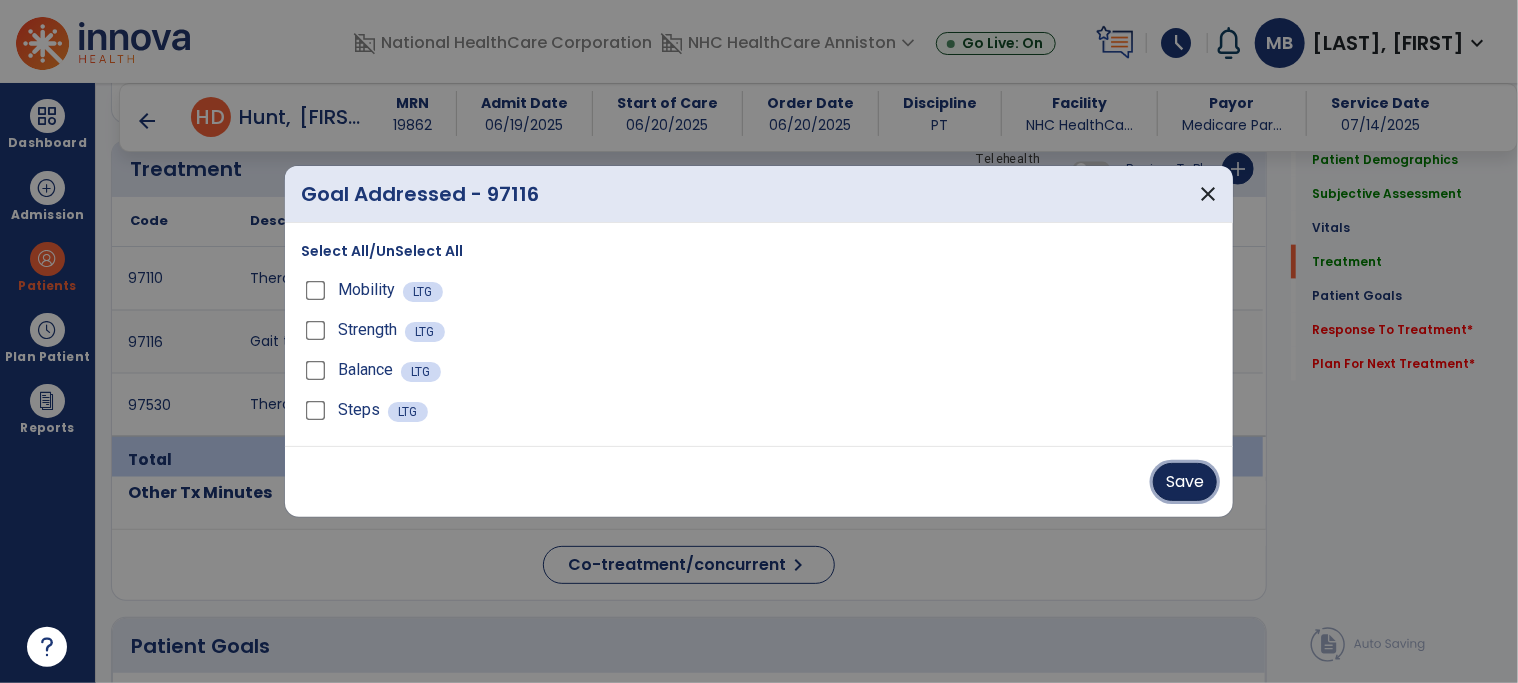 click on "Save" at bounding box center (1185, 482) 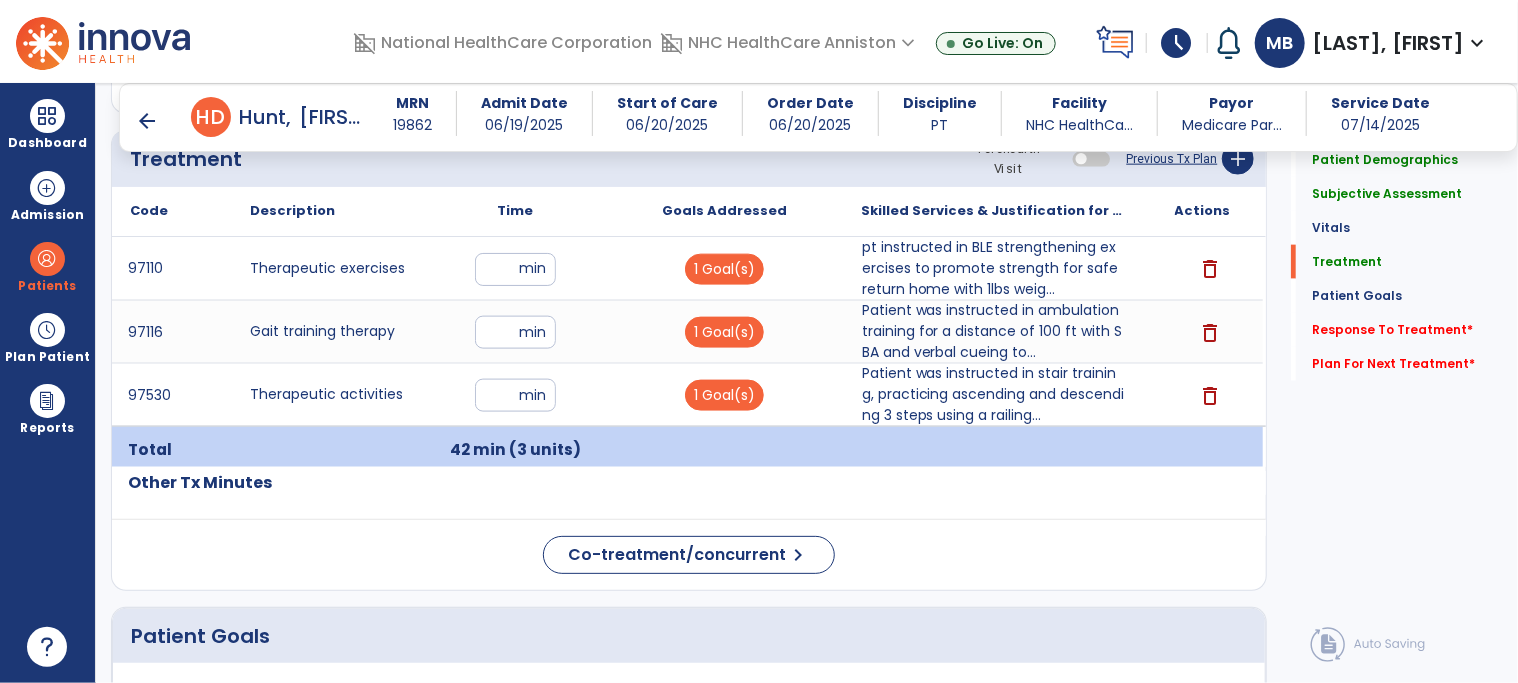 scroll, scrollTop: 1219, scrollLeft: 0, axis: vertical 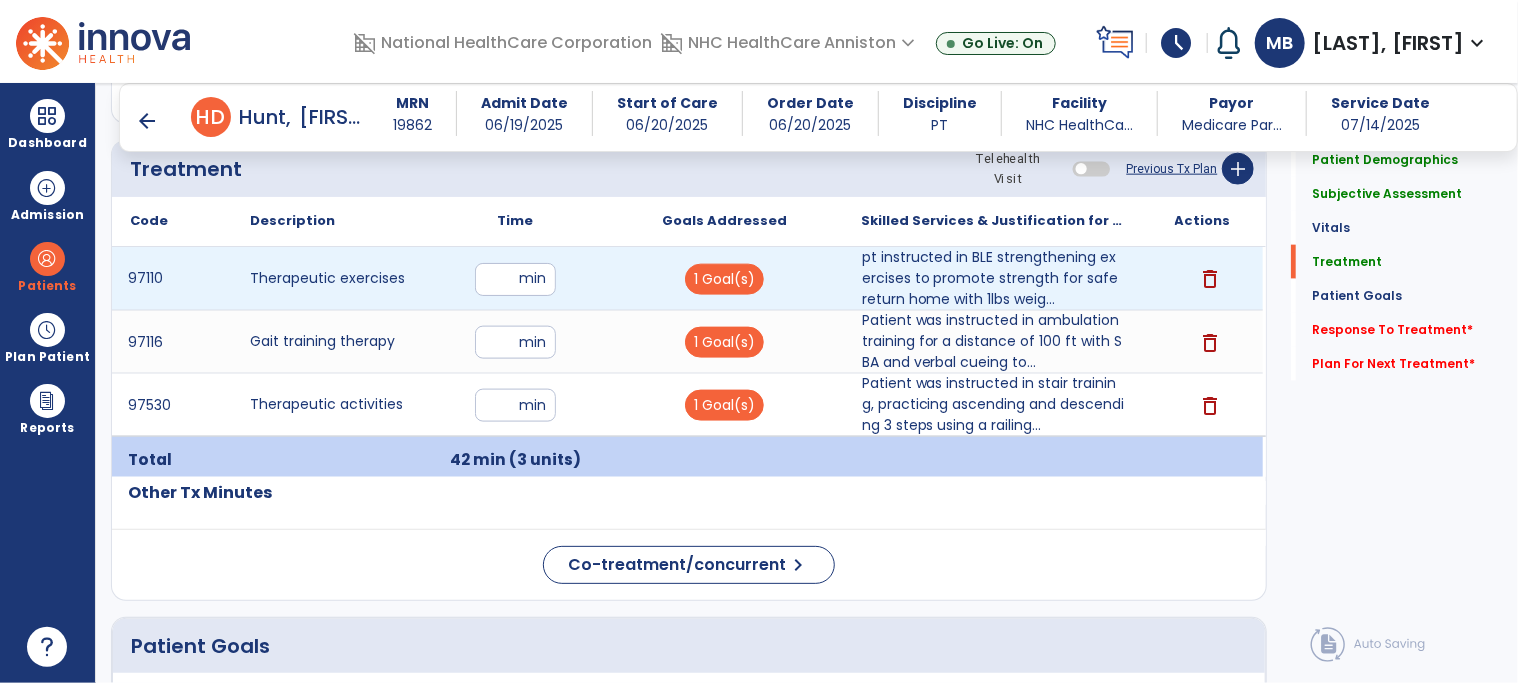 click on "**" at bounding box center [515, 279] 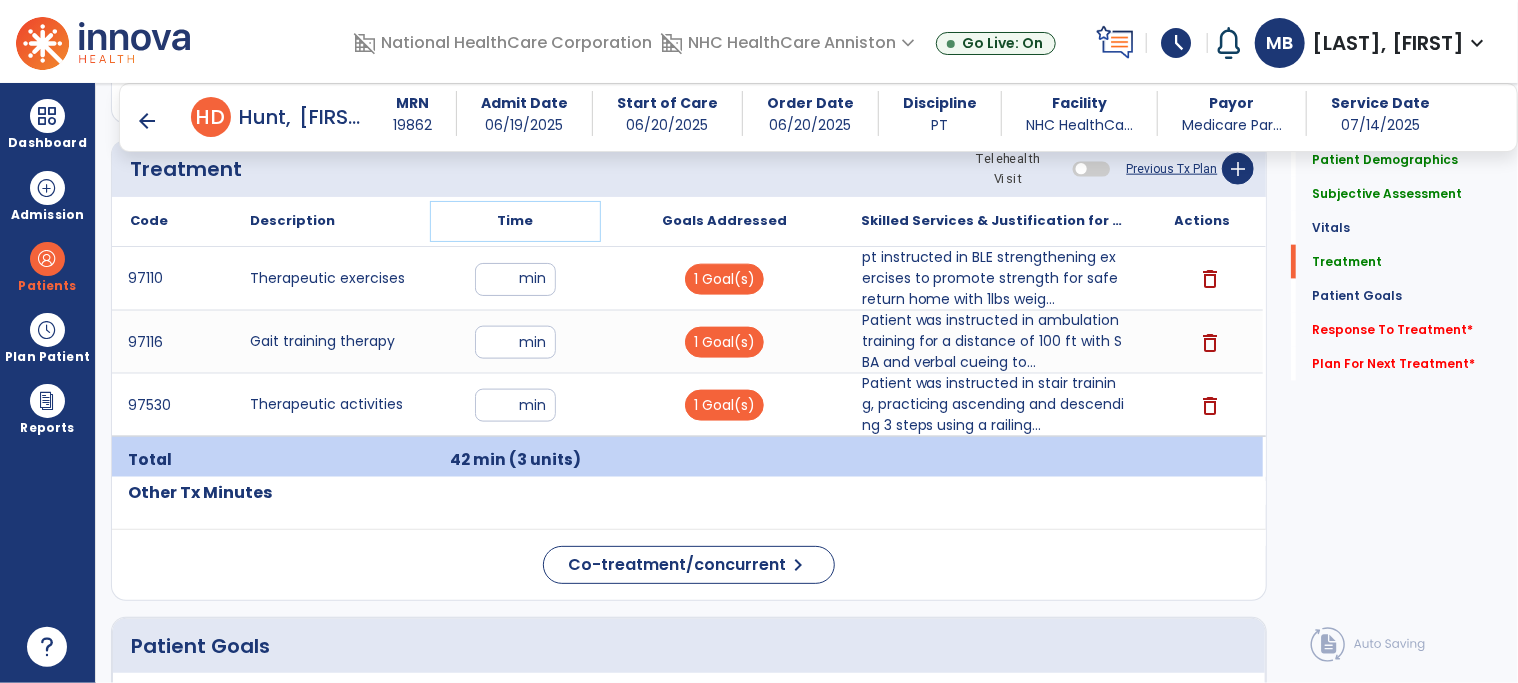 click on "Time" at bounding box center [515, 221] 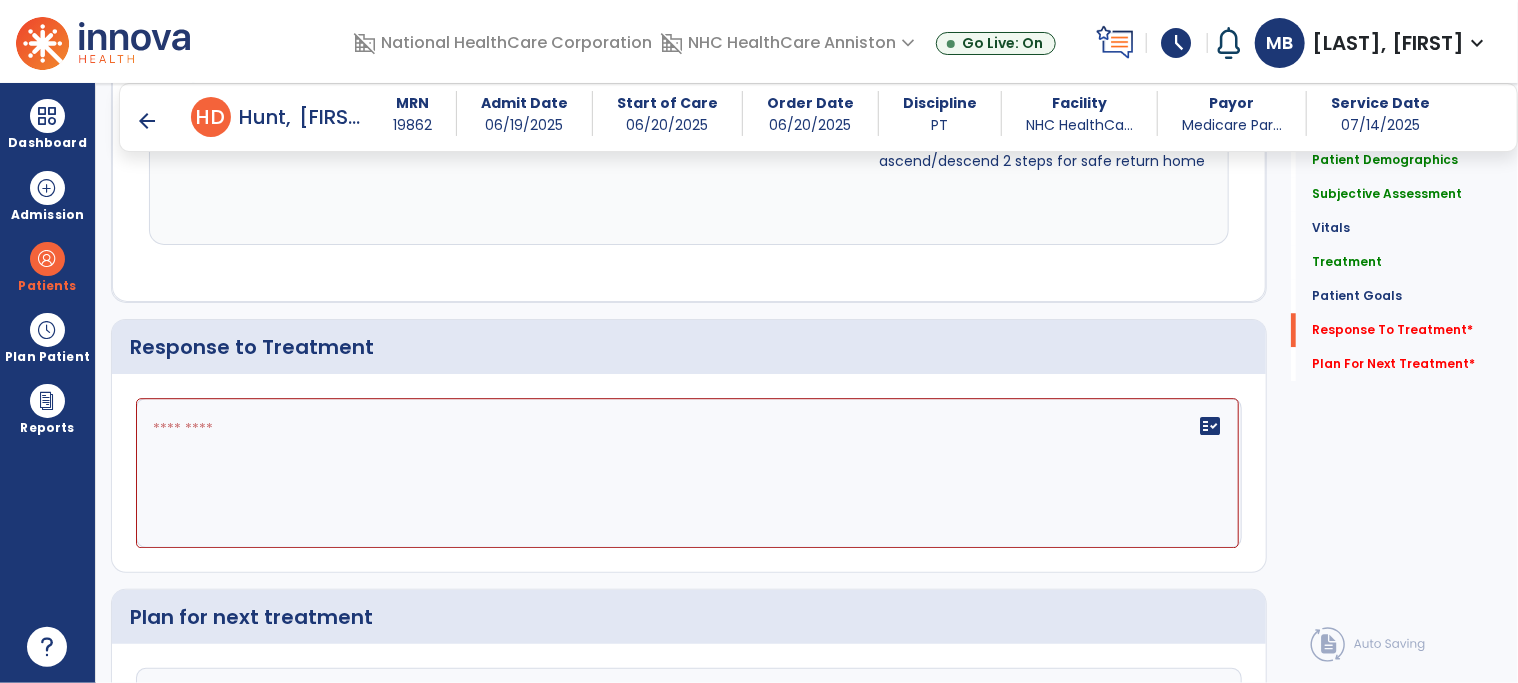 scroll, scrollTop: 2668, scrollLeft: 0, axis: vertical 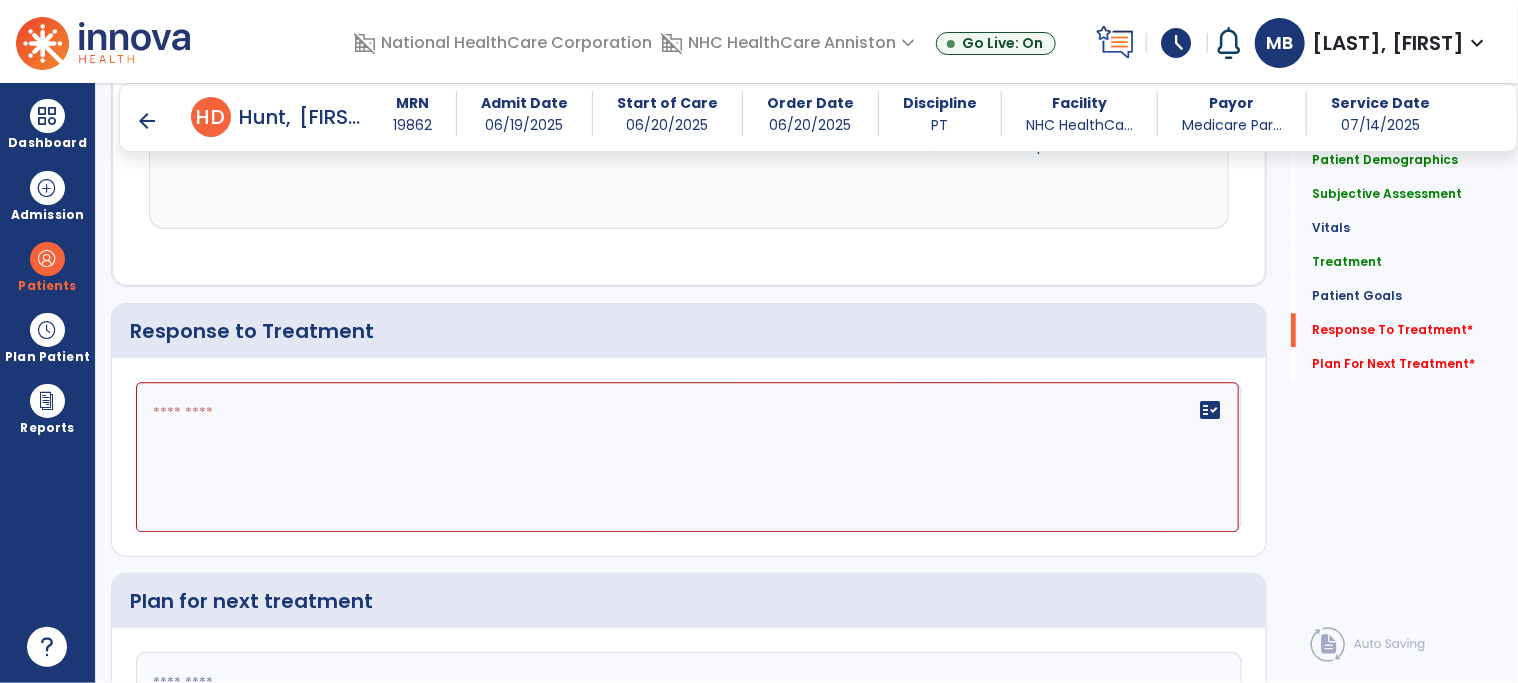 click on "fact_check" 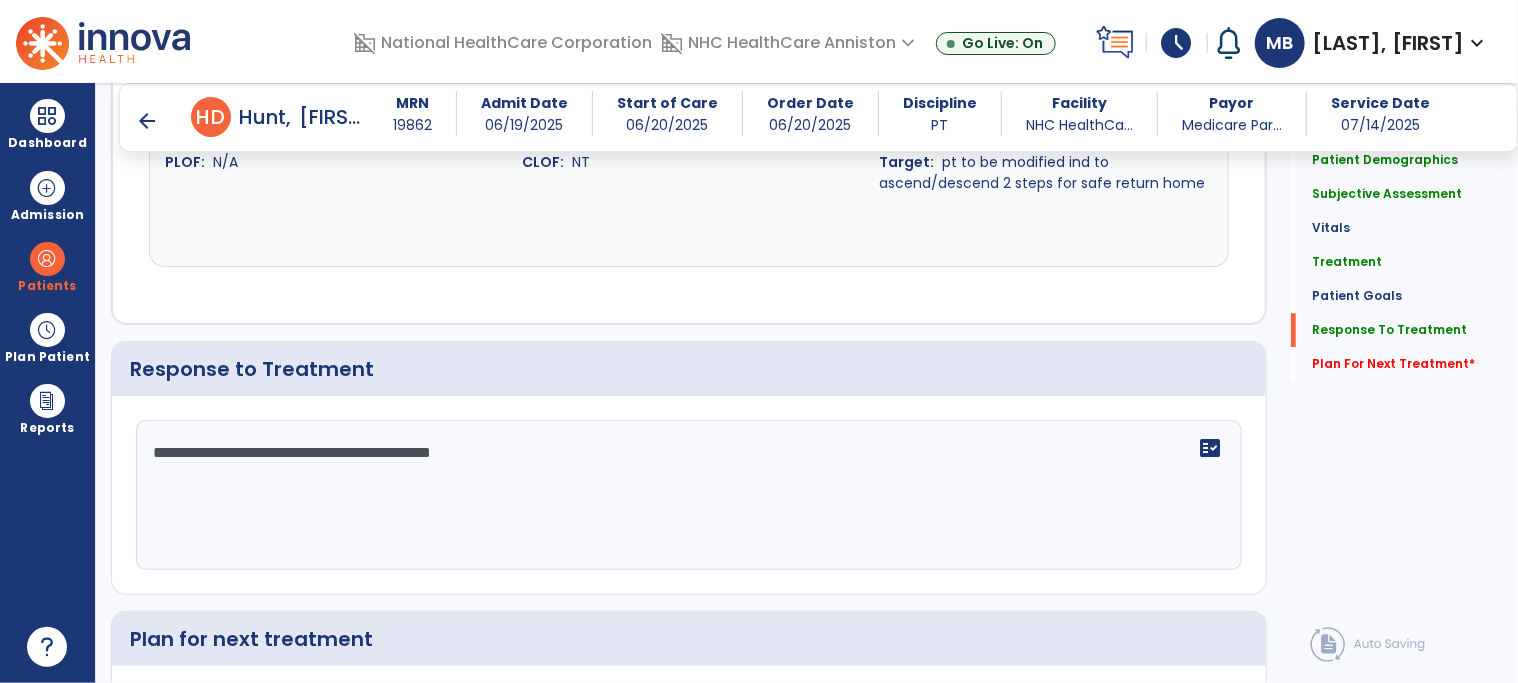 scroll, scrollTop: 2669, scrollLeft: 0, axis: vertical 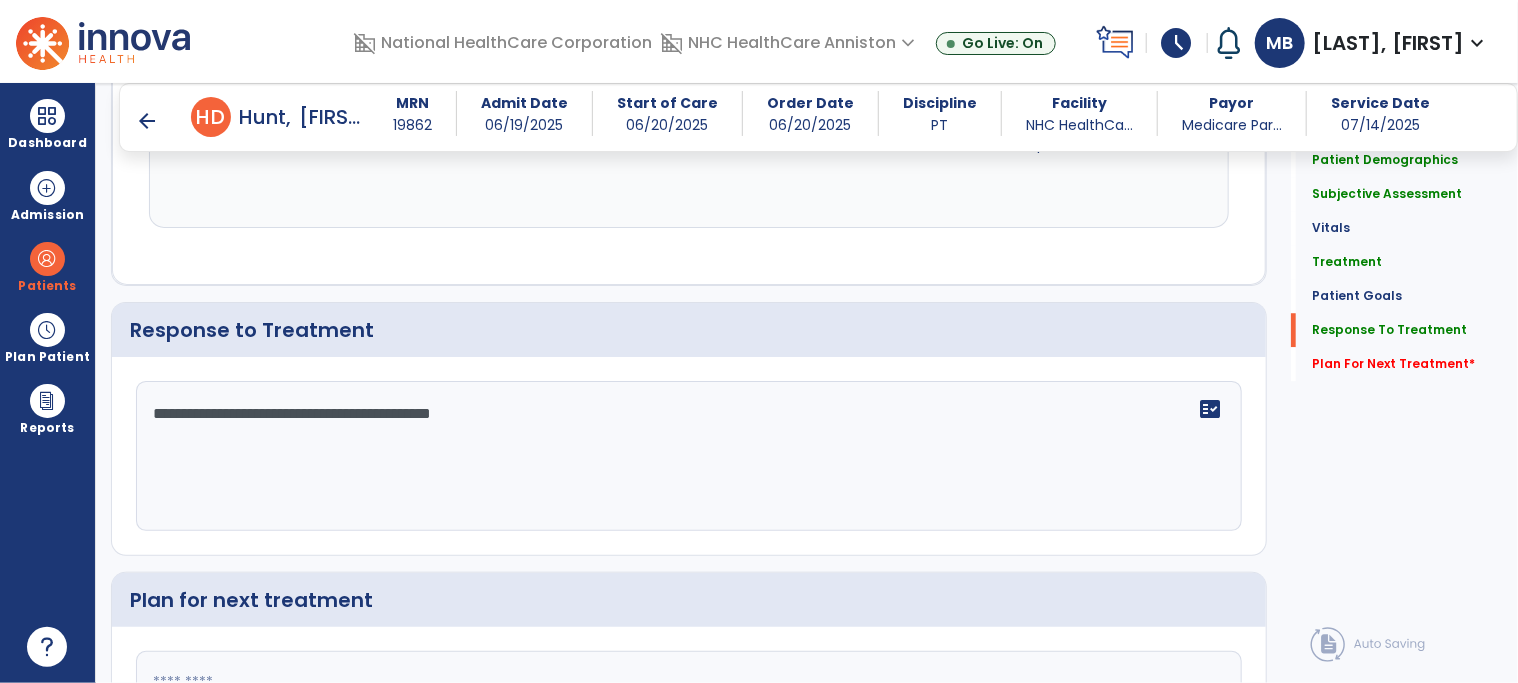paste on "**********" 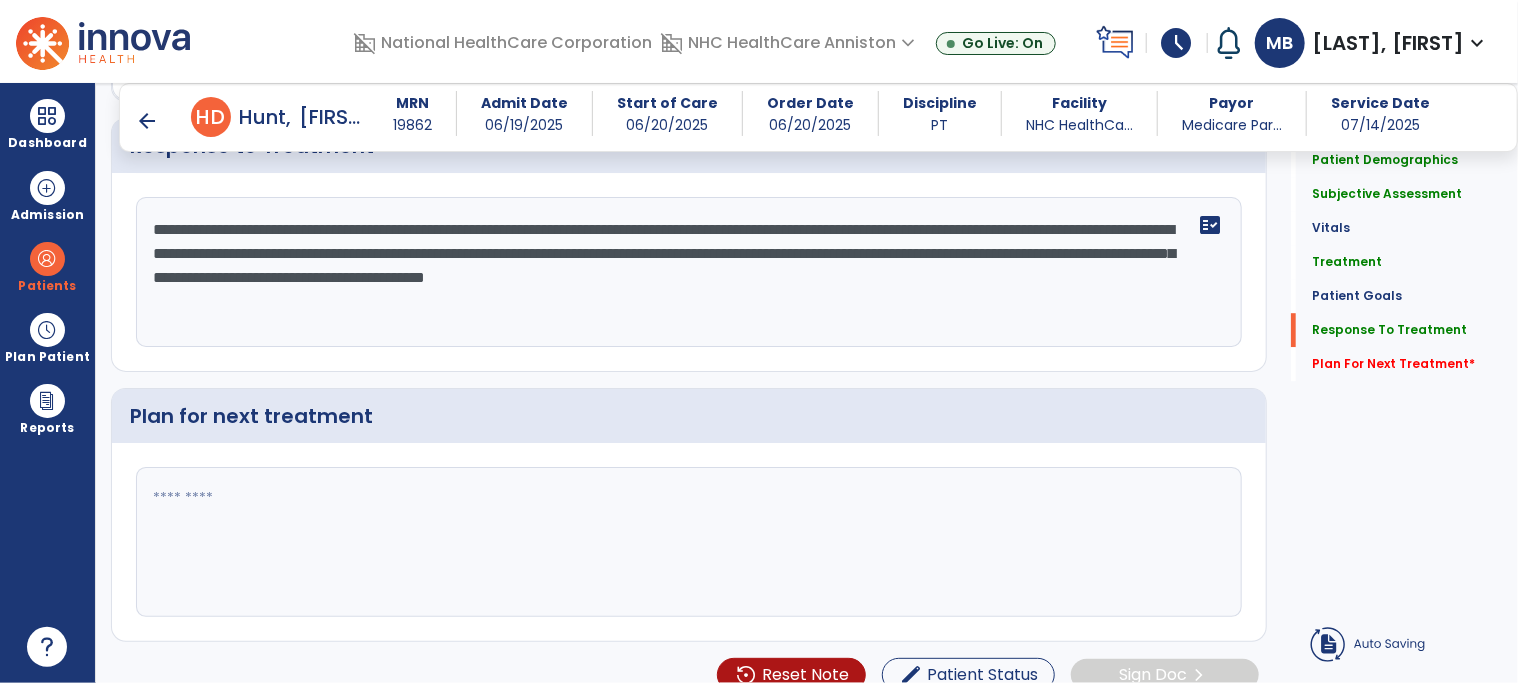 type on "**********" 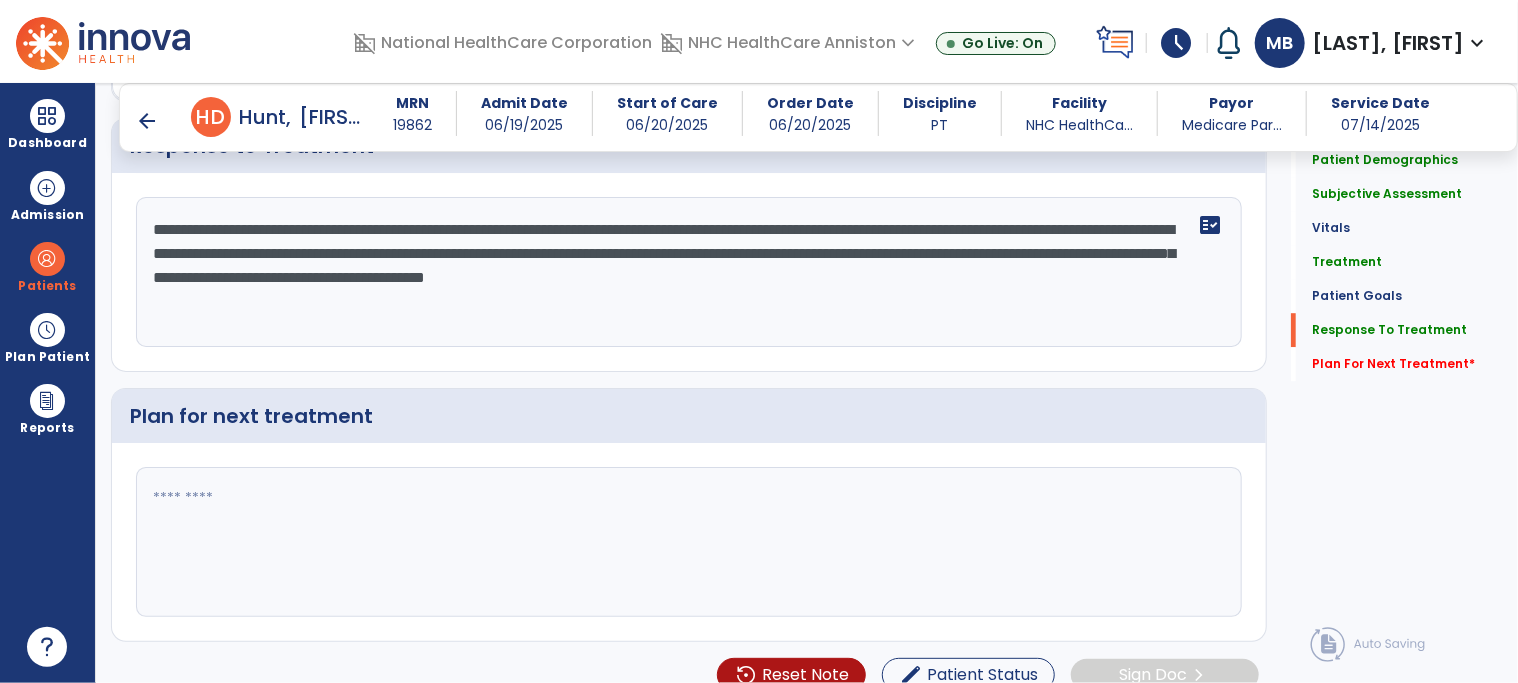 scroll, scrollTop: 2853, scrollLeft: 0, axis: vertical 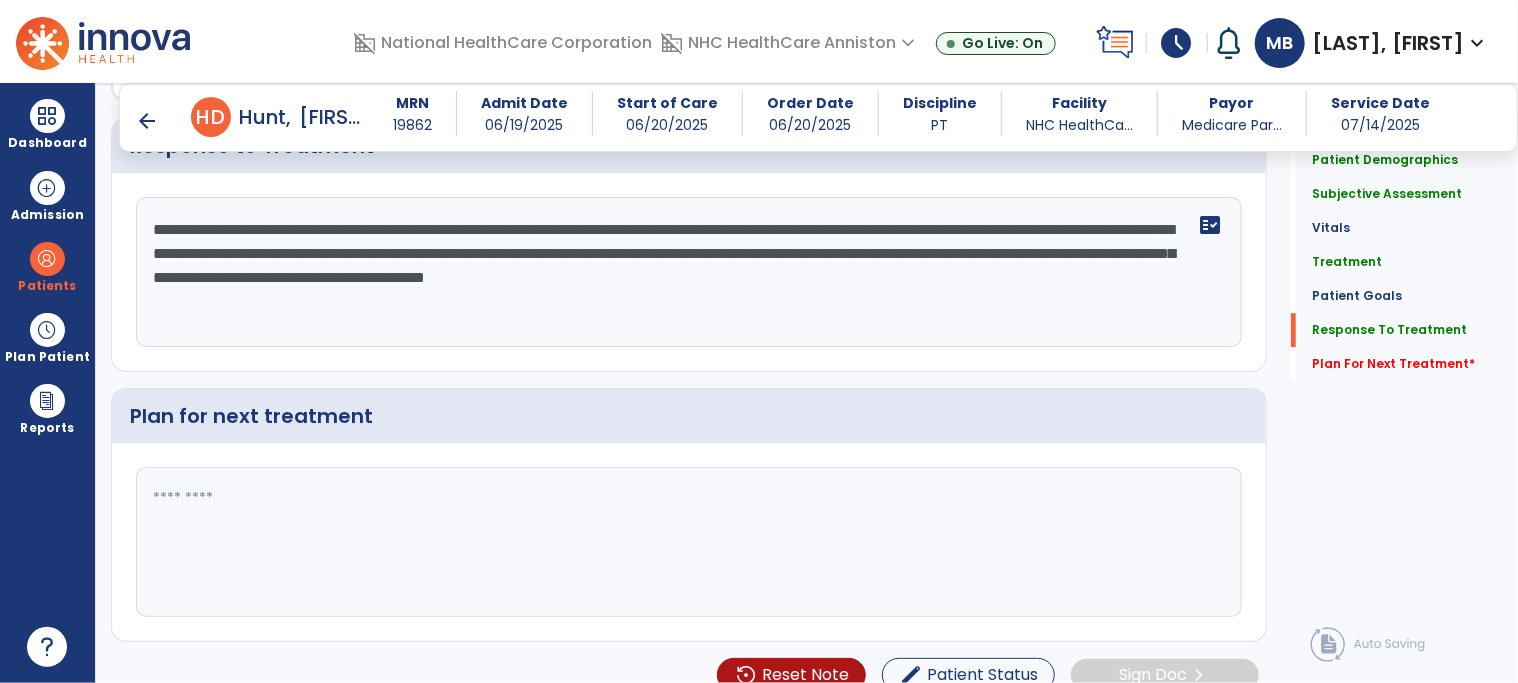 click 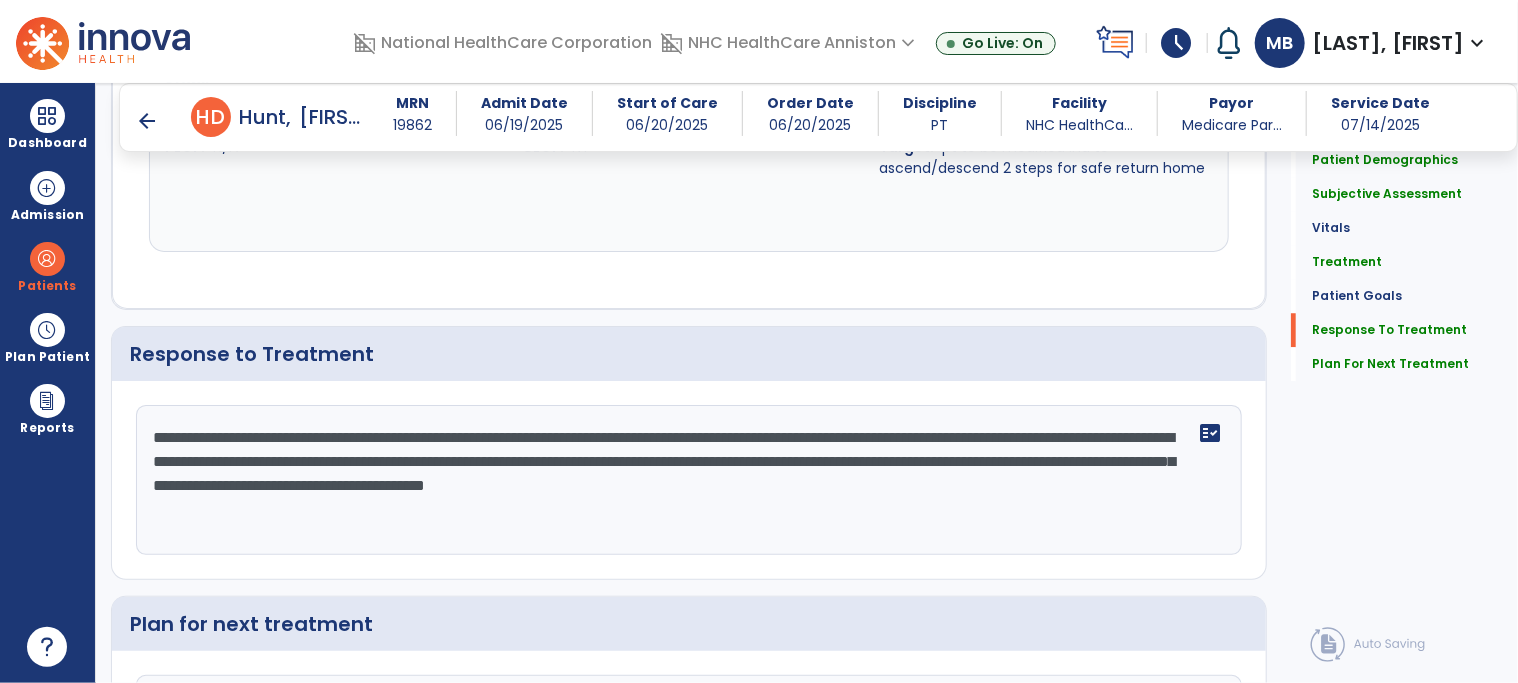 scroll, scrollTop: 2656, scrollLeft: 0, axis: vertical 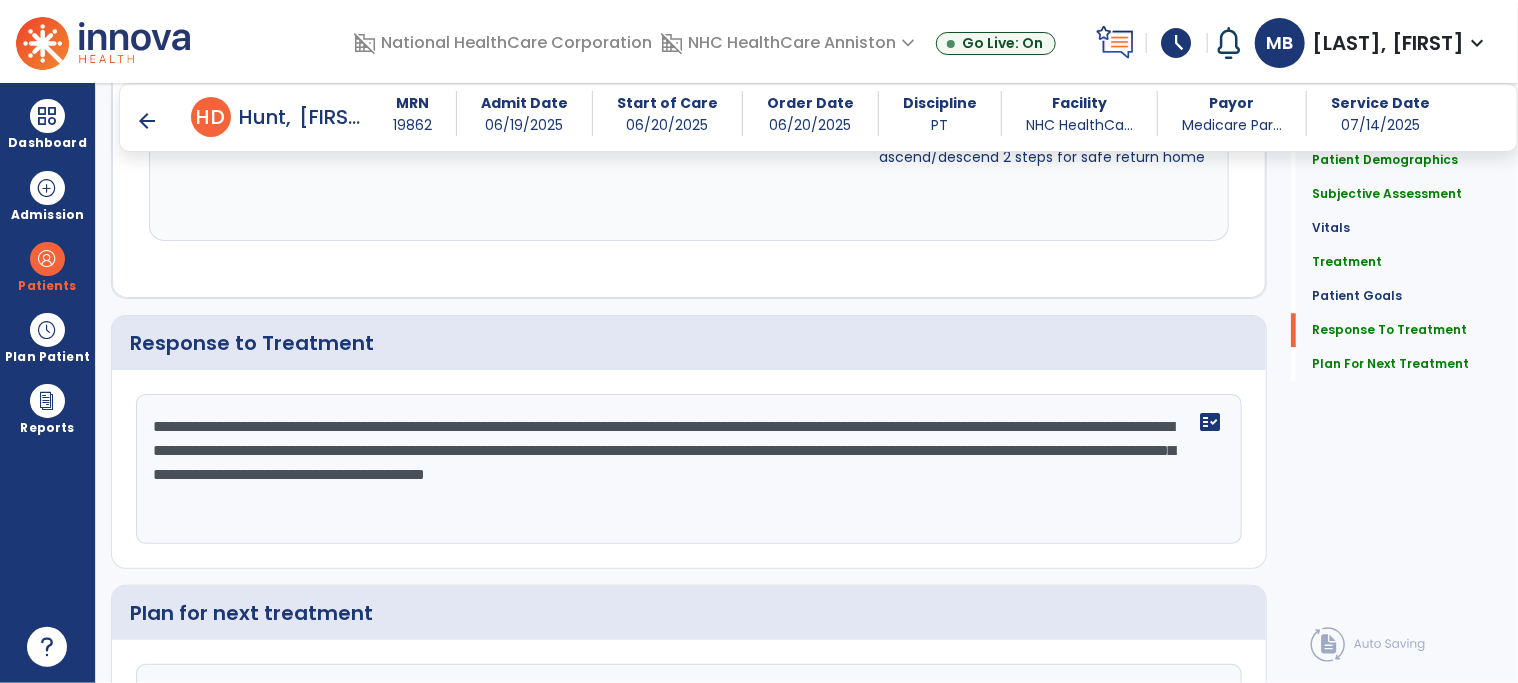 type on "**********" 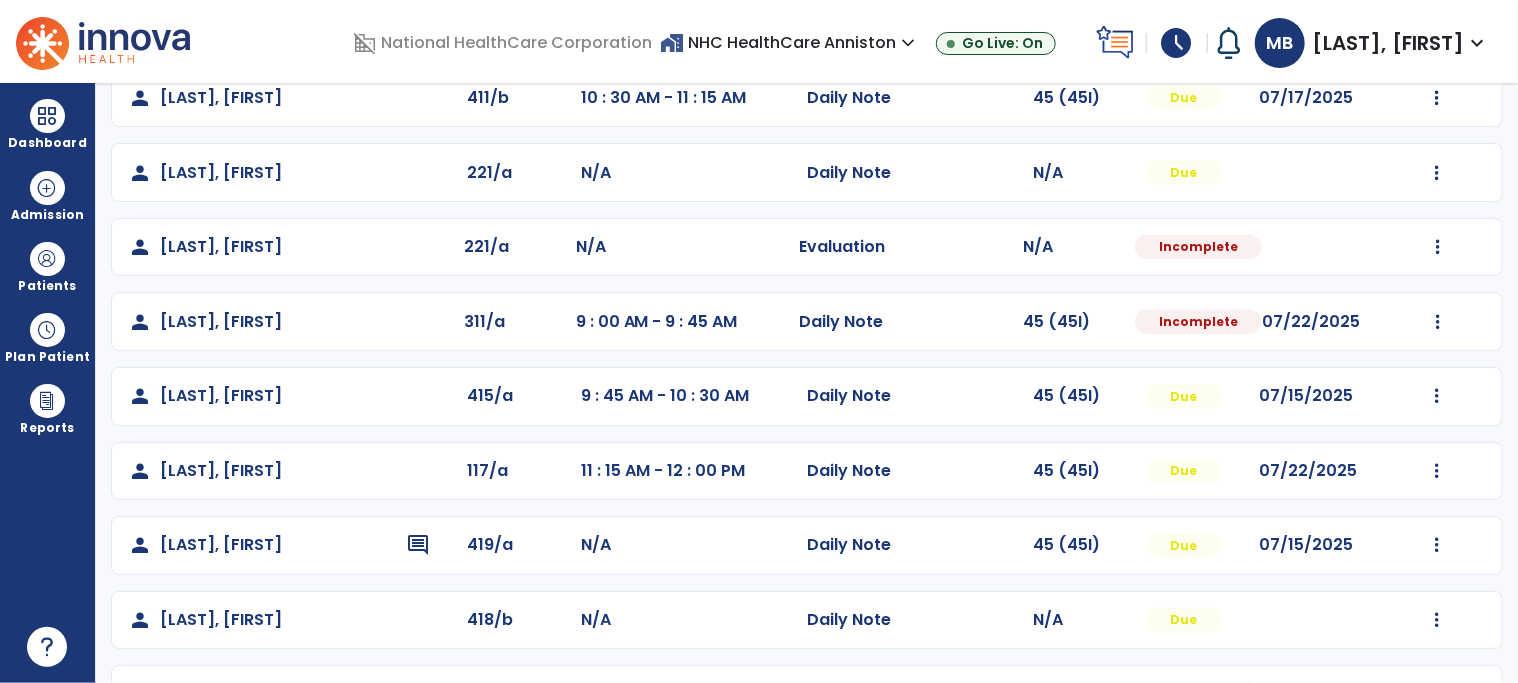 scroll, scrollTop: 488, scrollLeft: 0, axis: vertical 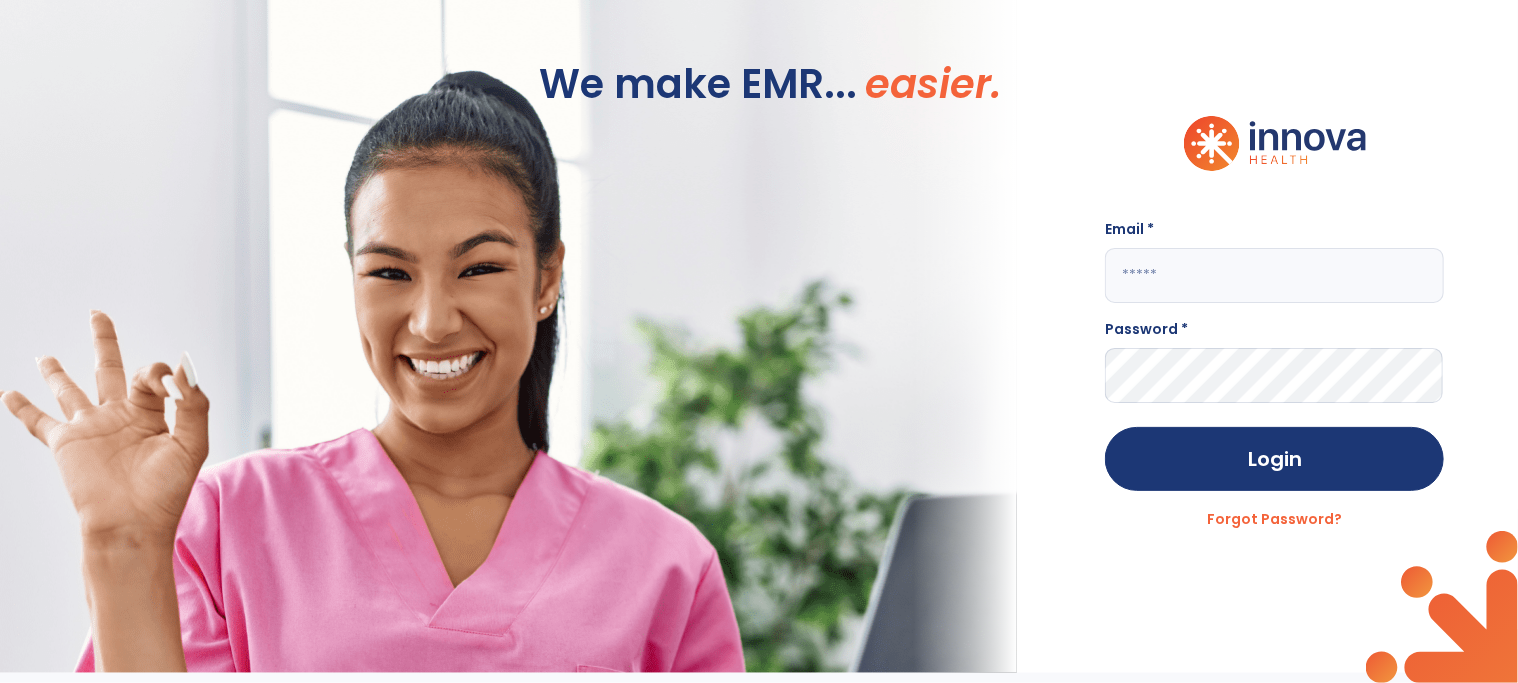 type on "**********" 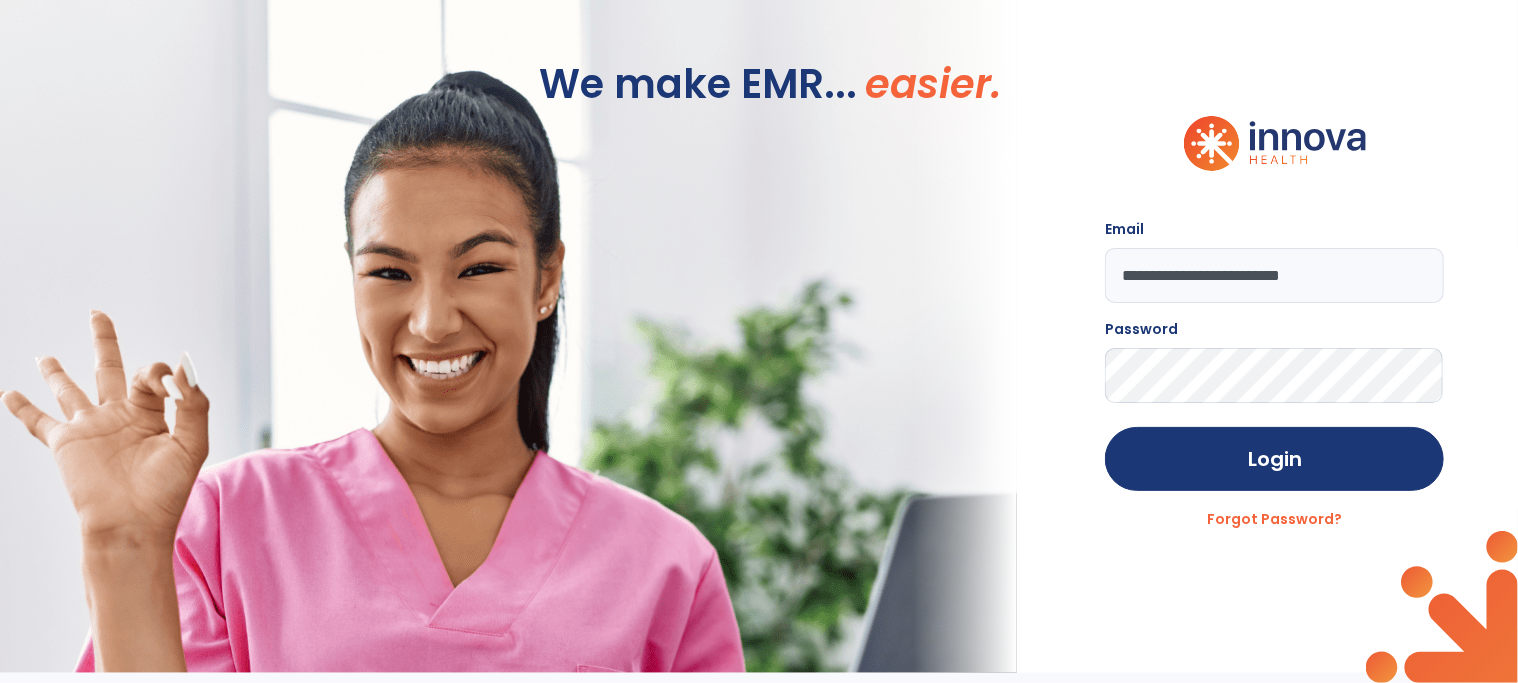 drag, startPoint x: 1196, startPoint y: 476, endPoint x: 960, endPoint y: 599, distance: 266.12967 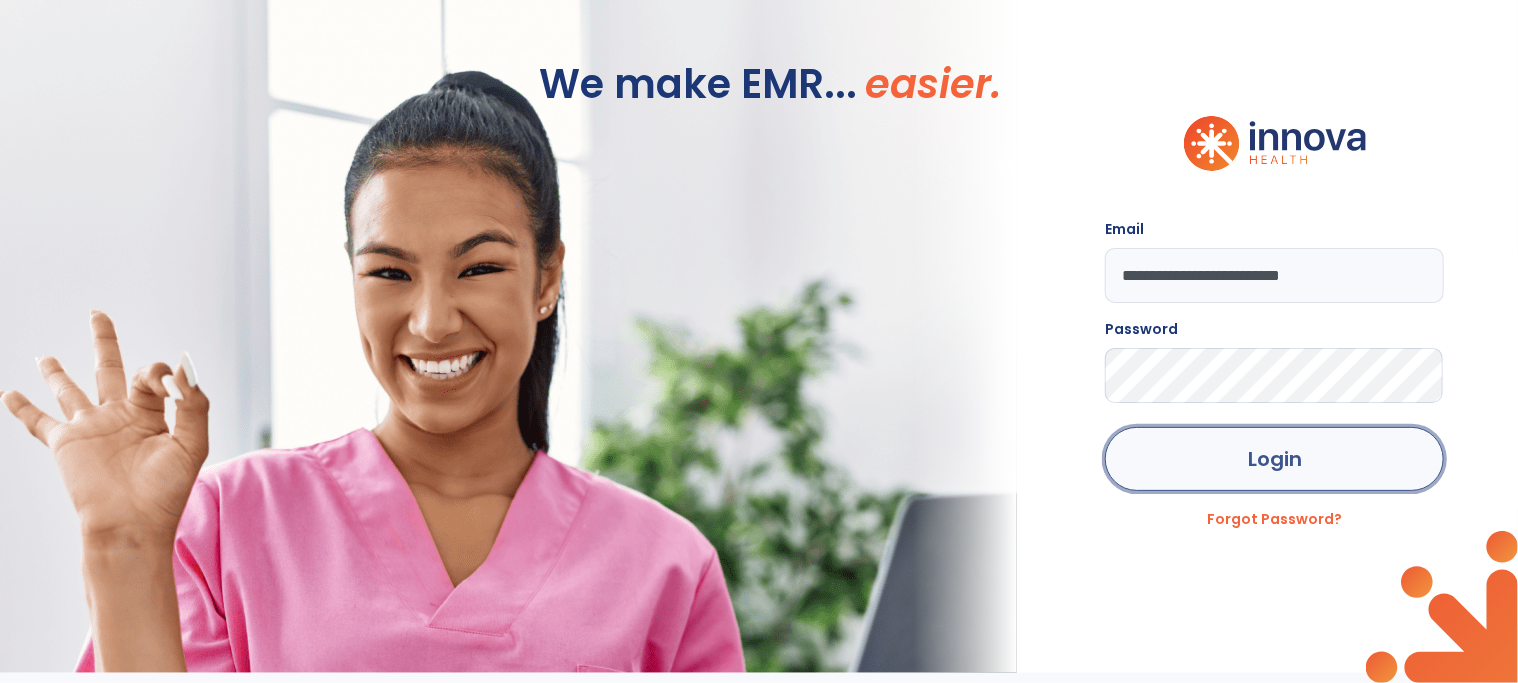 click on "Login" 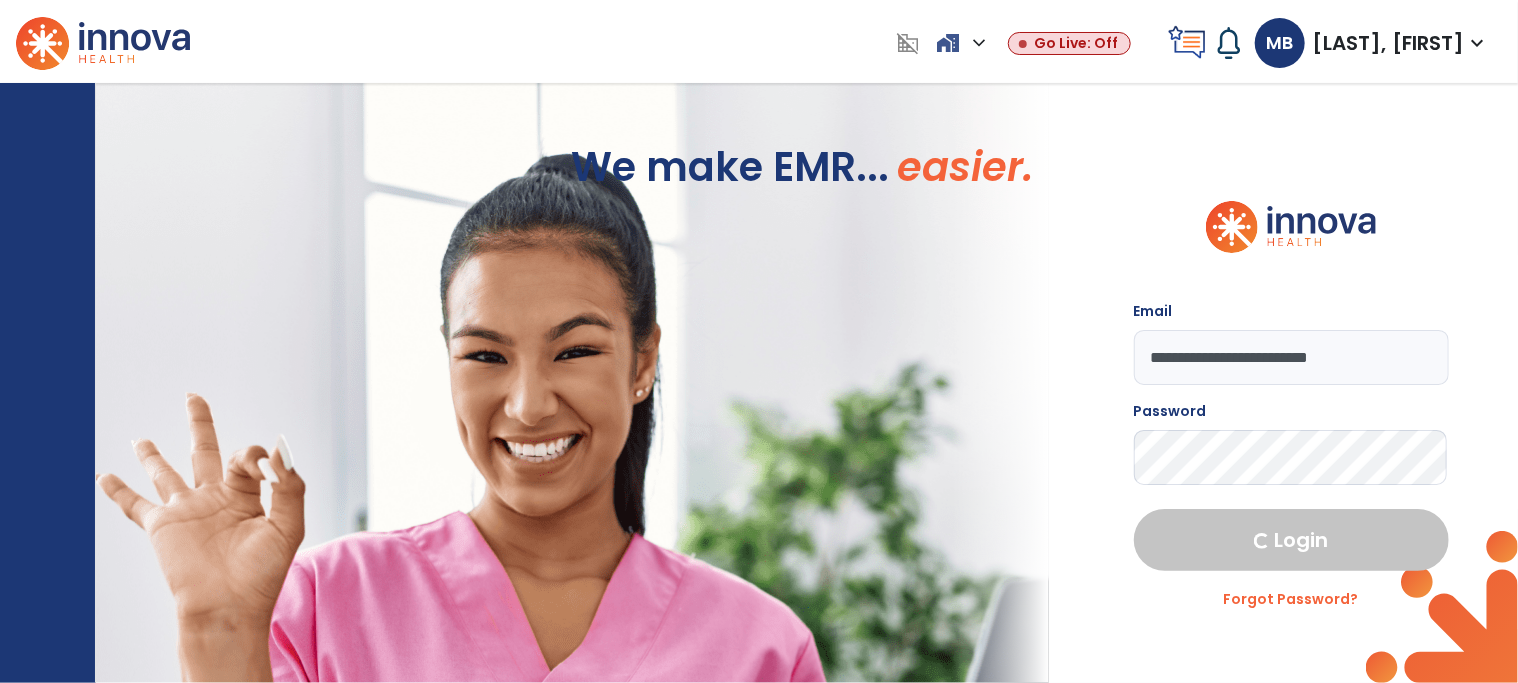 select on "****" 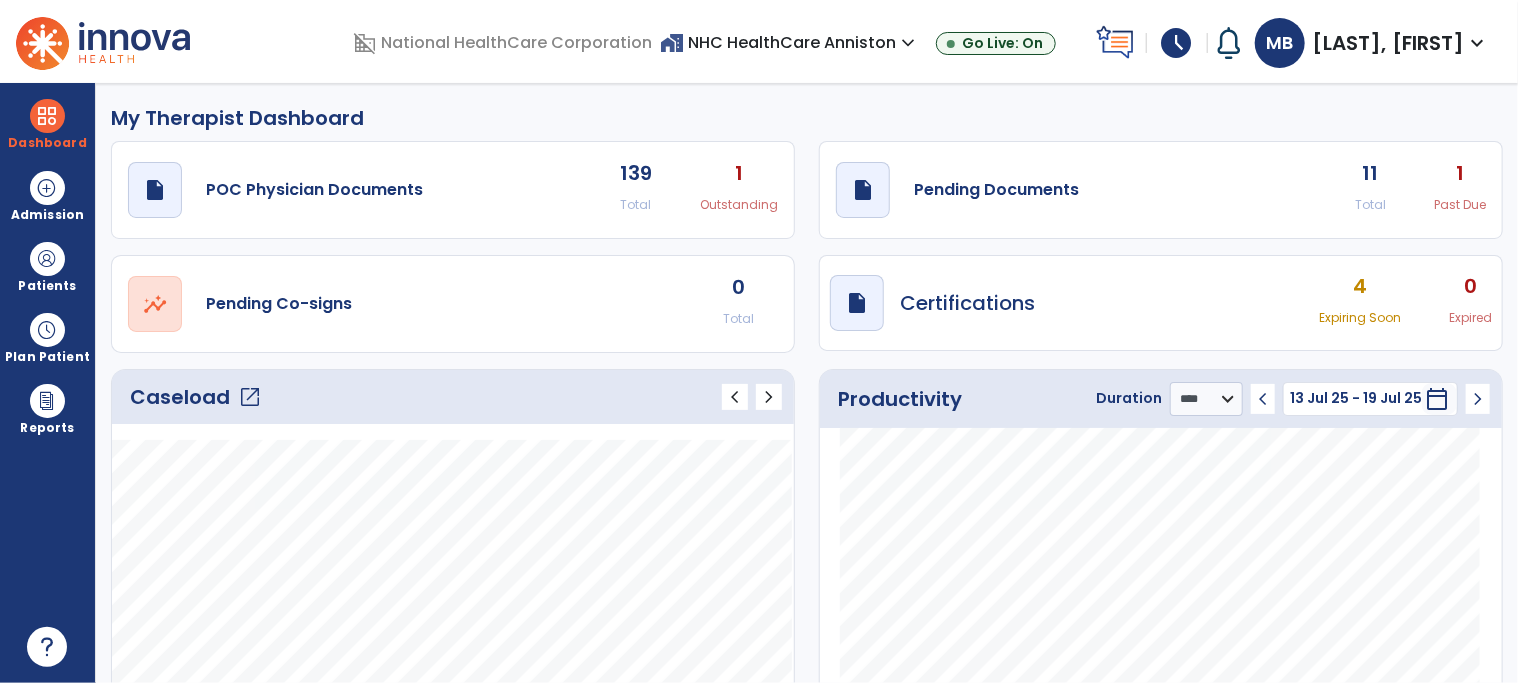 click on "Caseload   open_in_new" 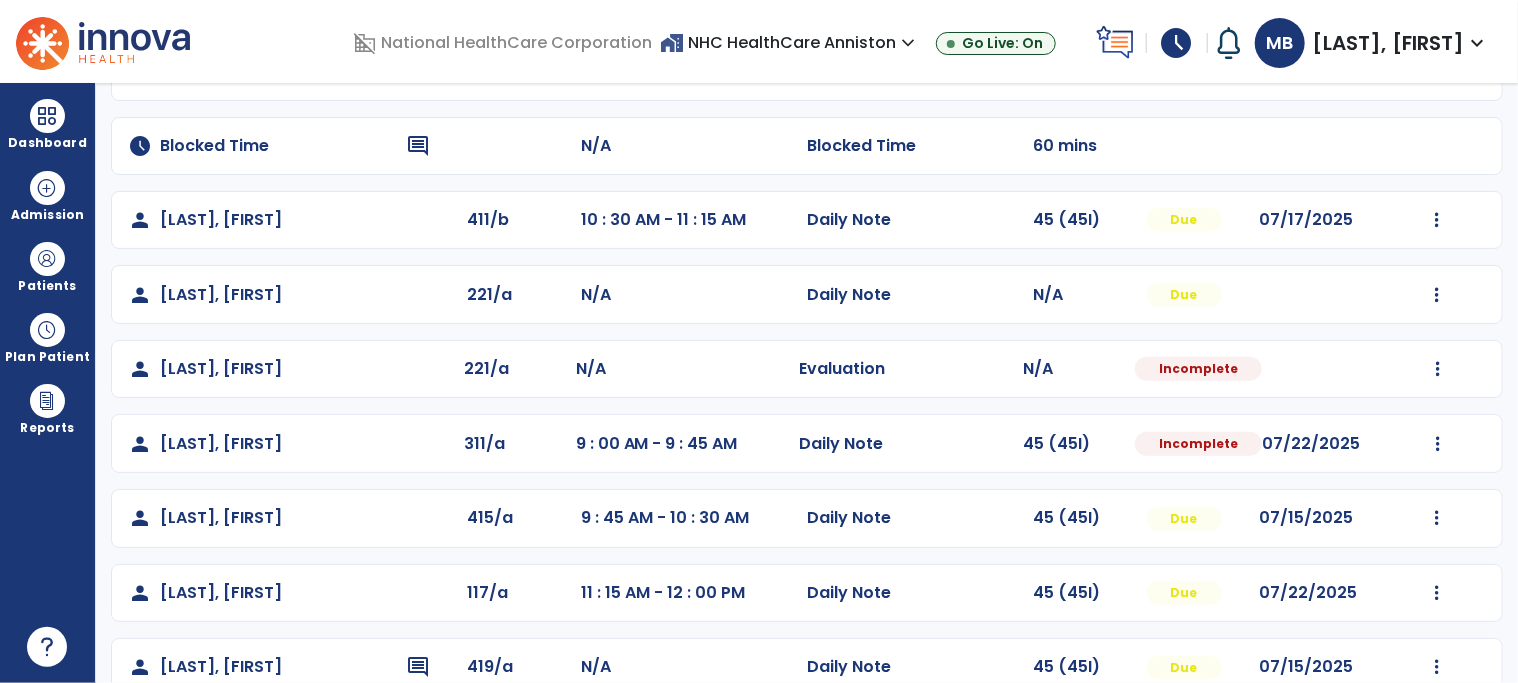 scroll, scrollTop: 366, scrollLeft: 0, axis: vertical 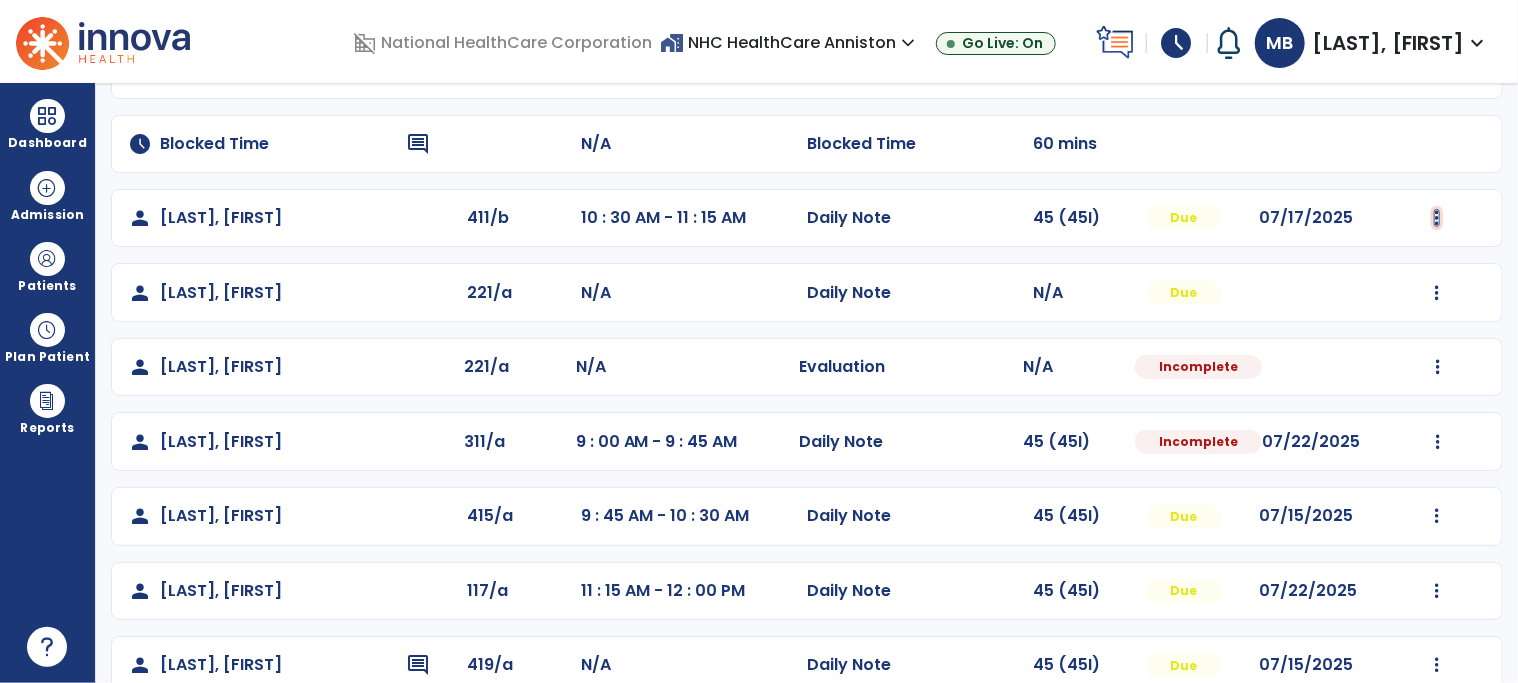 click at bounding box center (1437, 218) 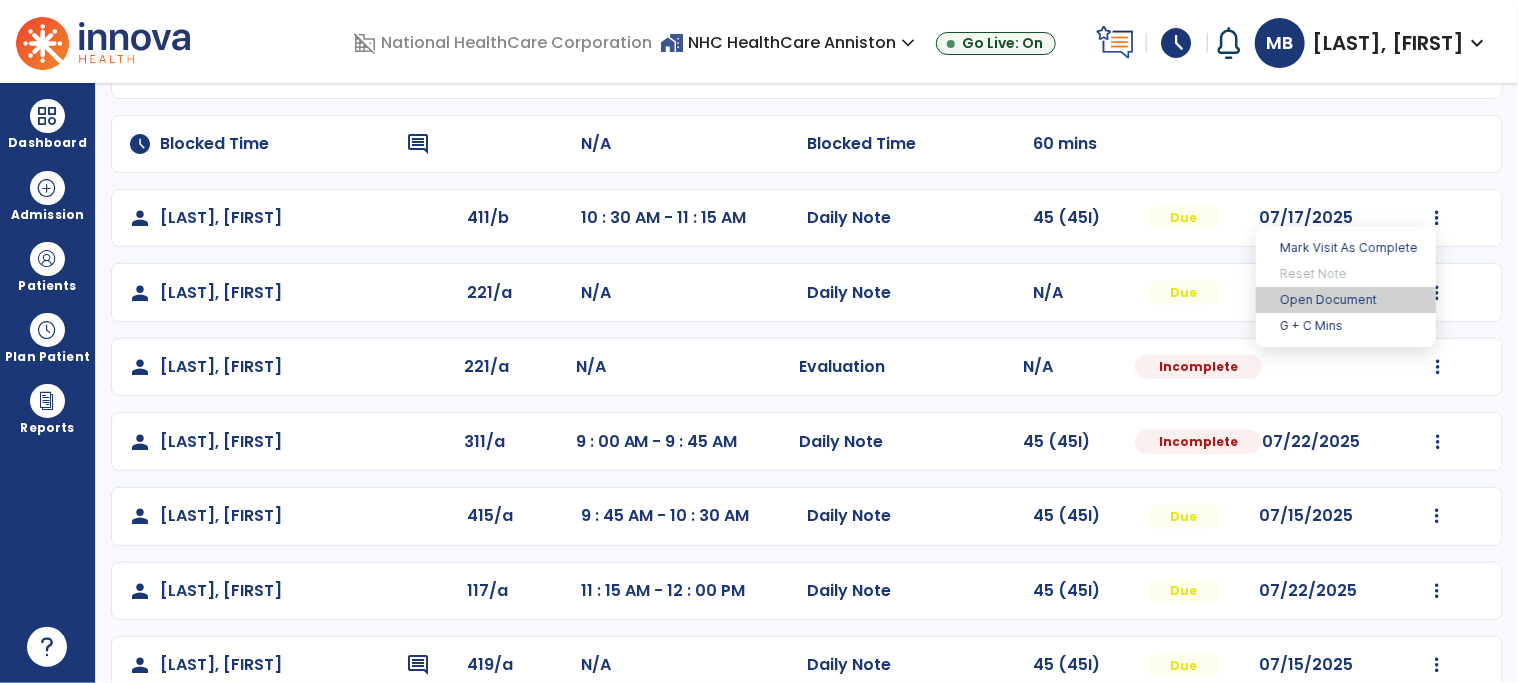 click on "Open Document" at bounding box center [1346, 300] 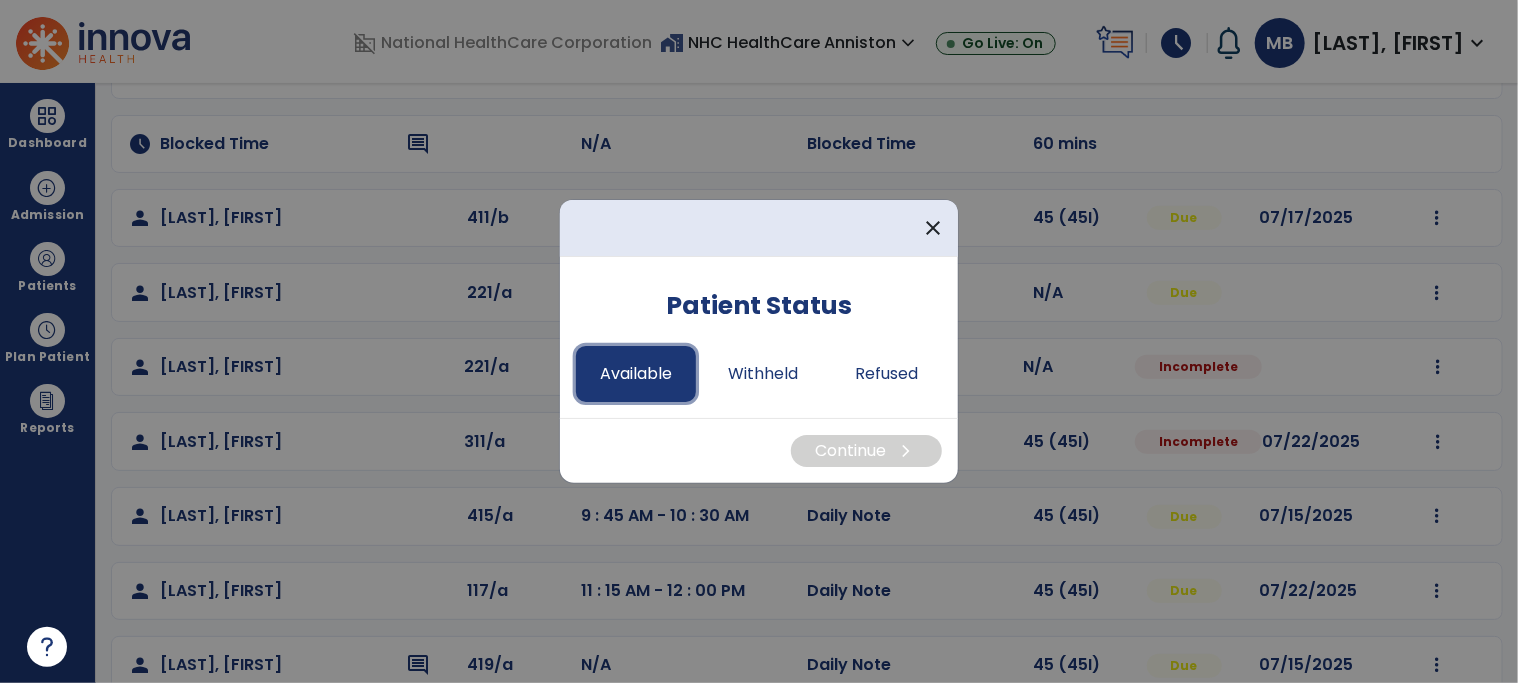 click on "Available" at bounding box center (636, 374) 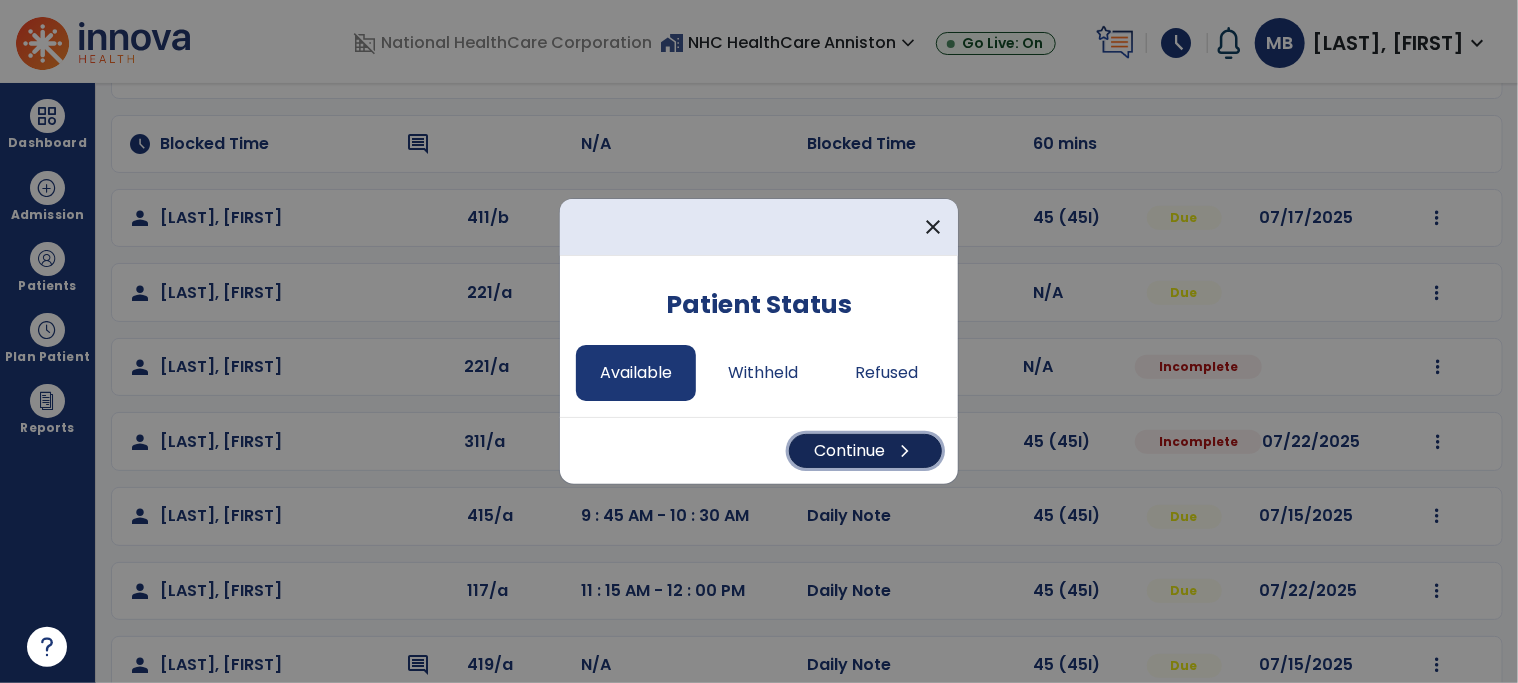 click on "Continue   chevron_right" at bounding box center [865, 451] 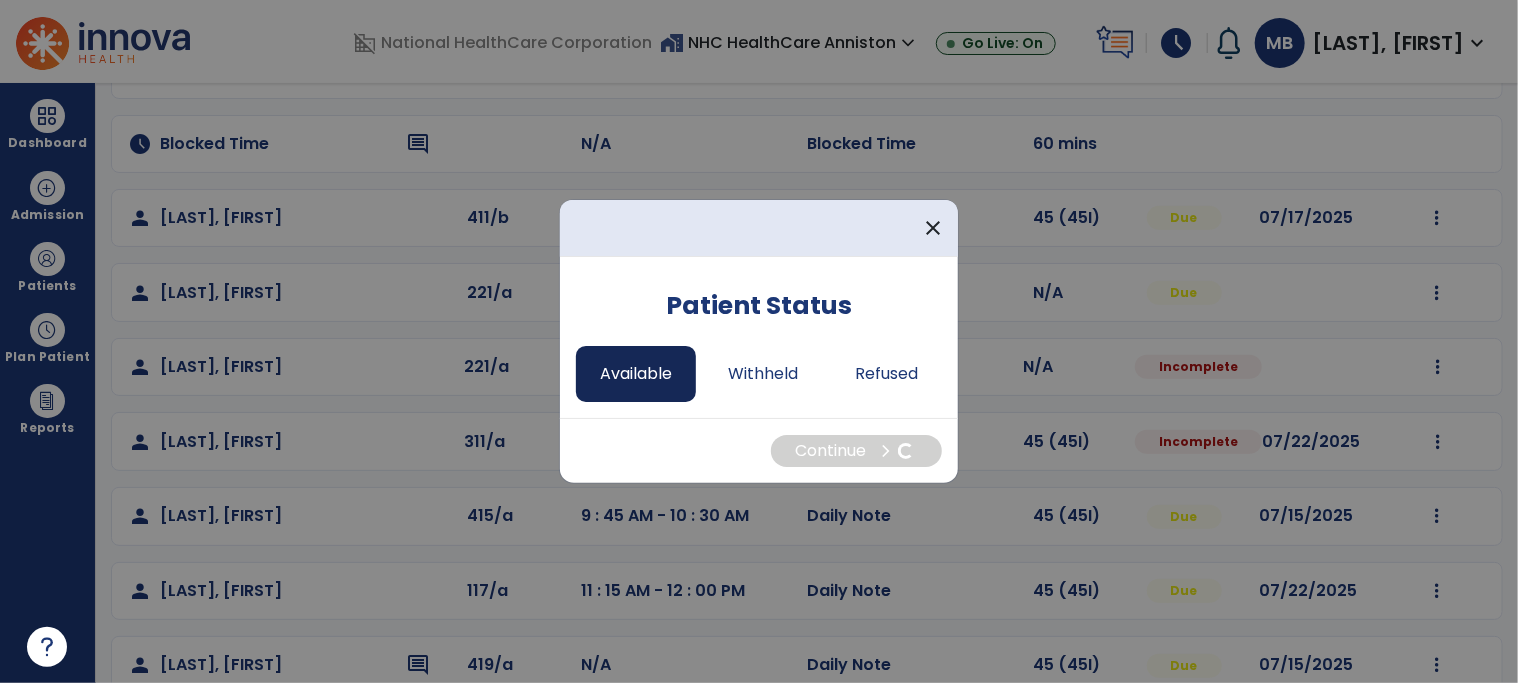 select on "*" 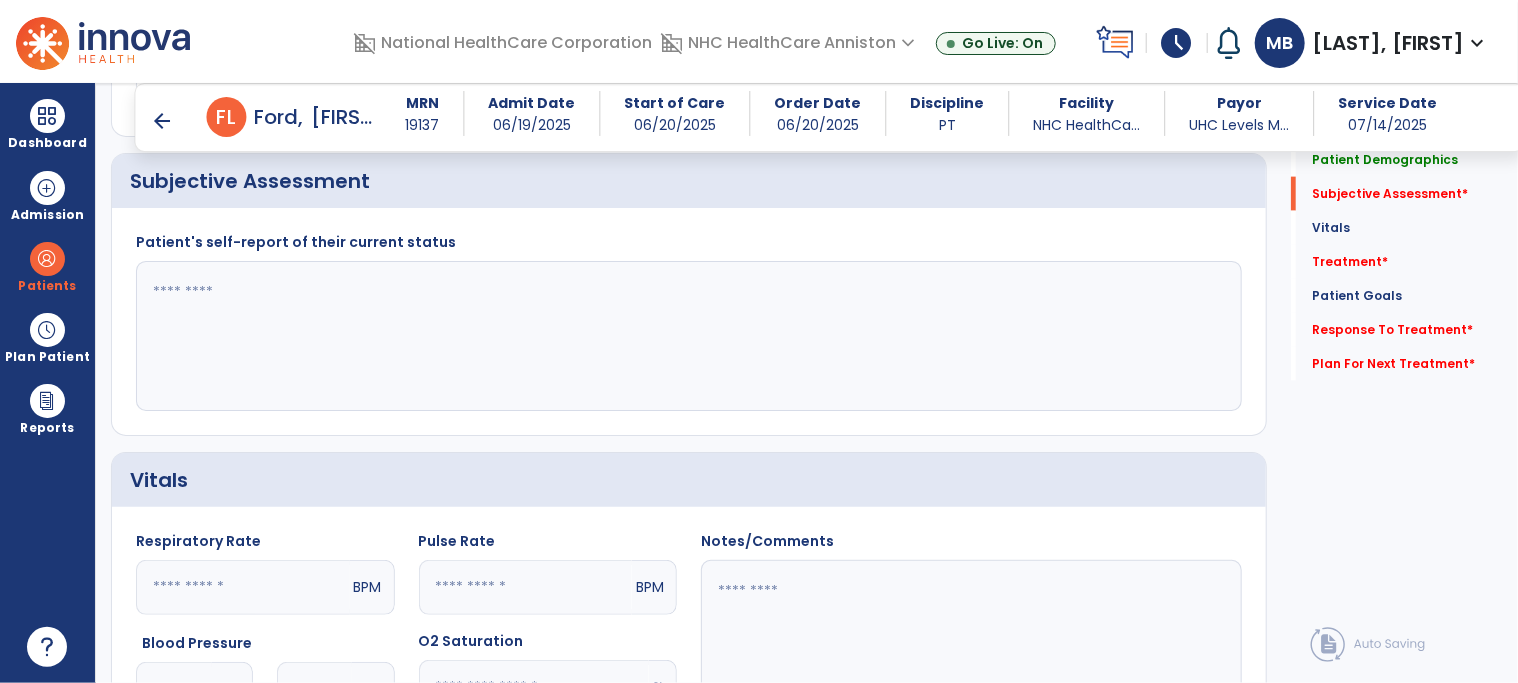 scroll, scrollTop: 1332, scrollLeft: 0, axis: vertical 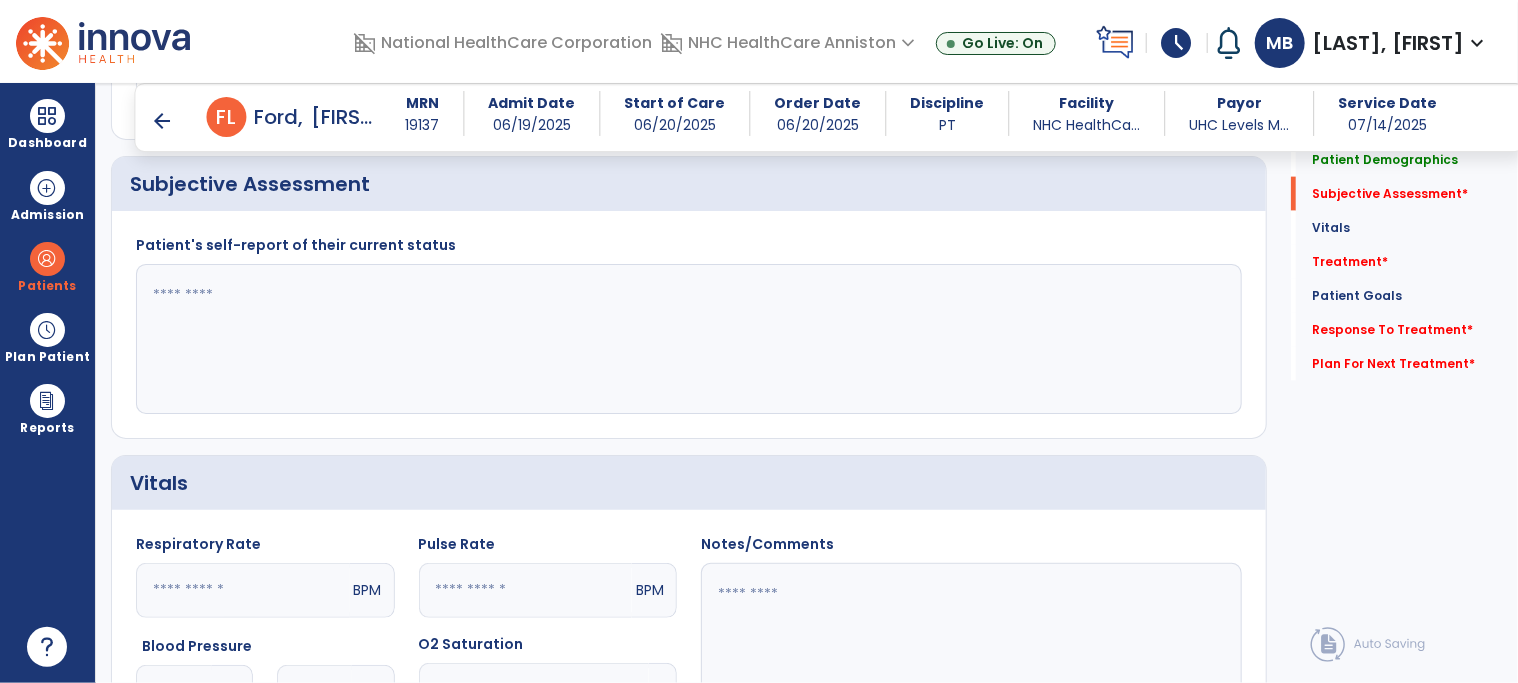 click 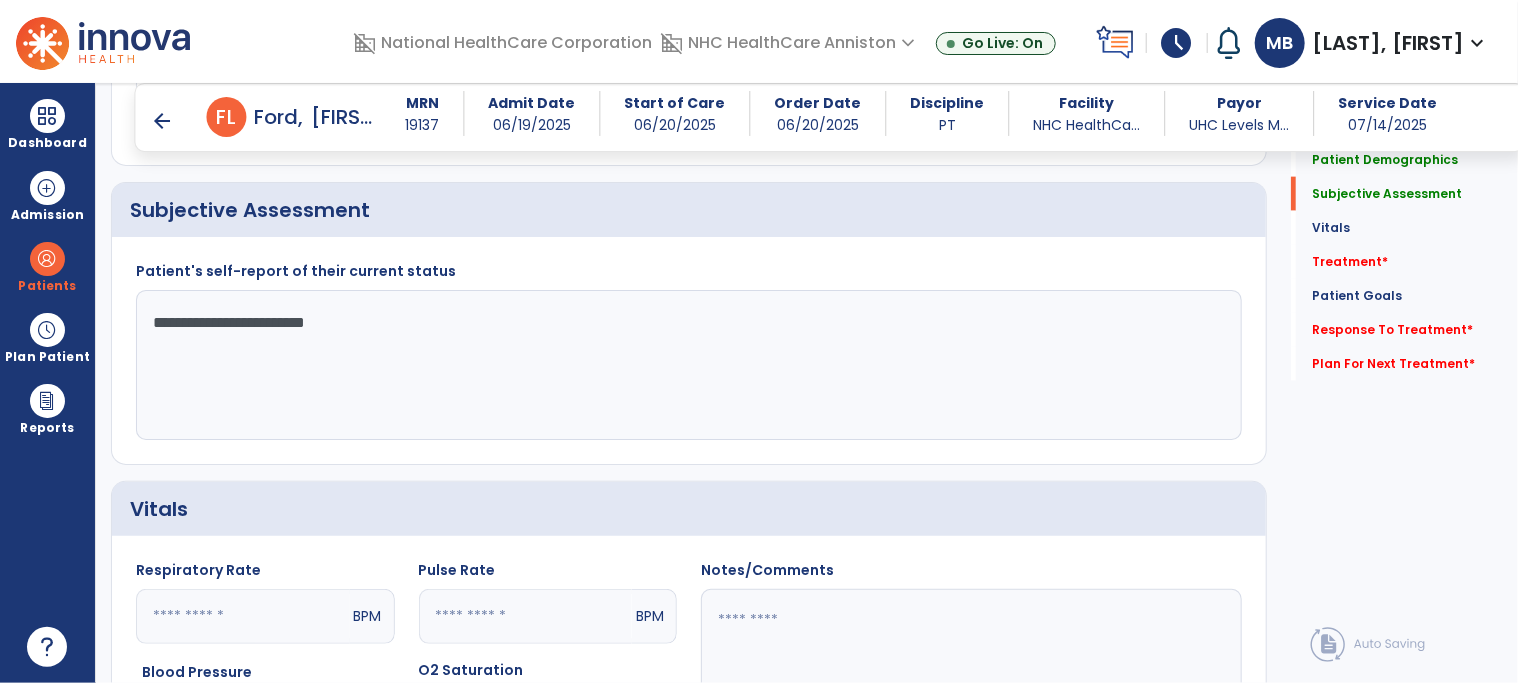 scroll, scrollTop: 1304, scrollLeft: 0, axis: vertical 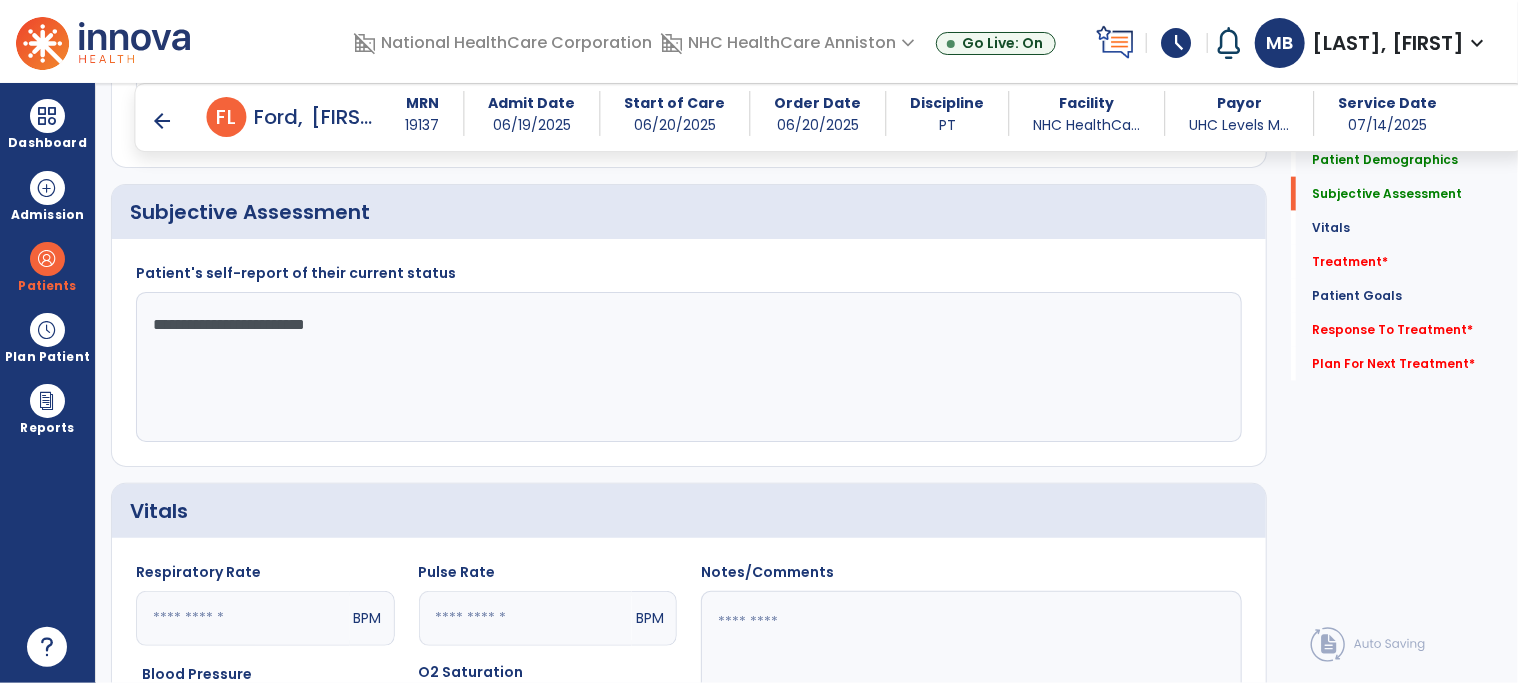 click on "**********" 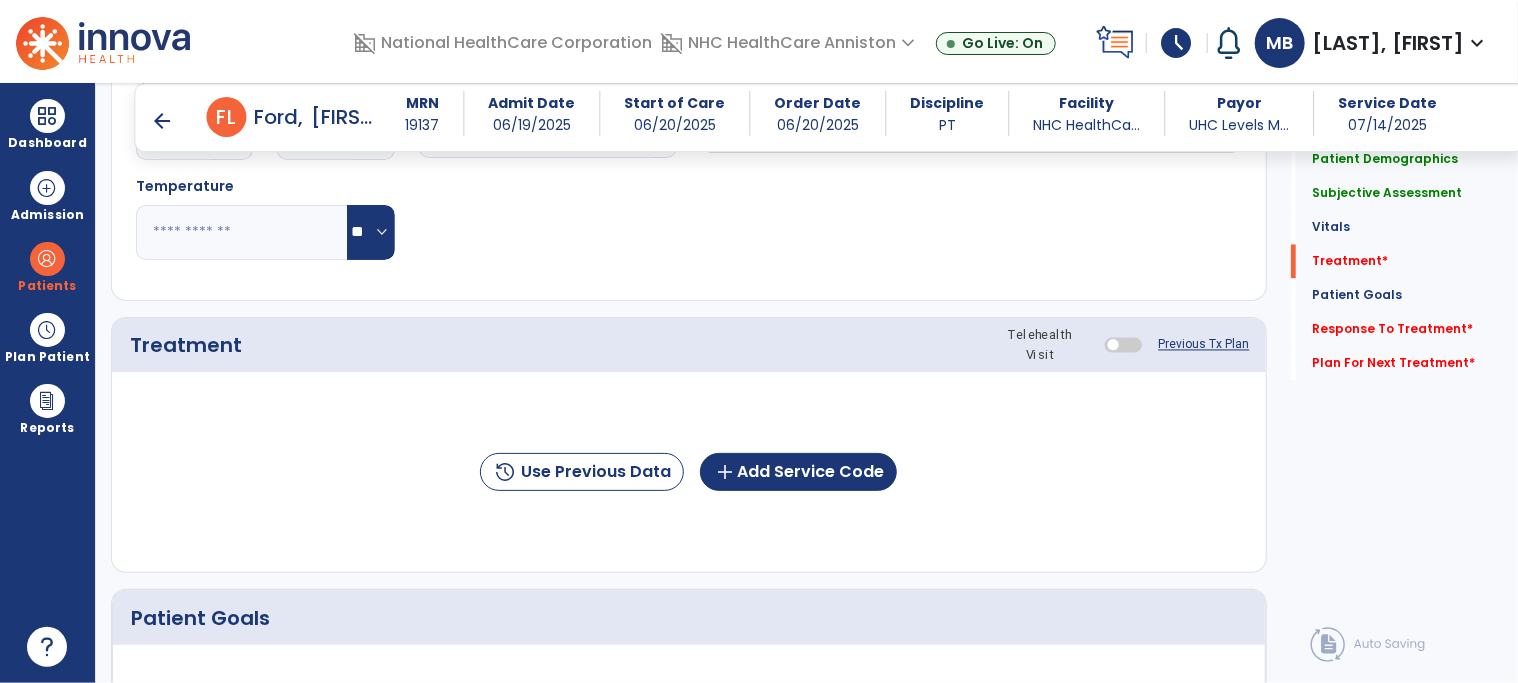 scroll, scrollTop: 2136, scrollLeft: 0, axis: vertical 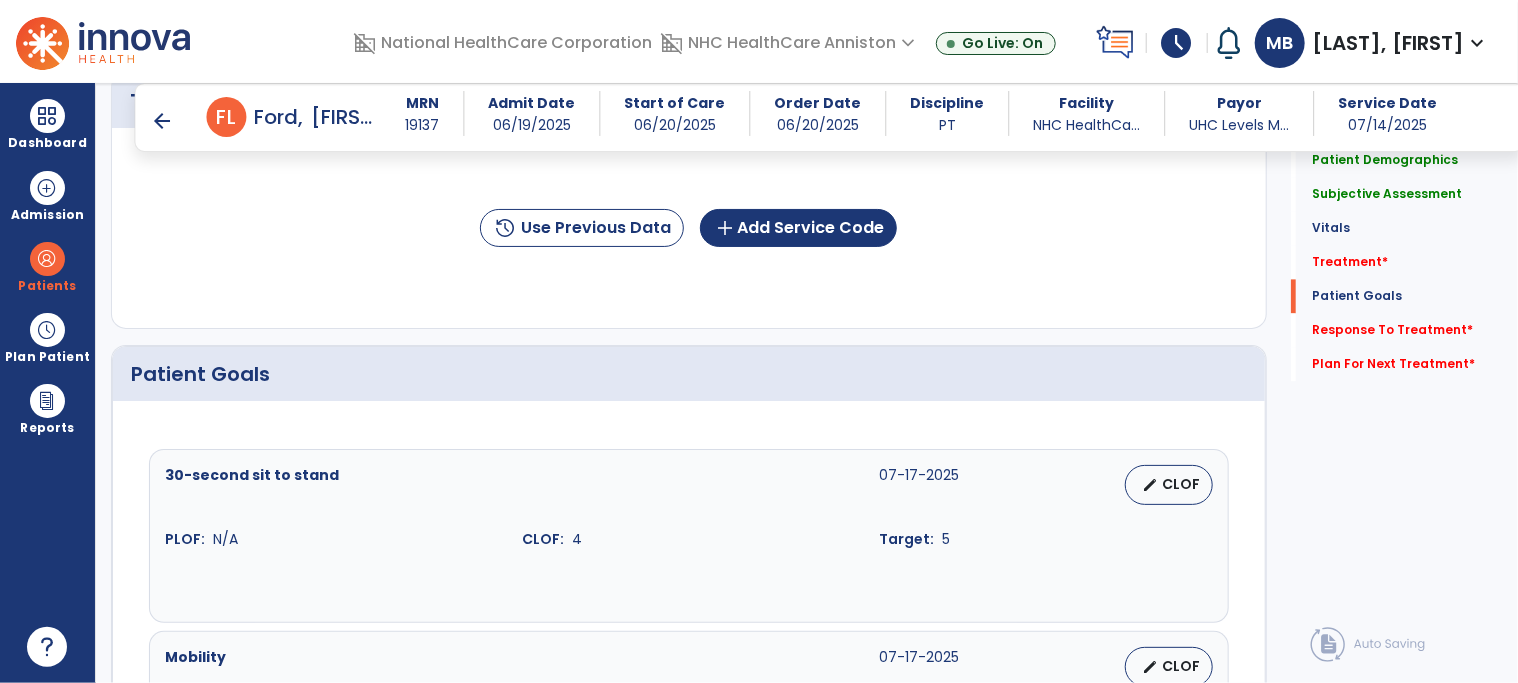 type on "**********" 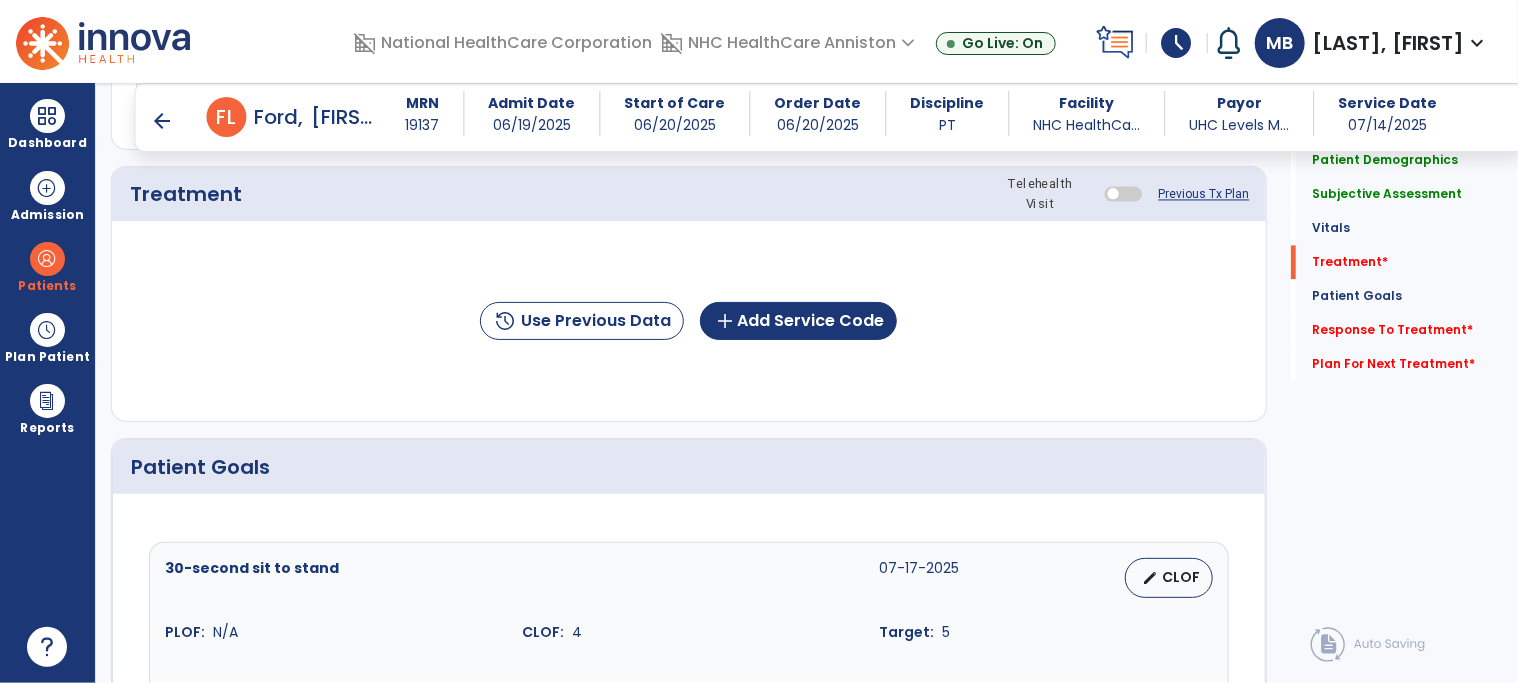 scroll, scrollTop: 2040, scrollLeft: 0, axis: vertical 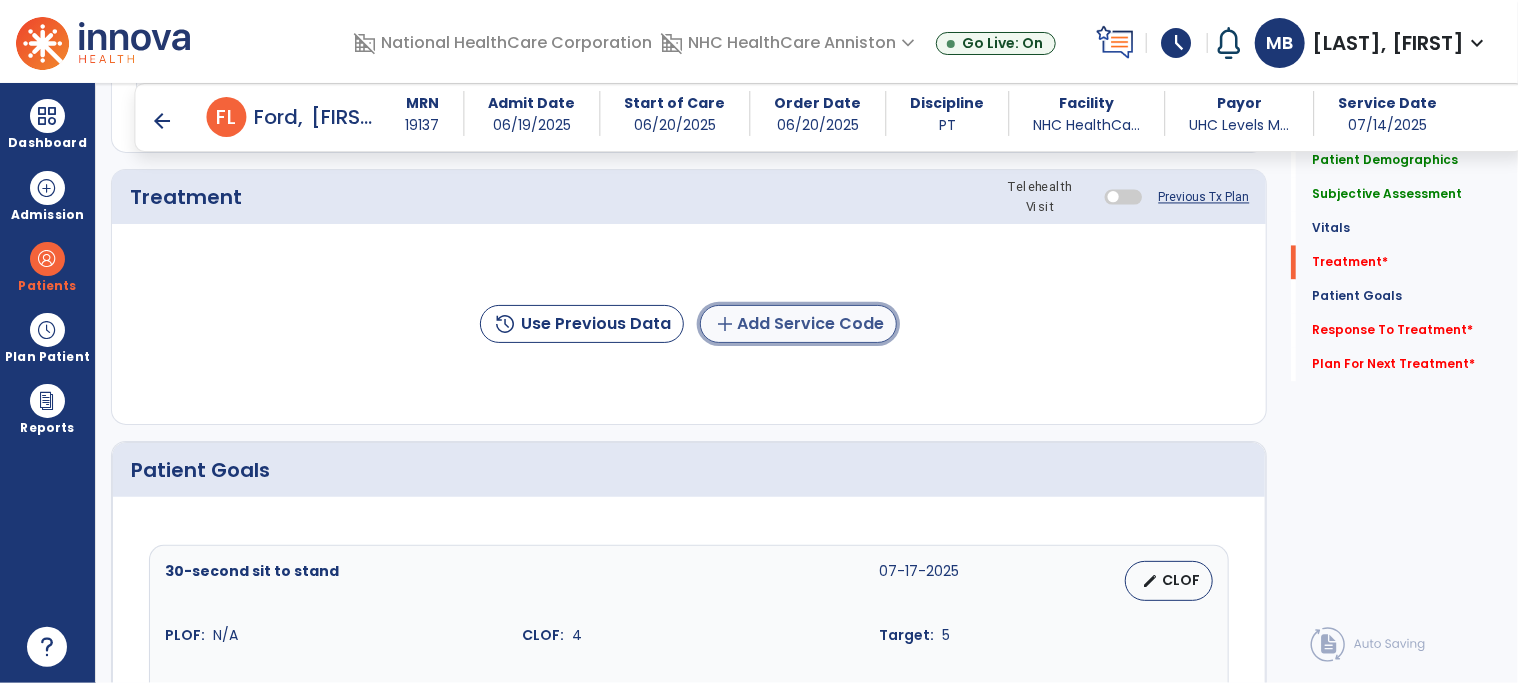 click on "add  Add Service Code" 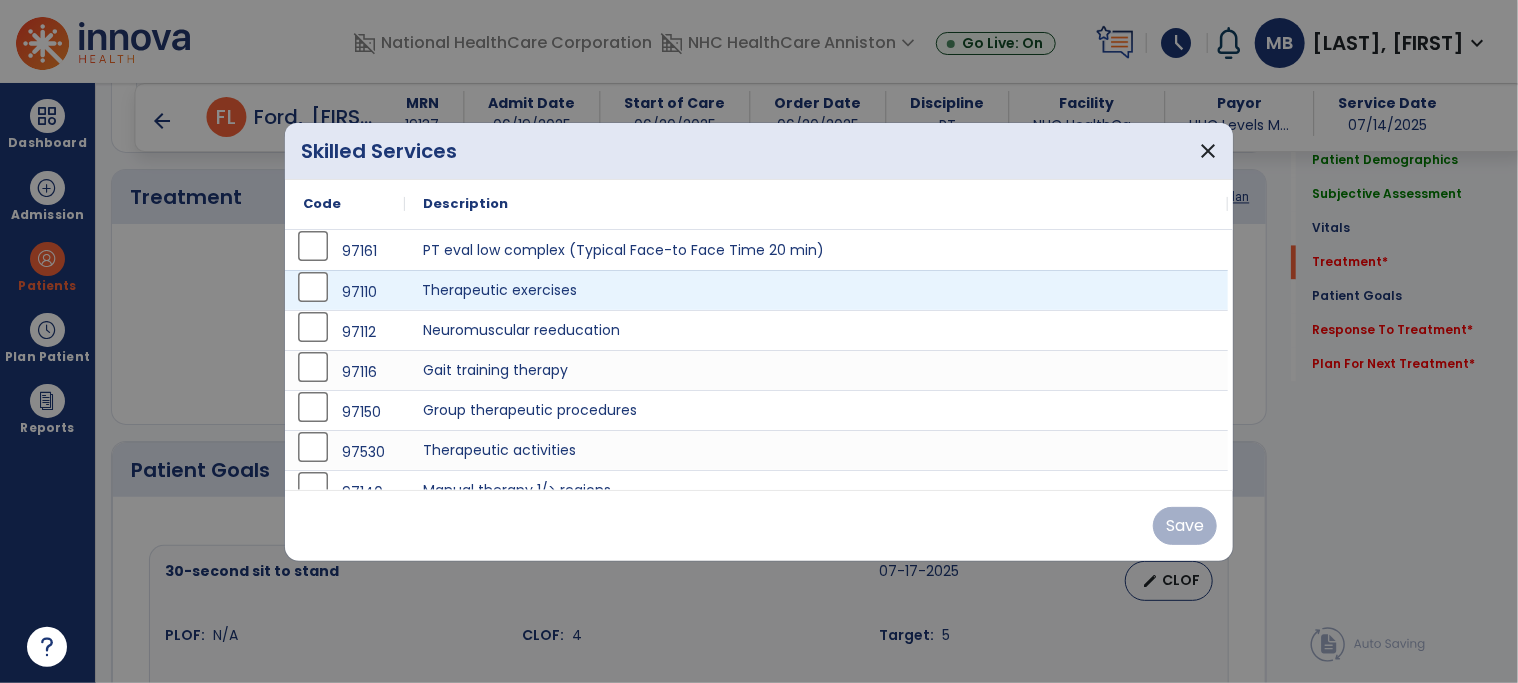 click on "Therapeutic exercises" at bounding box center [816, 290] 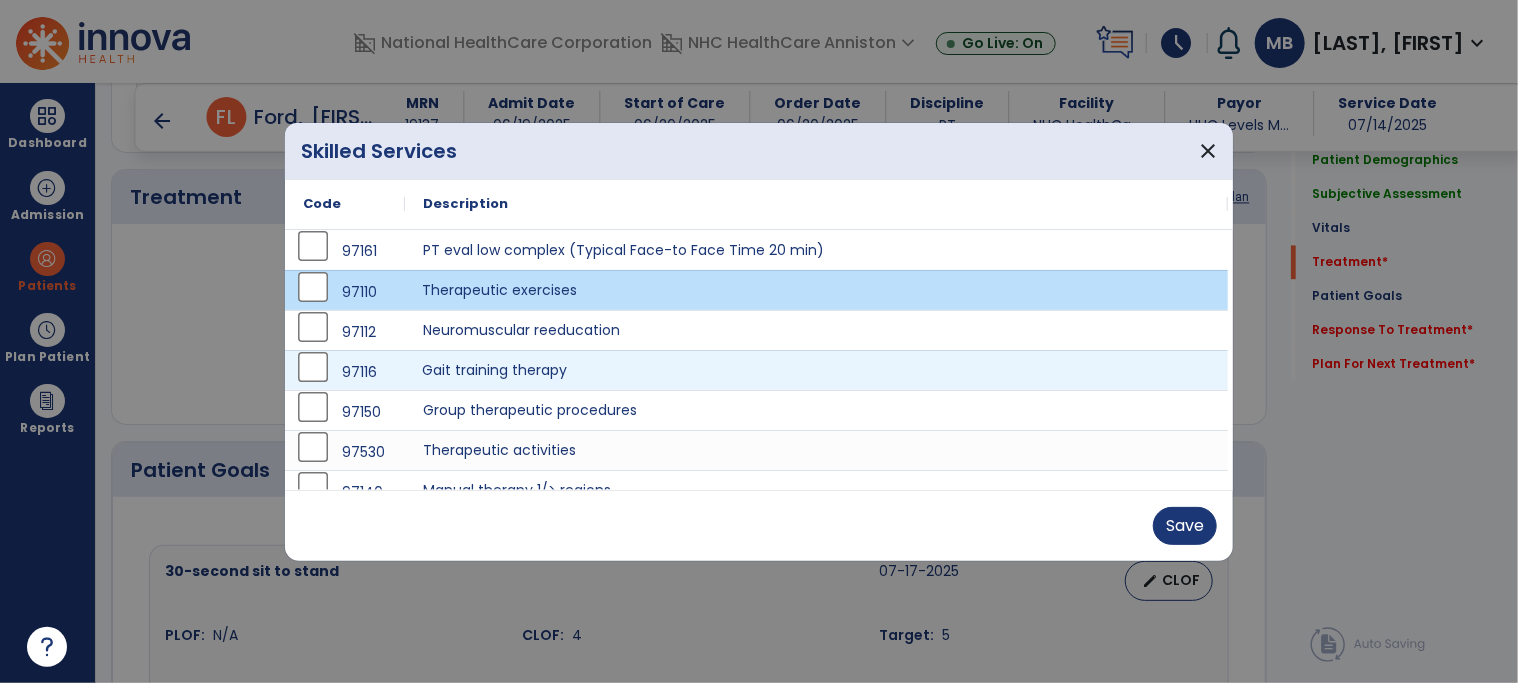 click on "Gait training therapy" at bounding box center (816, 370) 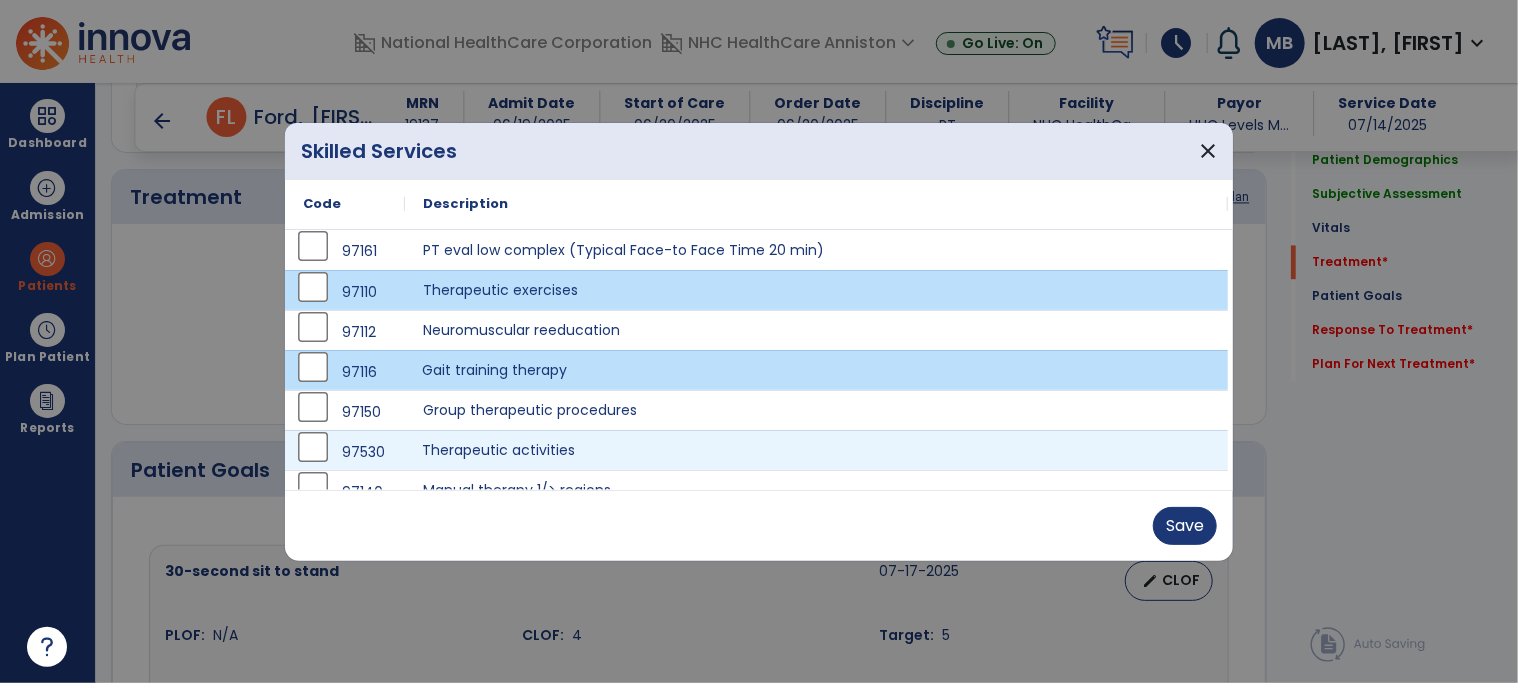 click on "Therapeutic activities" at bounding box center [816, 450] 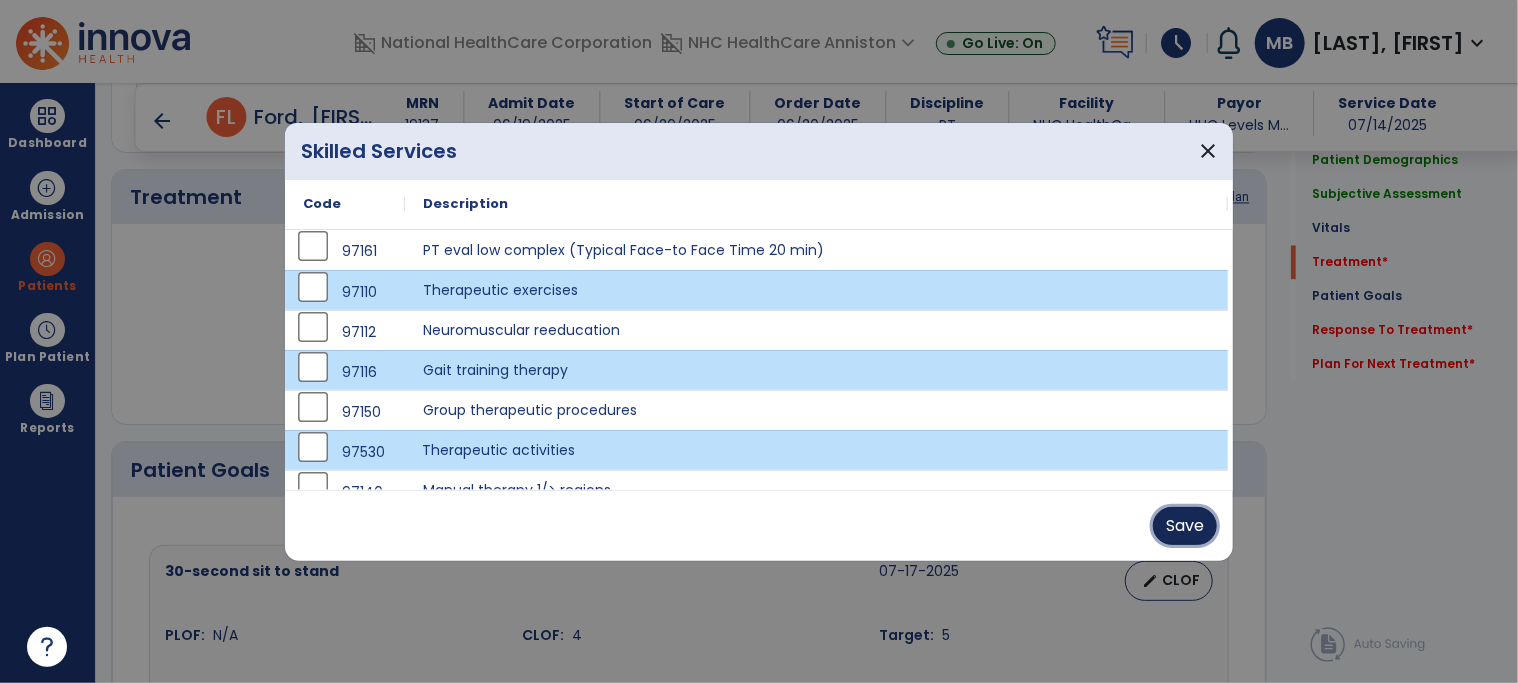 click on "Save" at bounding box center [1185, 526] 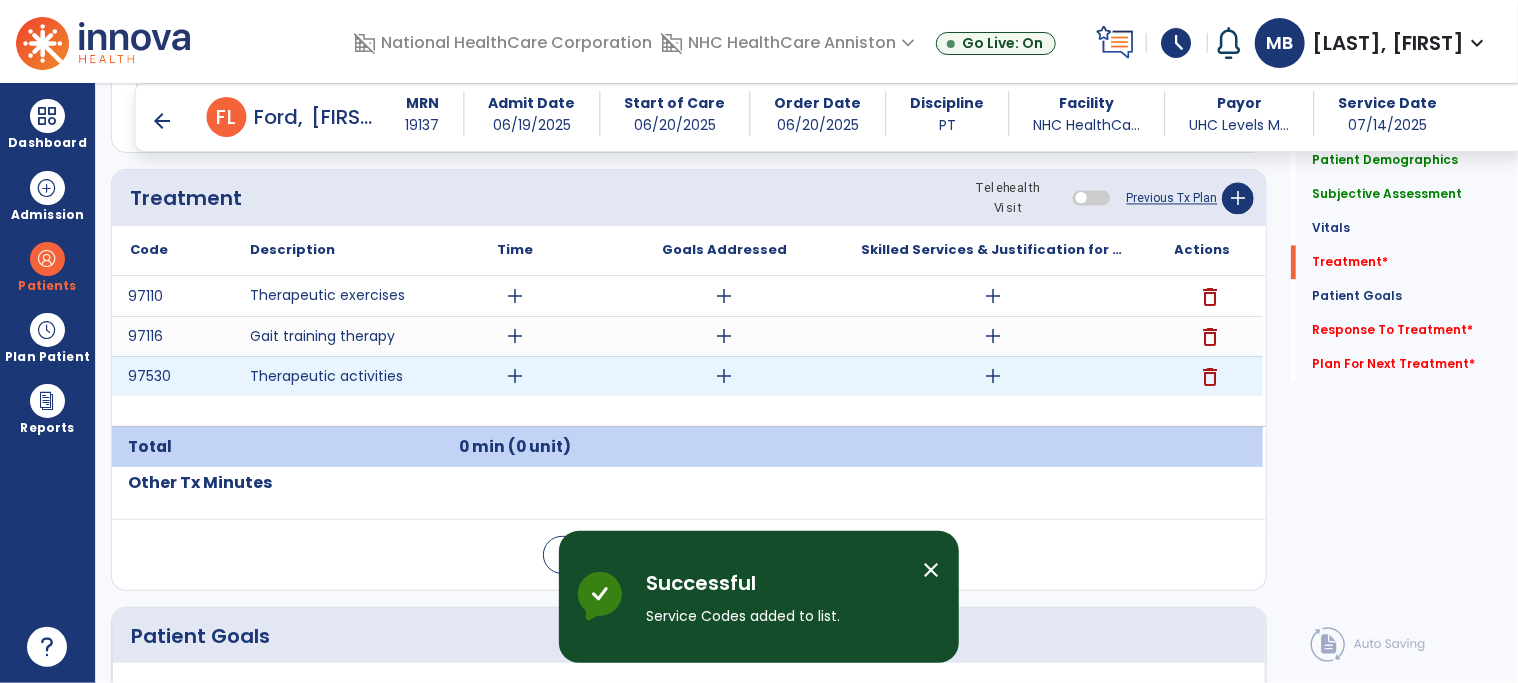click on "add" at bounding box center (515, 376) 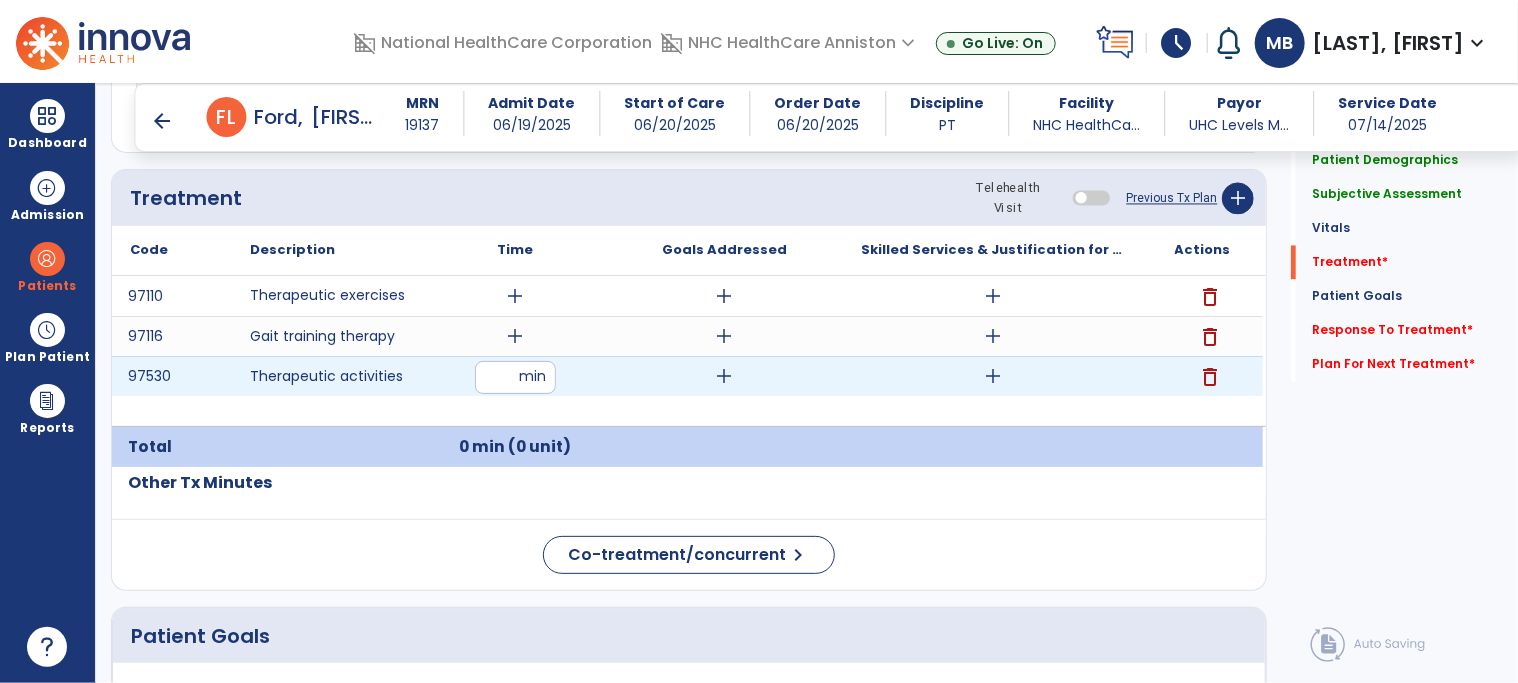 type on "**" 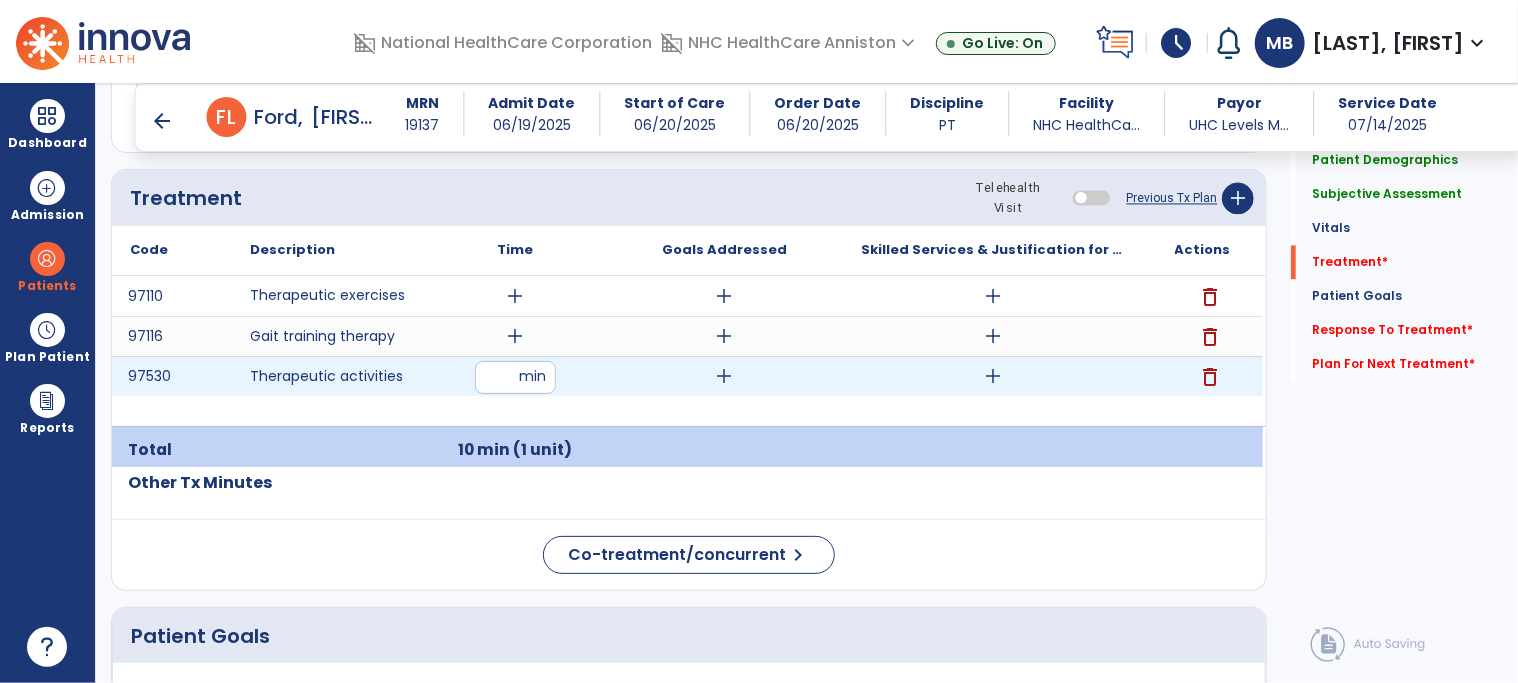 click on "add" at bounding box center [993, 376] 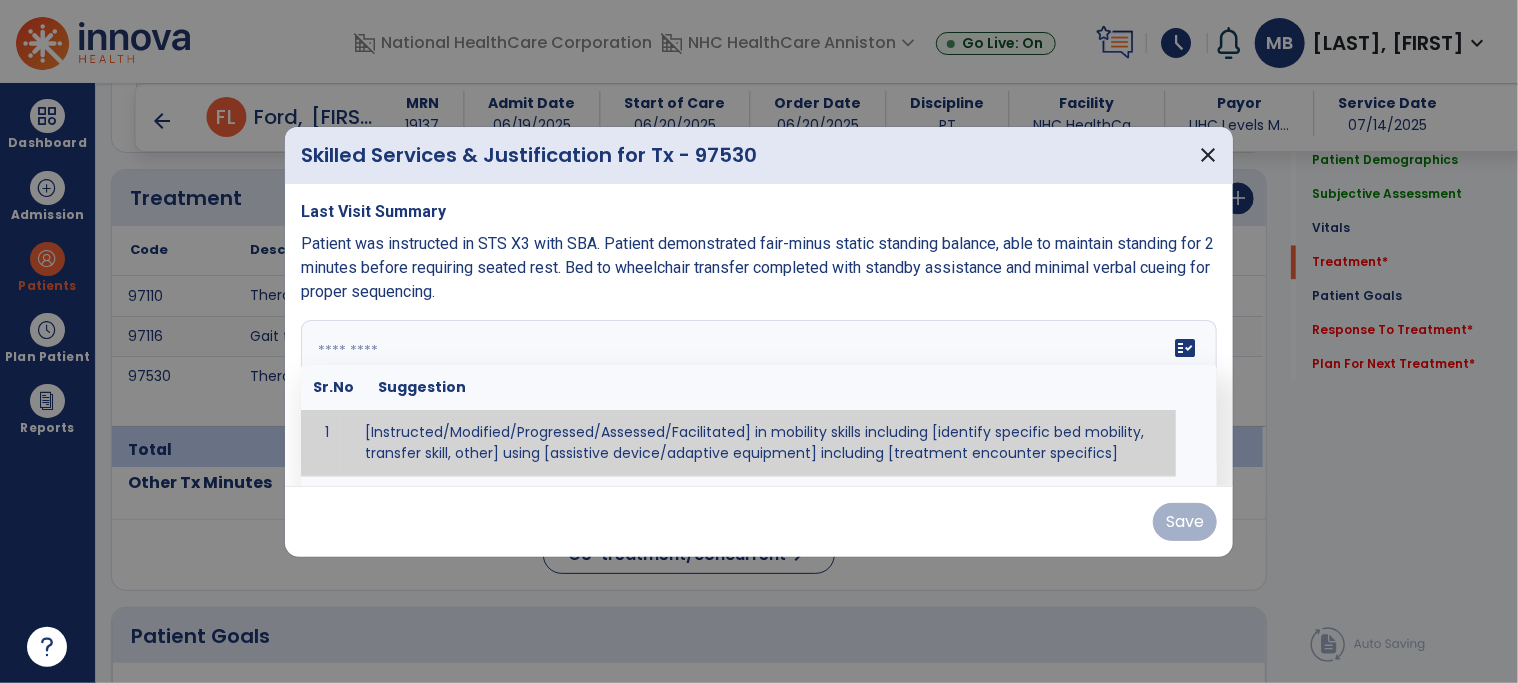 click at bounding box center [759, 395] 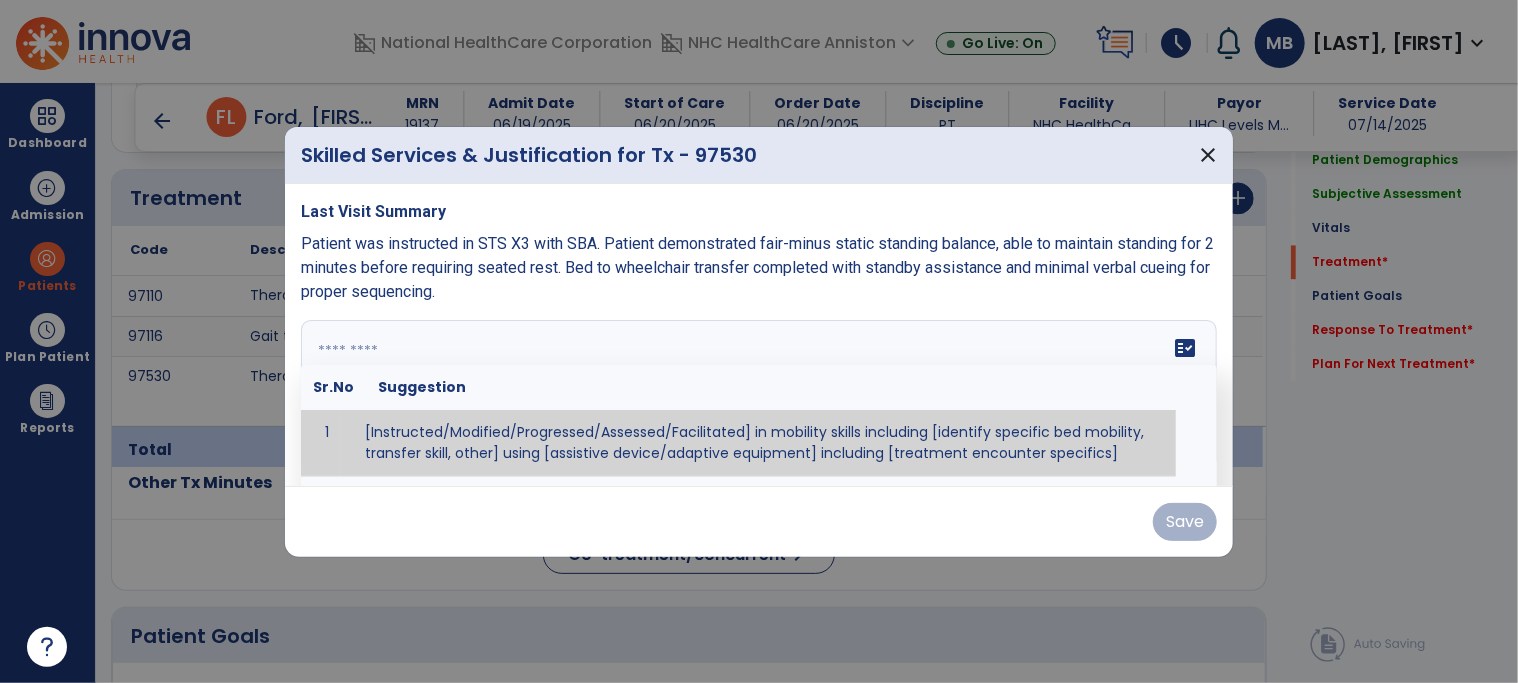 paste on "**********" 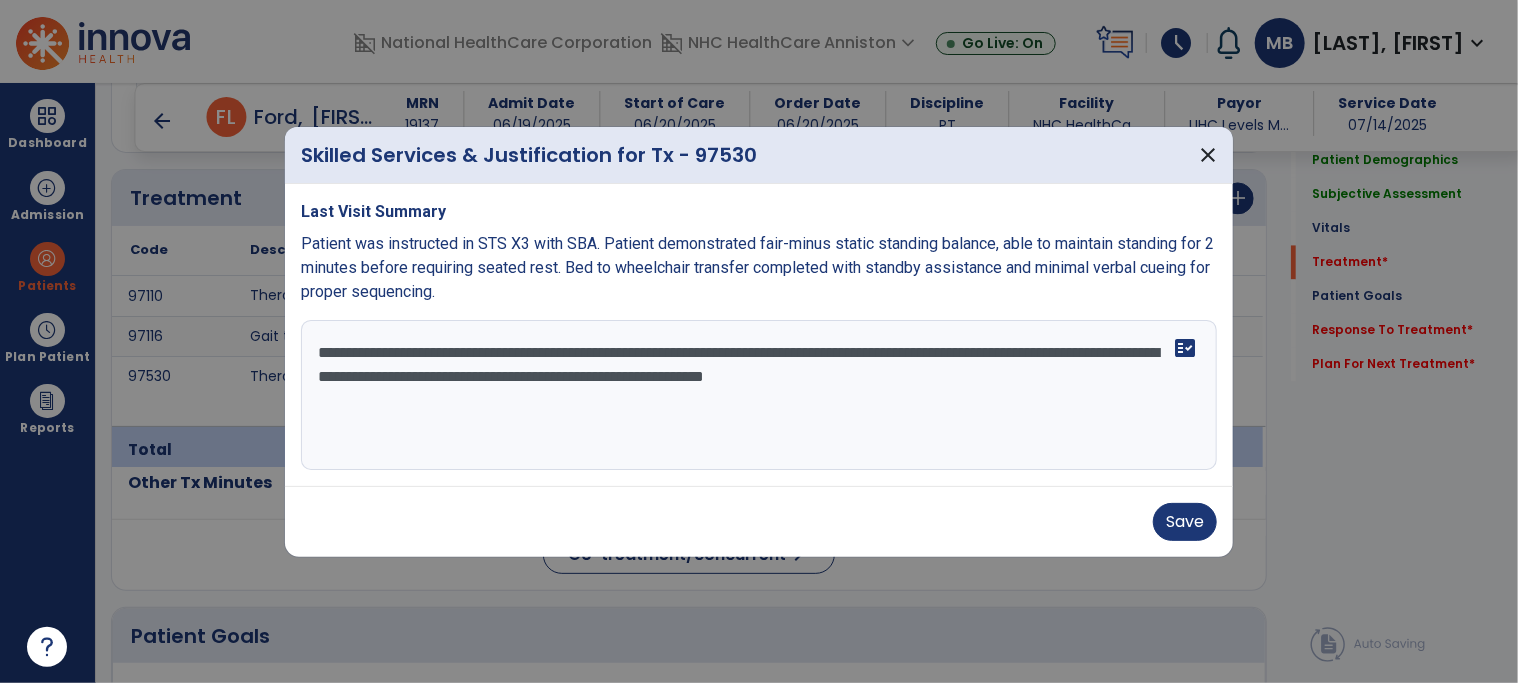 click on "**********" at bounding box center (759, 395) 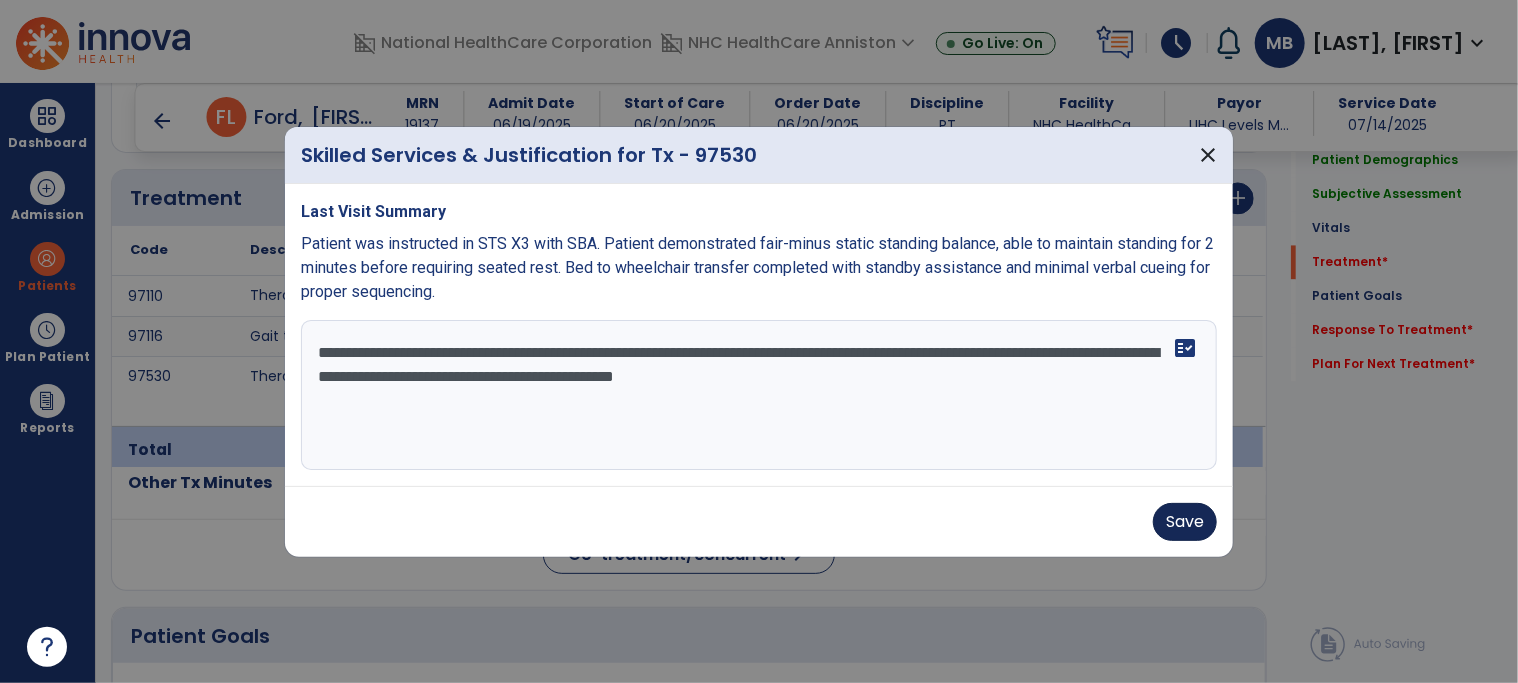 type on "**********" 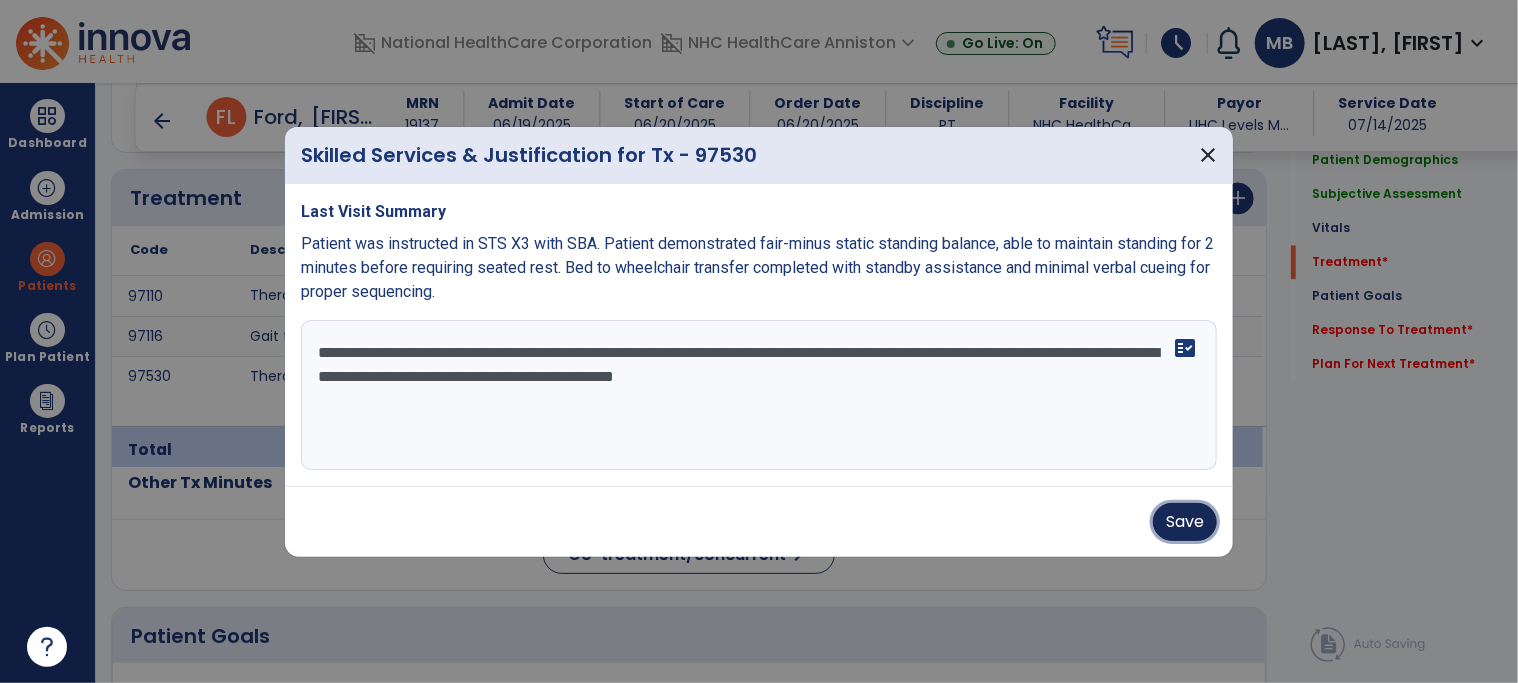 click on "Save" at bounding box center [1185, 522] 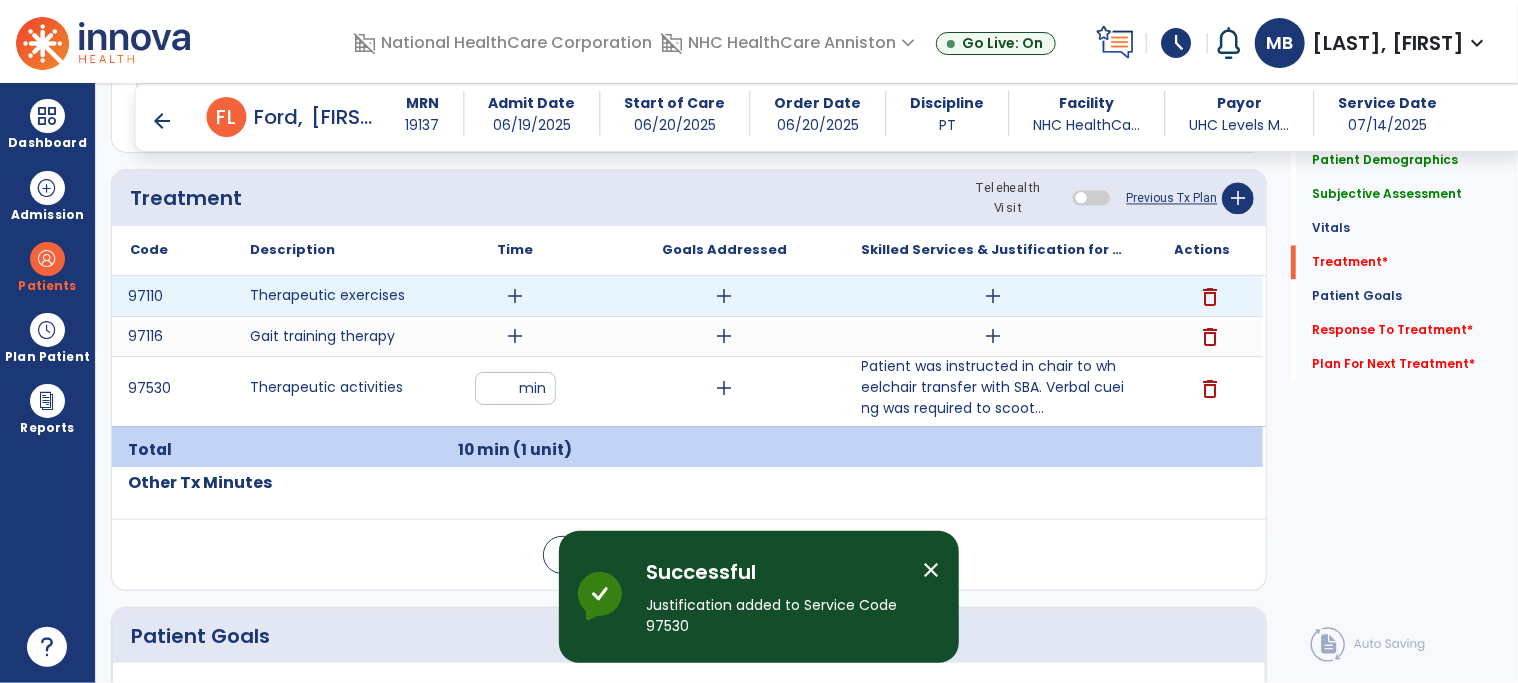 click on "add" at bounding box center [993, 296] 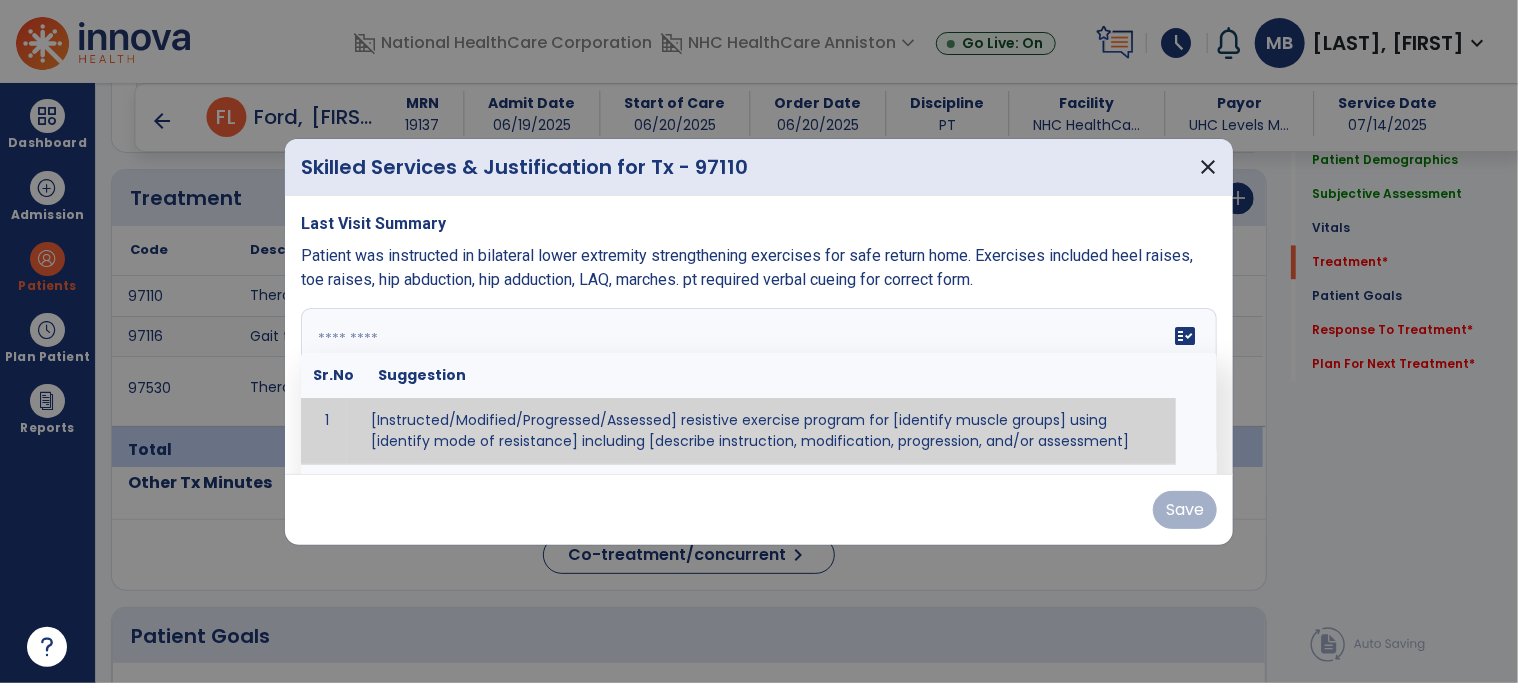 click at bounding box center [759, 383] 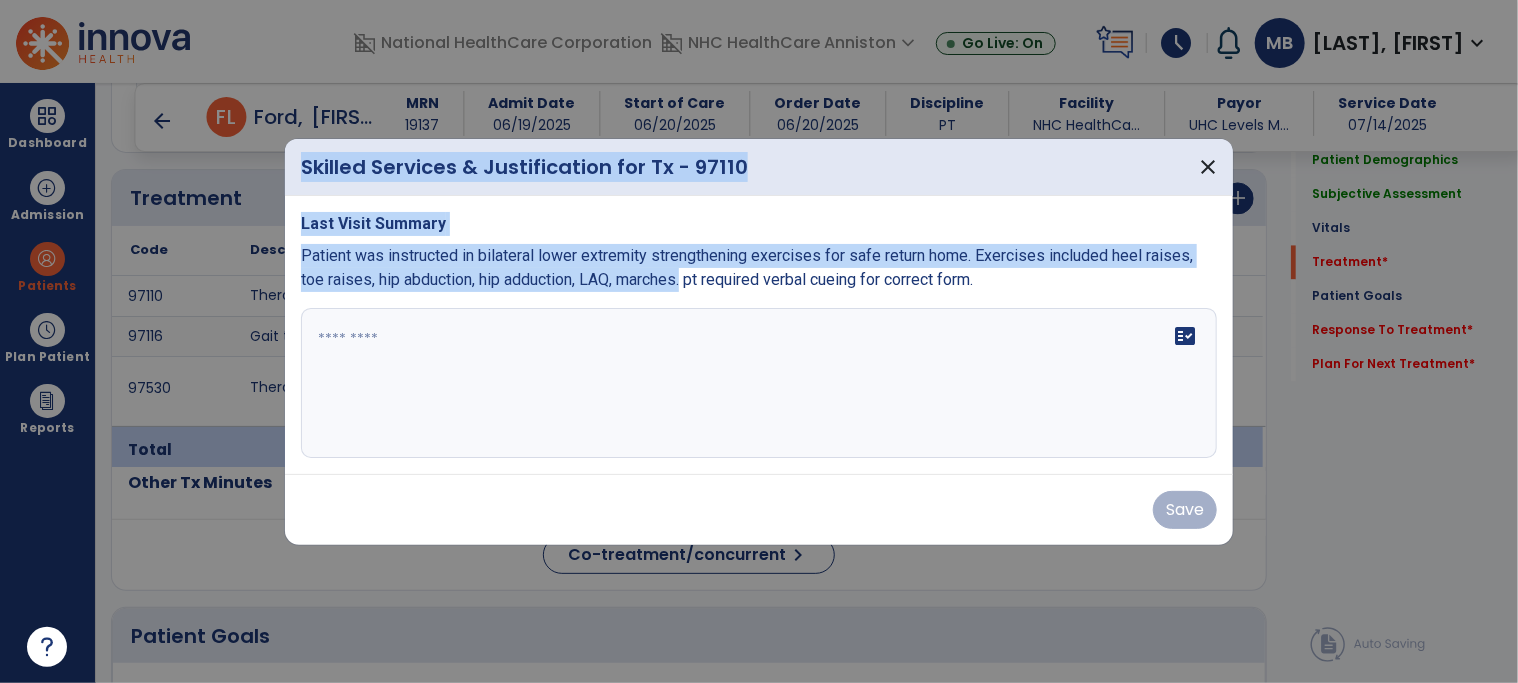 drag, startPoint x: 660, startPoint y: 279, endPoint x: 271, endPoint y: 252, distance: 389.93588 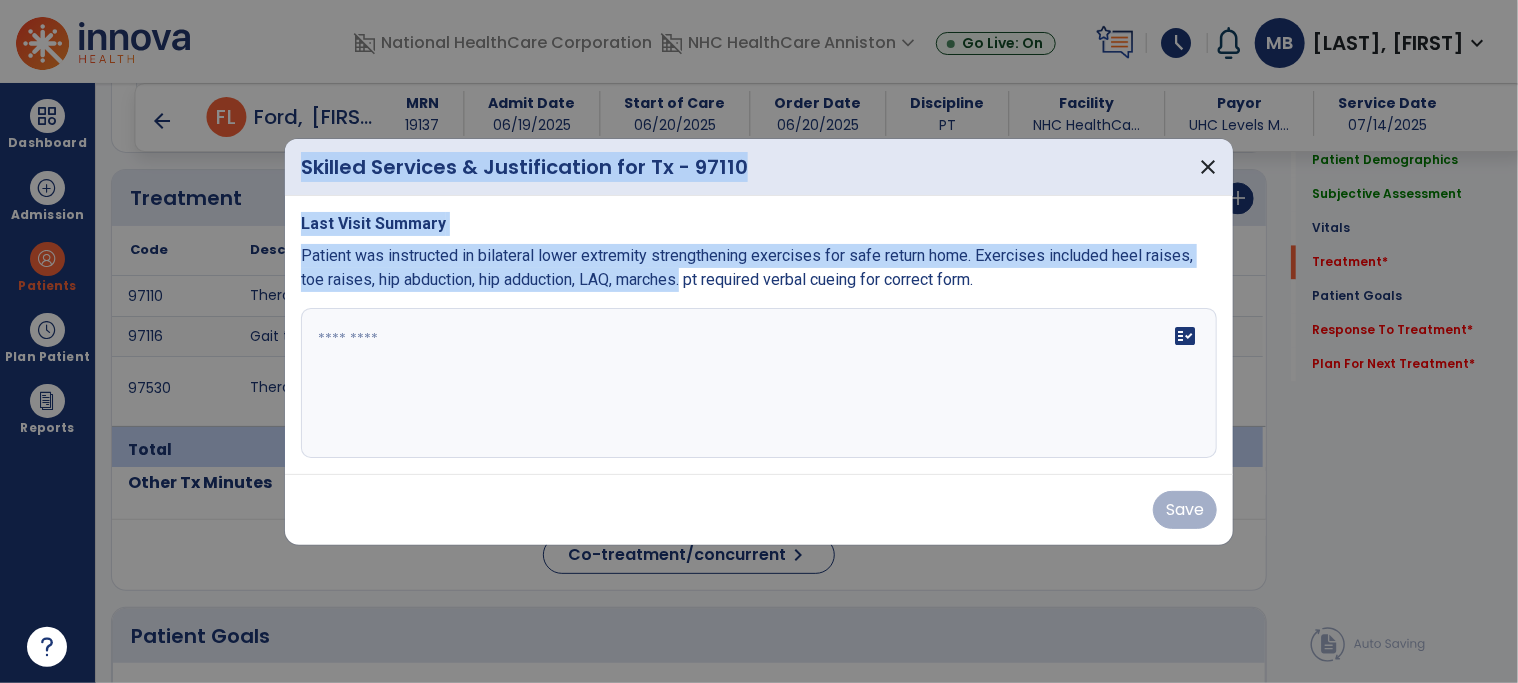 click on "Skilled Services & Justification for Tx - 97110   close   Last Visit Summary Patient was instructed in bilateral lower extremity strengthening exercises for safe return home. Exercises included heel raises, toe raises, hip abduction, hip adduction, LAQ, marches. pt required verbal cueing for correct form.    fact_check   Save" at bounding box center (759, 341) 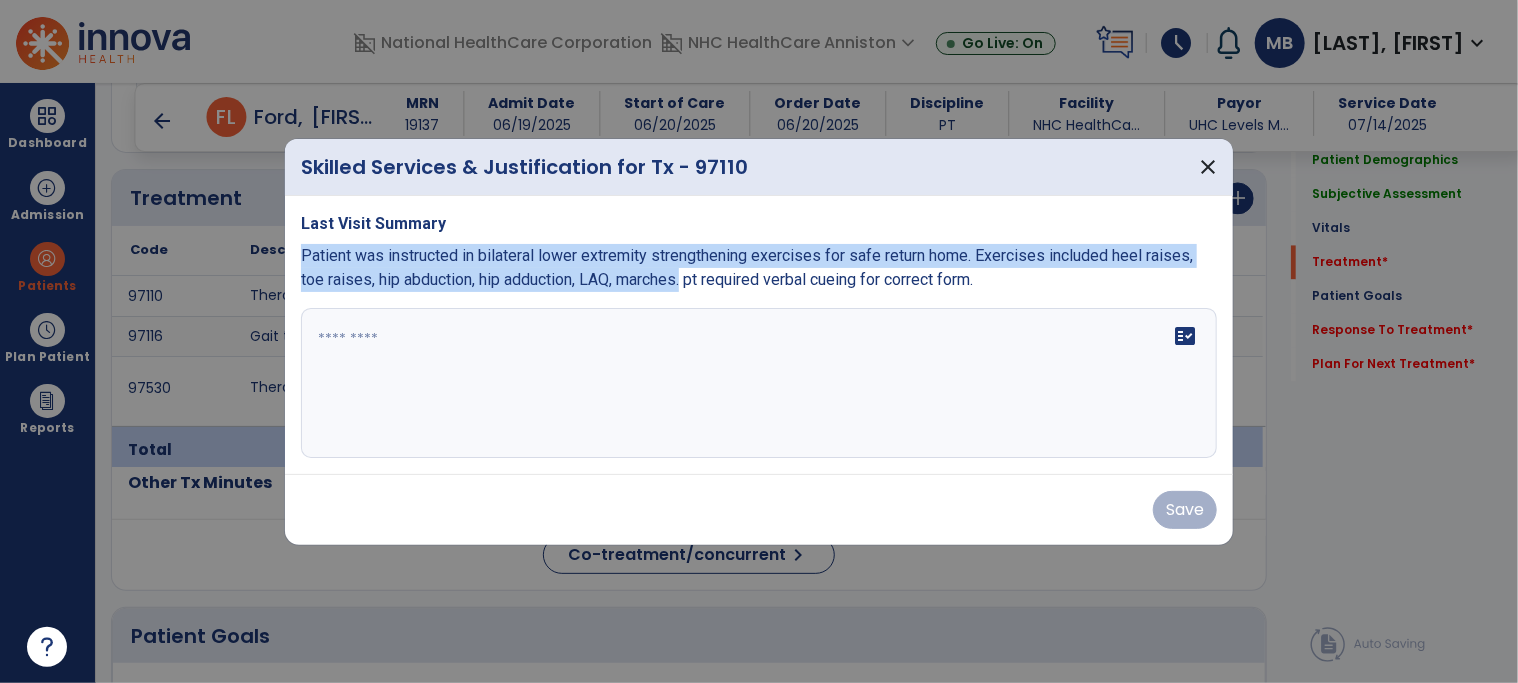drag, startPoint x: 659, startPoint y: 278, endPoint x: 299, endPoint y: 260, distance: 360.4497 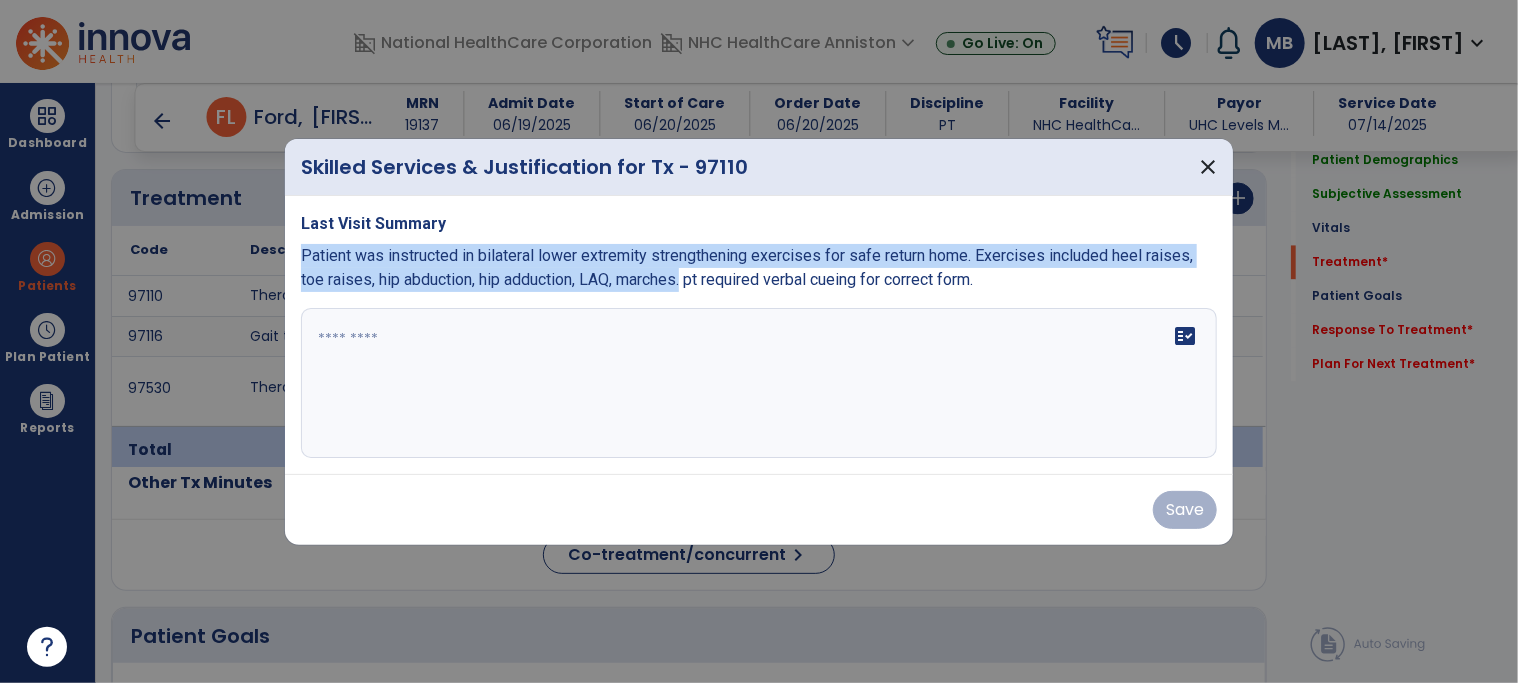 click on "Last Visit Summary Patient was instructed in bilateral lower extremity strengthening exercises for safe return home. Exercises included heel raises, toe raises, hip abduction, hip adduction, LAQ, marches. pt required verbal cueing for correct form.    fact_check" at bounding box center (759, 335) 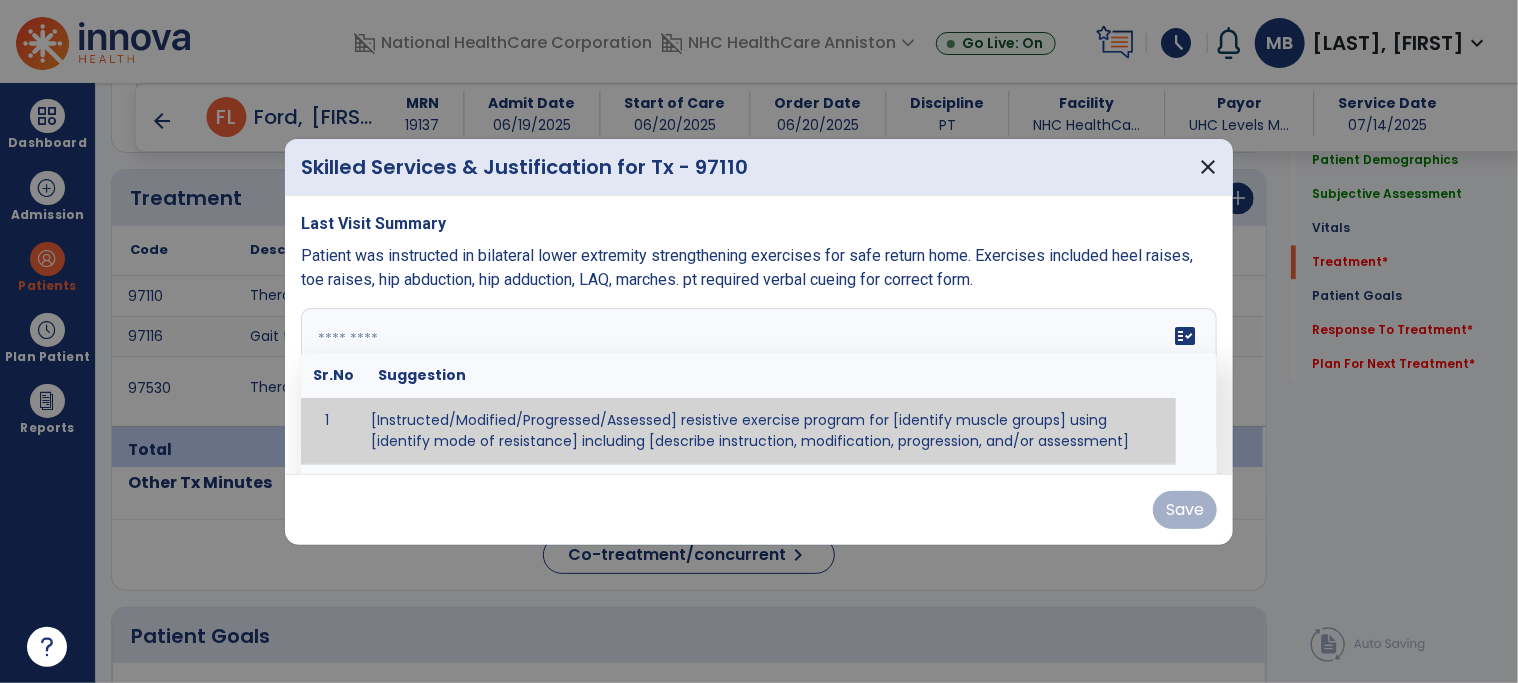 click on "fact_check  Sr.No Suggestion 1 [Instructed/Modified/Progressed/Assessed] resistive exercise program for [identify muscle groups] using [identify mode of resistance] including [describe instruction, modification, progression, and/or assessment] 2 [Instructed/Modified/Progressed/Assessed] aerobic exercise program using [identify equipment/mode] including [describe instruction, modification,progression, and/or assessment] 3 [Instructed/Modified/Progressed/Assessed] [PROM/A/AROM/AROM] program for [identify joint movements] using [contract-relax, over-pressure, inhibitory techniques, other] 4 [Assessed/Tested] aerobic capacity with administration of [aerobic capacity test]" at bounding box center [759, 383] 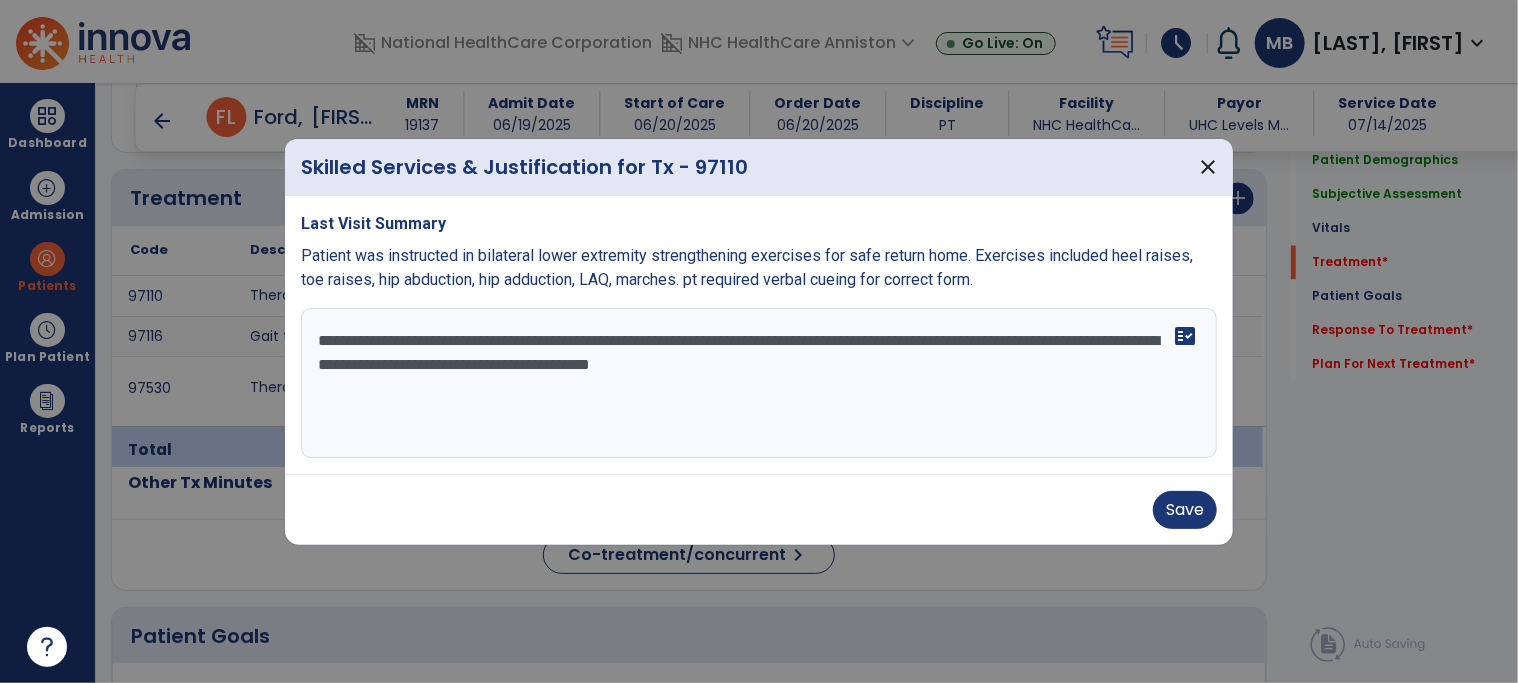 click on "**********" at bounding box center (759, 383) 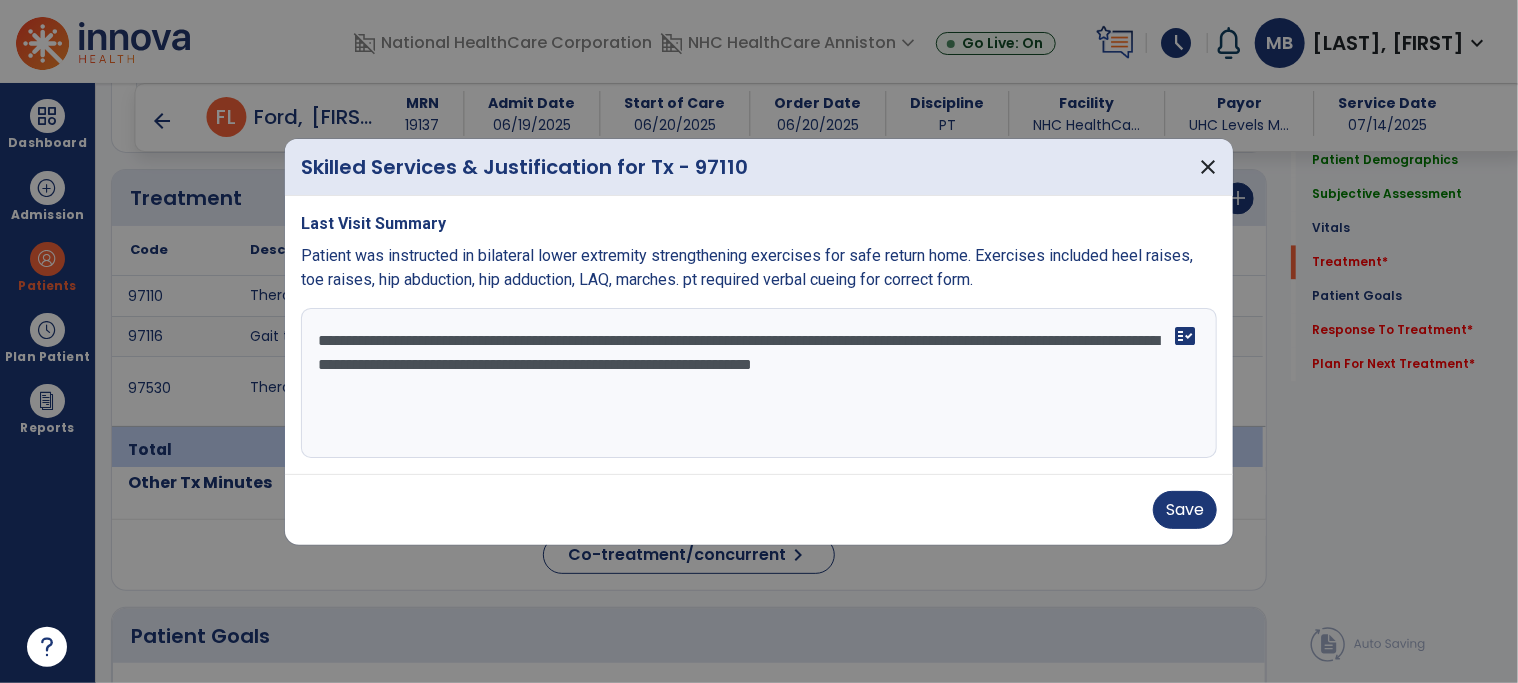 click on "**********" at bounding box center (759, 383) 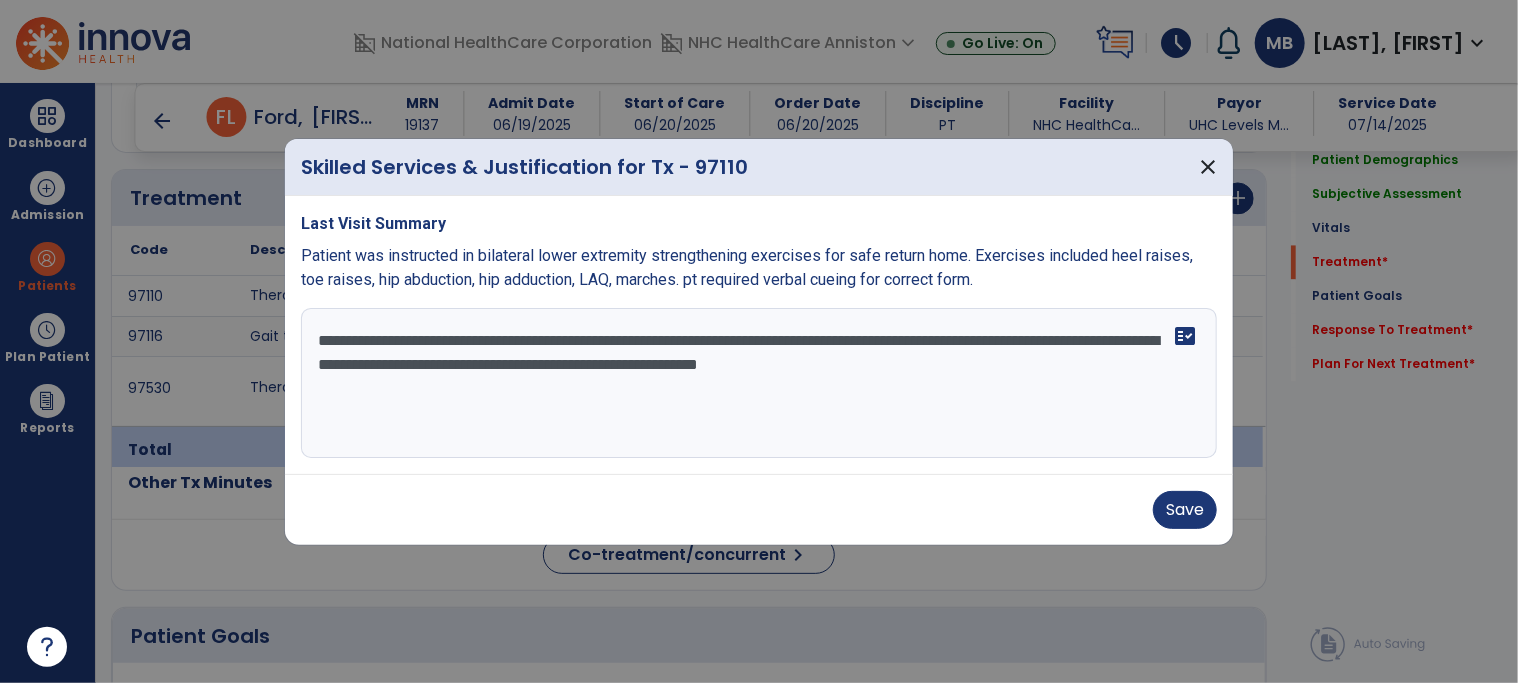click on "**********" at bounding box center (759, 383) 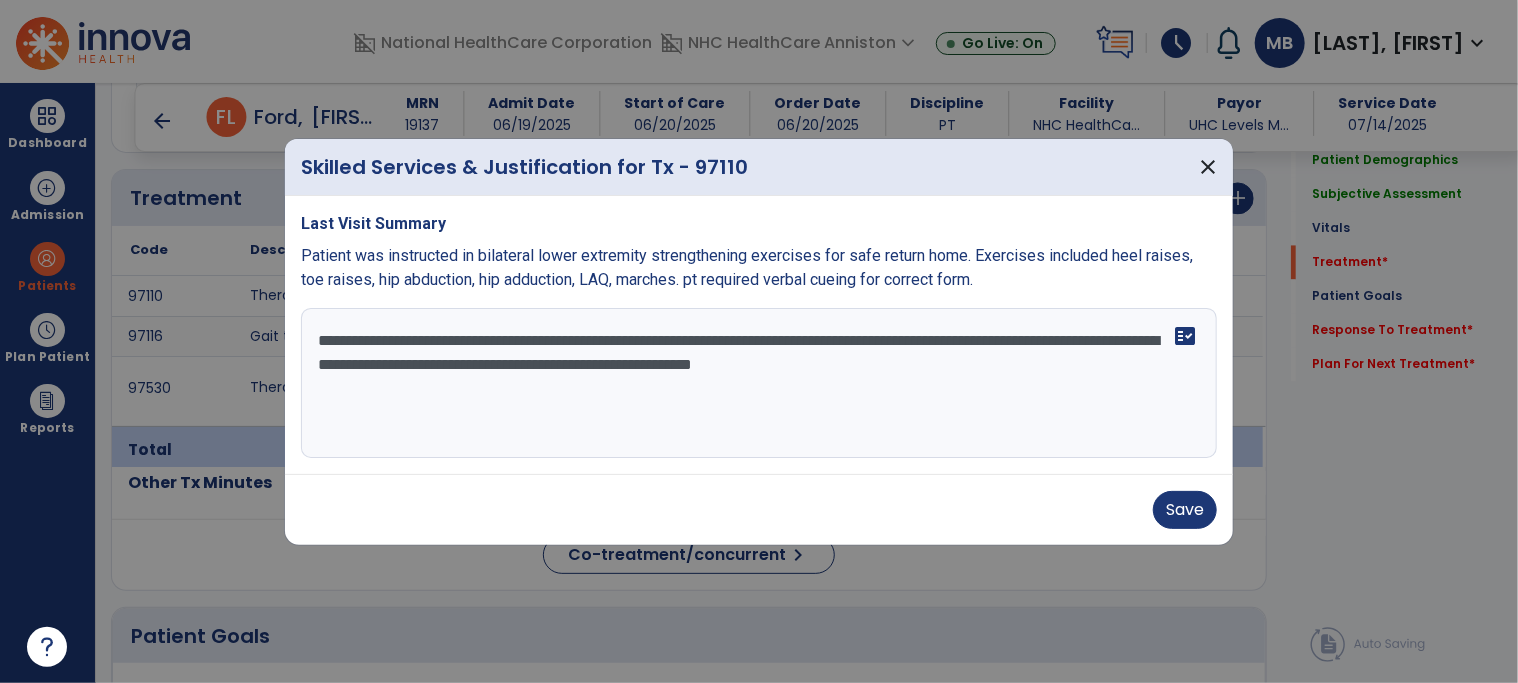 click on "**********" at bounding box center [759, 383] 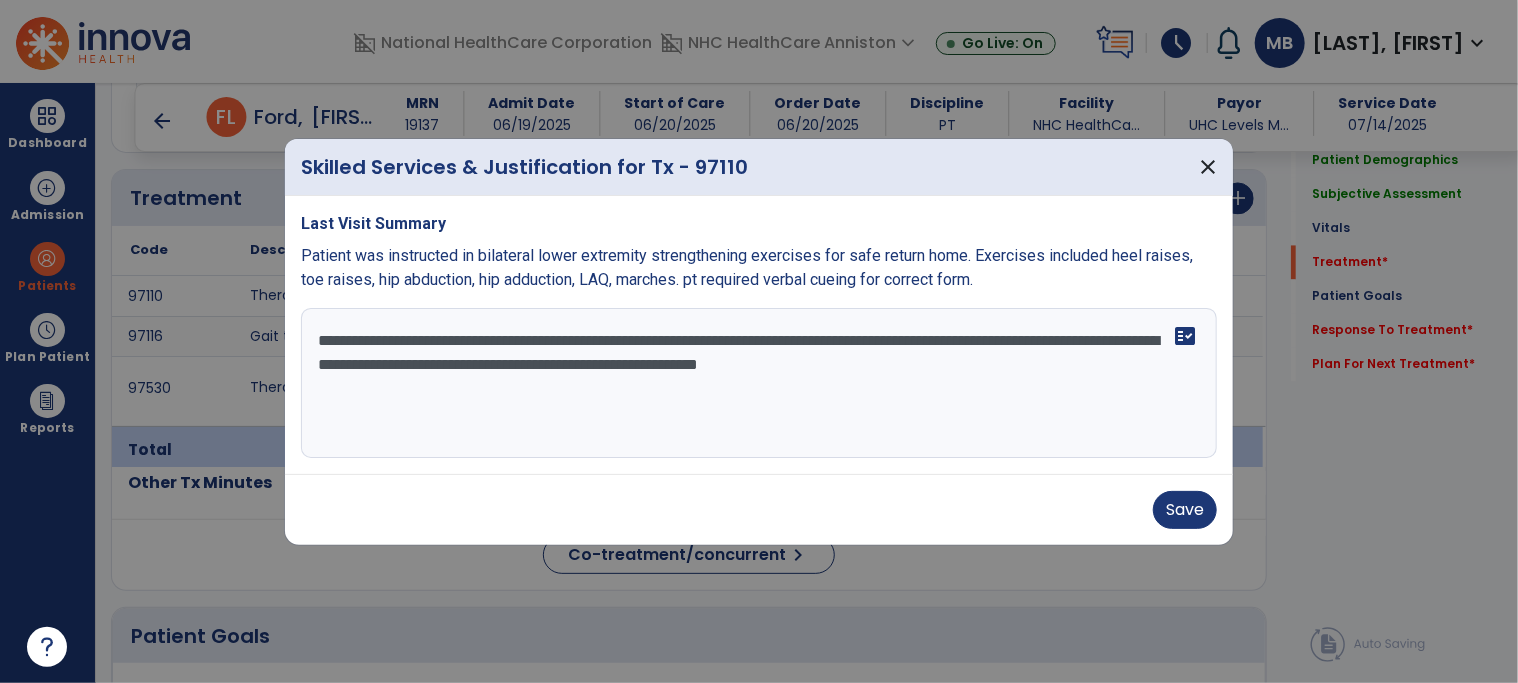 click on "**********" at bounding box center [759, 383] 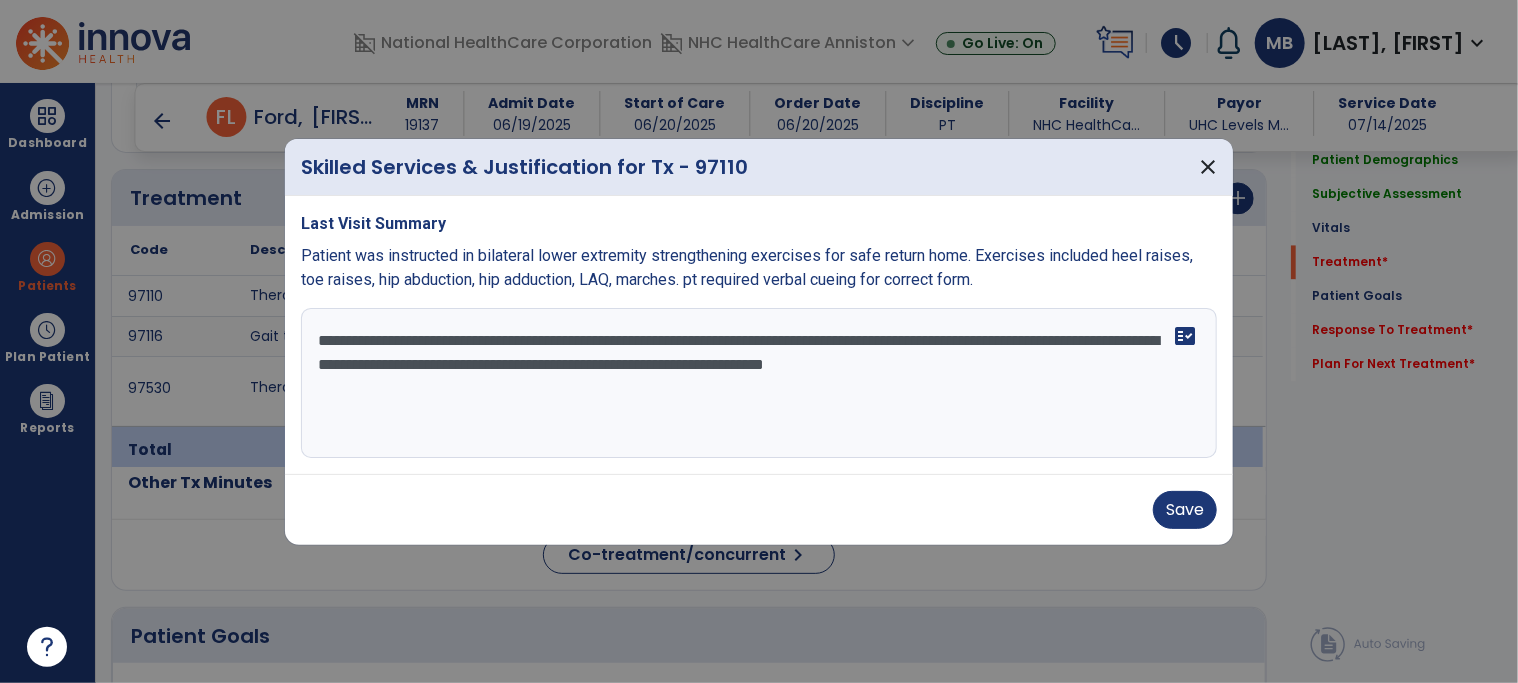 click on "**********" at bounding box center [759, 383] 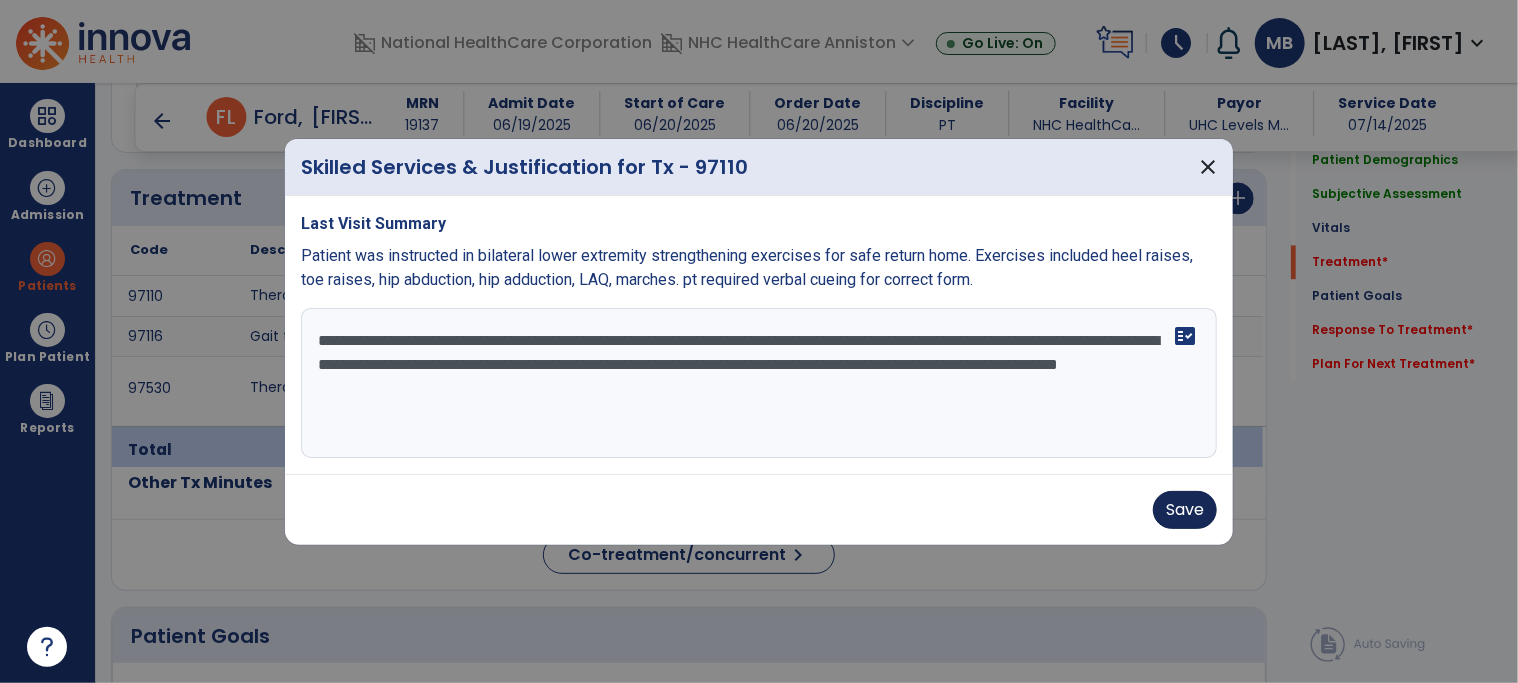 type on "**********" 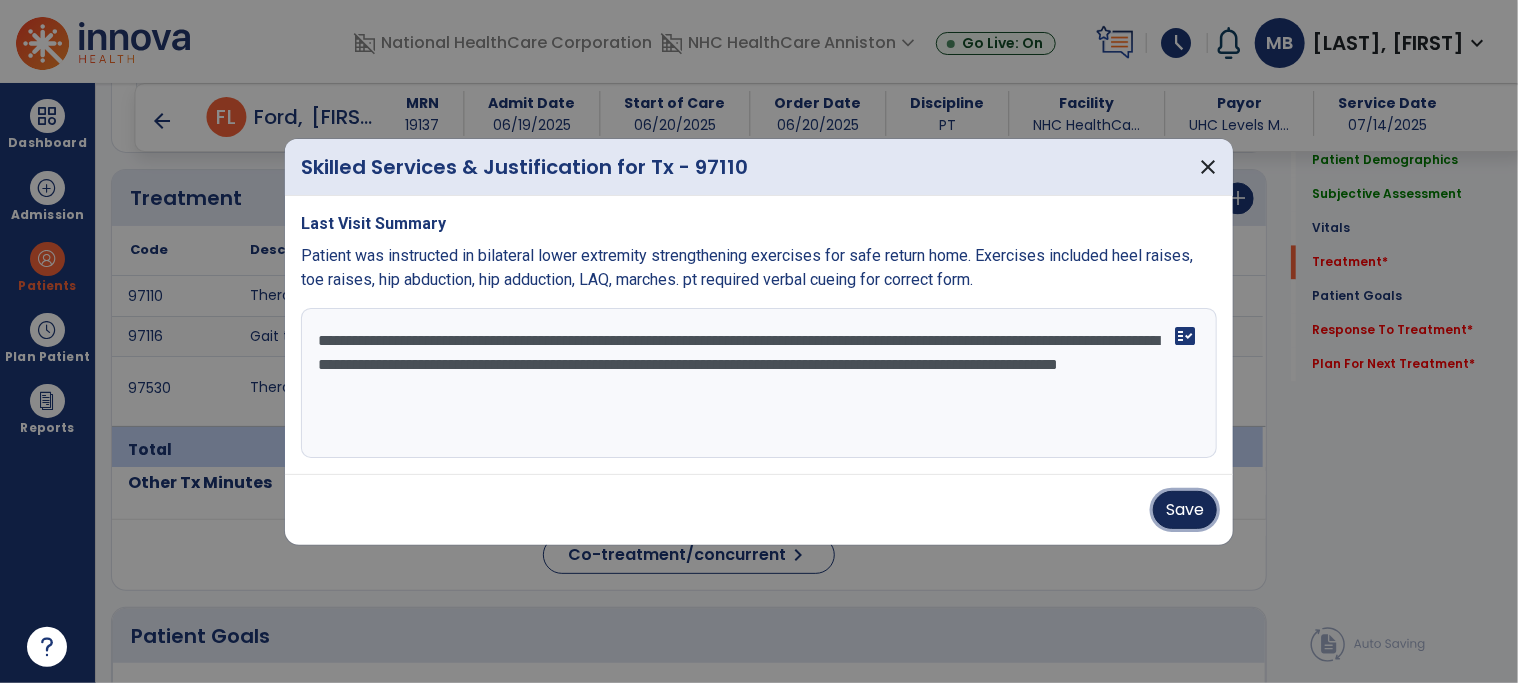 click on "Save" at bounding box center (1185, 510) 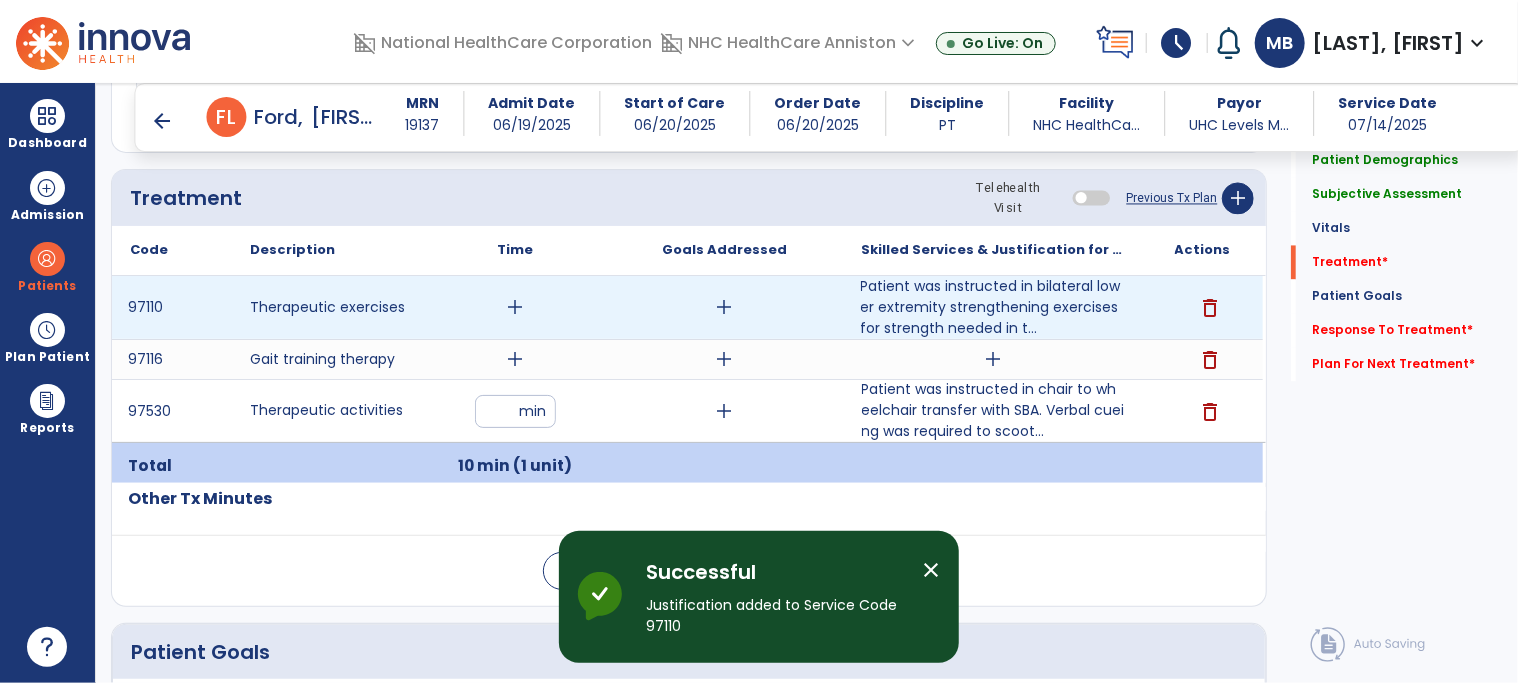 click on "add" at bounding box center [515, 307] 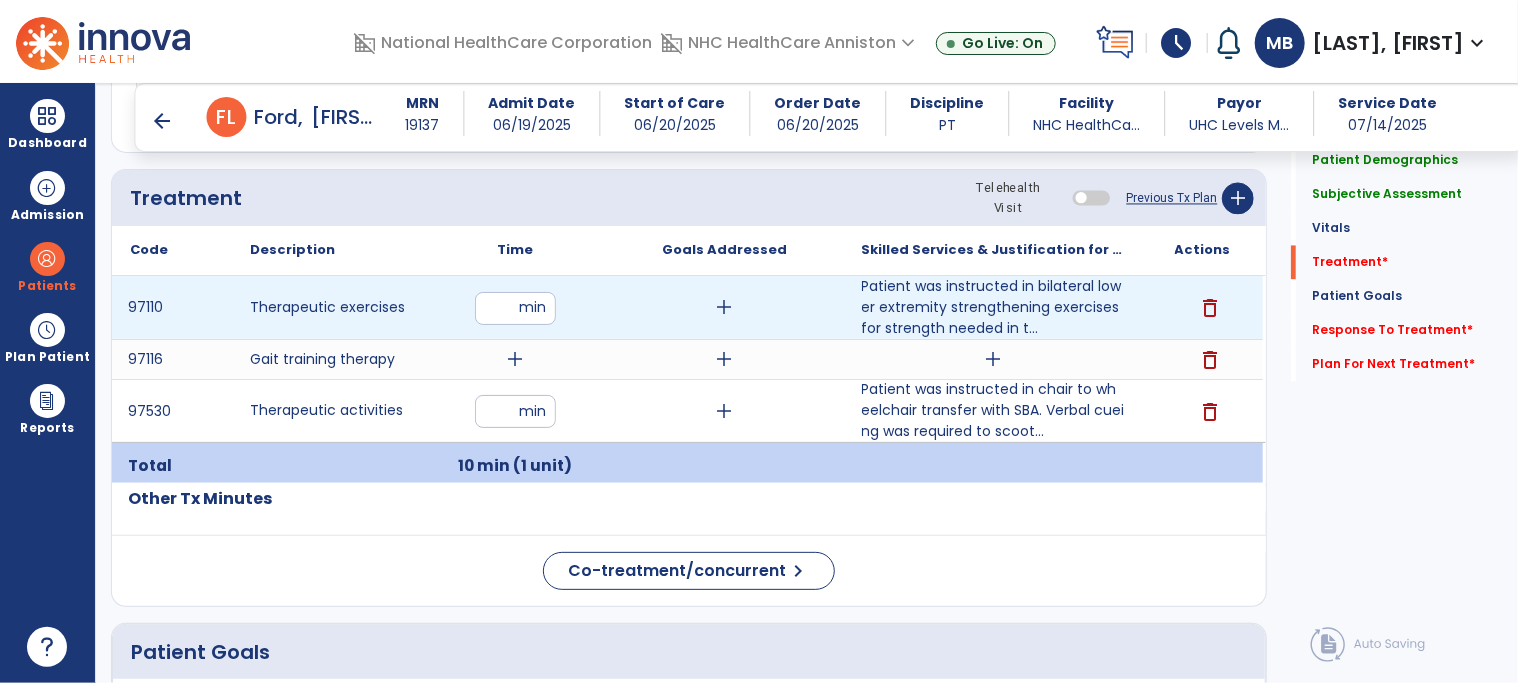 type on "**" 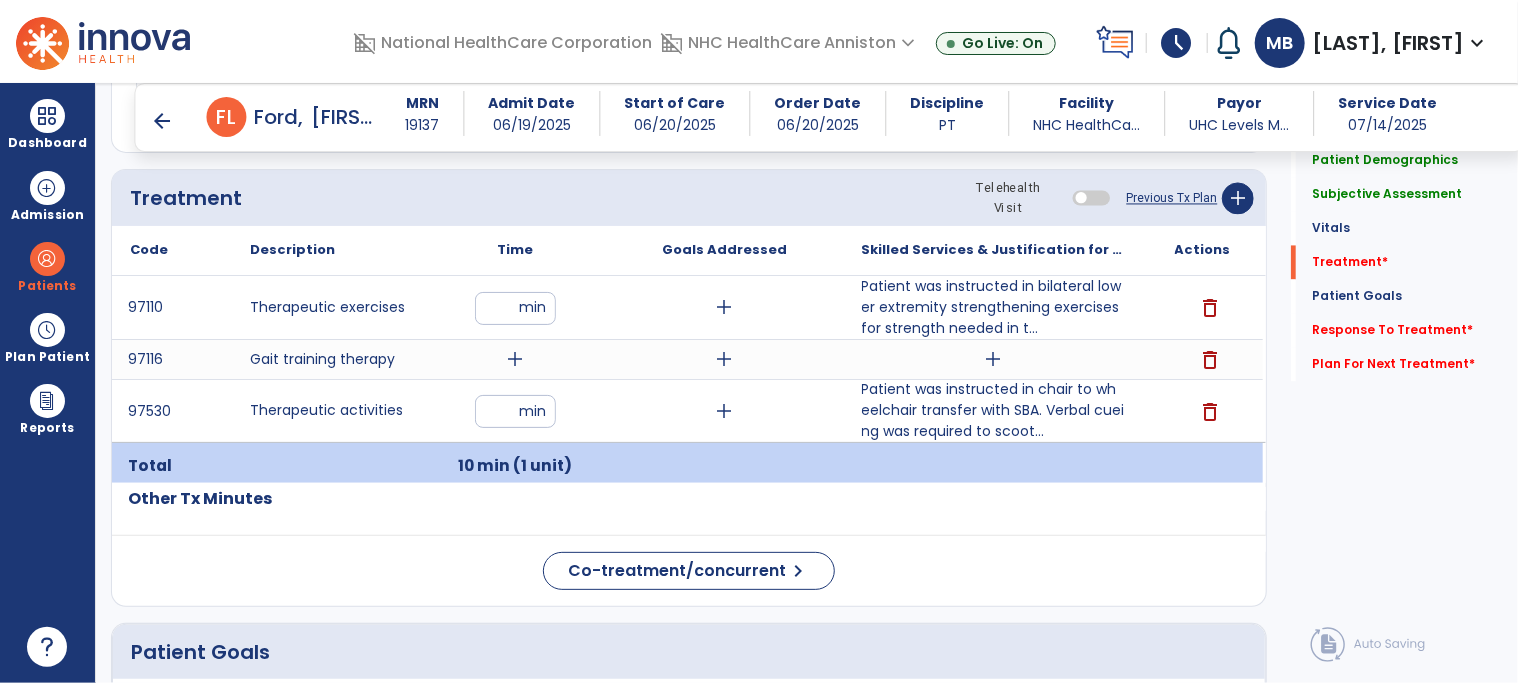 click on "Treatment Telehealth Visit  Previous Tx Plan   add" 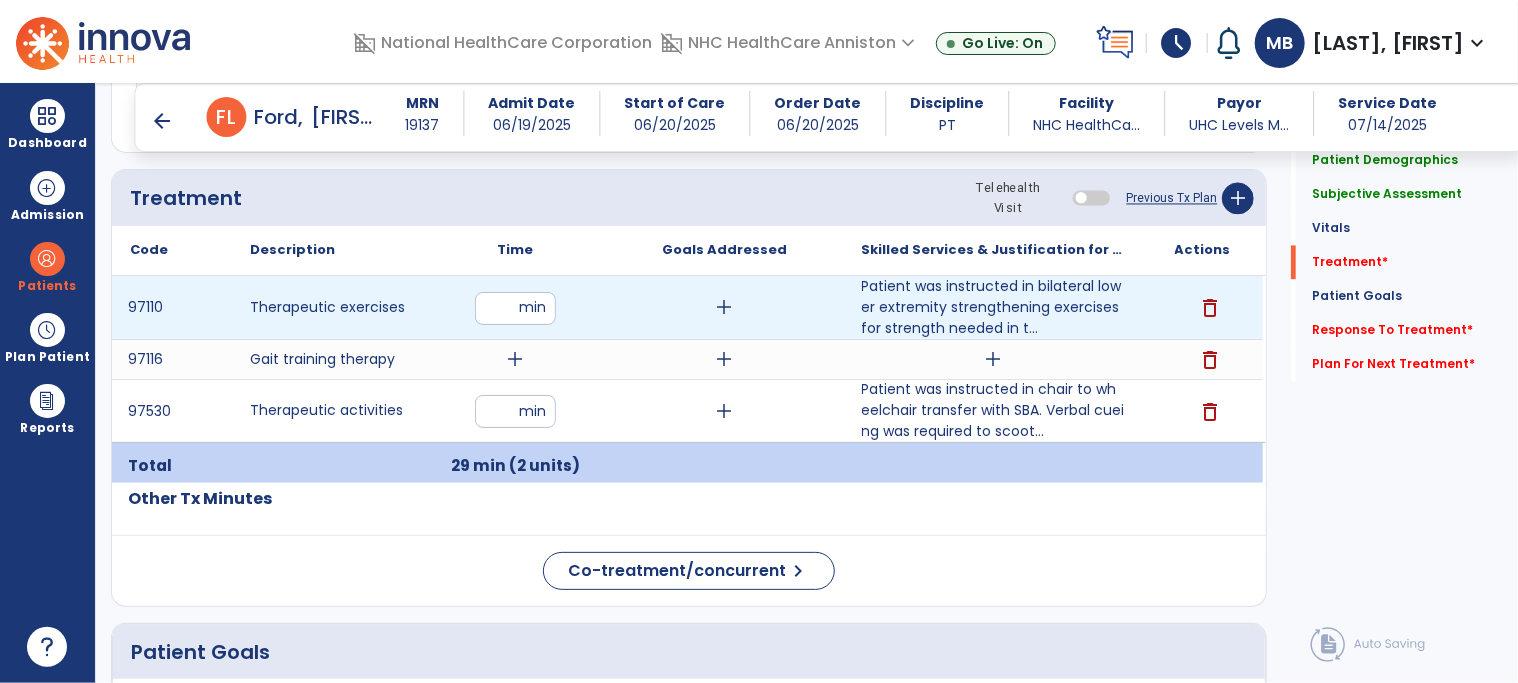 click on "add" at bounding box center [724, 307] 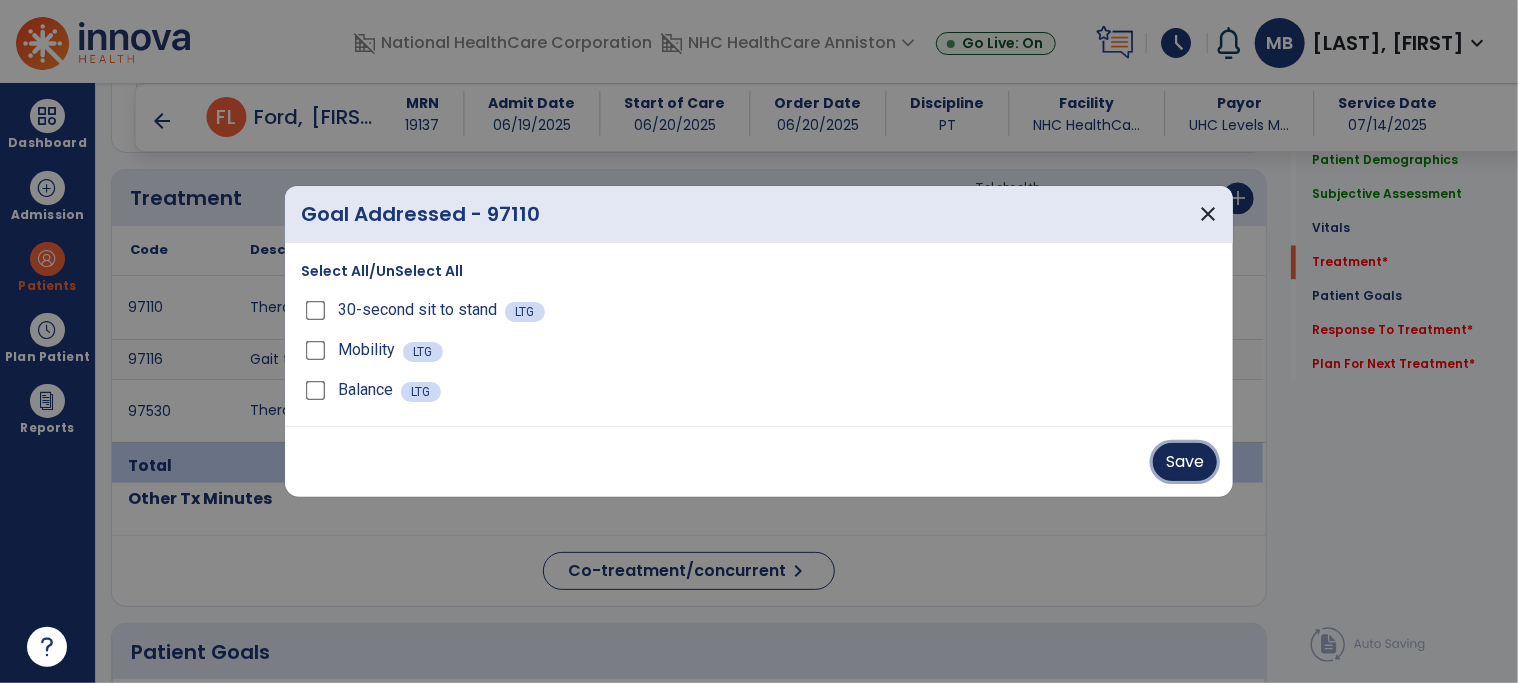 click on "Save" at bounding box center (1185, 462) 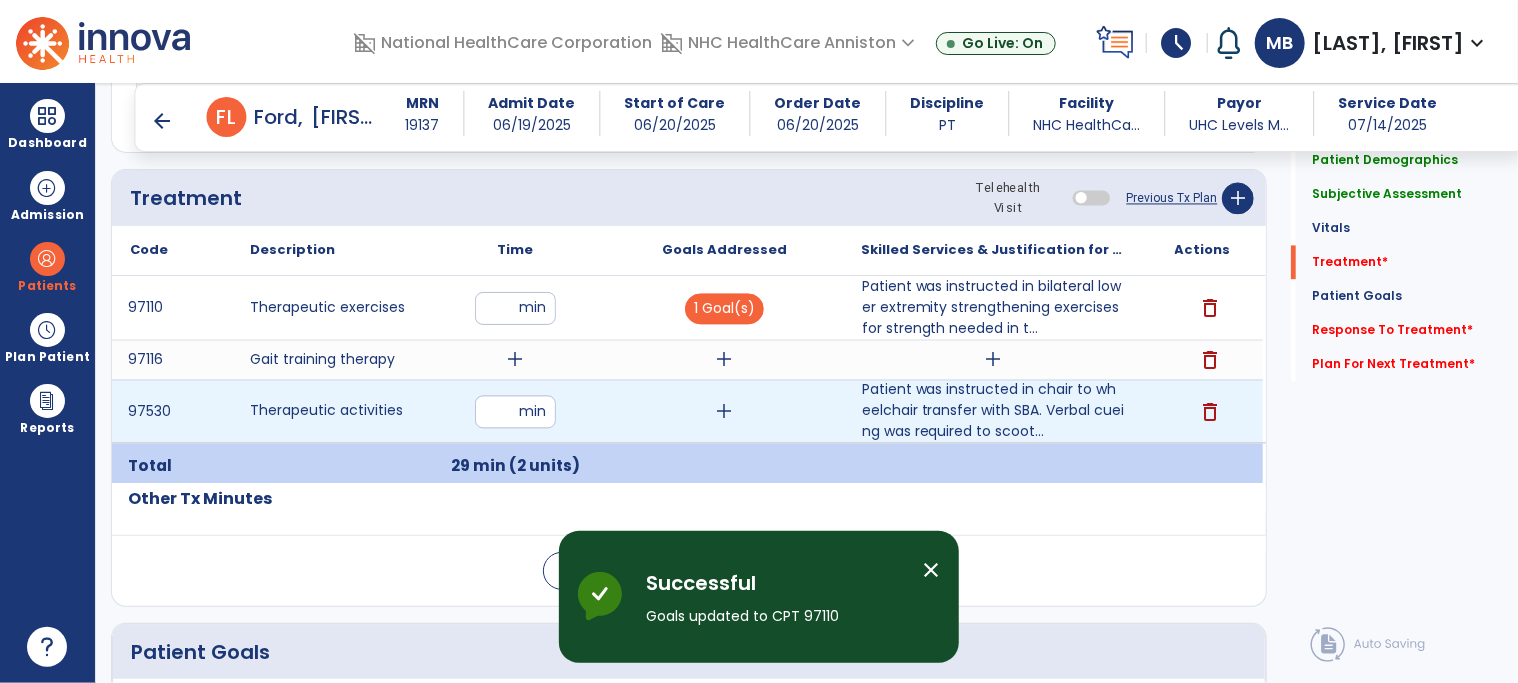 click on "add" at bounding box center [724, 411] 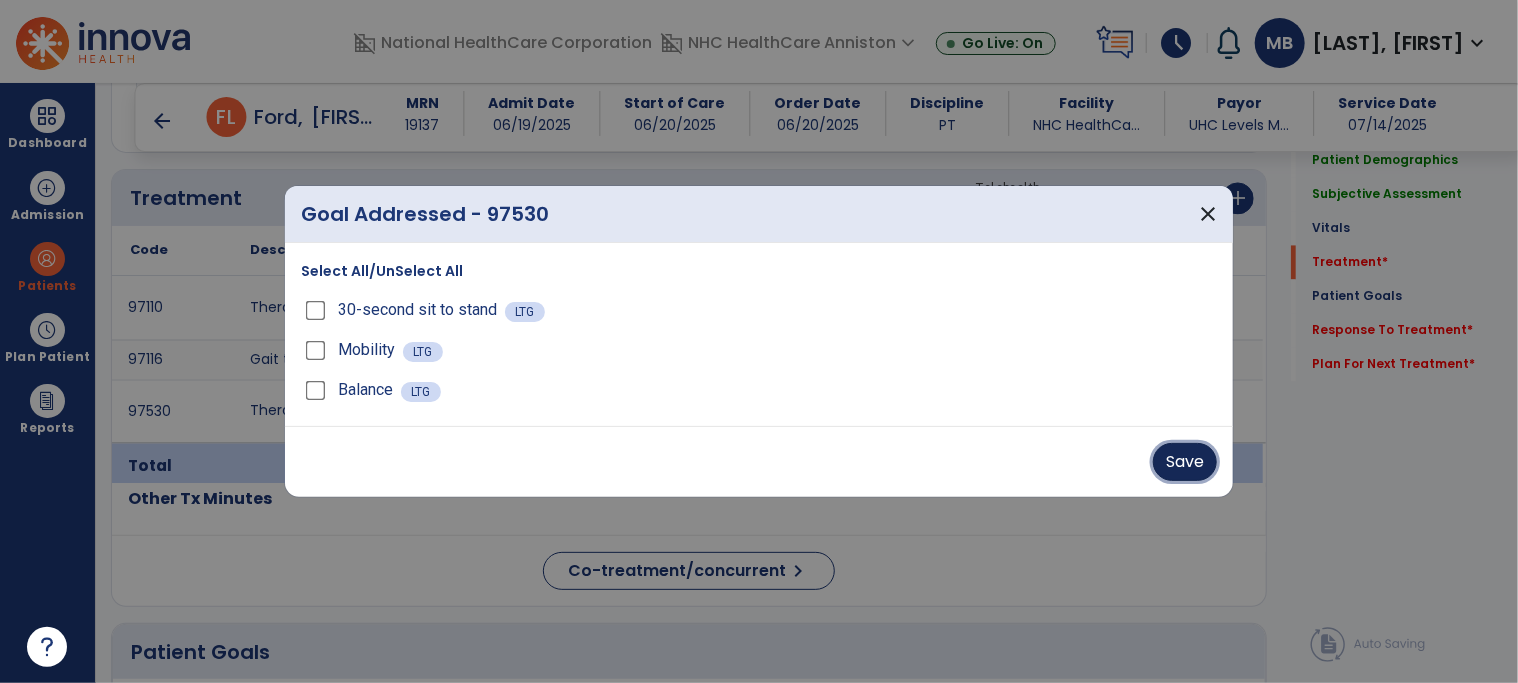 click on "Save" at bounding box center [1185, 462] 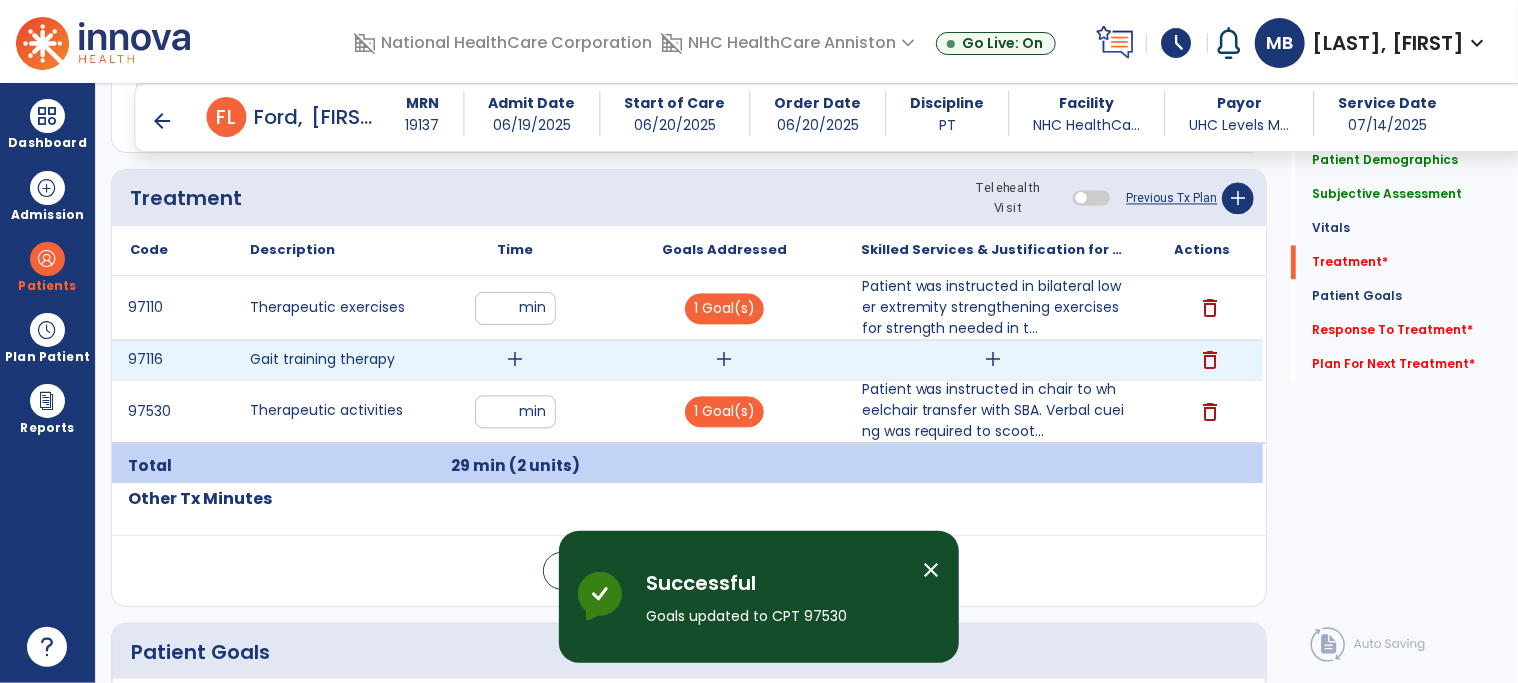 click on "add" at bounding box center [724, 359] 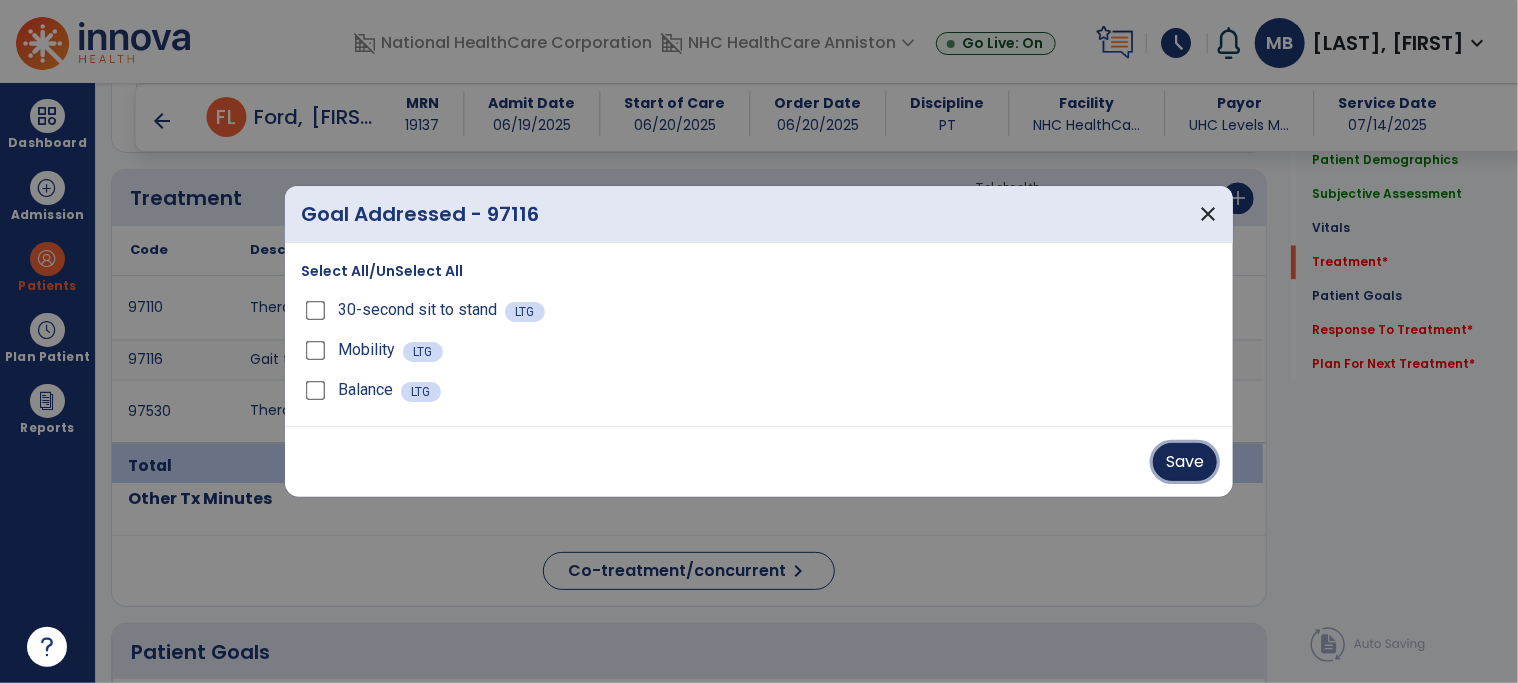 click on "Save" at bounding box center (1185, 462) 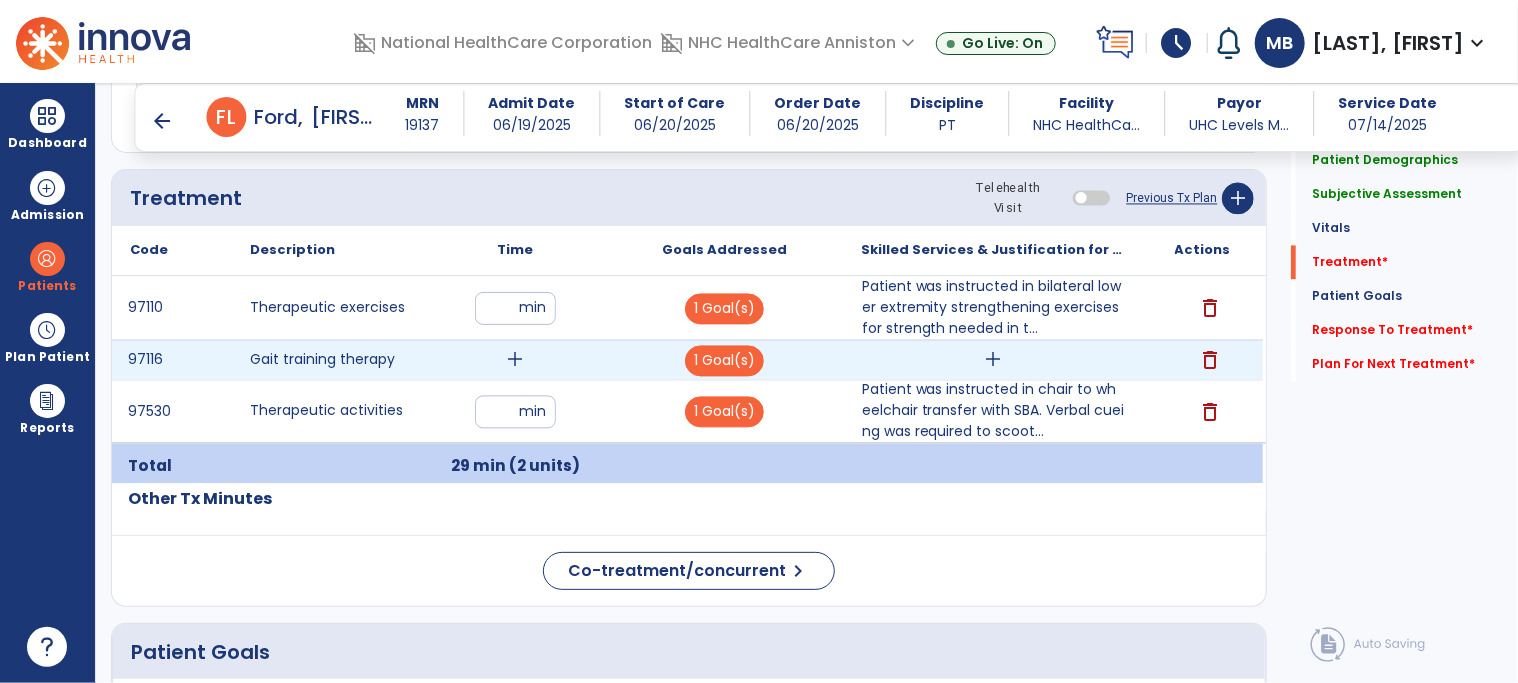 click on "add" at bounding box center [515, 359] 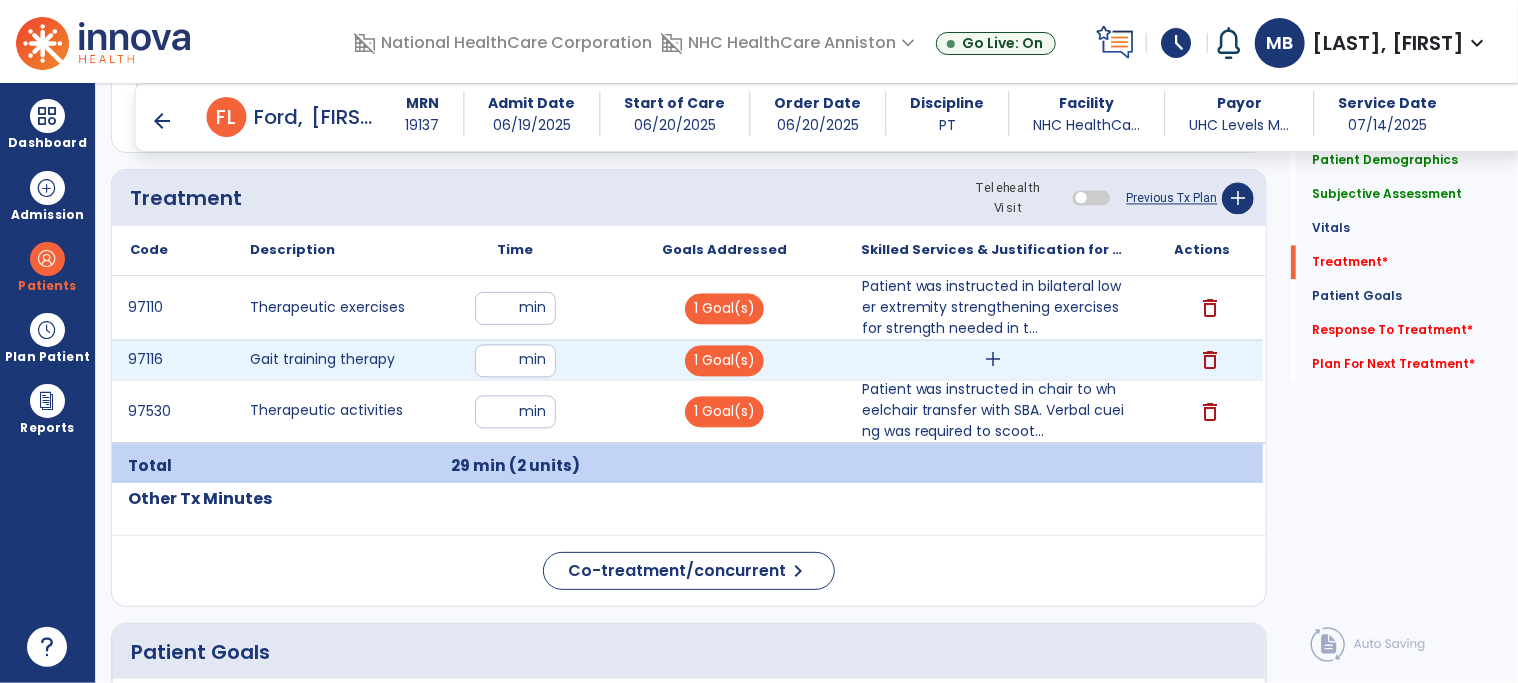 type on "**" 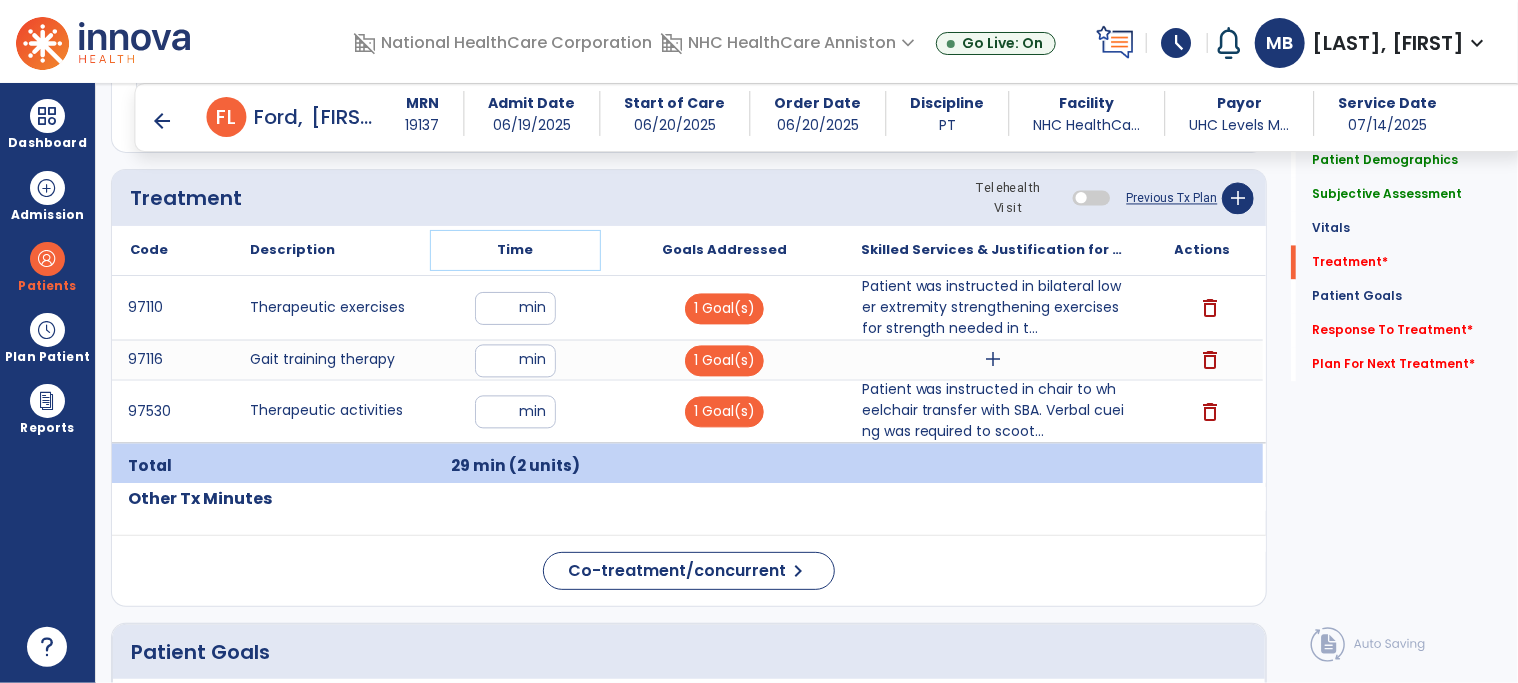 click on "Time" at bounding box center [515, 250] 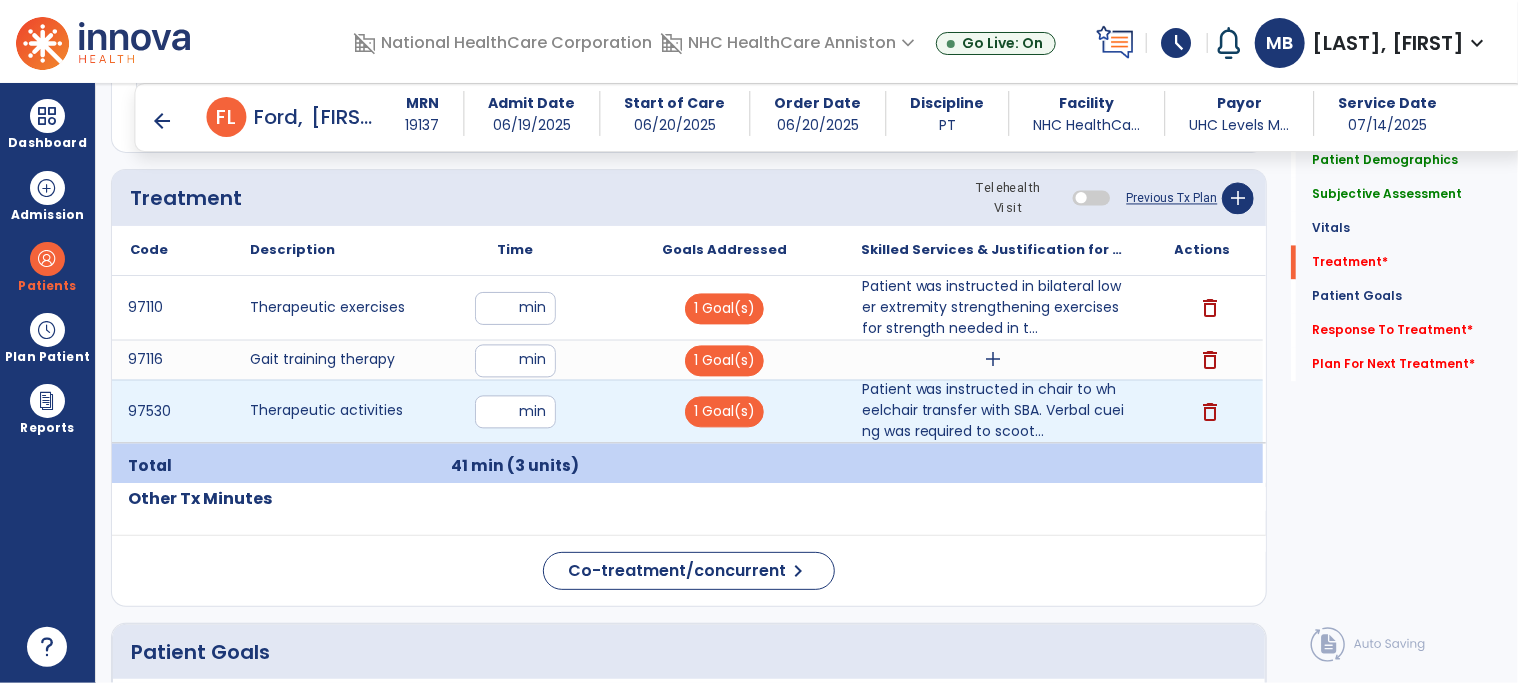 click on "**" at bounding box center (515, 411) 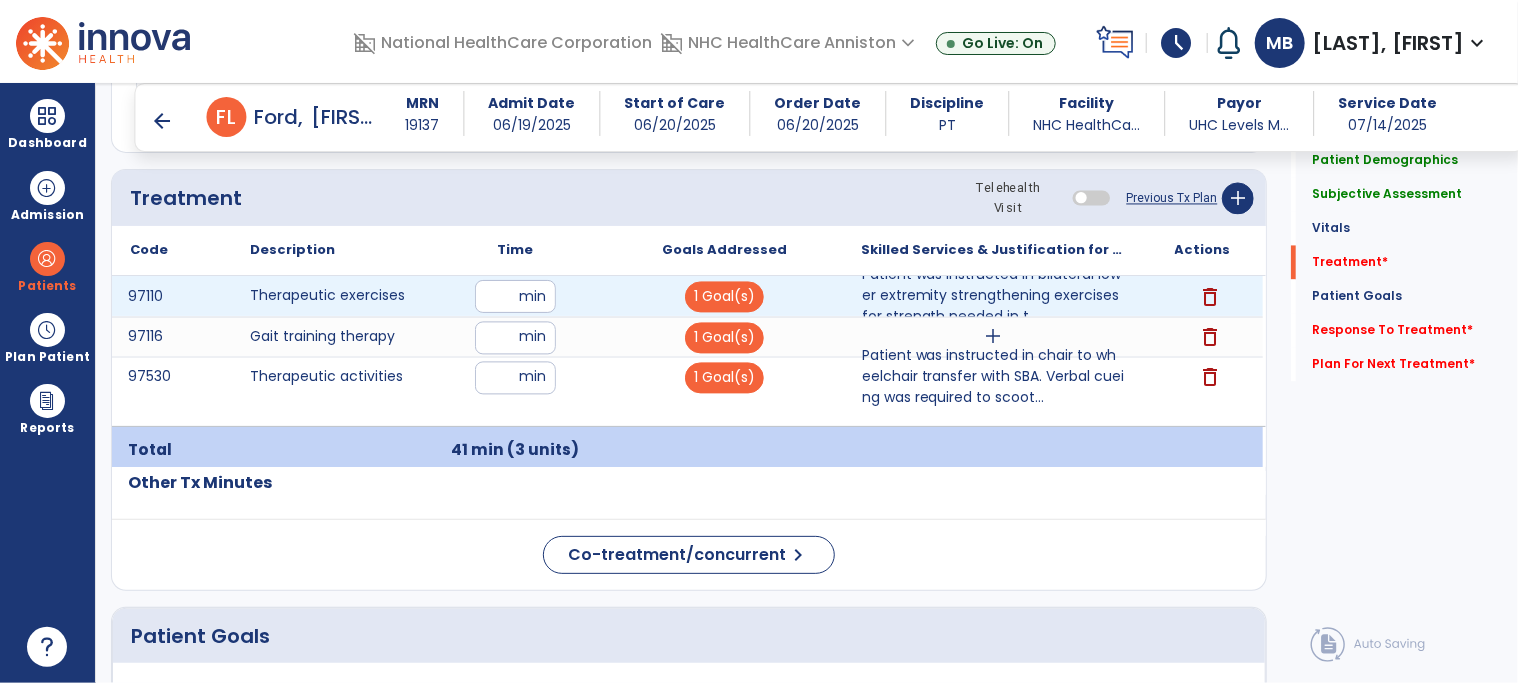 click on "**" at bounding box center (515, 296) 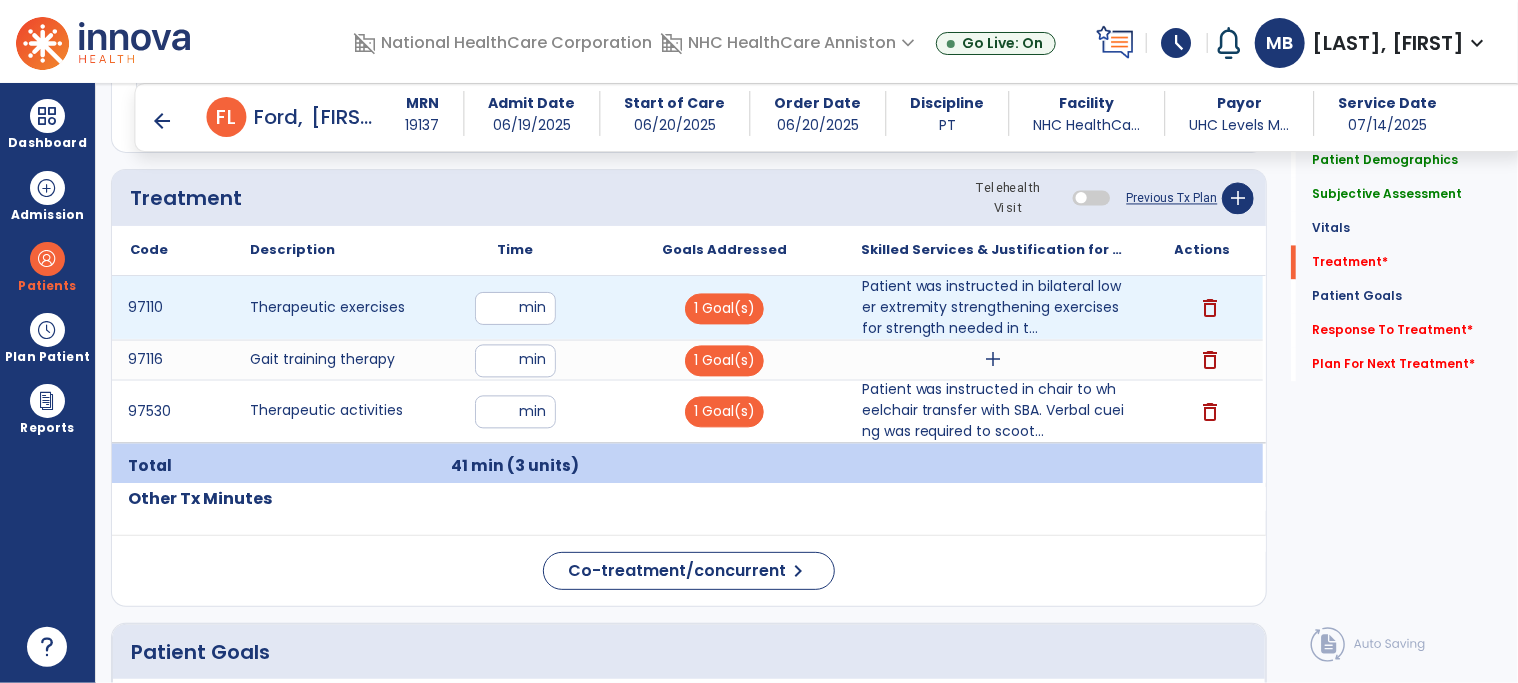 type on "*" 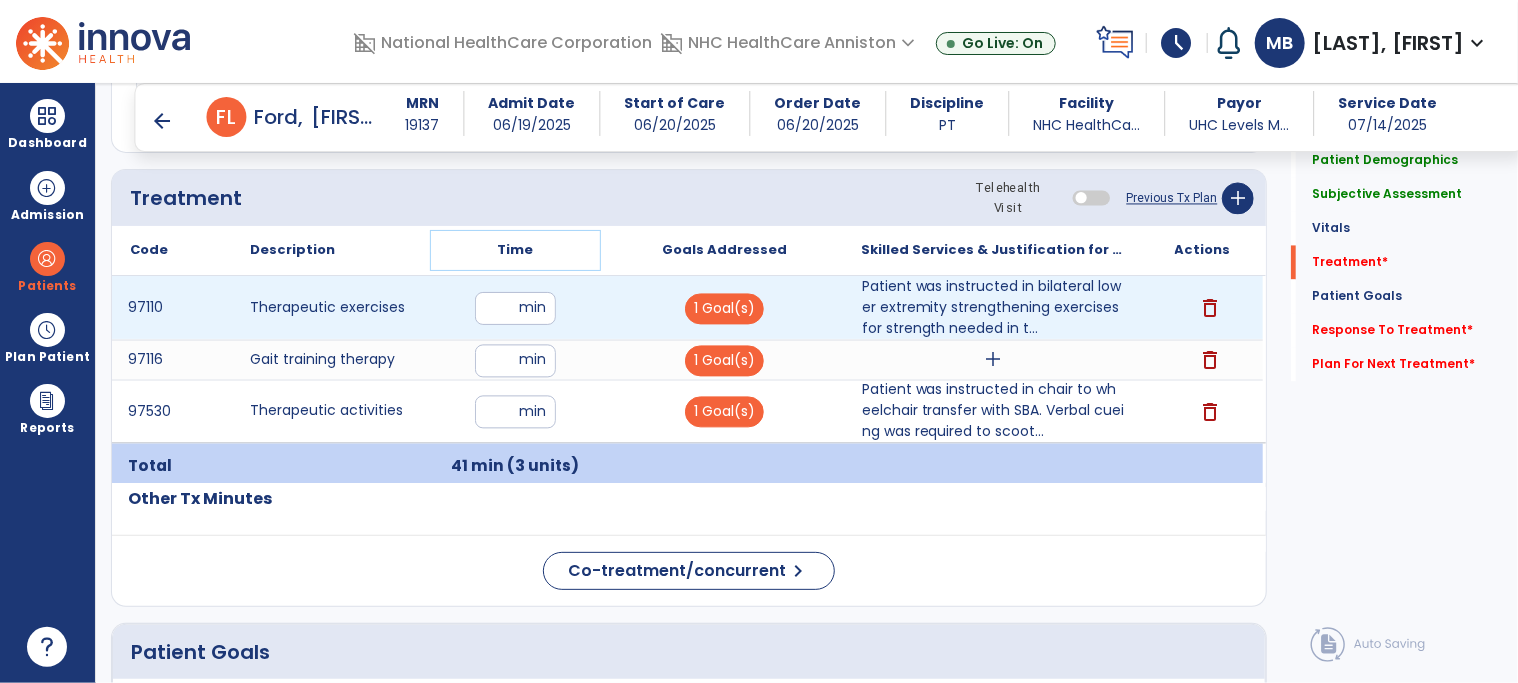 click on "Time" at bounding box center (515, 250) 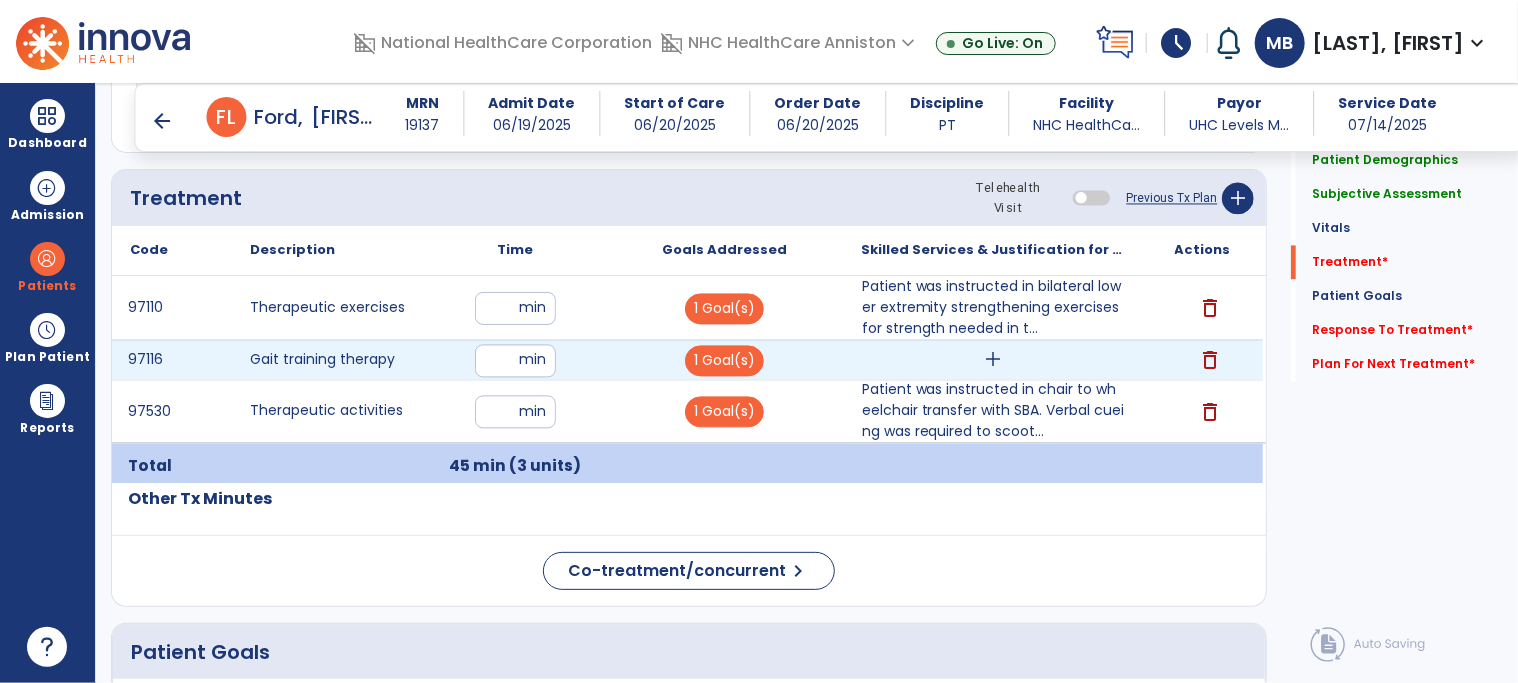 click on "add" at bounding box center (993, 359) 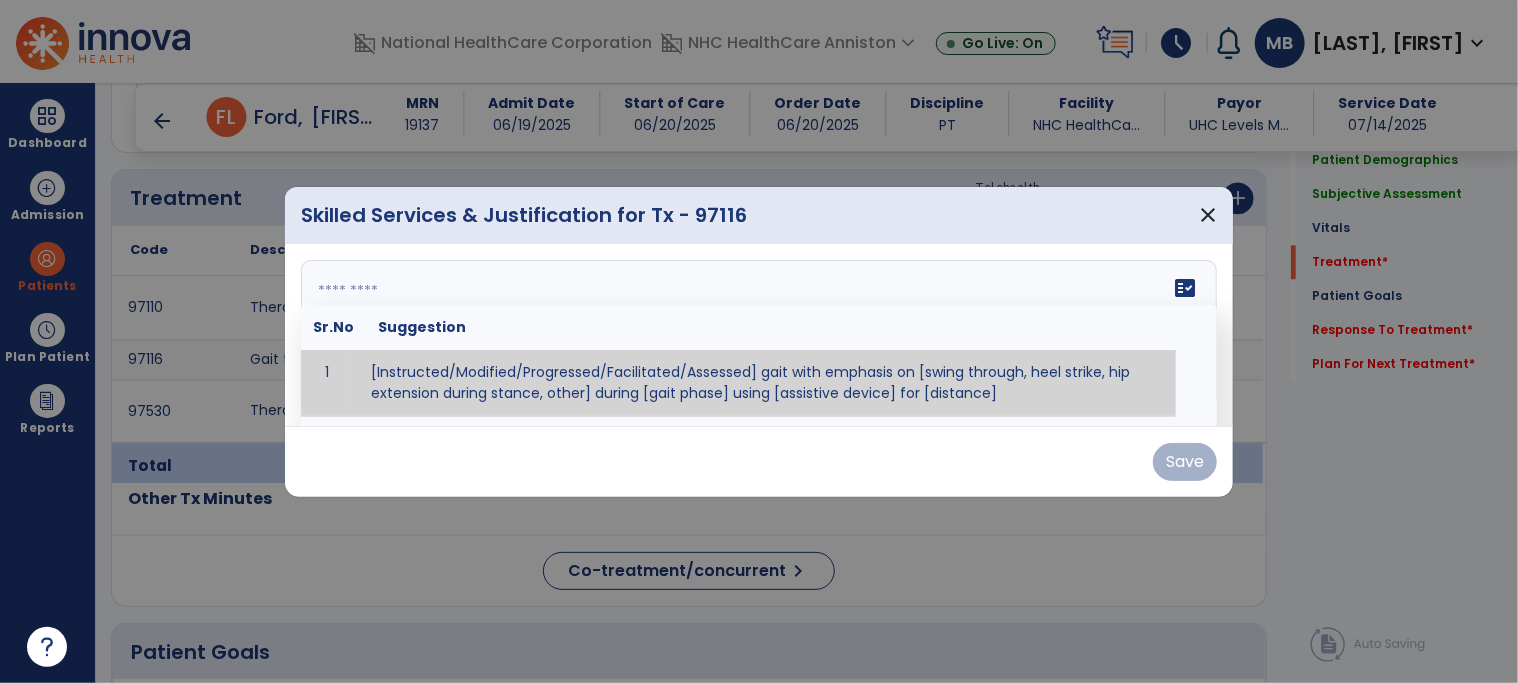 click on "fact_check  Sr.No Suggestion 1 [Instructed/Modified/Progressed/Facilitated/Assessed] gait with emphasis on [swing through, heel strike, hip extension during stance, other] during [gait phase] using [assistive device] for [distance] 2 [Instructed/Modified/Progressed/Facilitated/Assessed] use of [assistive device] and [NWB, PWB, step-to gait pattern, step through gait pattern] 3 [Instructed/Modified/Progressed/Facilitated/Assessed] patient's ability to [ascend/descend # of steps, perform directional changes, walk on even/uneven surfaces, pick-up objects off floor, velocity changes, other] using [assistive device]. 4 [Instructed/Modified/Progressed/Facilitated/Assessed] pre-gait activities including [identify exercise] in order to prepare for gait training. 5" at bounding box center (759, 335) 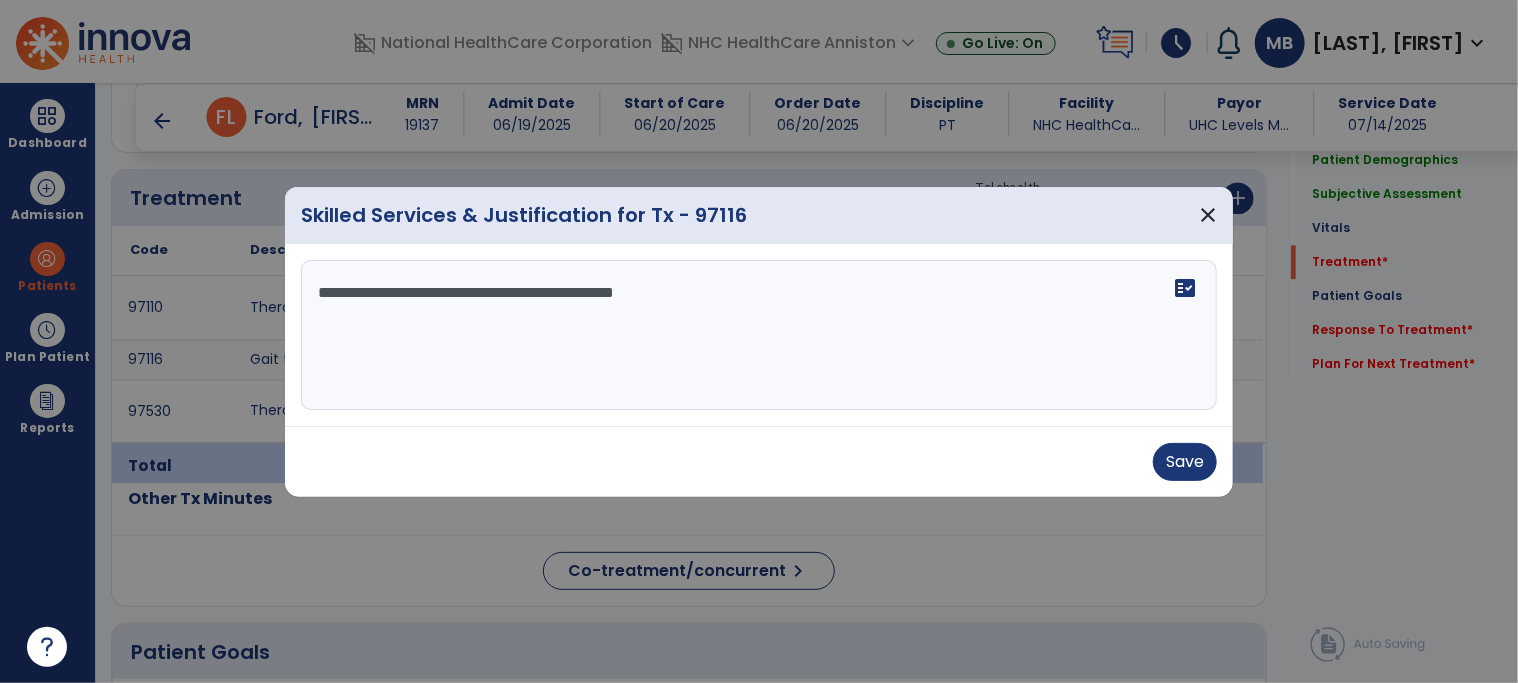 click on "**********" at bounding box center [759, 335] 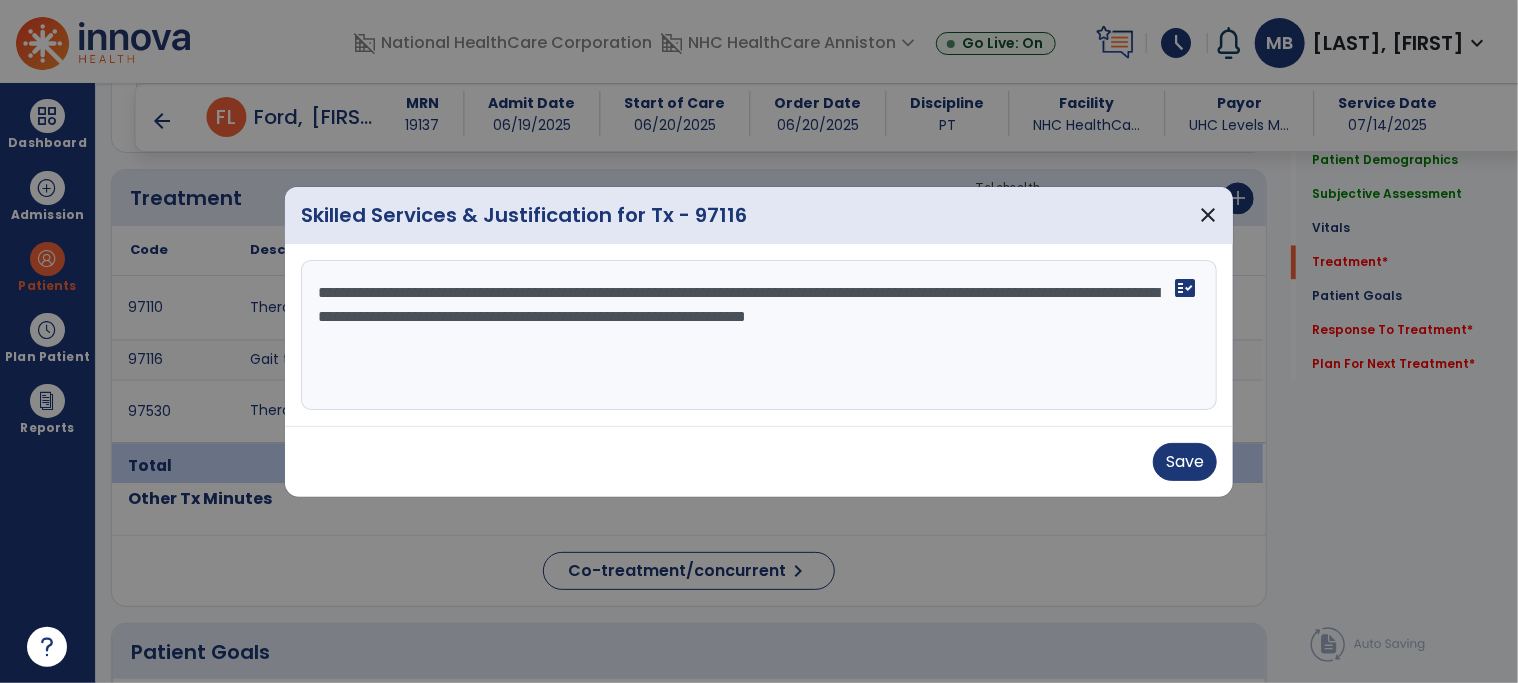 click on "**********" at bounding box center [759, 335] 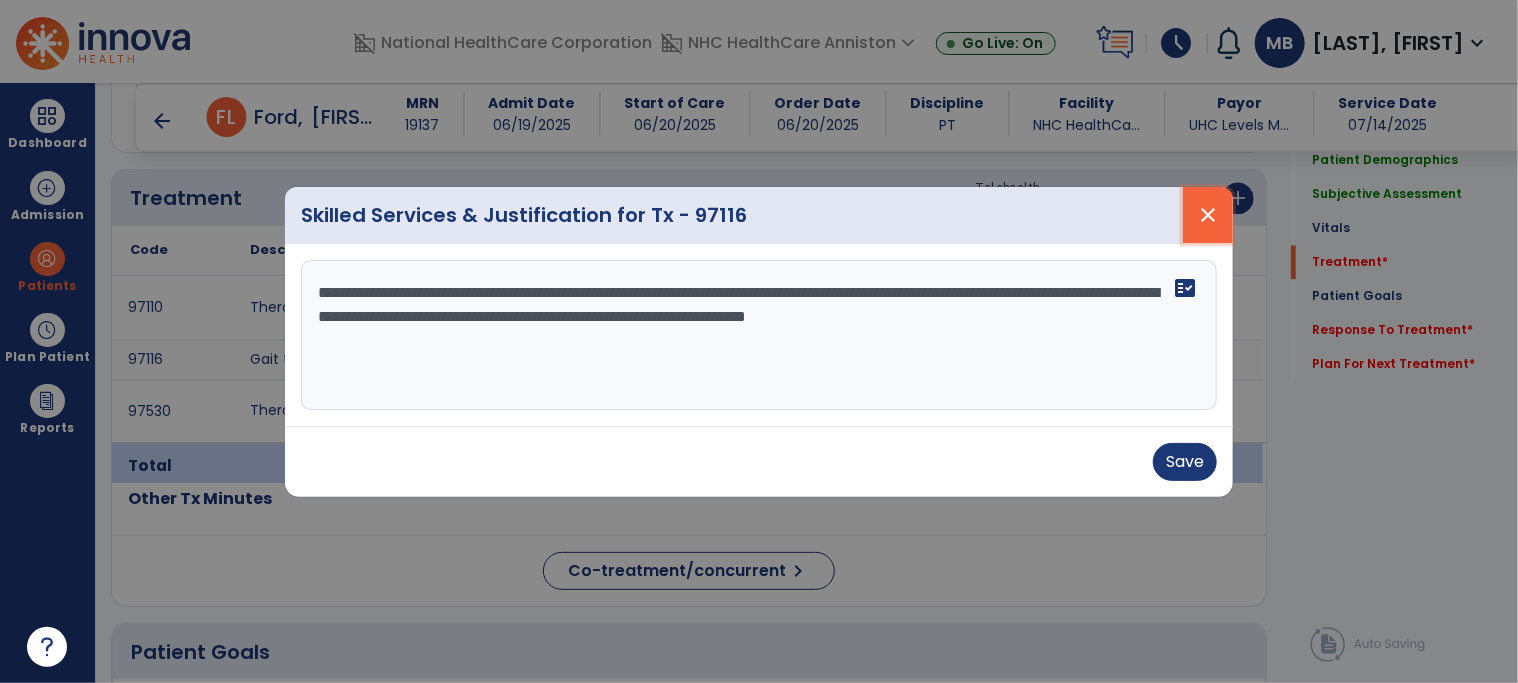 click on "close" at bounding box center [1208, 215] 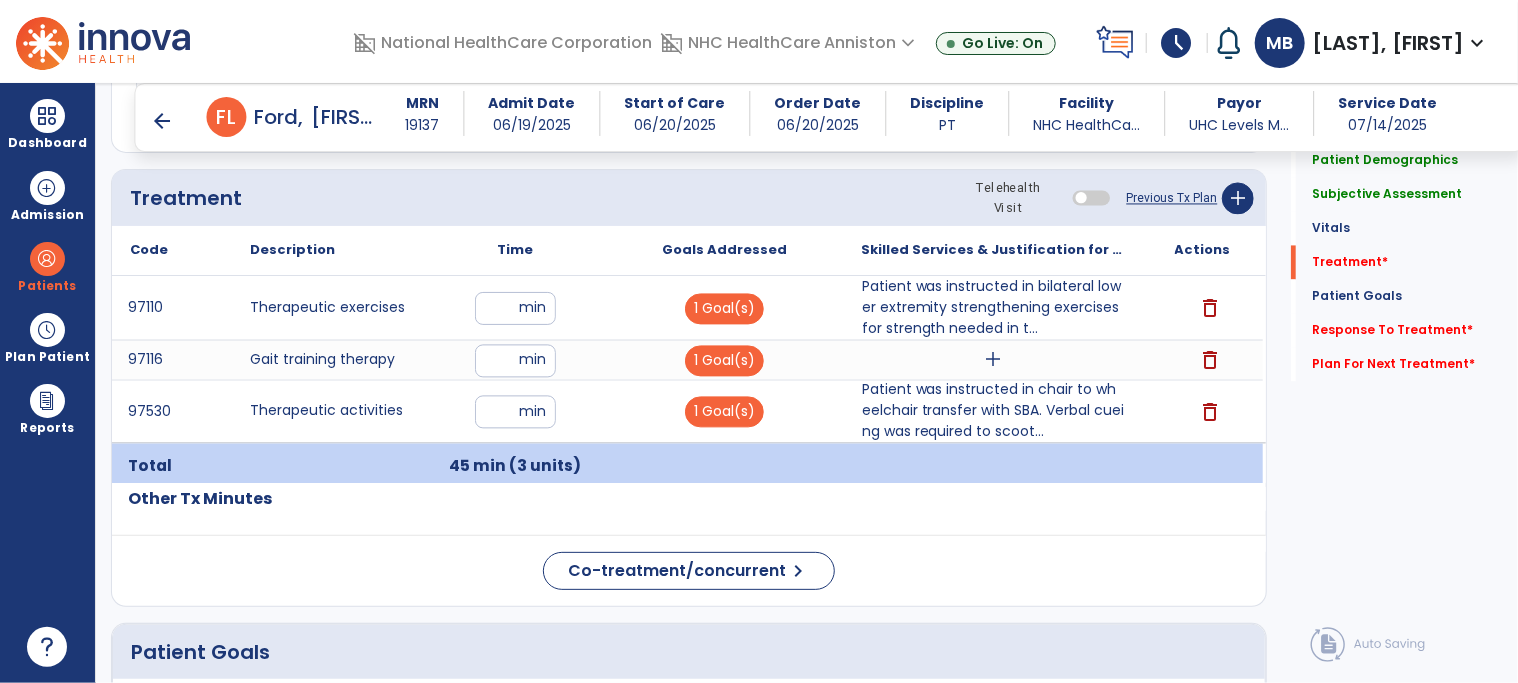 click on "arrow_back" at bounding box center (163, 121) 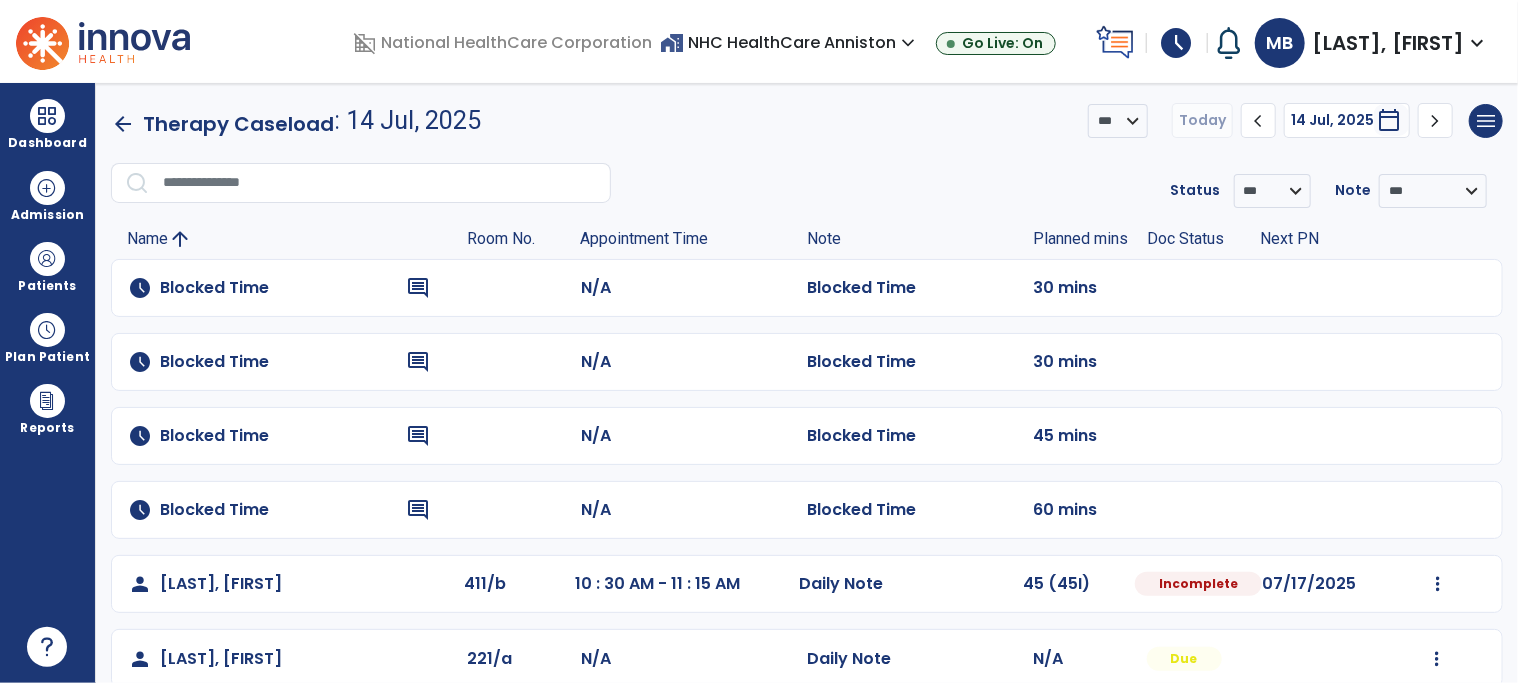scroll, scrollTop: 136, scrollLeft: 0, axis: vertical 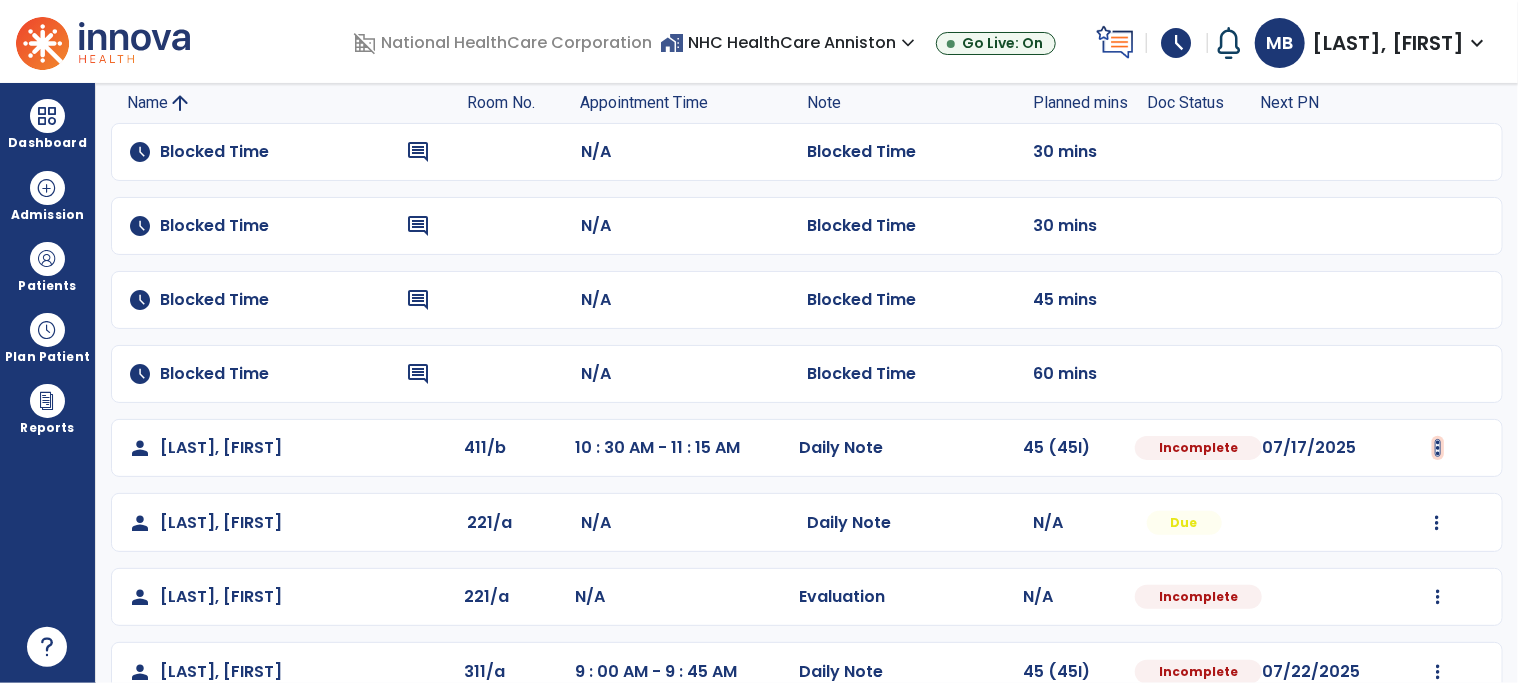 click at bounding box center [1438, 448] 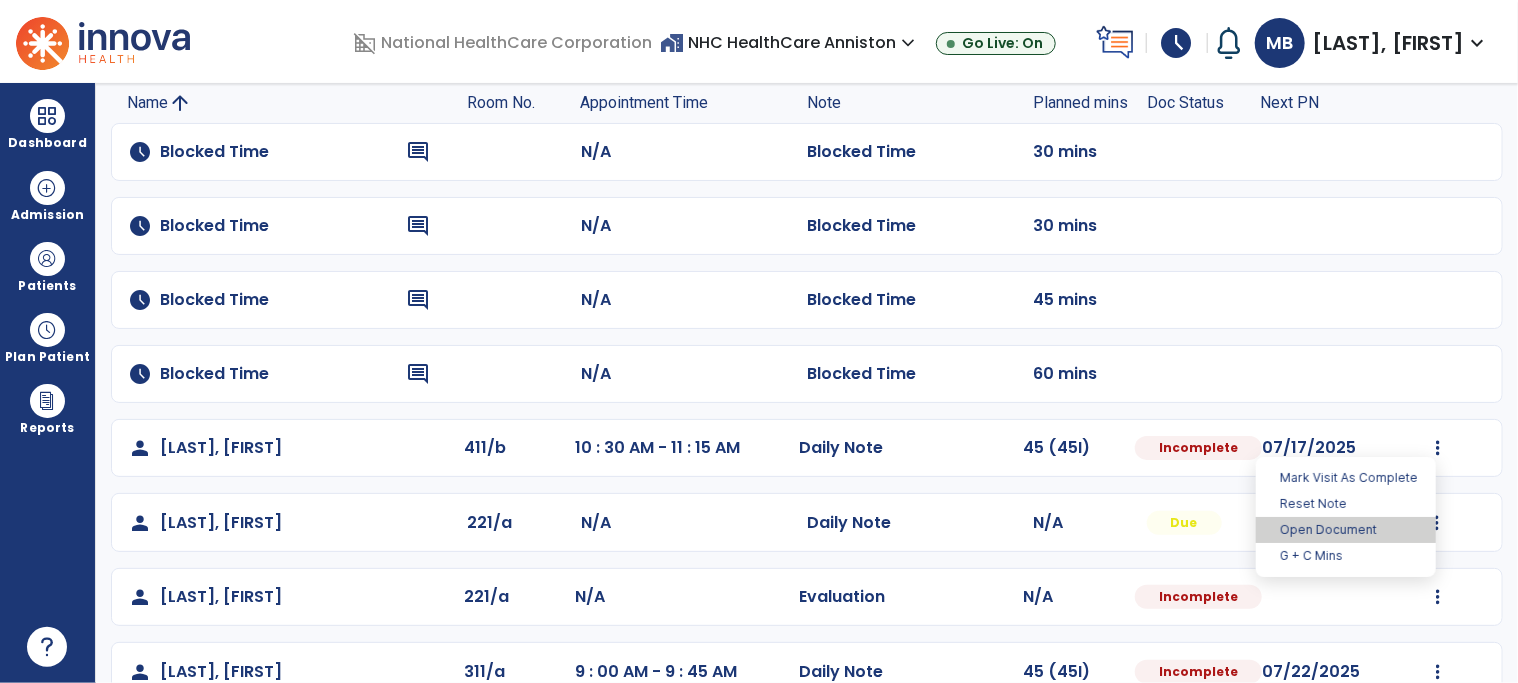 click on "Open Document" at bounding box center [1346, 530] 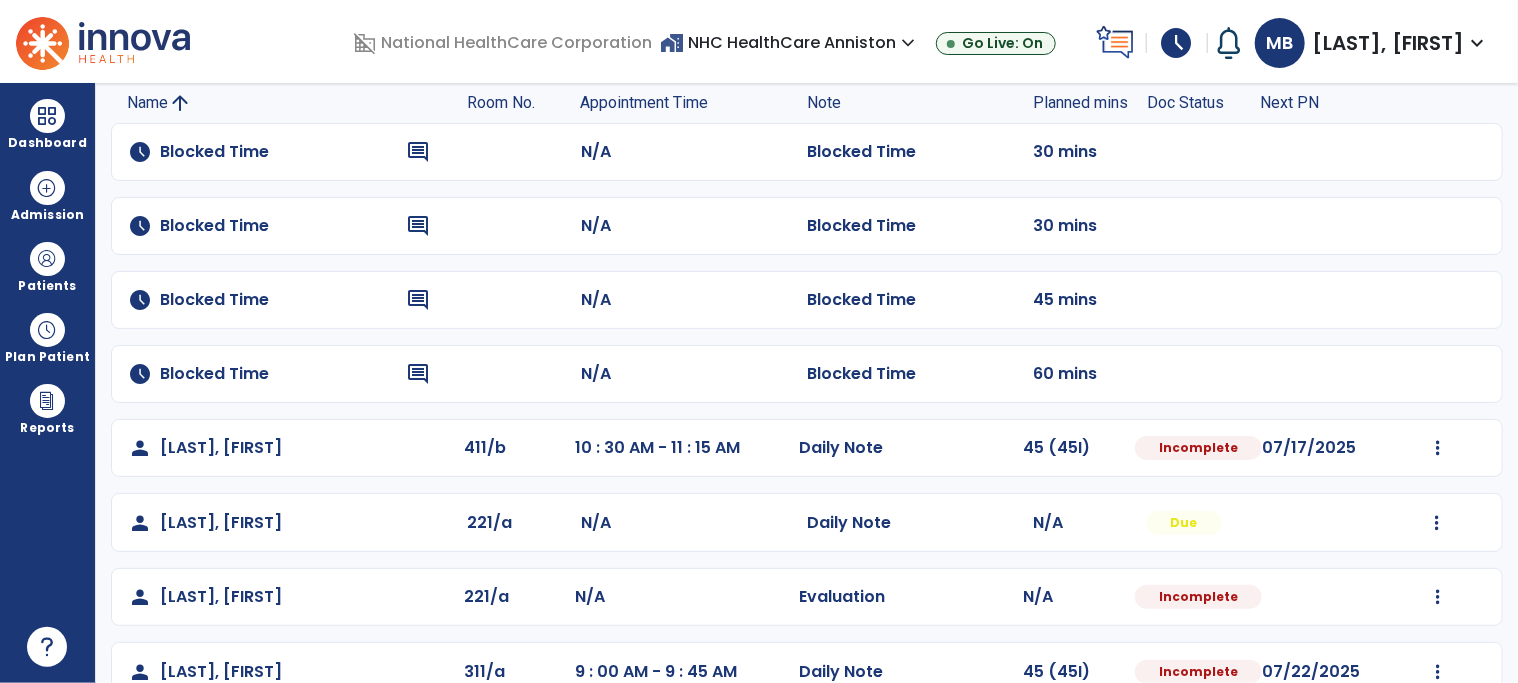 select on "*" 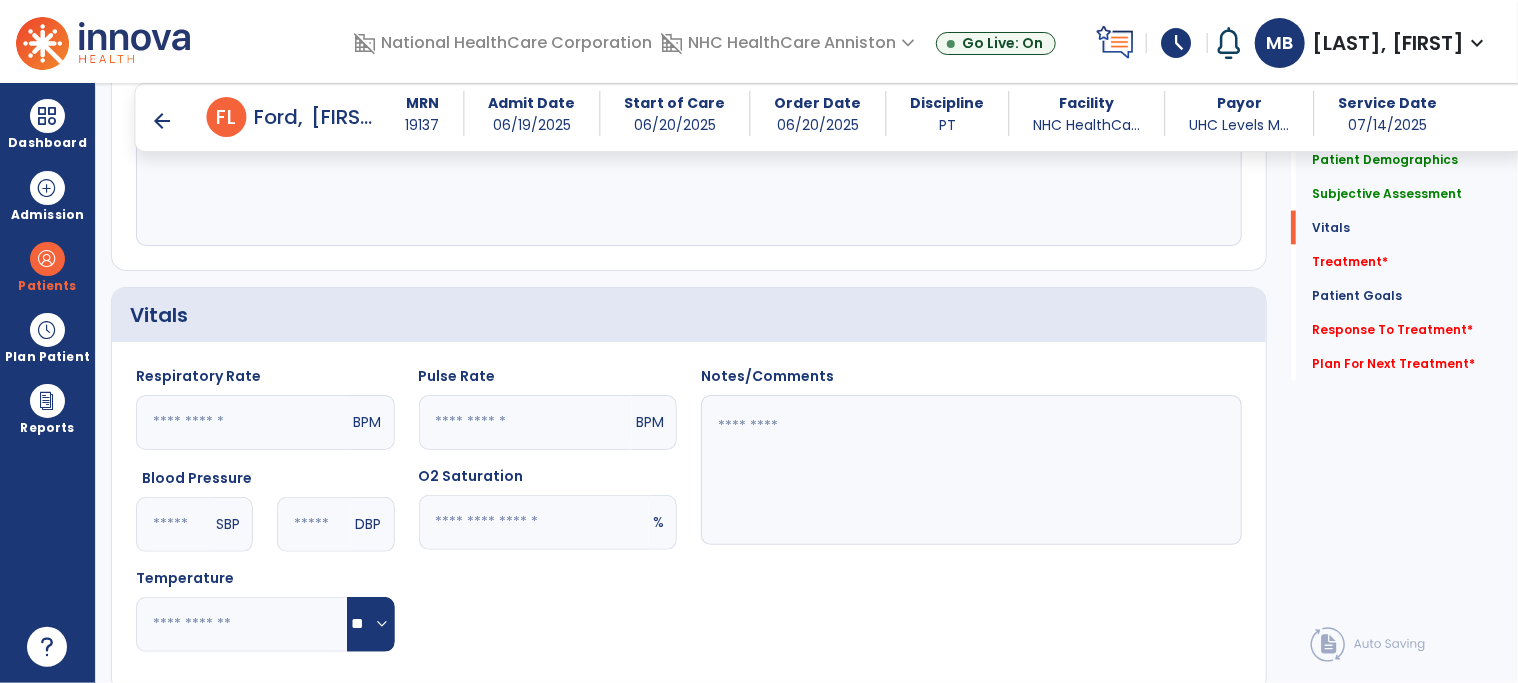 scroll, scrollTop: 1899, scrollLeft: 0, axis: vertical 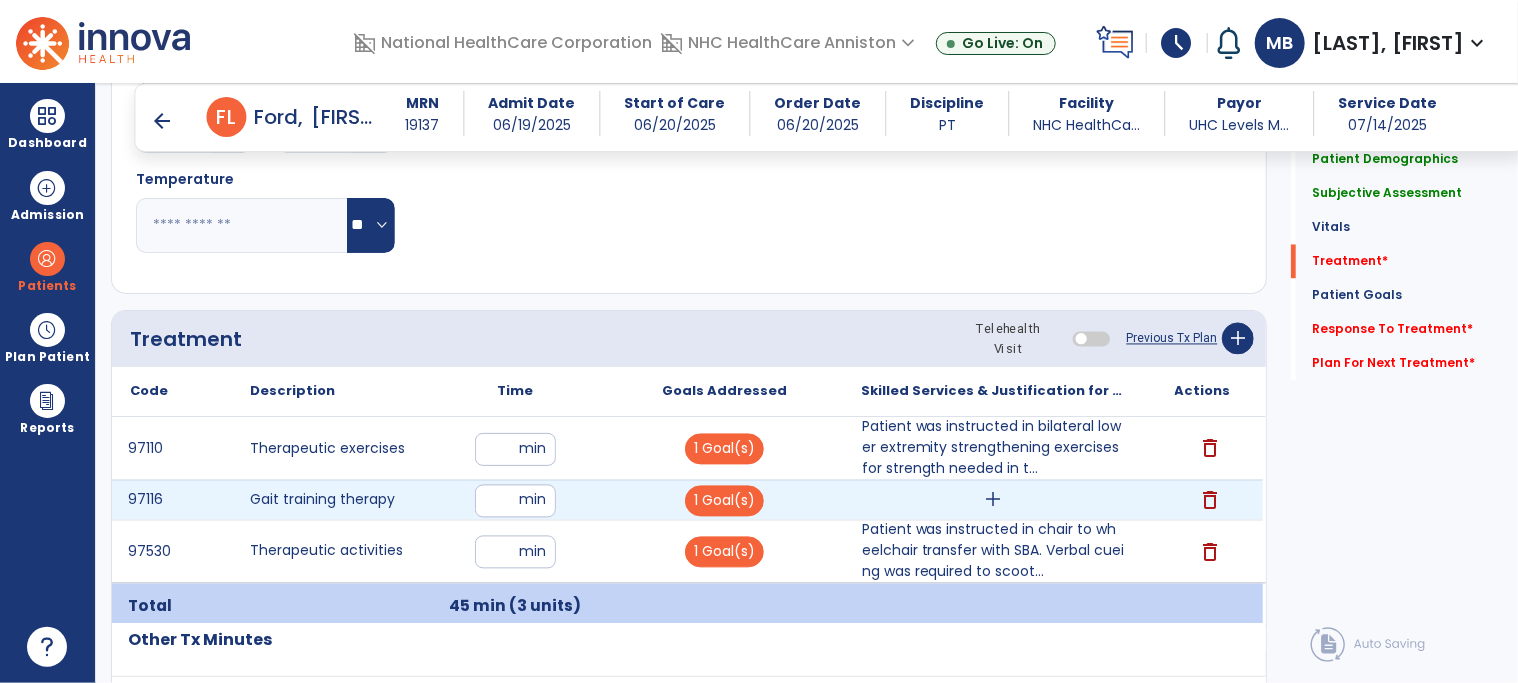 click on "add" at bounding box center [993, 500] 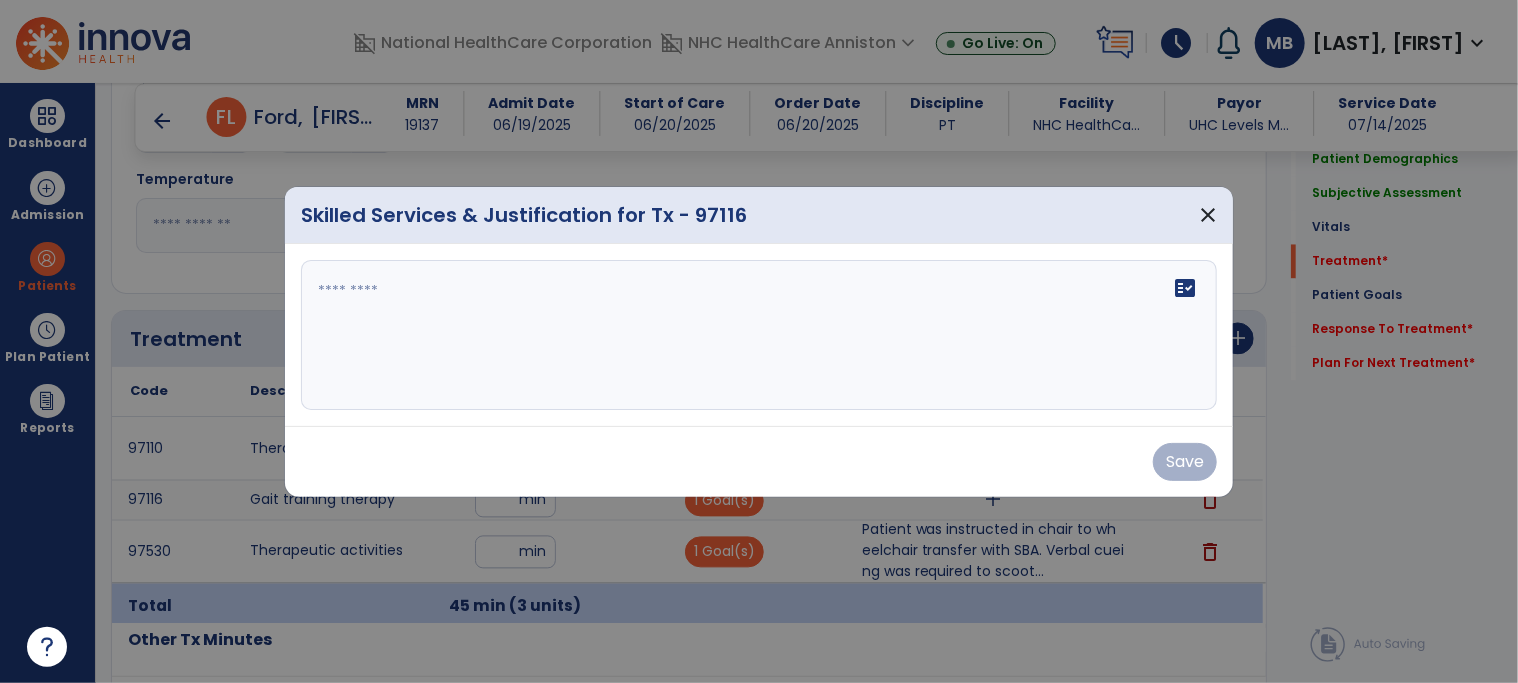 click on "fact_check" at bounding box center [759, 335] 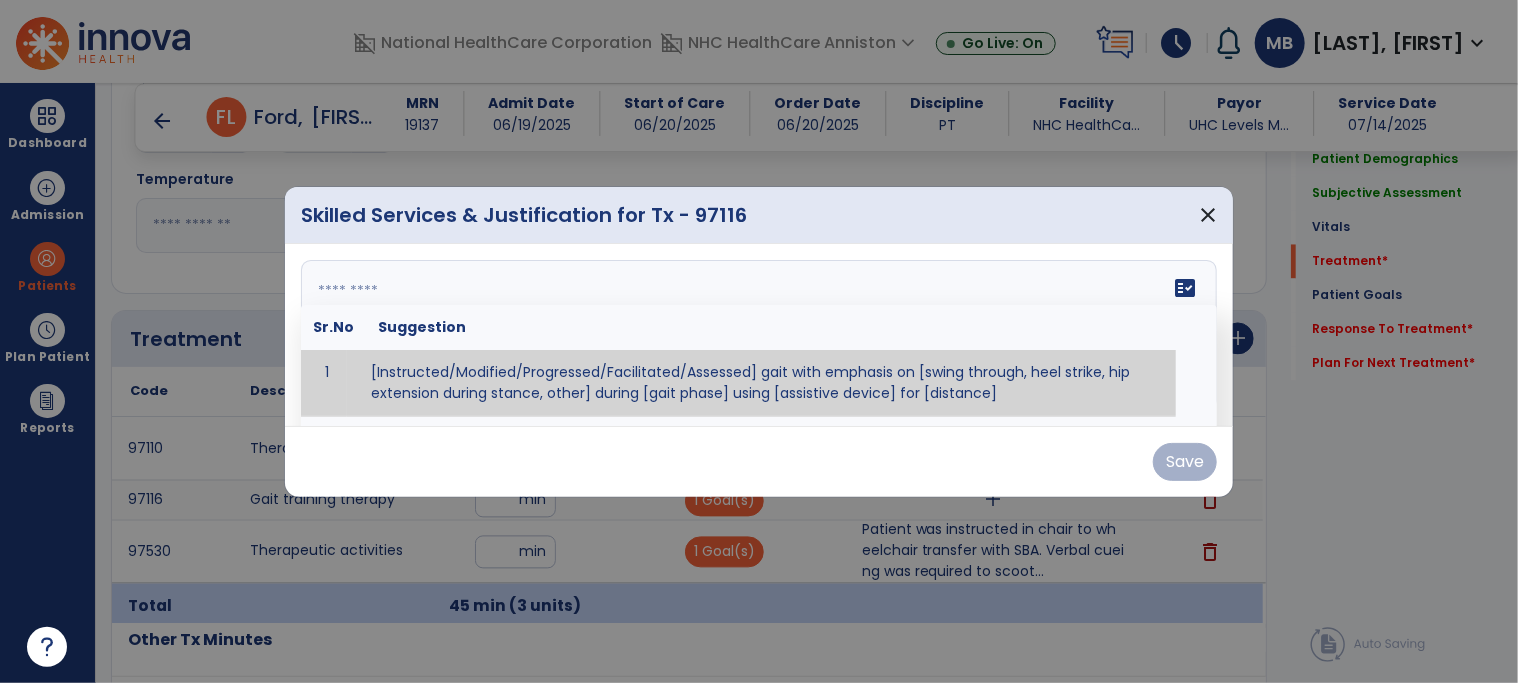 paste on "**********" 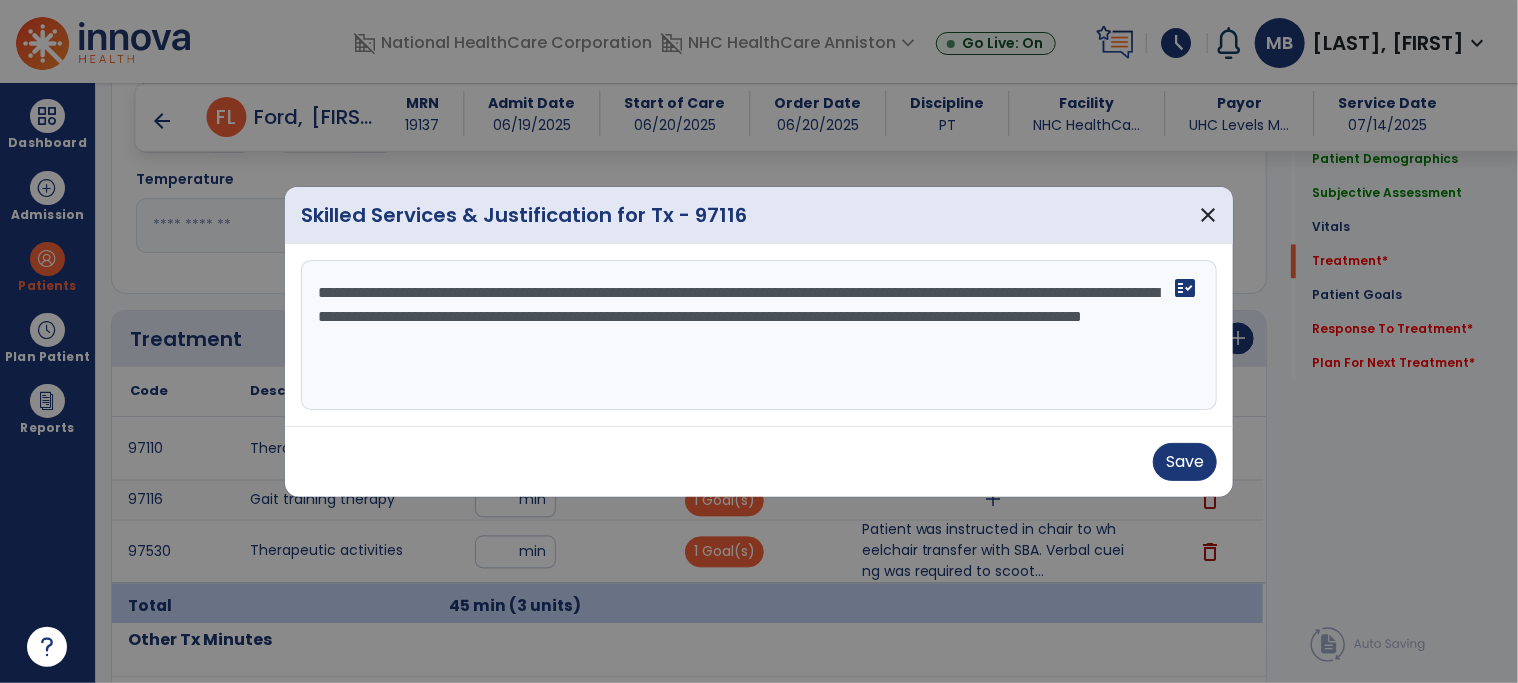 click on "**********" at bounding box center (759, 335) 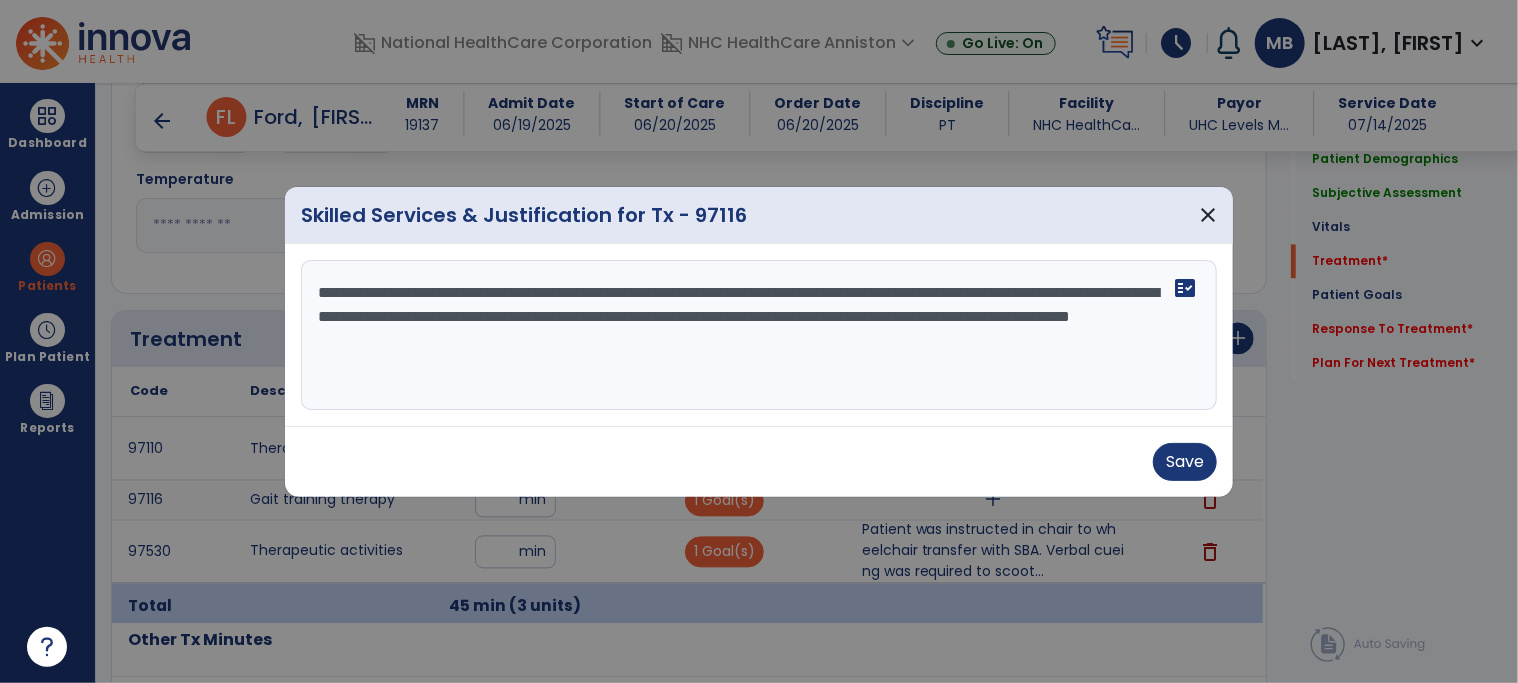 click on "**********" at bounding box center [759, 335] 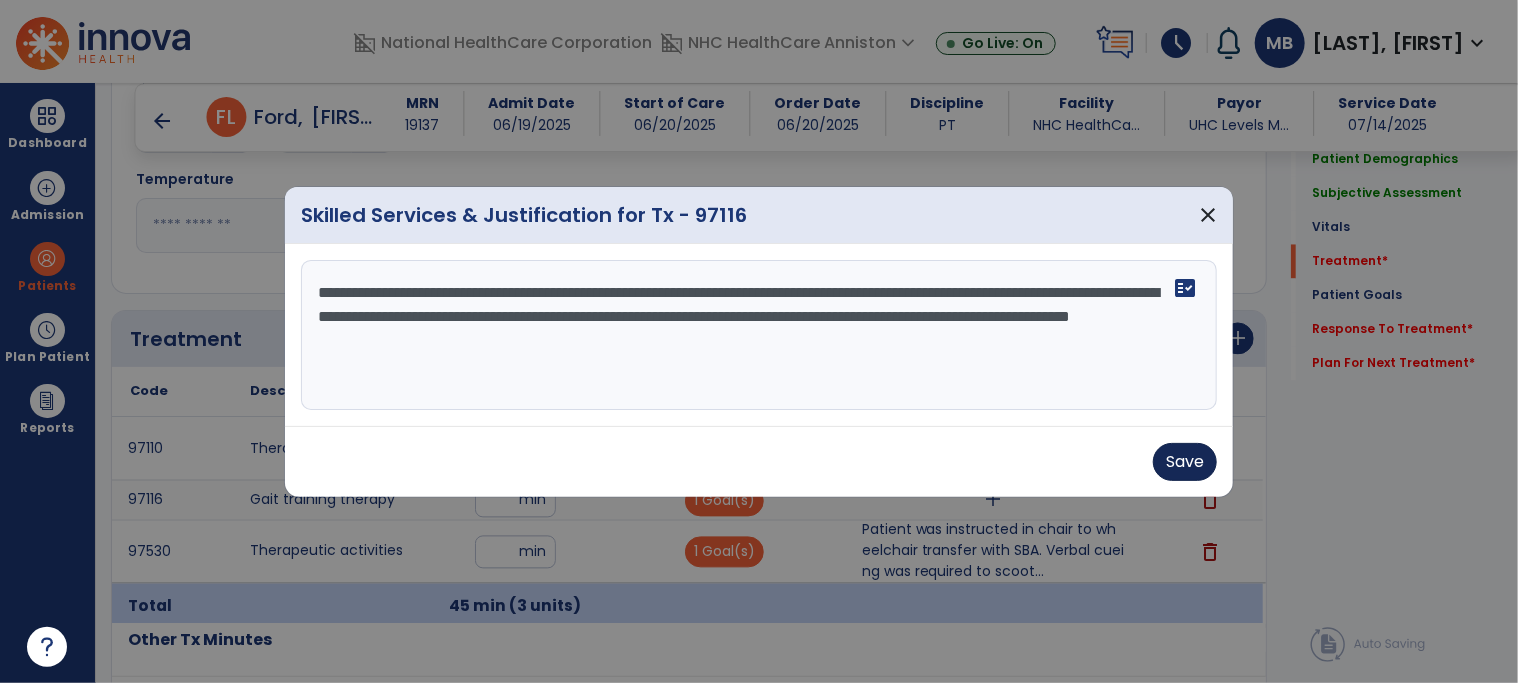 type on "**********" 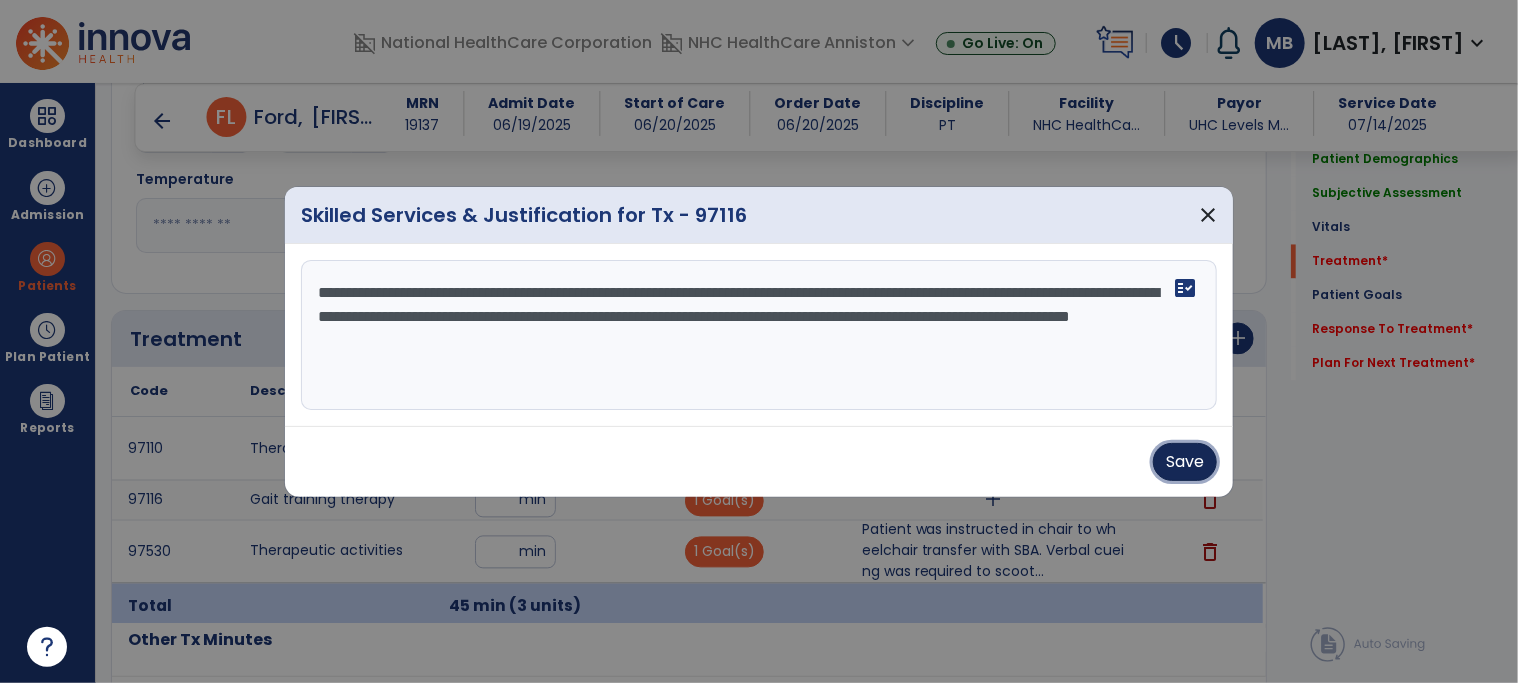 click on "Save" at bounding box center (1185, 462) 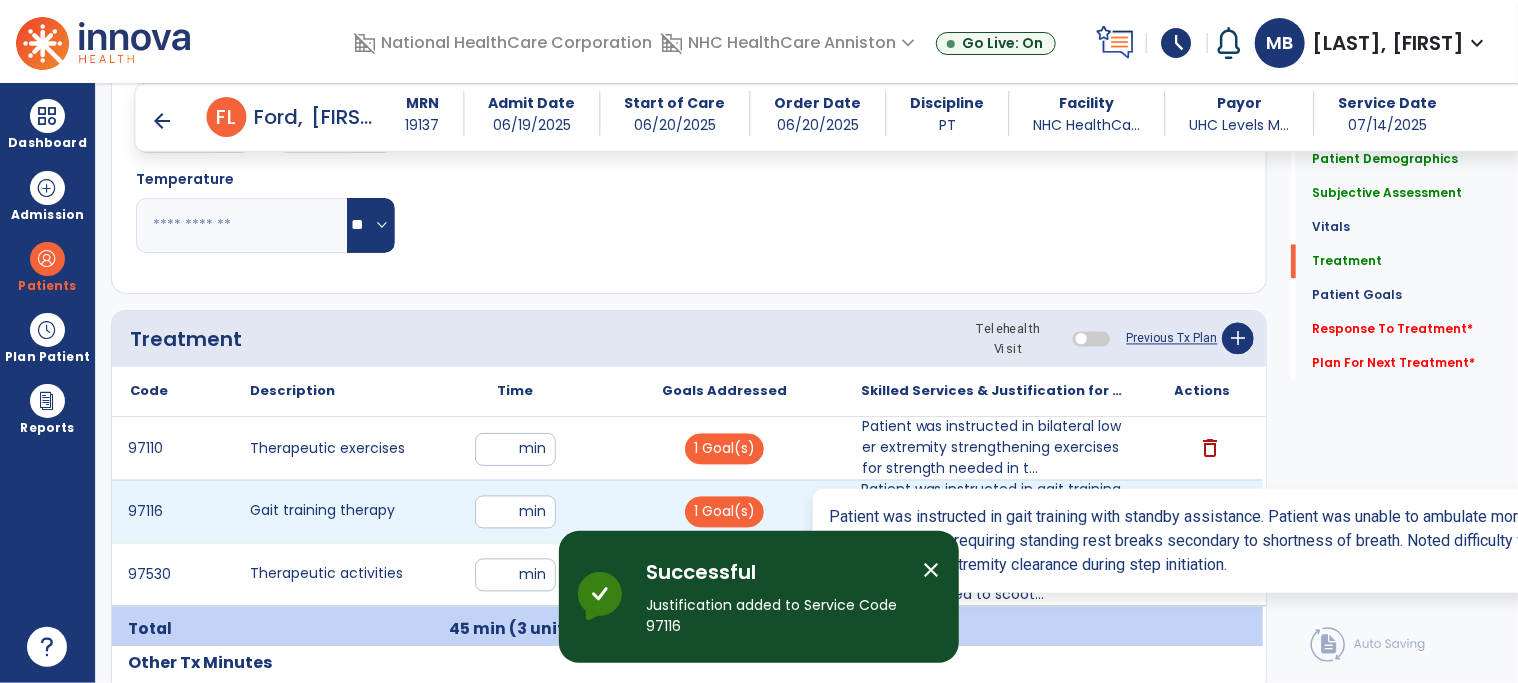 click on "Patient was instructed in gait training with standby assistance. Patient was unable to ambulate more..." at bounding box center (993, 511) 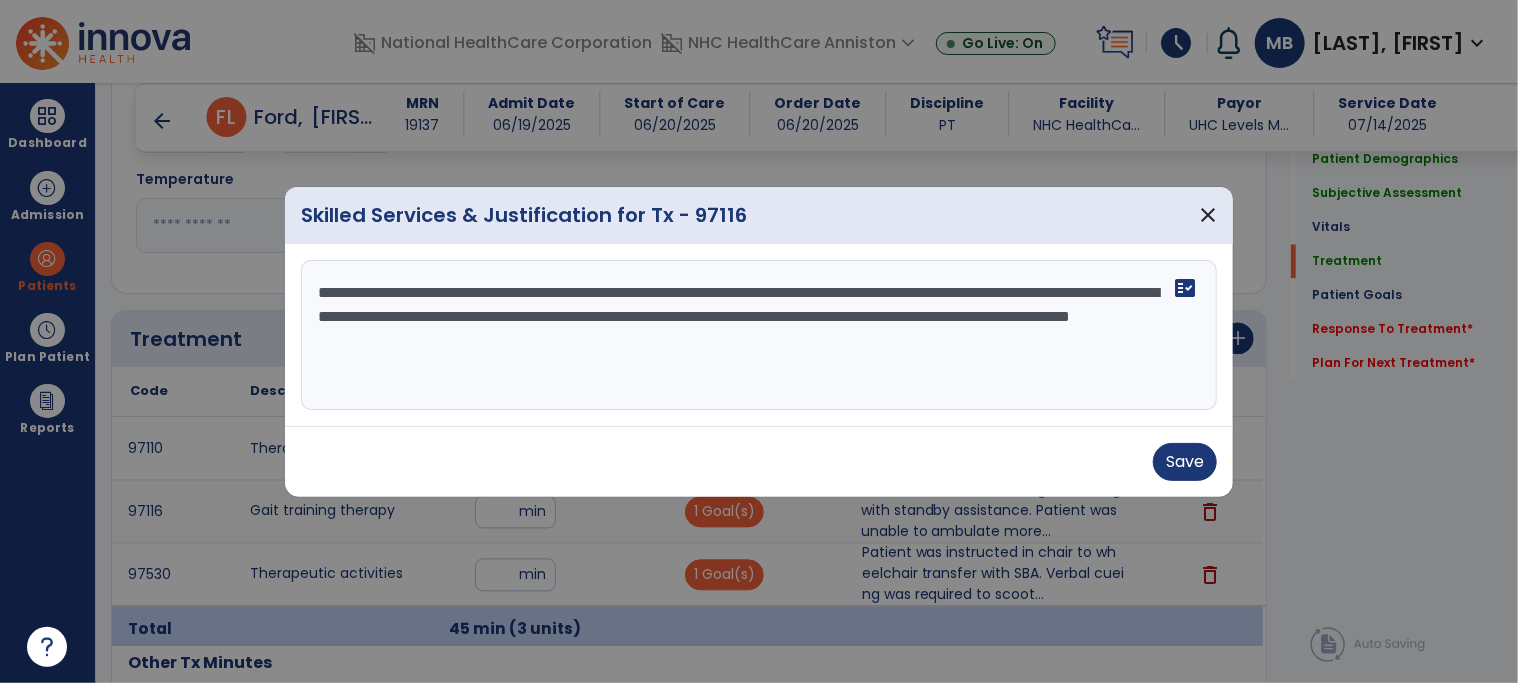 click on "**********" at bounding box center (759, 335) 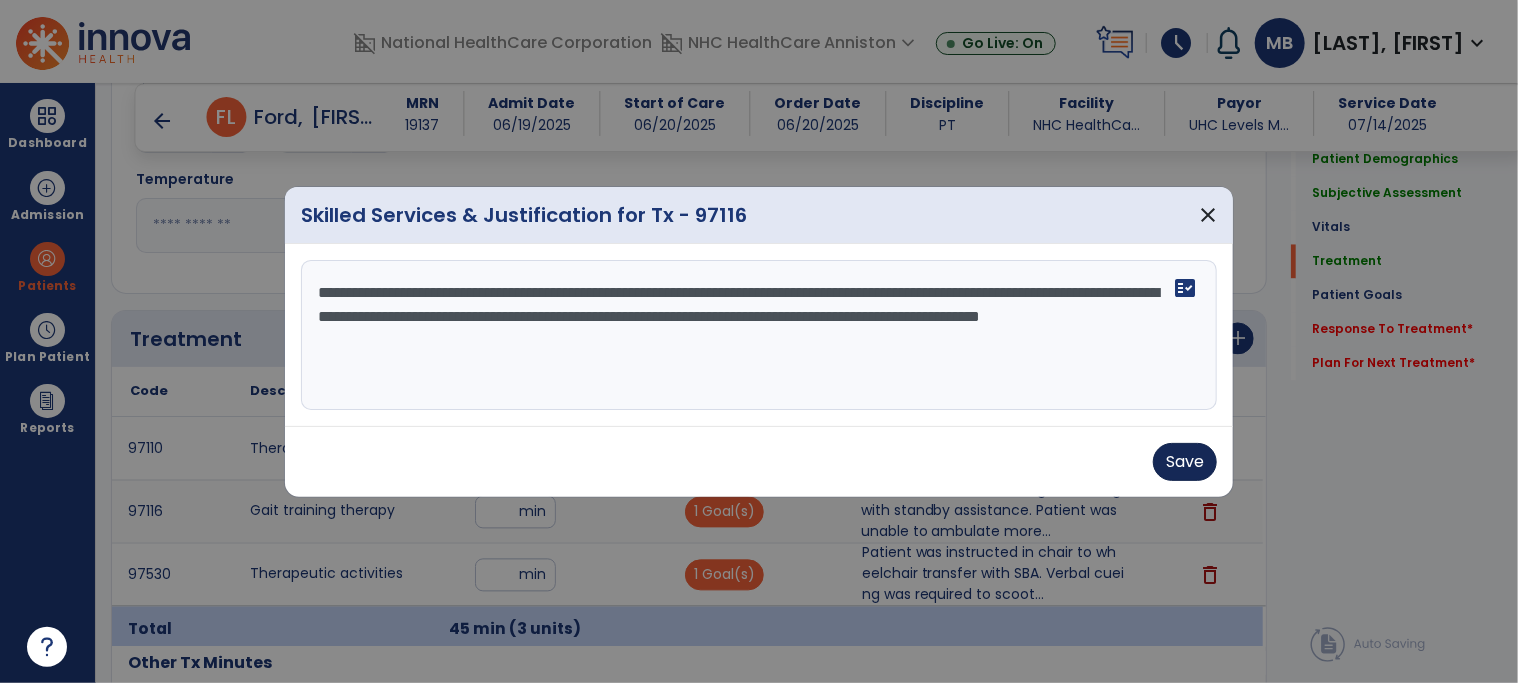 type on "**********" 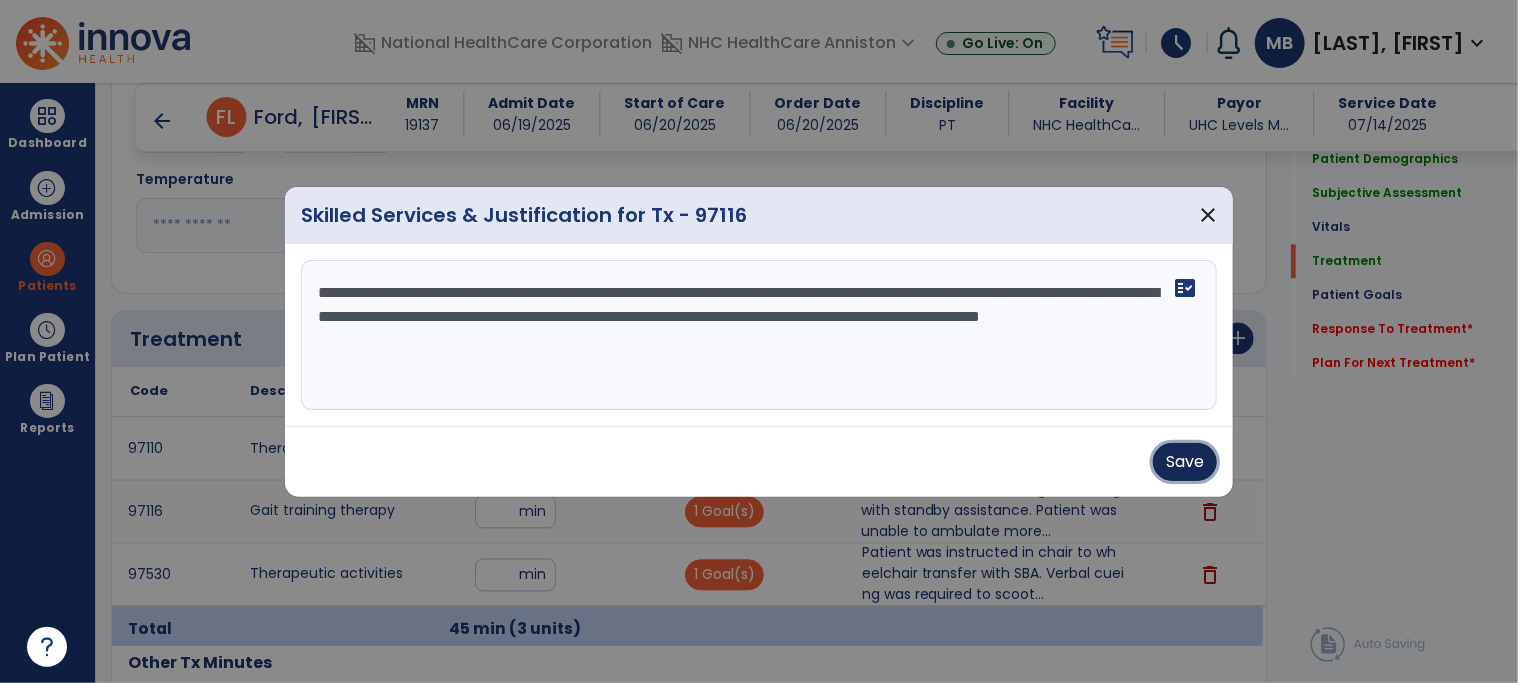 click on "Save" at bounding box center (1185, 462) 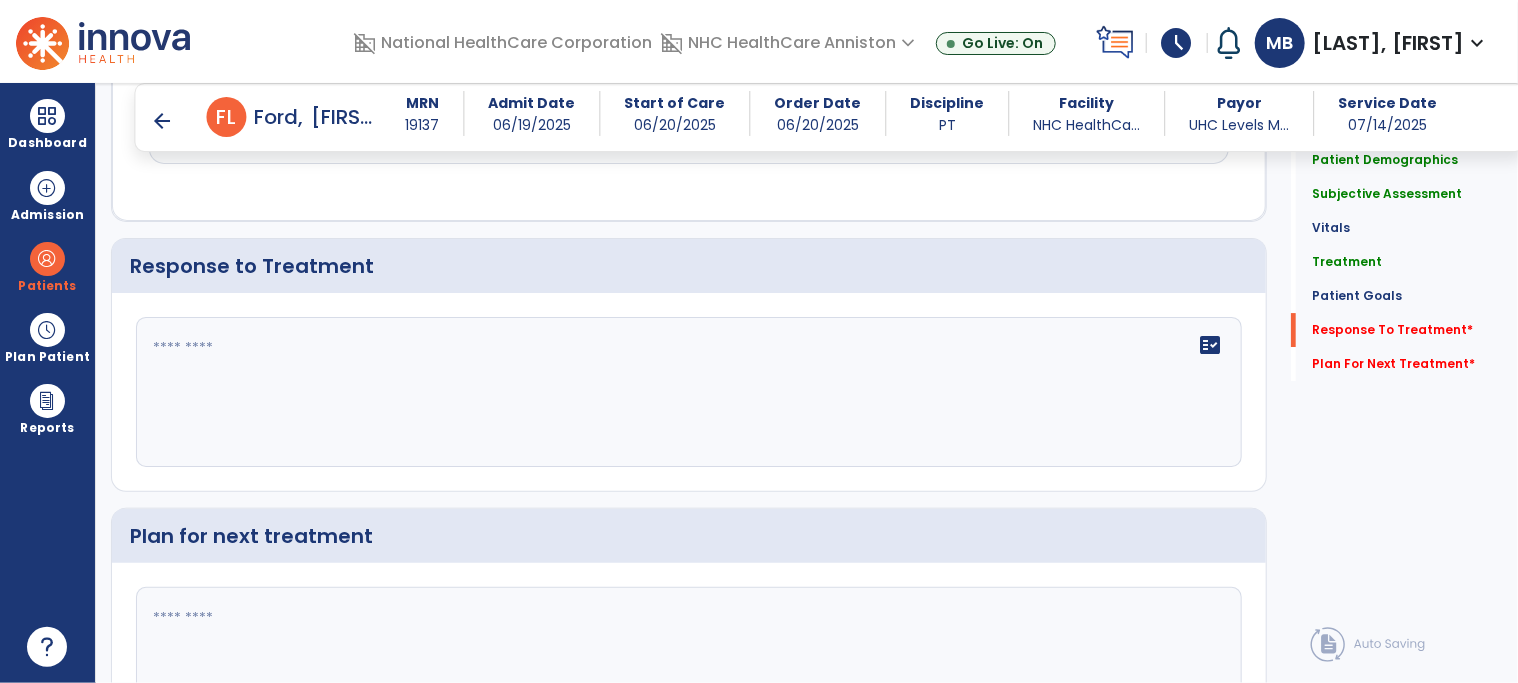 scroll, scrollTop: 3346, scrollLeft: 0, axis: vertical 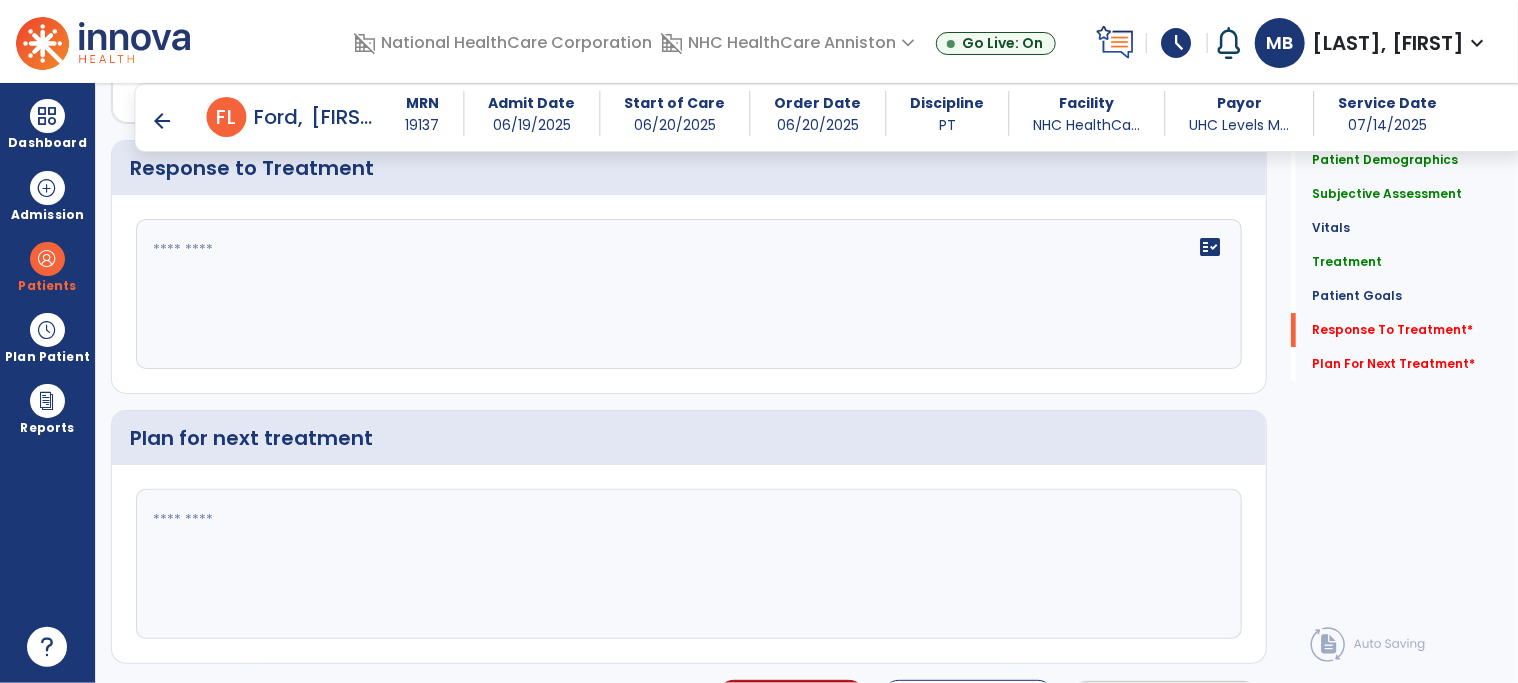 click 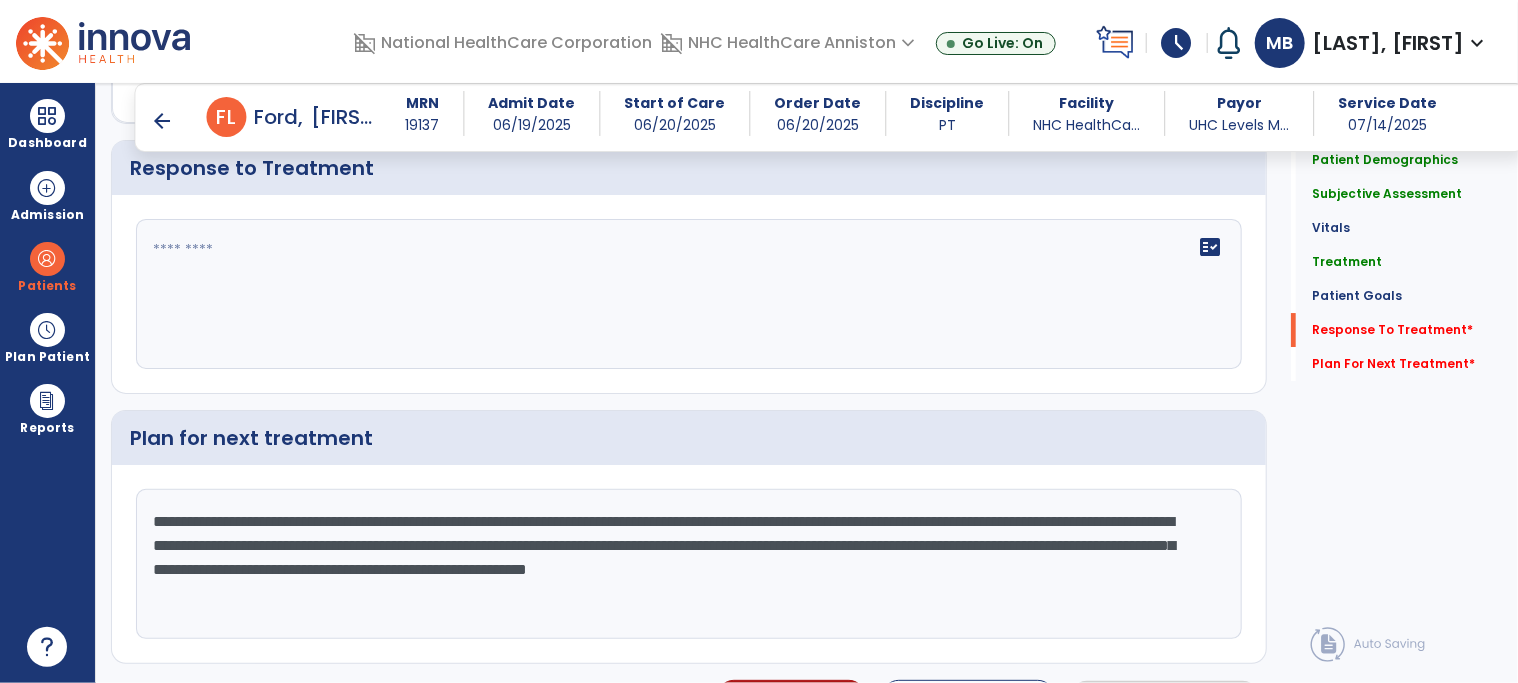 type on "**********" 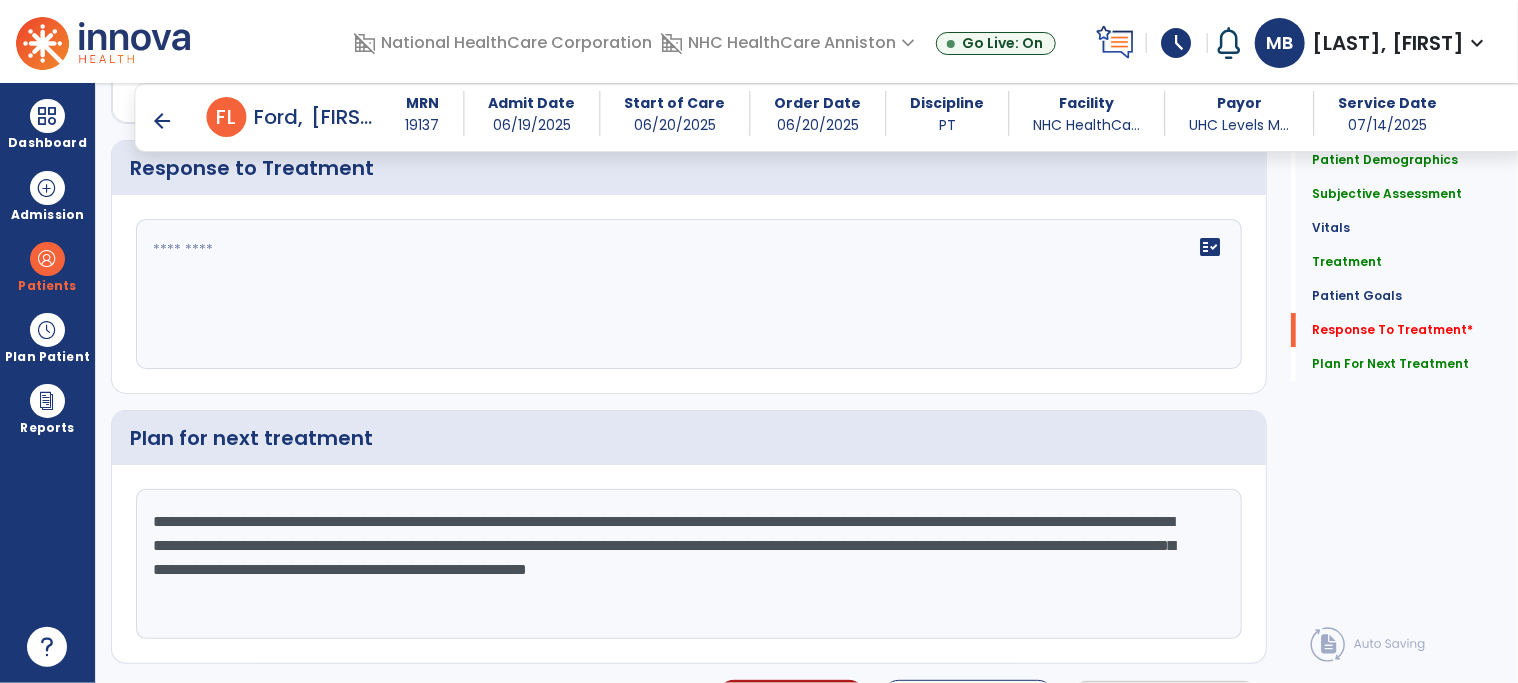 click on "fact_check" 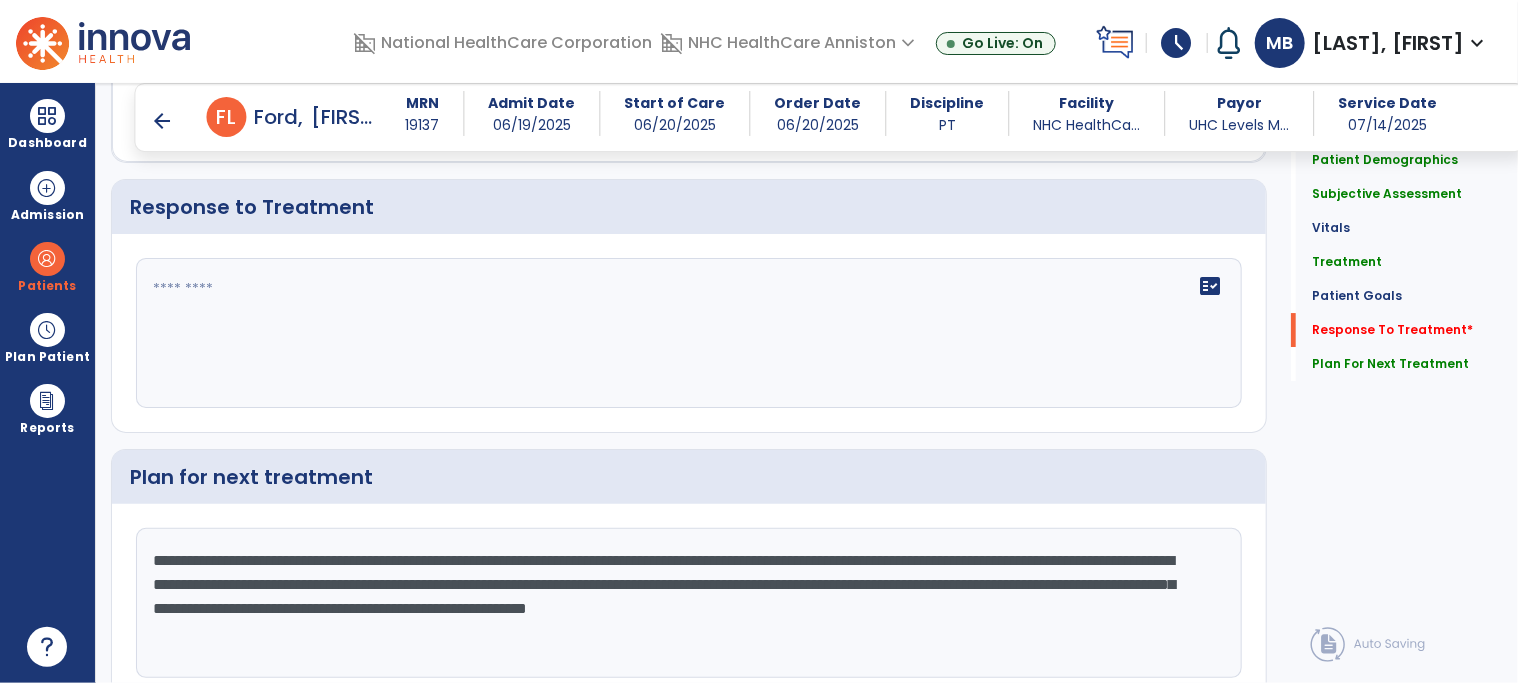 scroll, scrollTop: 3346, scrollLeft: 0, axis: vertical 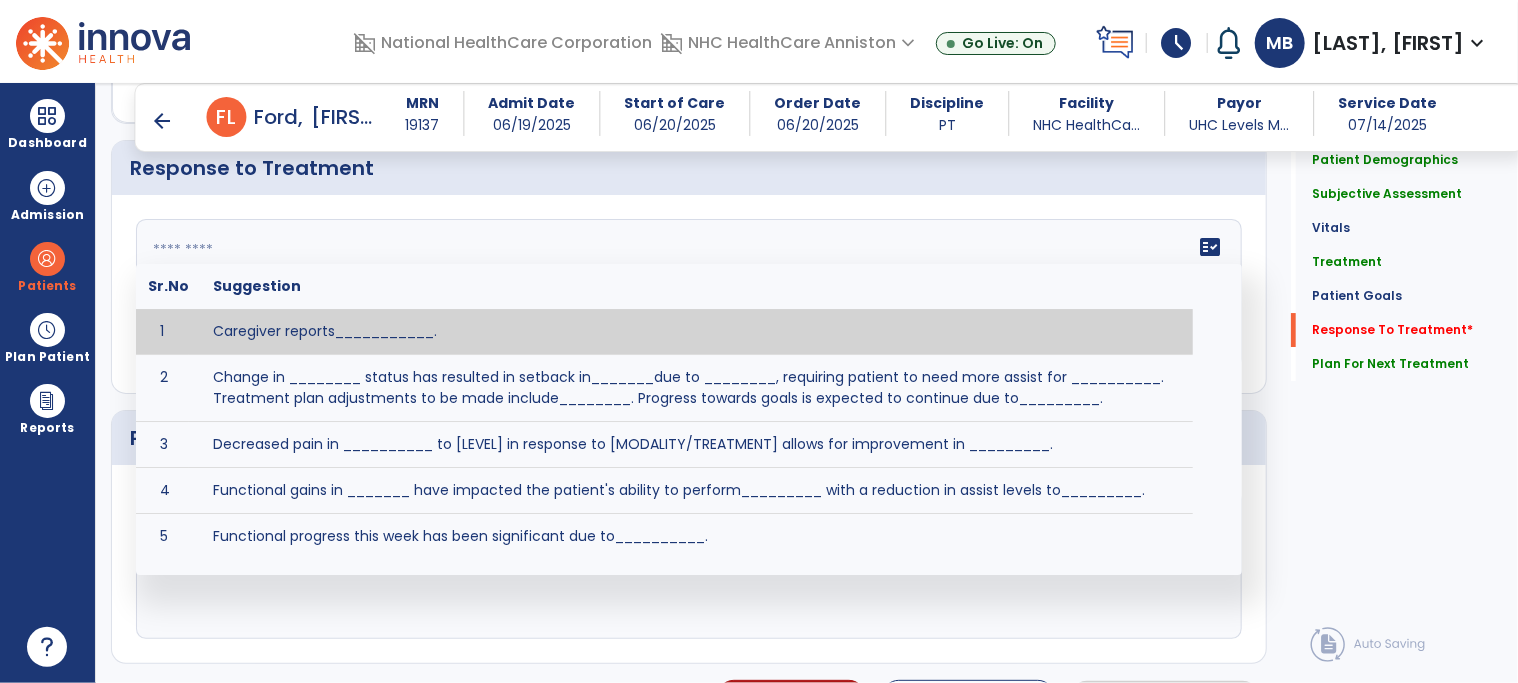 click on "fact_check  Sr.No Suggestion 1 Caregiver reports___________. 2 Change in ________ status has resulted in setback in_______due to ________, requiring patient to need more assist for __________.   Treatment plan adjustments to be made include________.  Progress towards goals is expected to continue due to_________. 3 Decreased pain in __________ to [LEVEL] in response to [MODALITY/TREATMENT] allows for improvement in _________. 4 Functional gains in _______ have impacted the patient's ability to perform_________ with a reduction in assist levels to_________. 5 Functional progress this week has been significant due to__________. 6 Gains in ________ have improved the patient's ability to perform ______with decreased levels of assist to___________. 7 Improvement in ________allows patient to tolerate higher levels of challenges in_________. 8 Pain in [AREA] has decreased to [LEVEL] in response to [TREATMENT/MODALITY], allowing fore ease in completing__________. 9 10 11 12 13 14 15 16 17 18 19 20 21" 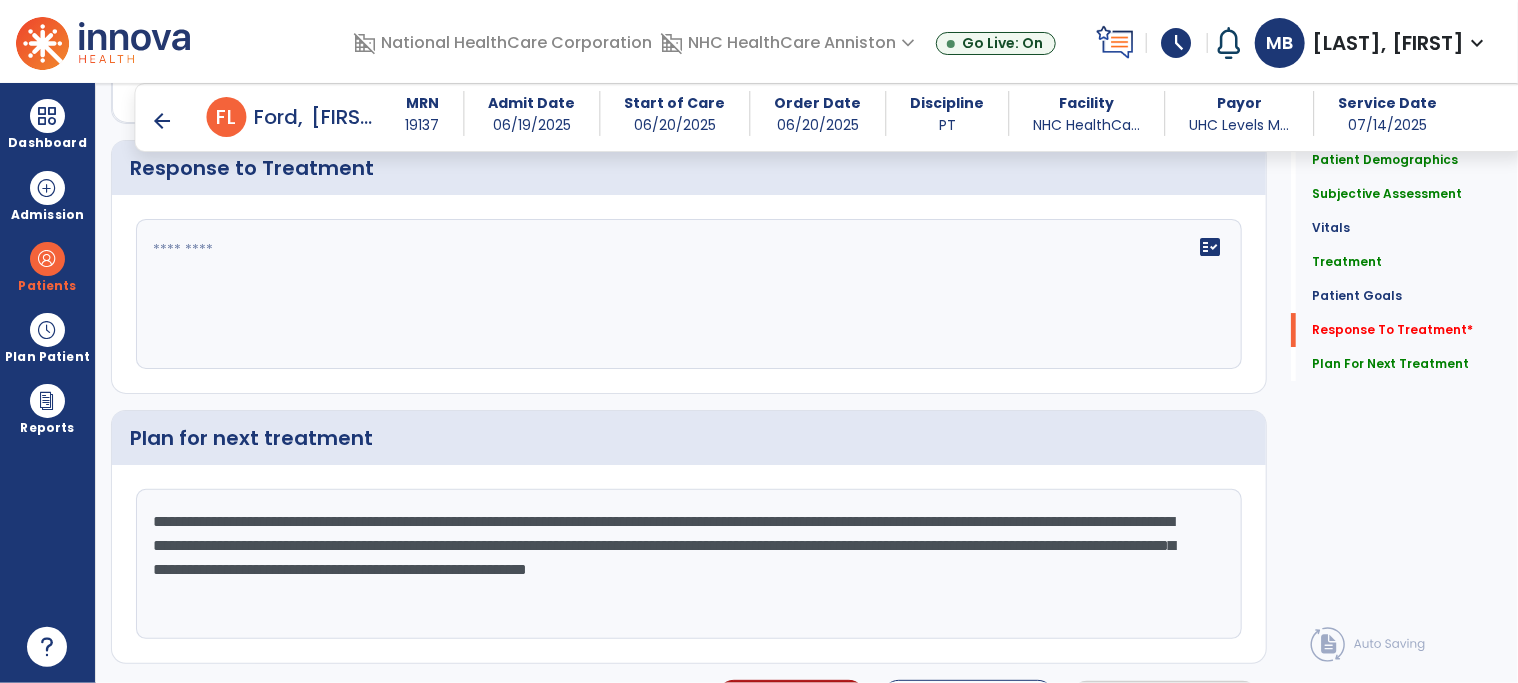 click on "arrow_back" at bounding box center [163, 121] 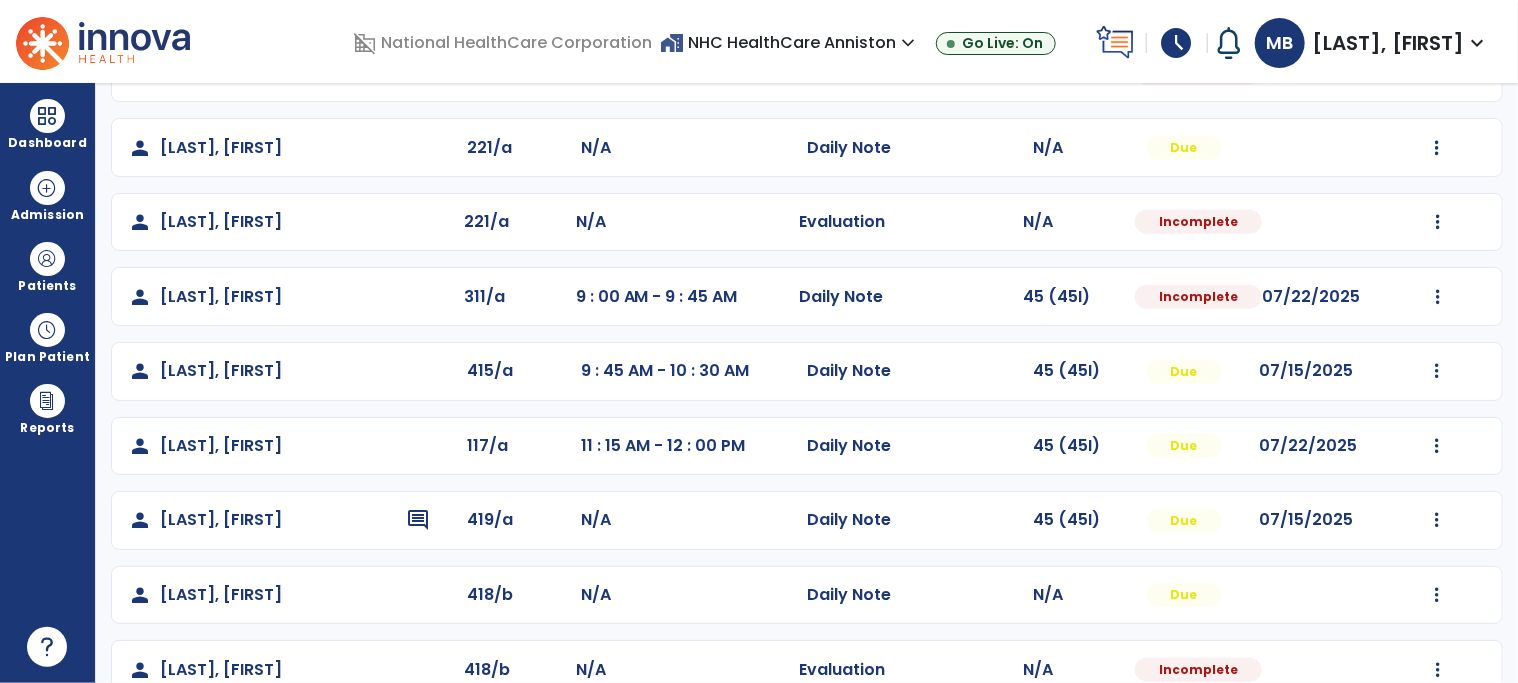 scroll, scrollTop: 510, scrollLeft: 0, axis: vertical 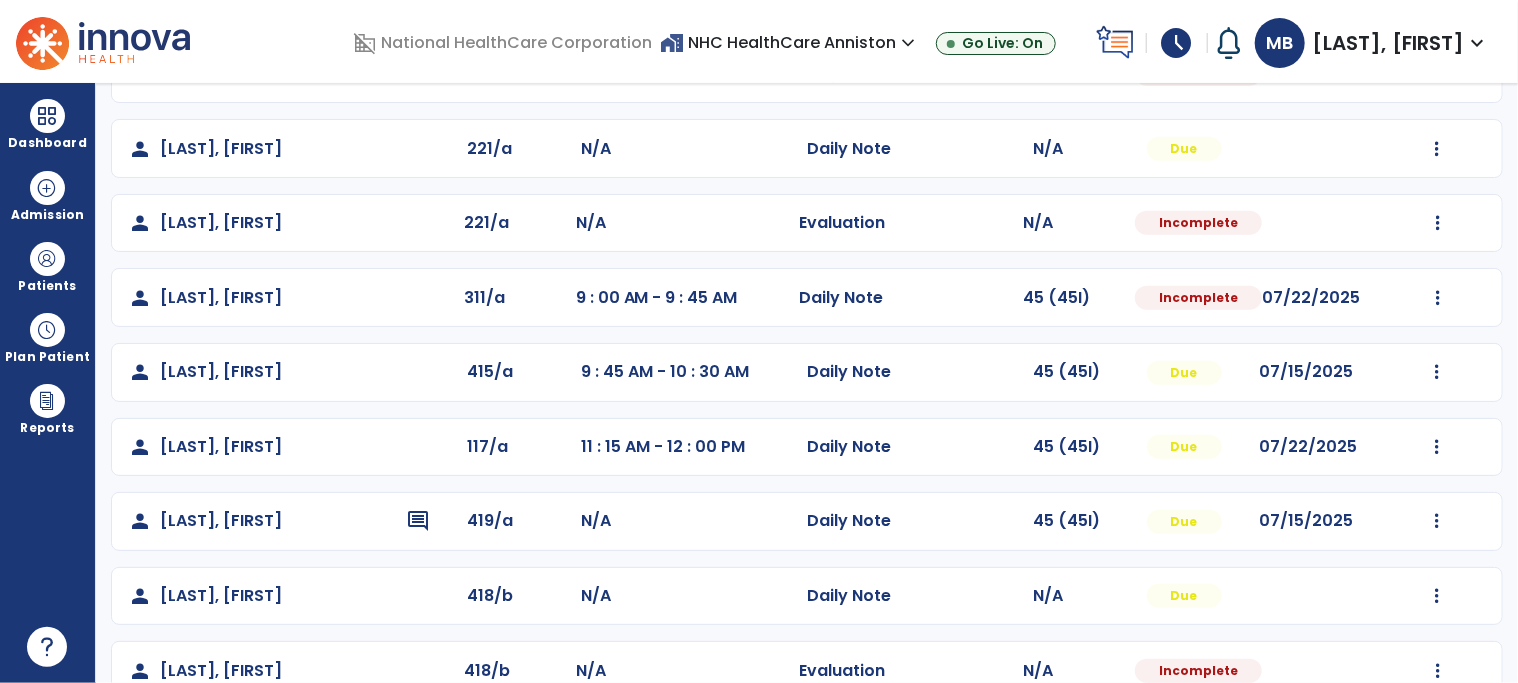 click on "9 : 45 AM - 10 : 30 AM" 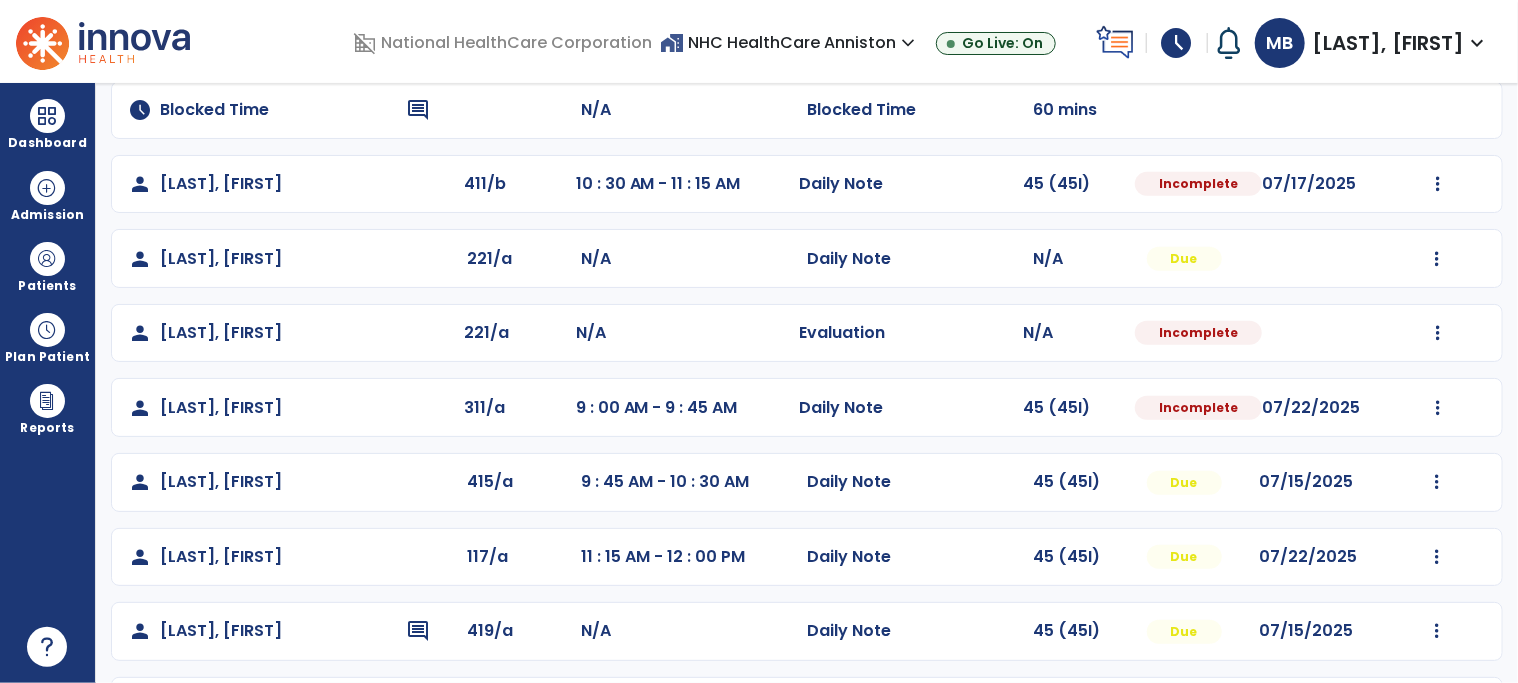 scroll, scrollTop: 401, scrollLeft: 0, axis: vertical 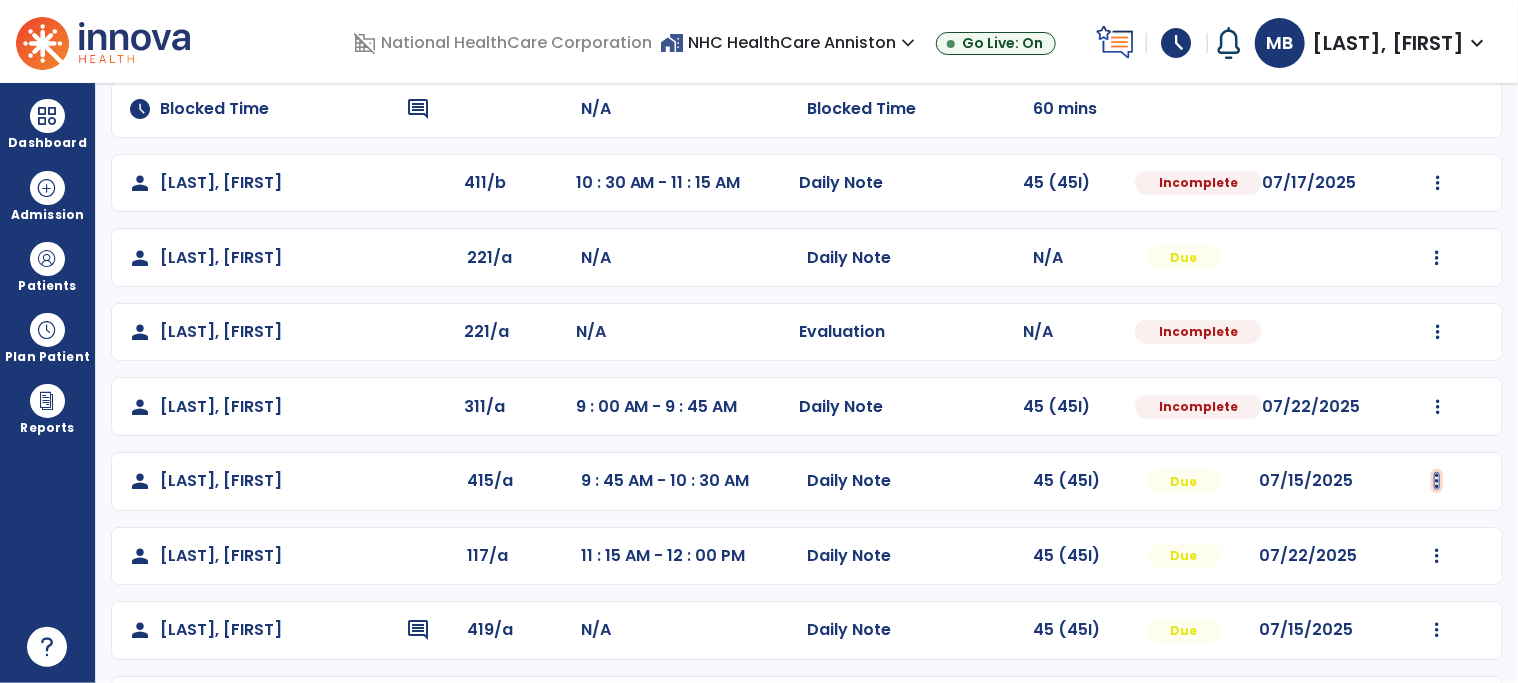 click at bounding box center [1438, 183] 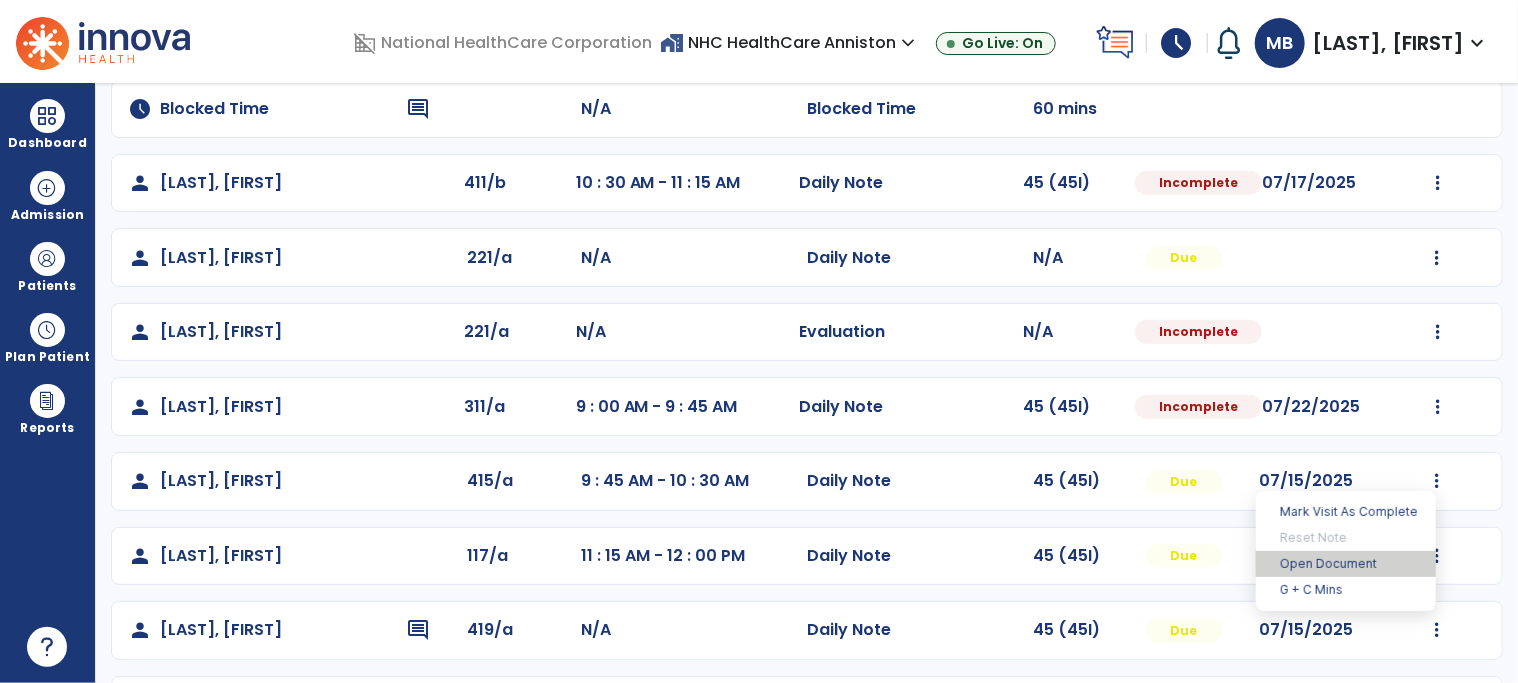 click on "Open Document" at bounding box center [1346, 564] 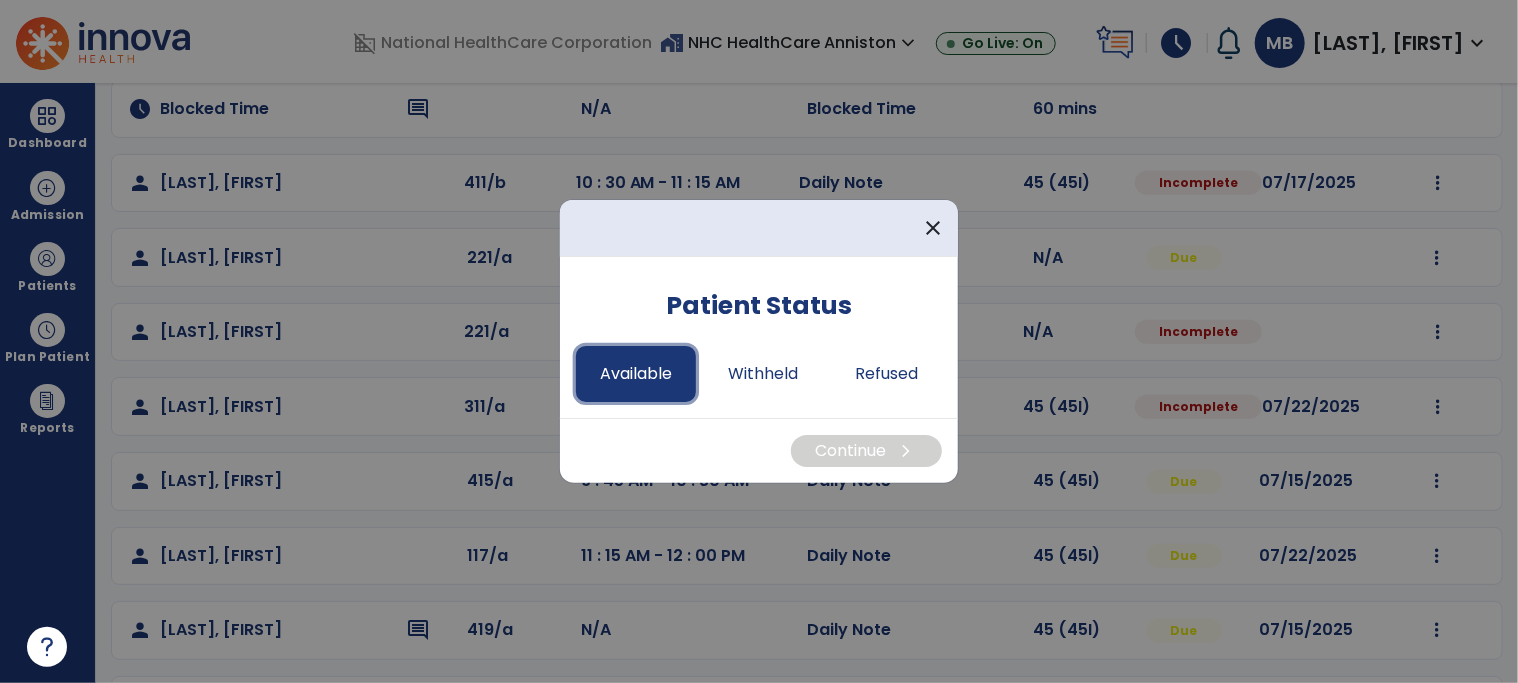 click on "Available" at bounding box center [636, 374] 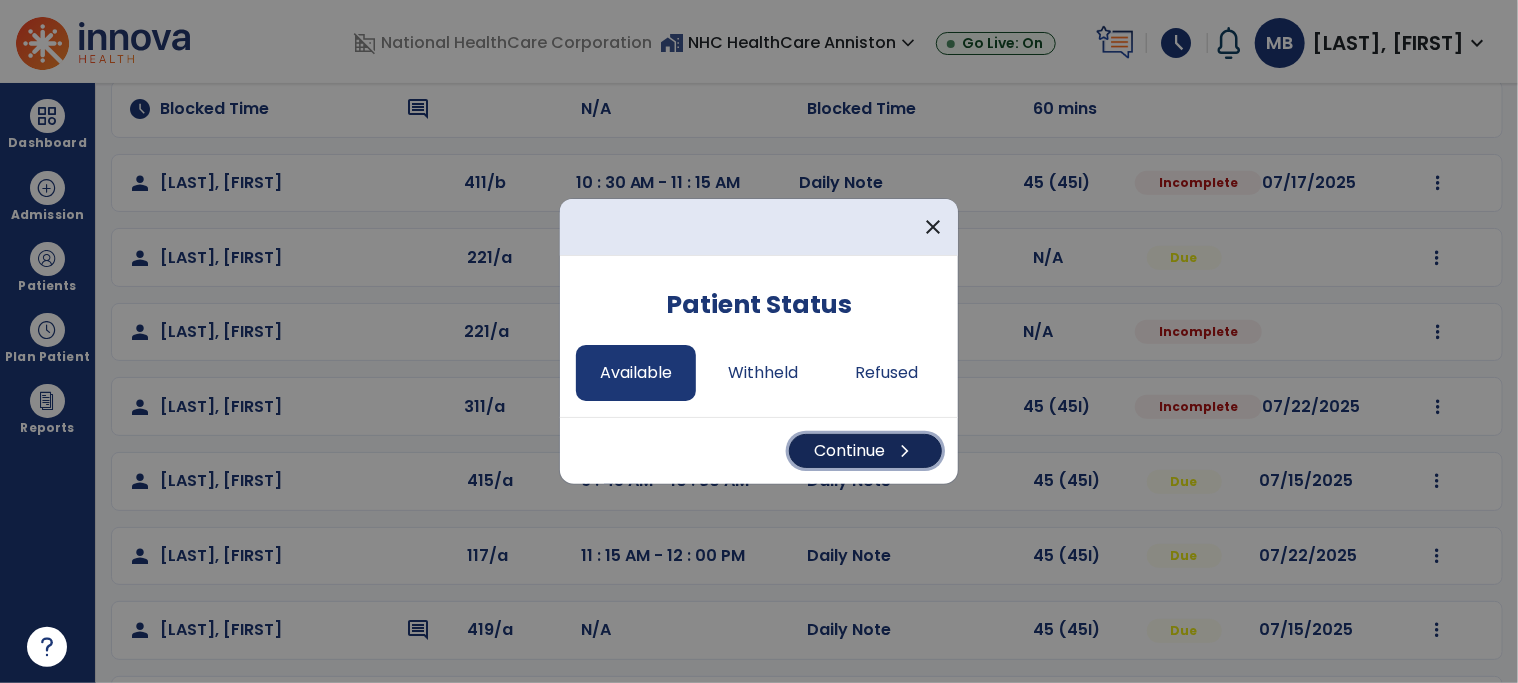 click on "Continue   chevron_right" at bounding box center [865, 451] 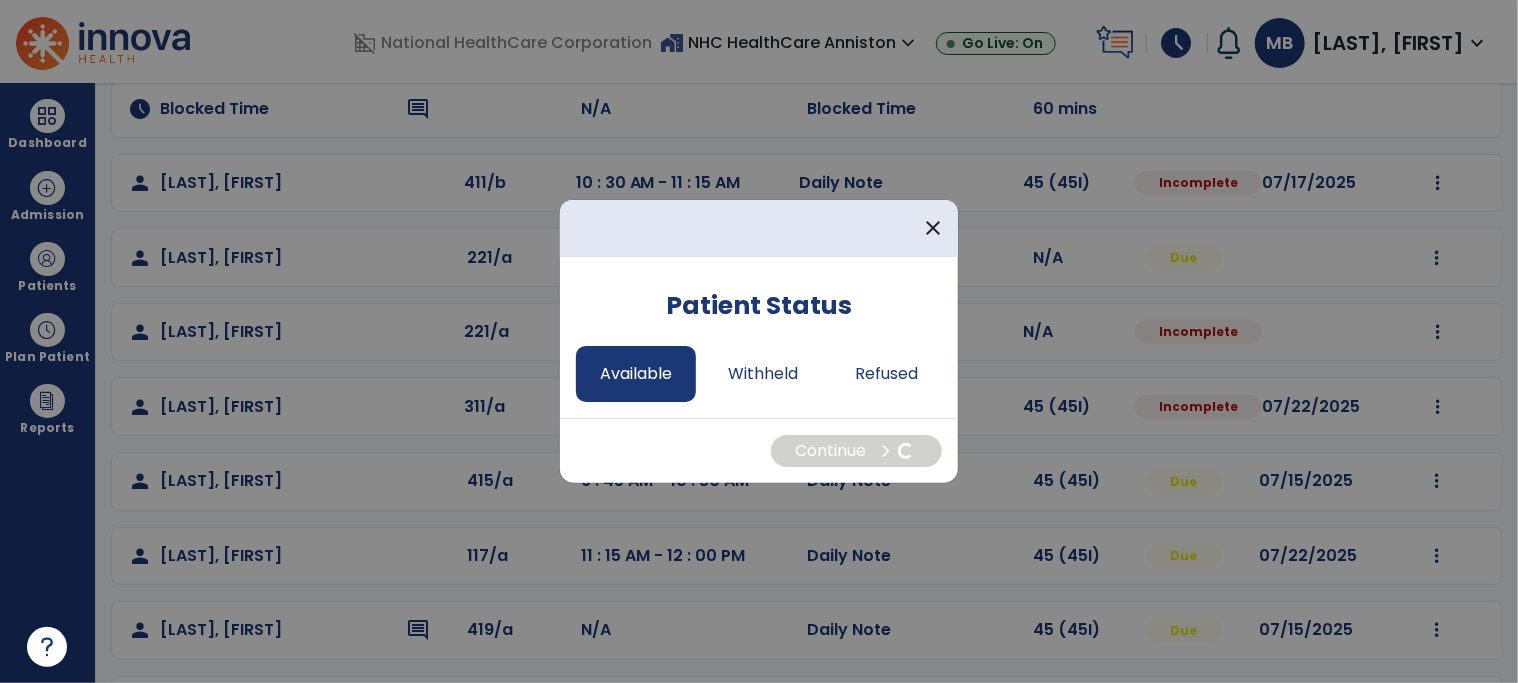 select on "*" 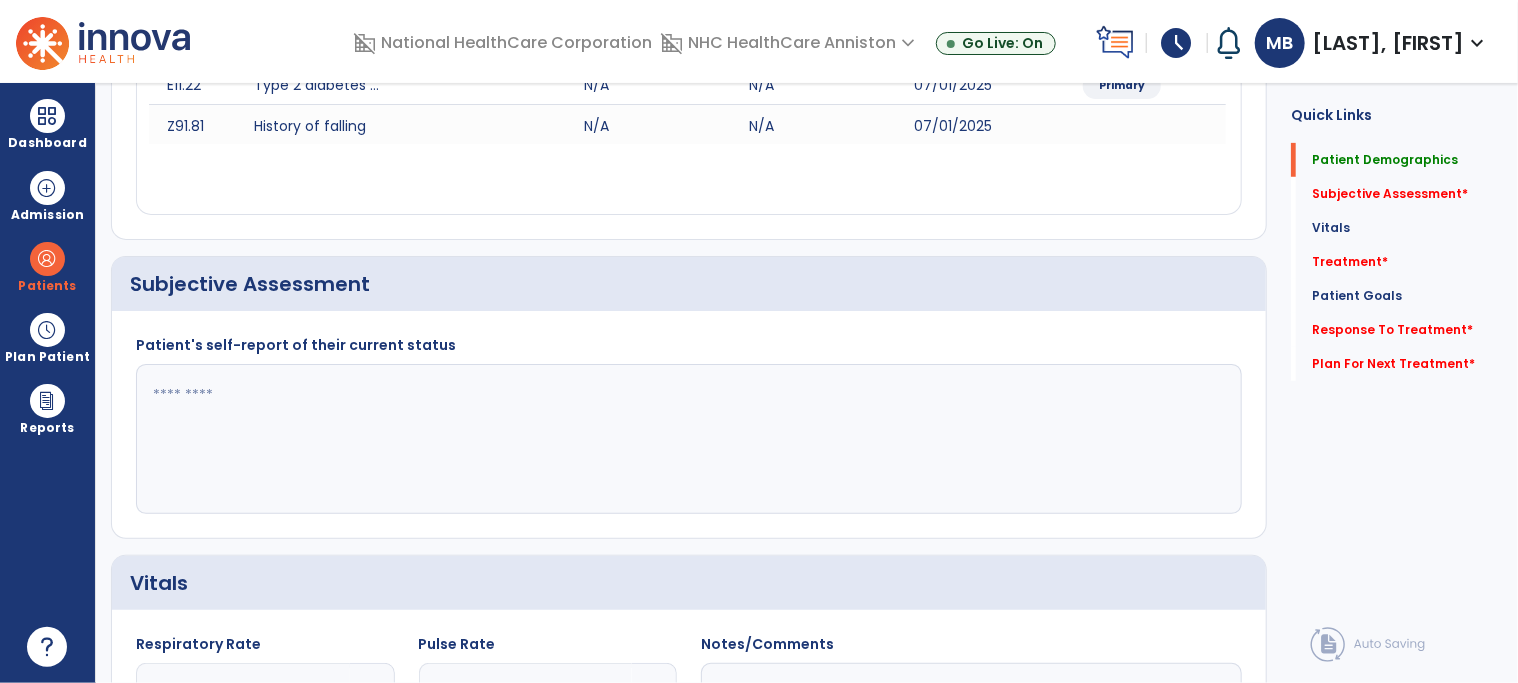 scroll, scrollTop: 0, scrollLeft: 0, axis: both 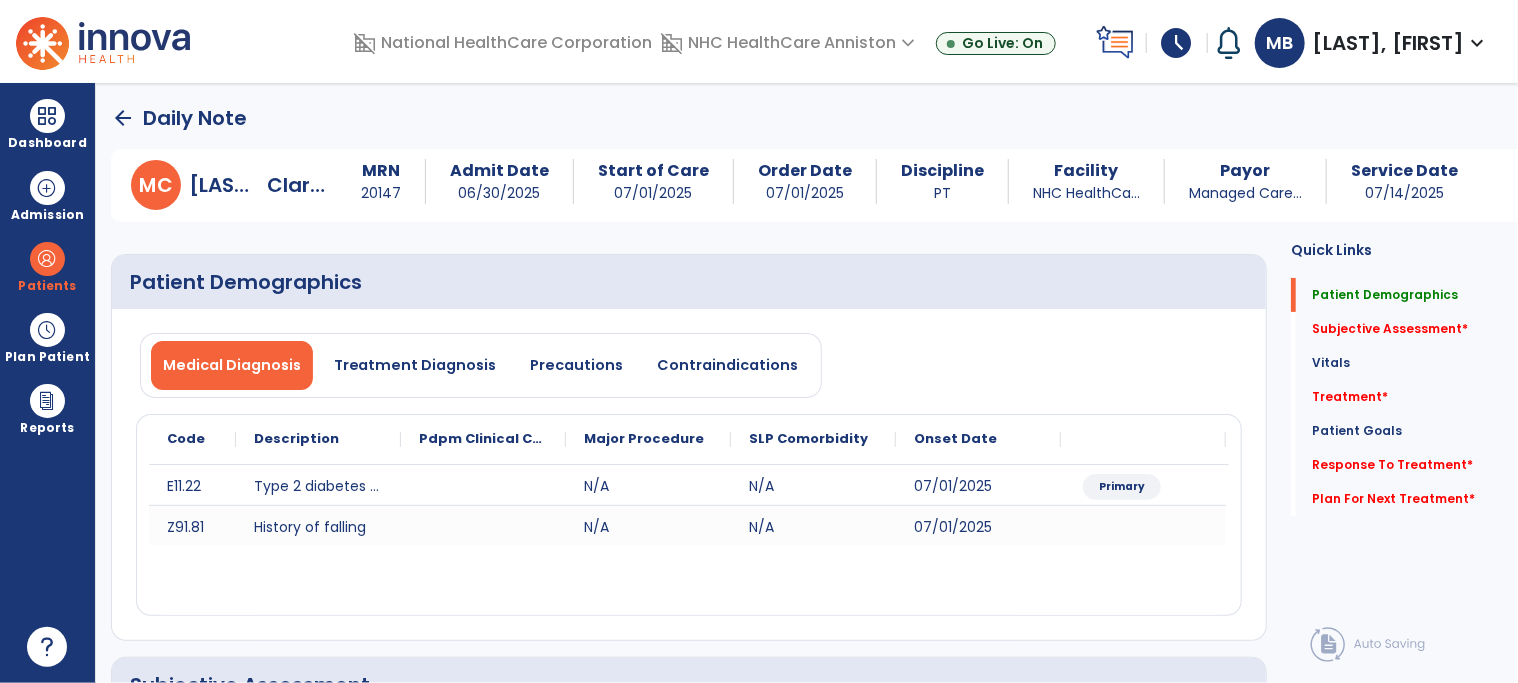 click on "arrow_back" 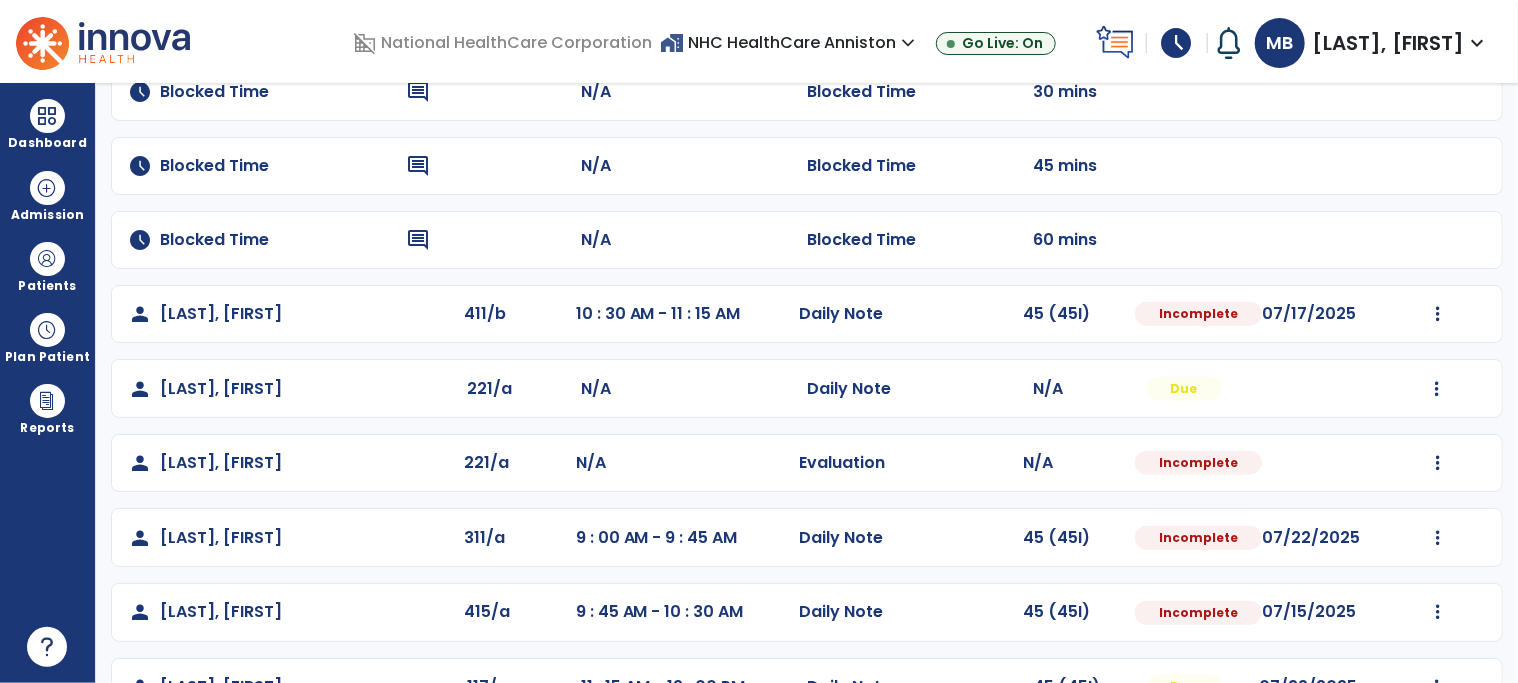 scroll, scrollTop: 326, scrollLeft: 0, axis: vertical 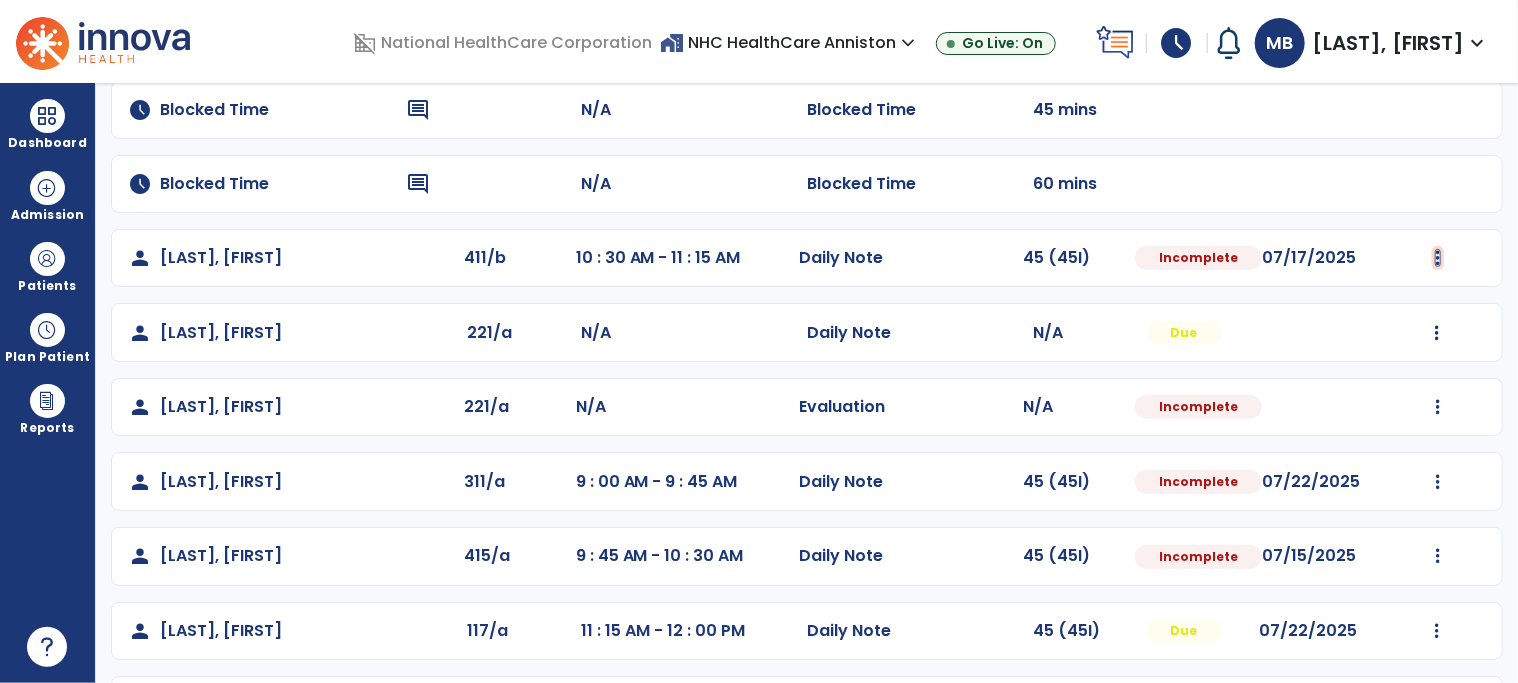 click at bounding box center (1438, 258) 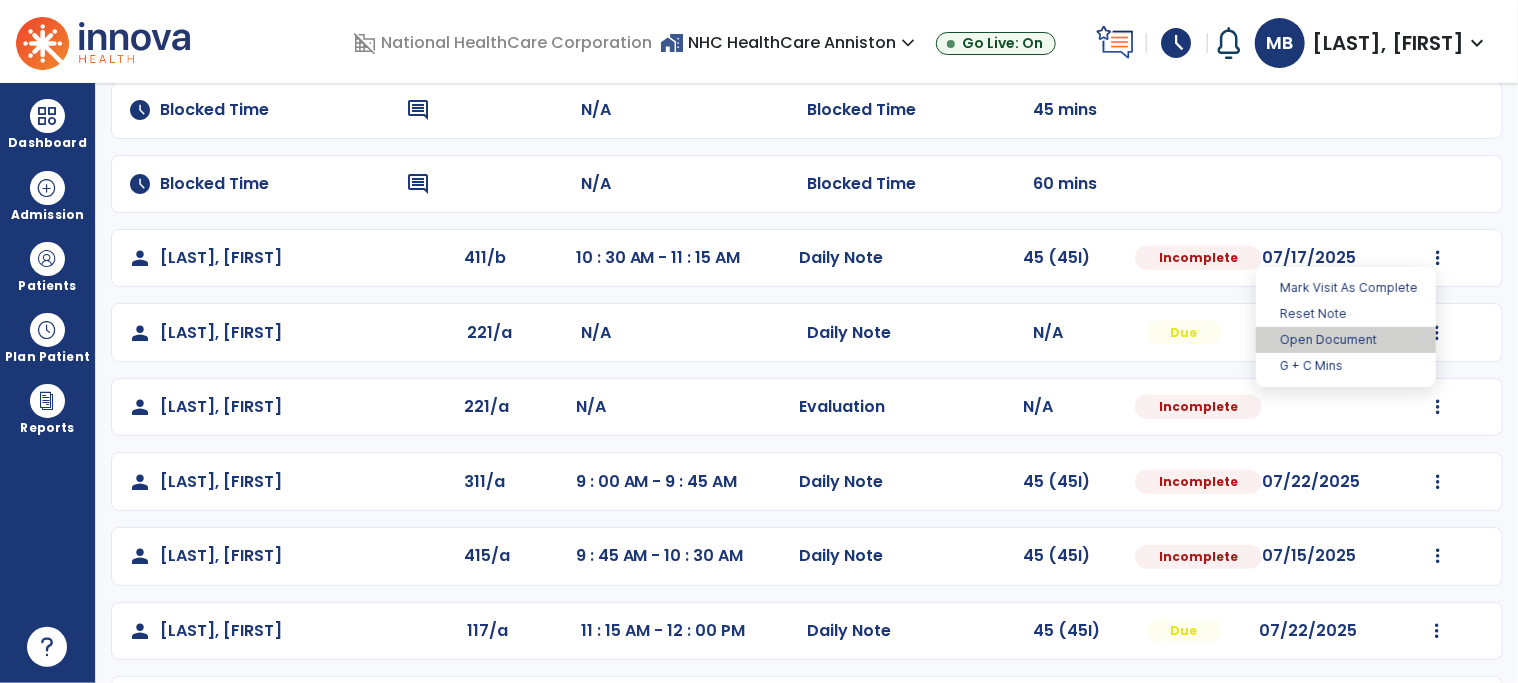 click on "Open Document" at bounding box center [1346, 340] 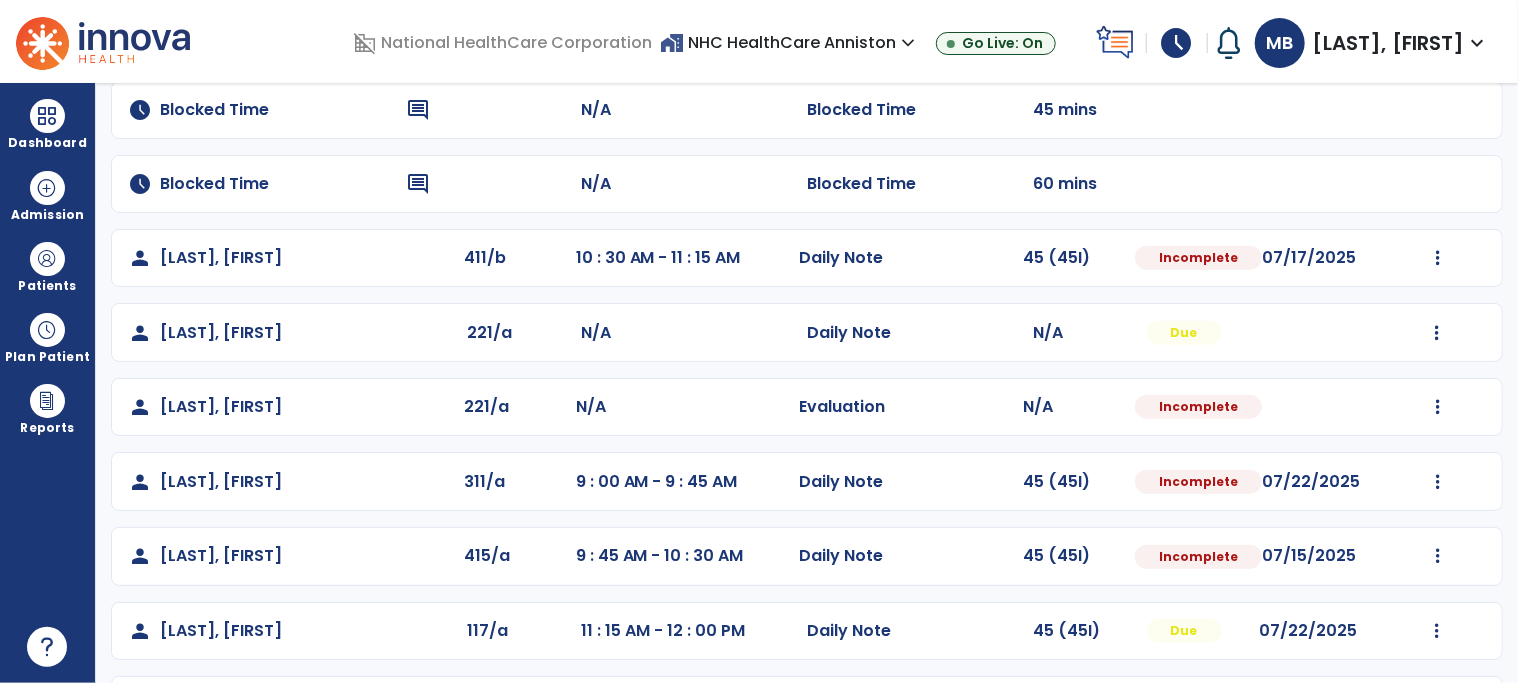 select on "*" 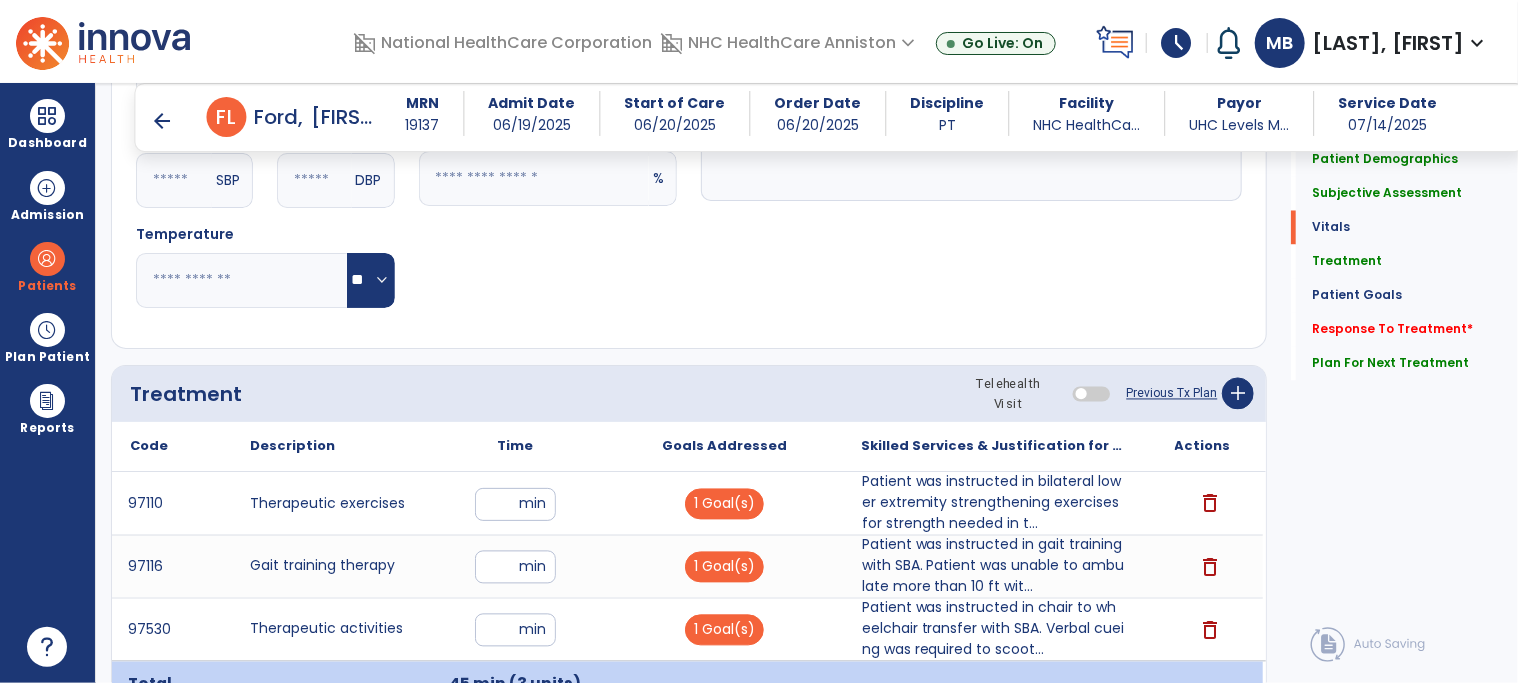 scroll, scrollTop: 1822, scrollLeft: 0, axis: vertical 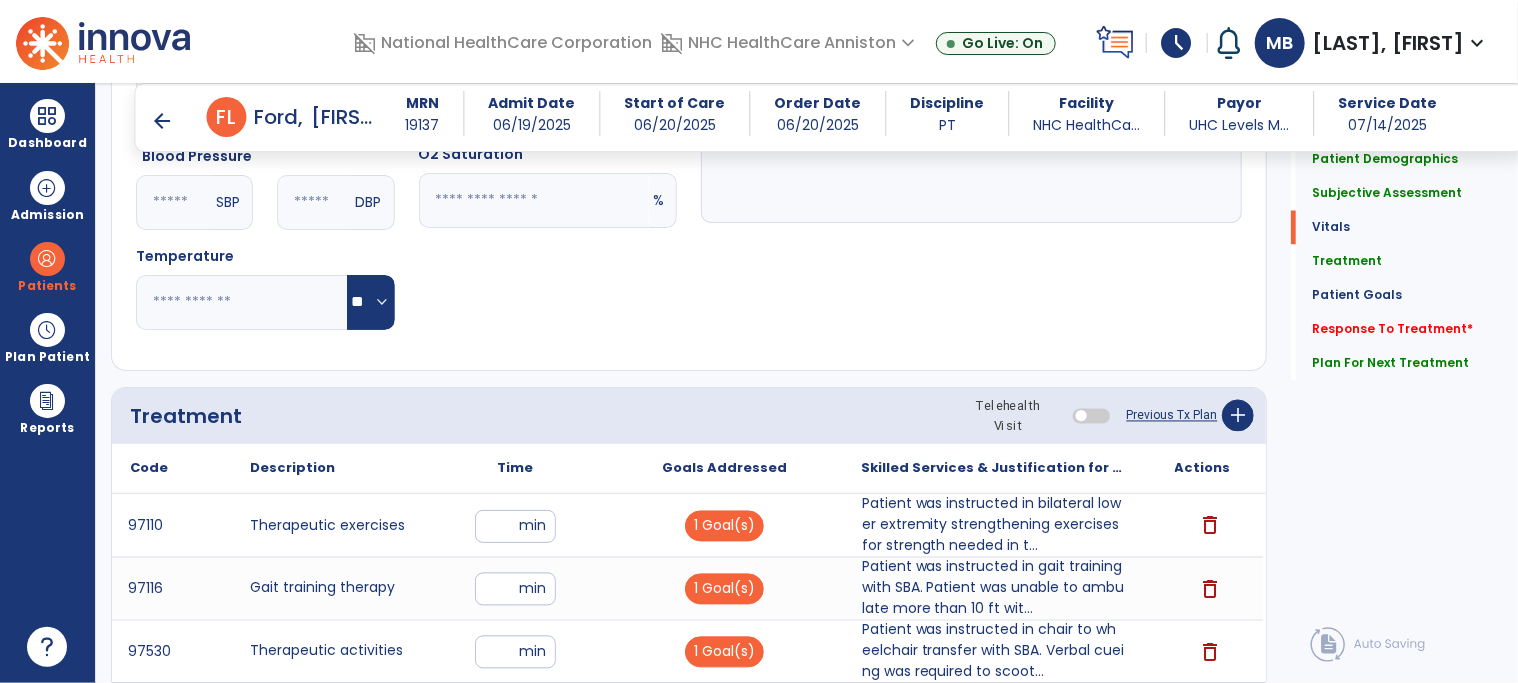click on "arrow_back" at bounding box center (163, 121) 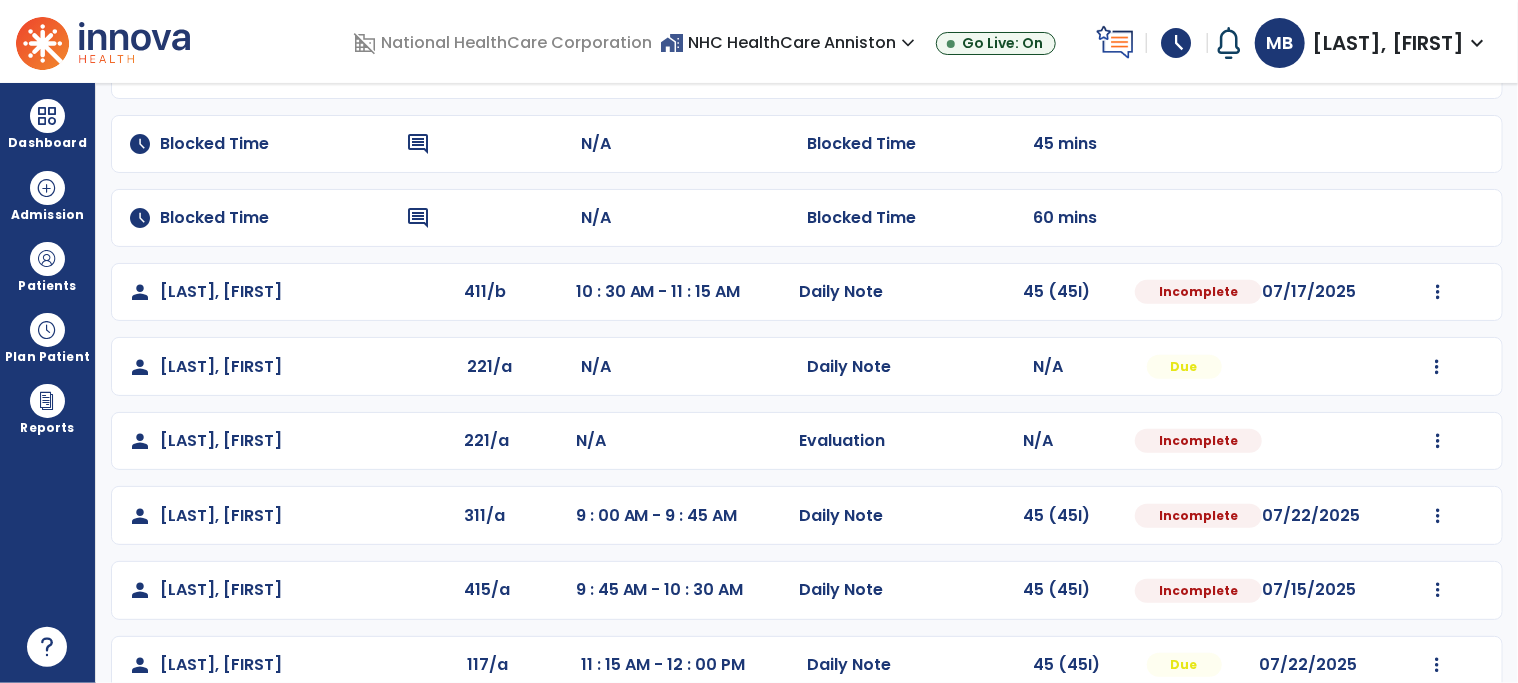 scroll, scrollTop: 492, scrollLeft: 0, axis: vertical 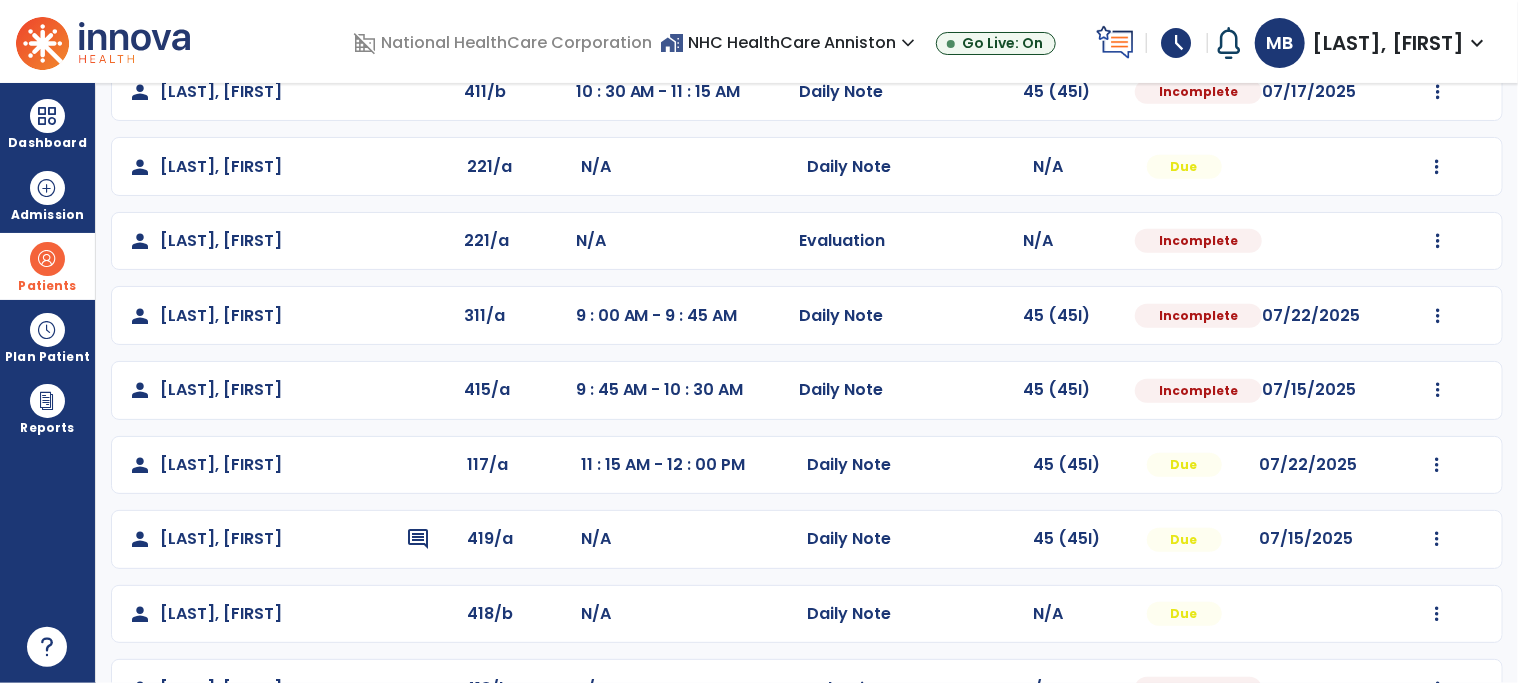 click at bounding box center [47, 259] 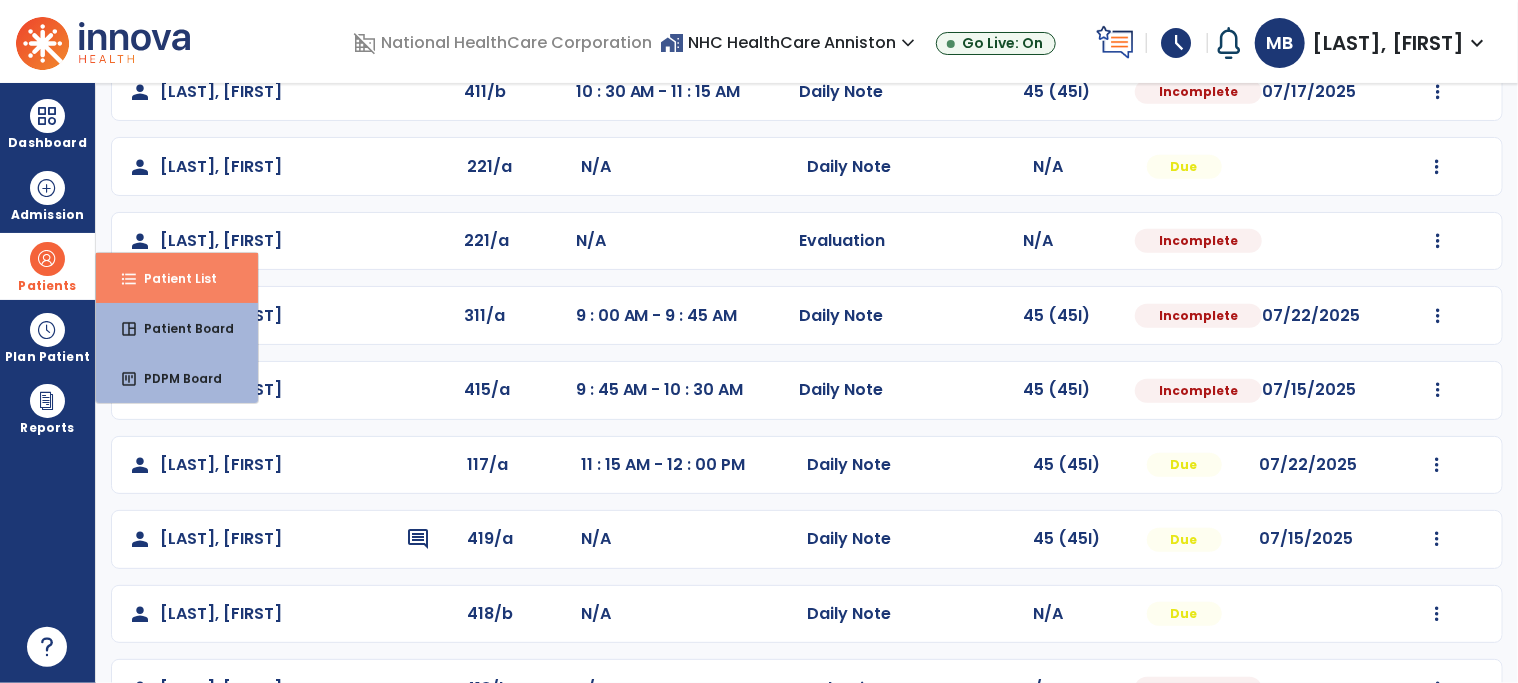 click on "Patient List" at bounding box center (172, 278) 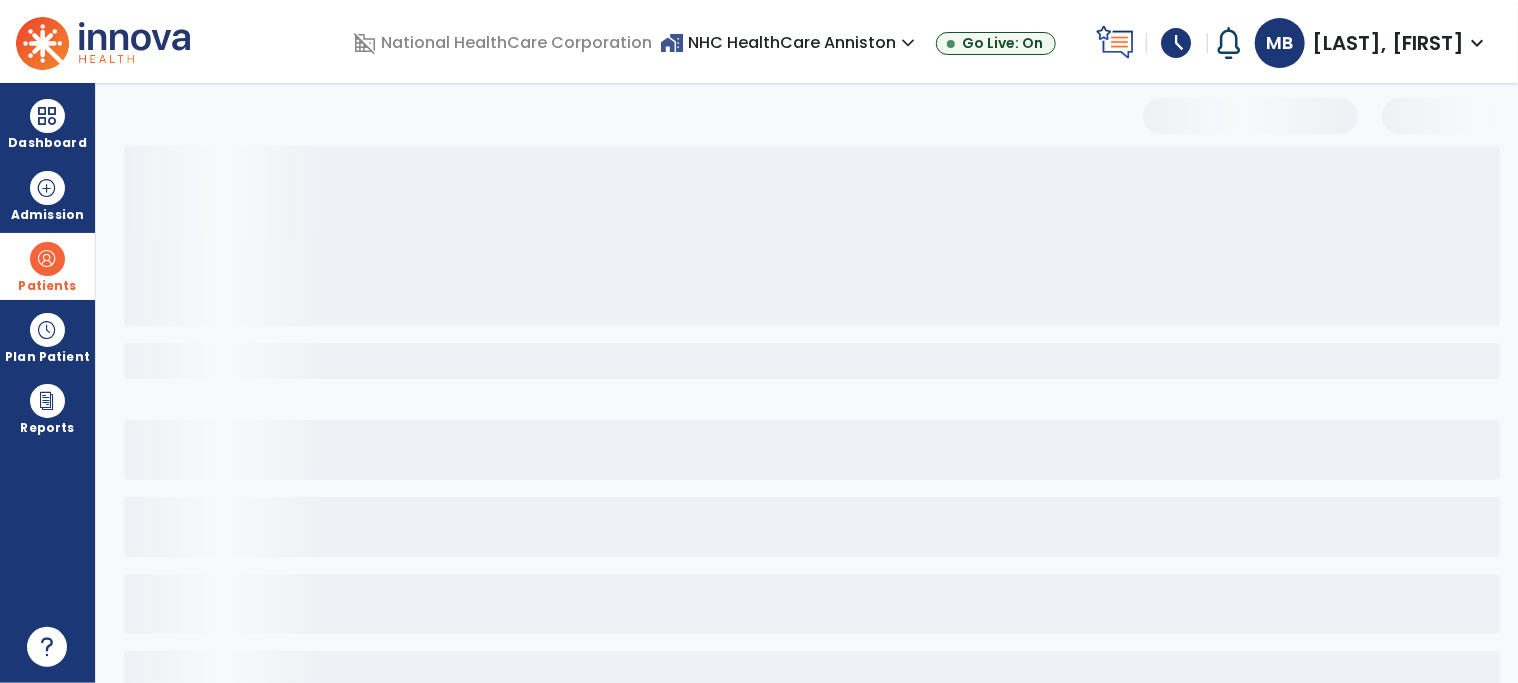 scroll, scrollTop: 58, scrollLeft: 0, axis: vertical 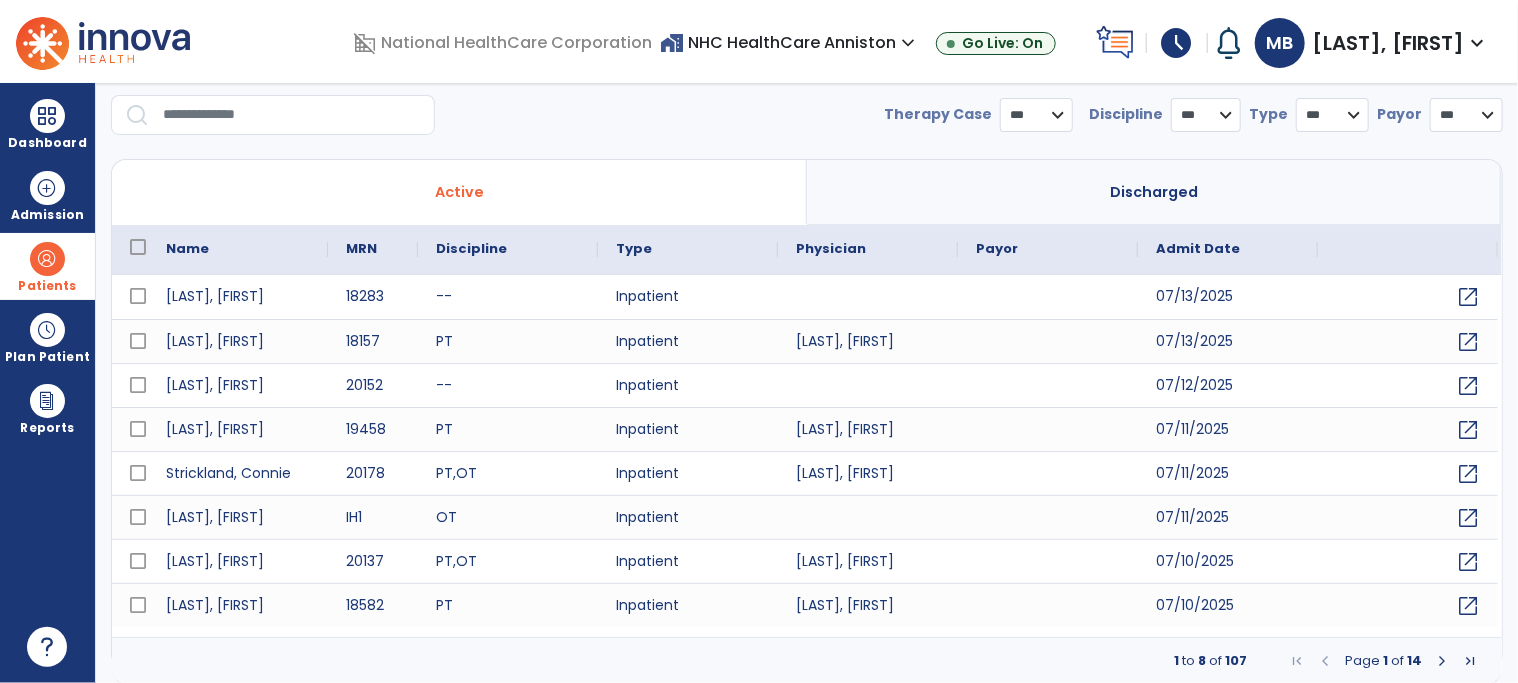 click at bounding box center [292, 115] 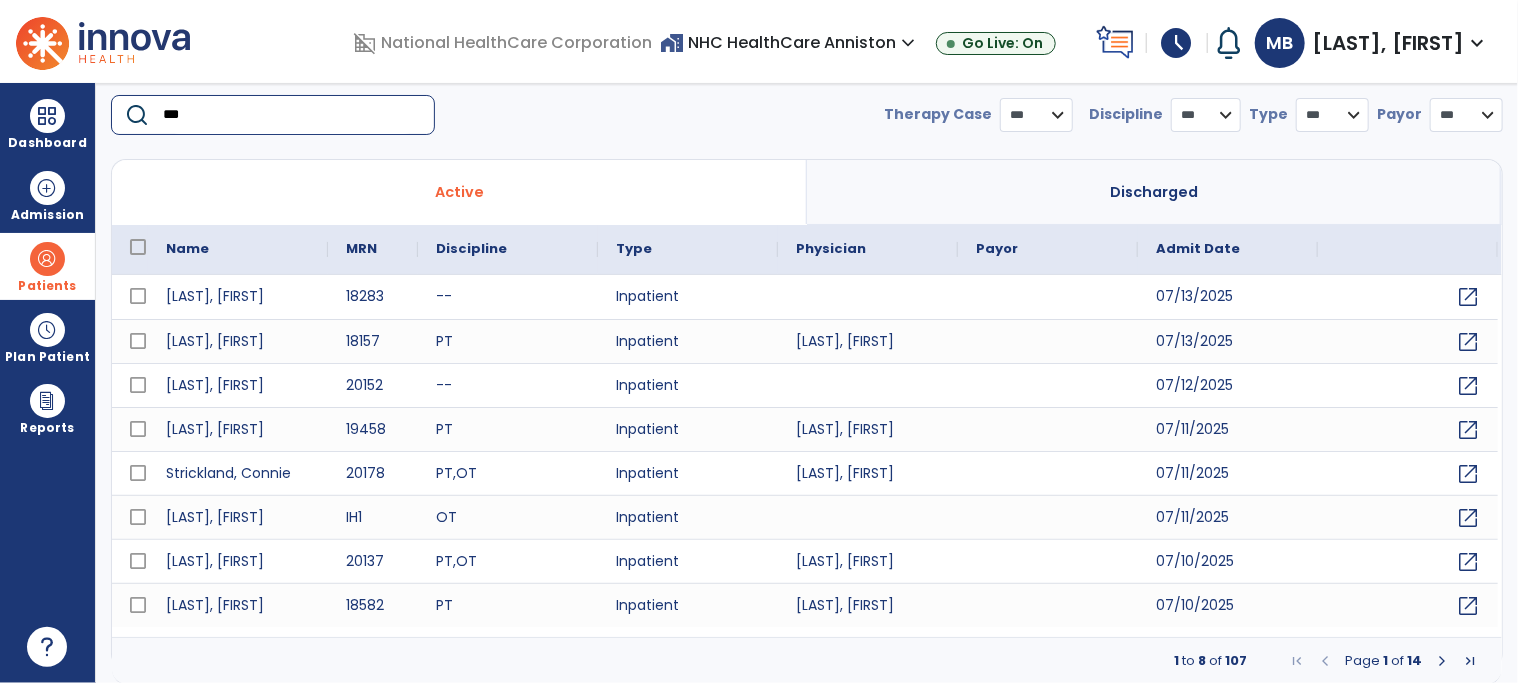 type on "****" 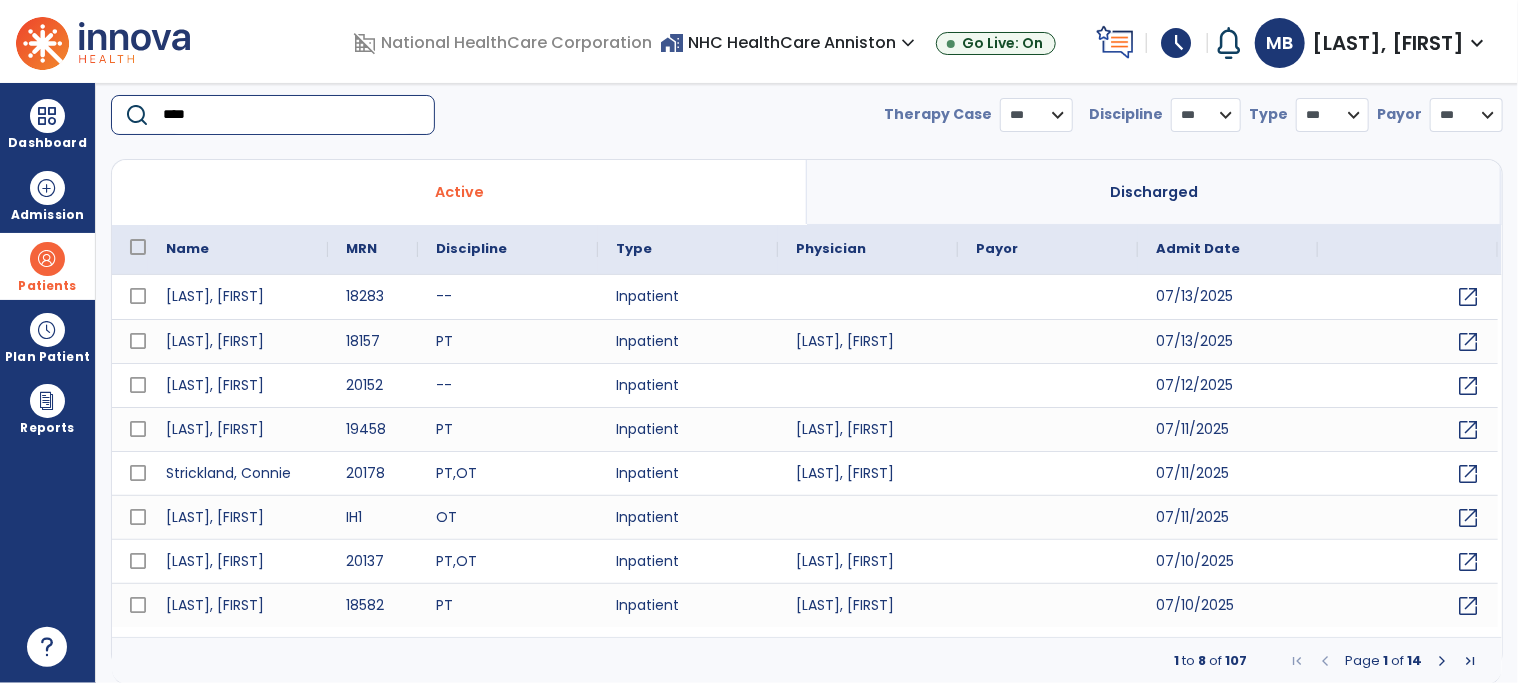 select on "***" 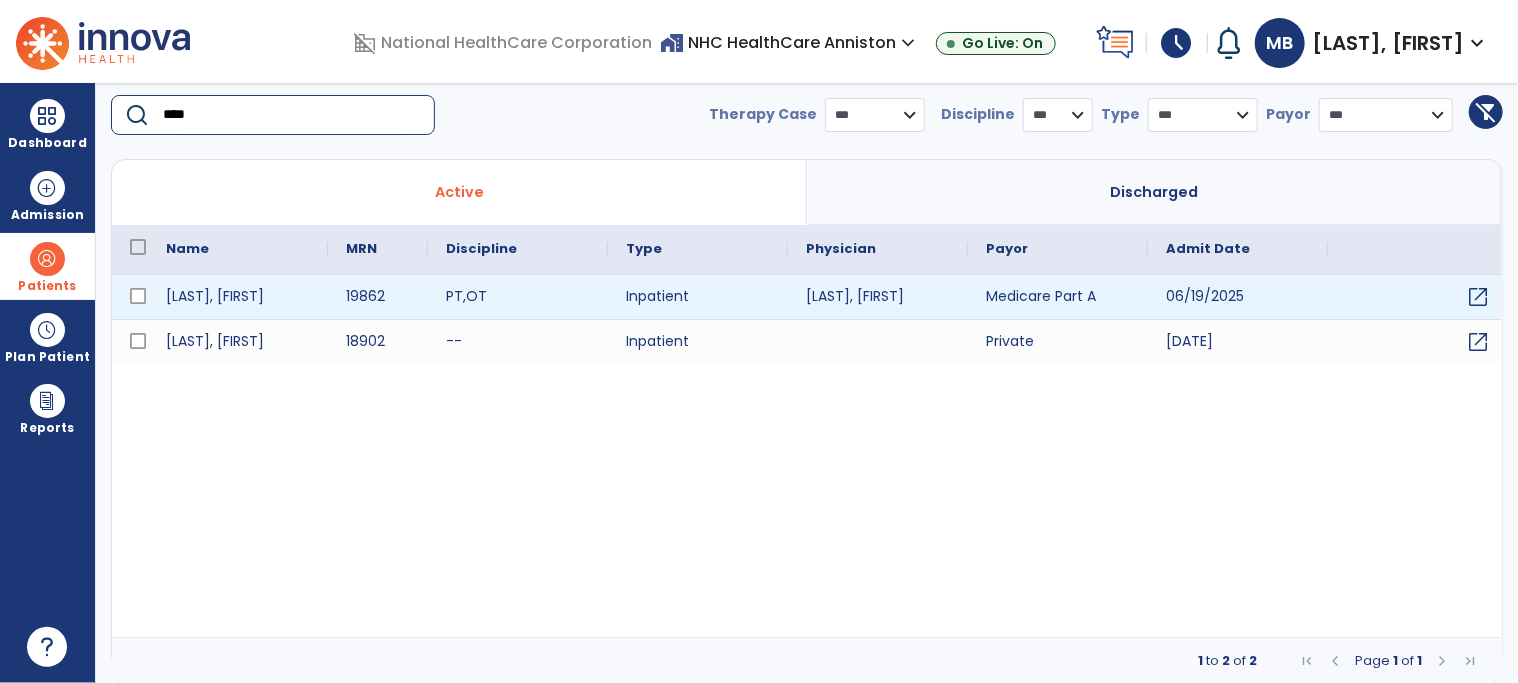type on "****" 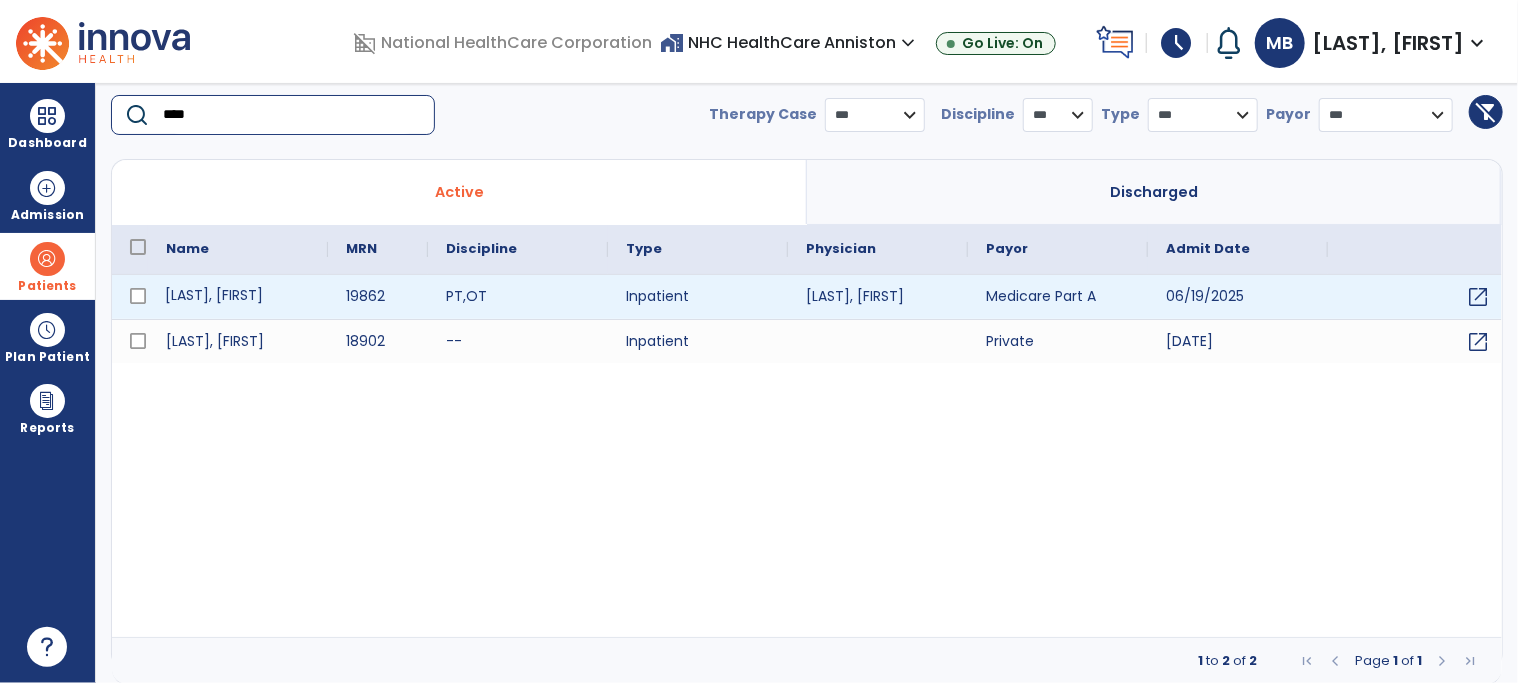 click on "[LAST], [FIRST]" at bounding box center (238, 297) 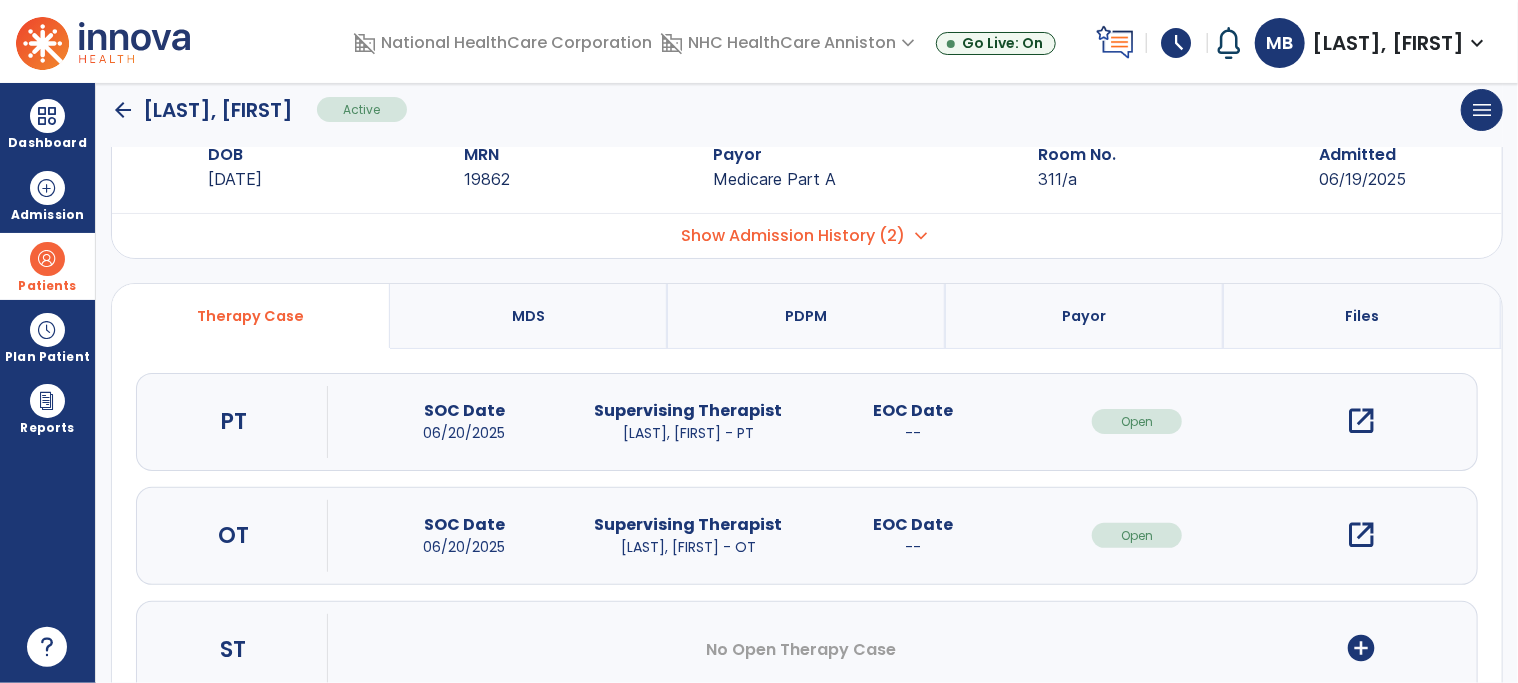scroll, scrollTop: 0, scrollLeft: 0, axis: both 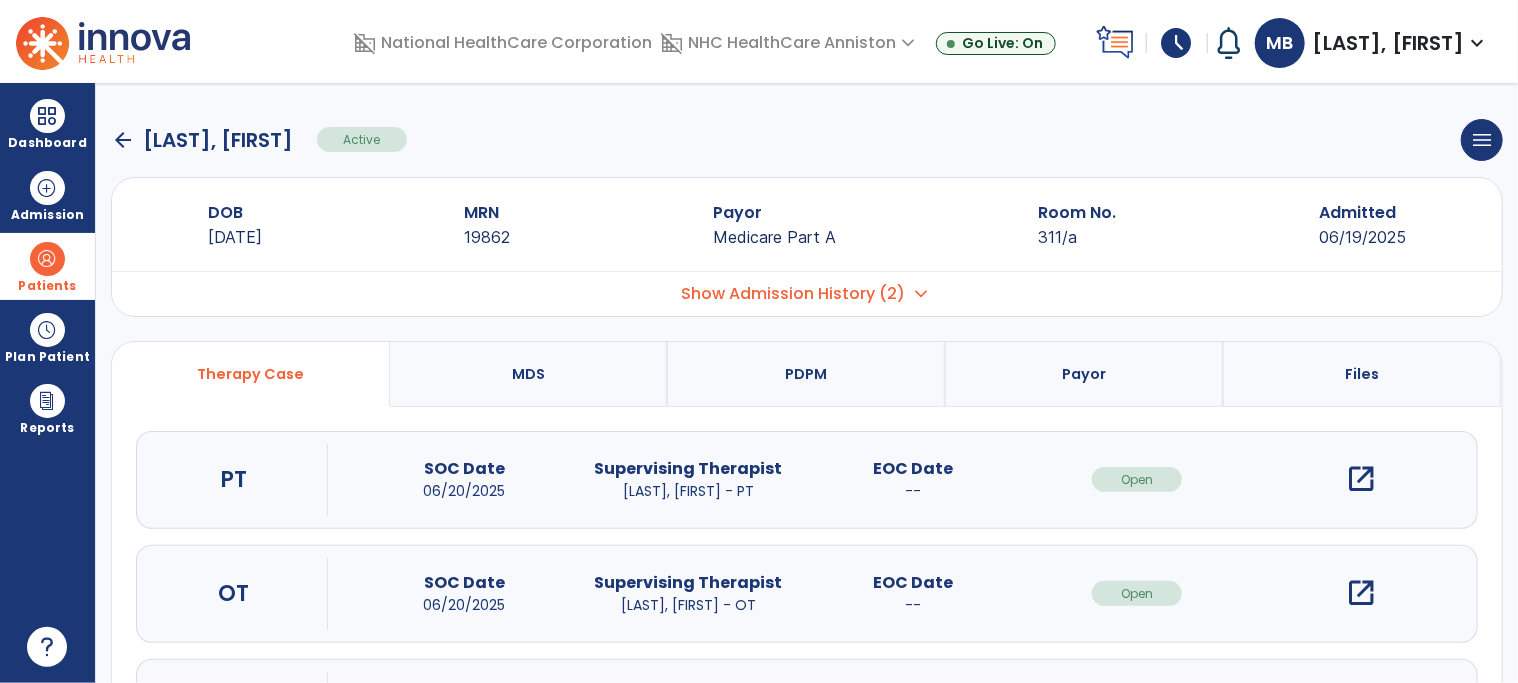 click on "open_in_new" at bounding box center (1362, 479) 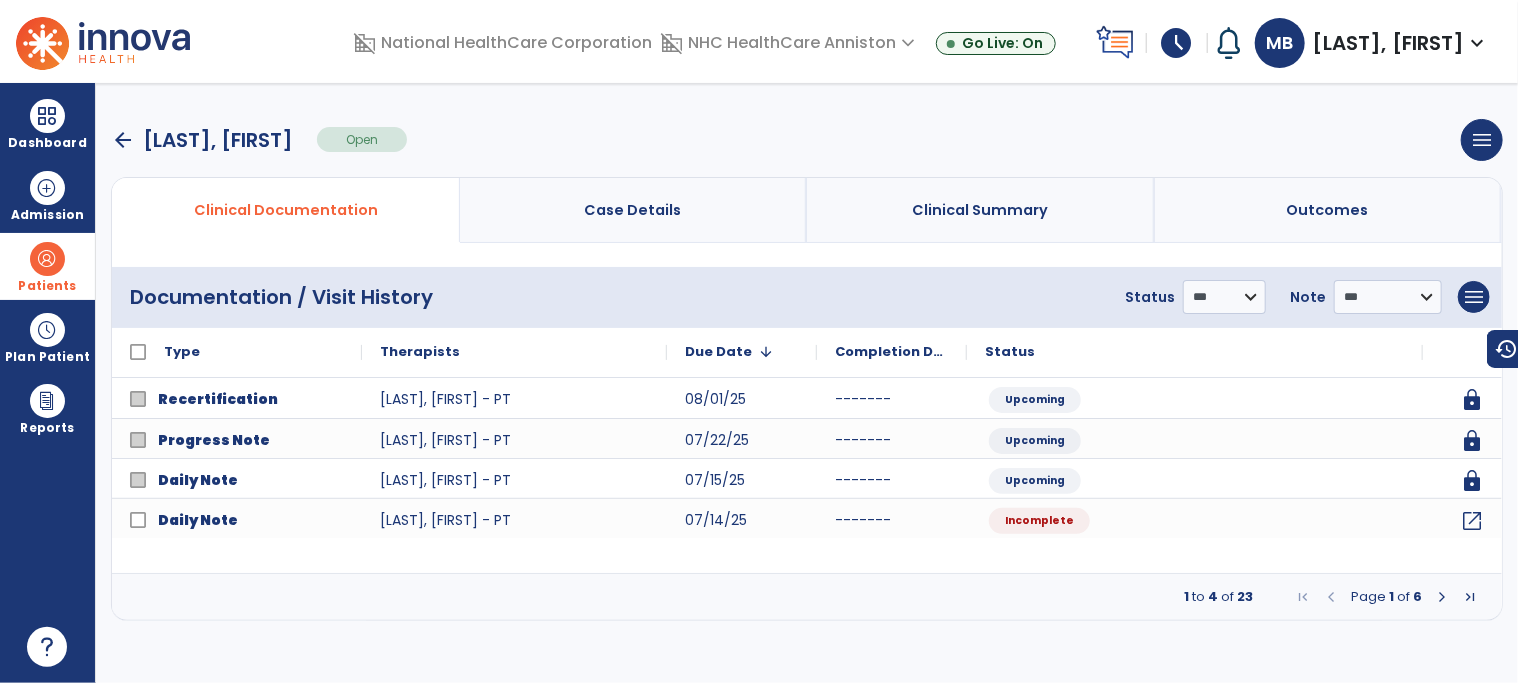 click at bounding box center (1442, 597) 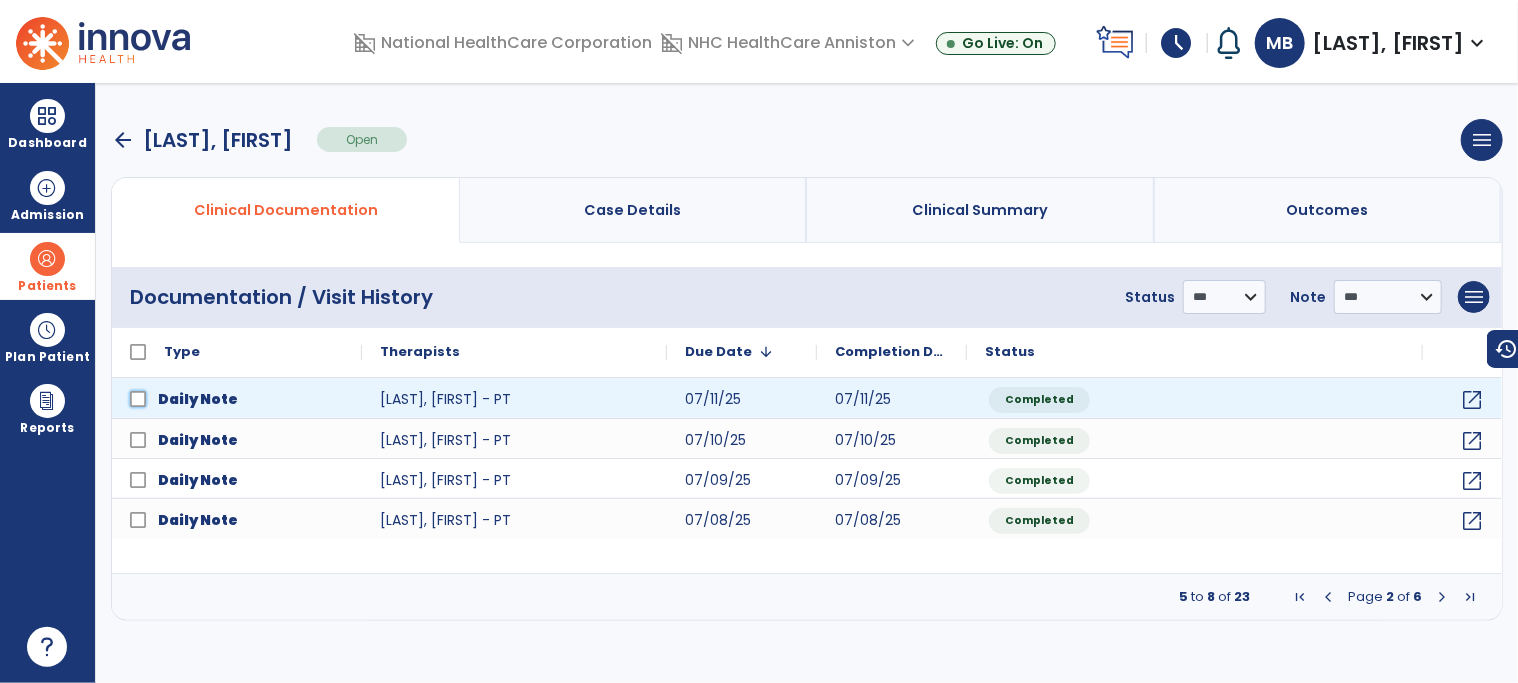 click 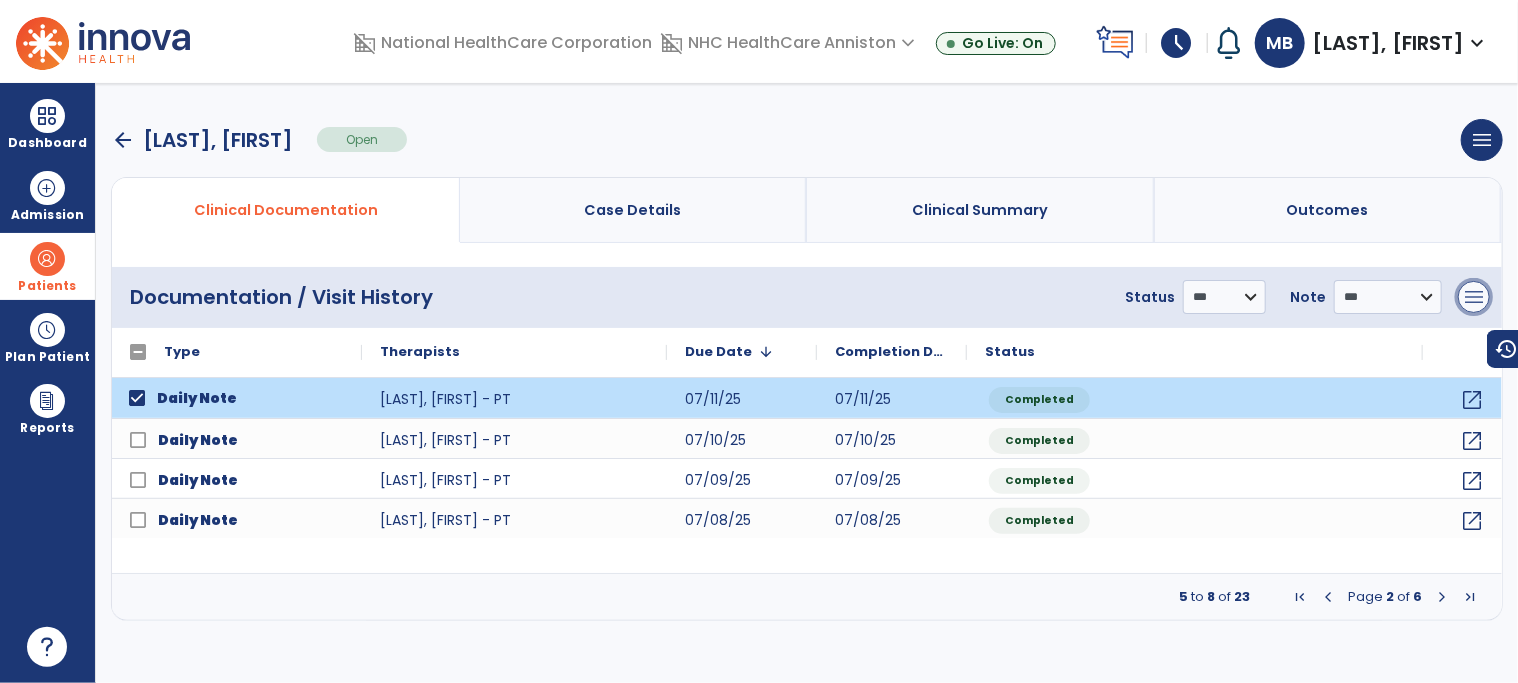 click on "menu" at bounding box center (1474, 297) 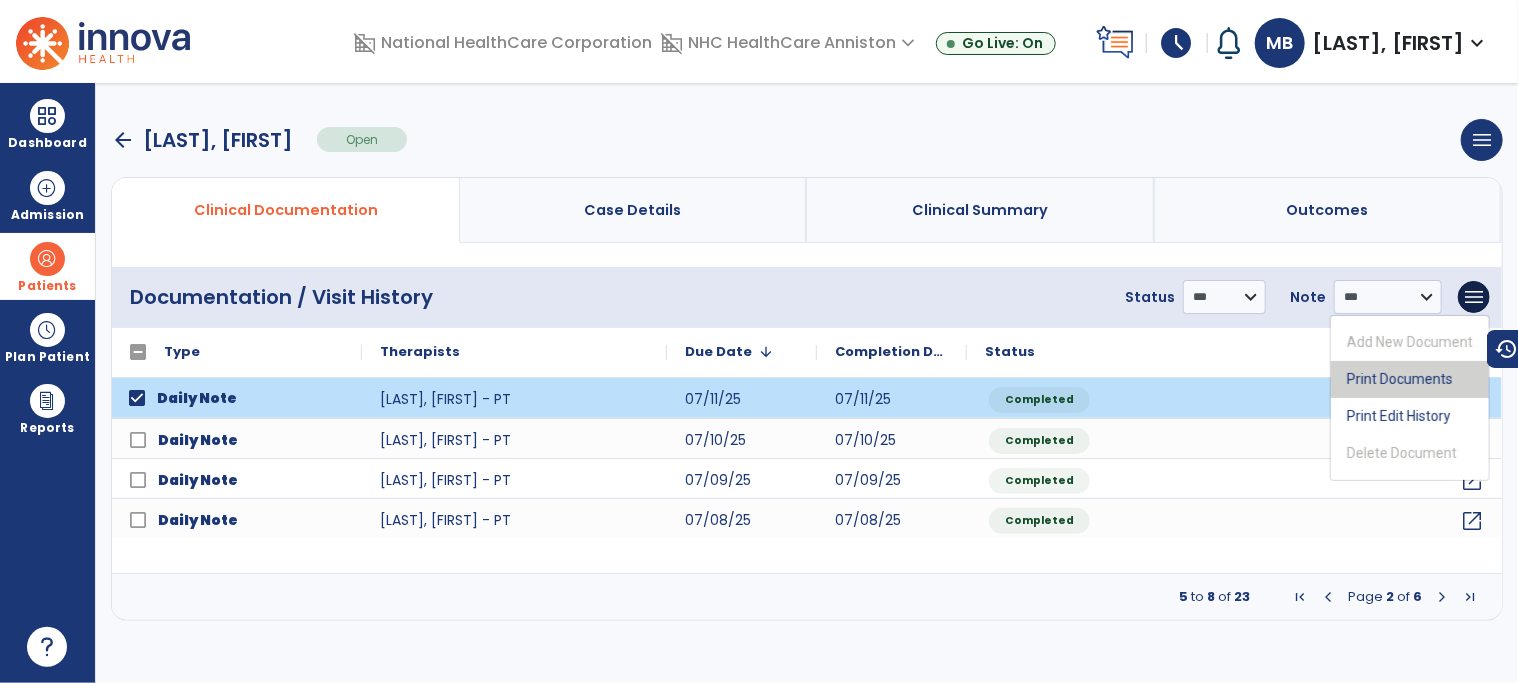 click on "Print Documents" at bounding box center (1410, 379) 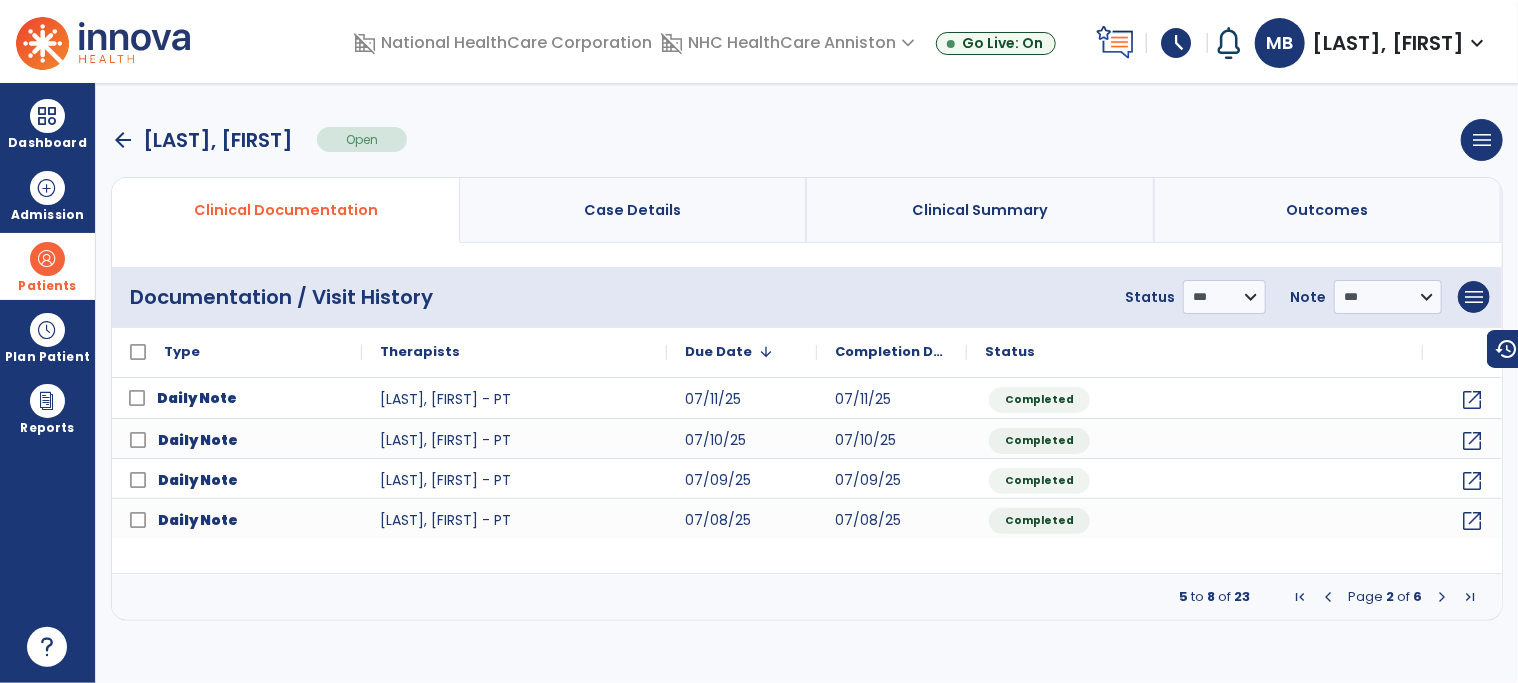 click on "arrow_back" at bounding box center (123, 140) 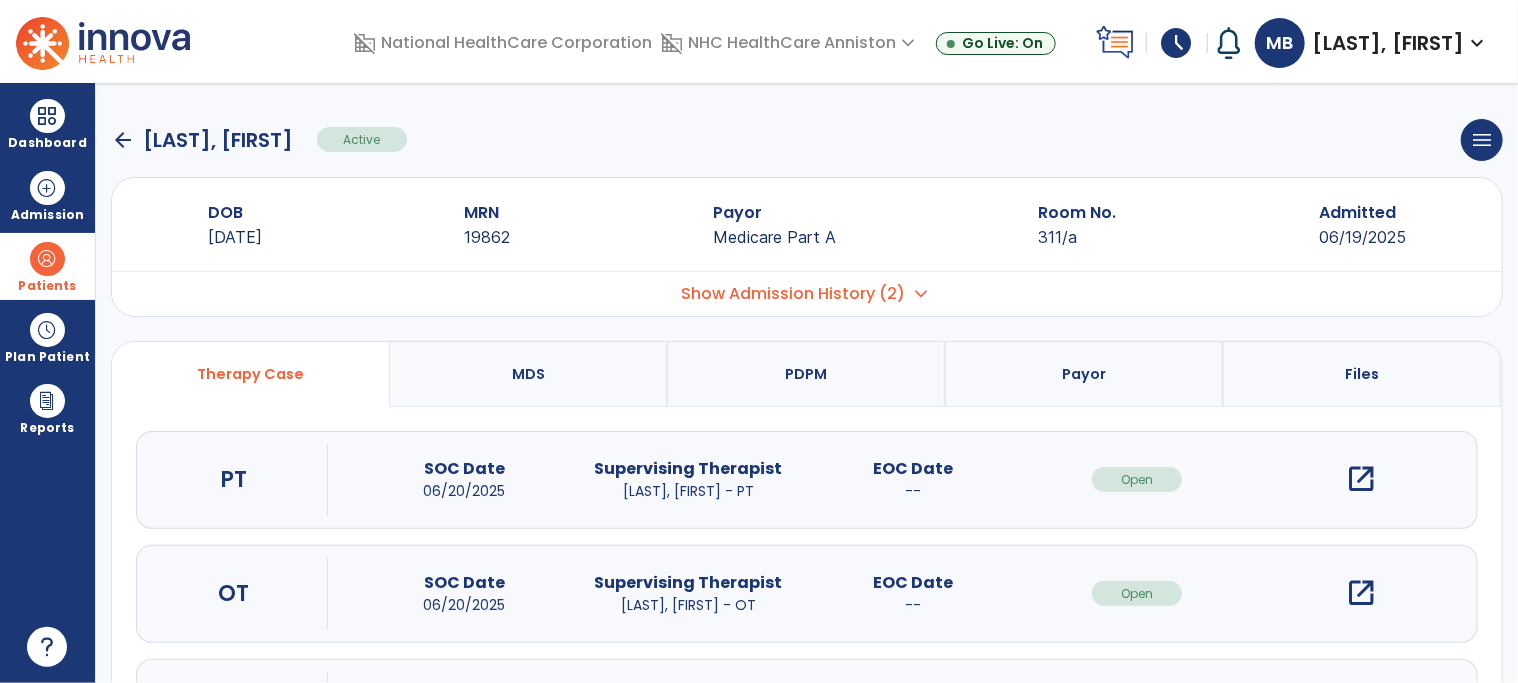 click on "arrow_back" 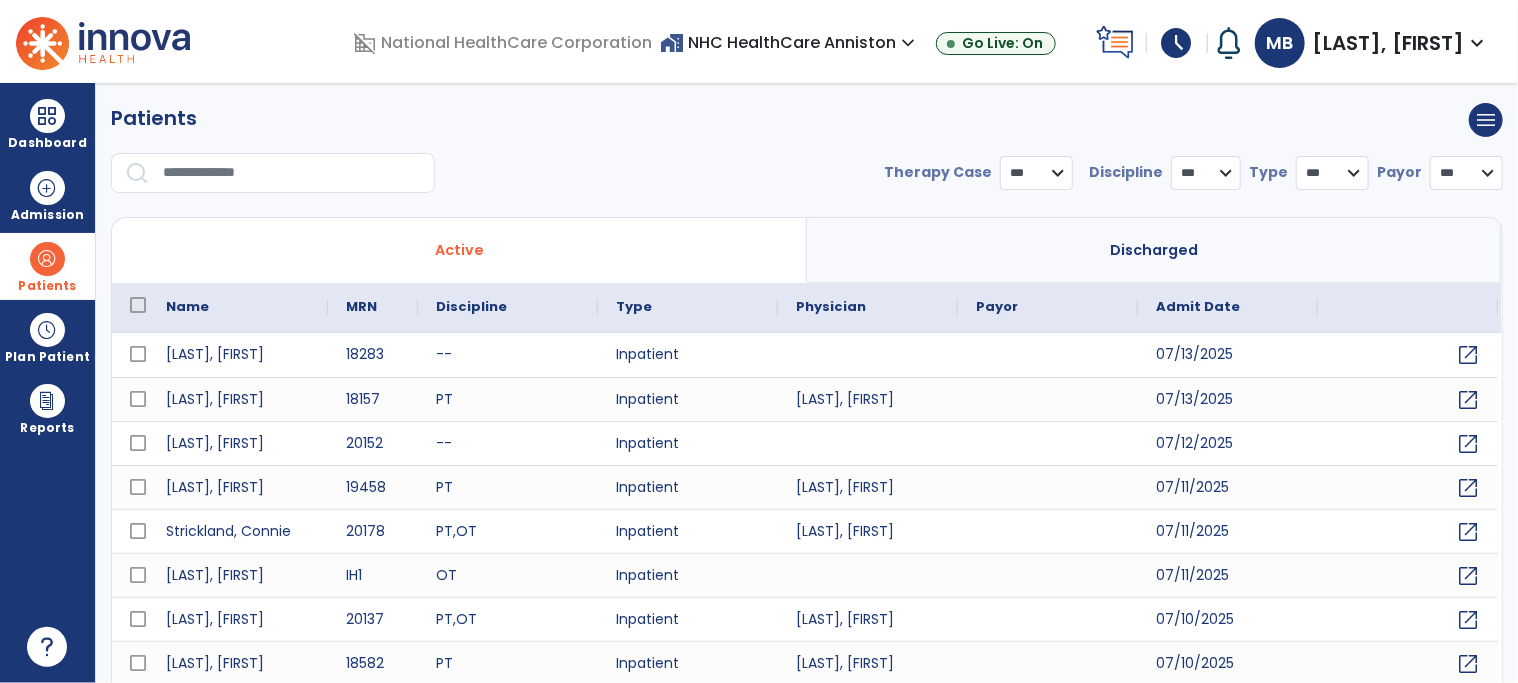 click at bounding box center [292, 173] 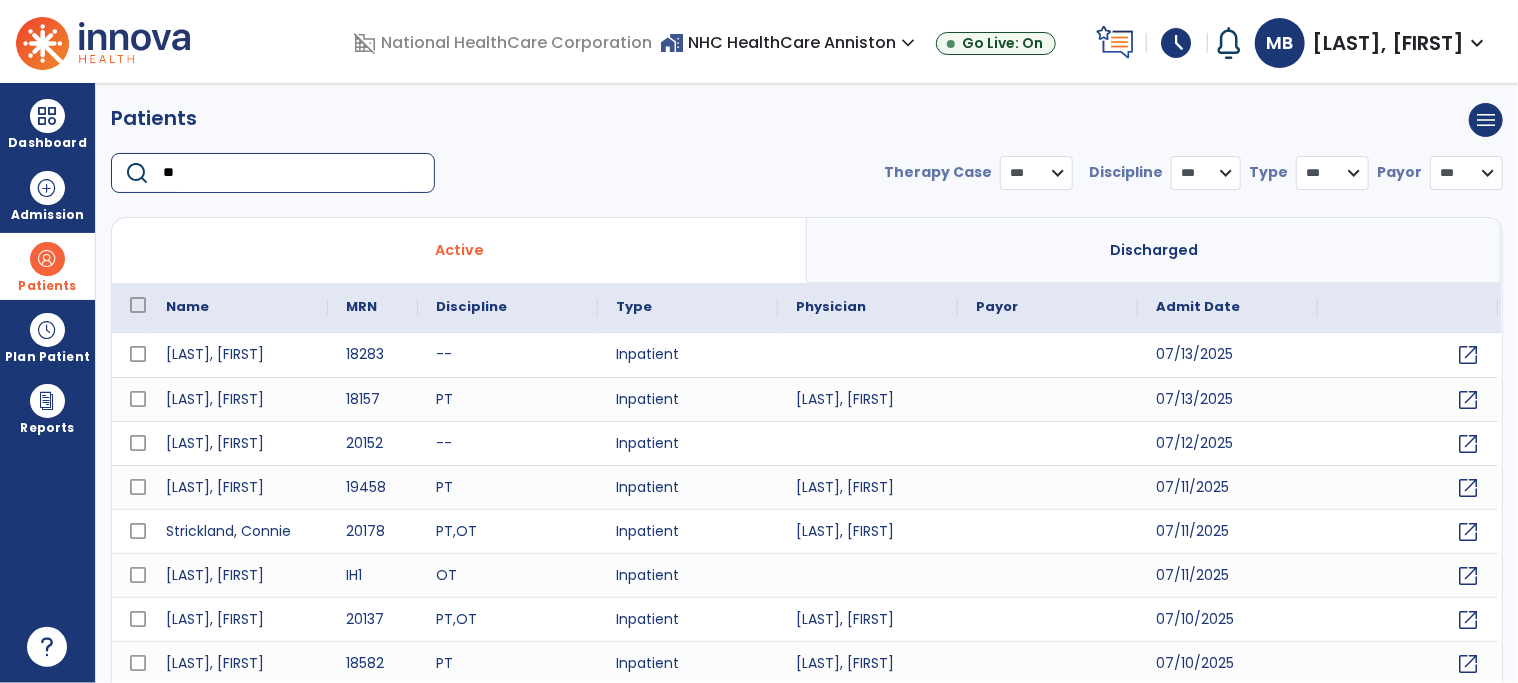 type on "***" 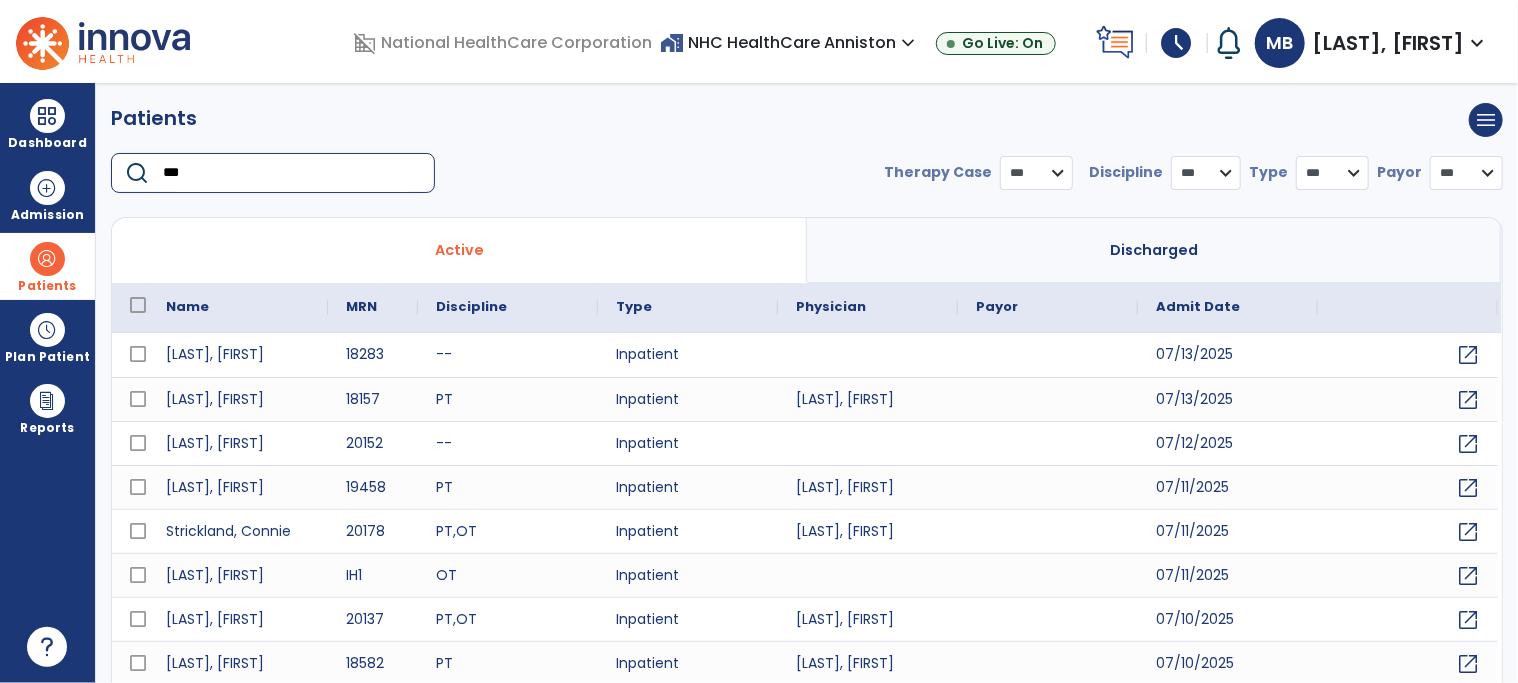 select on "***" 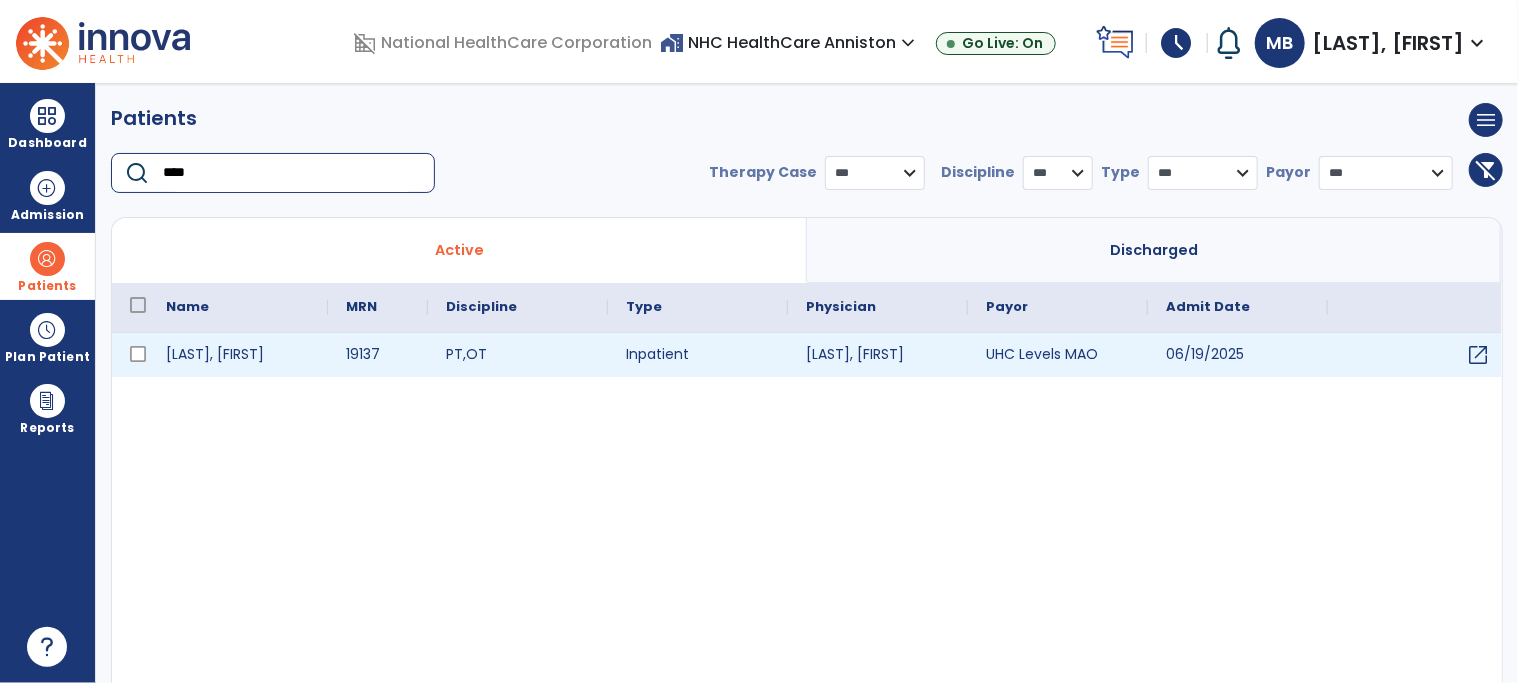type on "****" 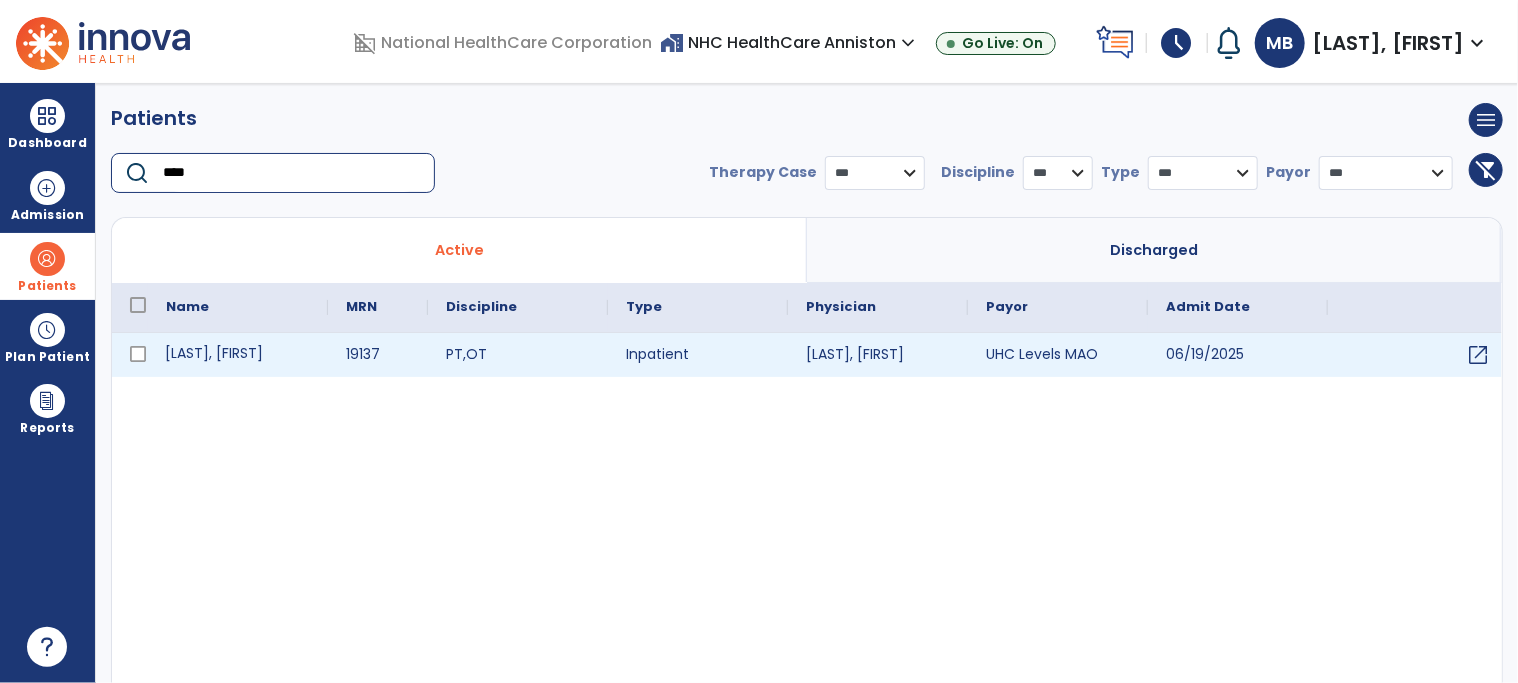 click on "[LAST], [FIRST]" at bounding box center (238, 355) 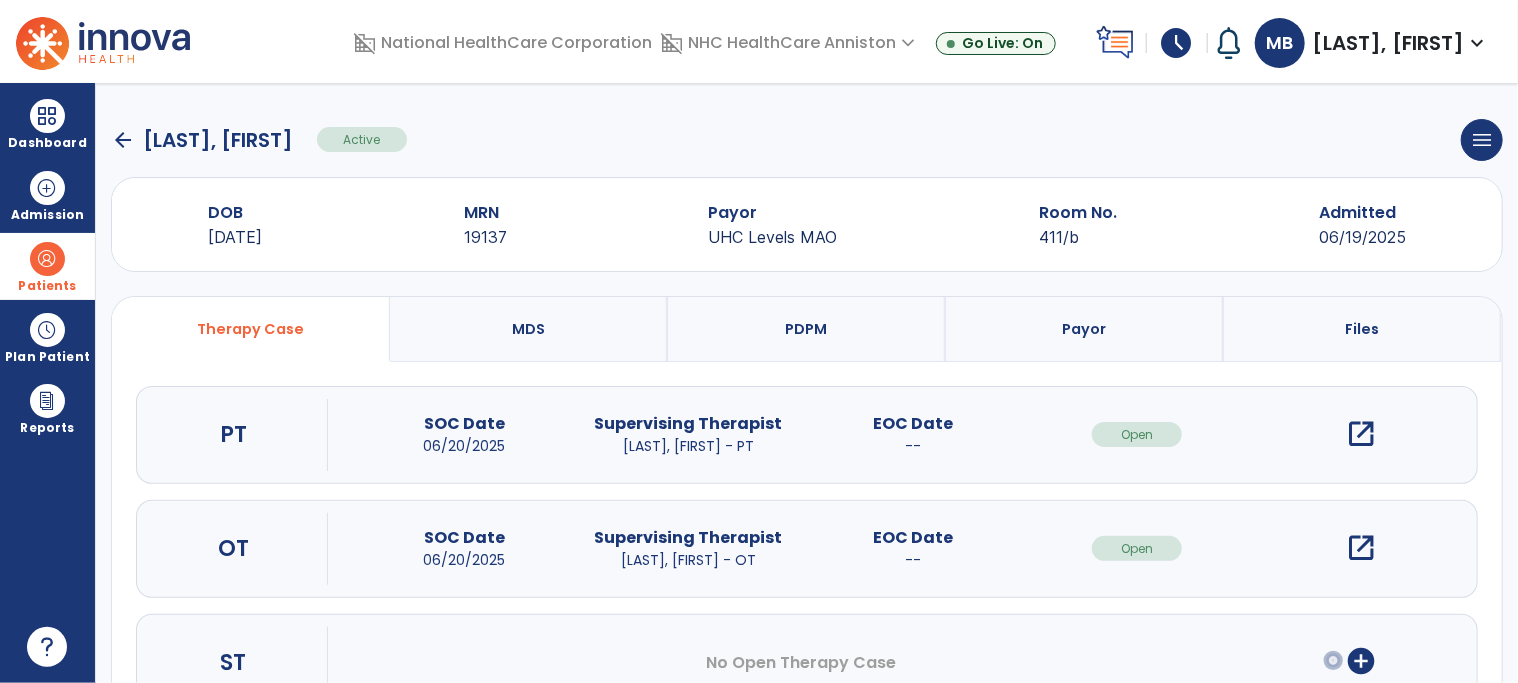 click on "open_in_new" at bounding box center [1362, 434] 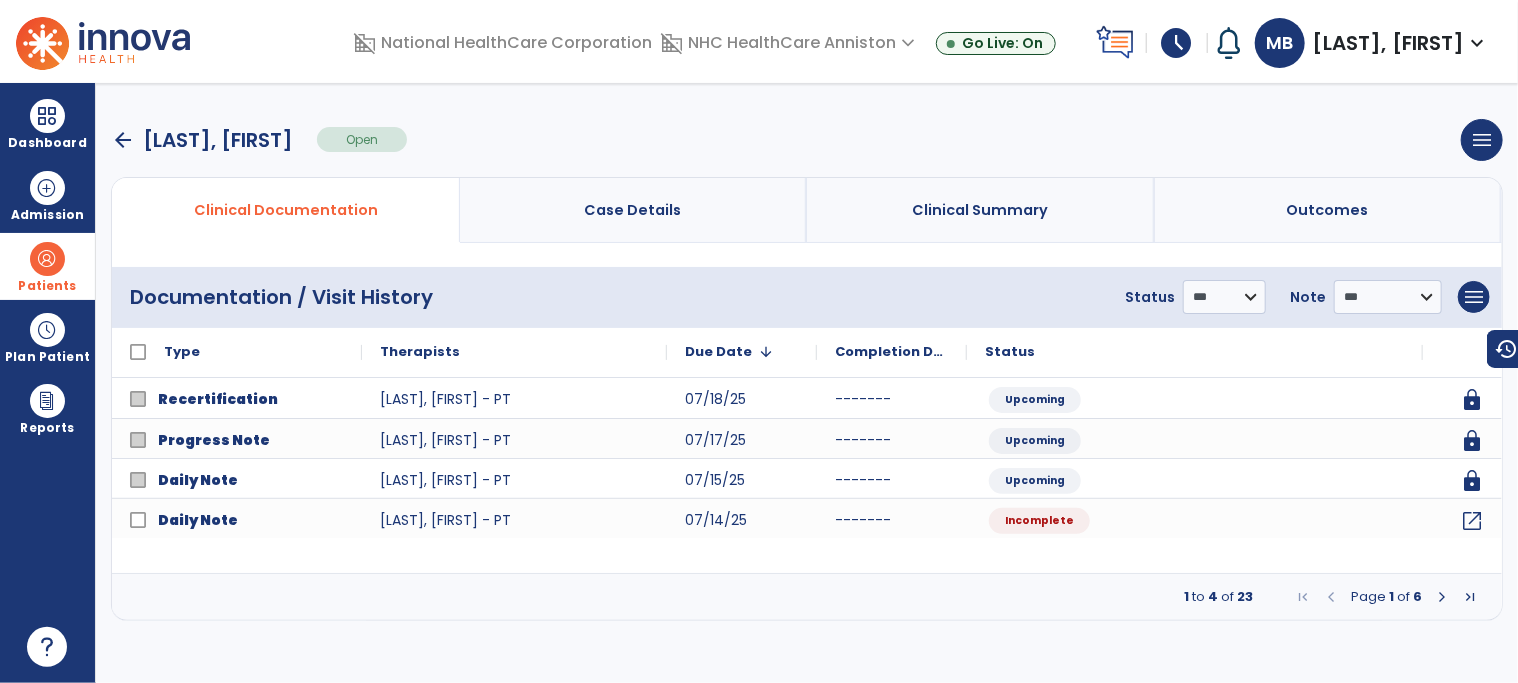 click at bounding box center (1442, 597) 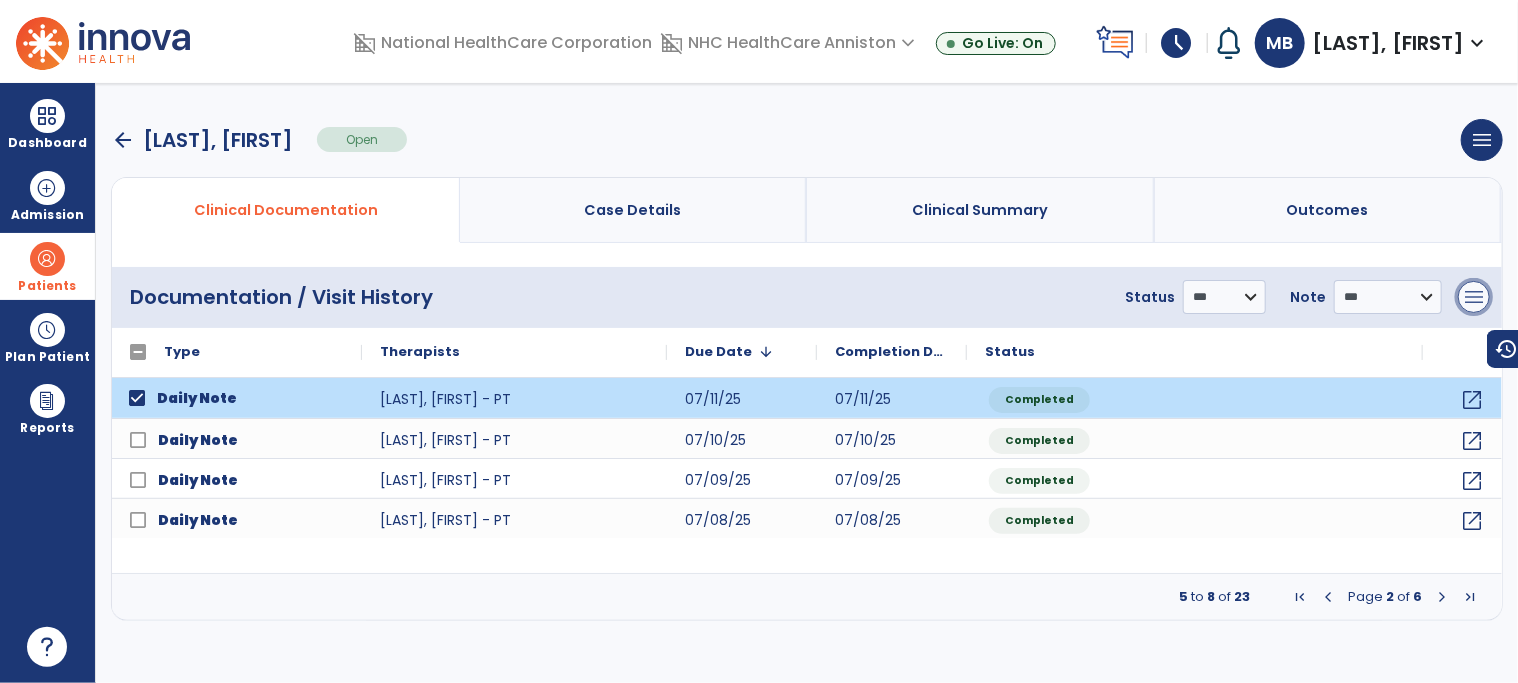 click on "menu" at bounding box center [1474, 297] 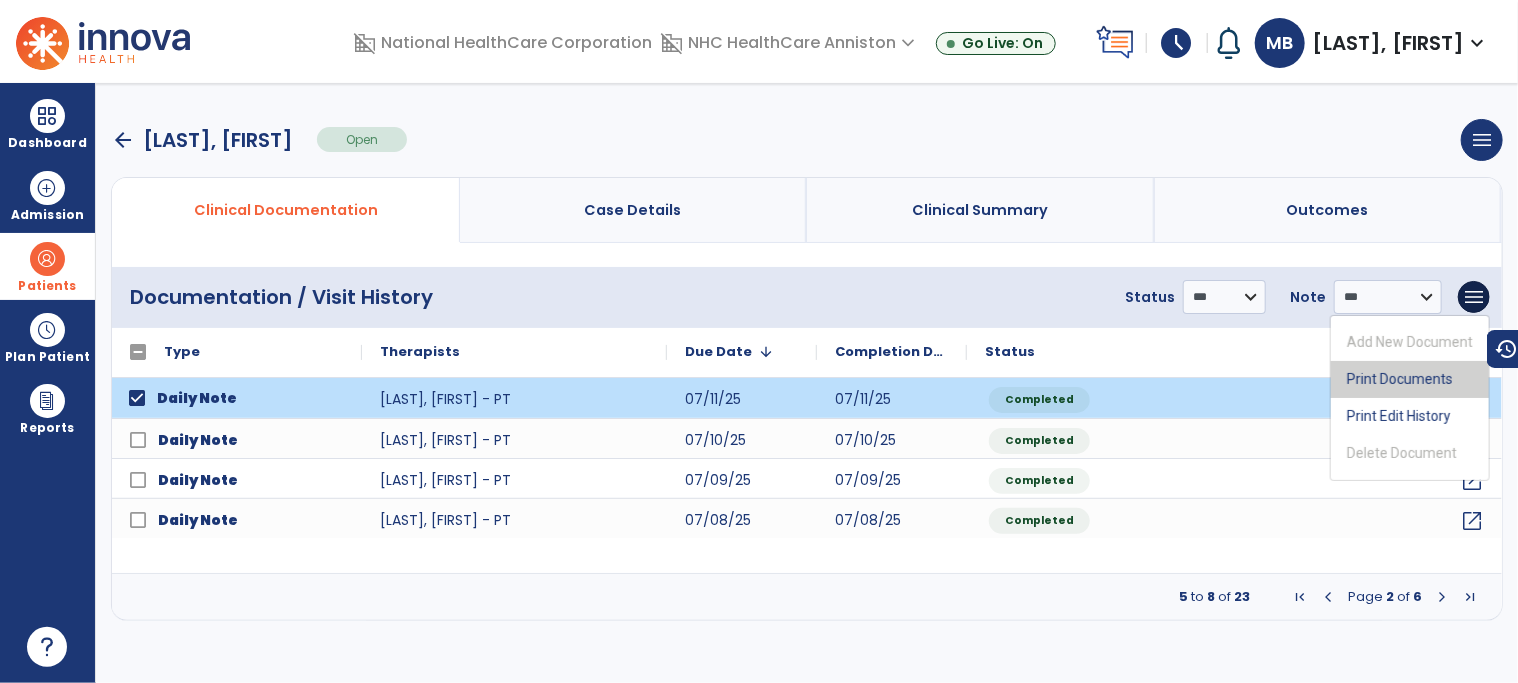 click on "Print Documents" at bounding box center (1410, 379) 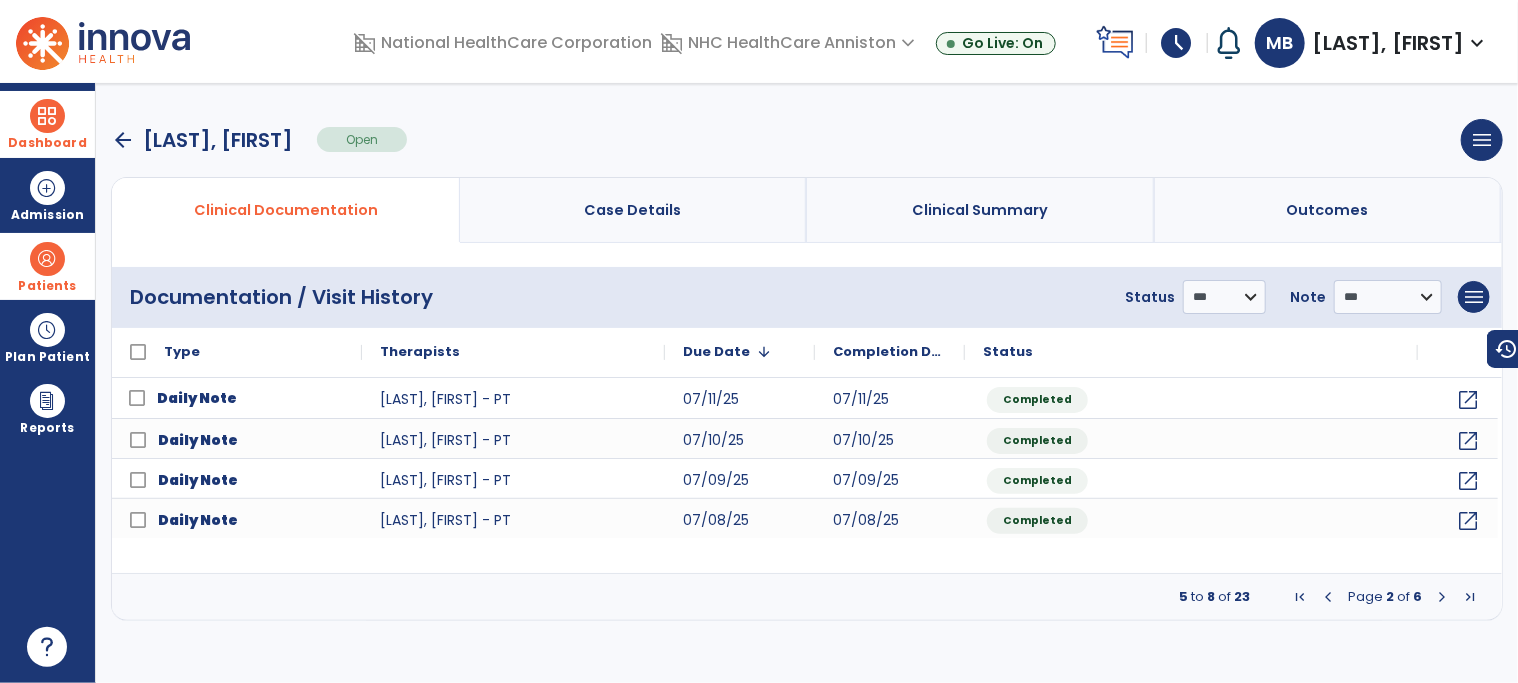 click on "Dashboard" at bounding box center [47, 124] 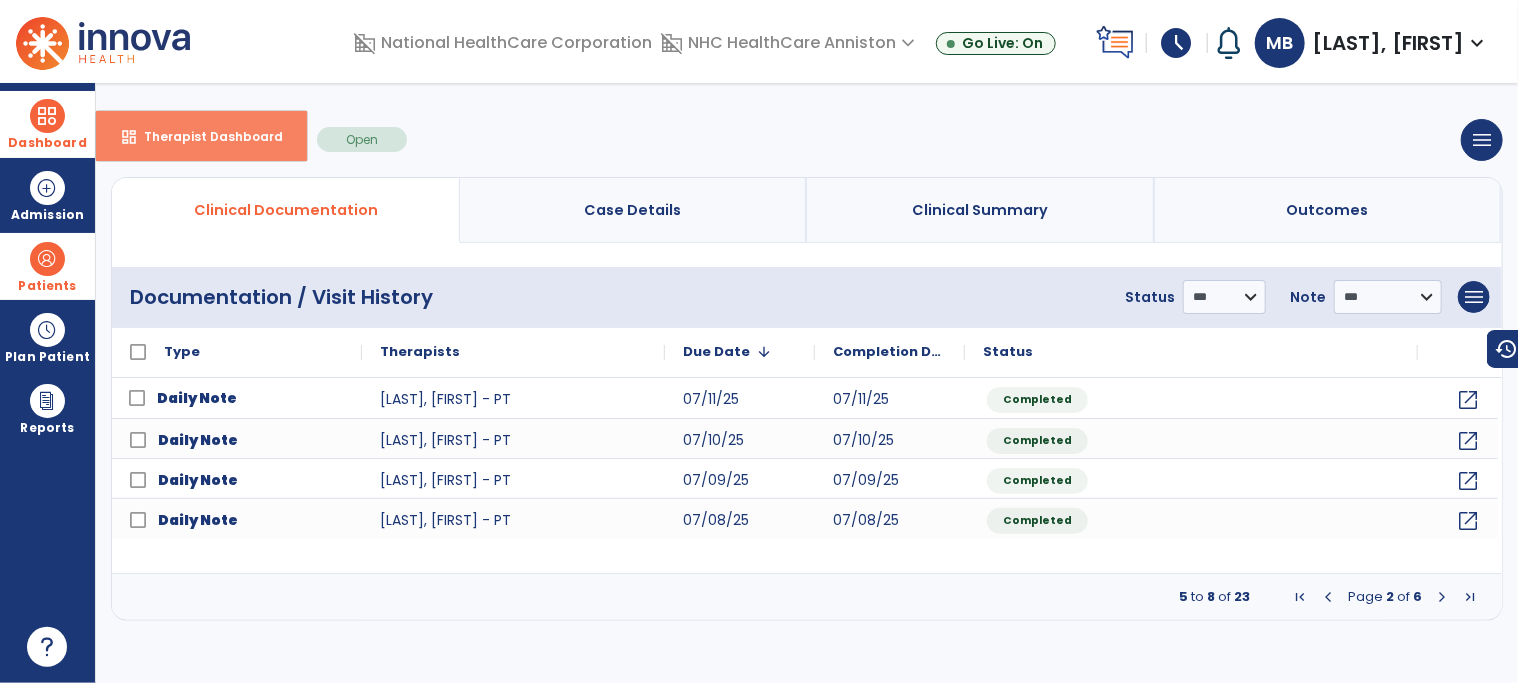 click on "dashboard  Therapist Dashboard" at bounding box center (201, 136) 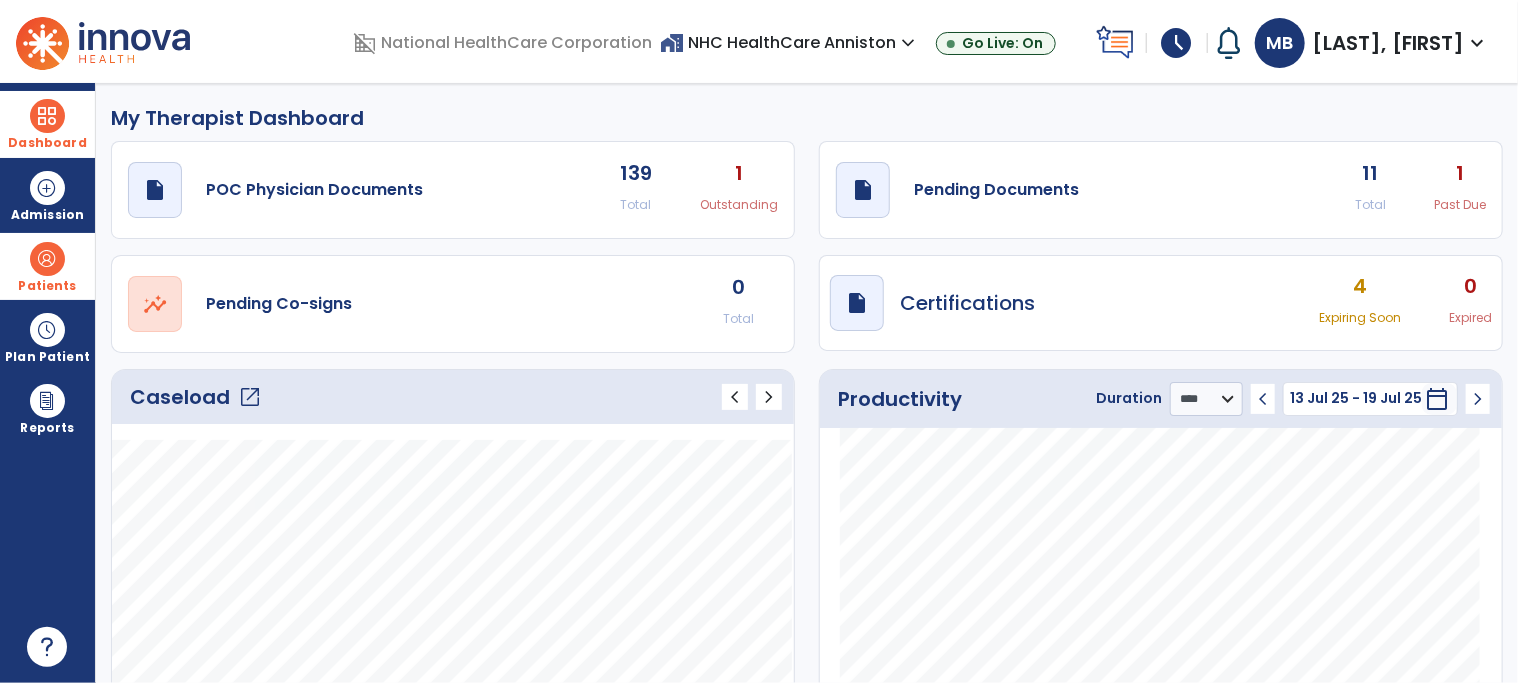 click on "Caseload   open_in_new" 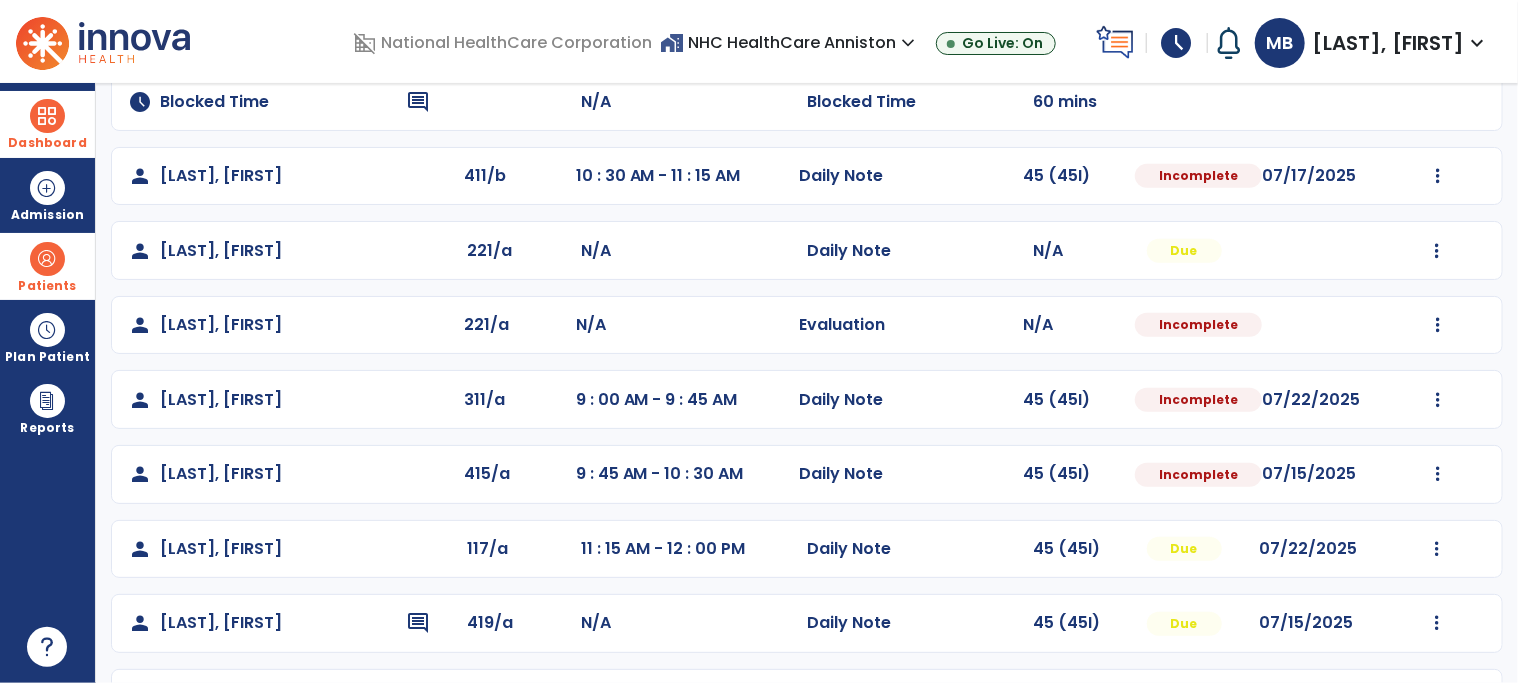 scroll, scrollTop: 408, scrollLeft: 0, axis: vertical 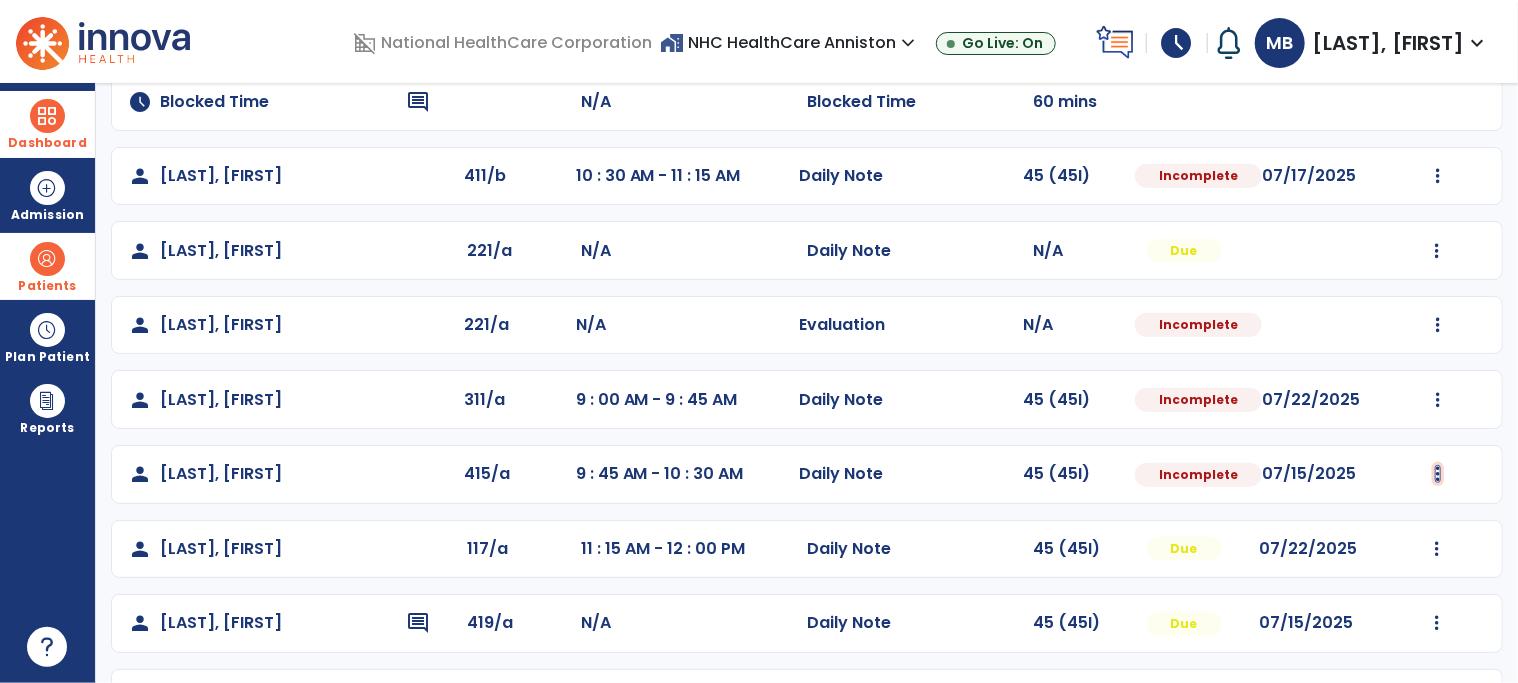 click at bounding box center (1438, 176) 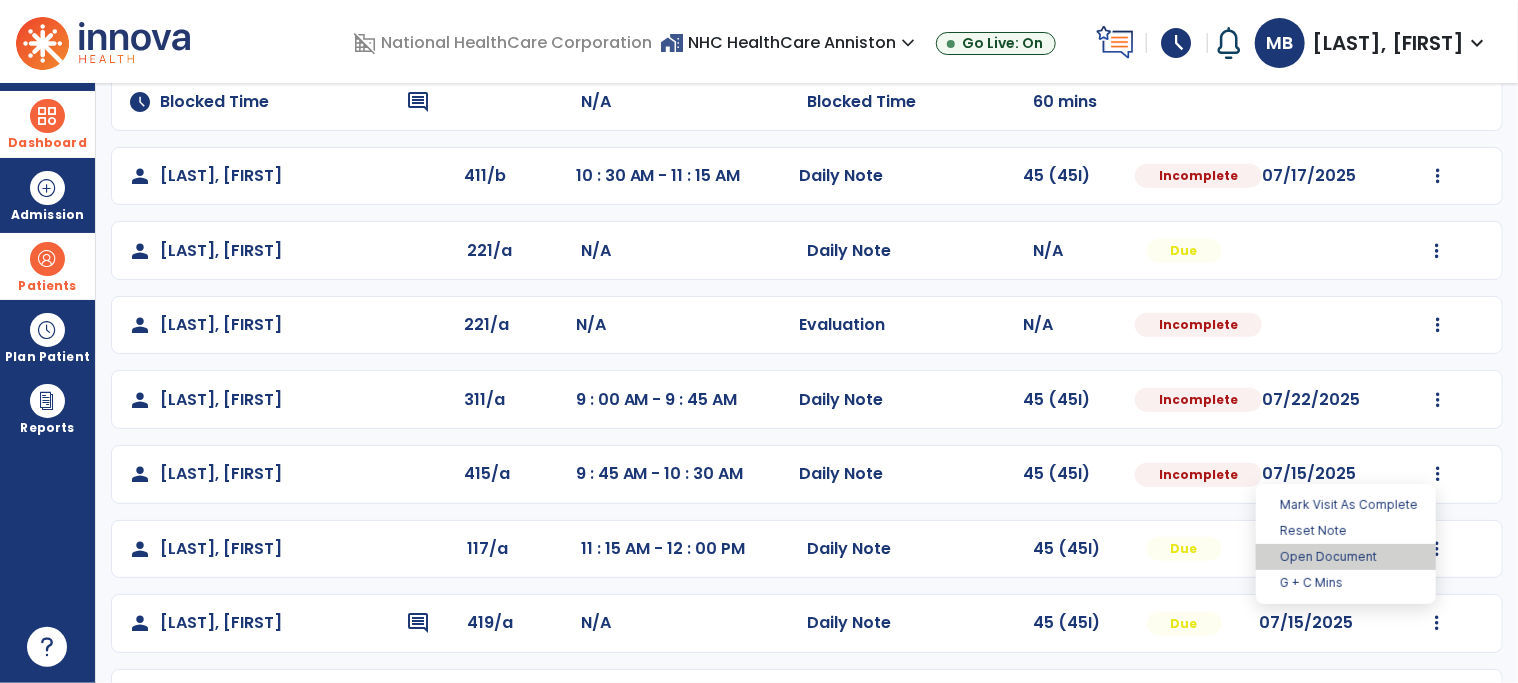 click on "Open Document" at bounding box center [1346, 557] 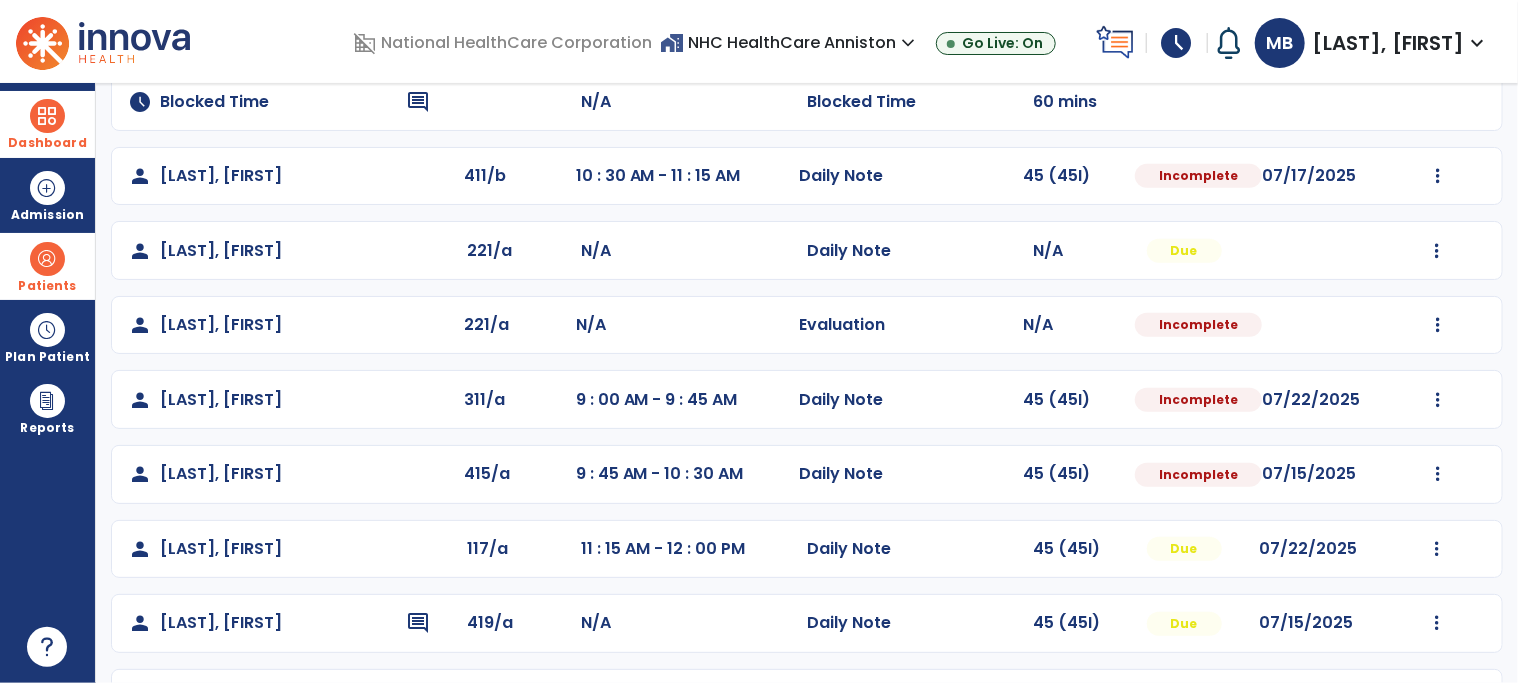 select on "*" 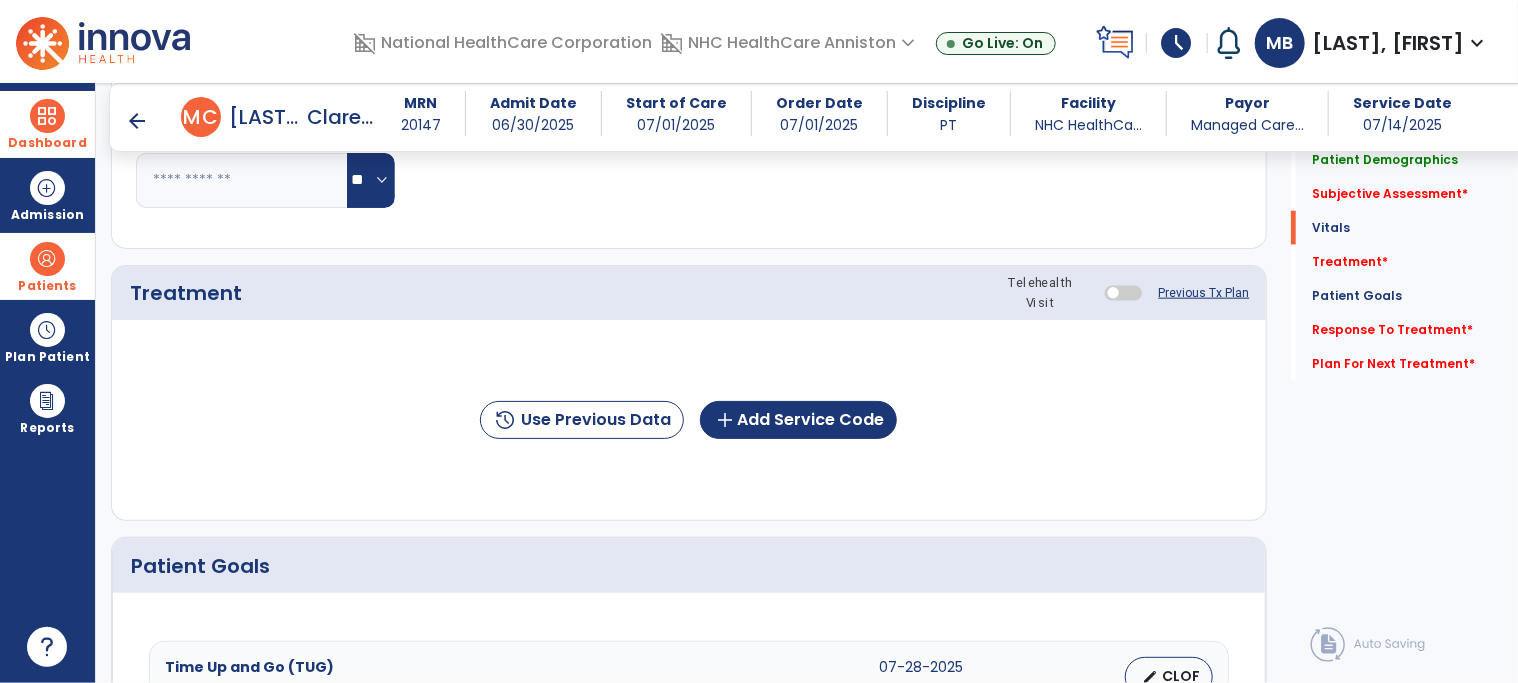 scroll, scrollTop: 640, scrollLeft: 0, axis: vertical 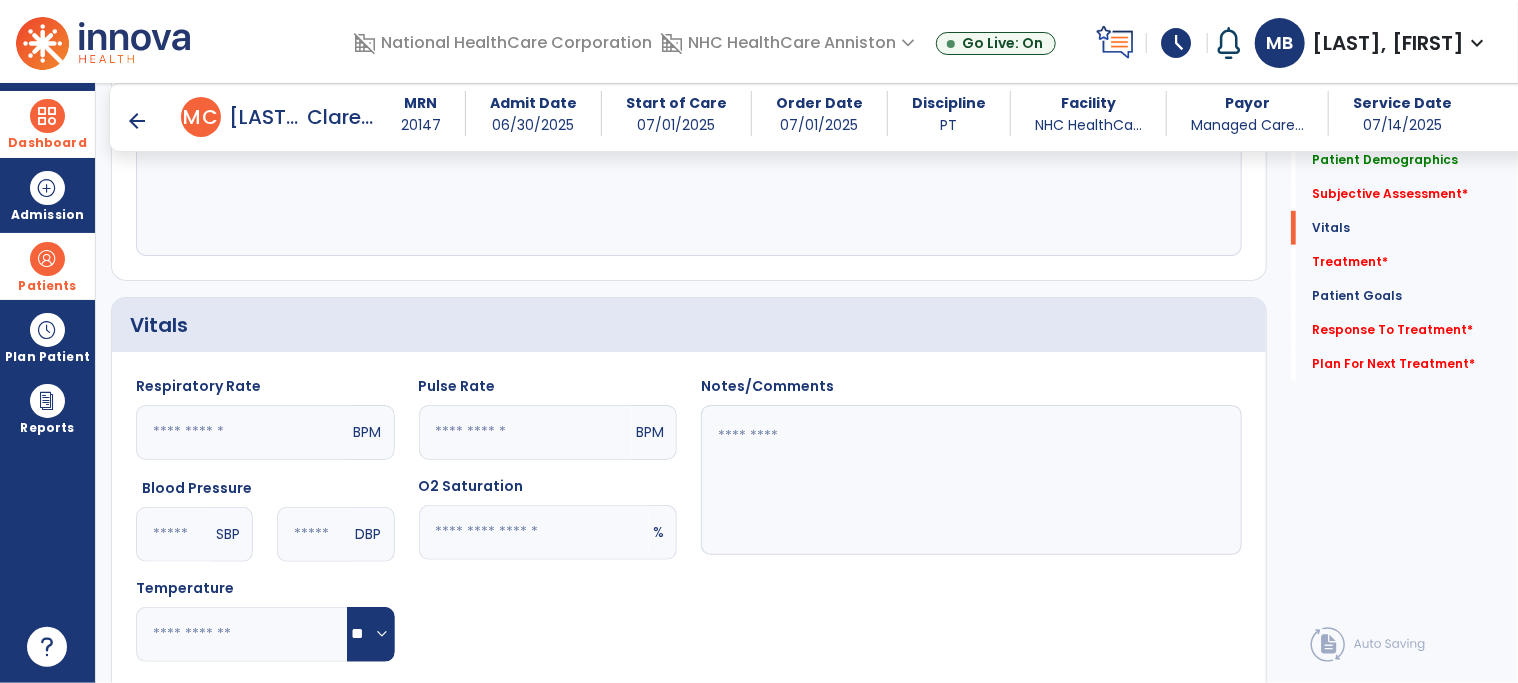 click 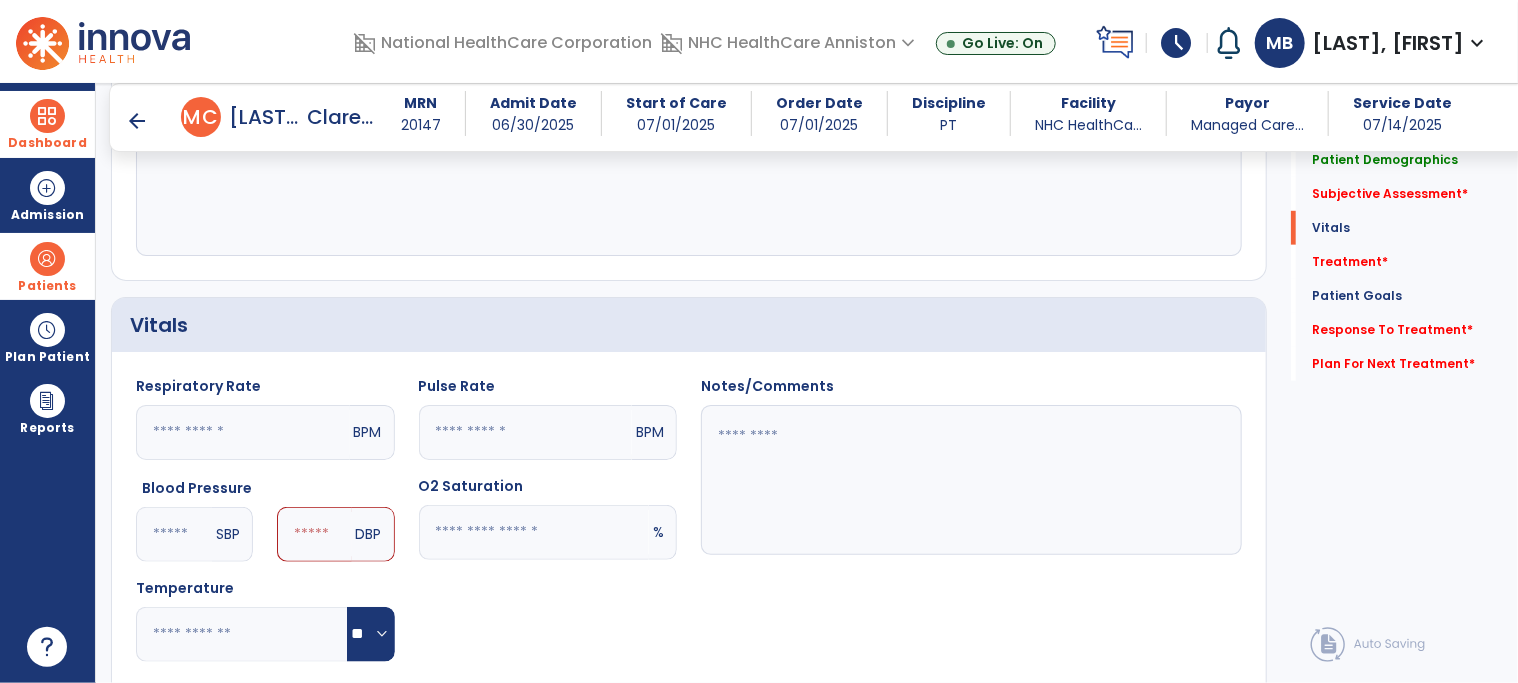 type on "***" 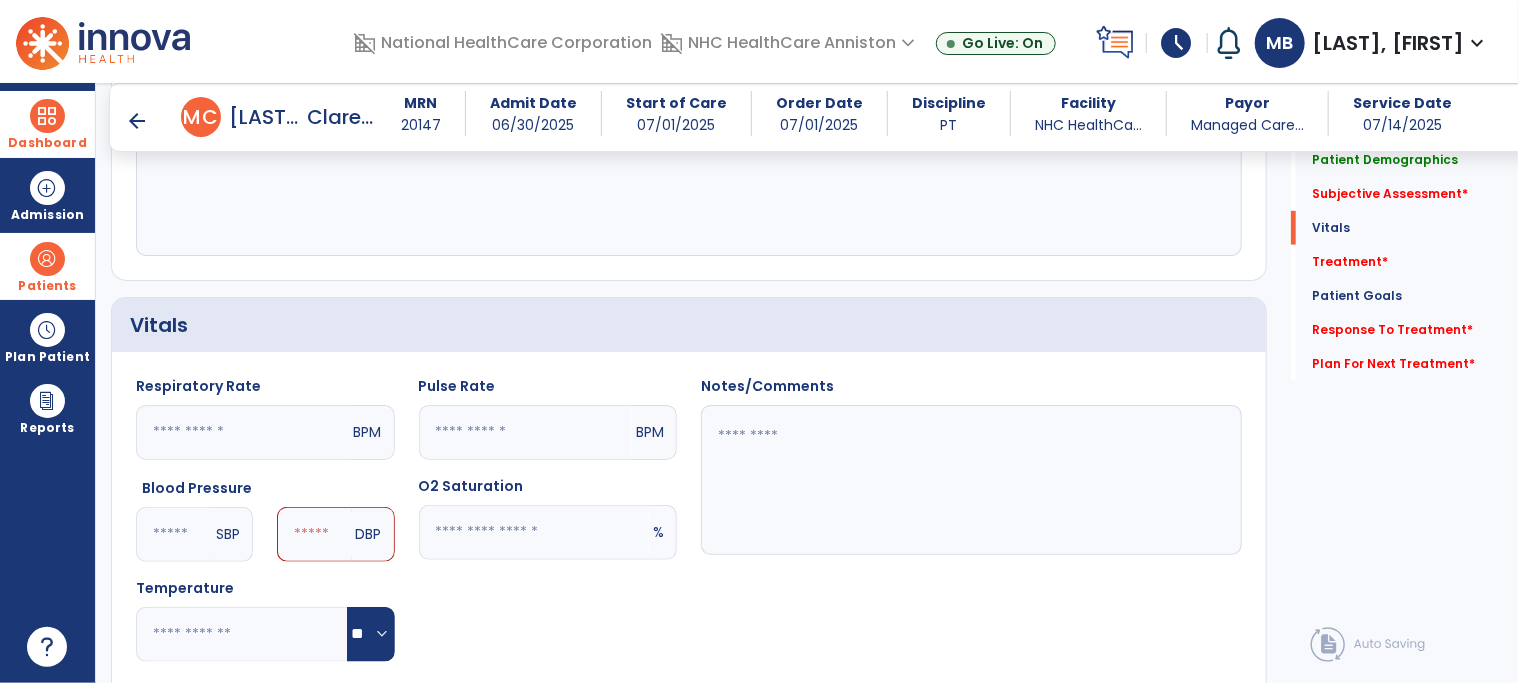 click 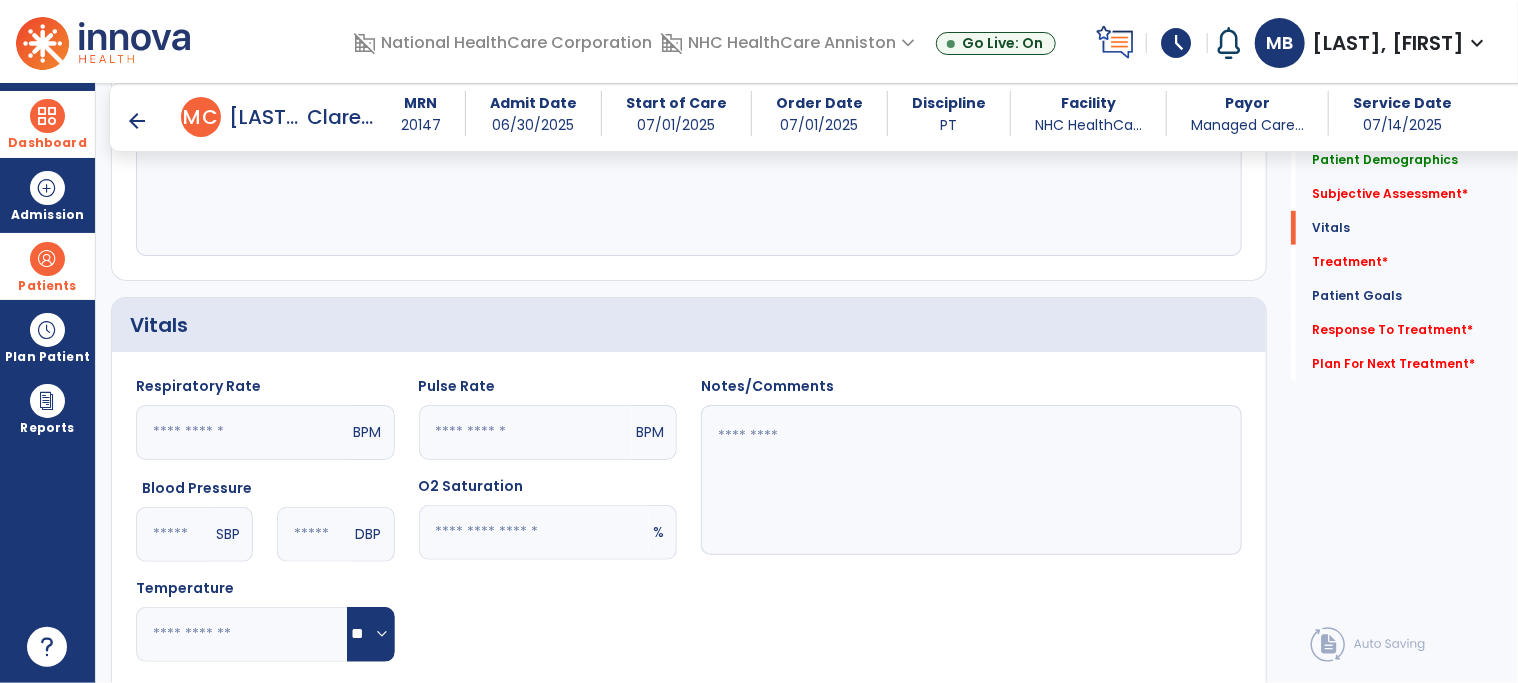 type on "**" 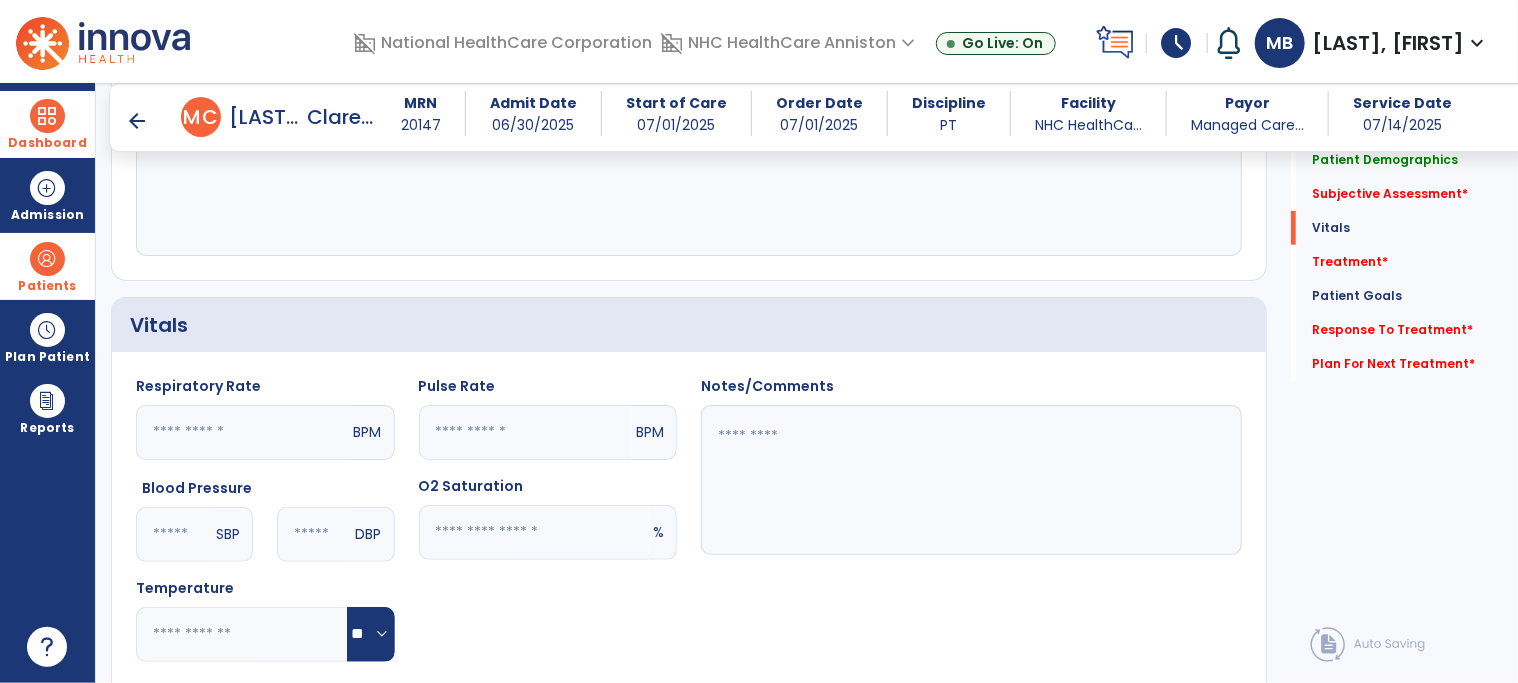 click 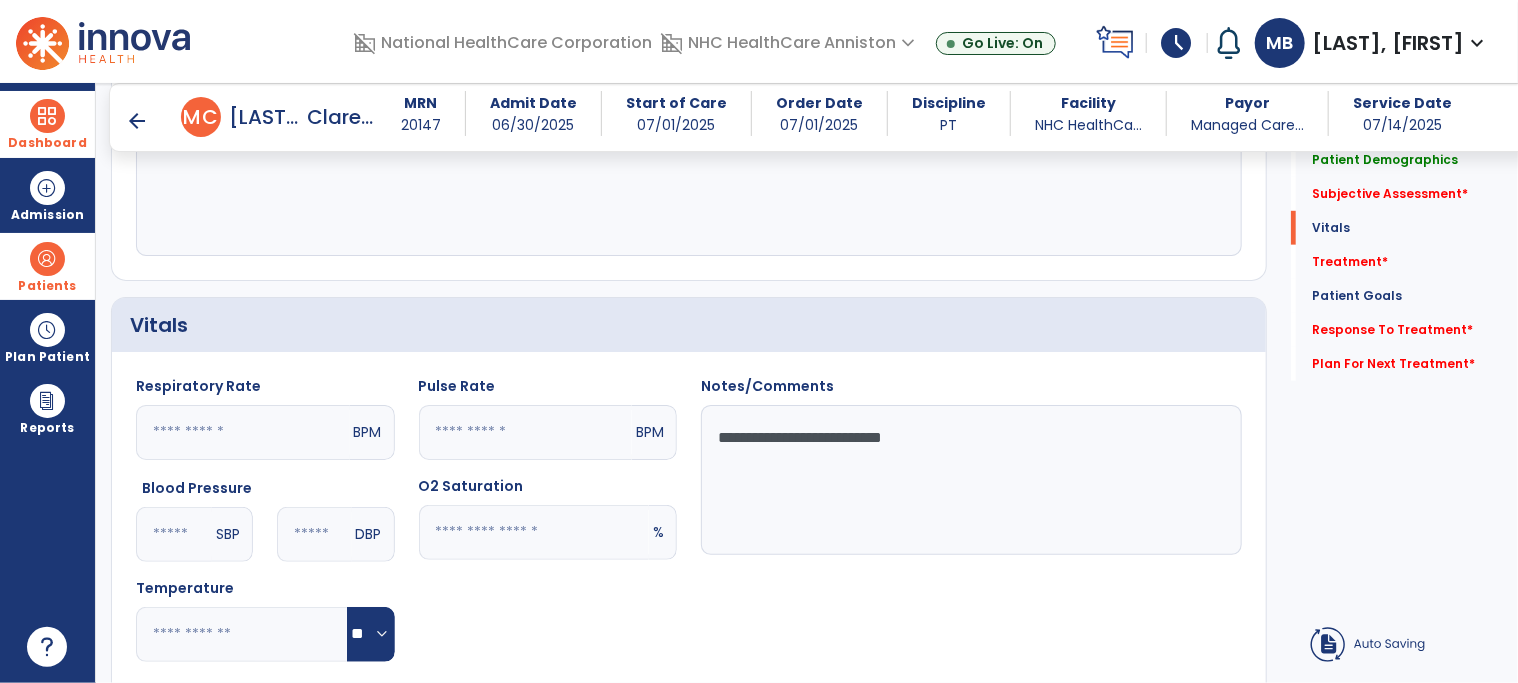 click on "**********" 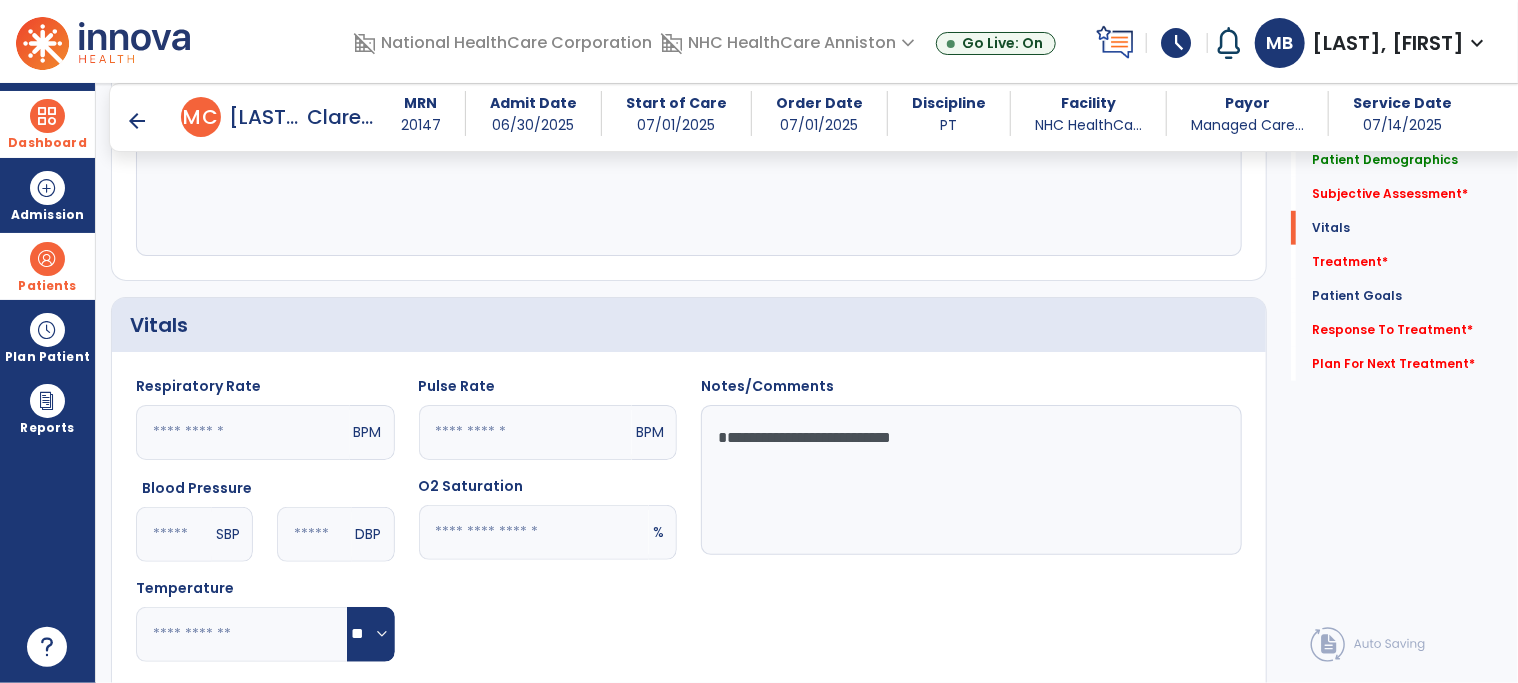 click on "**********" 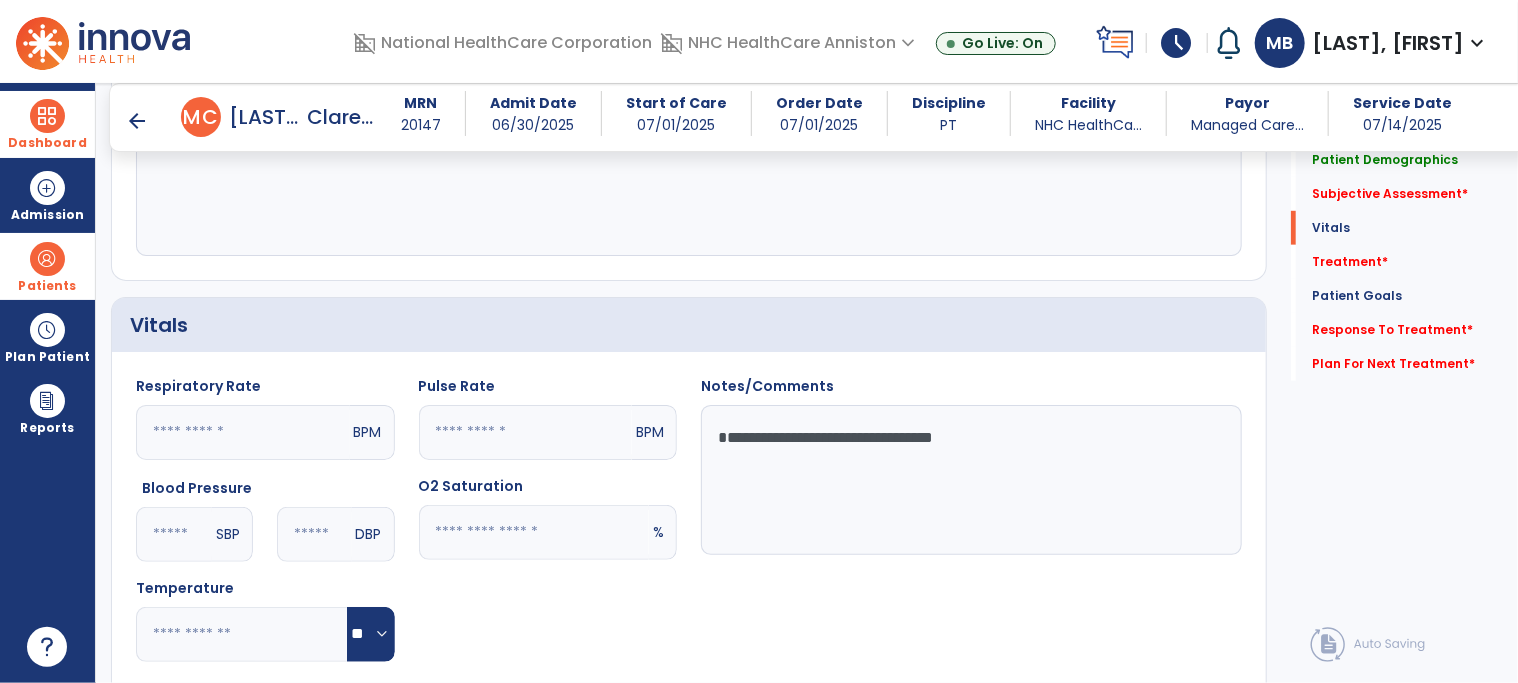 click on "**********" 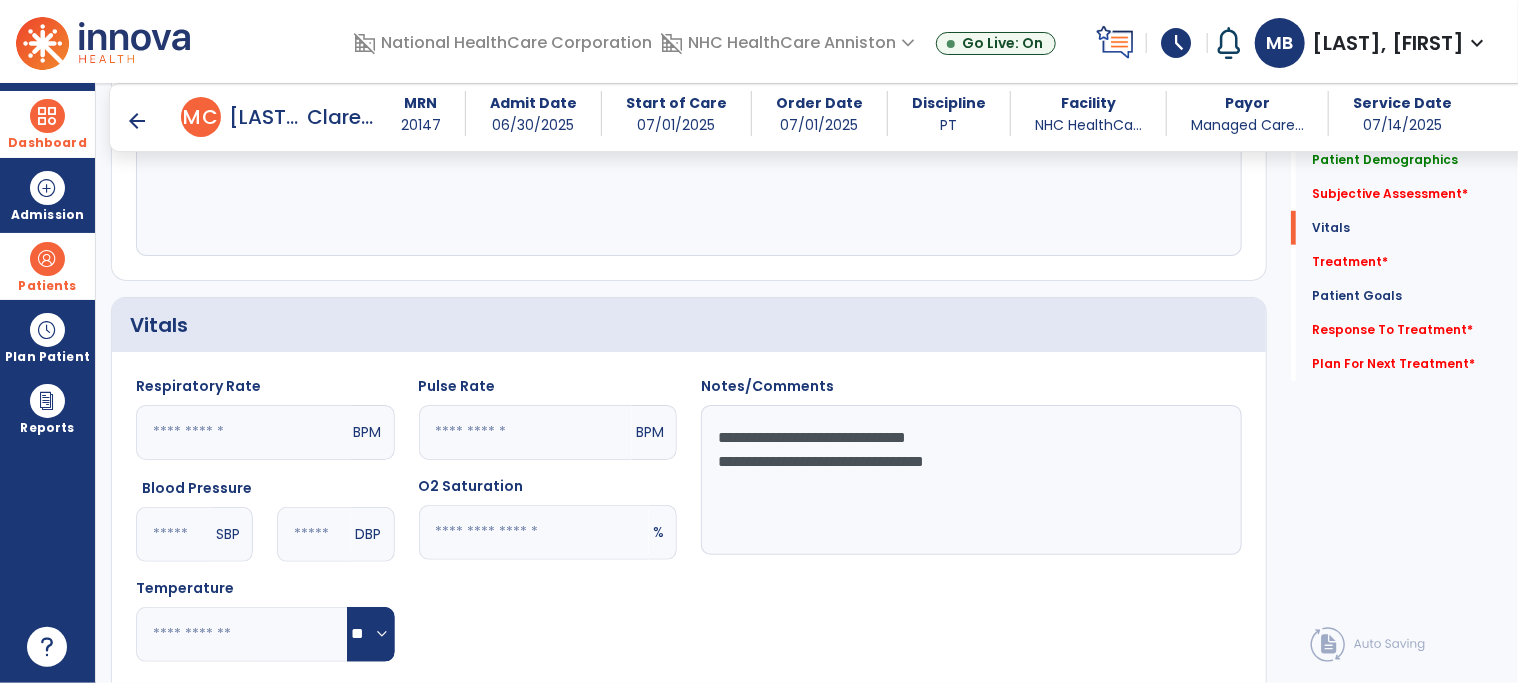 click on "**********" 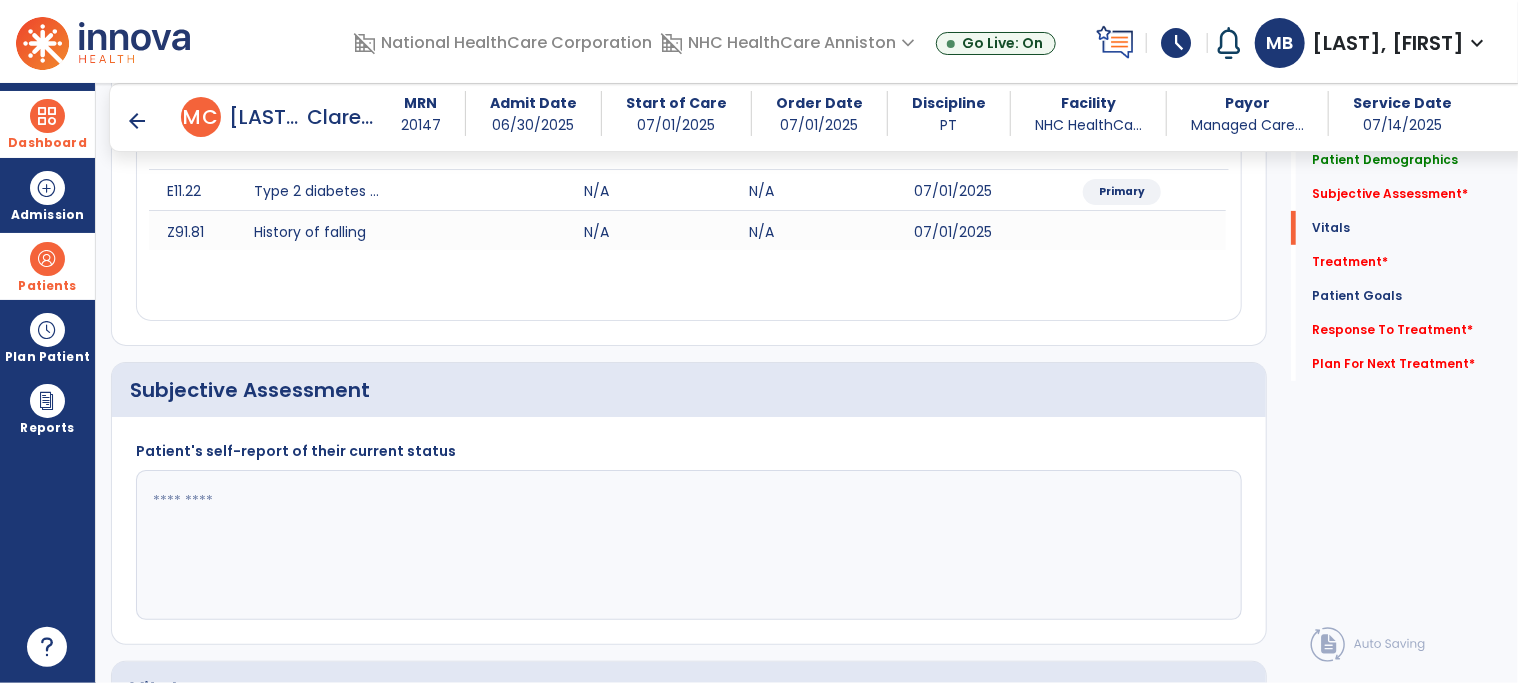 scroll, scrollTop: 236, scrollLeft: 0, axis: vertical 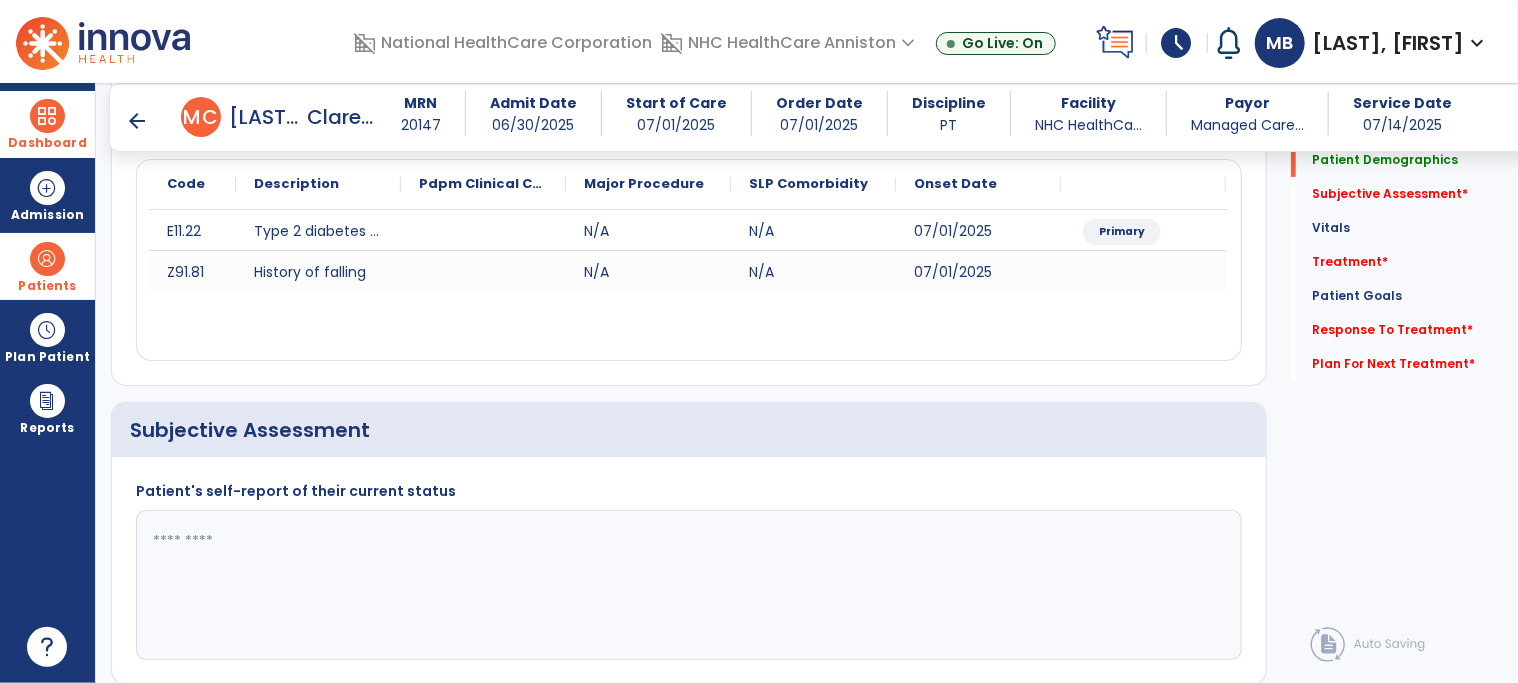 type on "**********" 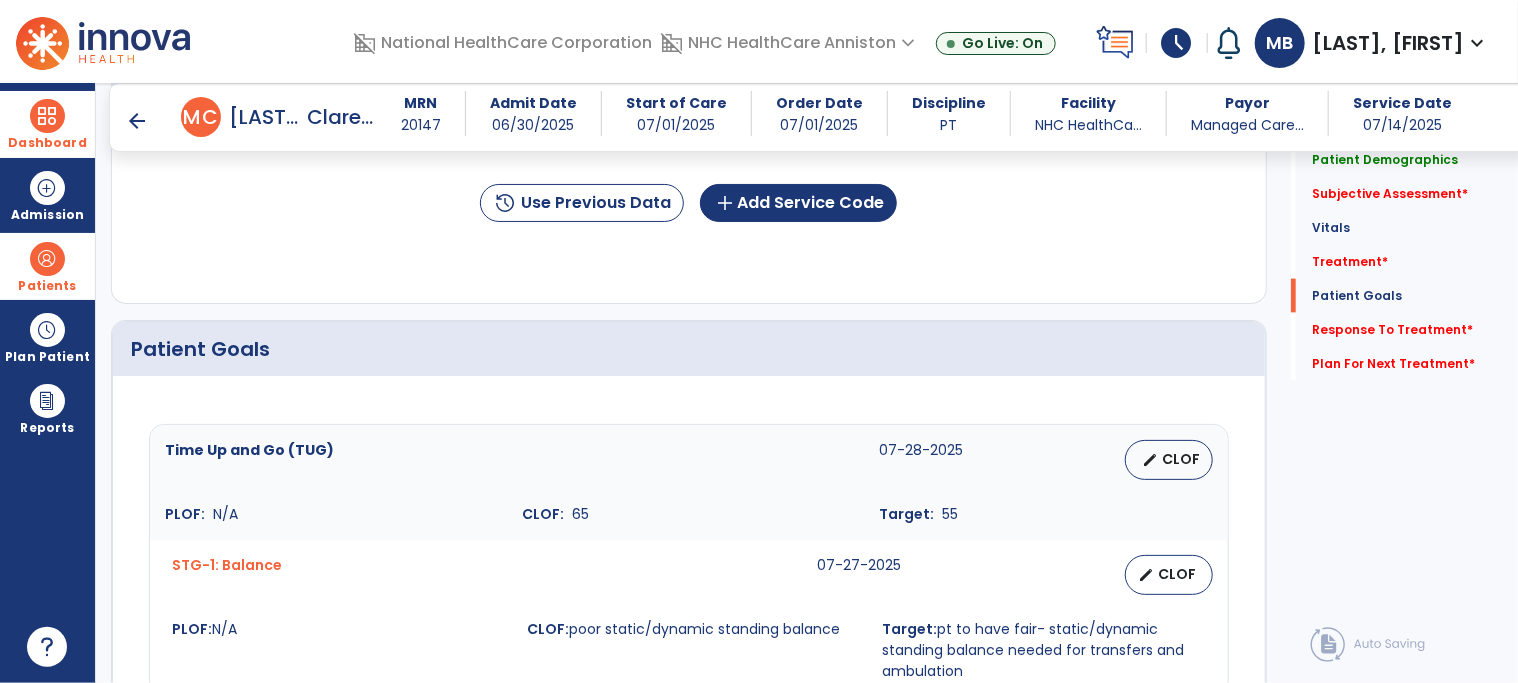 scroll, scrollTop: 1312, scrollLeft: 0, axis: vertical 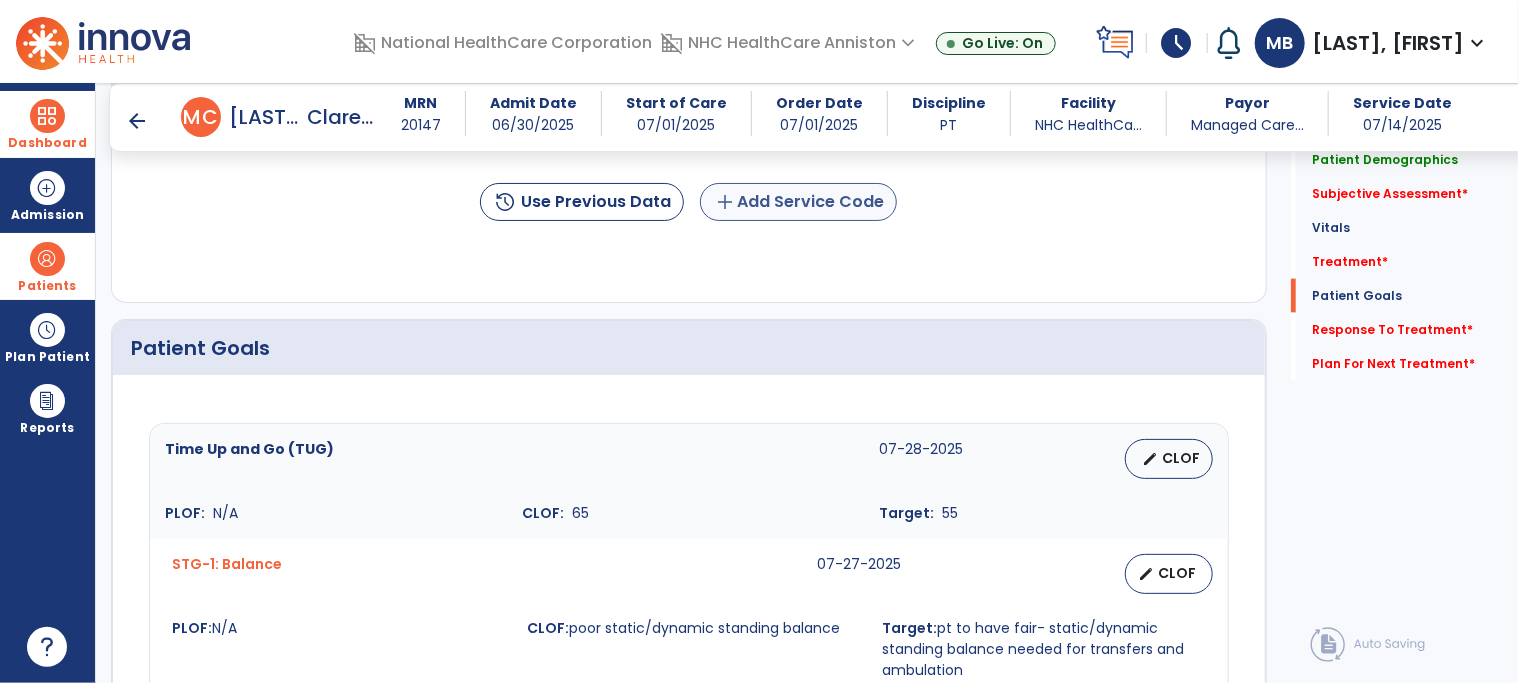 type on "**********" 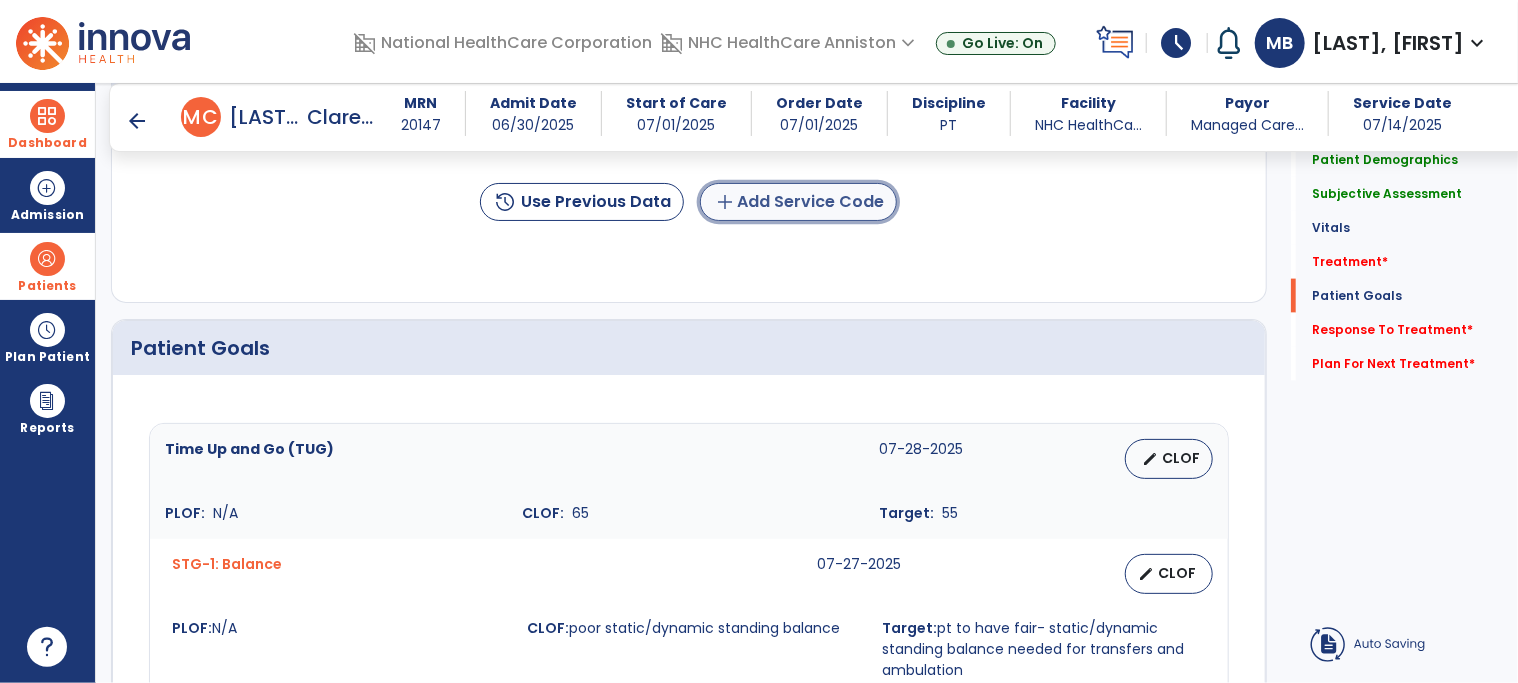 click on "add" 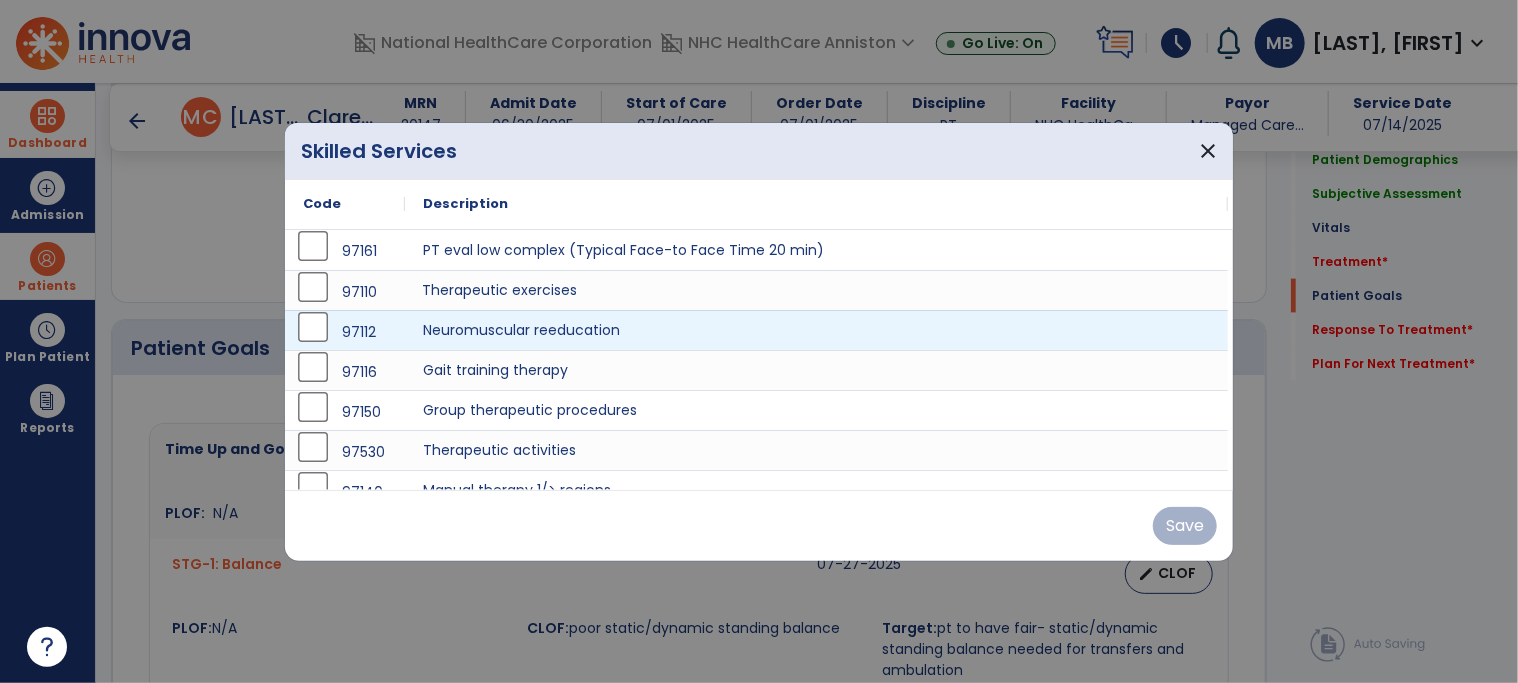 click on "Therapeutic exercises" at bounding box center [816, 290] 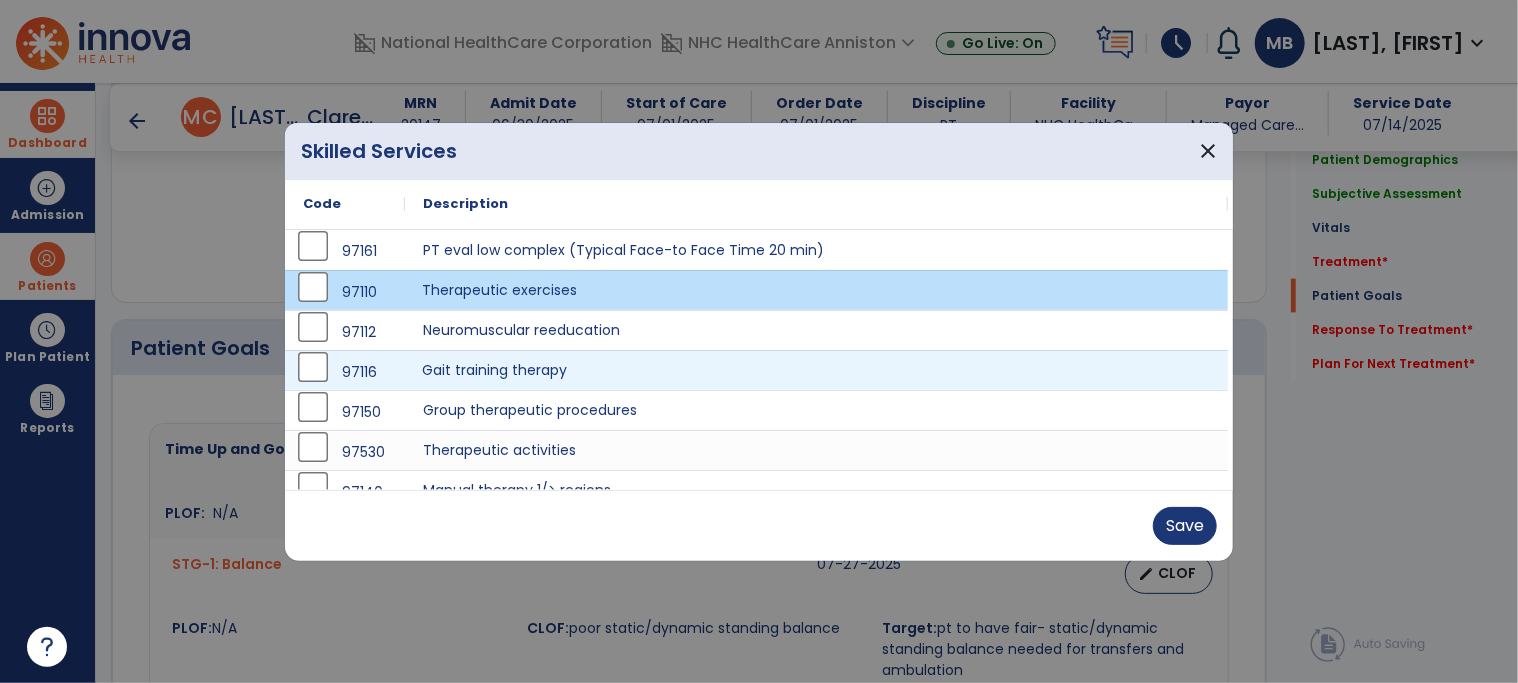 click on "Gait training therapy" at bounding box center (816, 370) 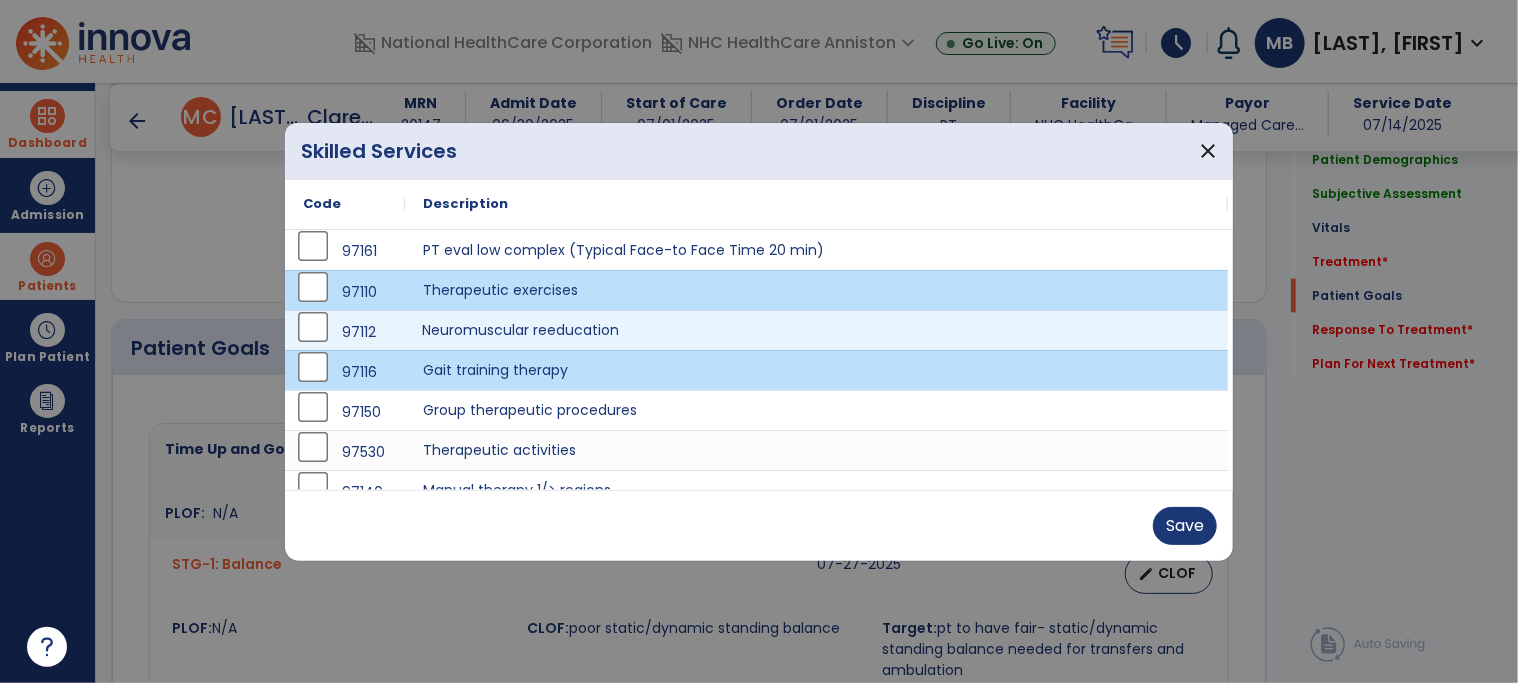 click on "Neuromuscular reeducation" at bounding box center (816, 330) 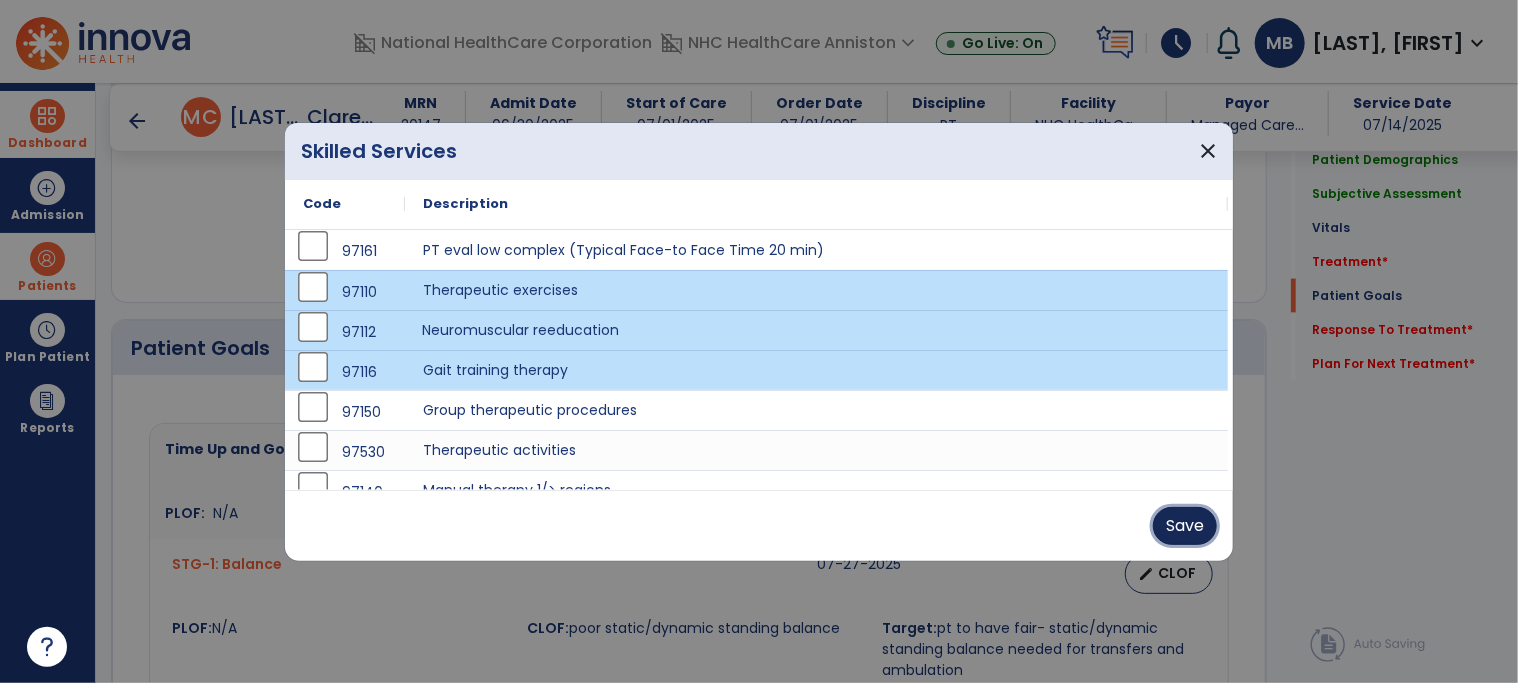click on "Save" at bounding box center (1185, 526) 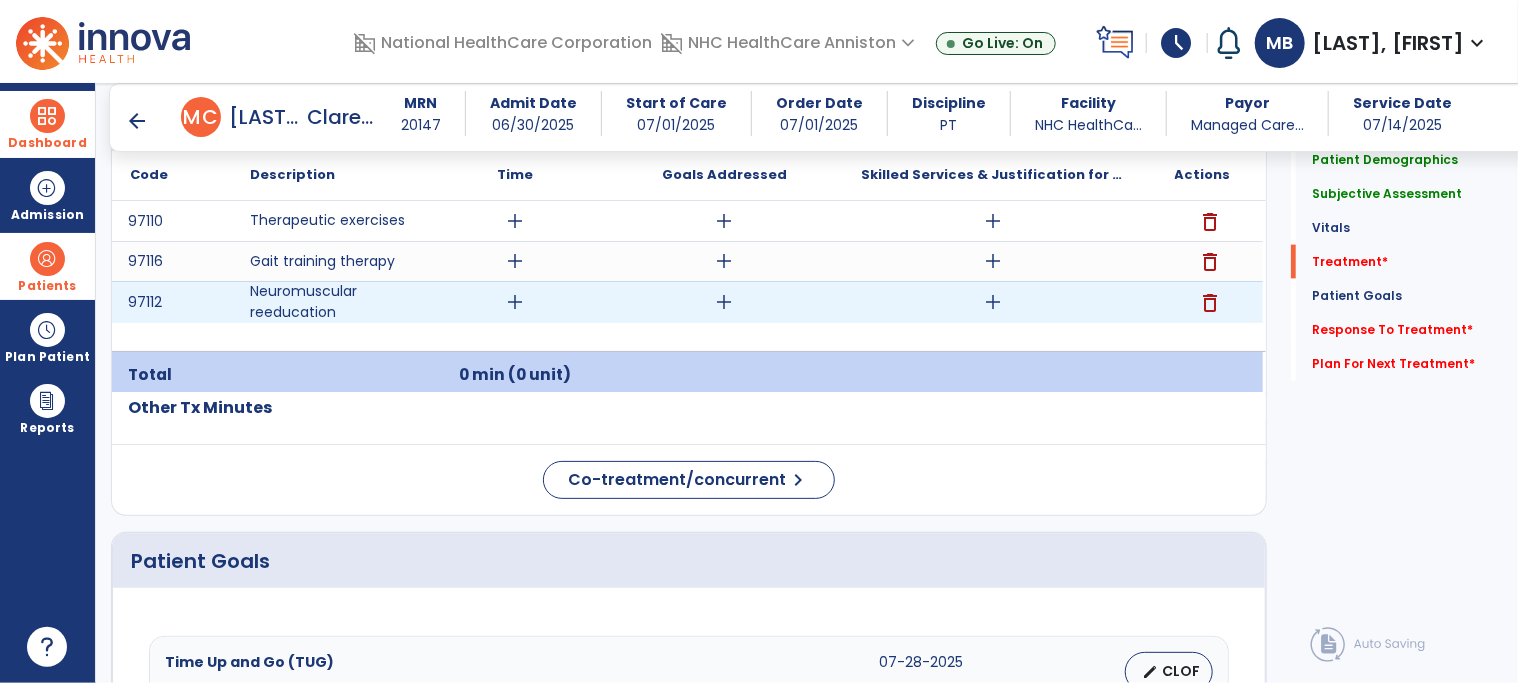 scroll, scrollTop: 1264, scrollLeft: 0, axis: vertical 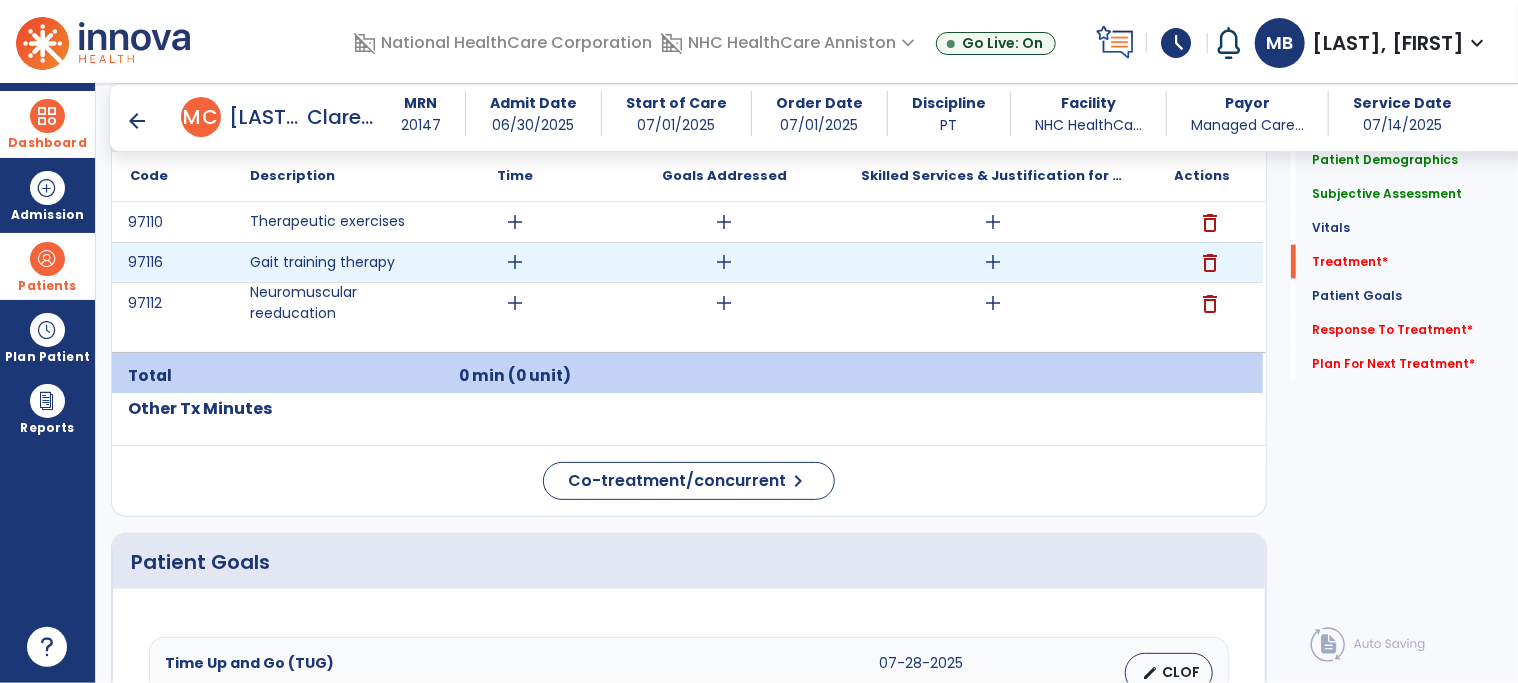 click on "add" at bounding box center [993, 262] 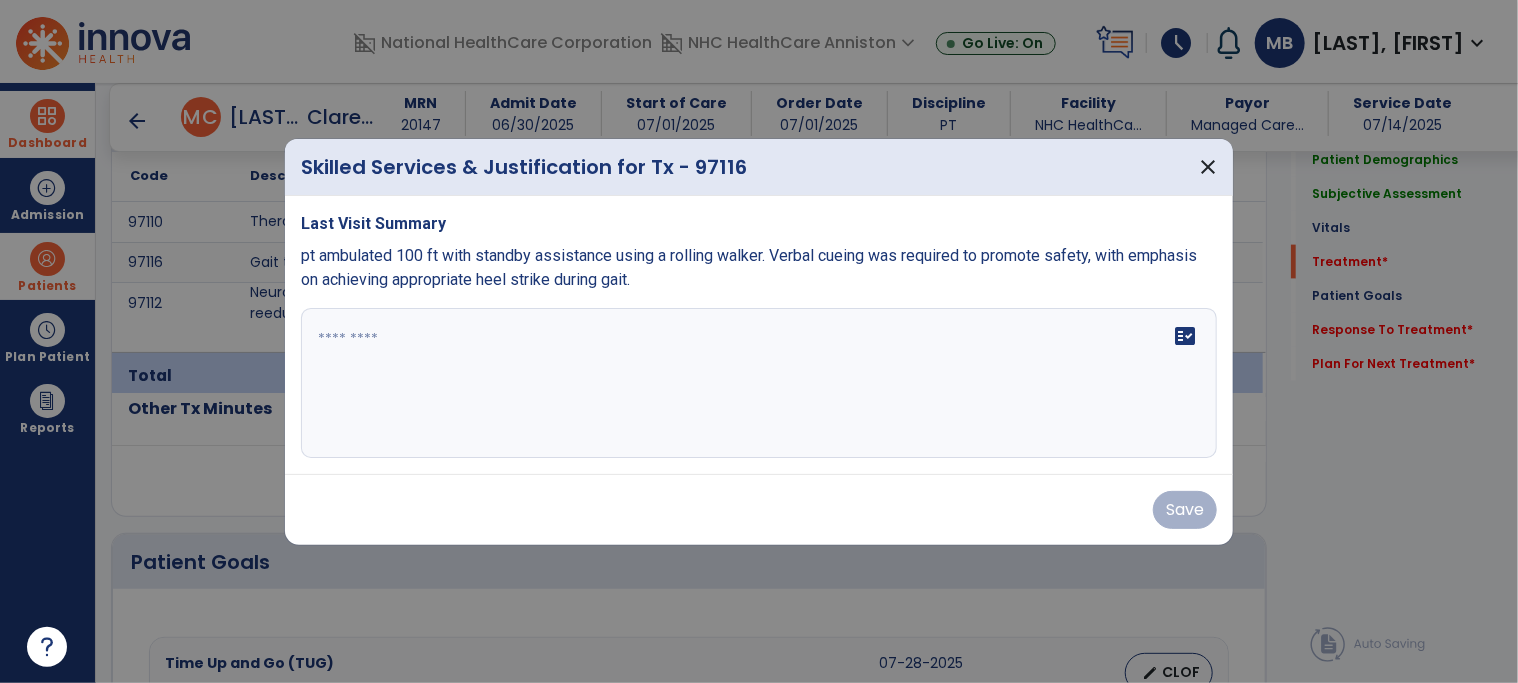 click on "fact_check" at bounding box center (759, 383) 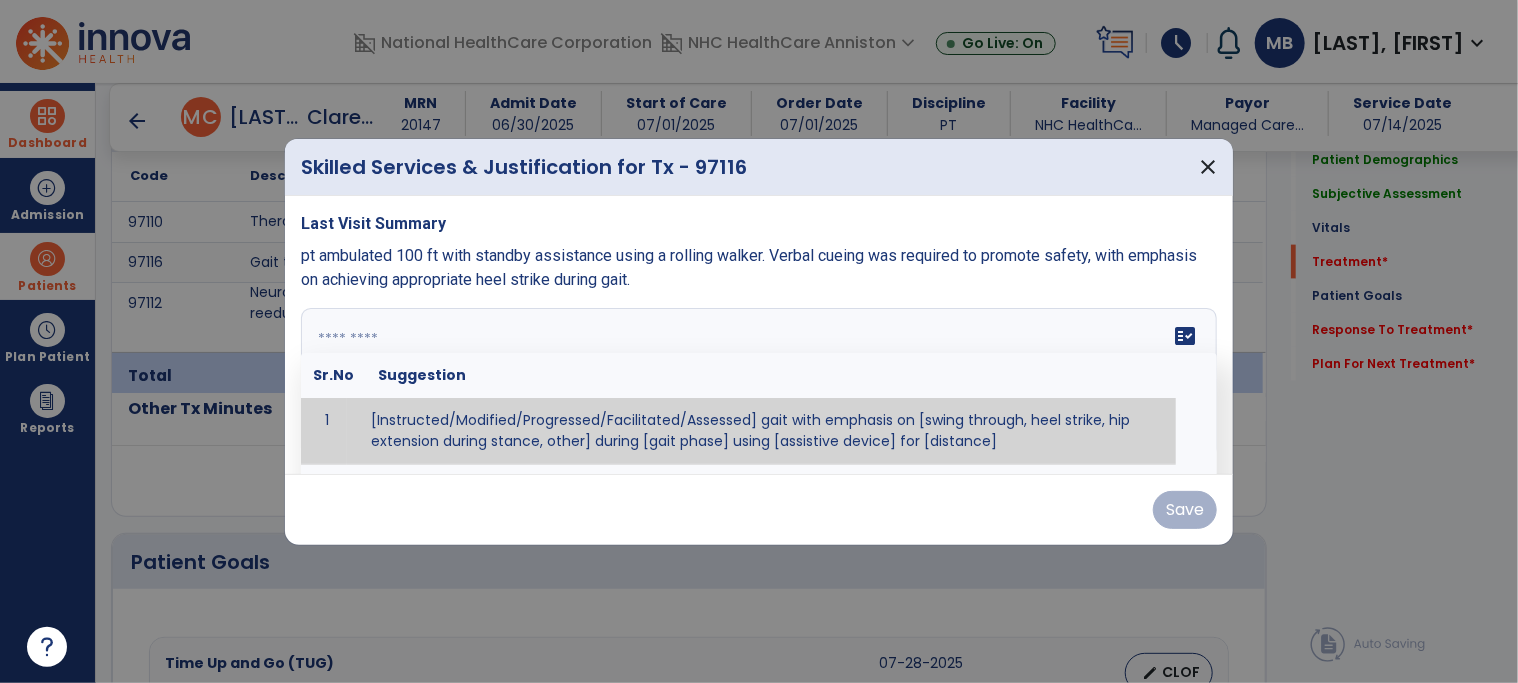 paste on "**********" 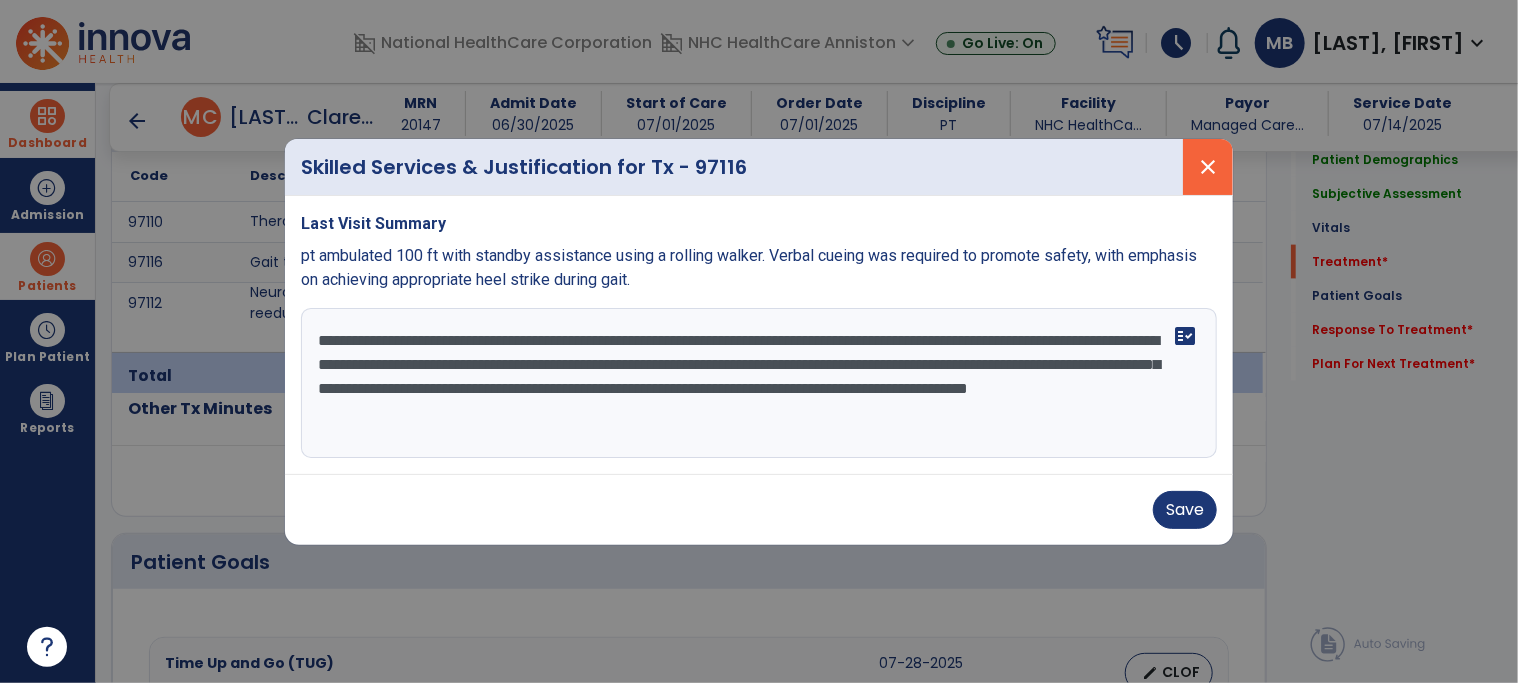 type on "**********" 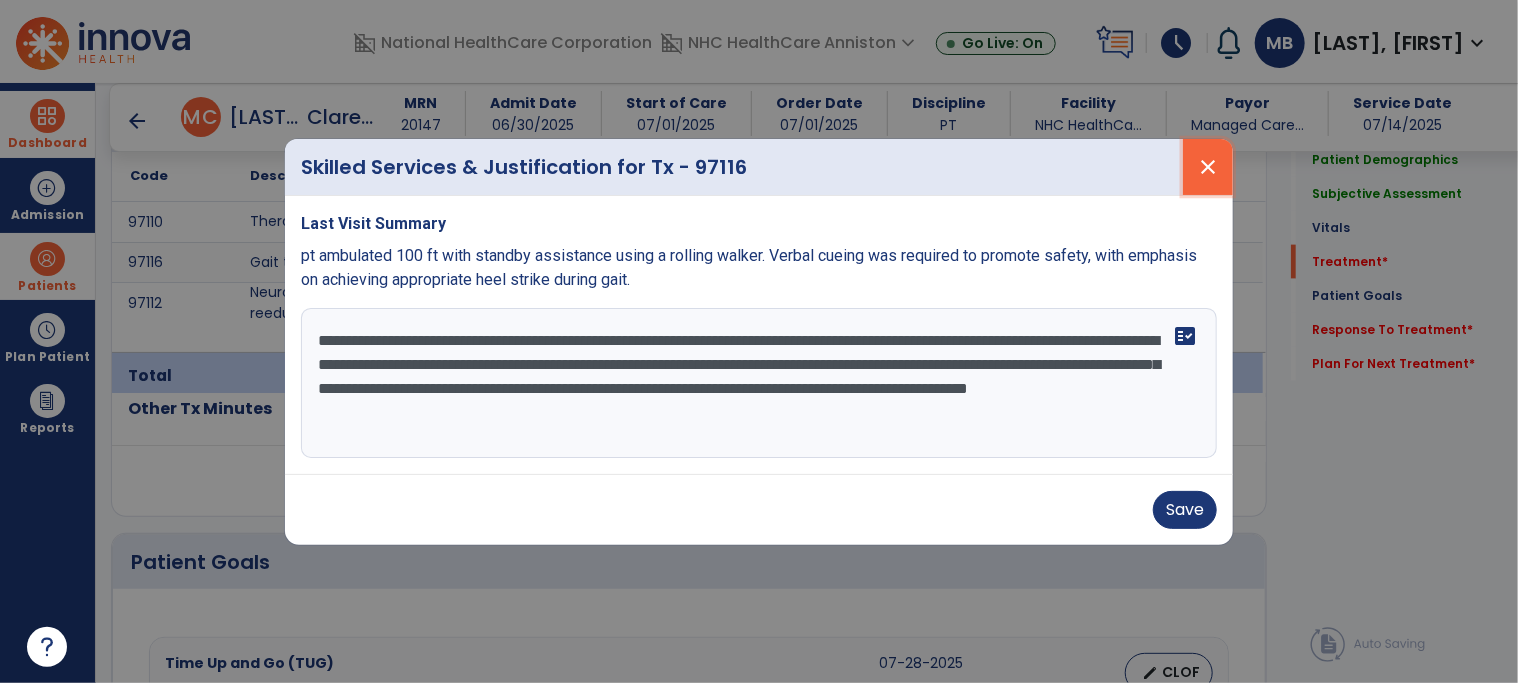 click on "close" at bounding box center [1208, 167] 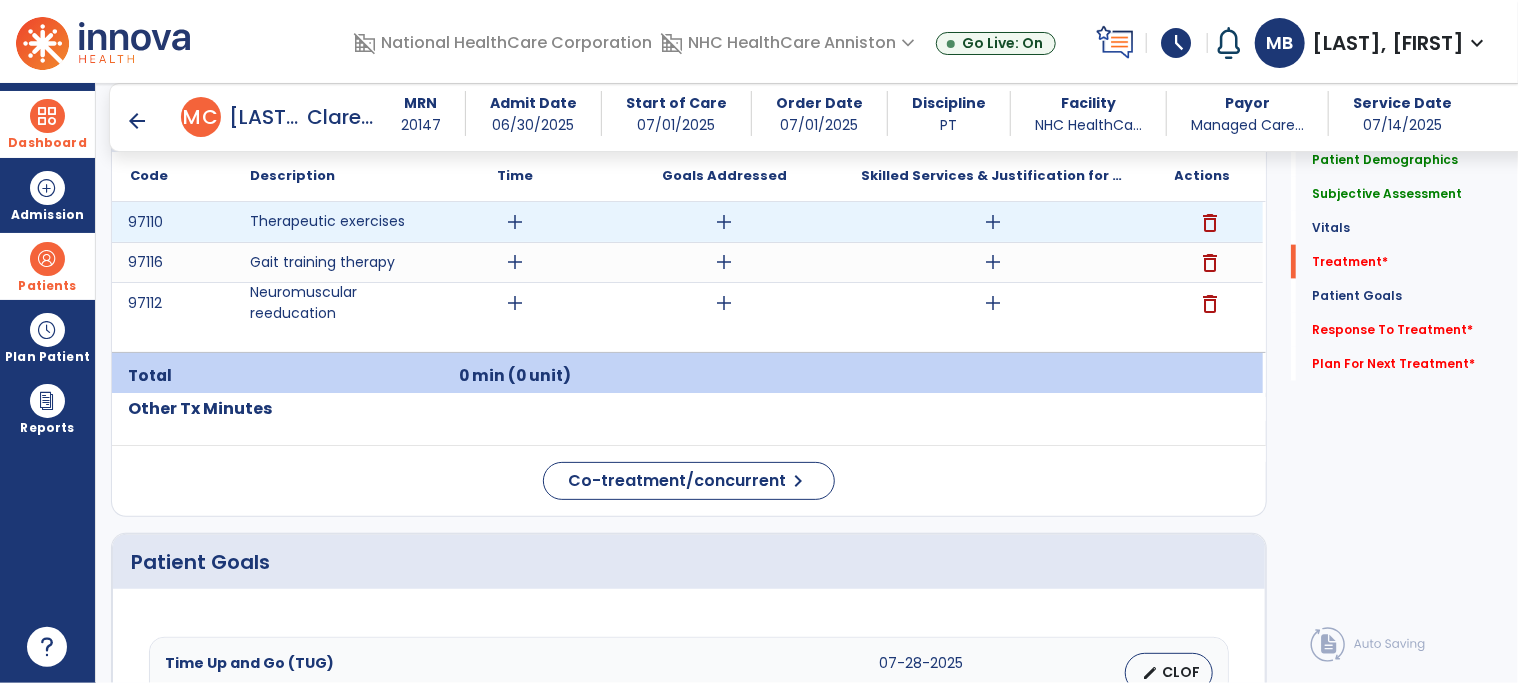 click on "add" at bounding box center [993, 222] 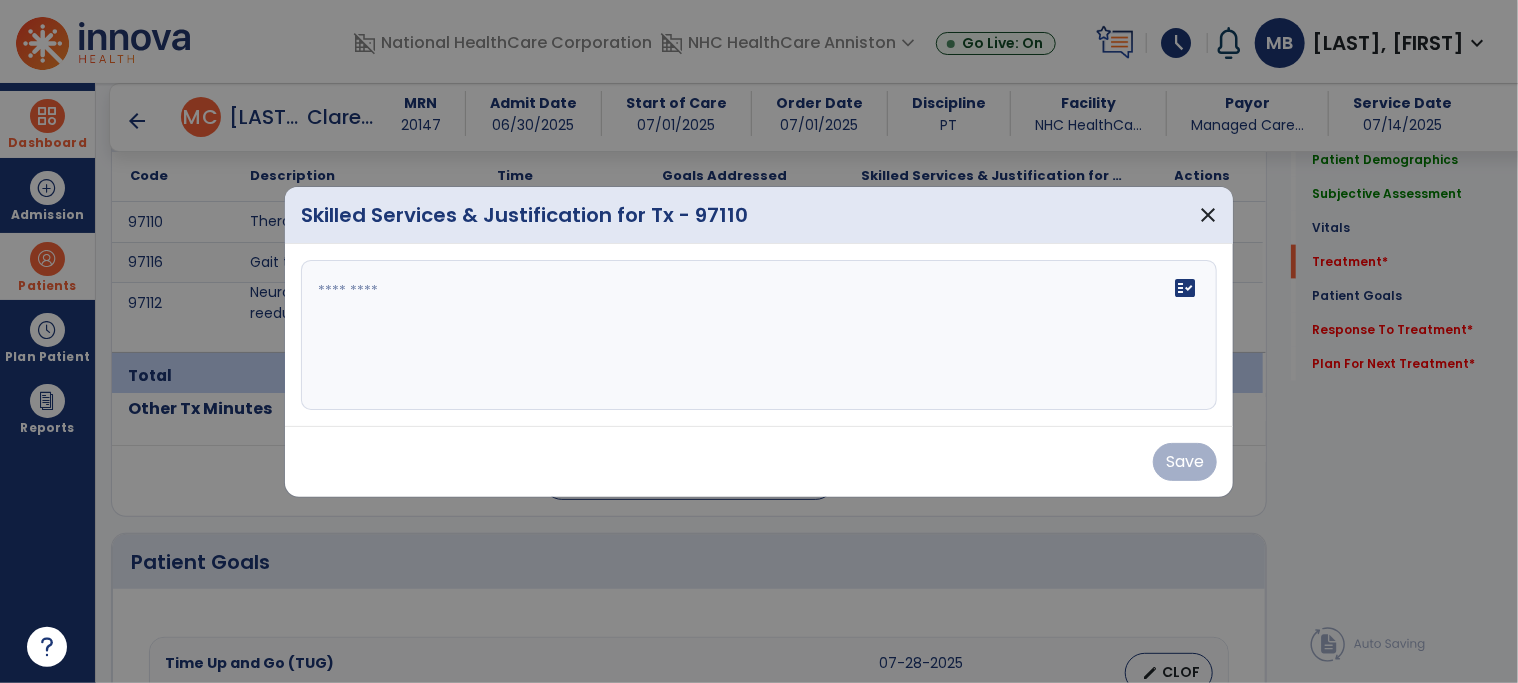 click on "Skilled Services & Justification for Tx - 97110   close" at bounding box center [759, 215] 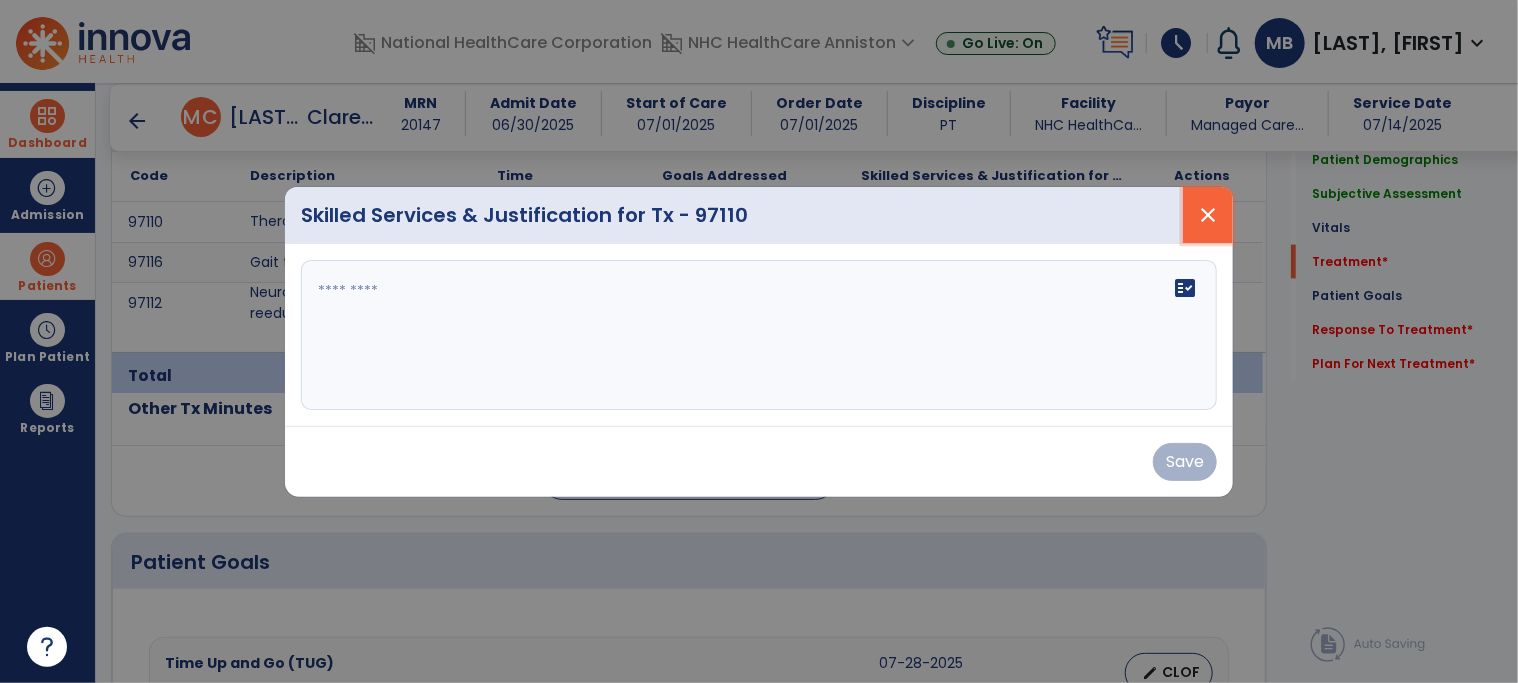 click on "close" at bounding box center [1208, 215] 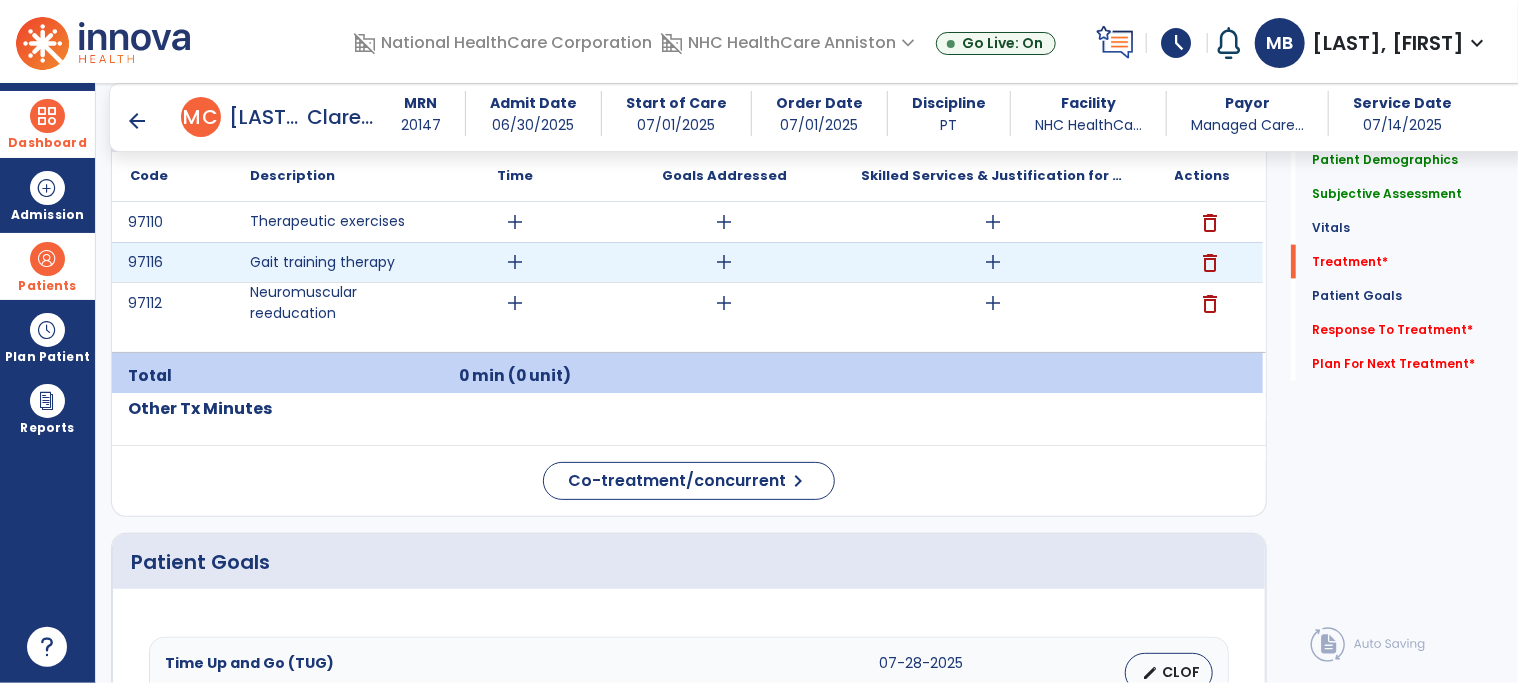 click on "add" at bounding box center (993, 262) 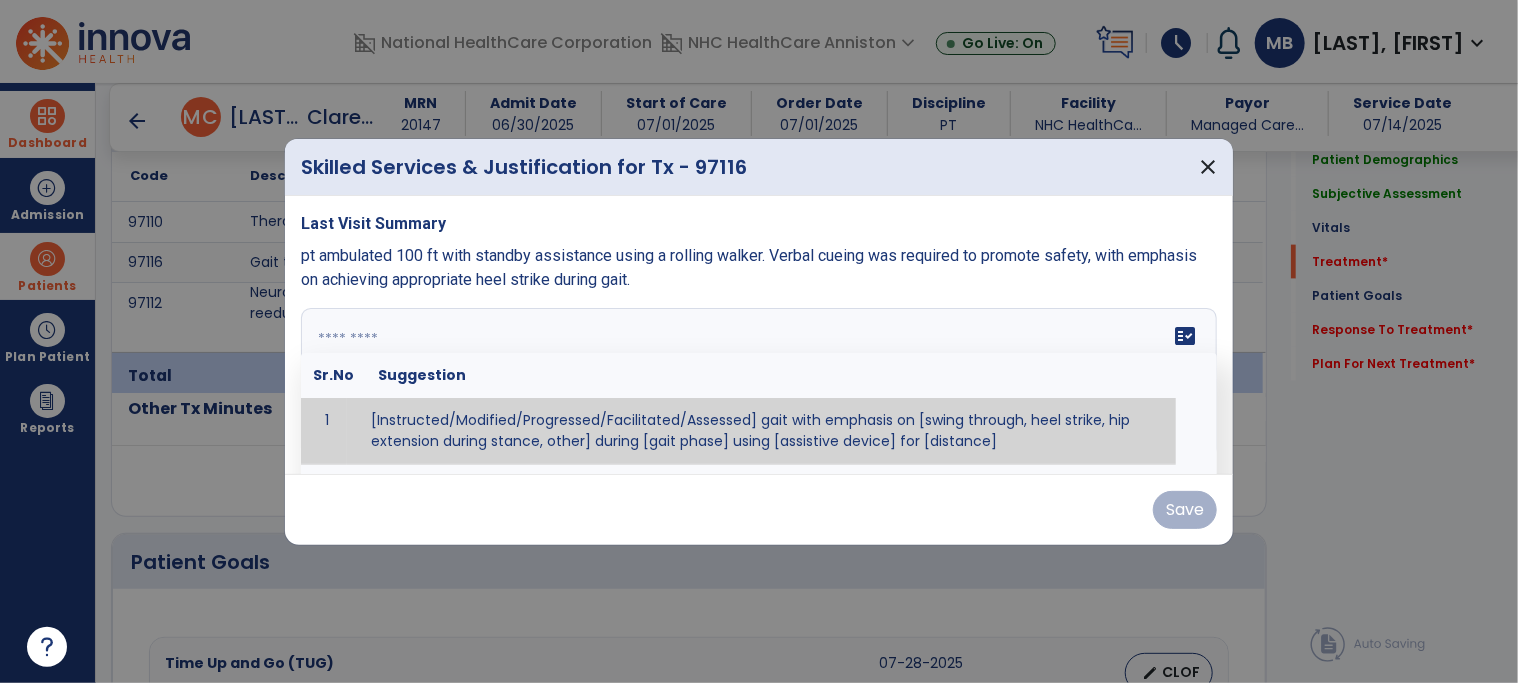click on "fact_check  Sr.No Suggestion 1 [Instructed/Modified/Progressed/Facilitated/Assessed] gait with emphasis on [swing through, heel strike, hip extension during stance, other] during [gait phase] using [assistive device] for [distance] 2 [Instructed/Modified/Progressed/Facilitated/Assessed] use of [assistive device] and [NWB, PWB, step-to gait pattern, step through gait pattern] 3 [Instructed/Modified/Progressed/Facilitated/Assessed] patient's ability to [ascend/descend # of steps, perform directional changes, walk on even/uneven surfaces, pick-up objects off floor, velocity changes, other] using [assistive device]. 4 [Instructed/Modified/Progressed/Facilitated/Assessed] pre-gait activities including [identify exercise] in order to prepare for gait training. 5" at bounding box center (759, 383) 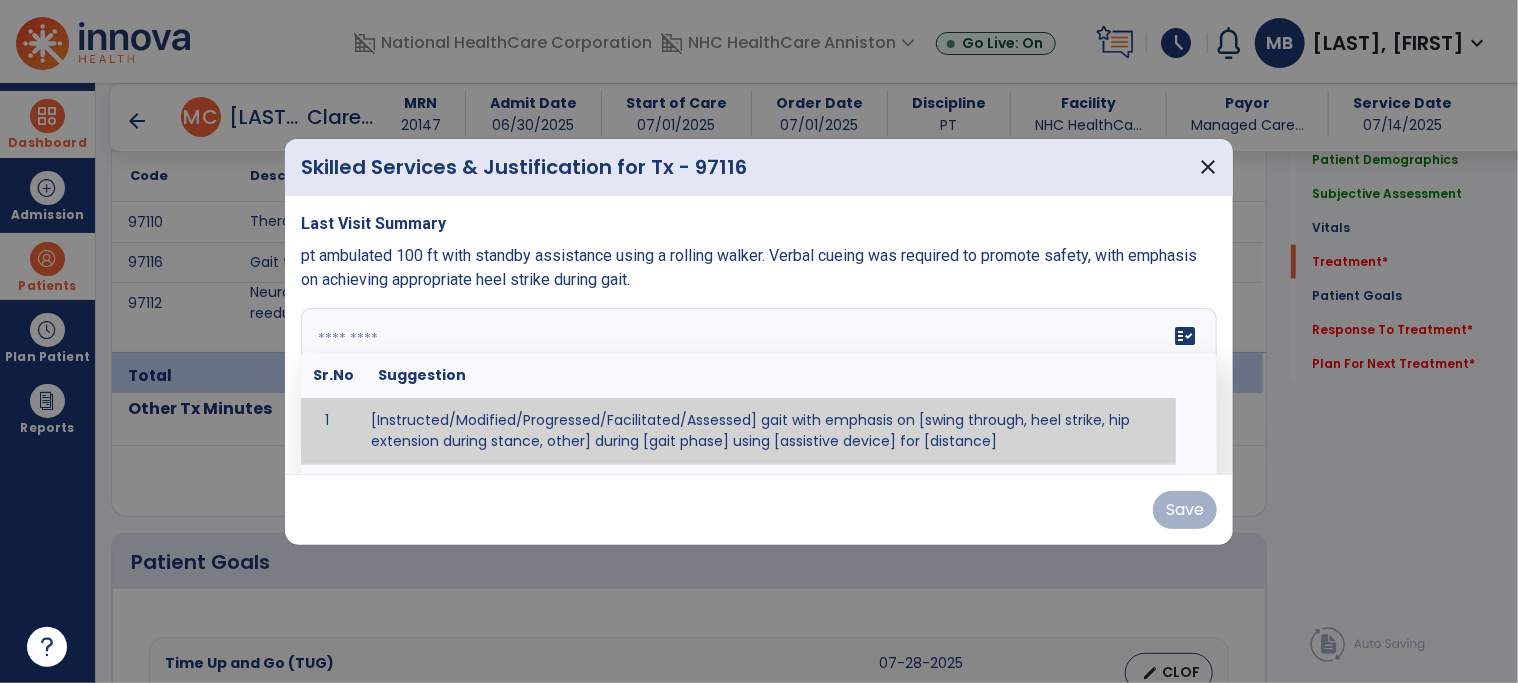 paste on "**********" 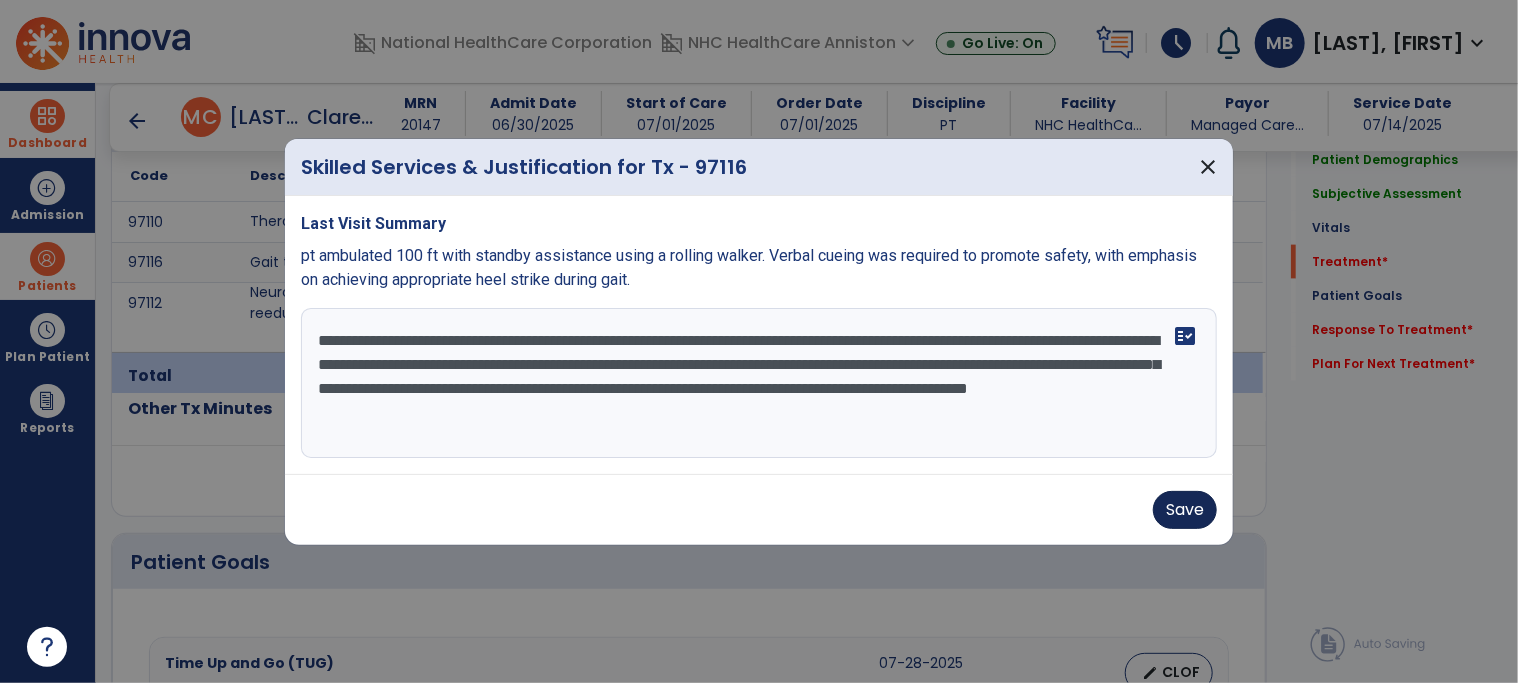 type on "**********" 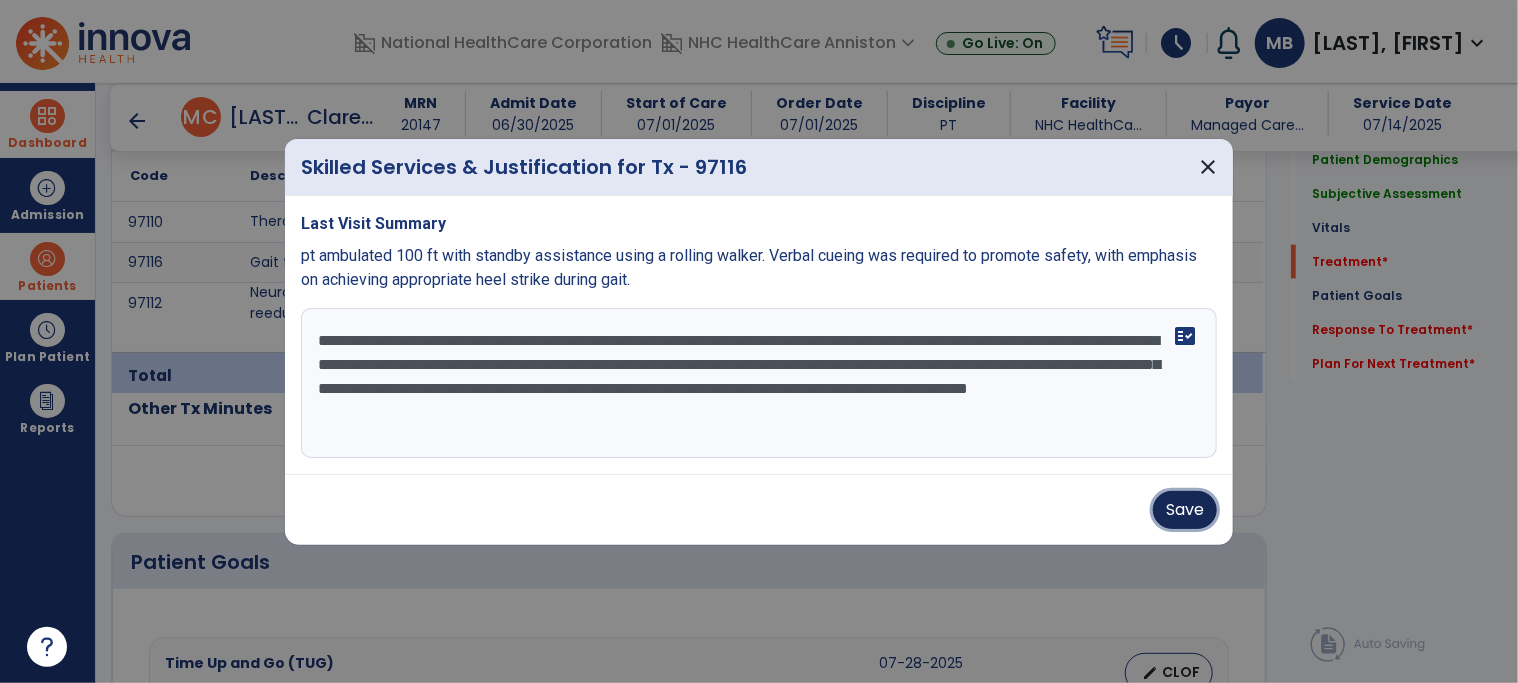 click on "Save" at bounding box center [1185, 510] 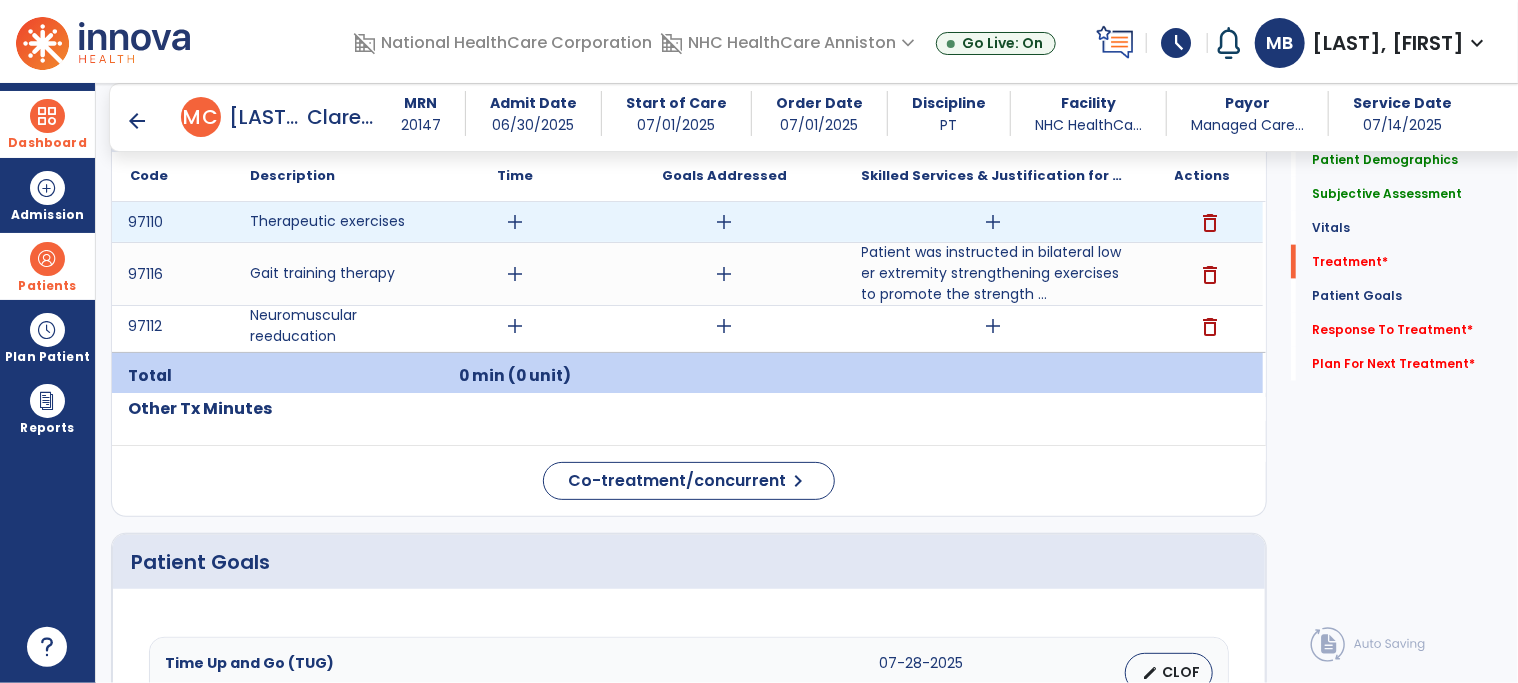 click on "add" at bounding box center [993, 222] 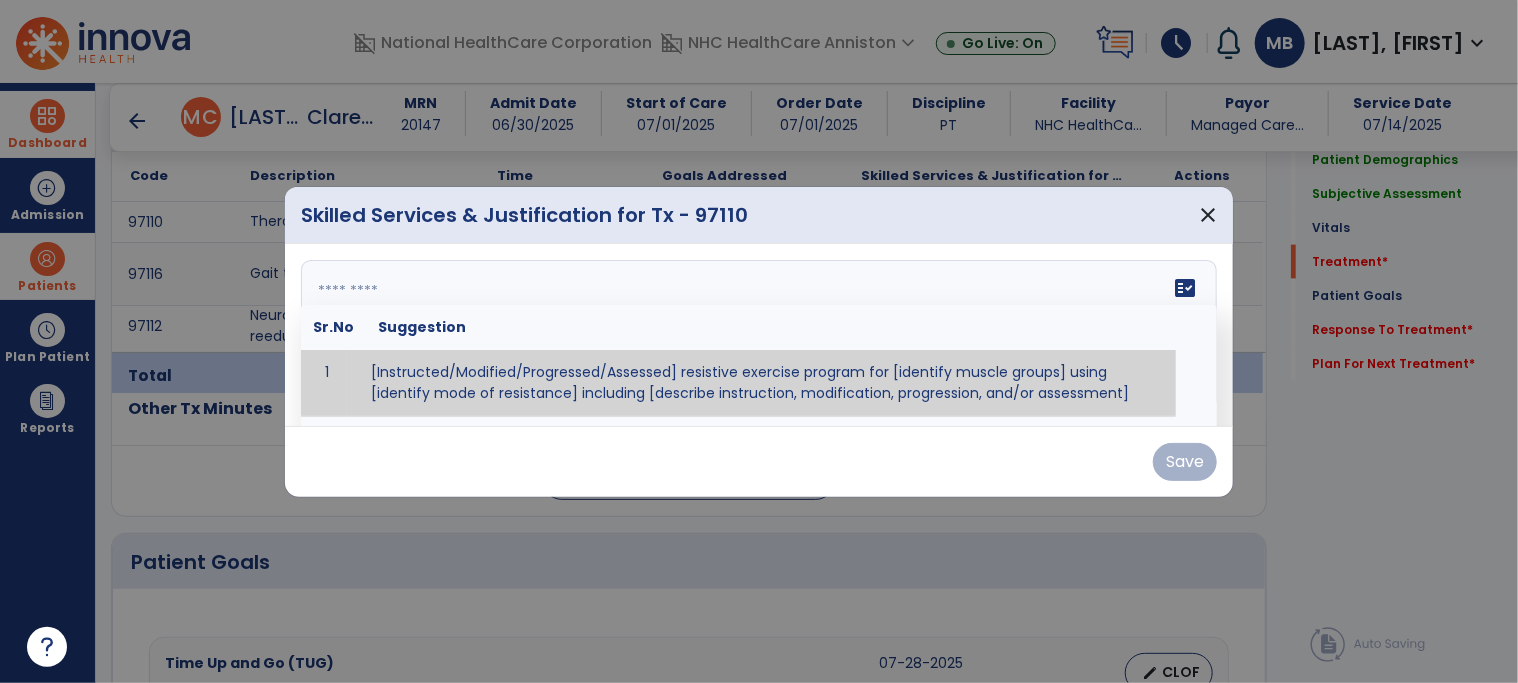 click on "fact_check  Sr.No Suggestion 1 [Instructed/Modified/Progressed/Assessed] resistive exercise program for [identify muscle groups] using [identify mode of resistance] including [describe instruction, modification, progression, and/or assessment] 2 [Instructed/Modified/Progressed/Assessed] aerobic exercise program using [identify equipment/mode] including [describe instruction, modification,progression, and/or assessment] 3 [Instructed/Modified/Progressed/Assessed] [PROM/A/AROM/AROM] program for [identify joint movements] using [contract-relax, over-pressure, inhibitory techniques, other] 4 [Assessed/Tested] aerobic capacity with administration of [aerobic capacity test]" at bounding box center [759, 335] 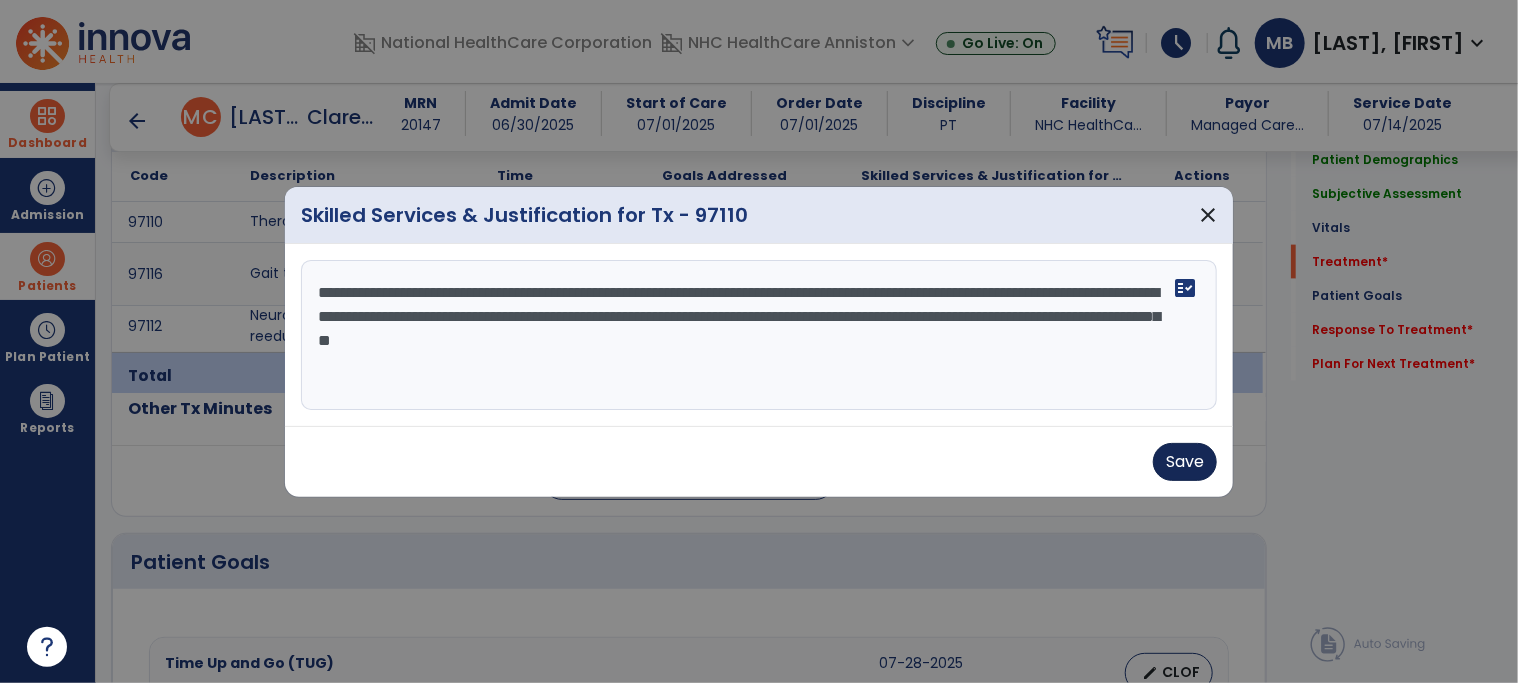type on "**********" 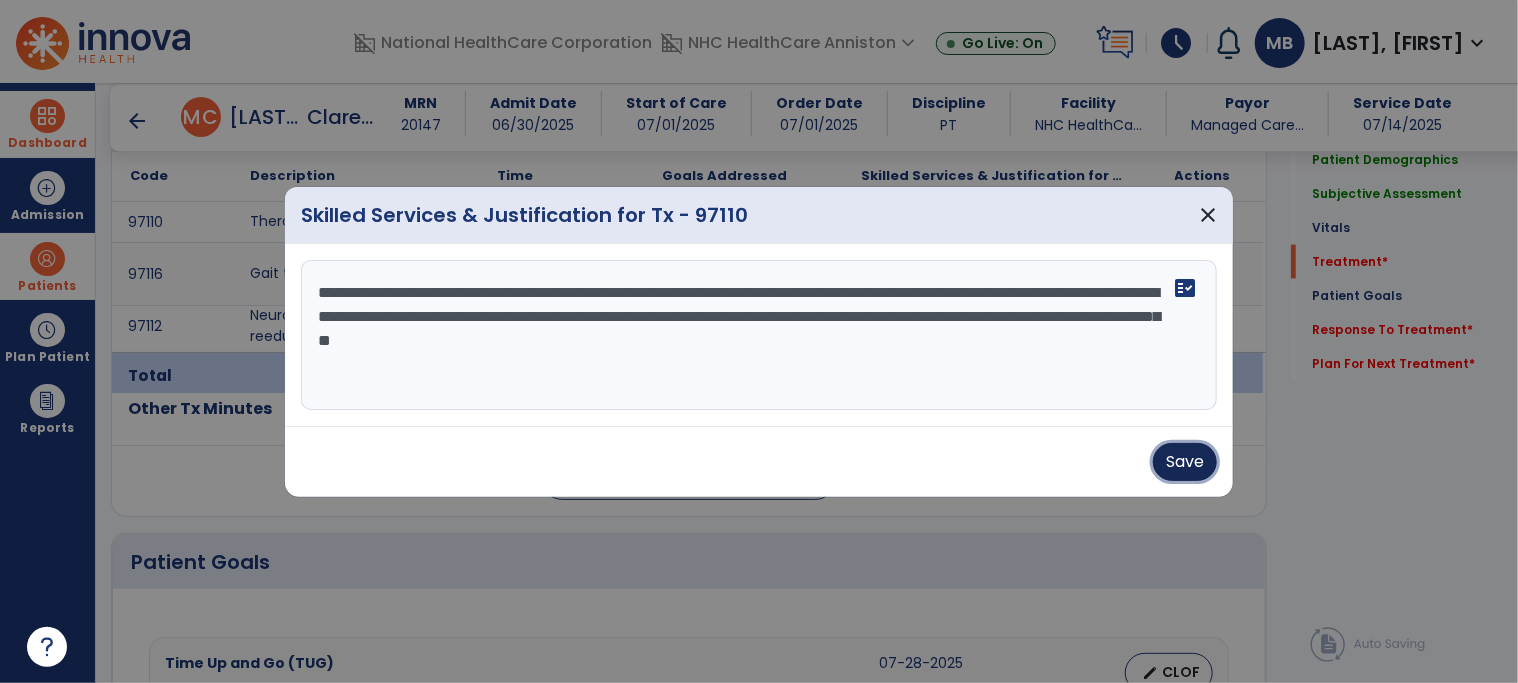click on "Save" at bounding box center (1185, 462) 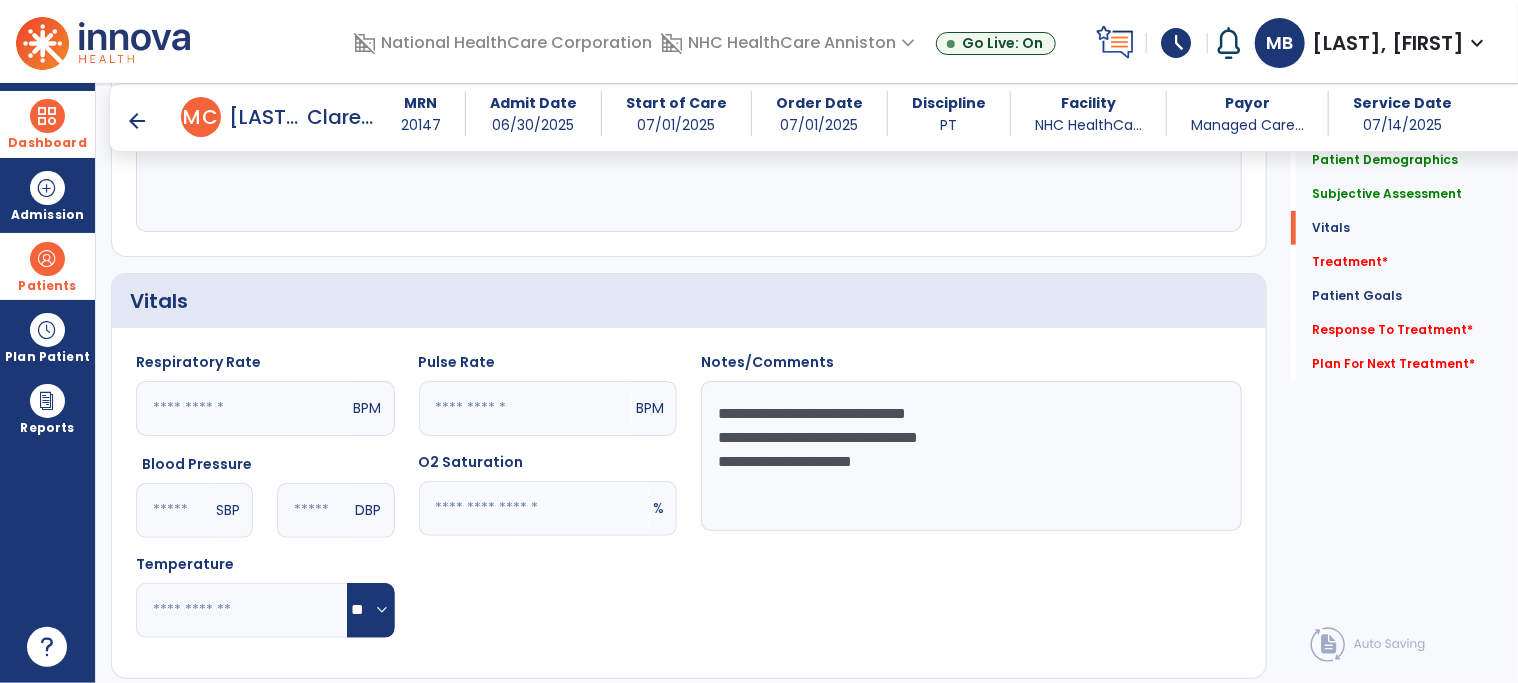scroll, scrollTop: 663, scrollLeft: 0, axis: vertical 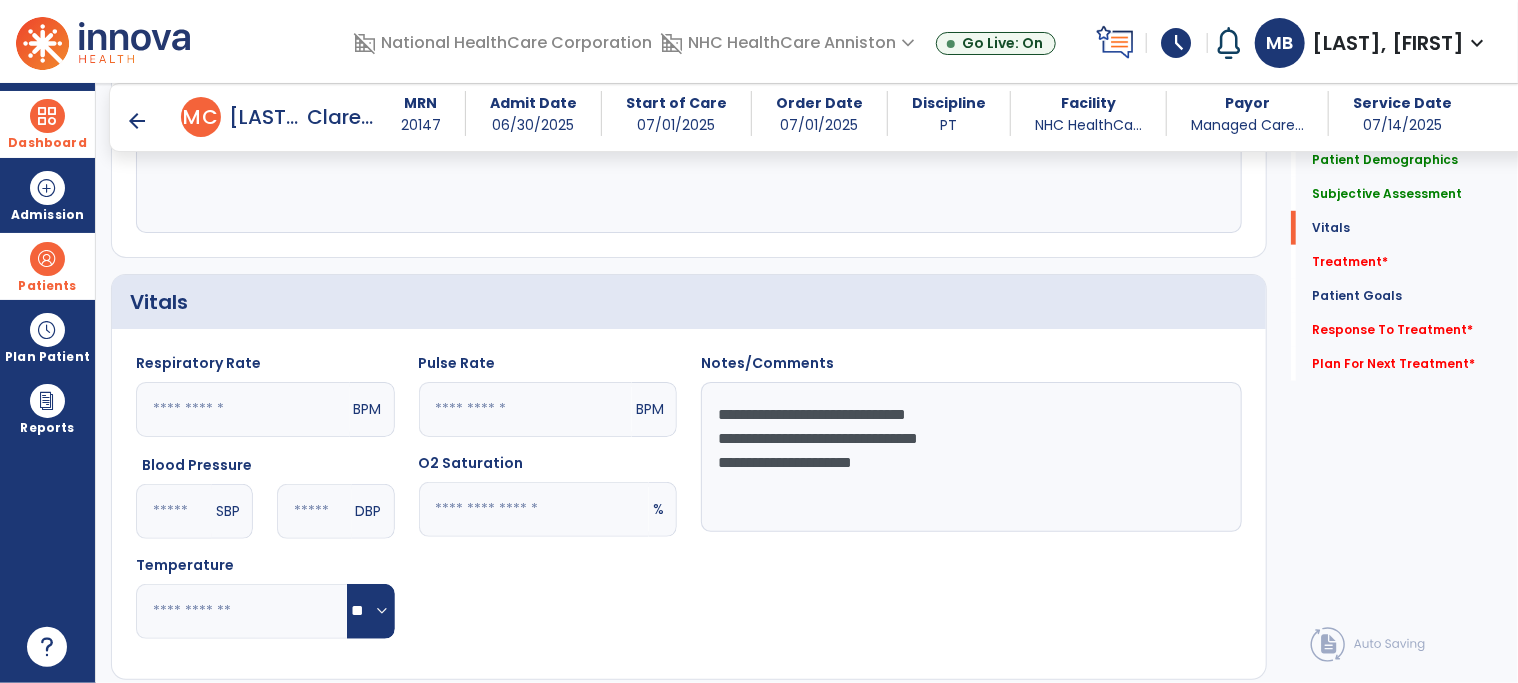 click on "**********" 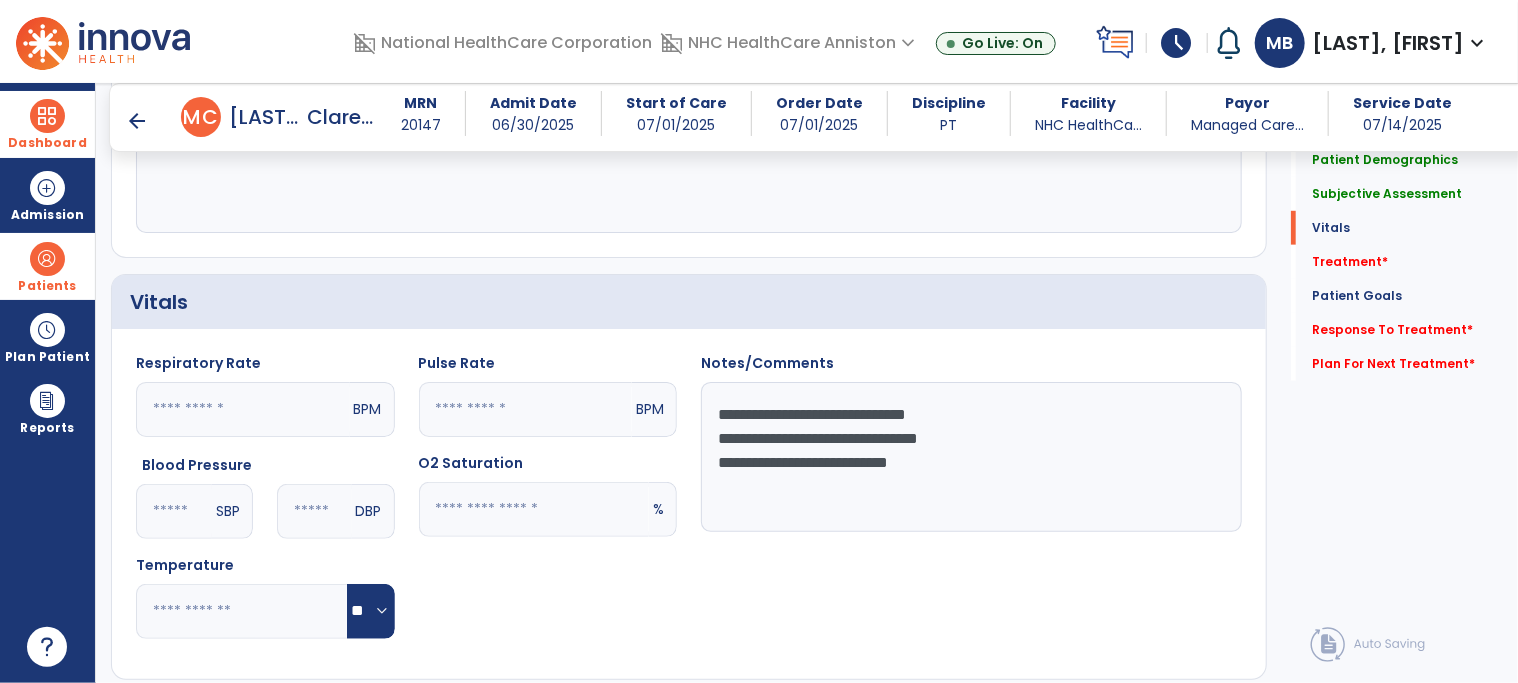 type on "**********" 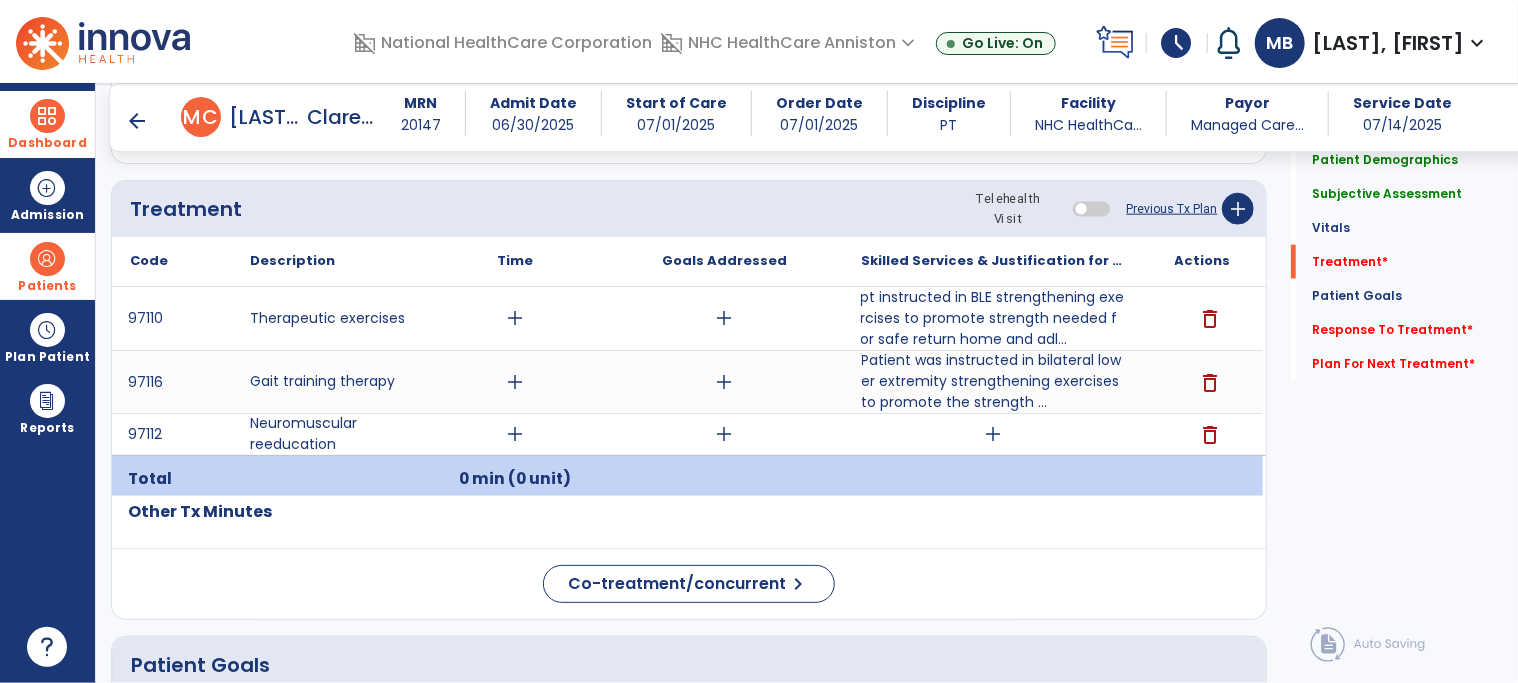 scroll, scrollTop: 1280, scrollLeft: 0, axis: vertical 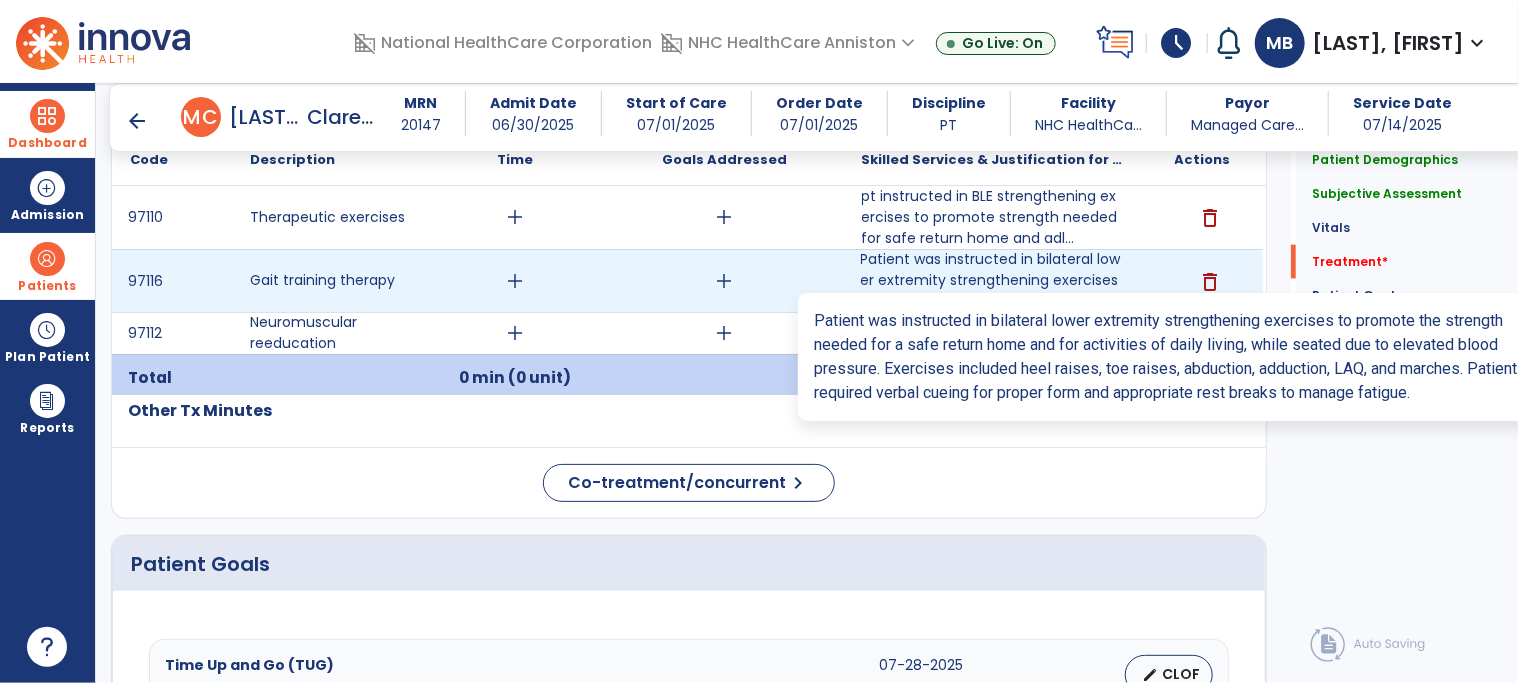 click on "Patient was instructed in bilateral lower extremity strengthening exercises to promote the strength ..." at bounding box center (993, 280) 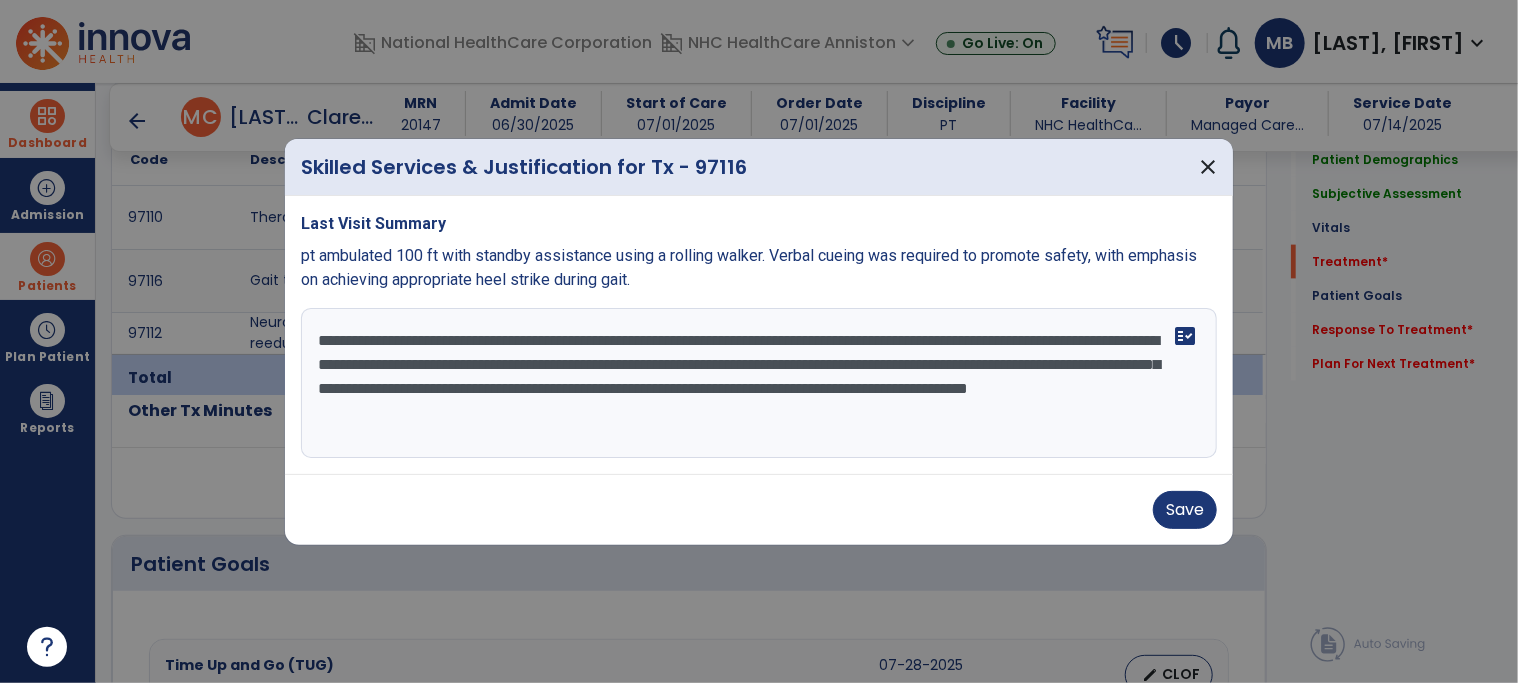 click on "**********" at bounding box center [759, 383] 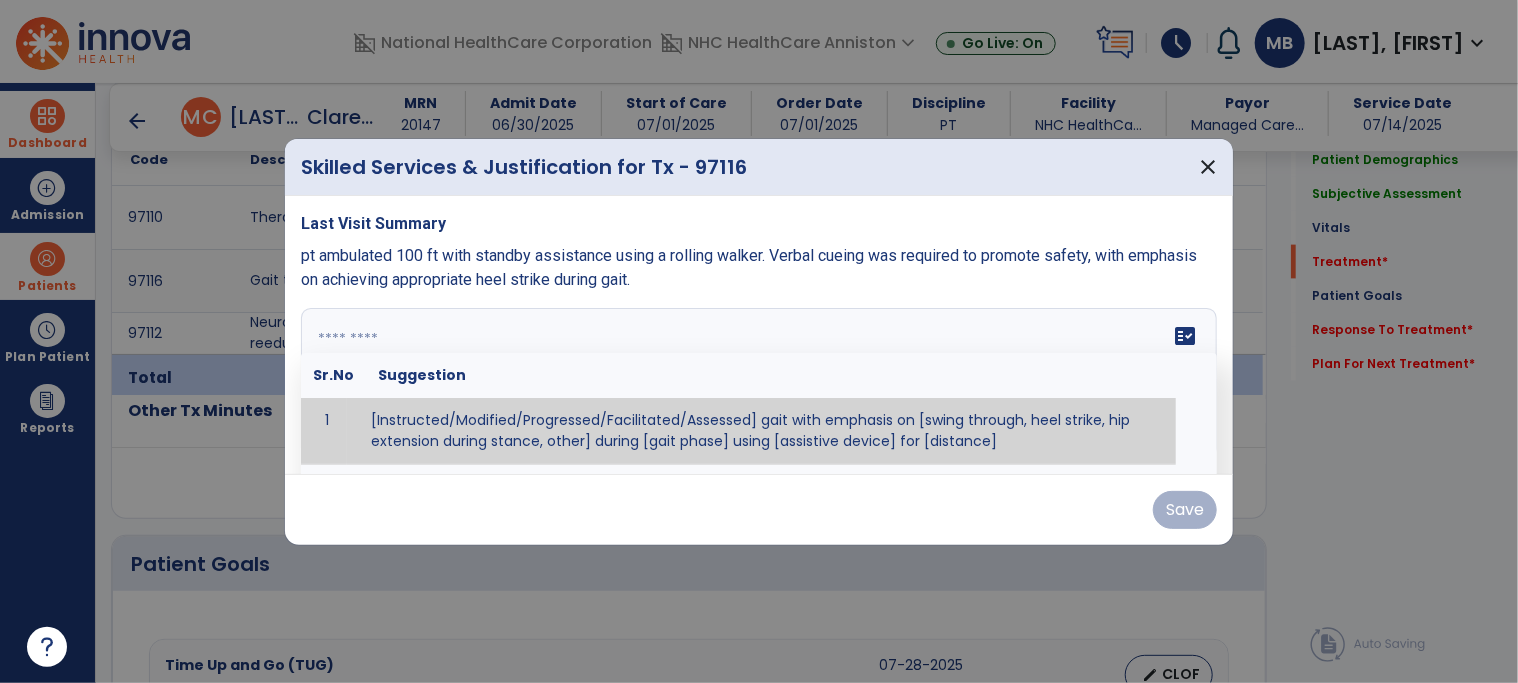 type 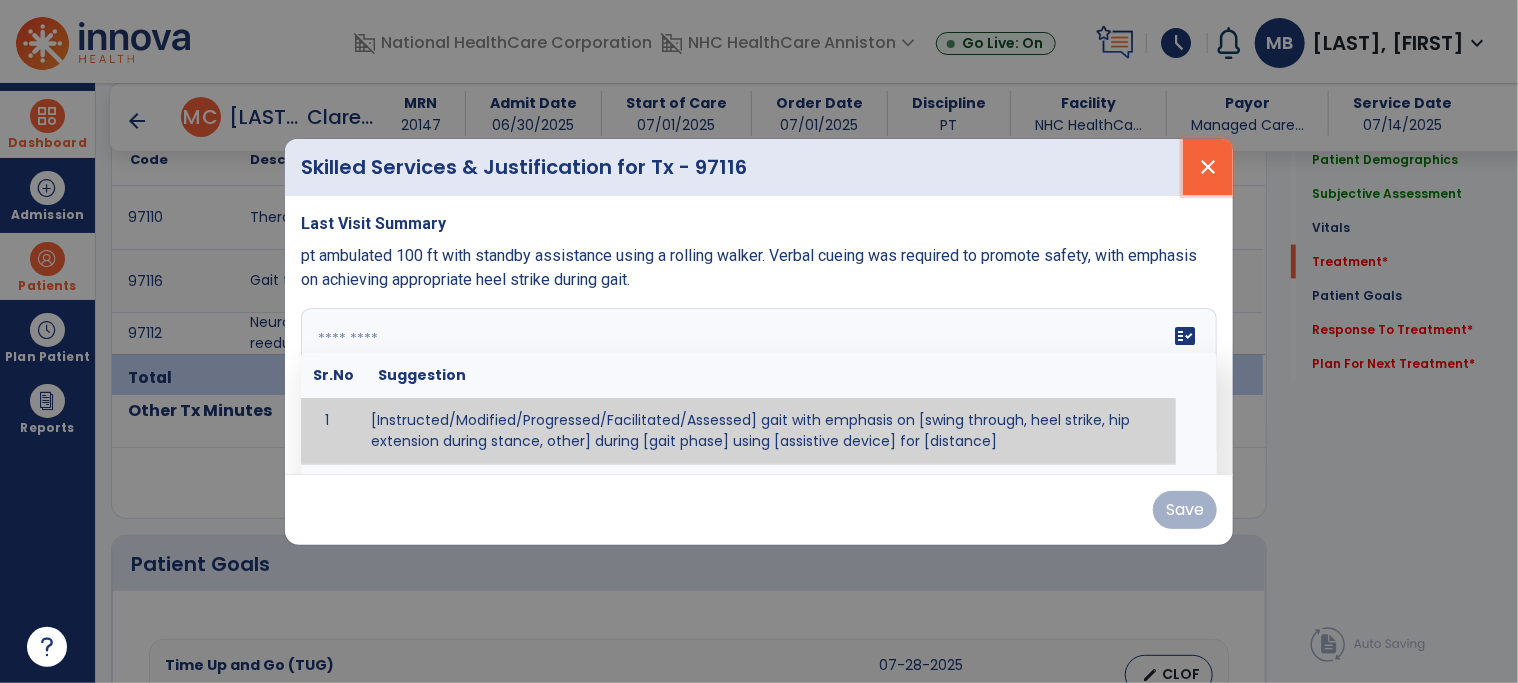 click on "close" at bounding box center [1208, 167] 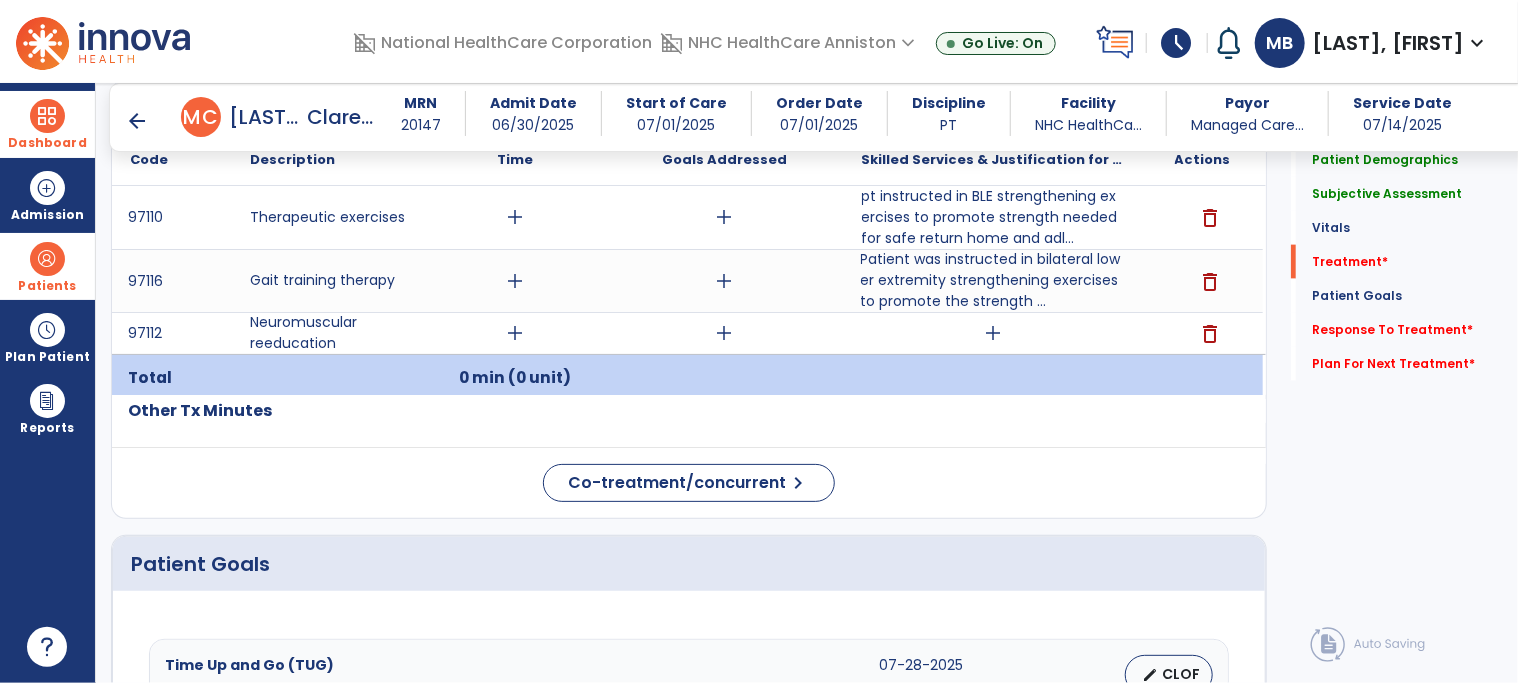 click on "Skilled Services & Justification for Tx" at bounding box center (993, 160) 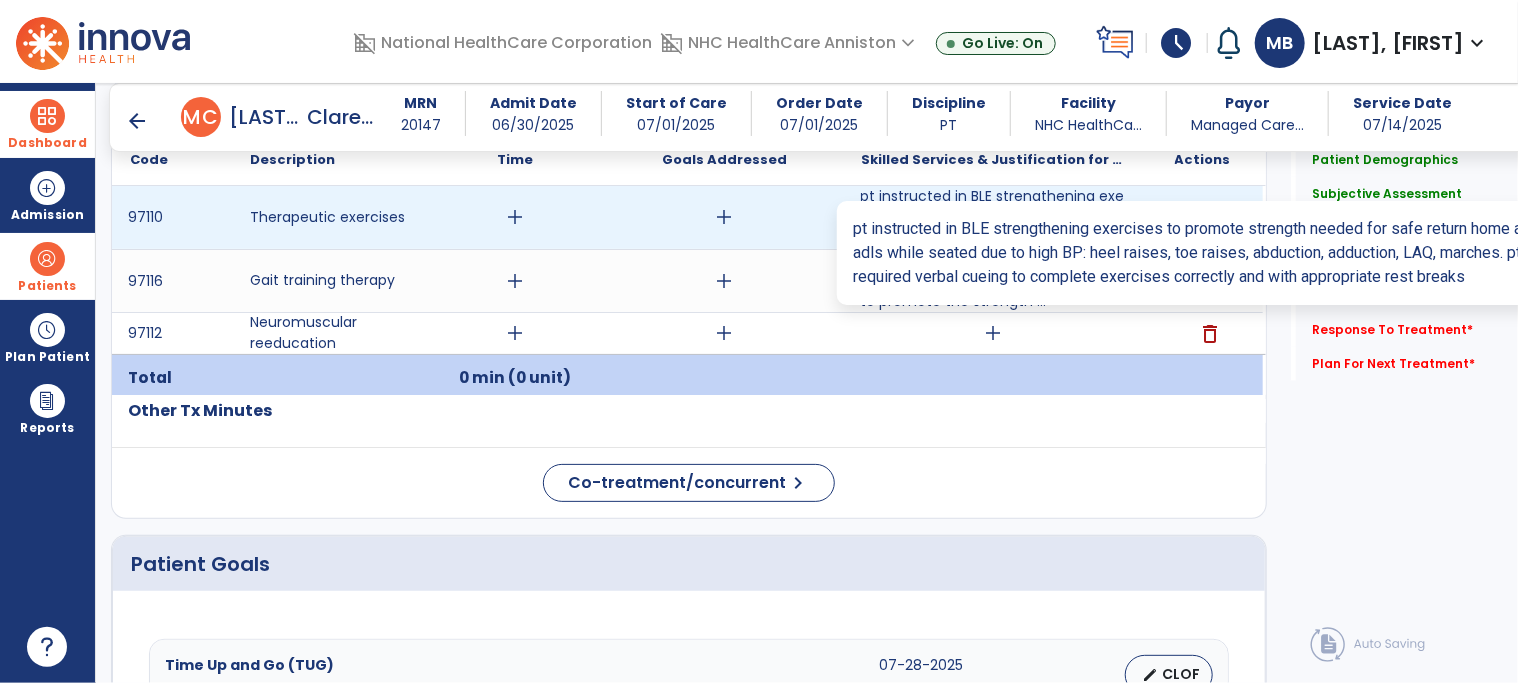 click on "pt instructed in BLE strengthening exercises to promote strength needed for safe return home and adl..." at bounding box center [993, 217] 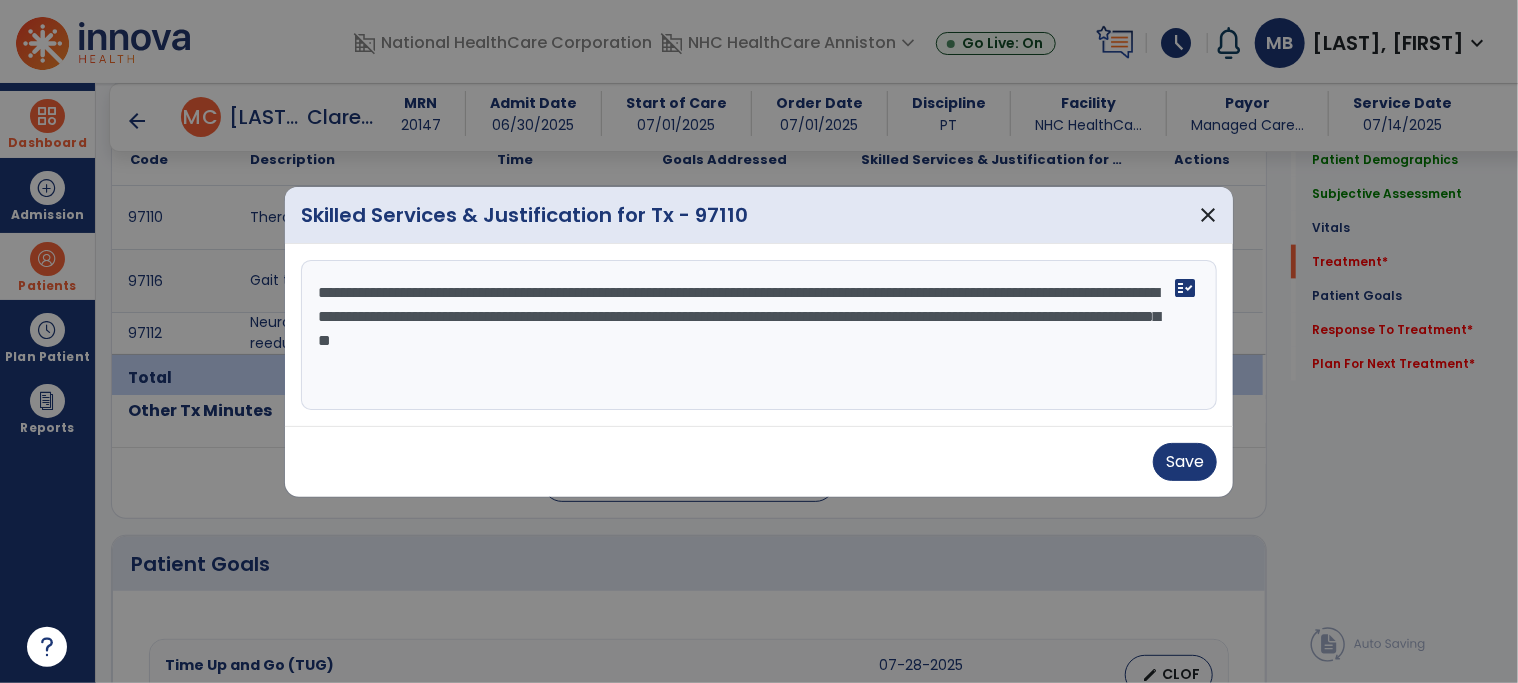 click on "**********" at bounding box center [759, 335] 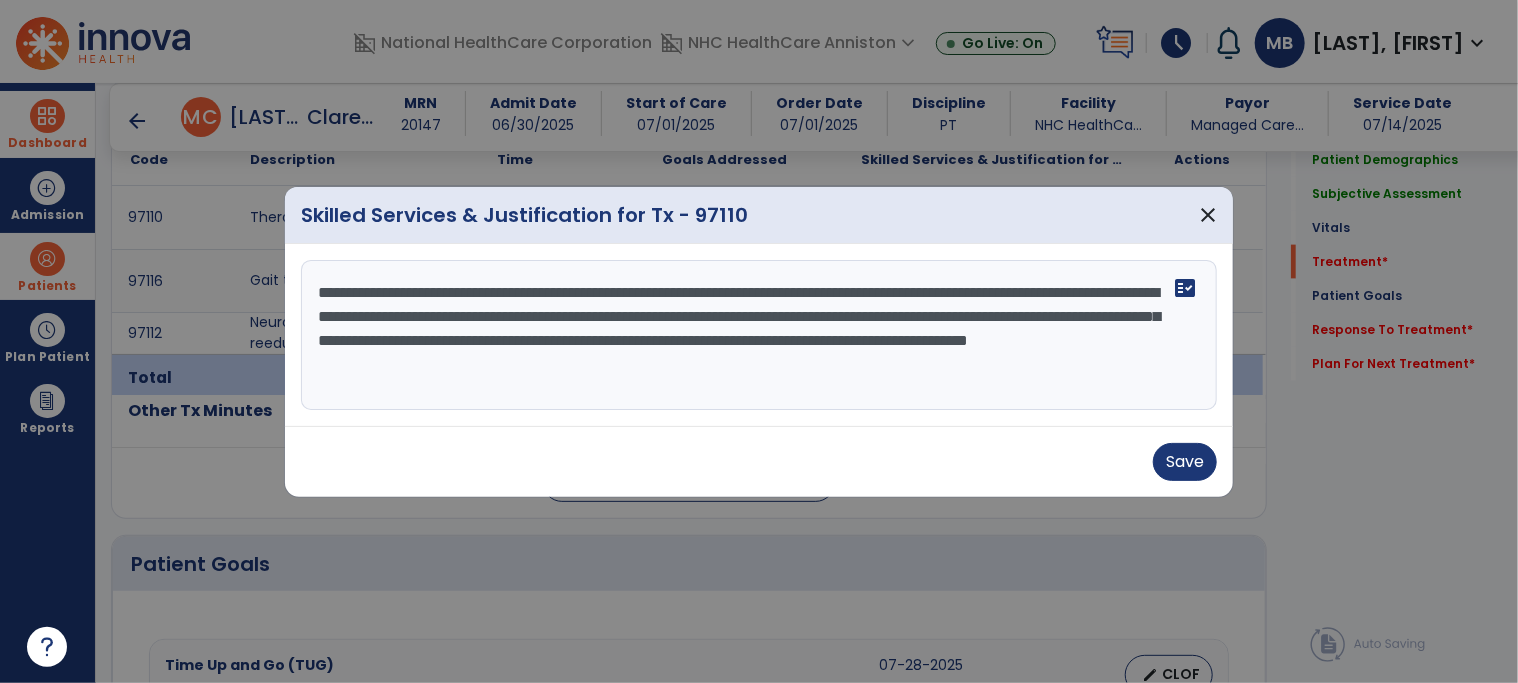 type on "**********" 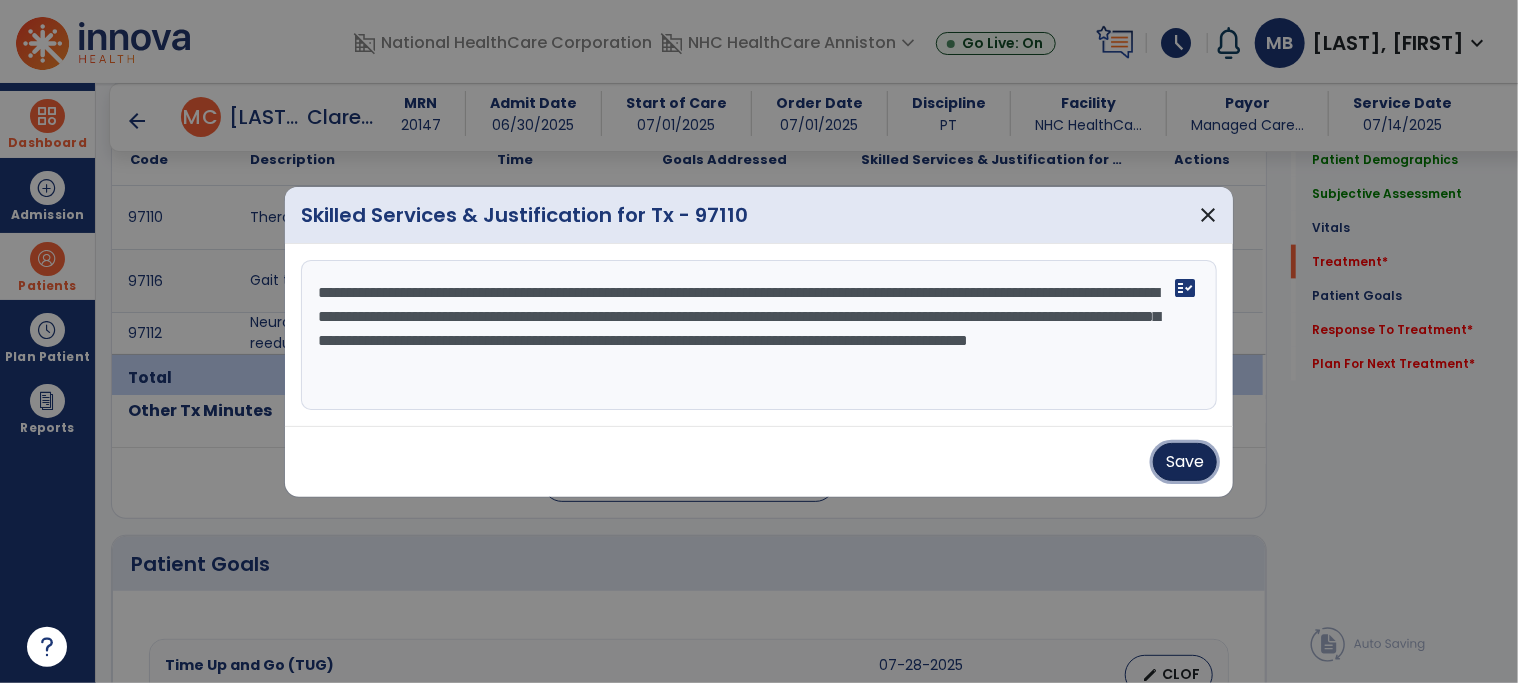 click on "Save" at bounding box center [1185, 462] 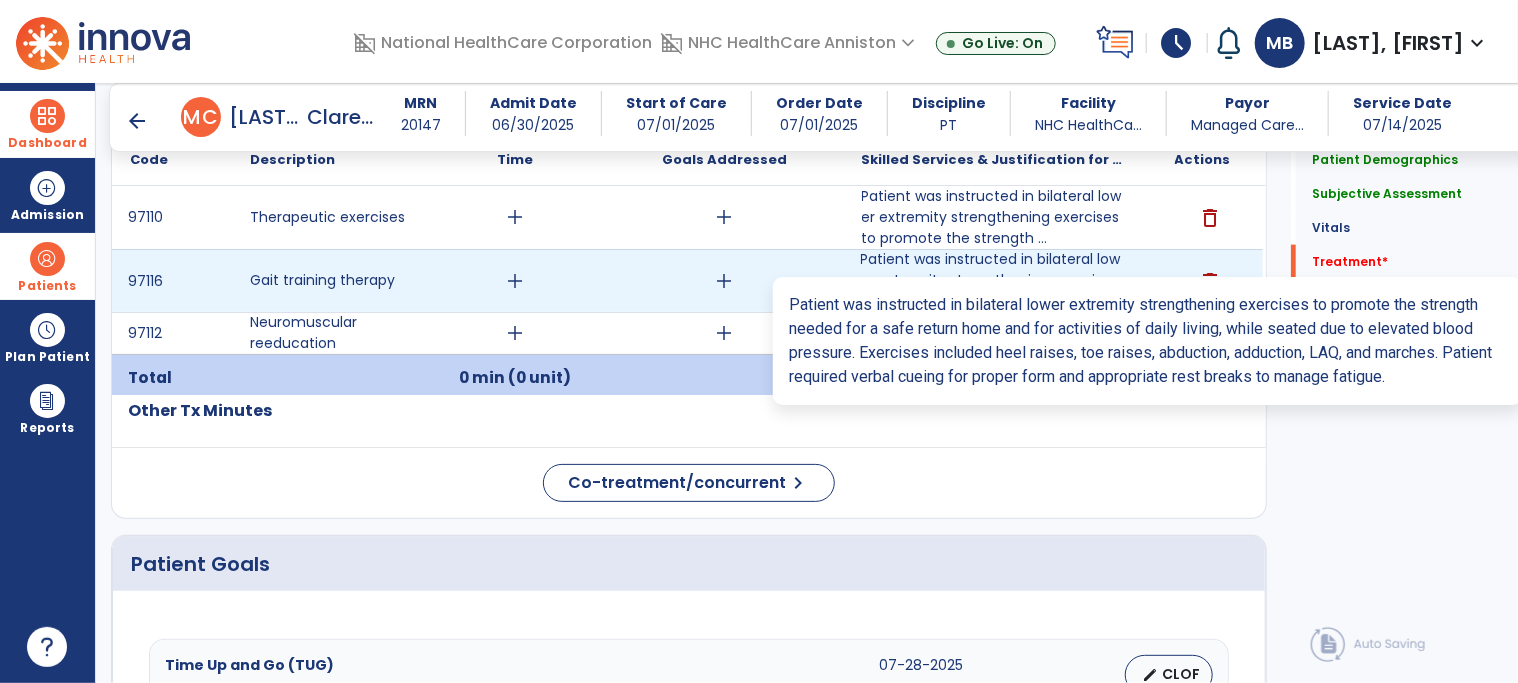 click on "Patient was instructed in bilateral lower extremity strengthening exercises to promote the strength ..." at bounding box center [993, 280] 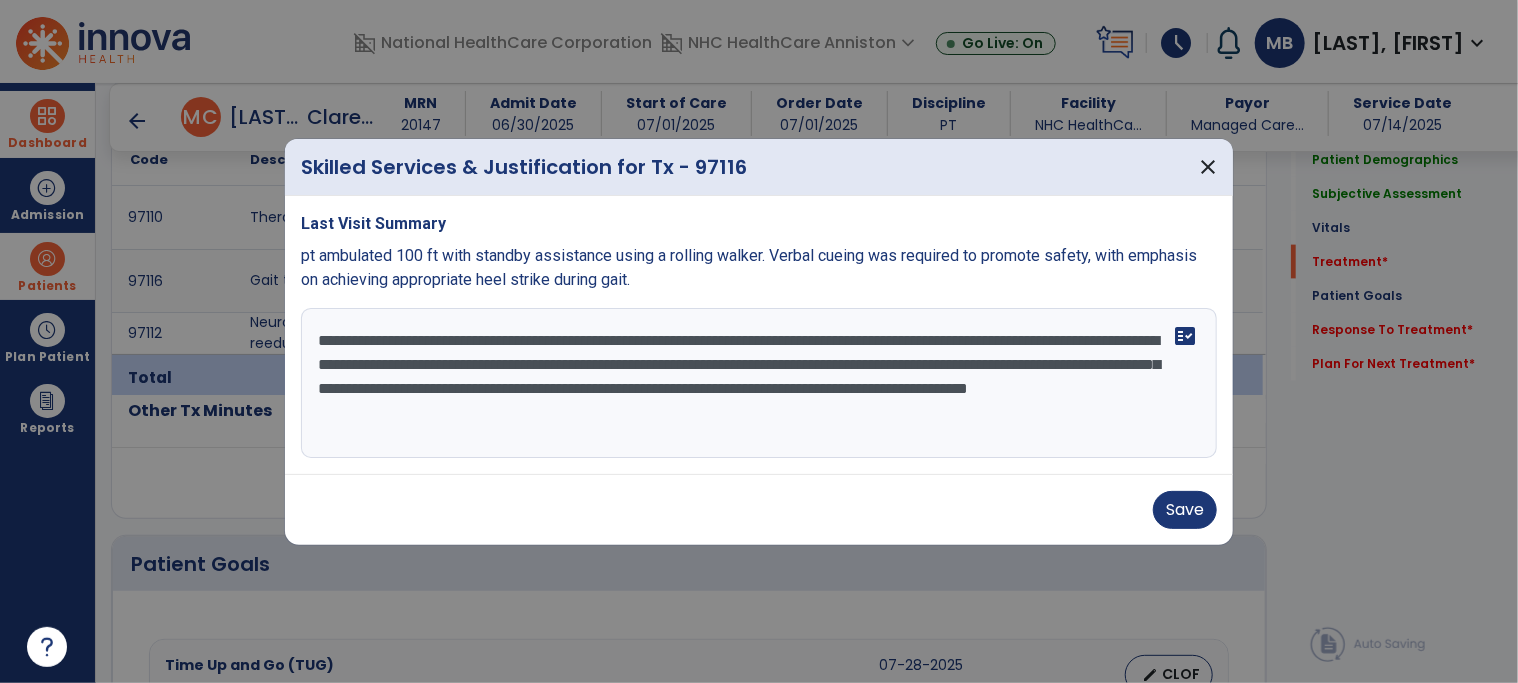 click on "**********" at bounding box center (759, 383) 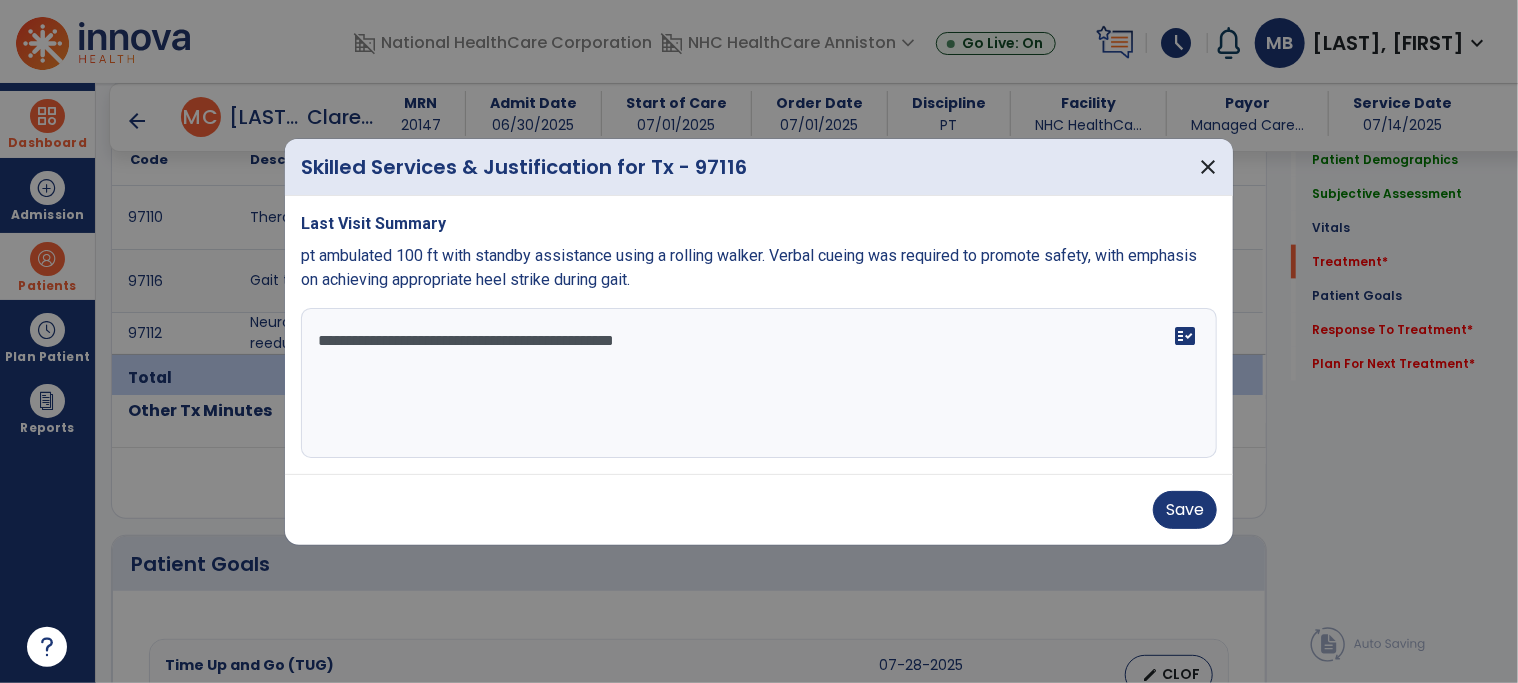 click on "**********" at bounding box center [759, 383] 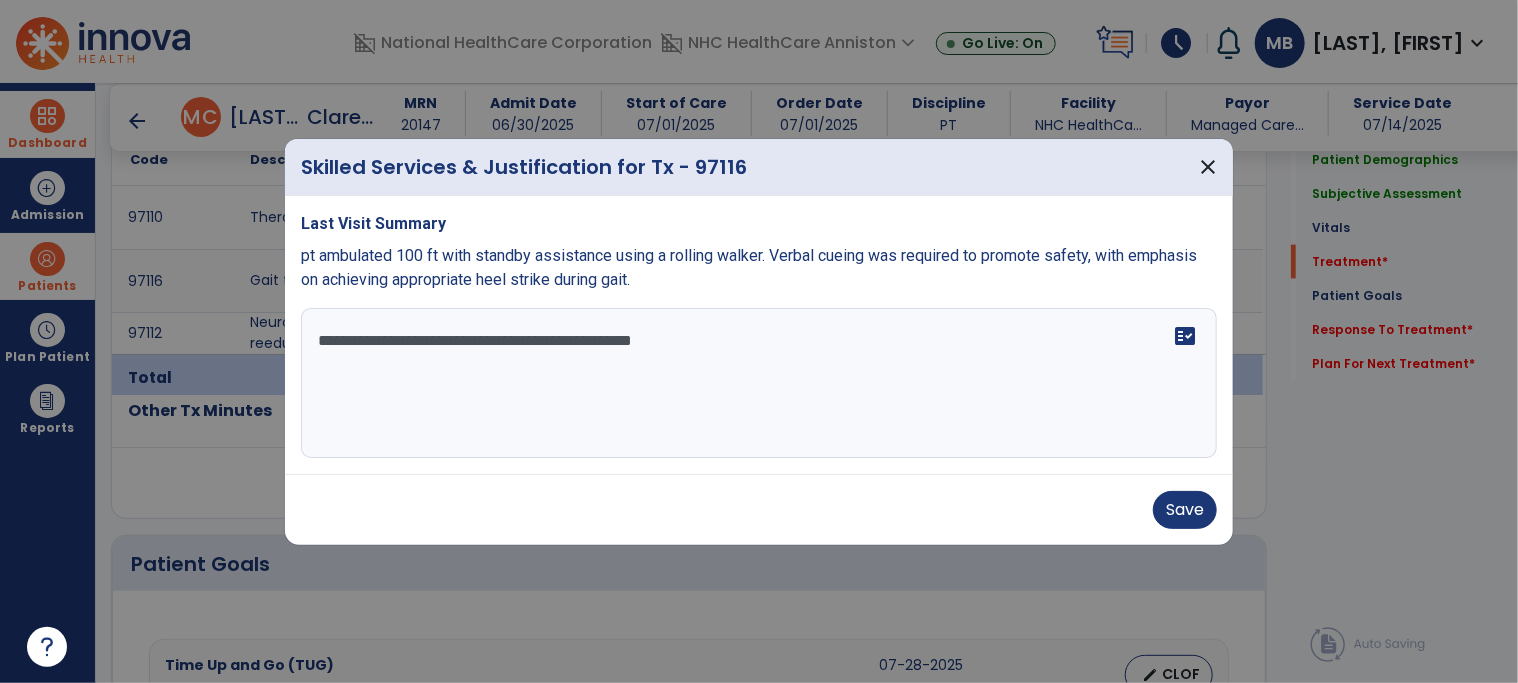 click on "**********" at bounding box center [759, 383] 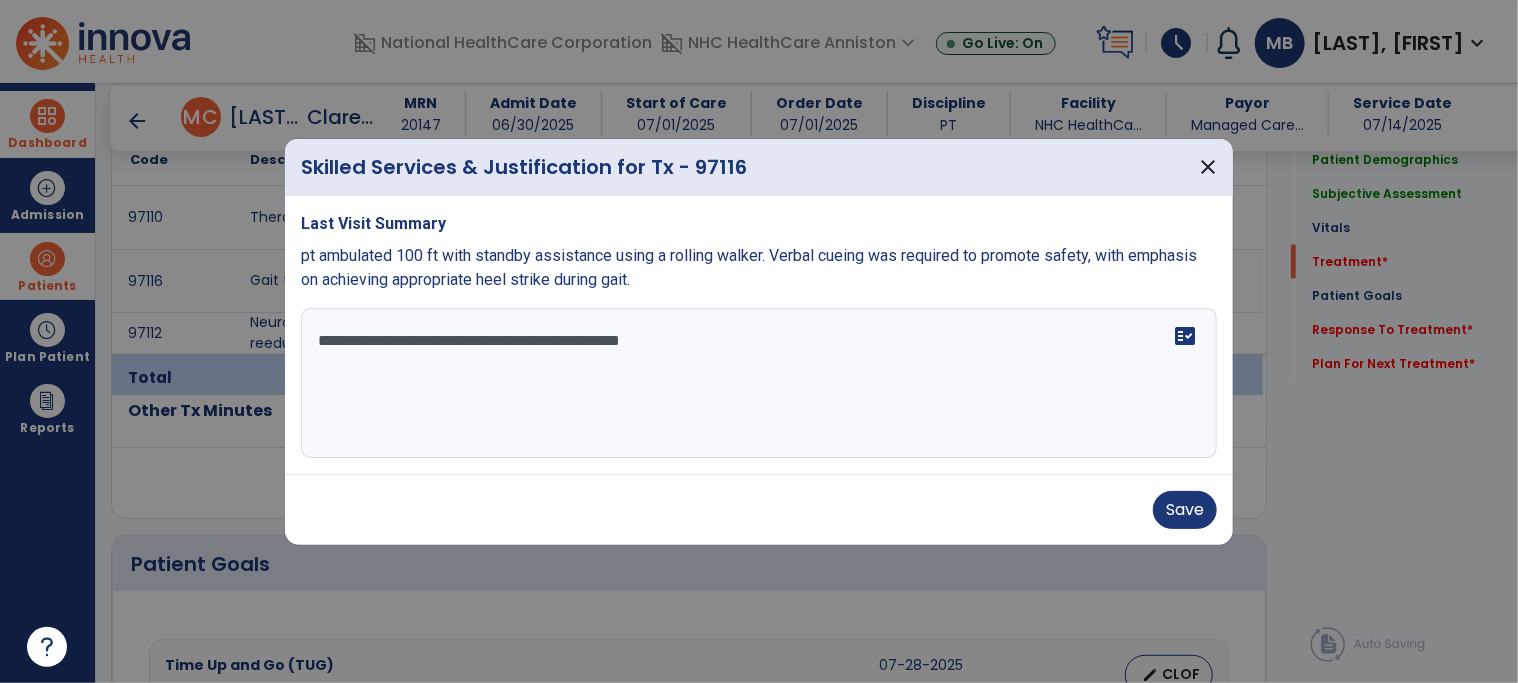 click on "**********" at bounding box center (759, 383) 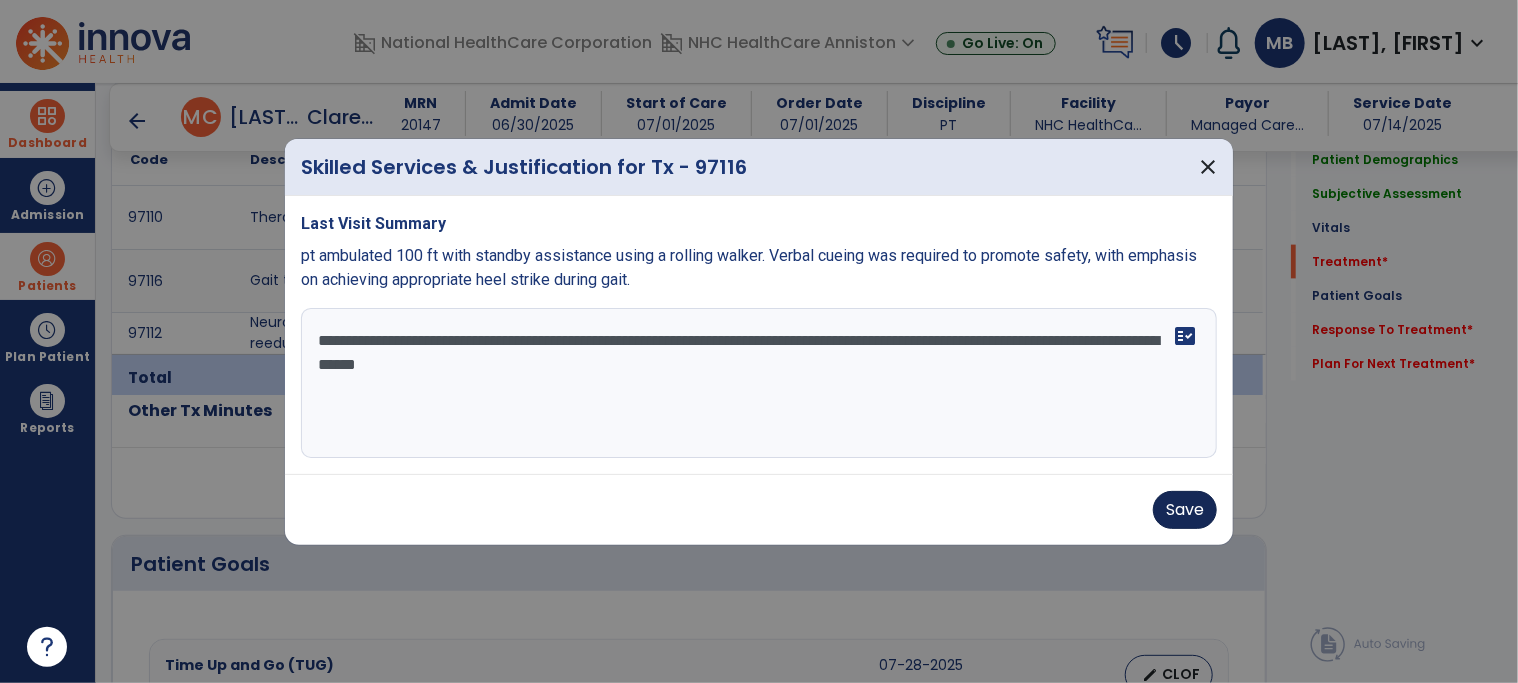 type on "**********" 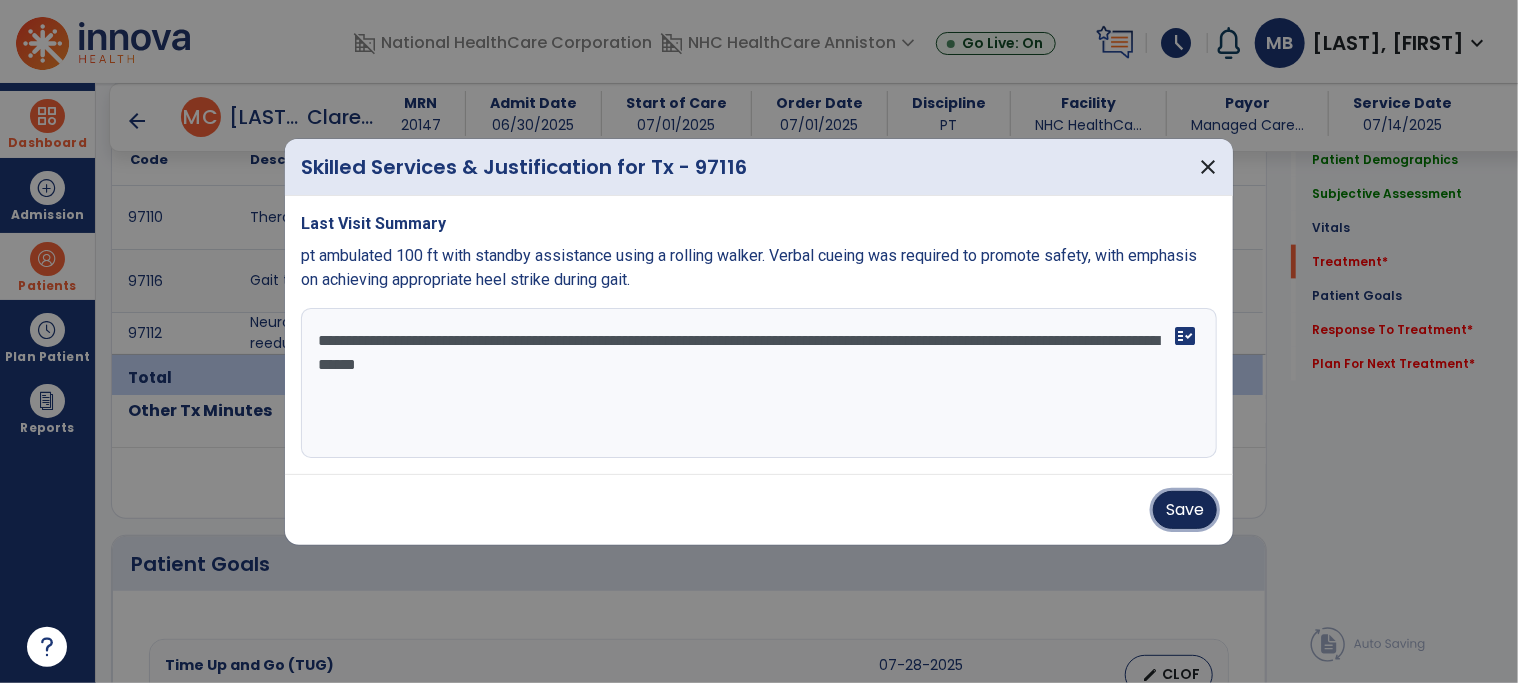 click on "Save" at bounding box center (1185, 510) 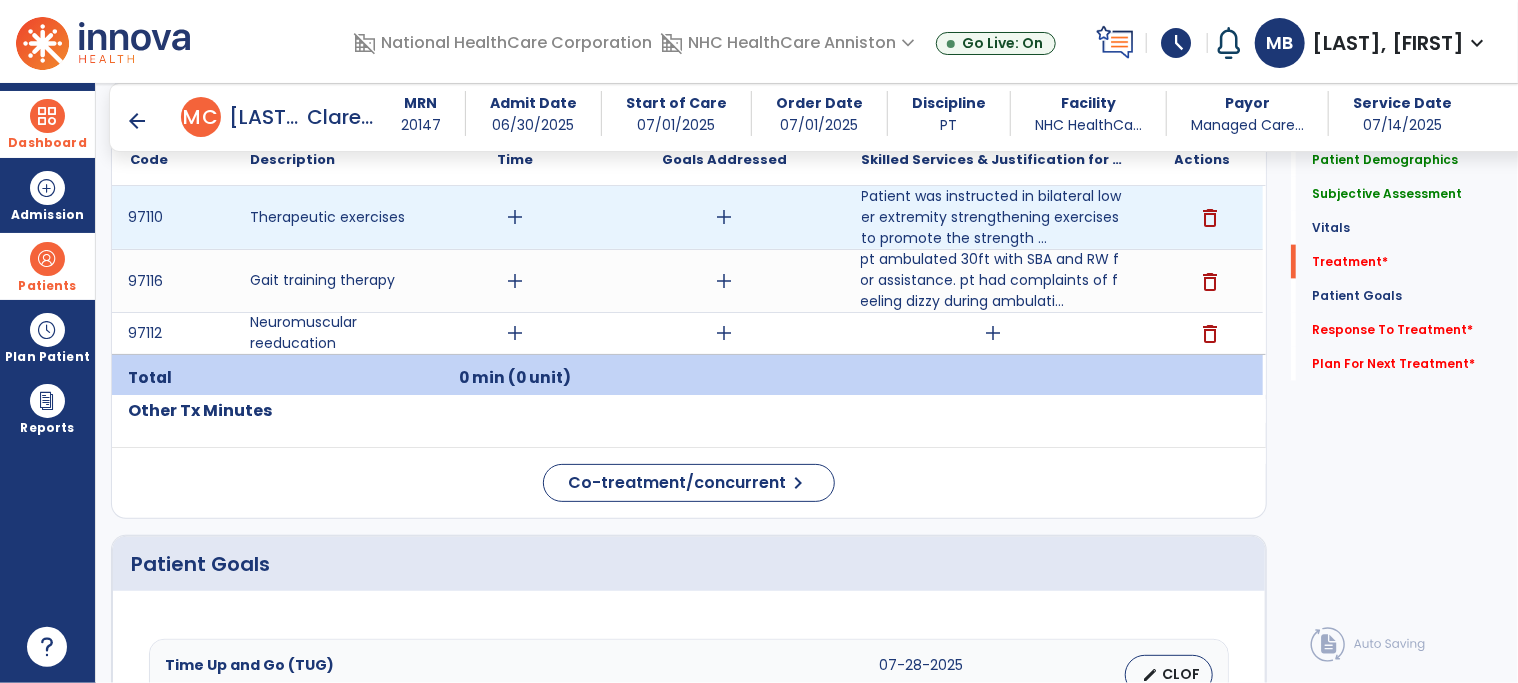 click on "add" at bounding box center [515, 217] 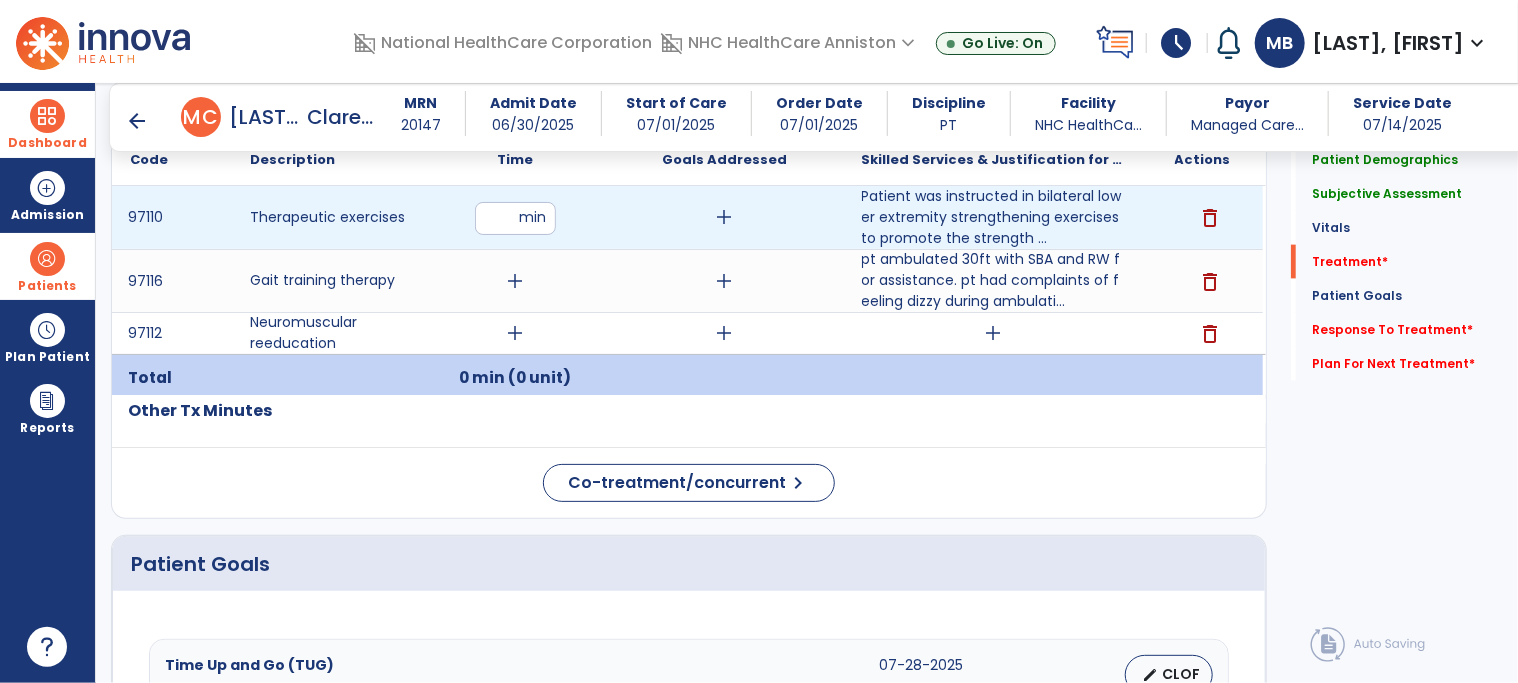 type on "**" 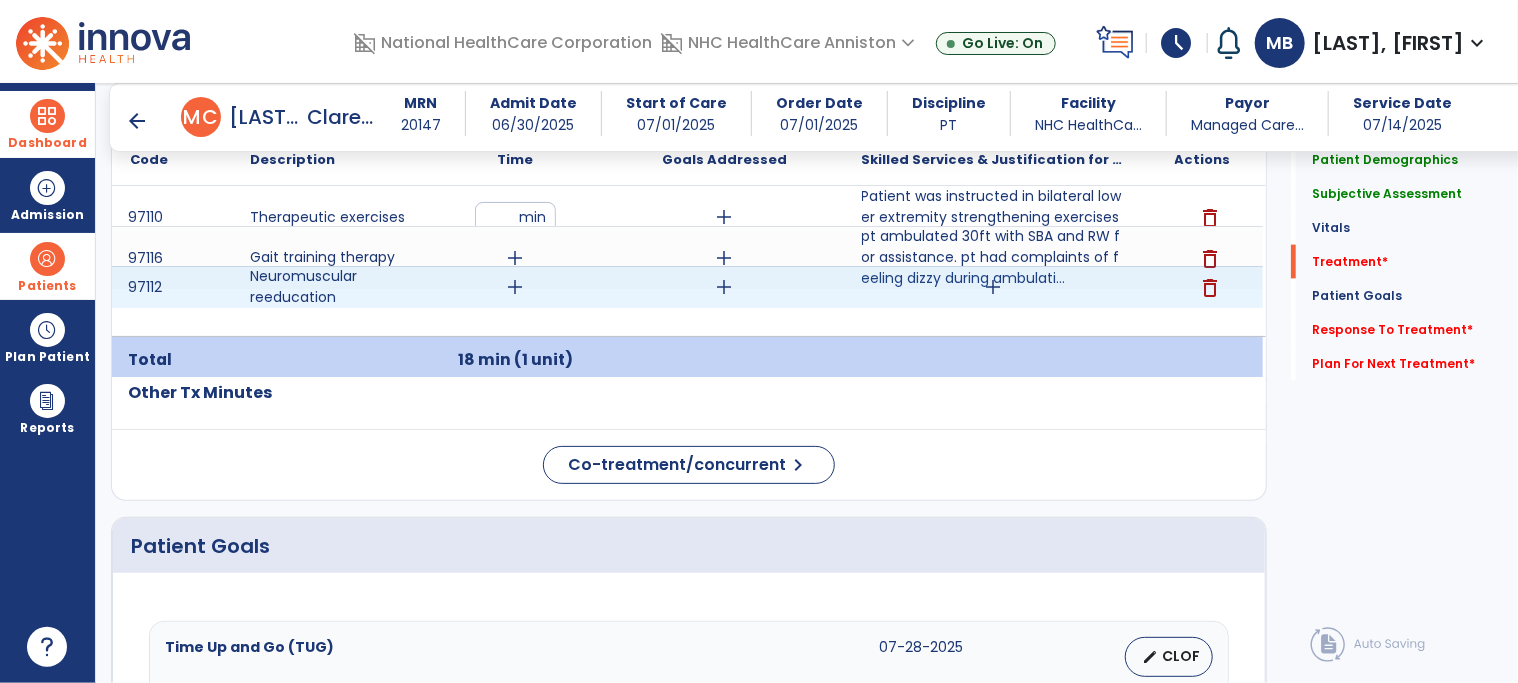click on "97110  Therapeutic exercises  ** min add  Patient was instructed in bilateral lower extremity strengthening exercises to promote the strength ...  delete 97116  Gait training therapy  add add  pt ambulated 30ft with SBA and RW for assistance. pt had complaints of feeling dizzy during ambulati...  delete 97112  Neuromuscular reeducation  add add add delete" at bounding box center [687, 261] 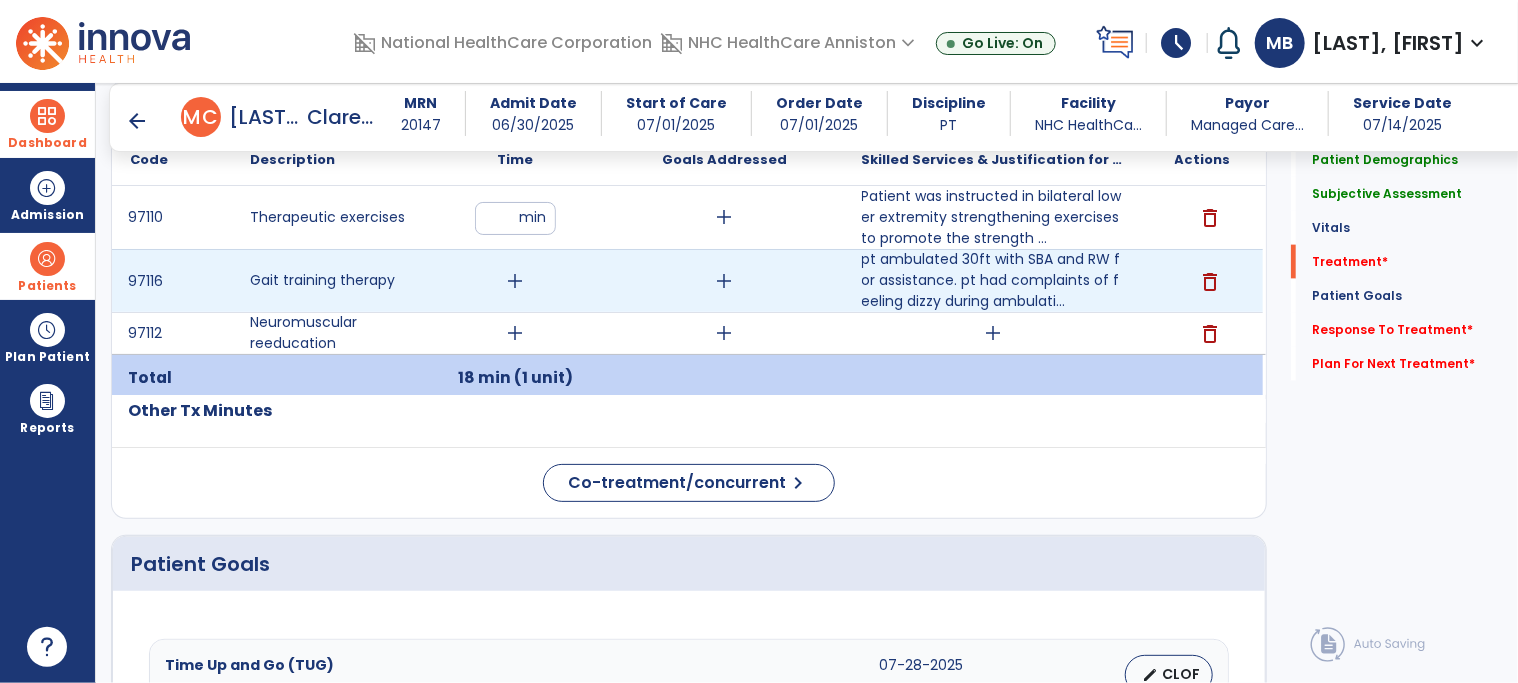click on "add" at bounding box center (515, 281) 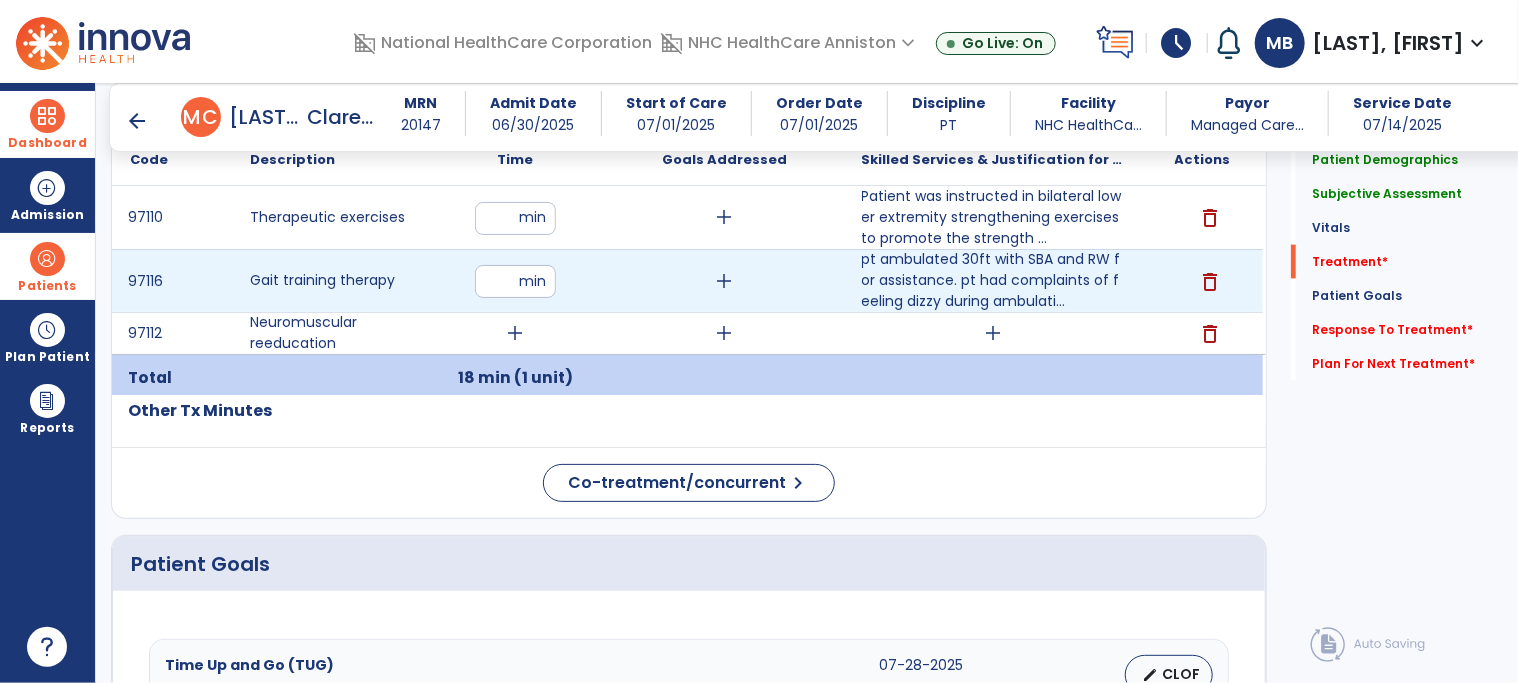 type on "**" 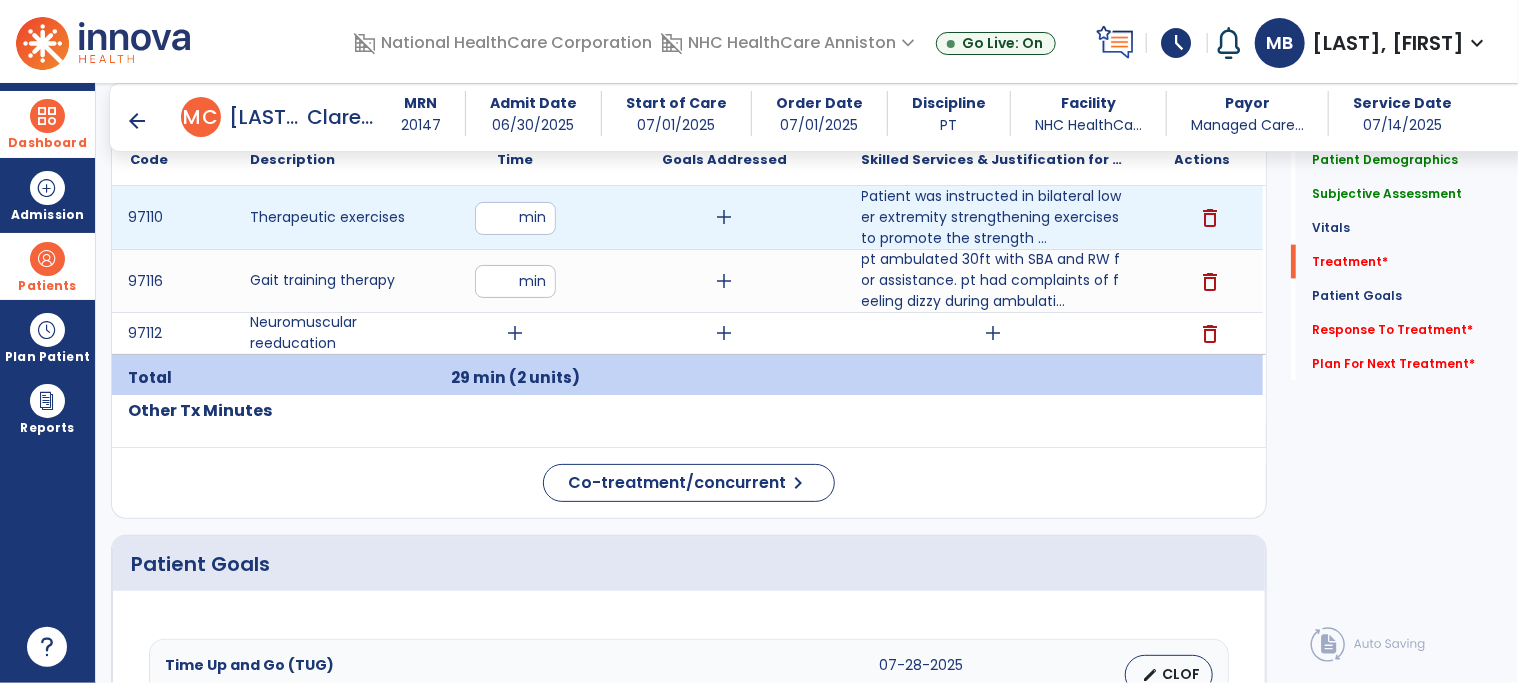 click on "**" at bounding box center (515, 218) 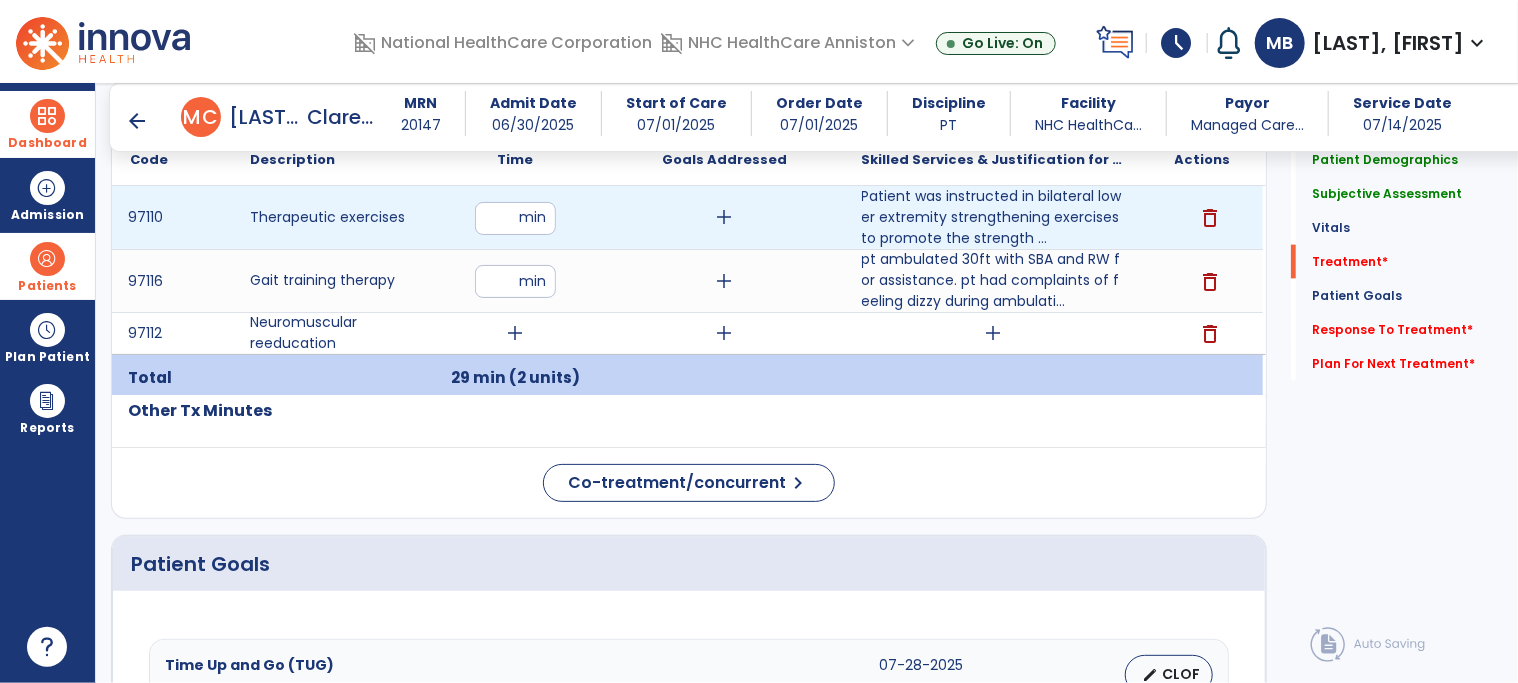 type on "**" 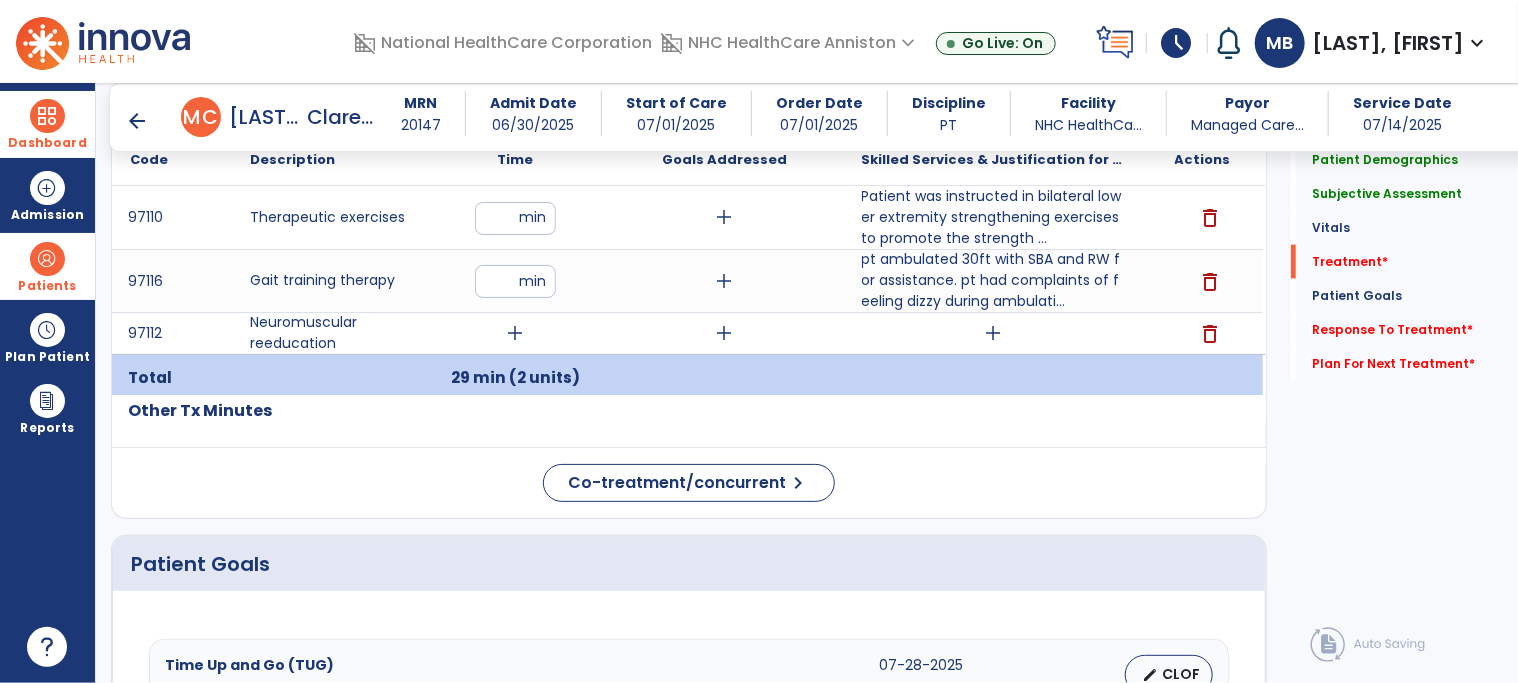 click on "Other Tx Minutes" 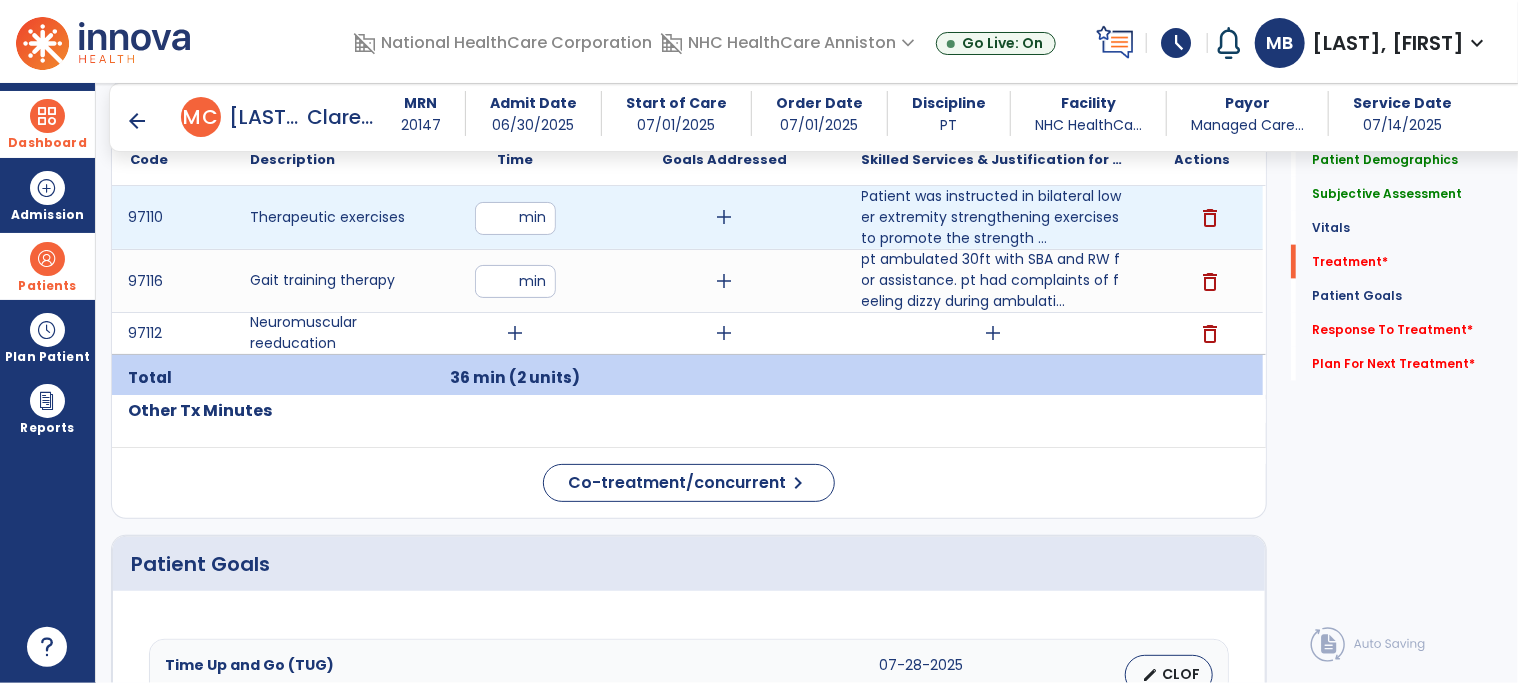 click on "**" at bounding box center [515, 218] 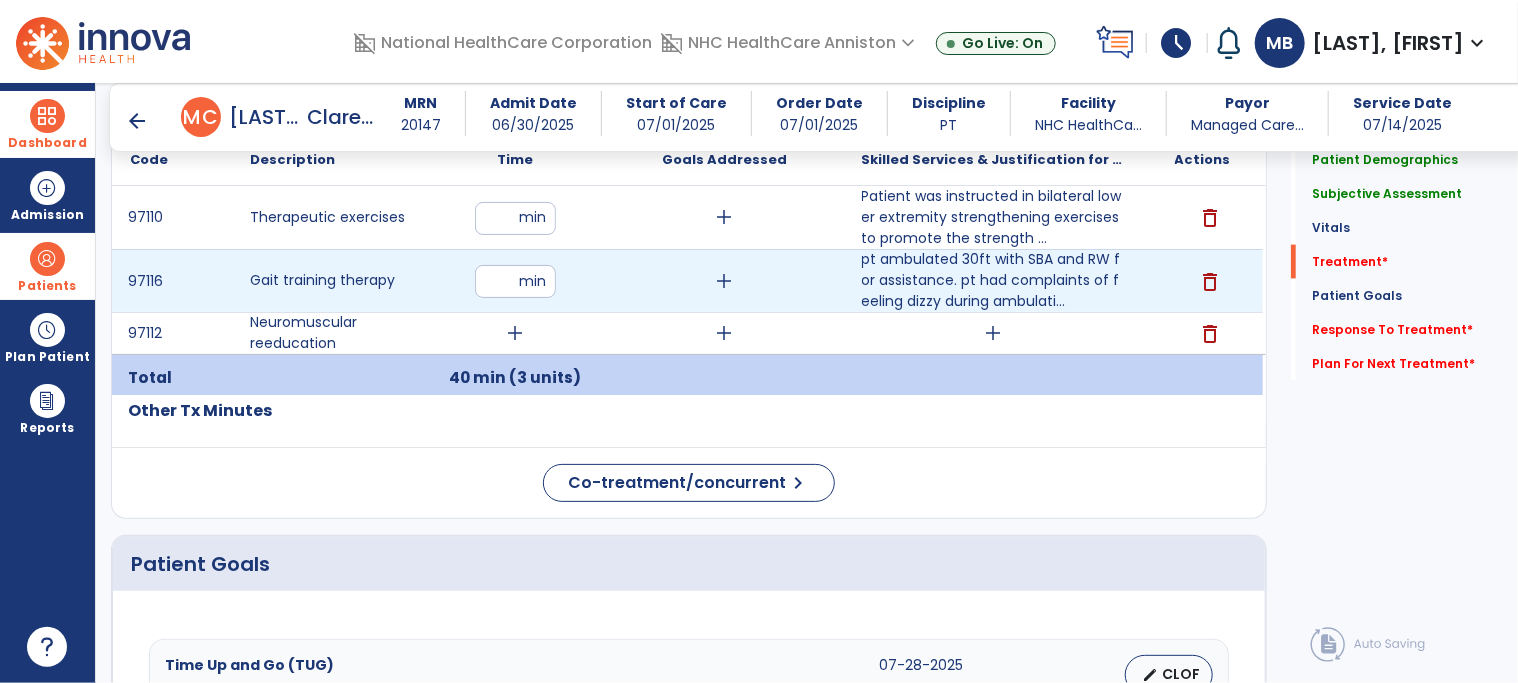 click on "**" at bounding box center [515, 281] 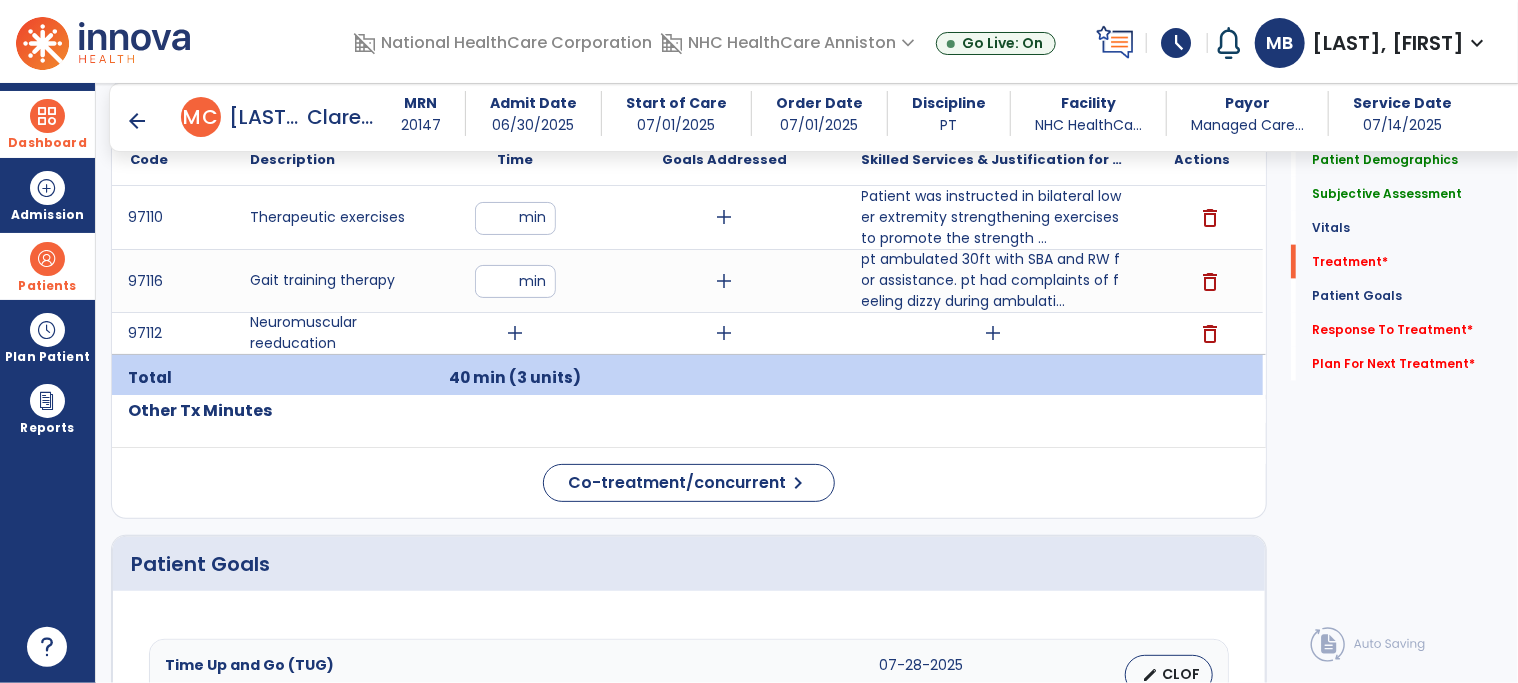 click on "Code
Description
Time" 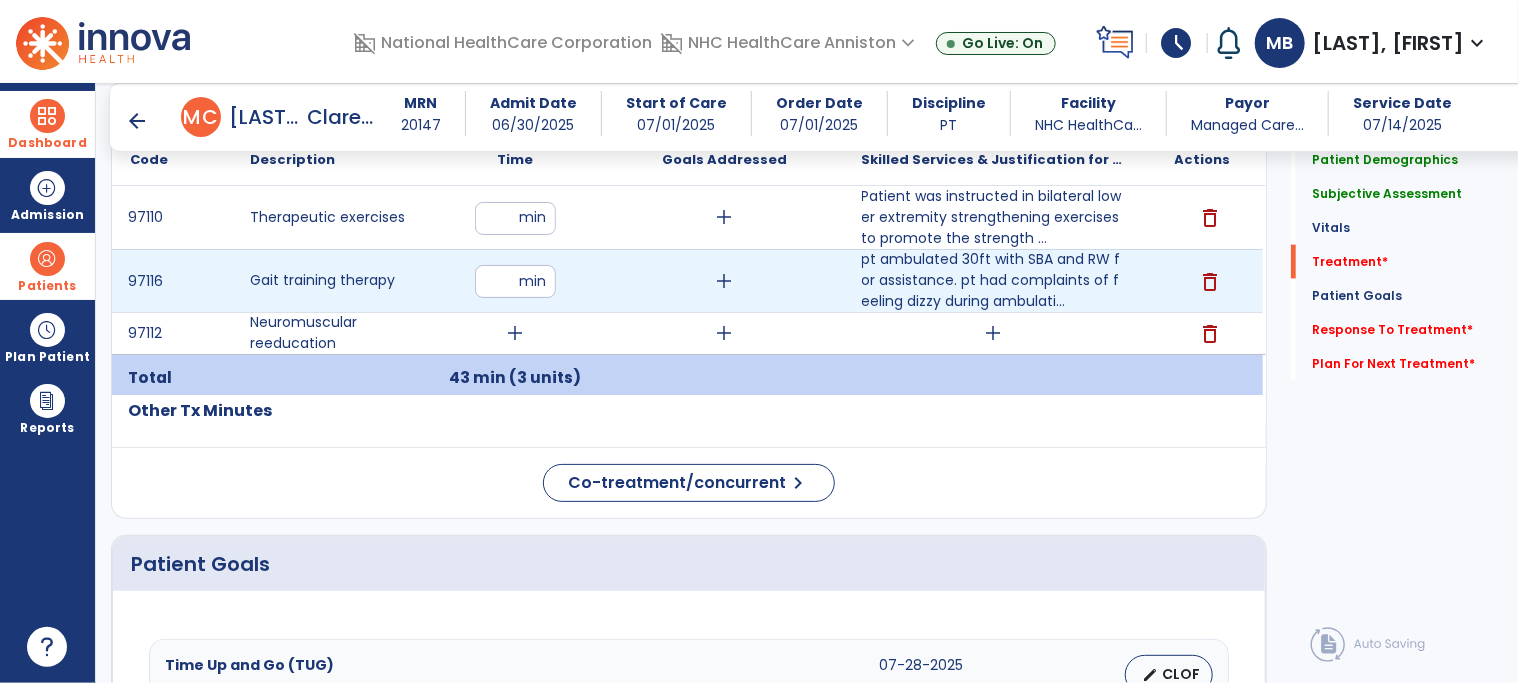 click on "**" at bounding box center (515, 281) 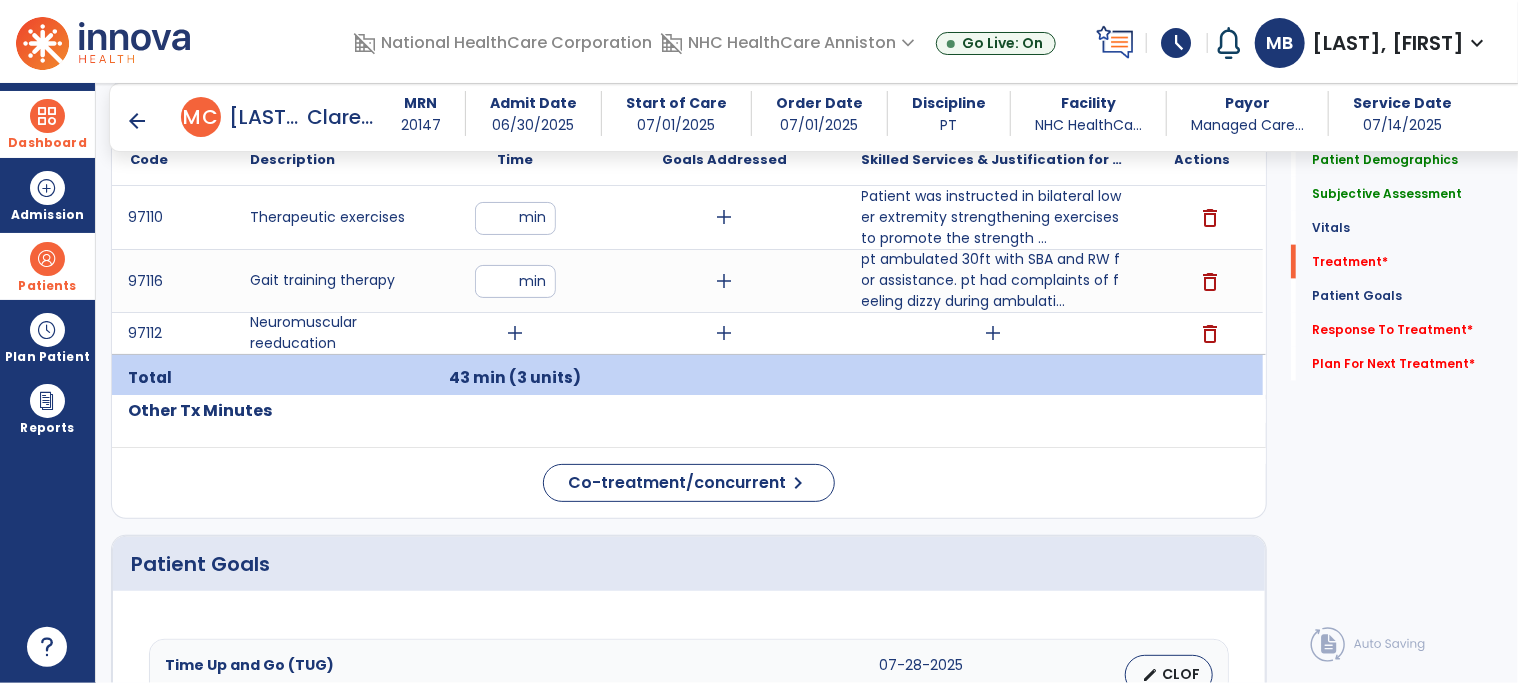 click on "Code
Description
Time" 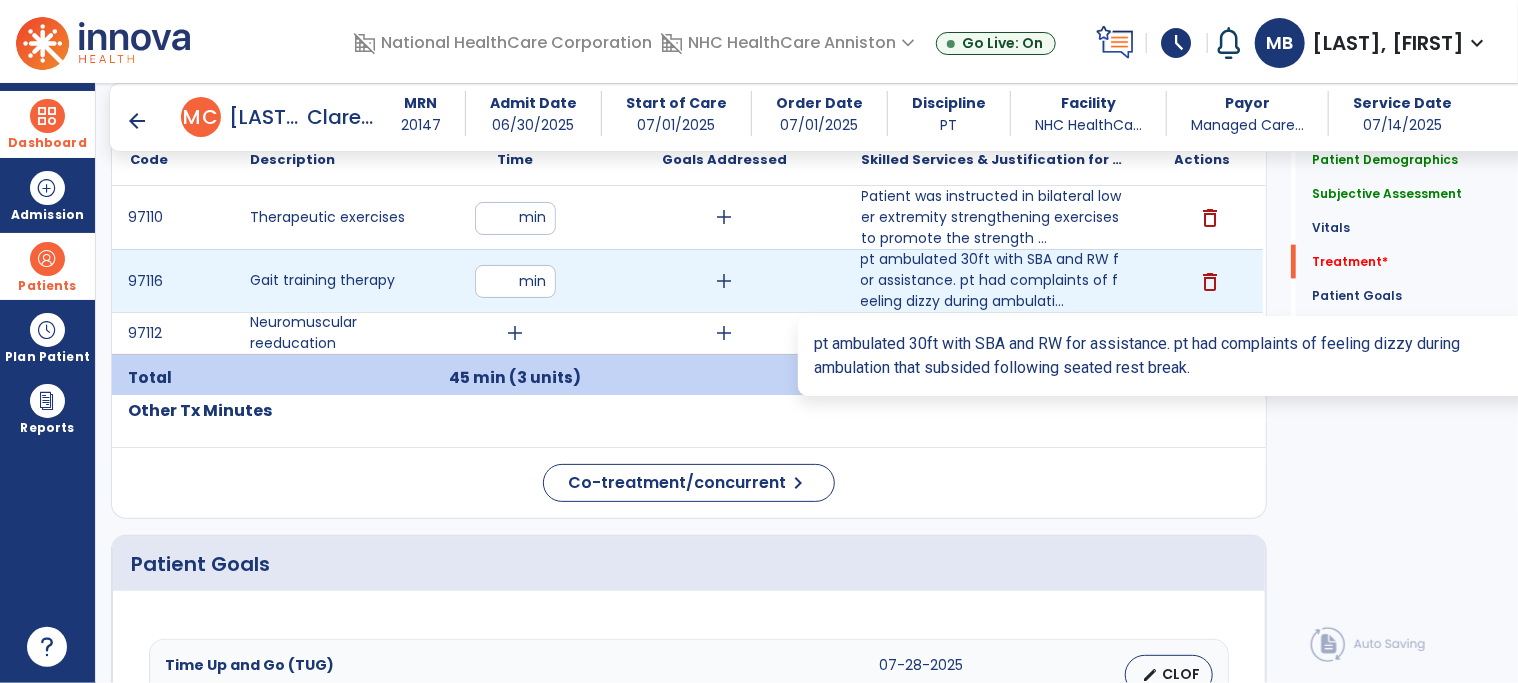 click on "pt ambulated 30ft with SBA and RW for assistance. pt had complaints of feeling dizzy during ambulati..." at bounding box center (993, 280) 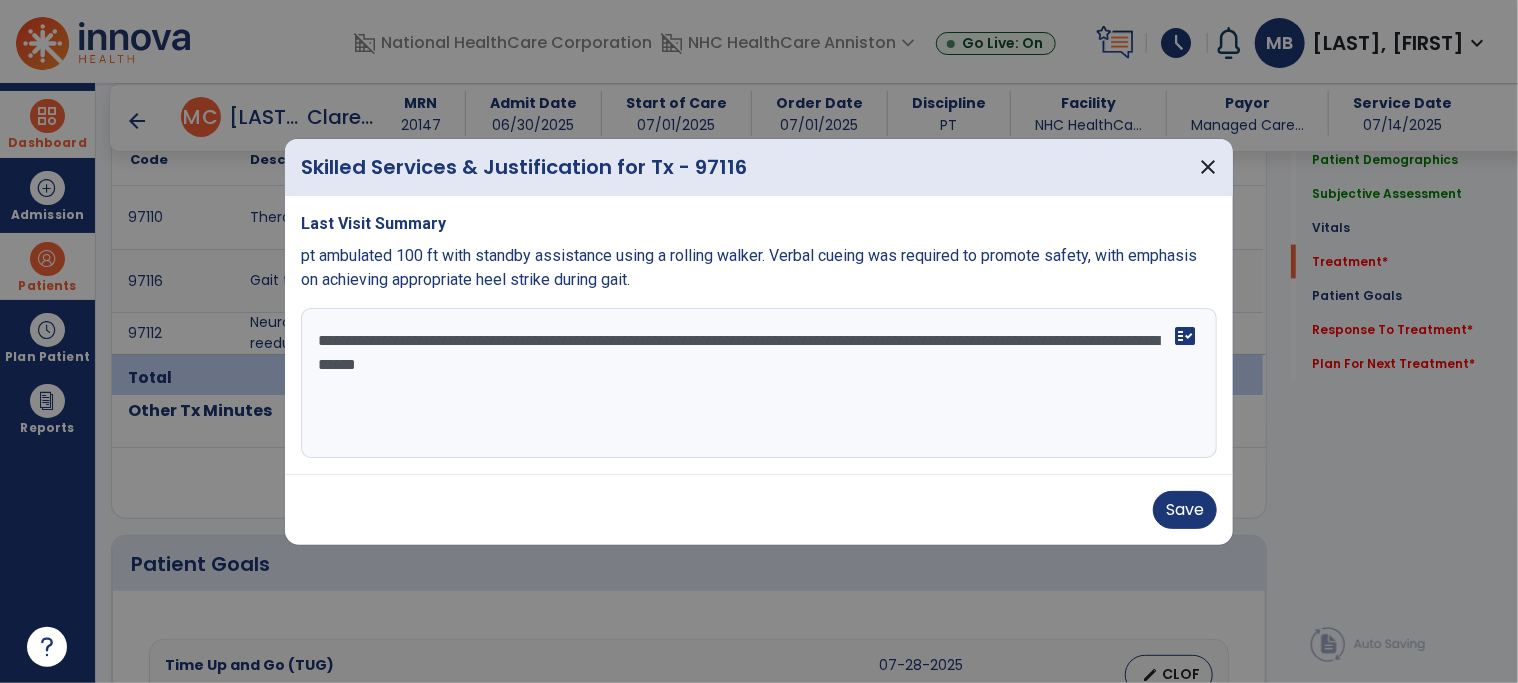 click on "**********" at bounding box center [759, 383] 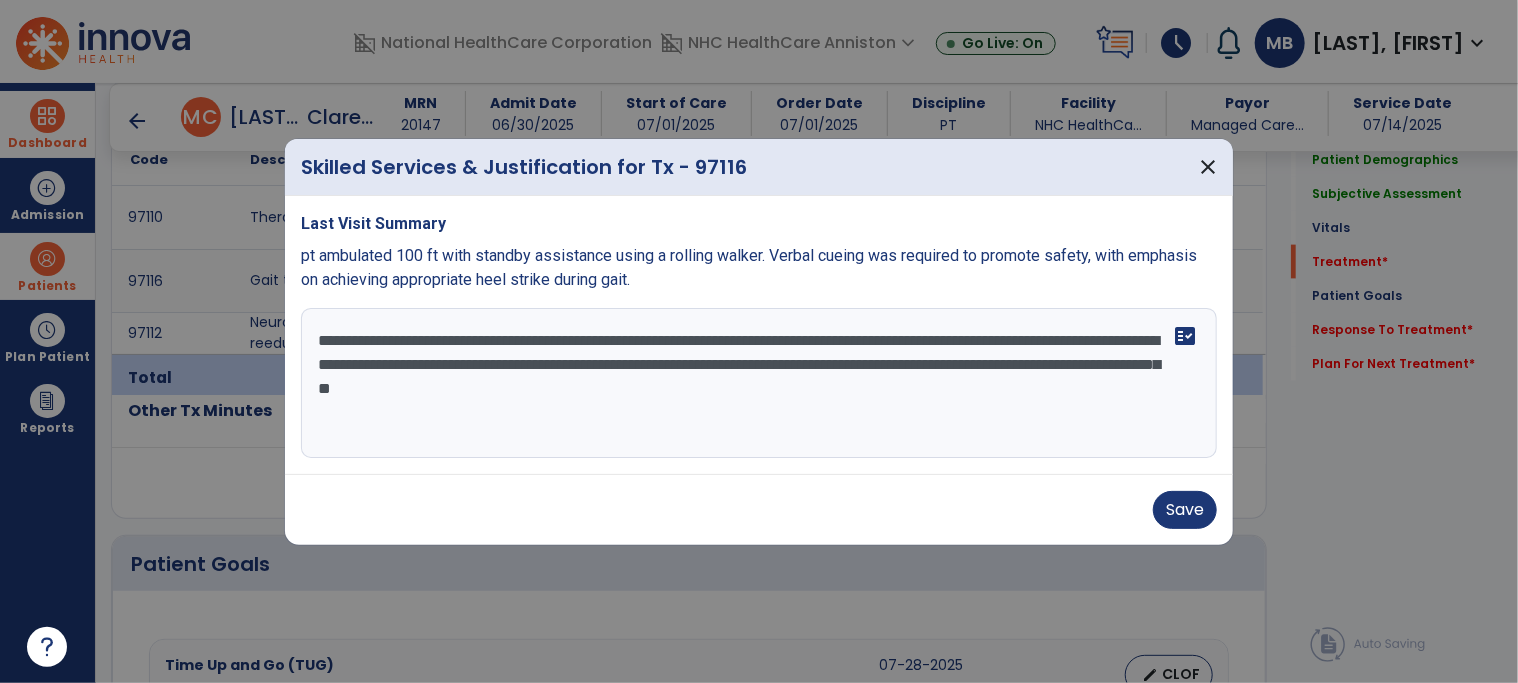 click on "**********" at bounding box center (759, 383) 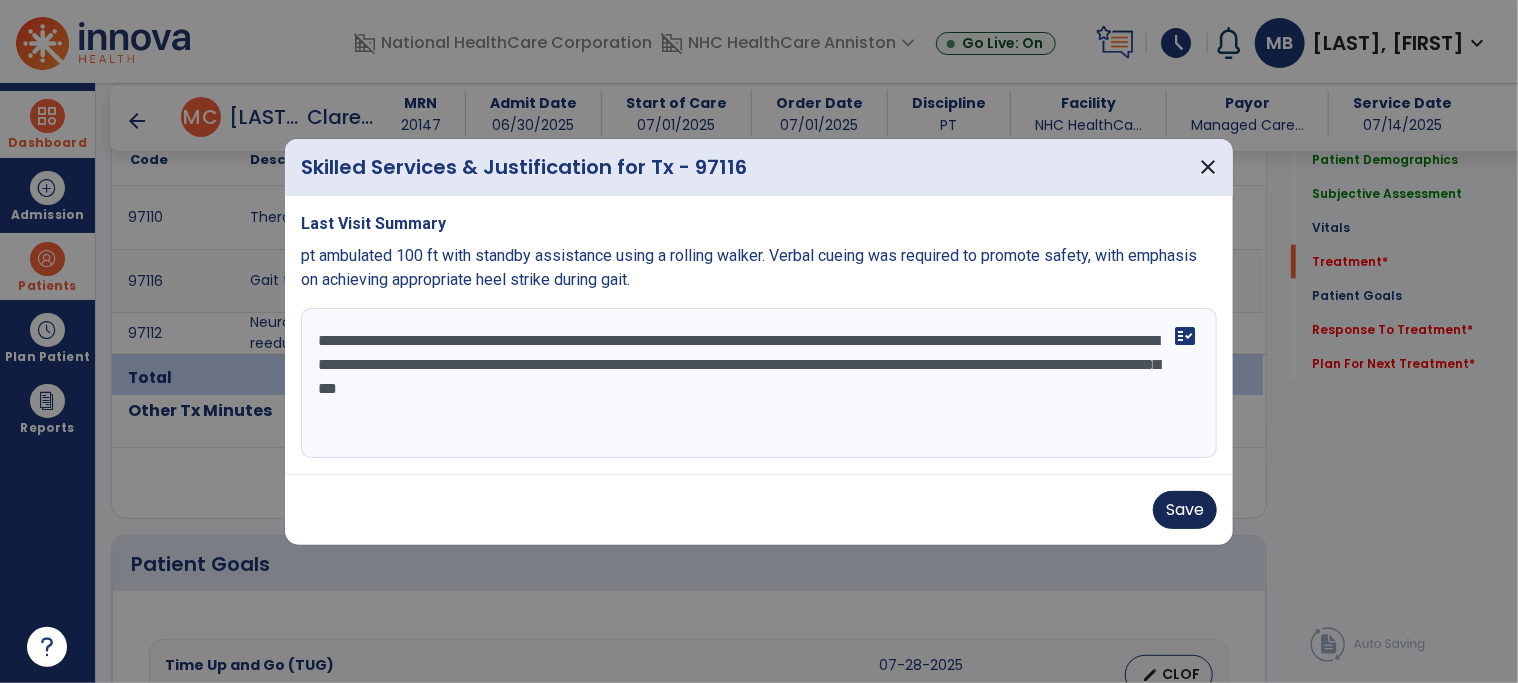type on "**********" 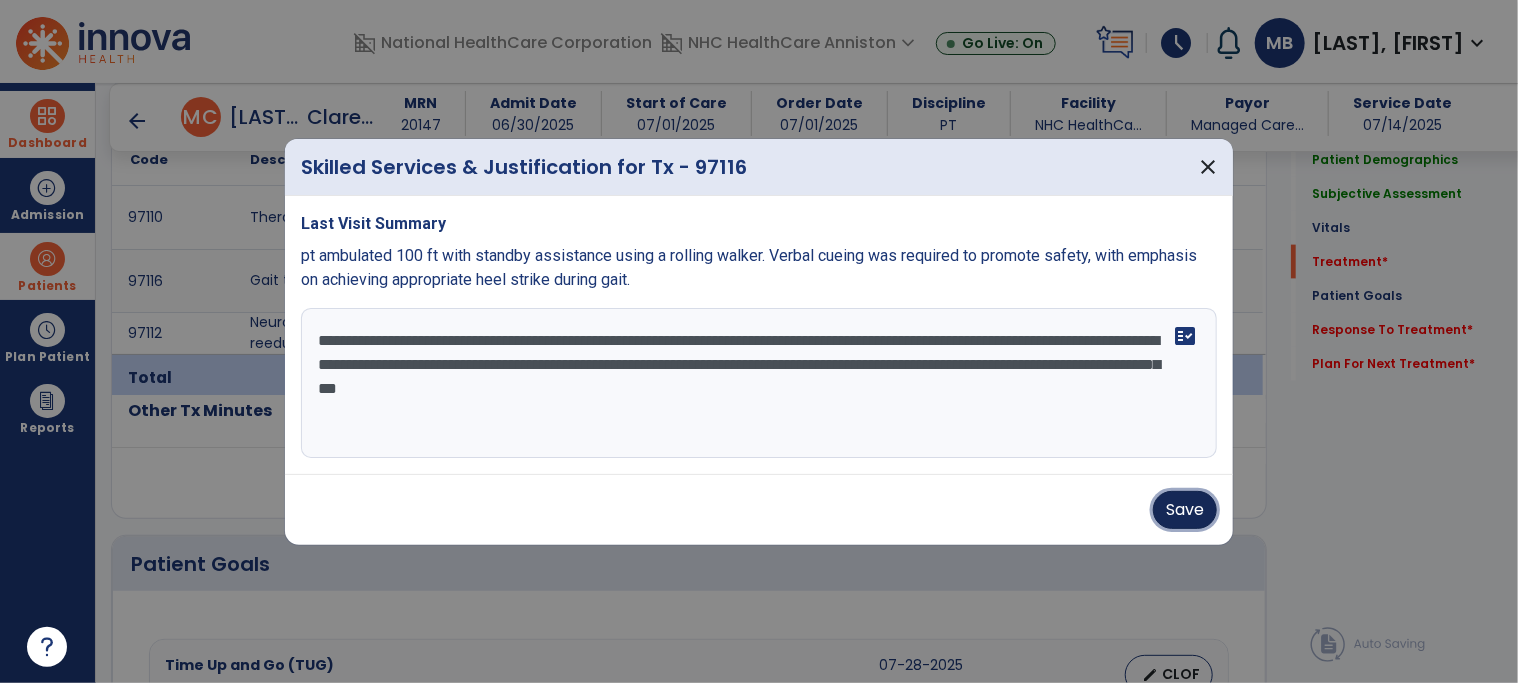 click on "Save" at bounding box center (1185, 510) 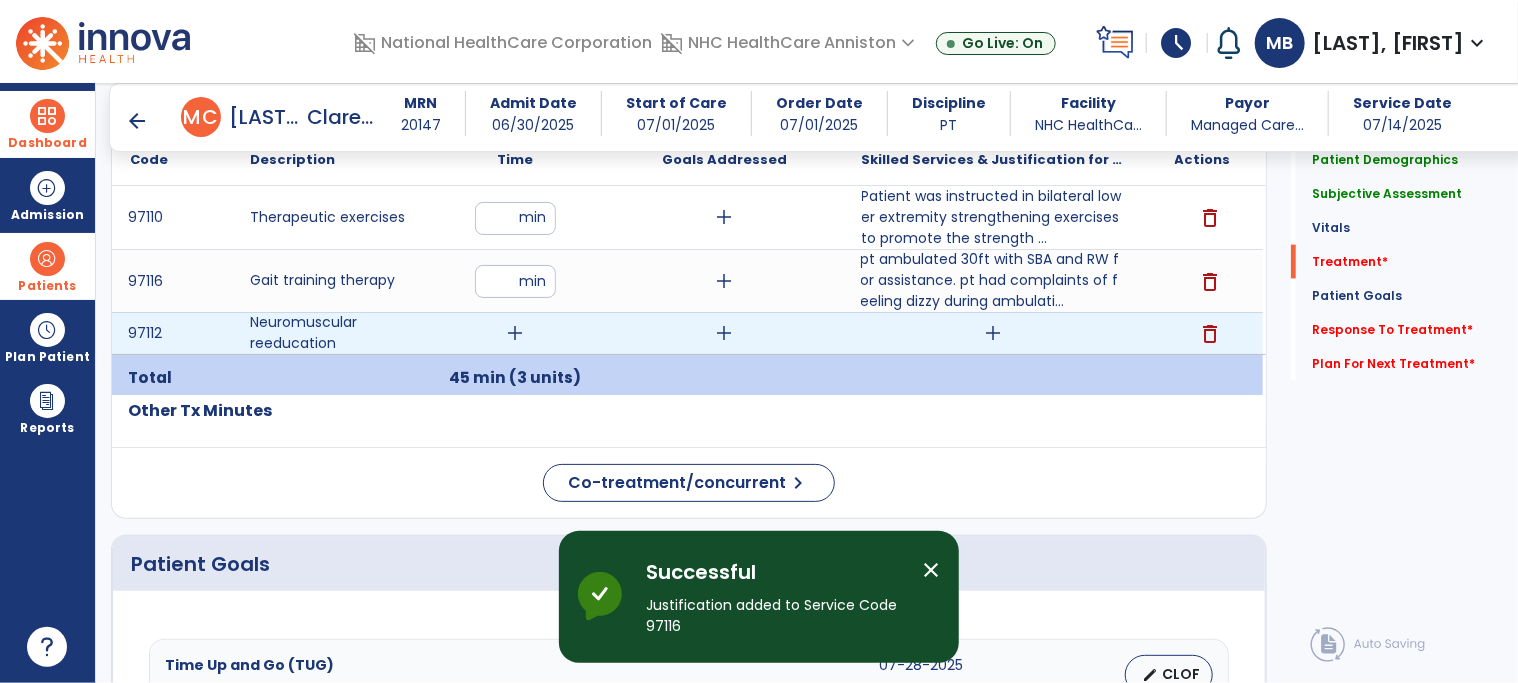 click on "delete" at bounding box center (1211, 334) 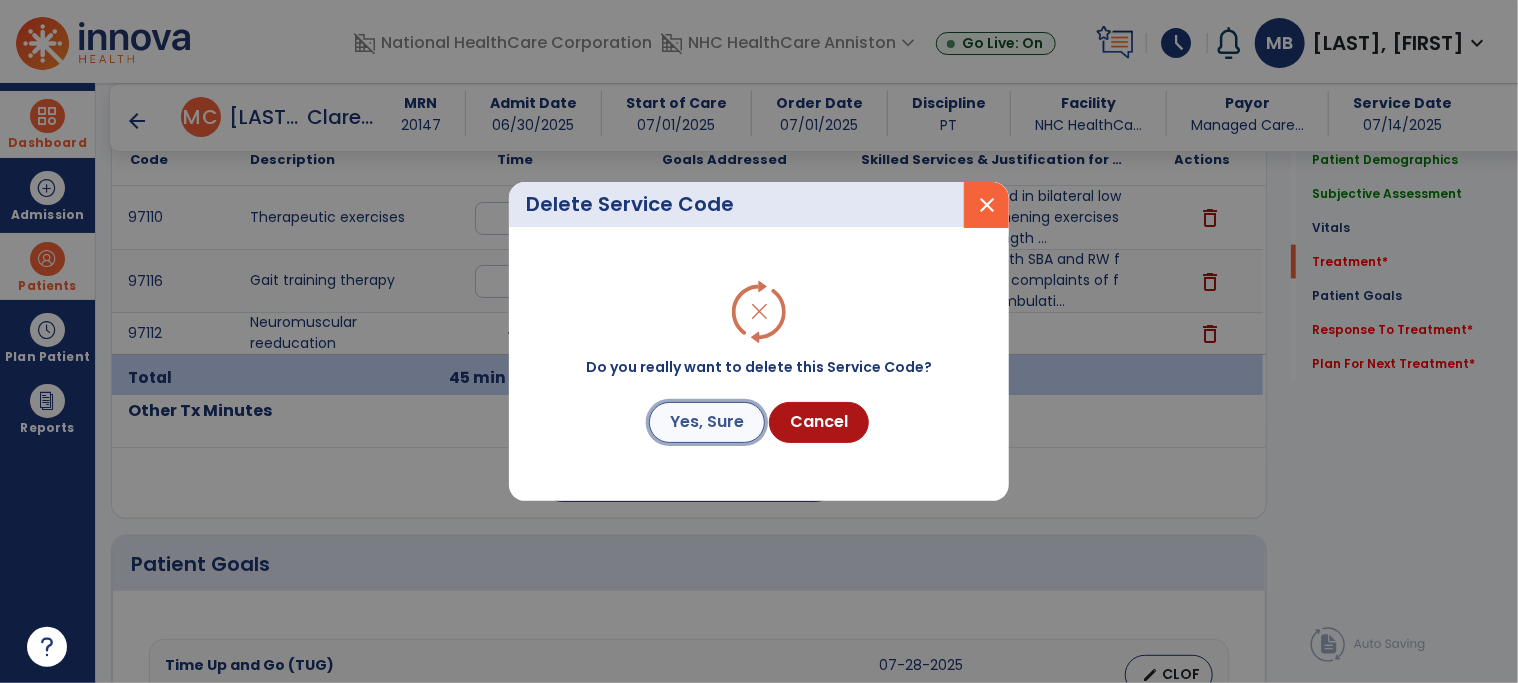 click on "Yes, Sure" at bounding box center [707, 422] 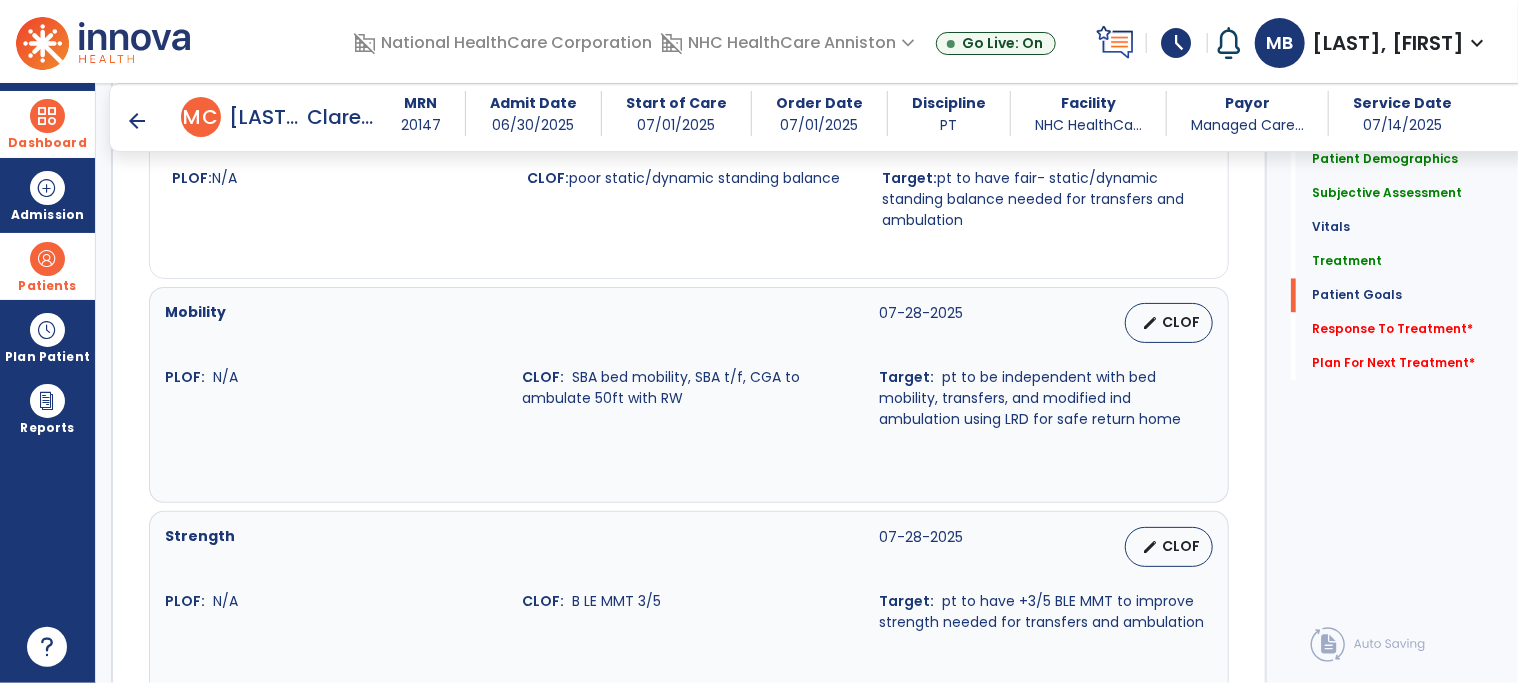 scroll, scrollTop: 1928, scrollLeft: 0, axis: vertical 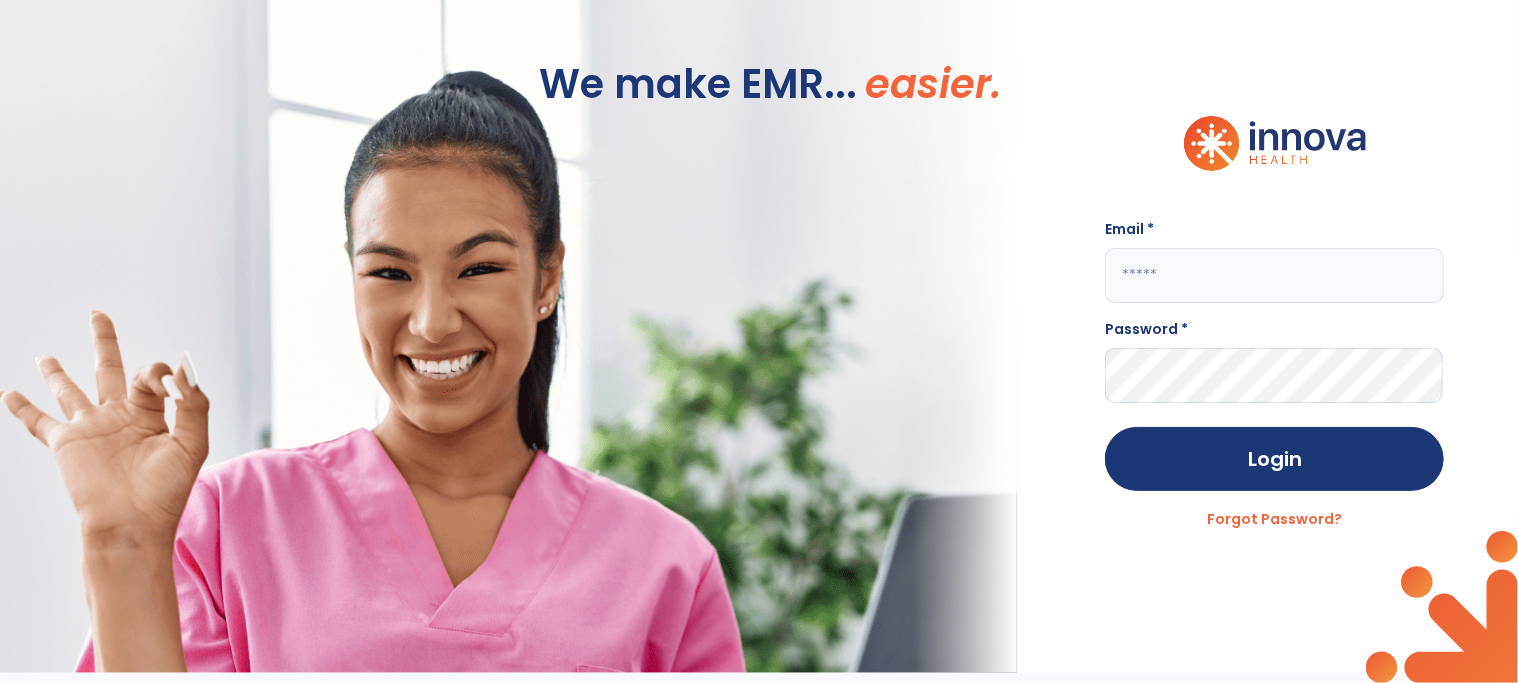 type on "**********" 